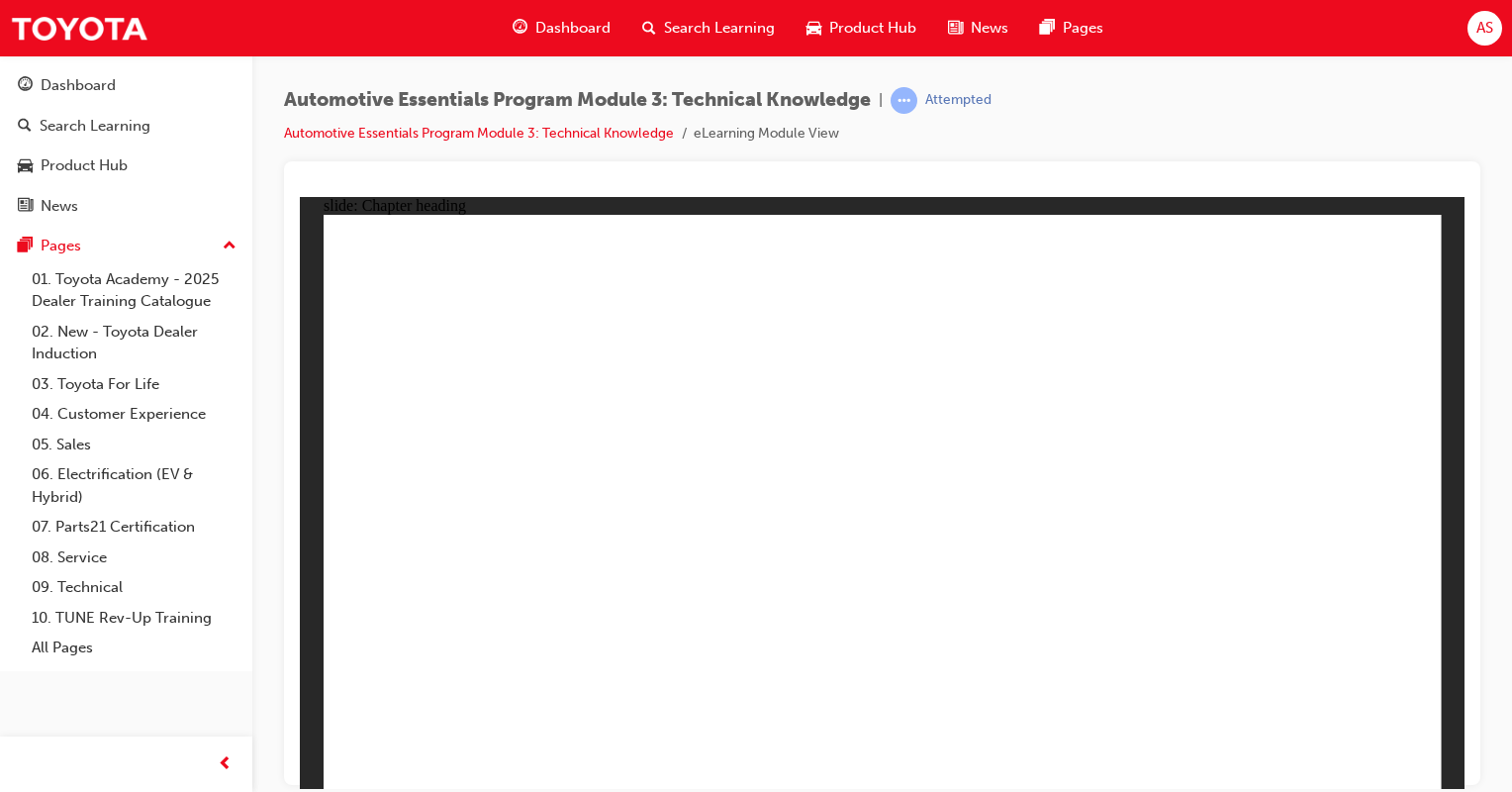 scroll, scrollTop: 0, scrollLeft: 0, axis: both 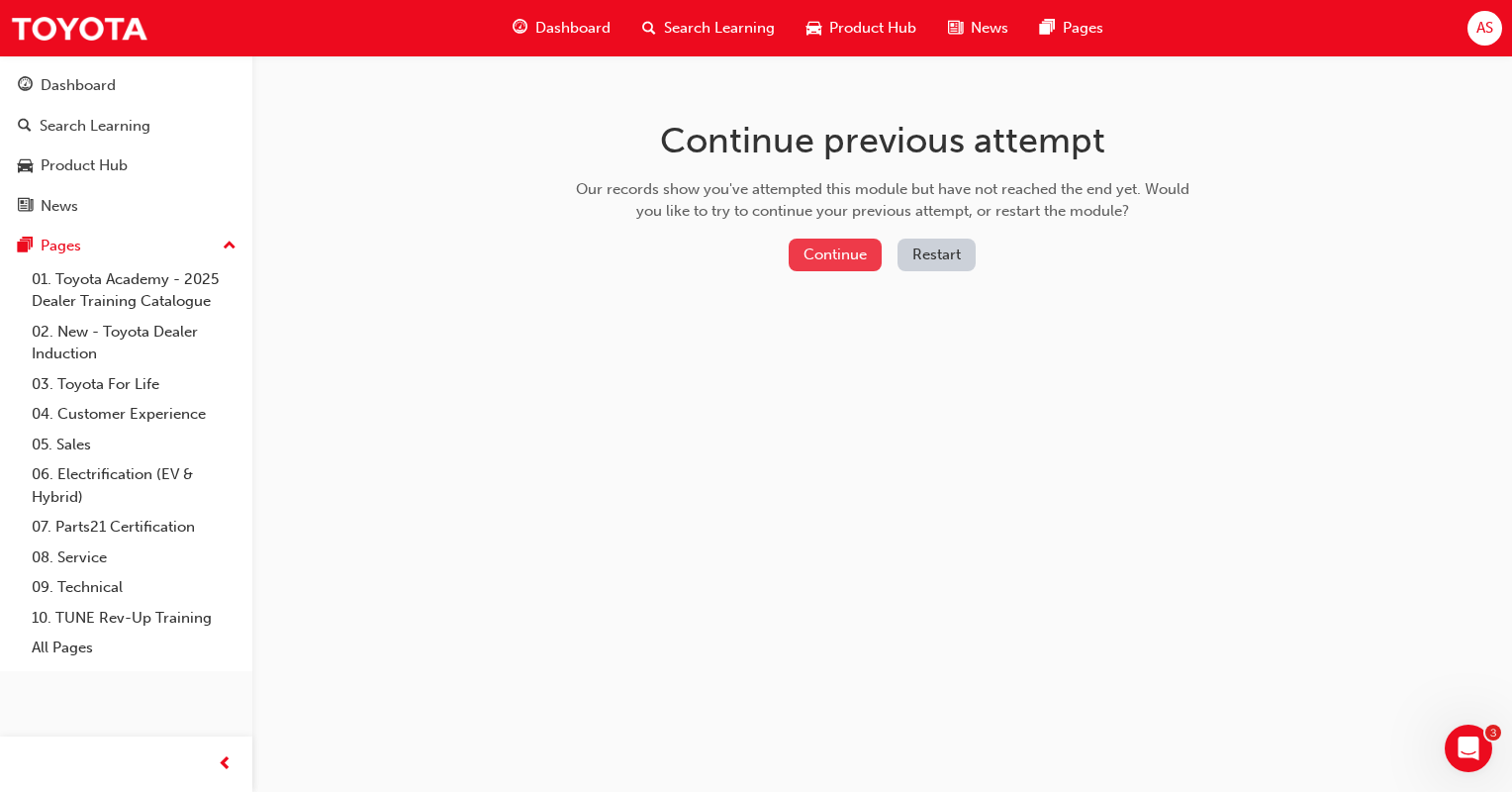 click on "Continue" at bounding box center [835, 254] 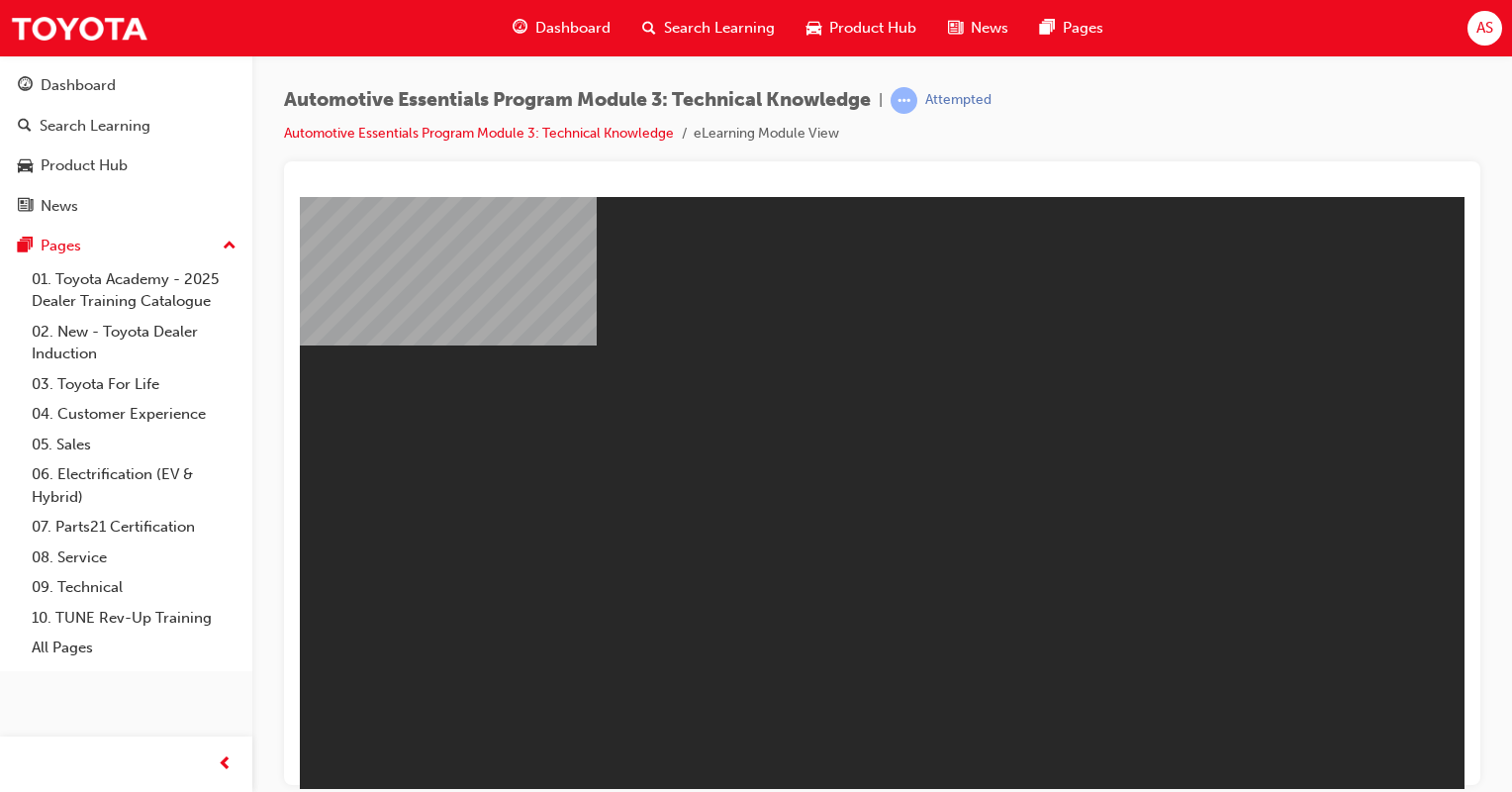 scroll, scrollTop: 0, scrollLeft: 0, axis: both 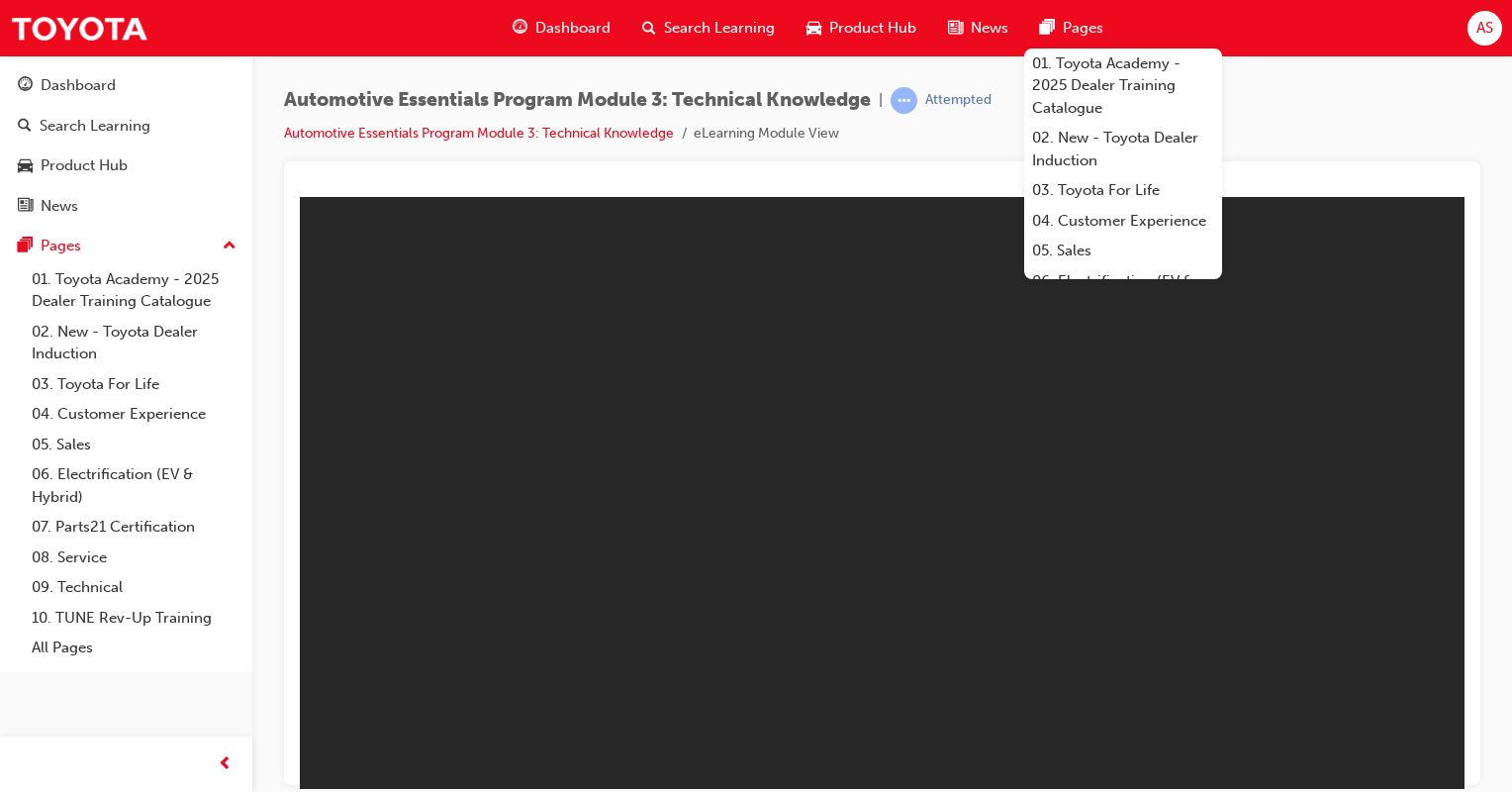click on "Resume" at bounding box center [337, 1746] 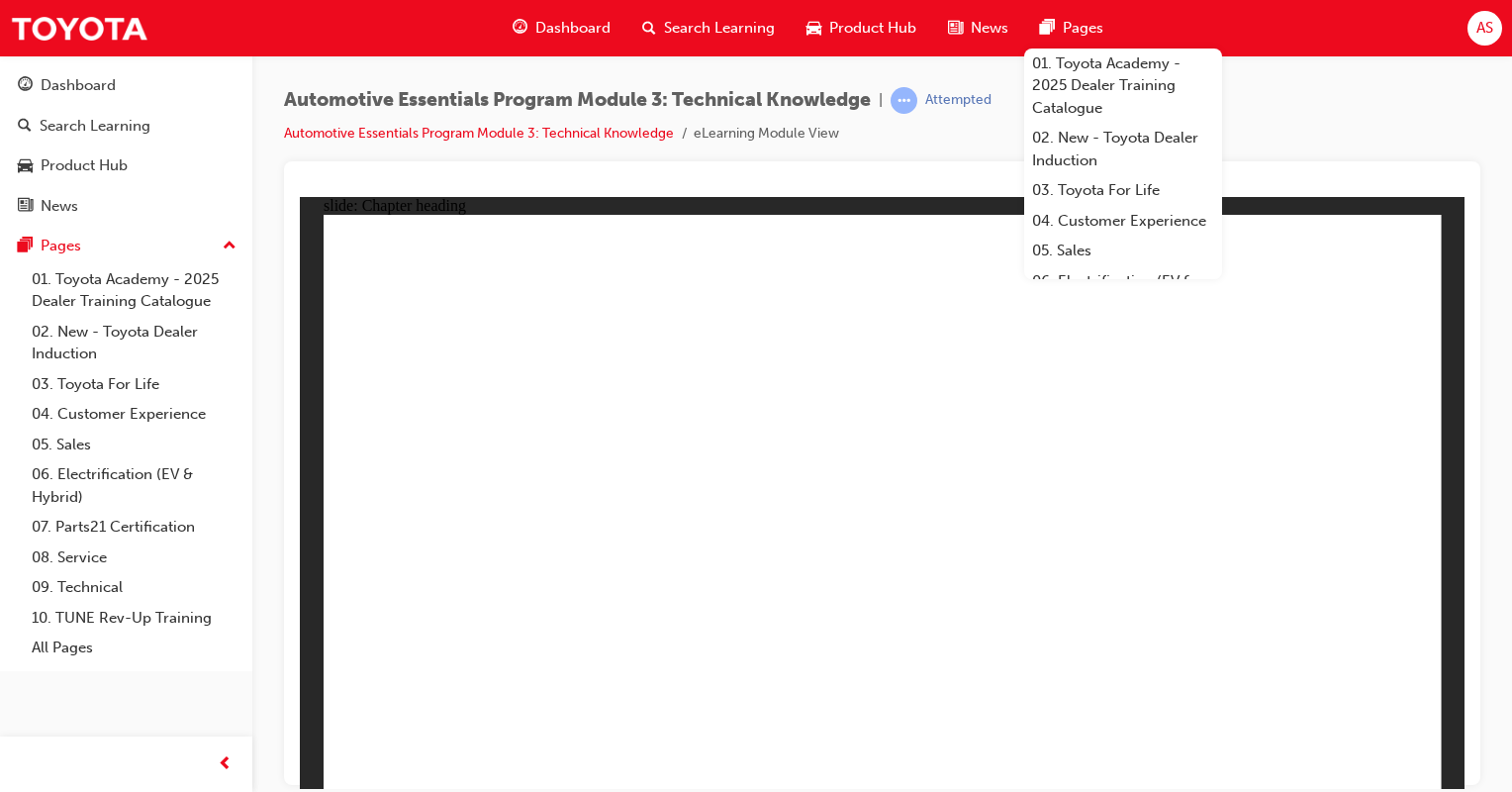 click on "Automotive Essentials Program  Module 3: Technical Knowledge  | Attempted Automotive Essentials Program  Module 3: Technical Knowledge  eLearning Module View" at bounding box center [882, 124] 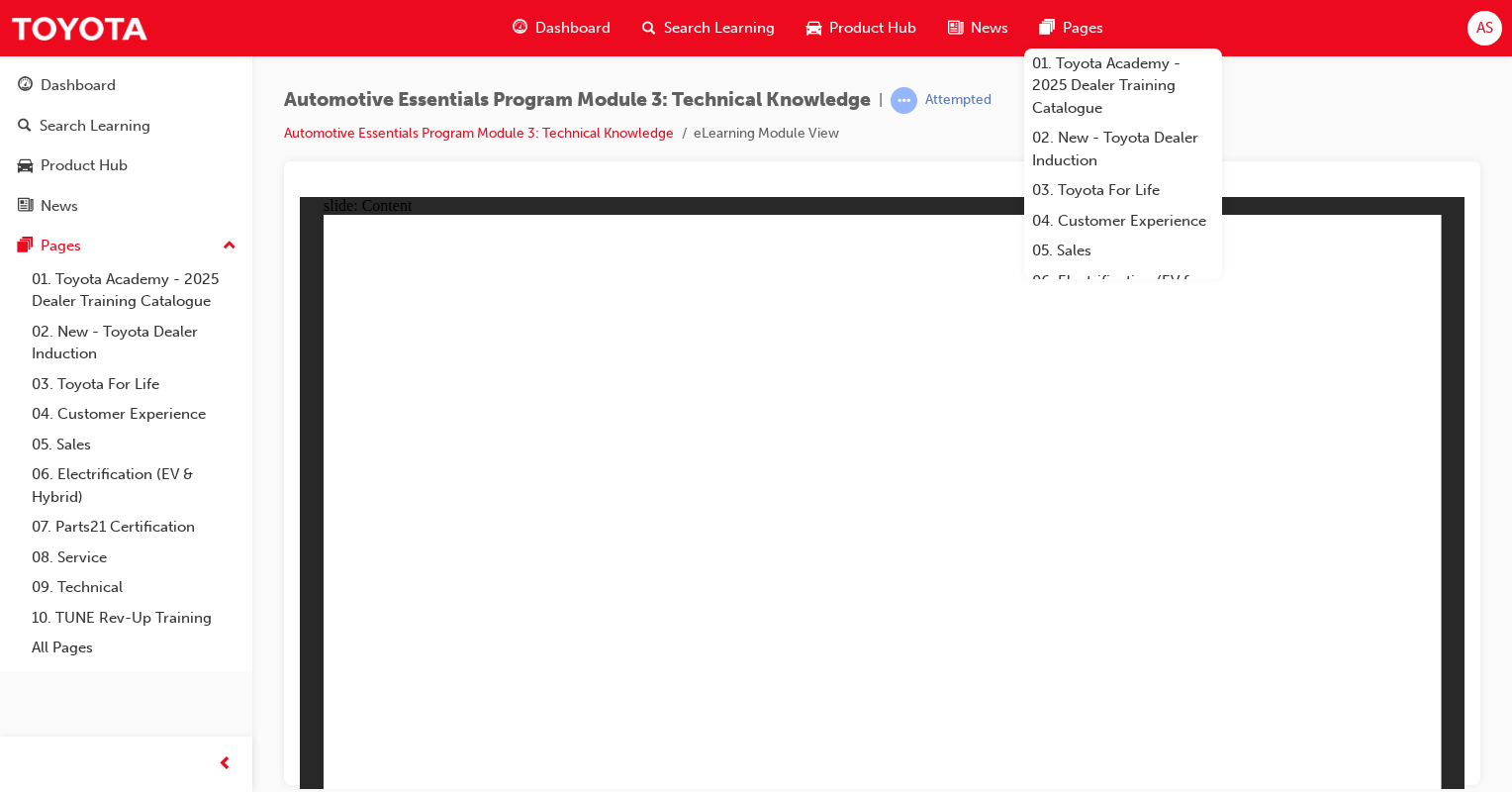 click 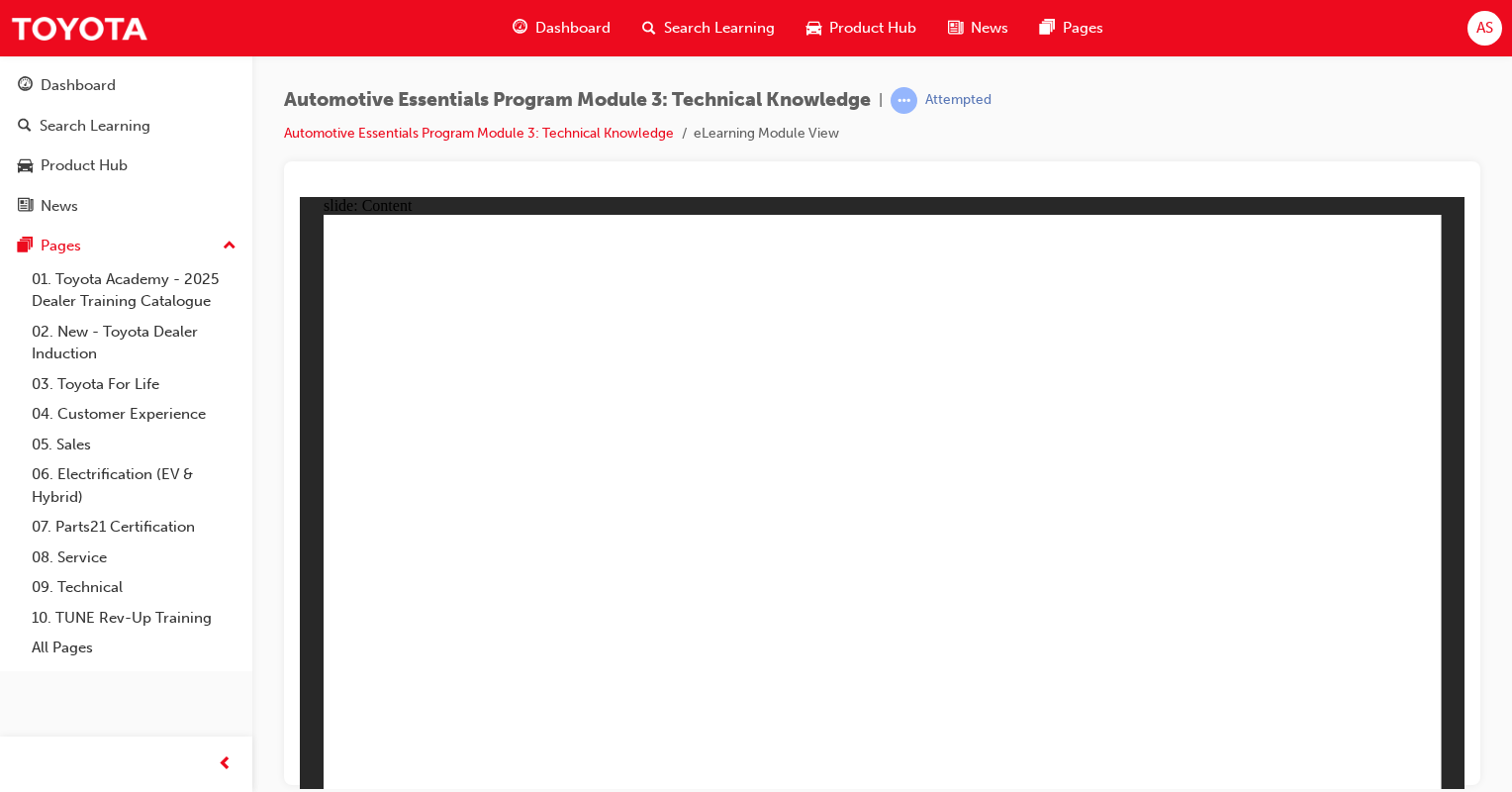 click at bounding box center [701, 6323] 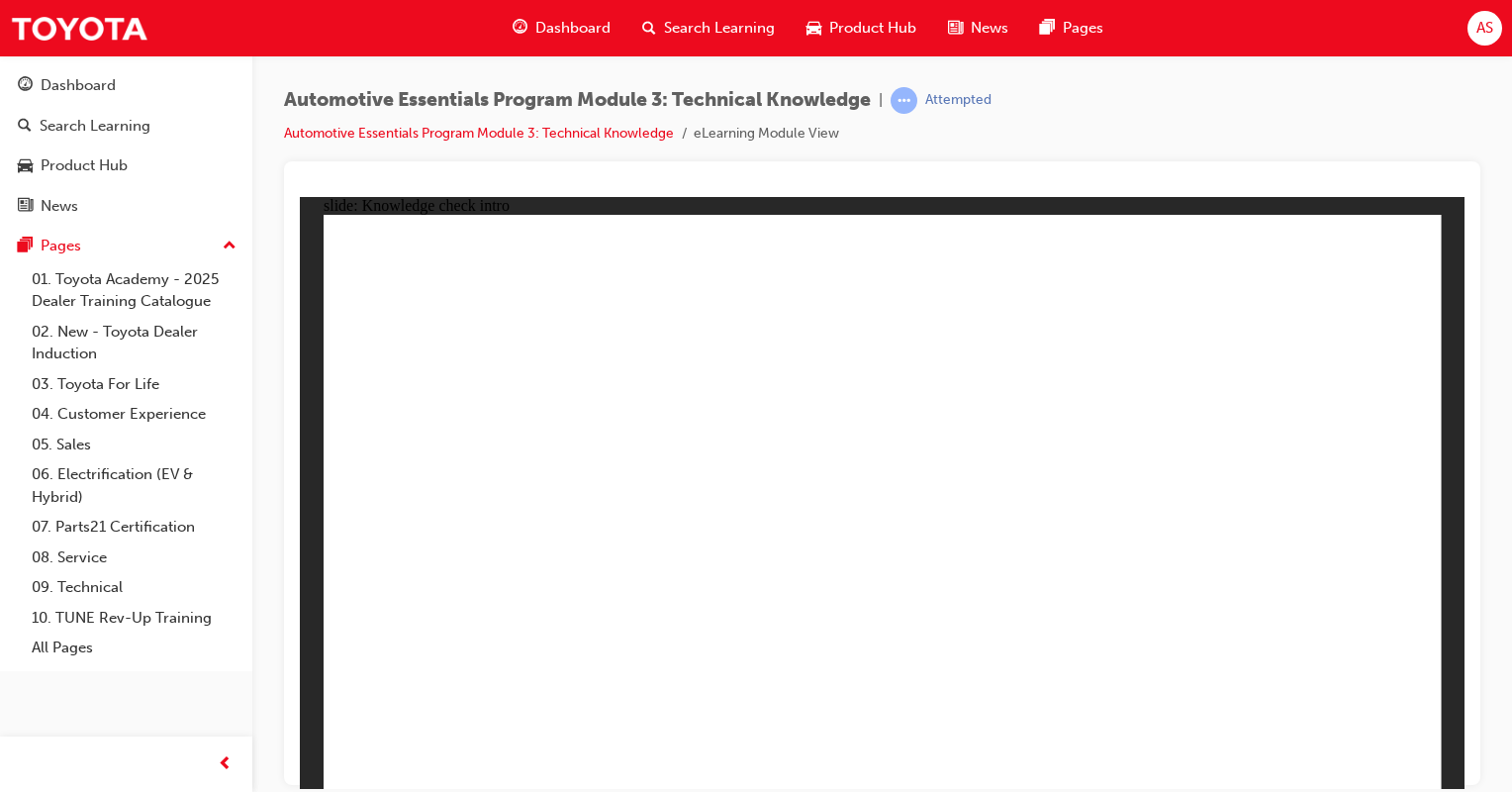 click 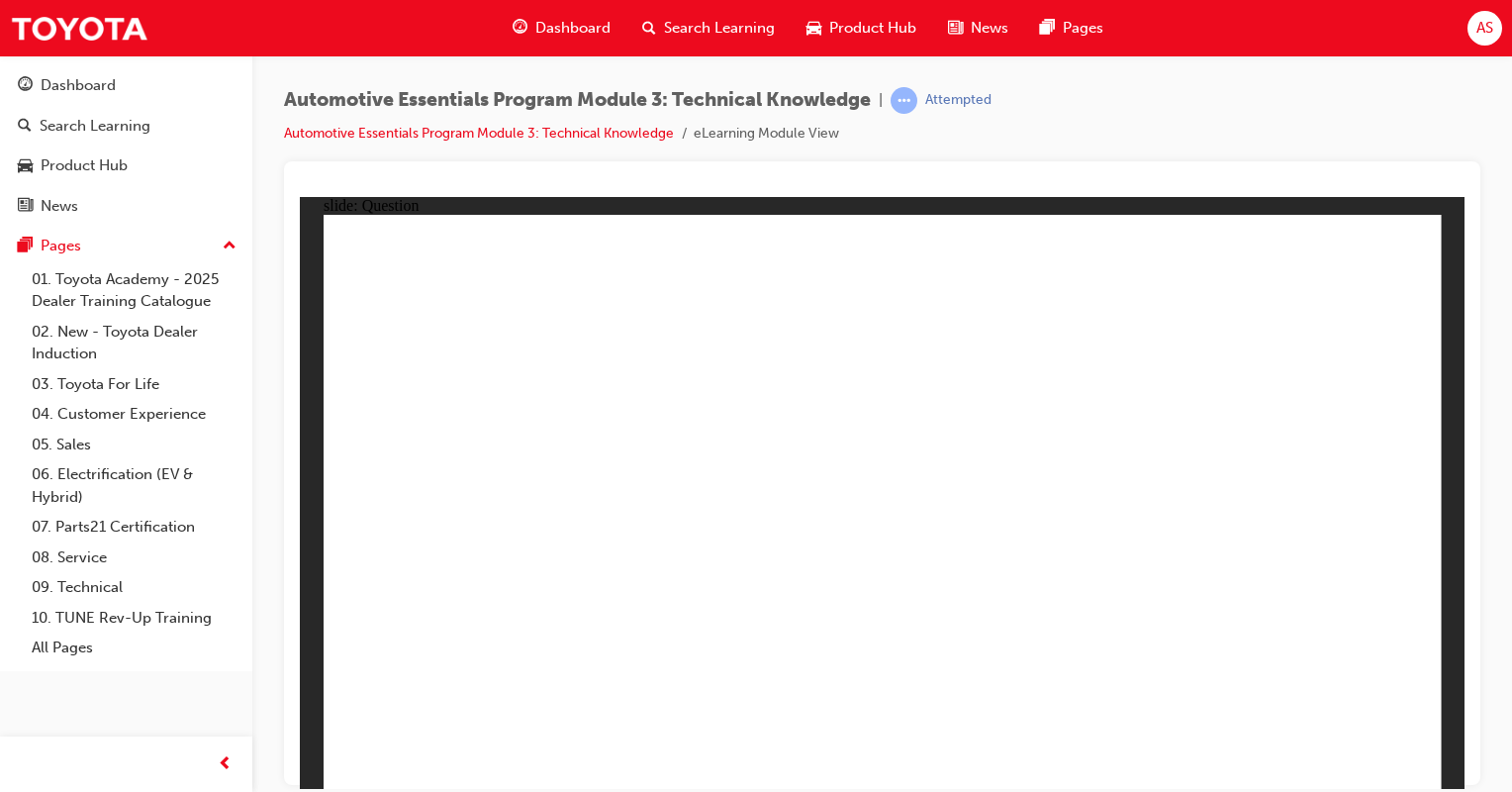 click 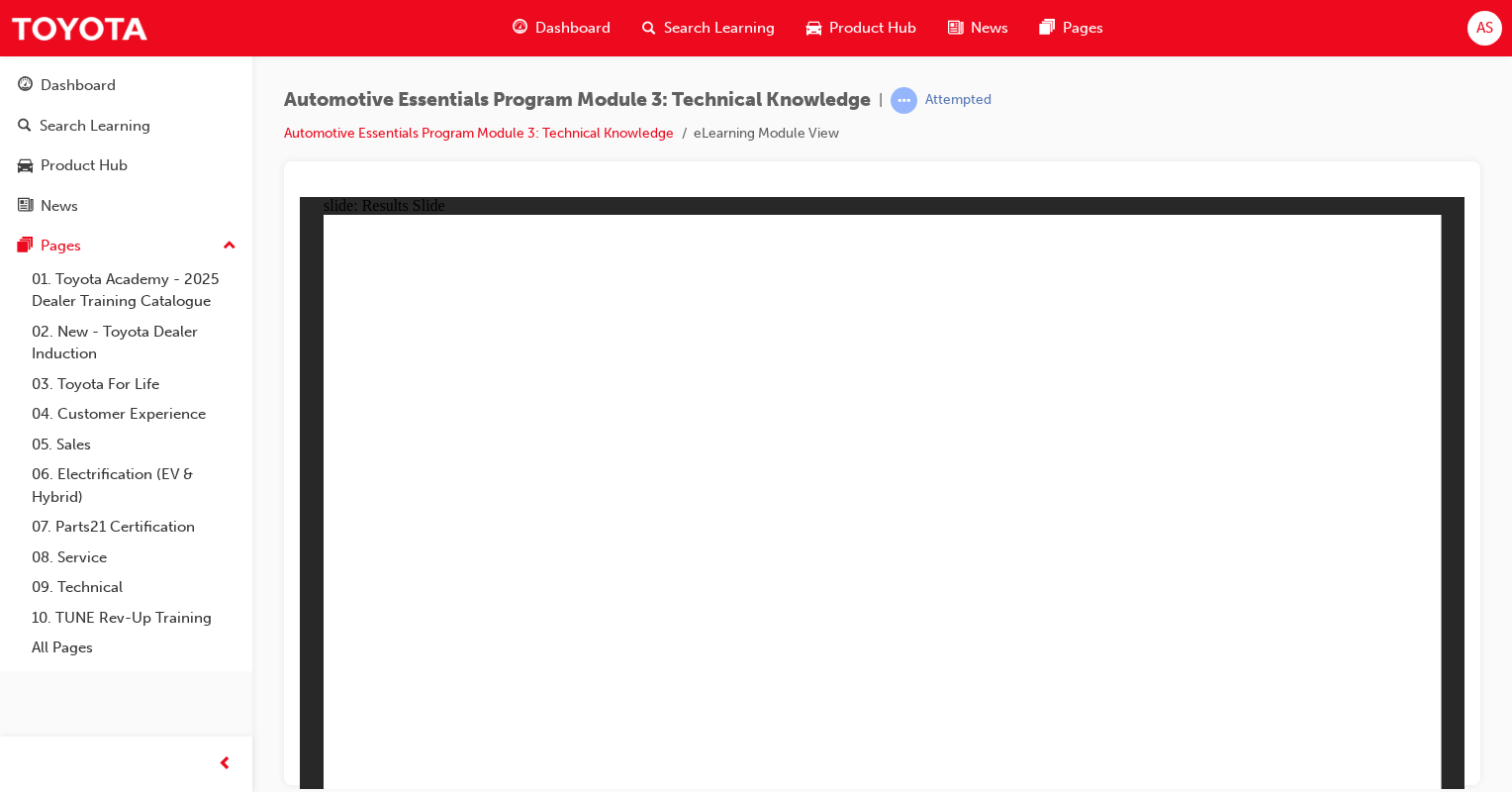 click 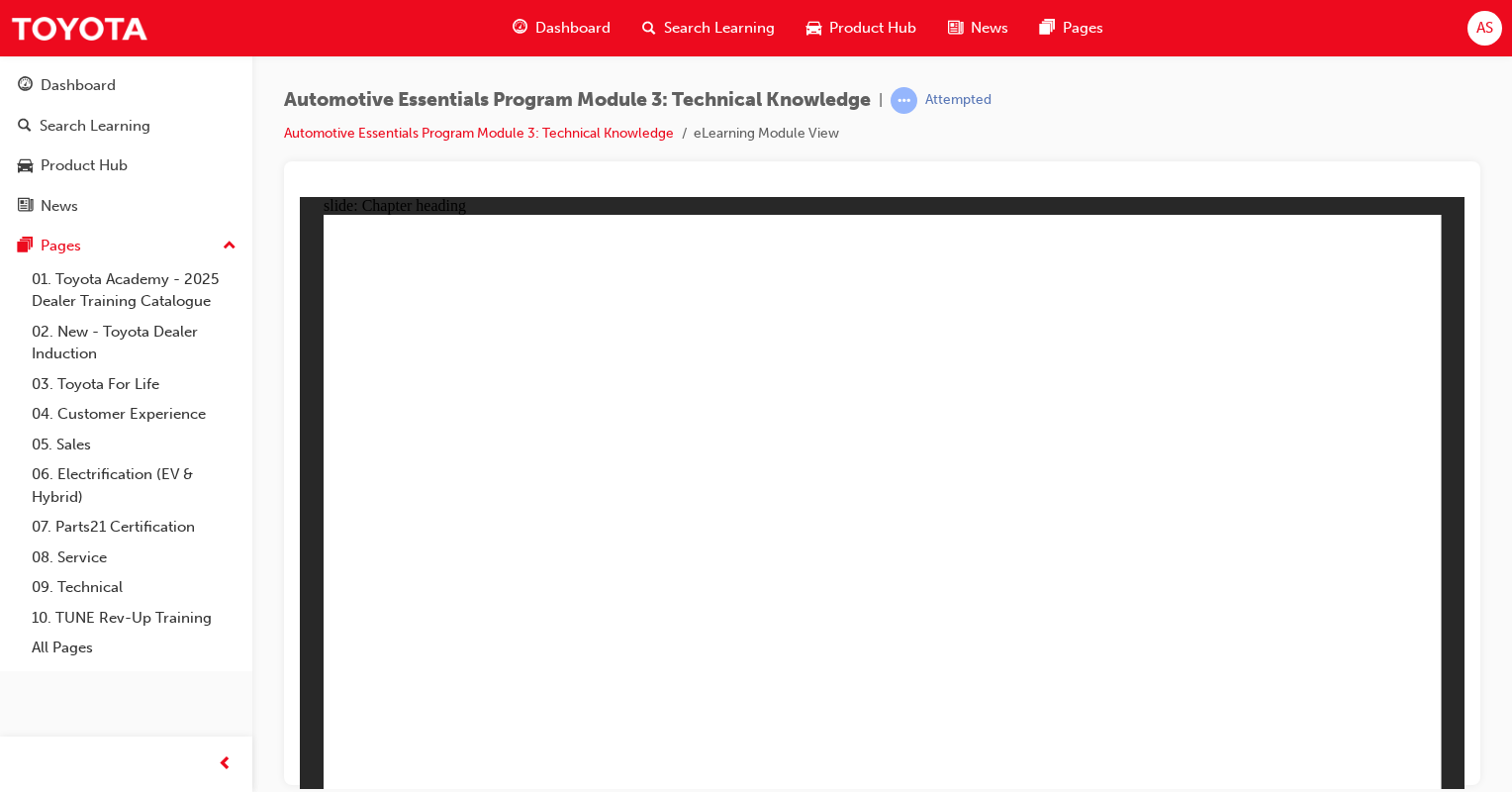 click 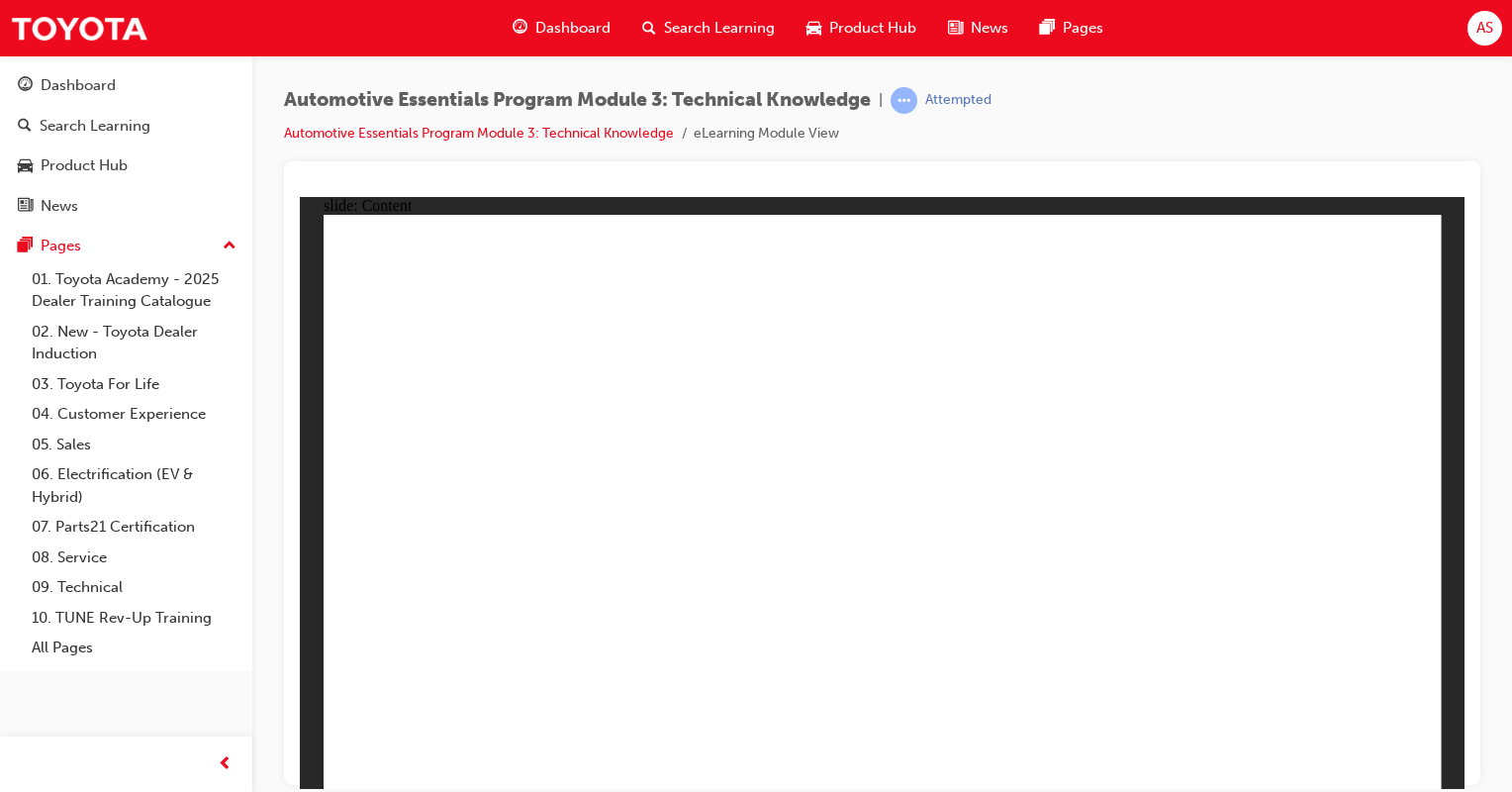 click 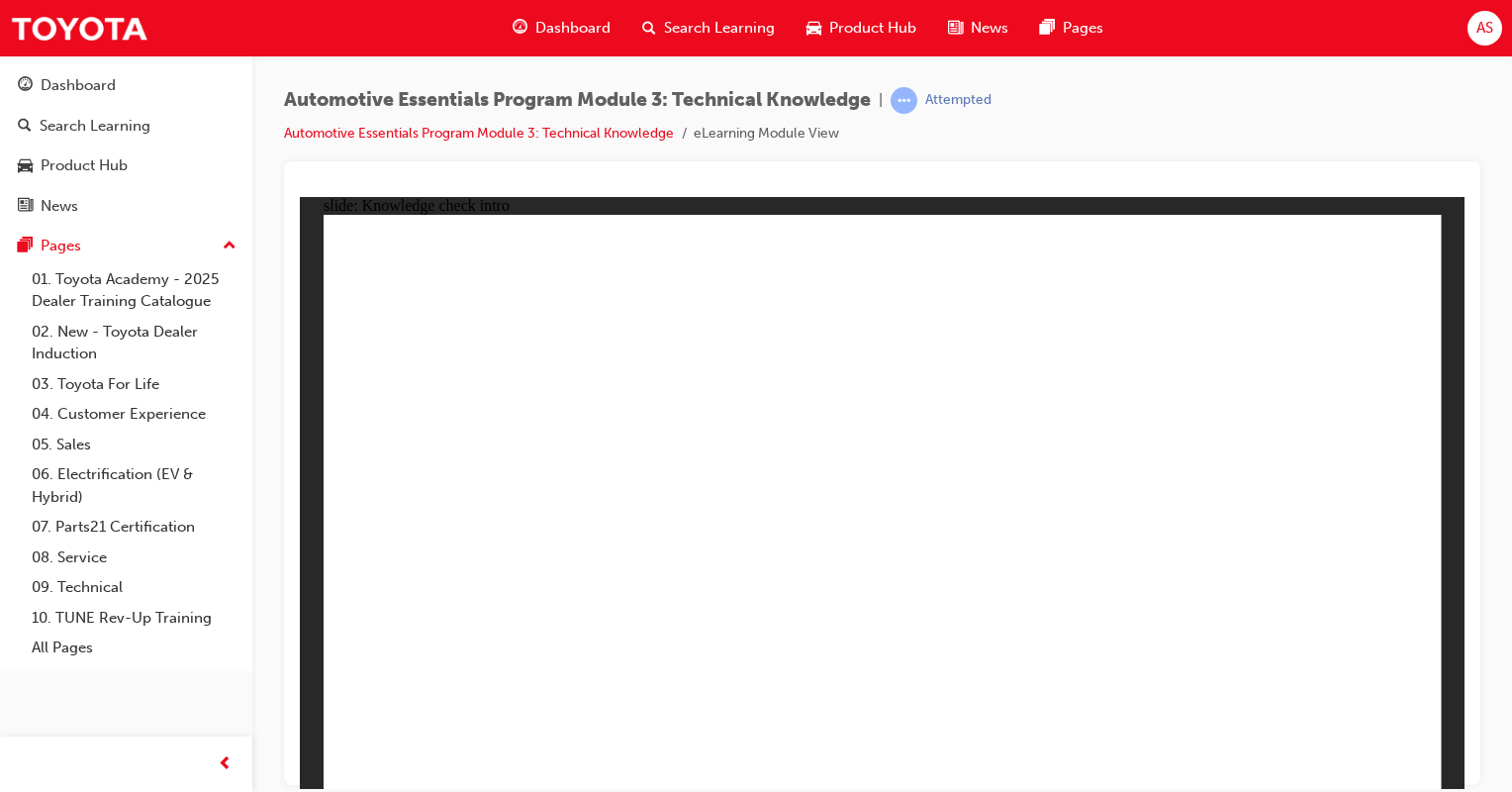 click 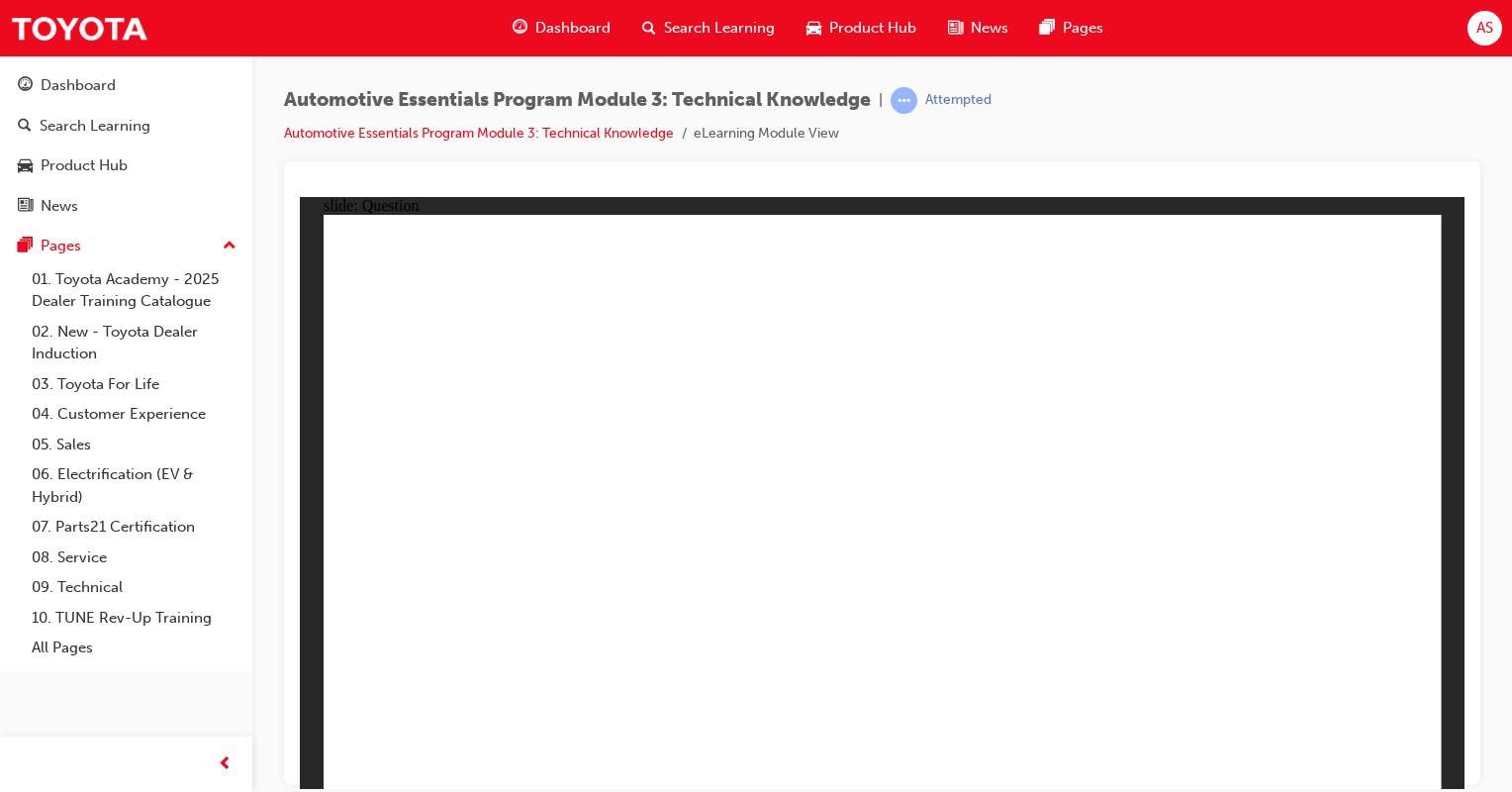click 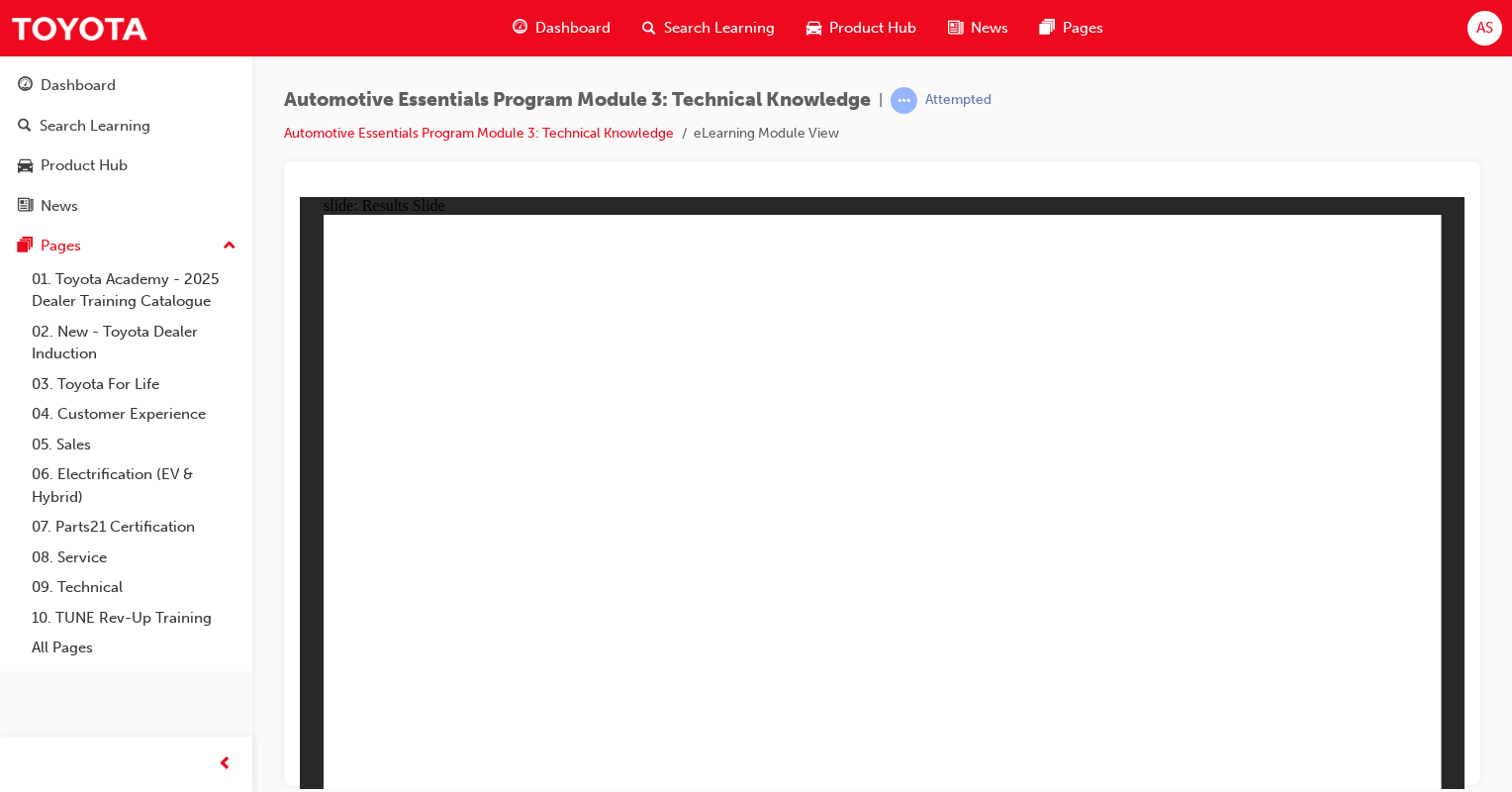 click 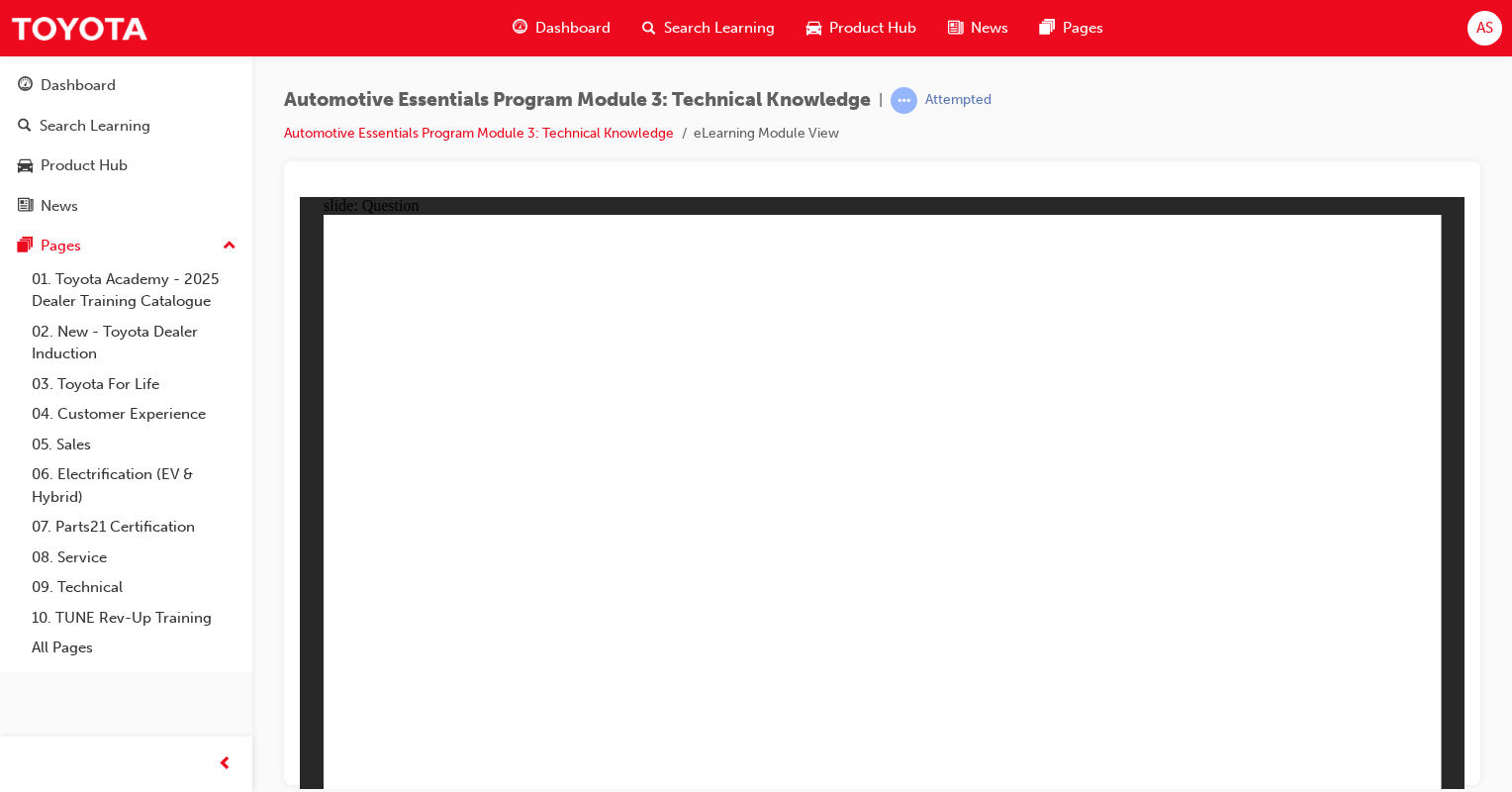 click 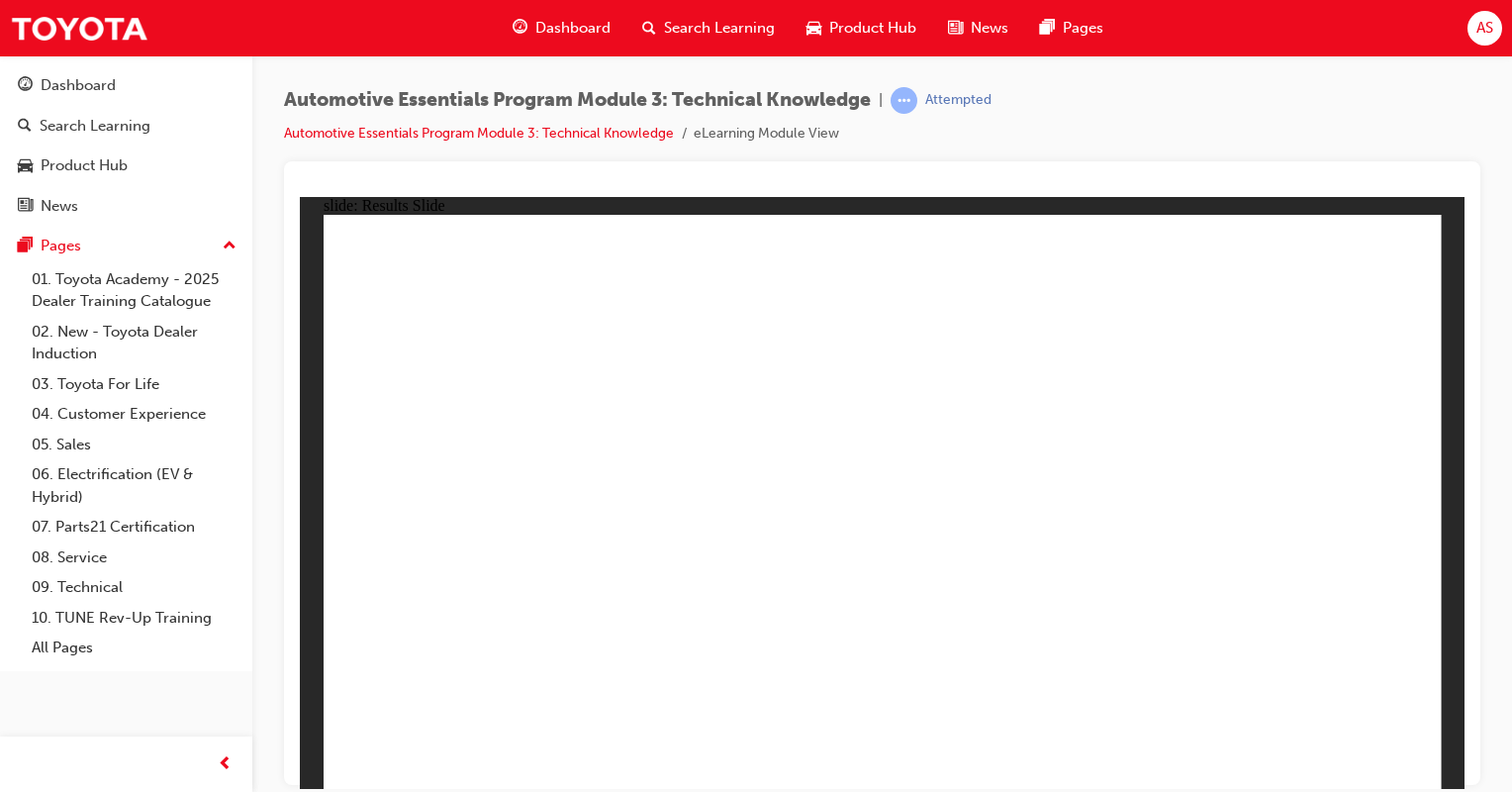 click 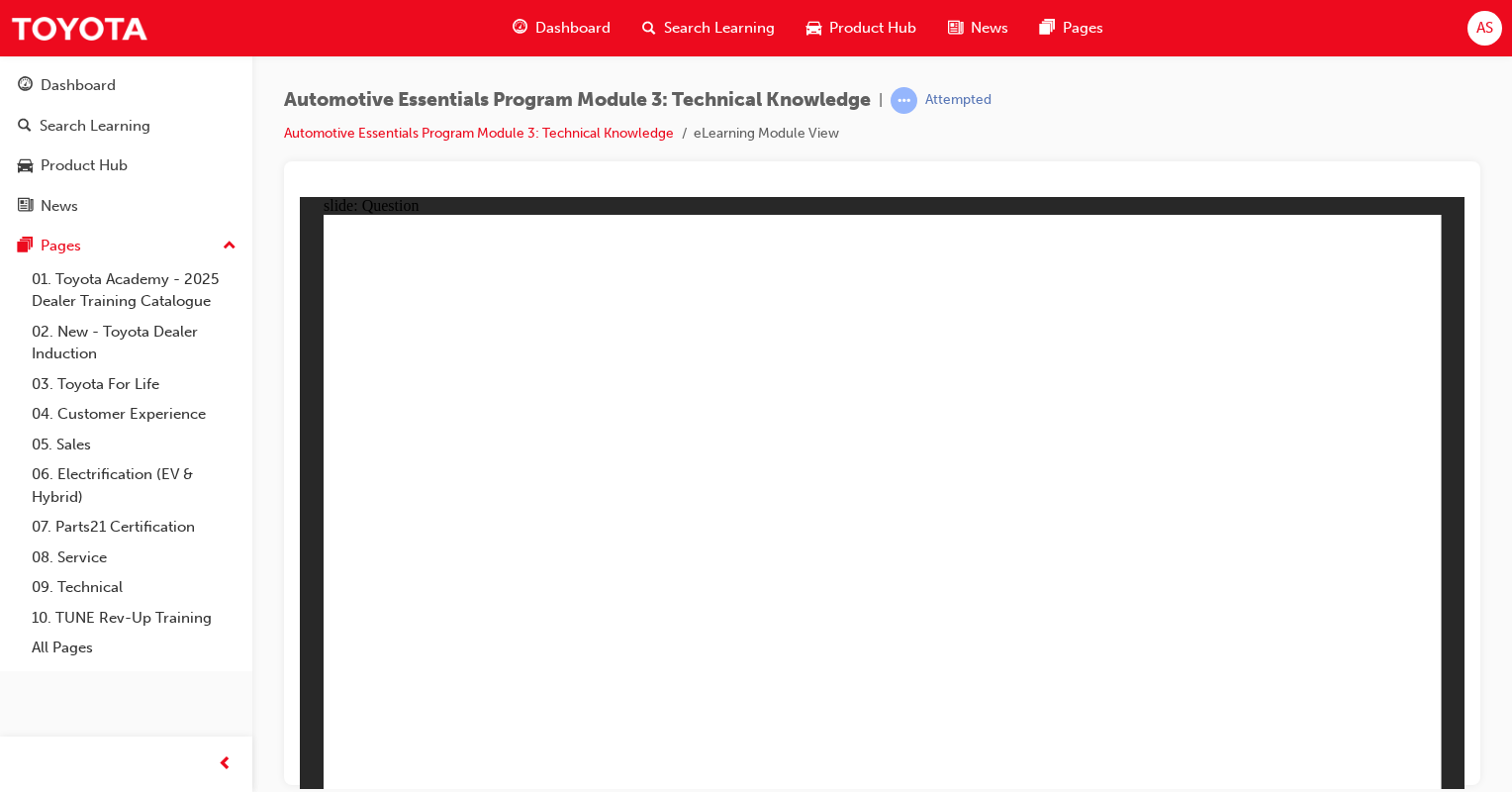 click 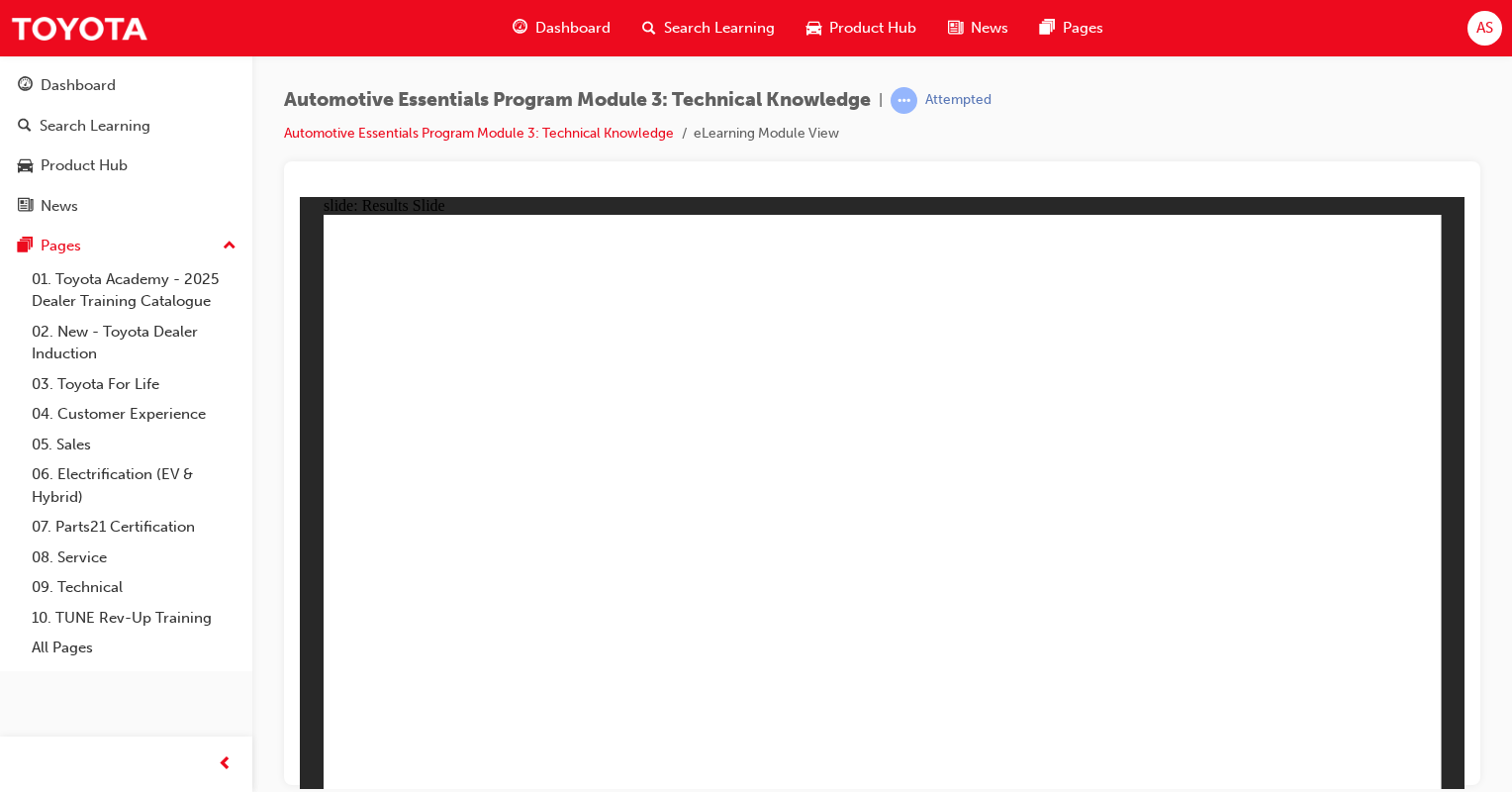 click 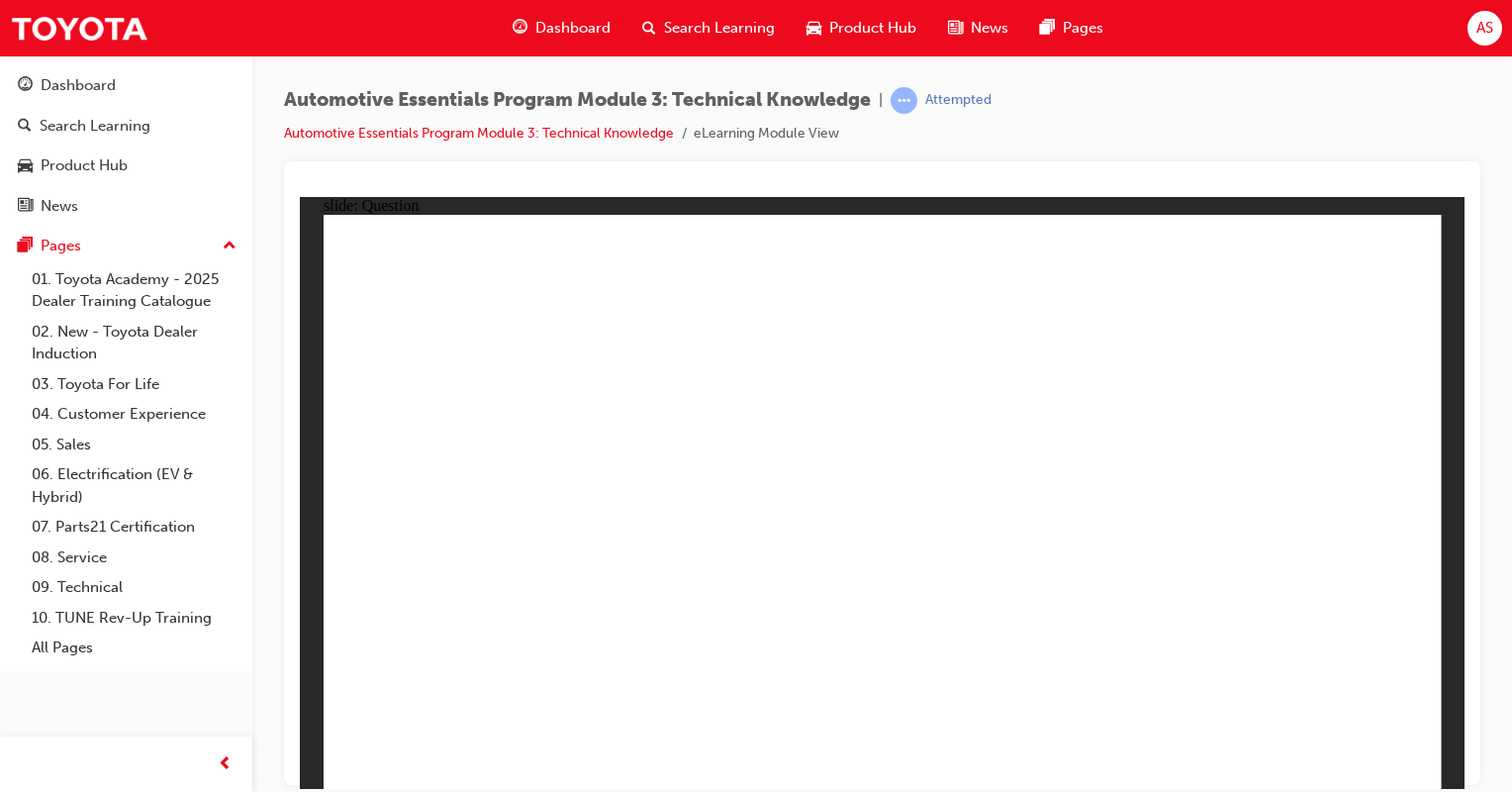 click 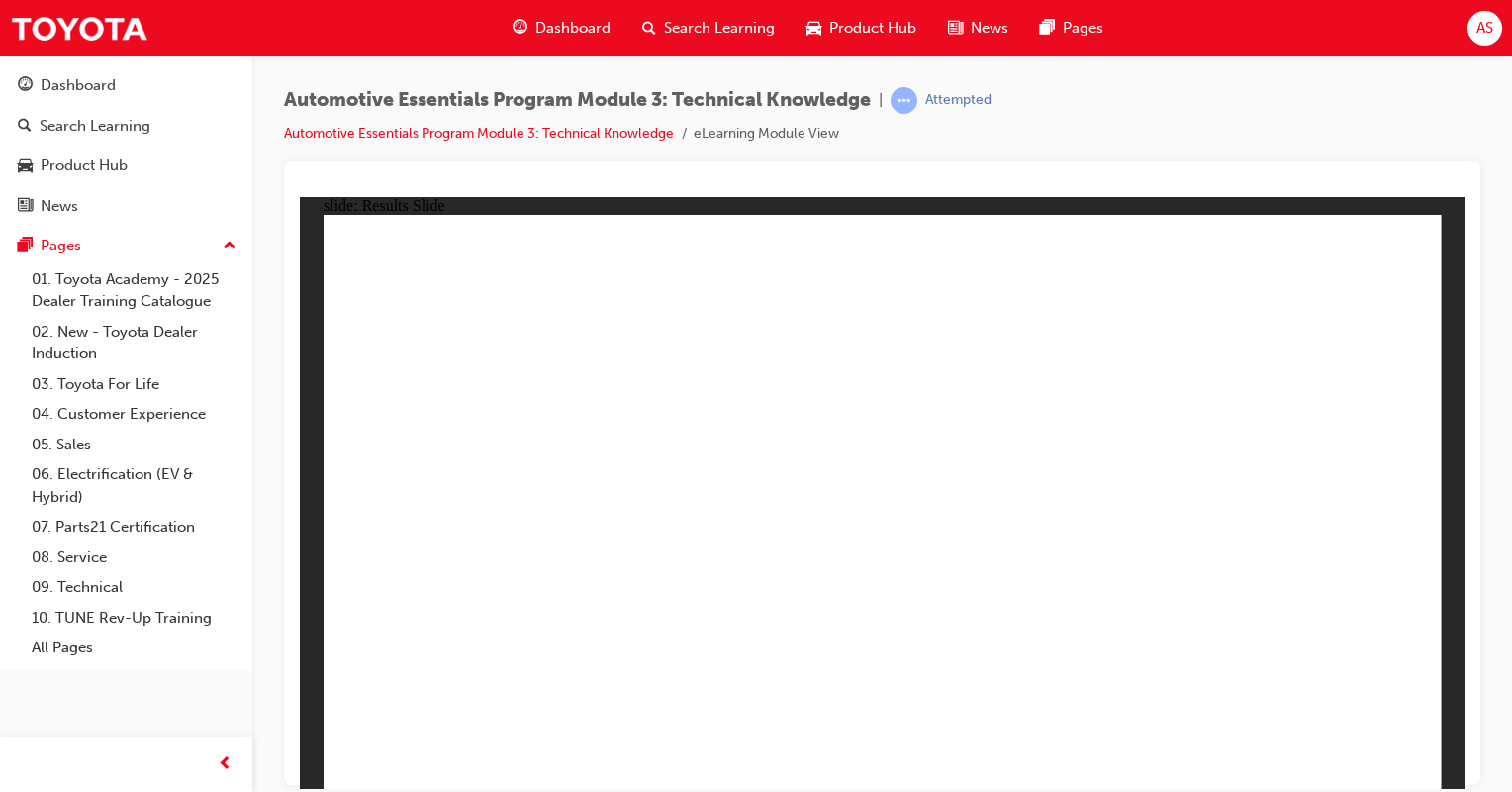 click 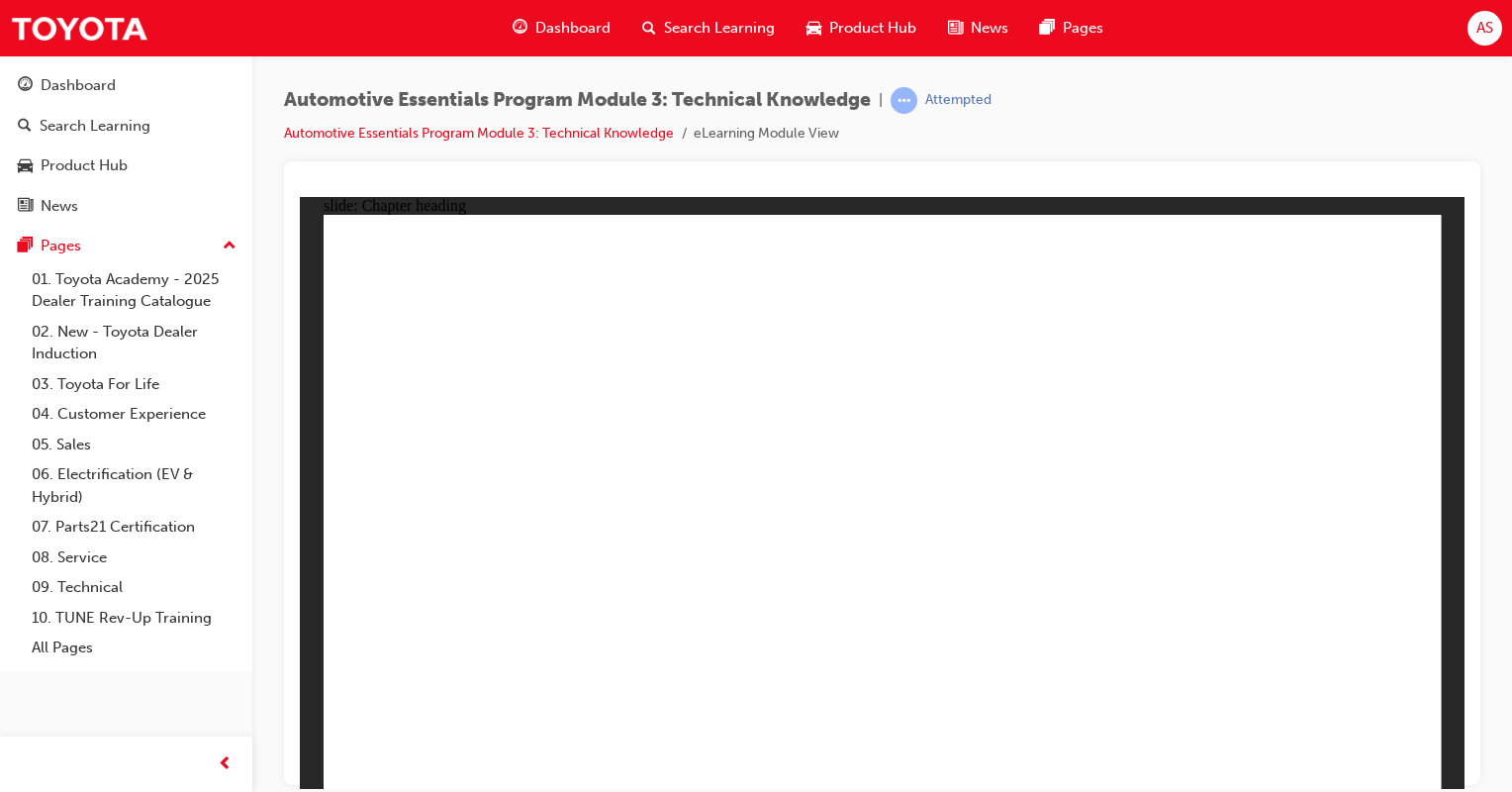 click 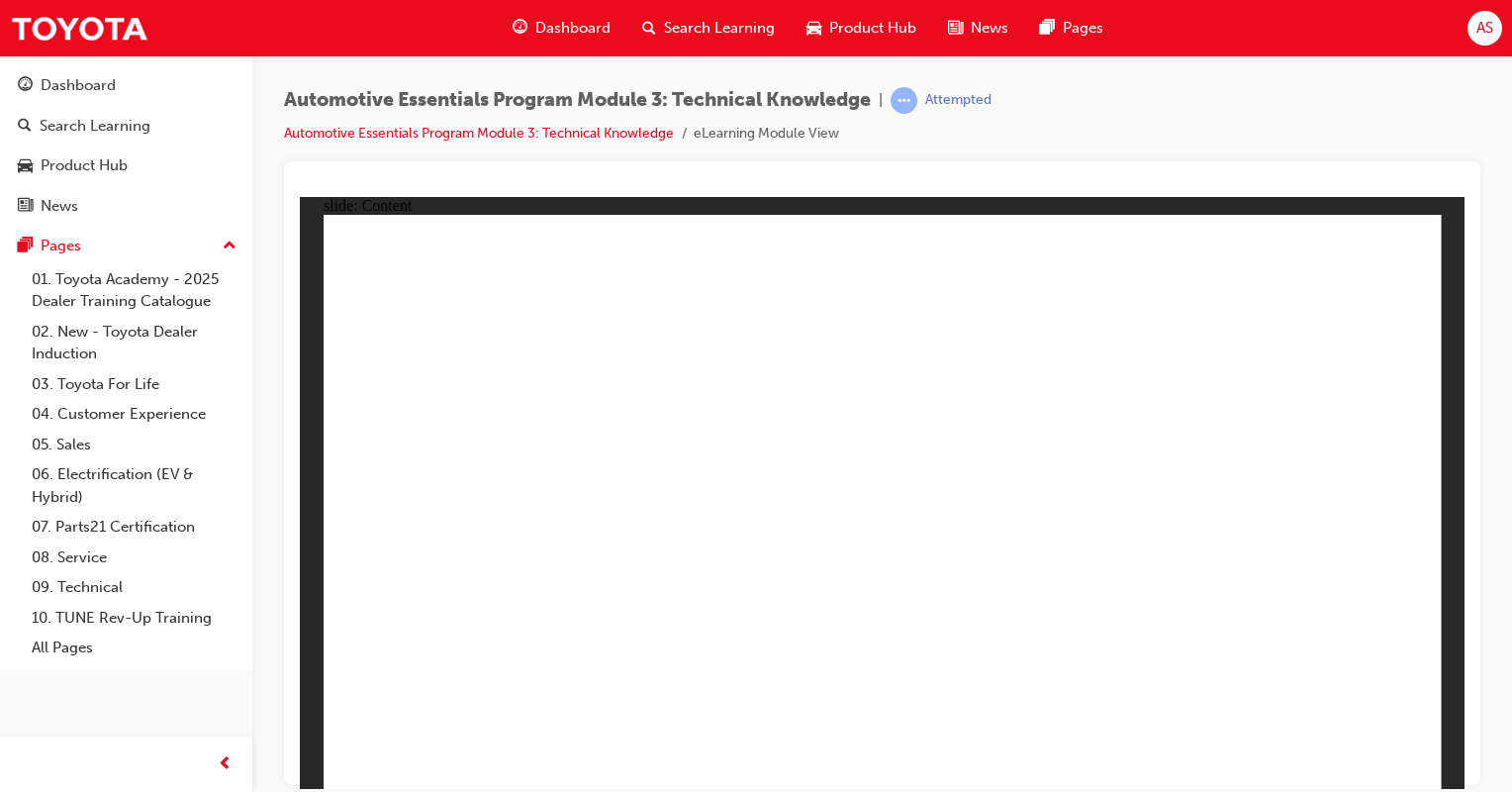 click 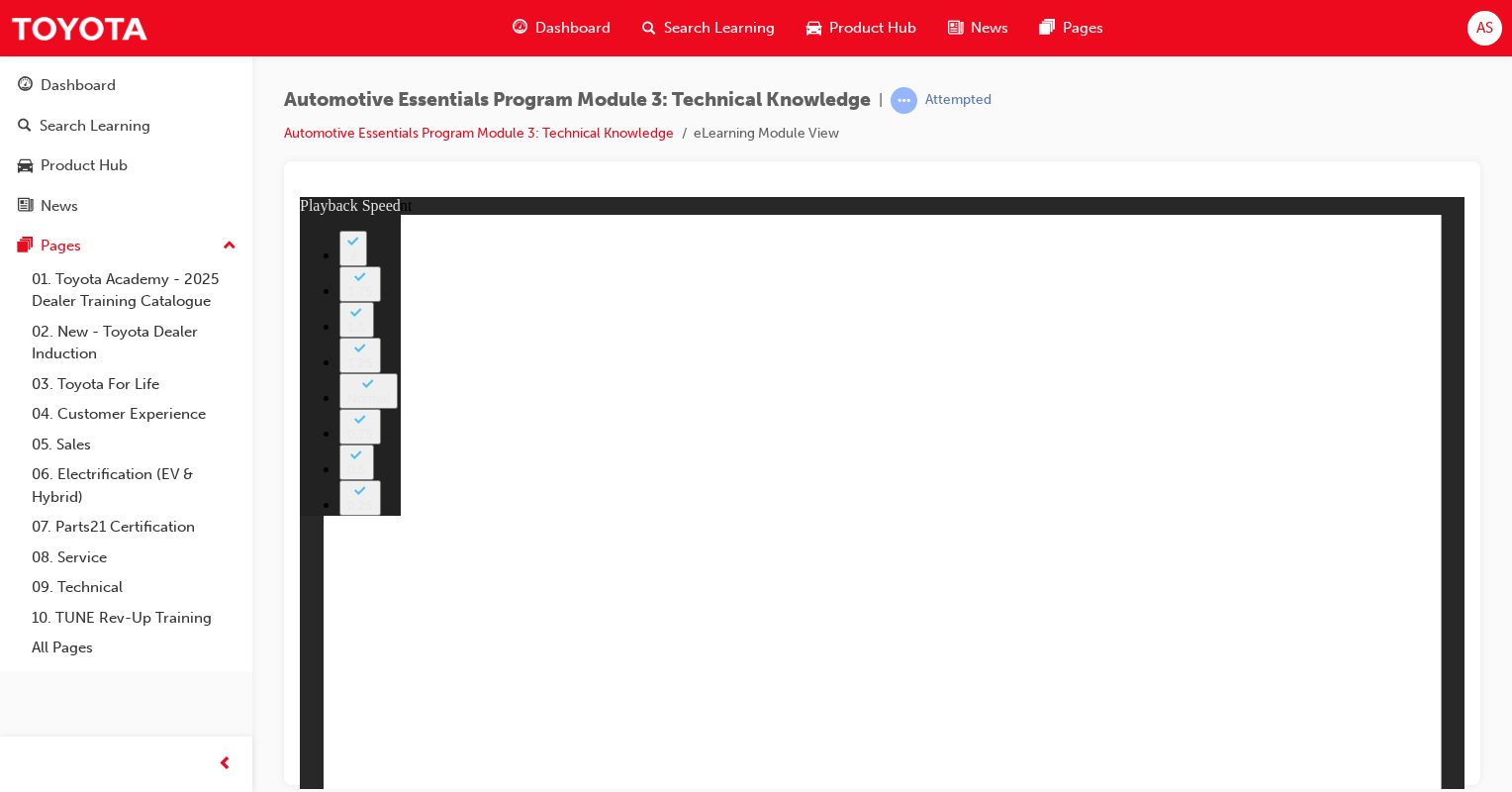 click 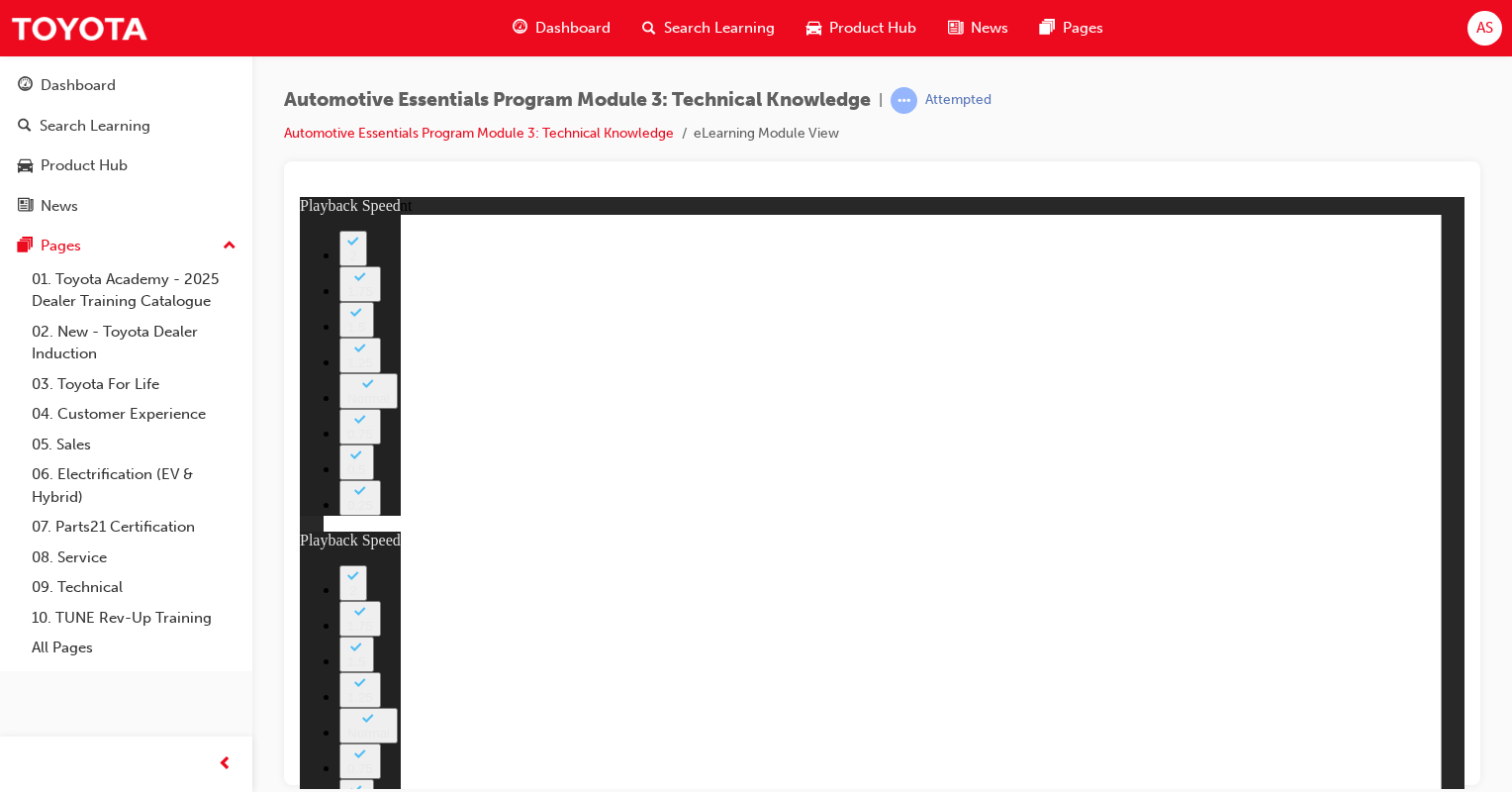 type on "8" 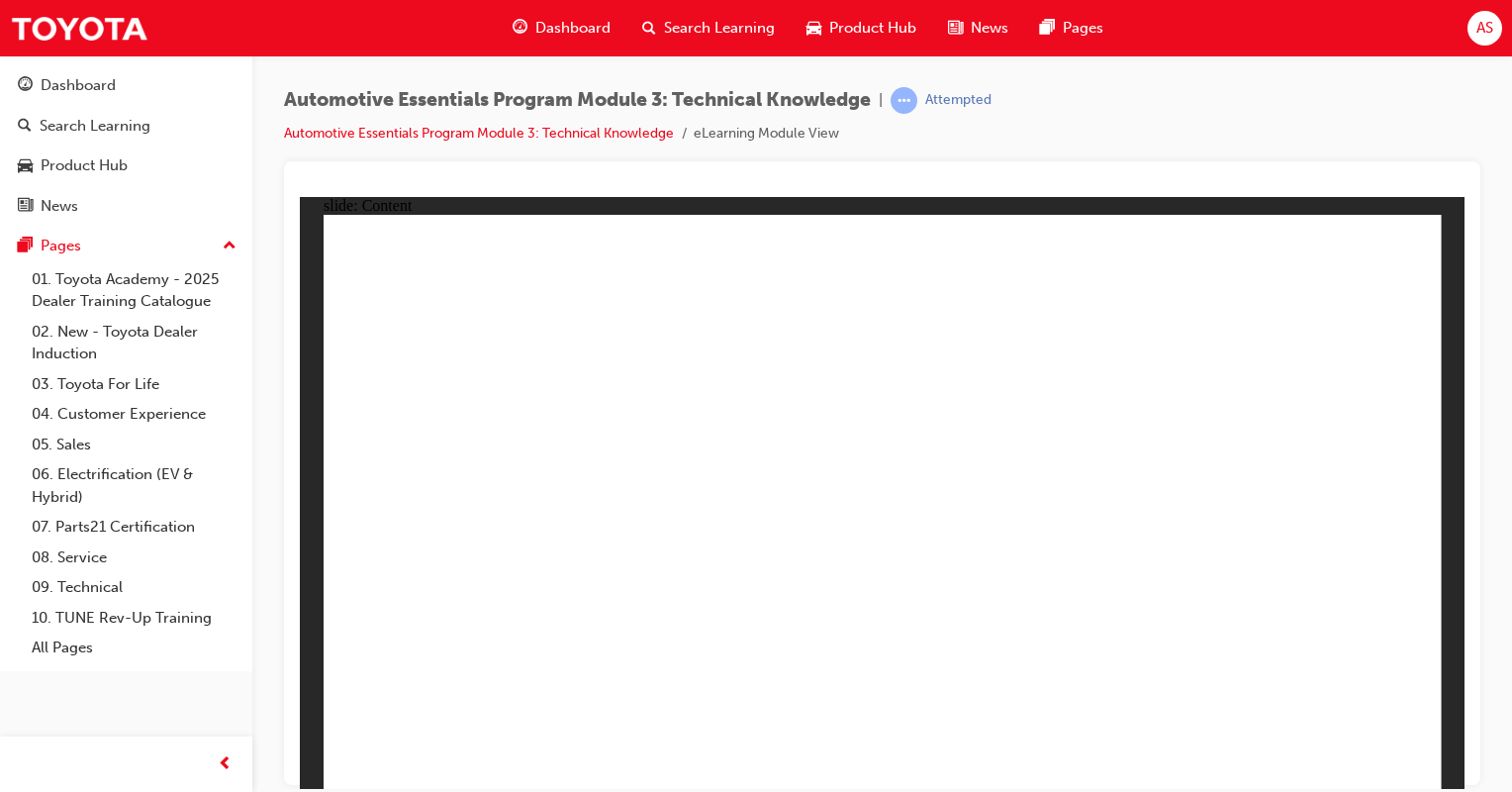 click 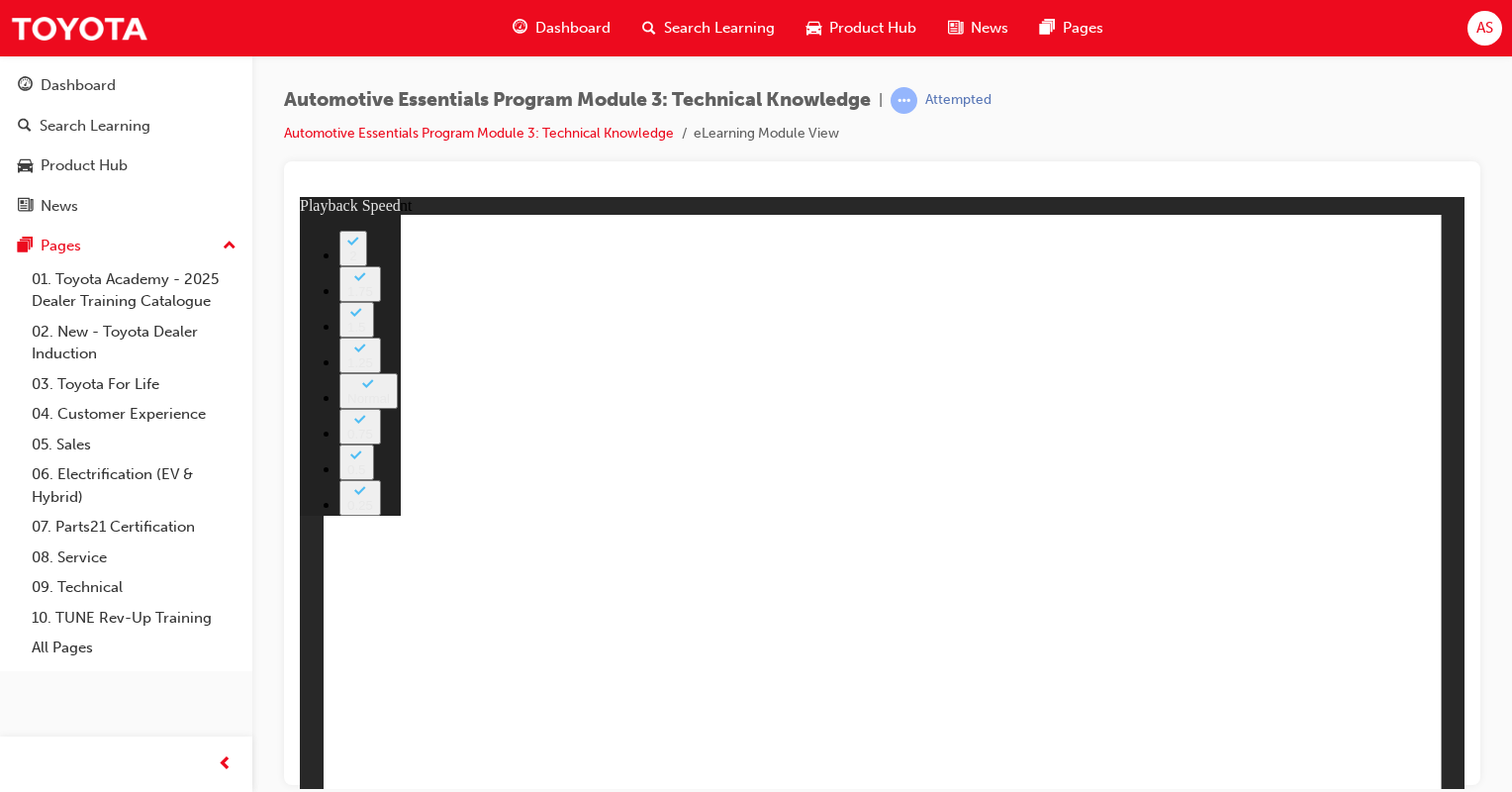 click 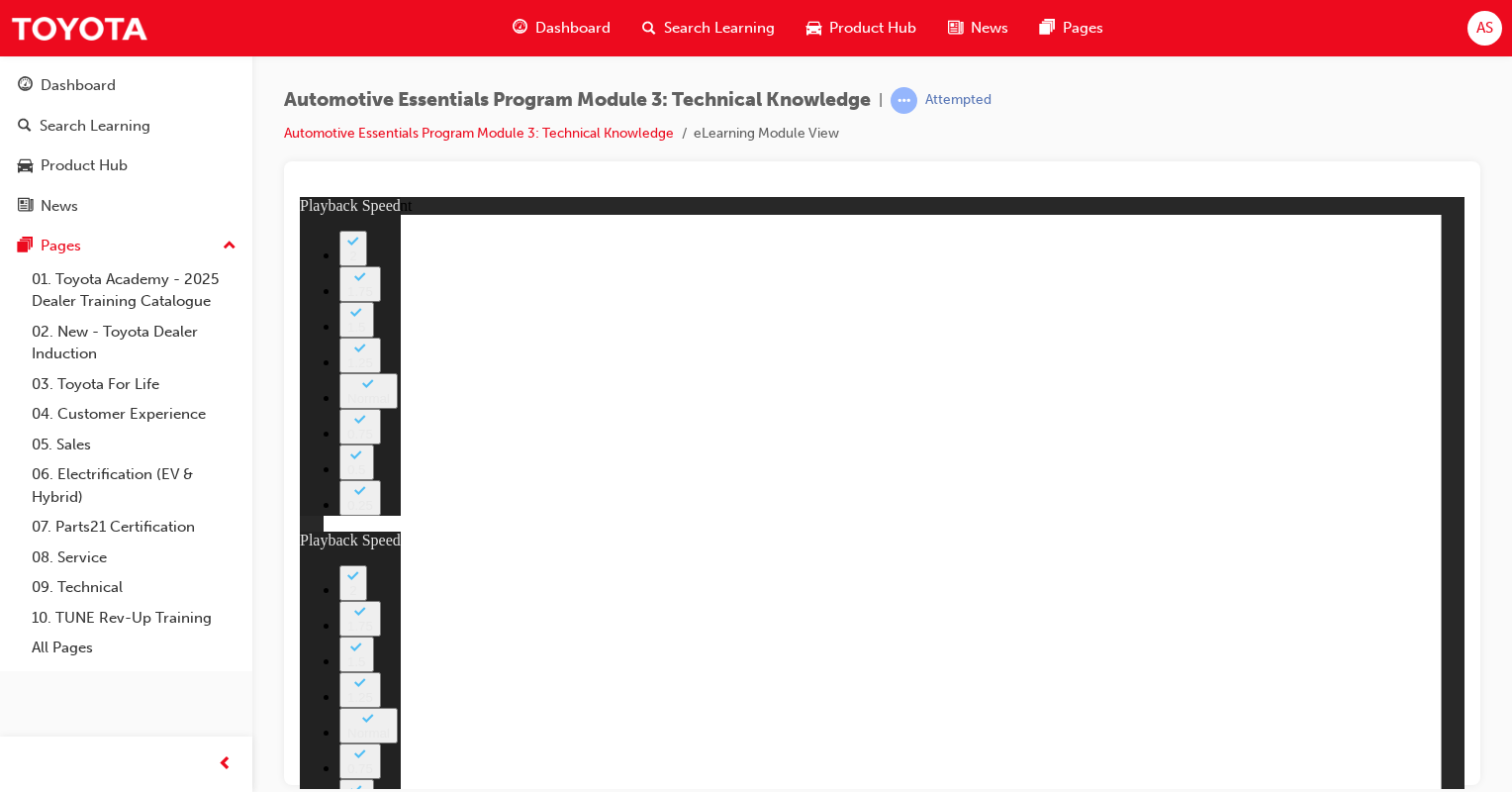 click 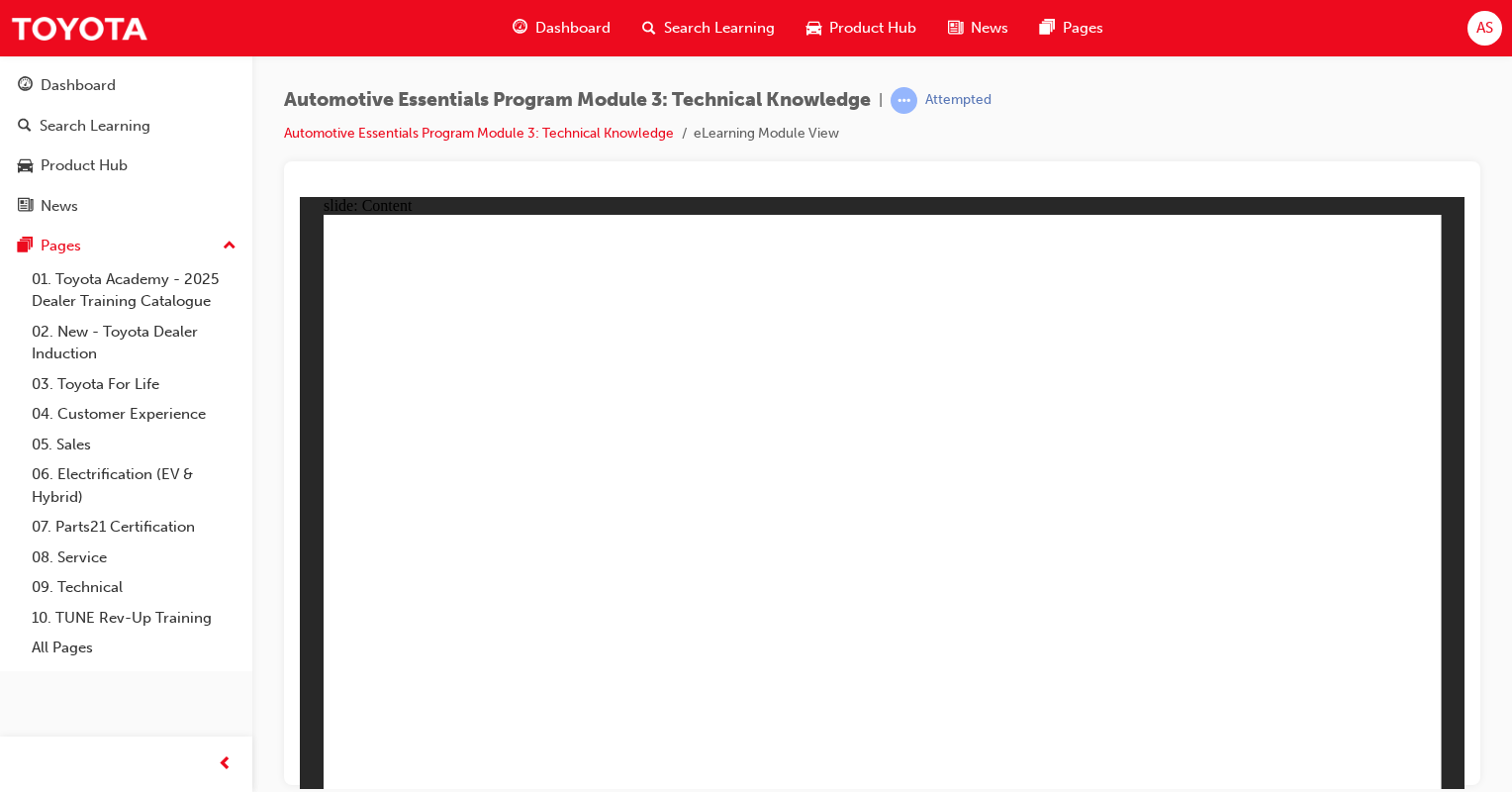 click 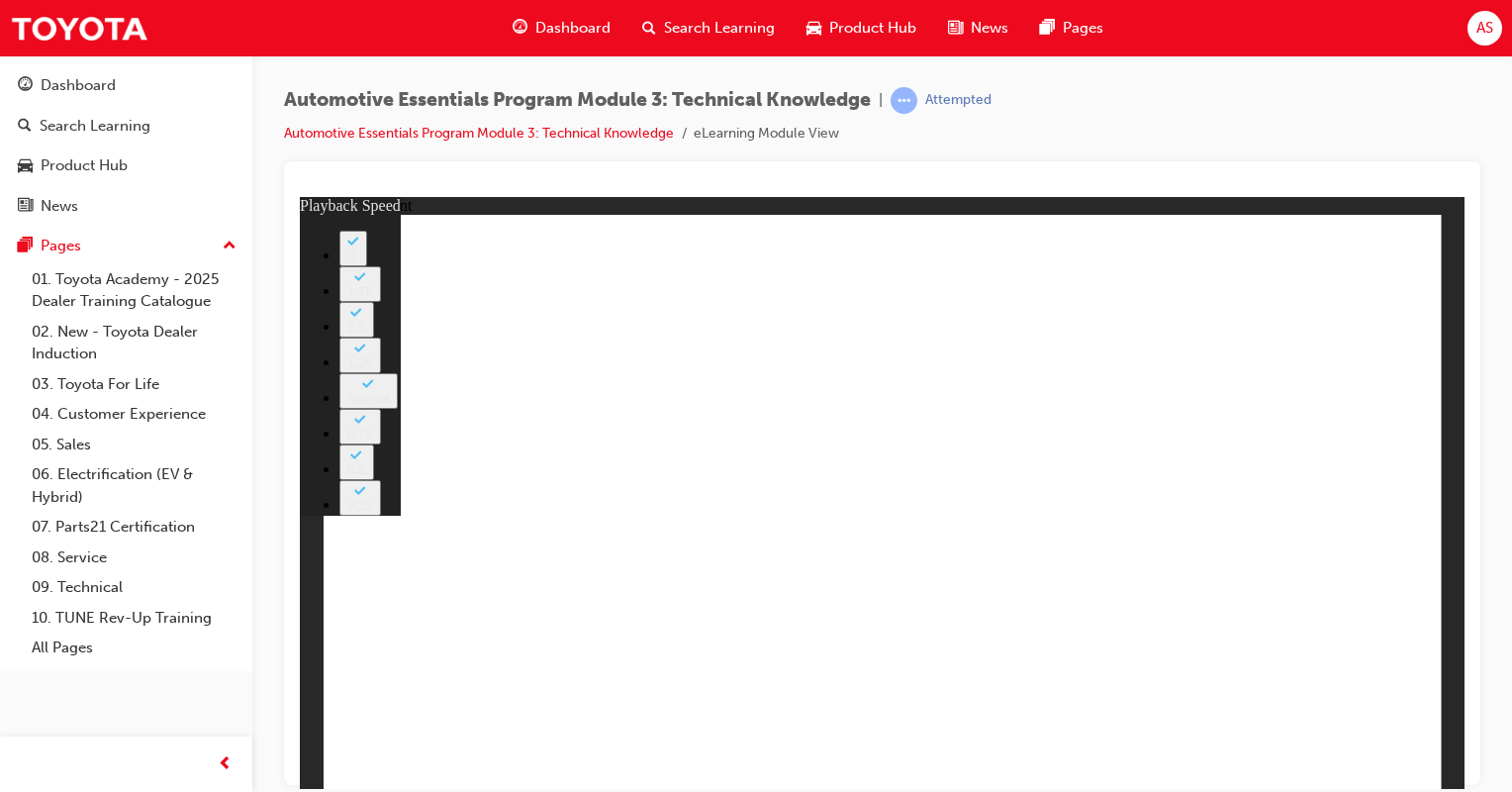 click 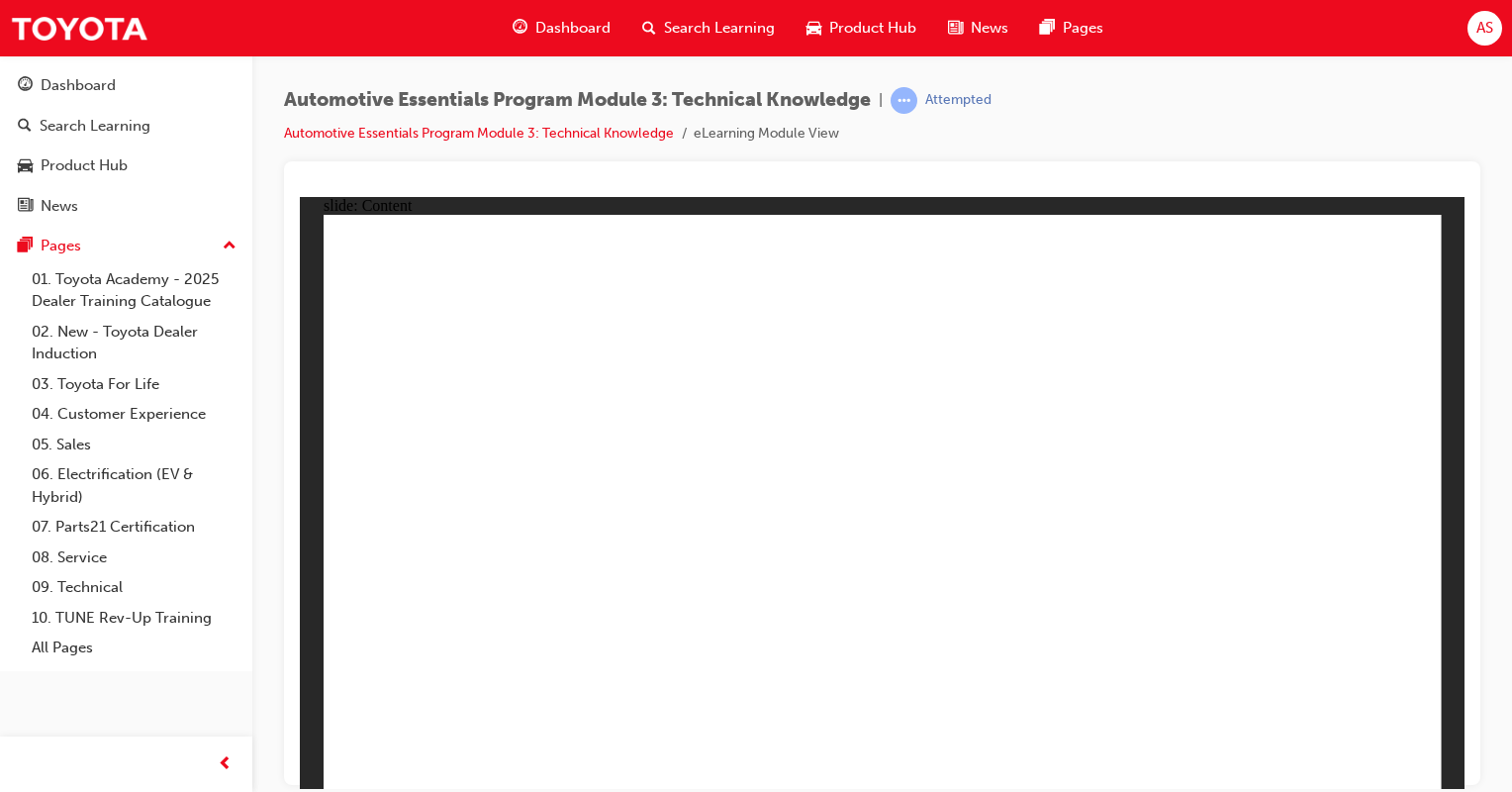 click 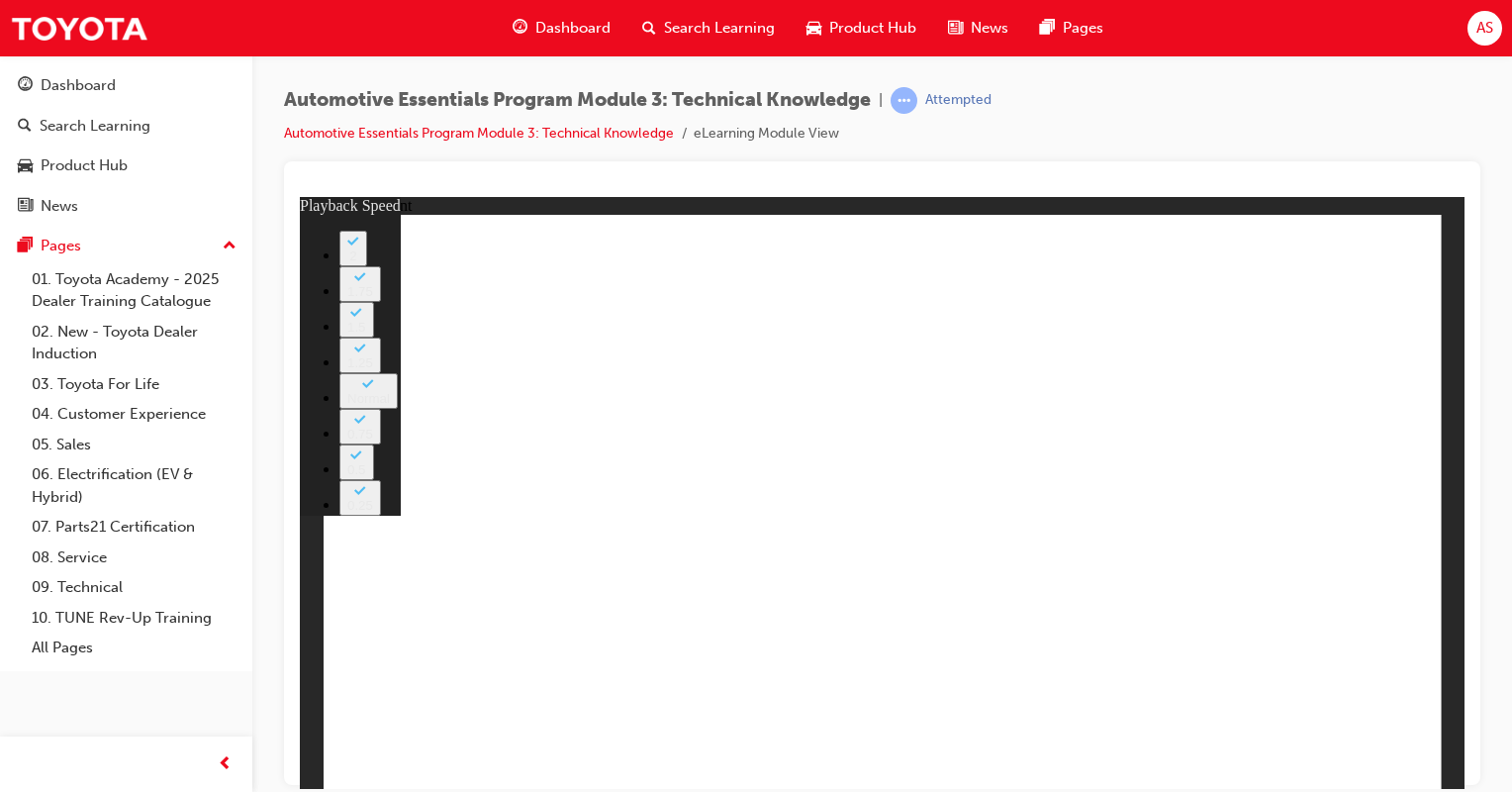 click 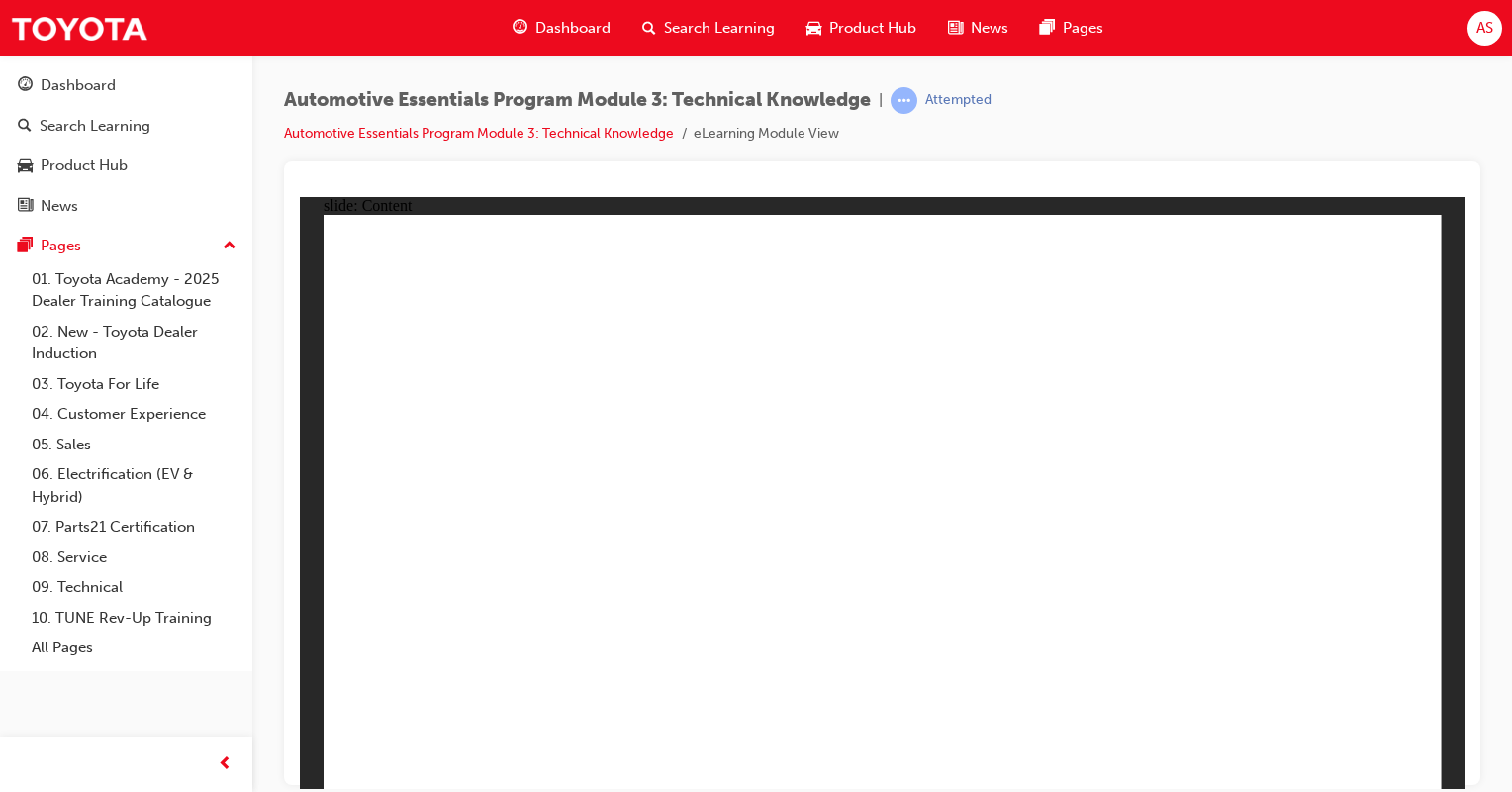 click 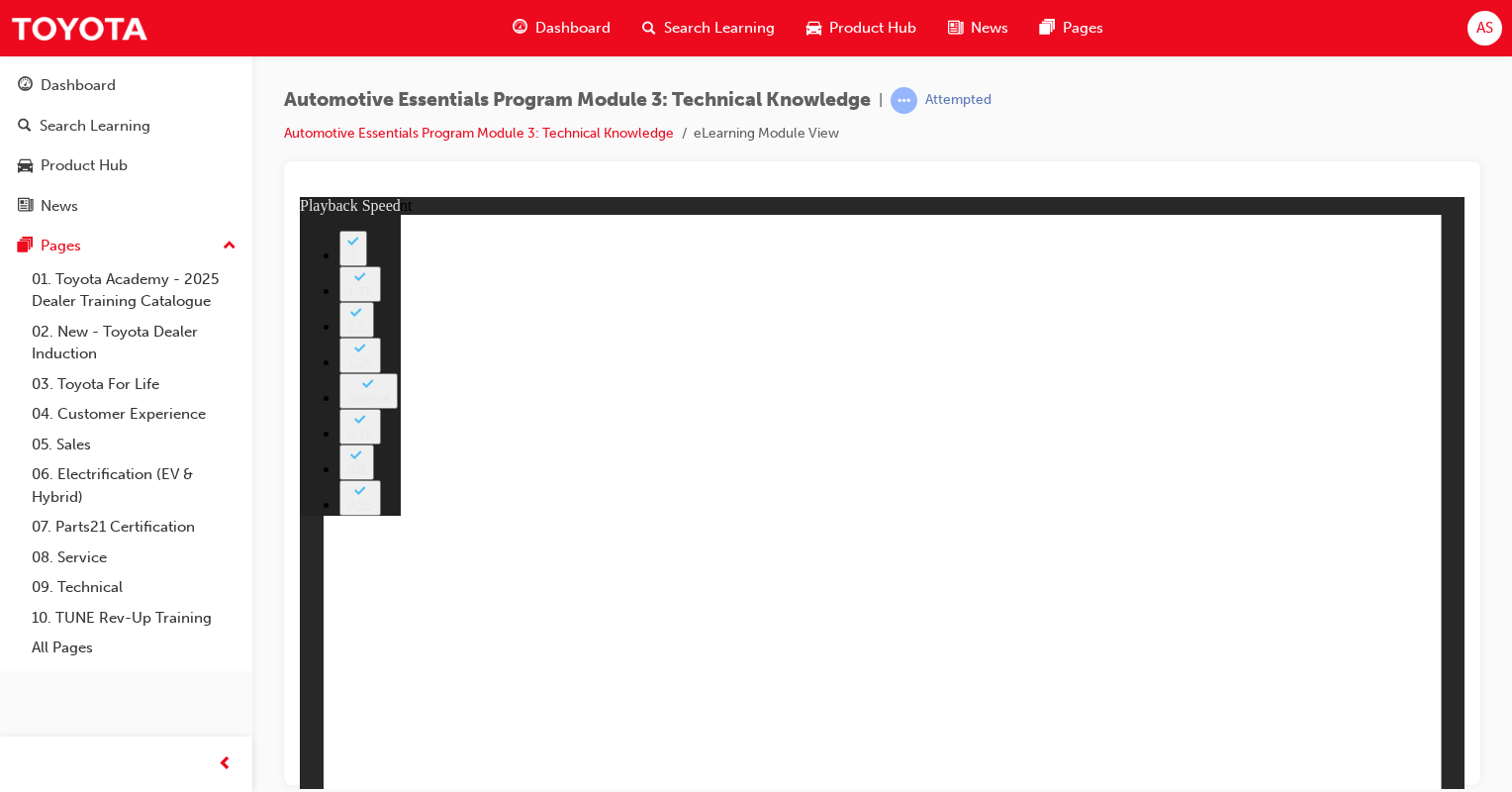 click 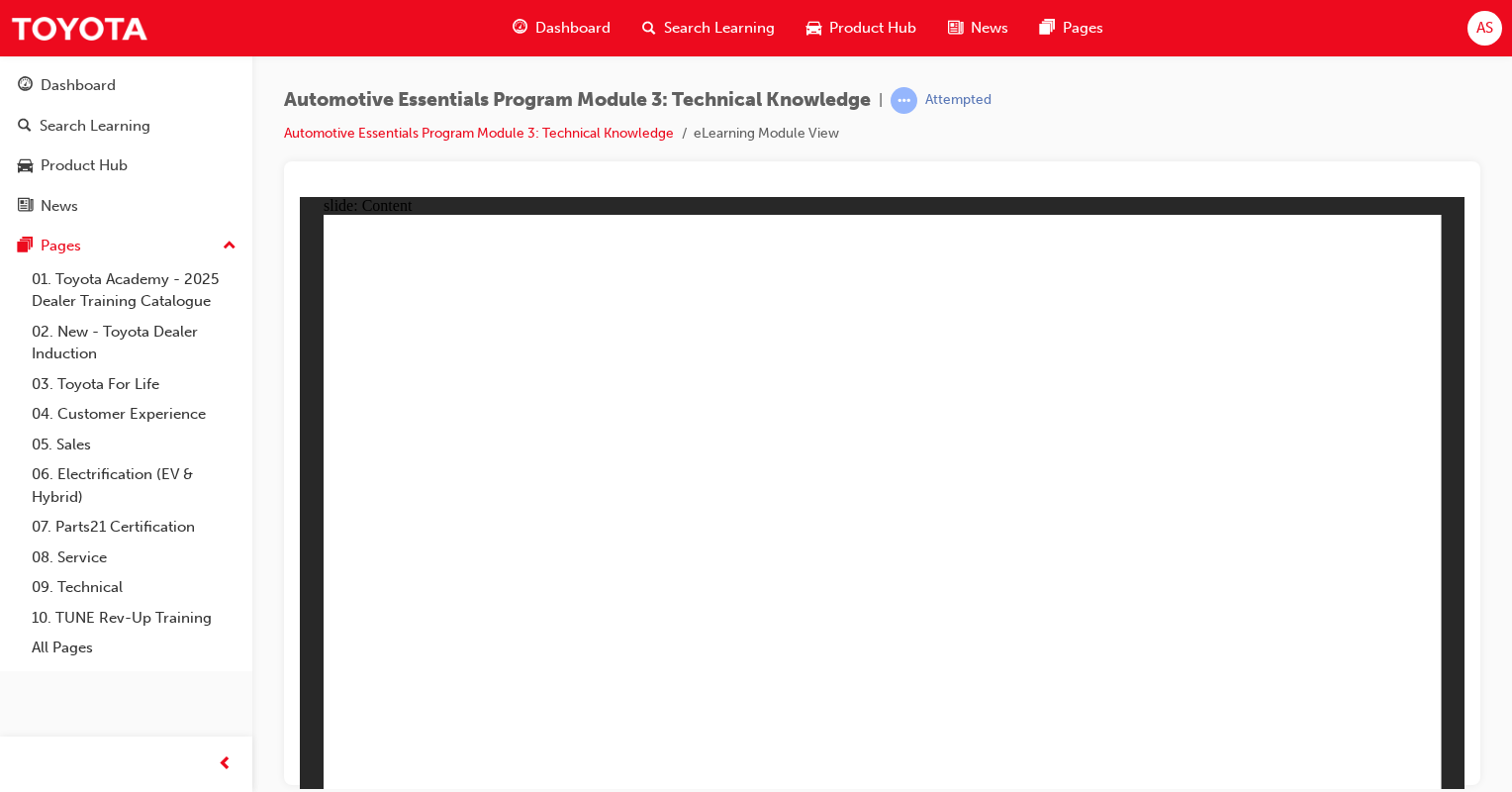 click 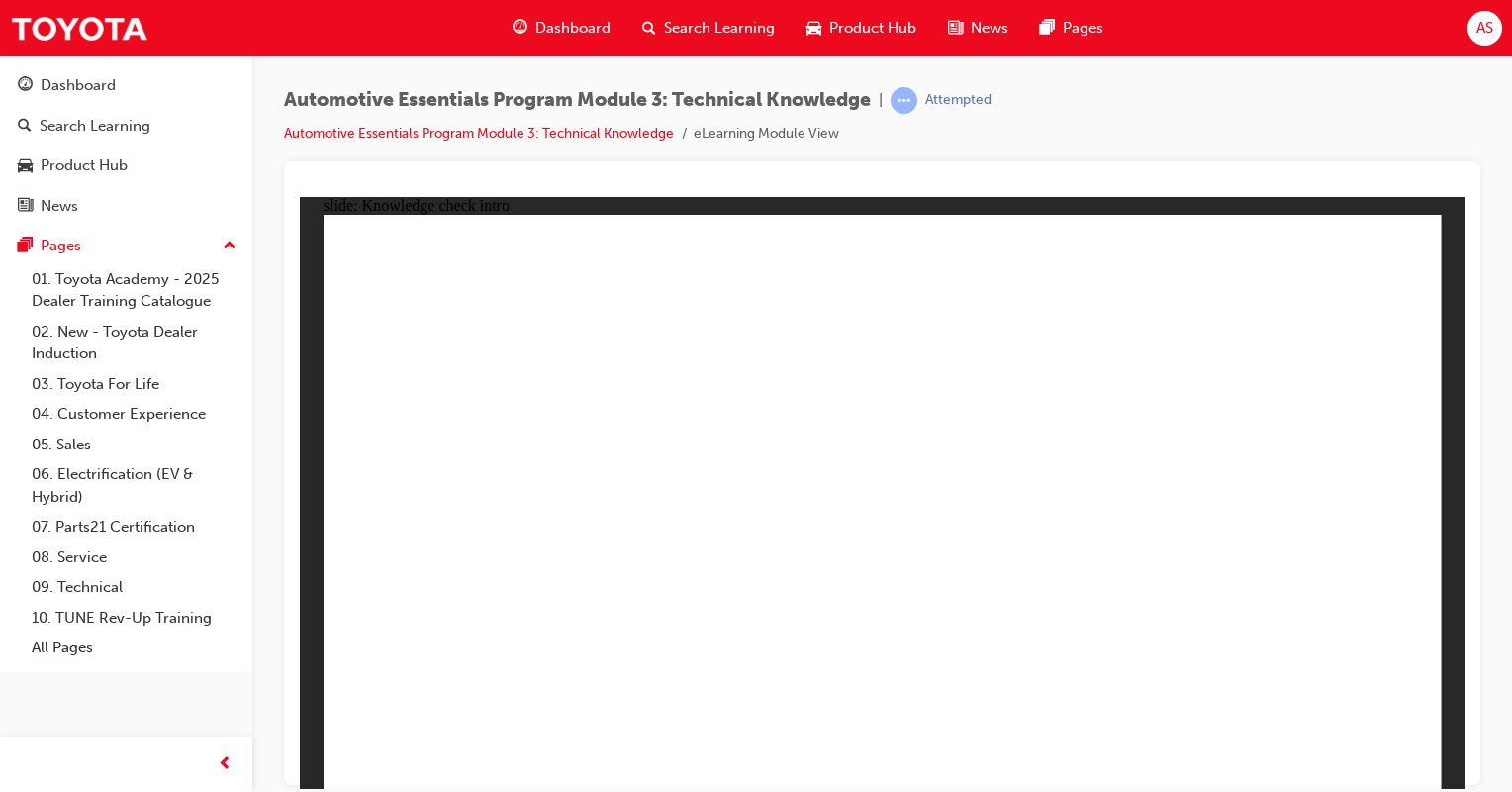 click 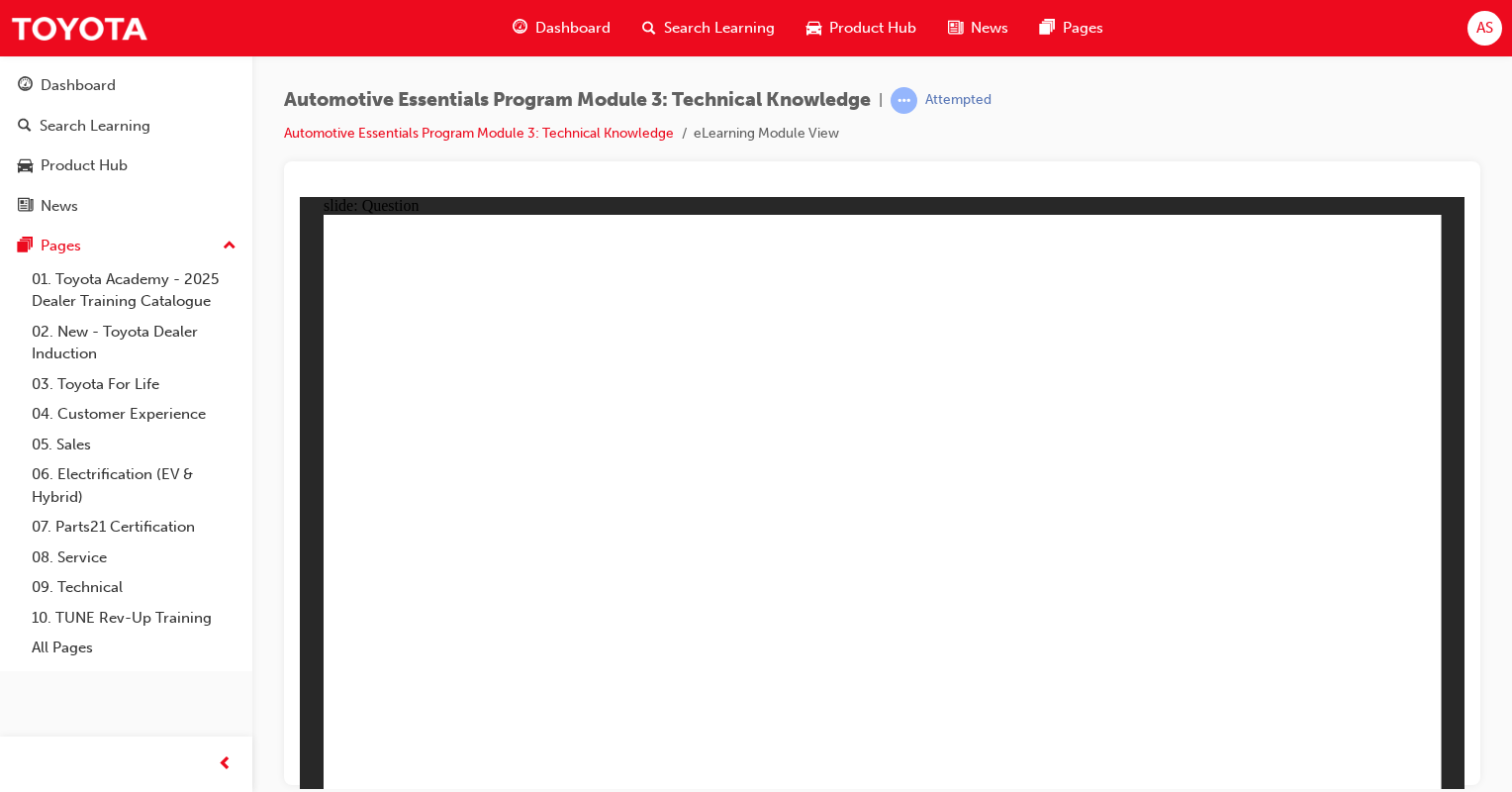 click 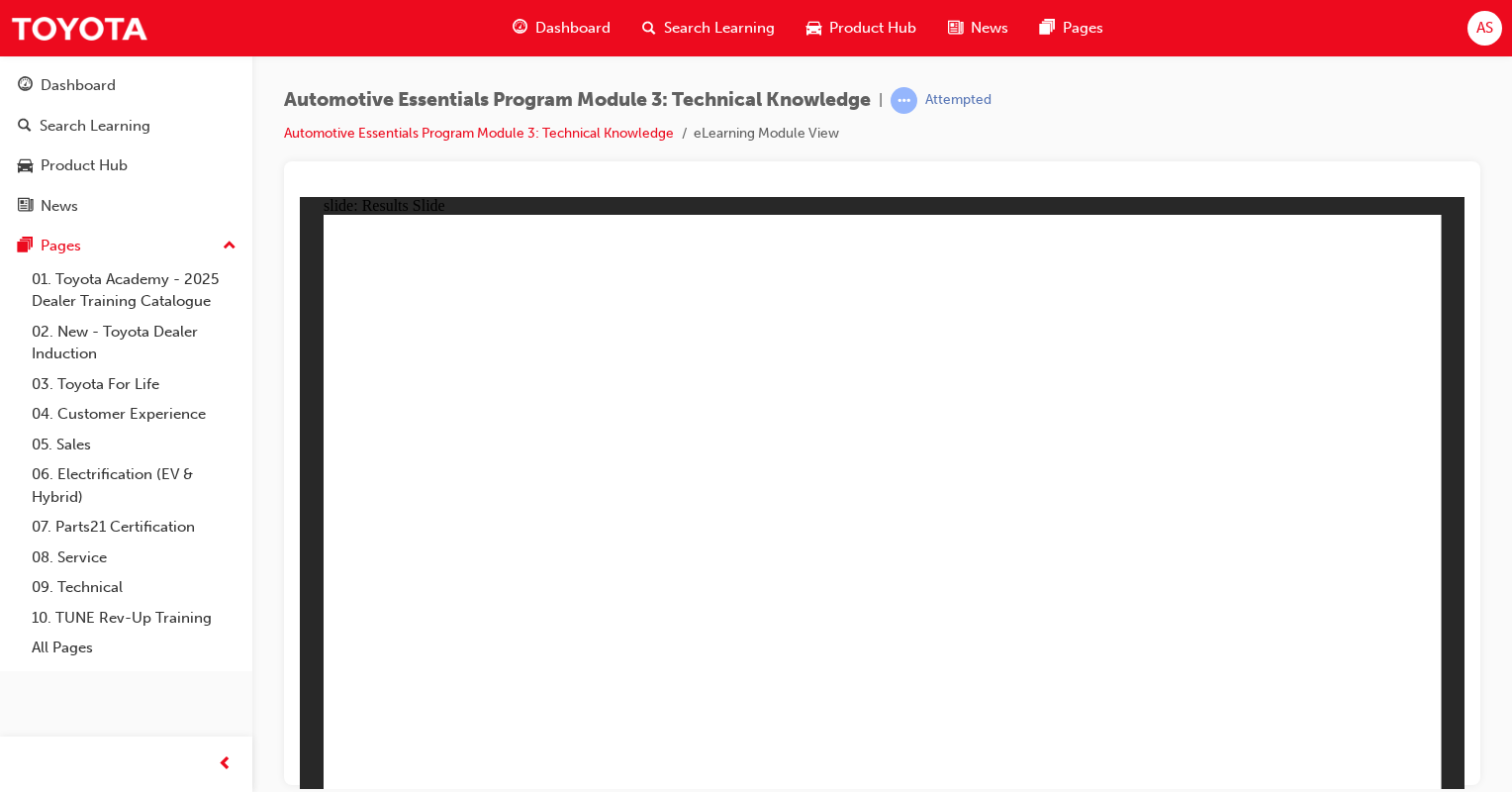 click 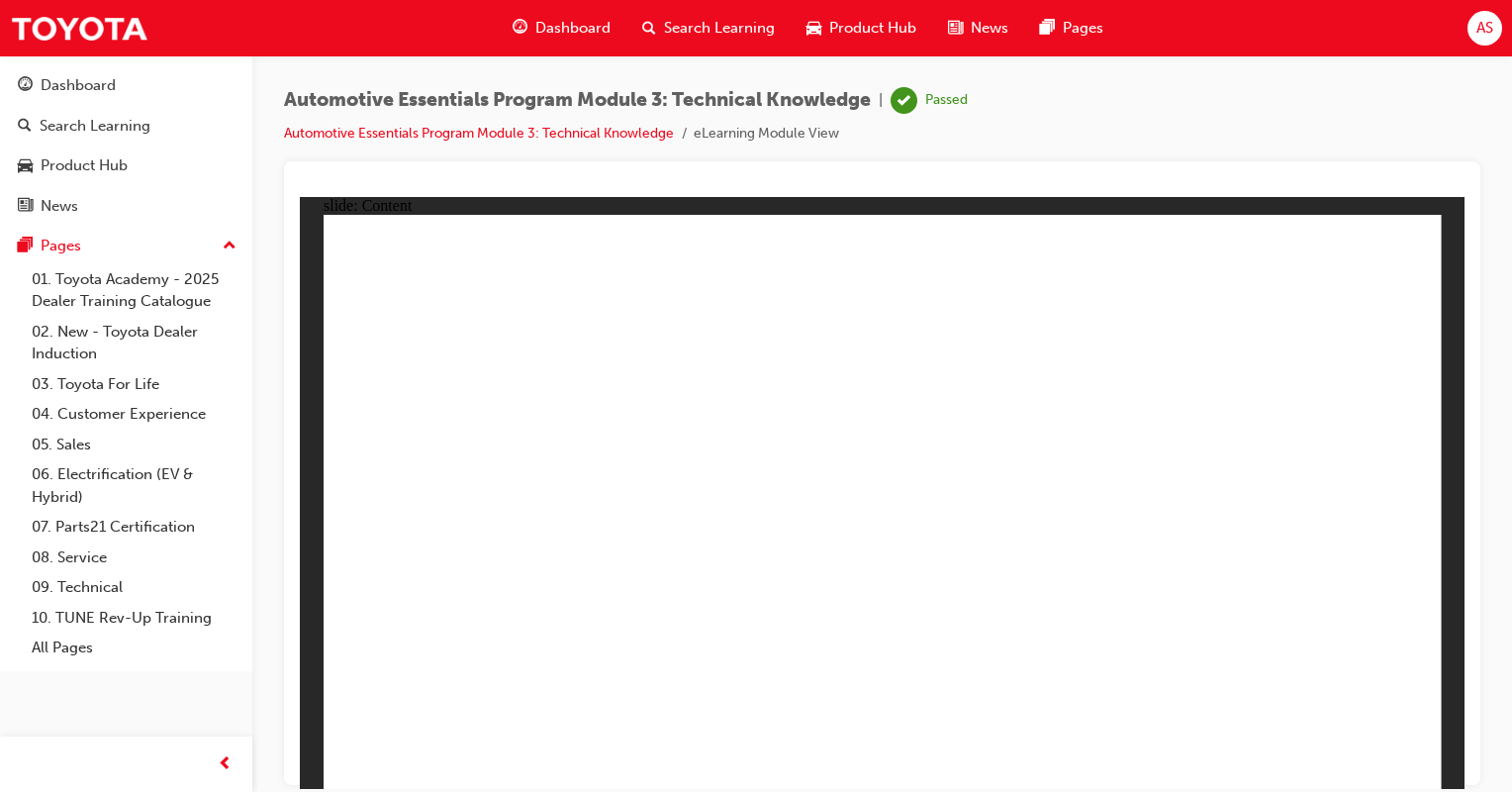 click 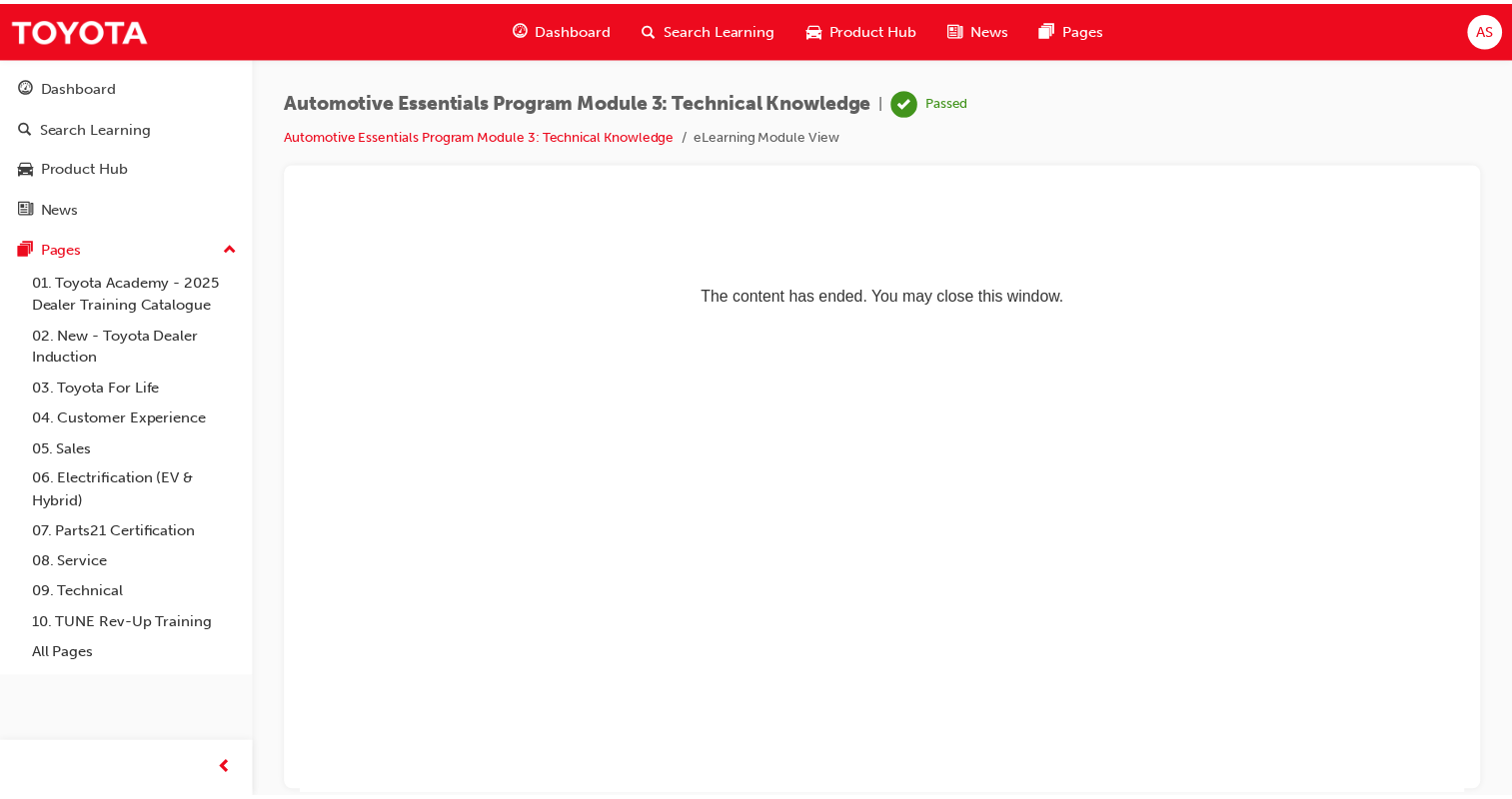 scroll, scrollTop: 0, scrollLeft: 0, axis: both 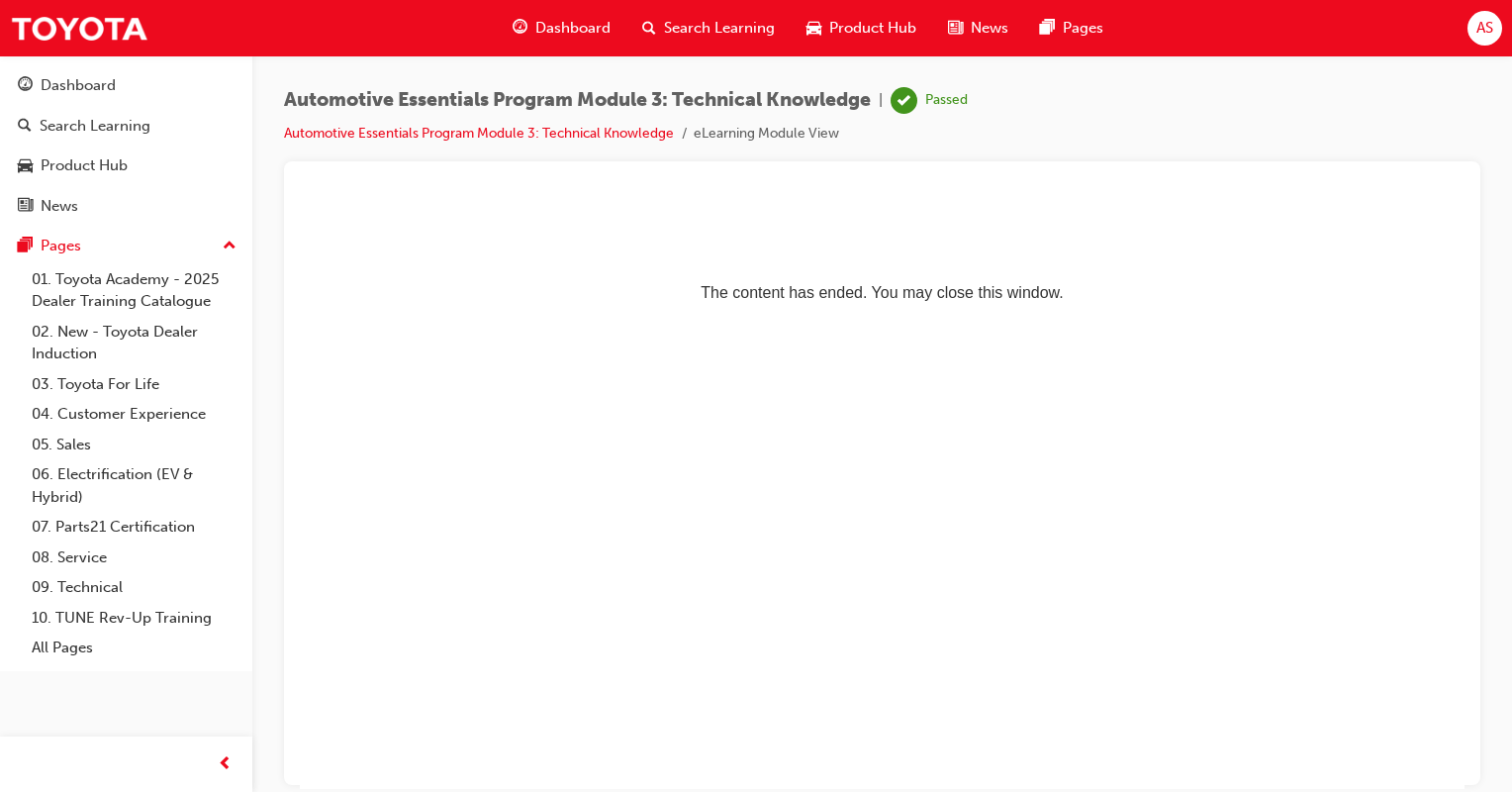 click on "Dashboard" at bounding box center [561, 28] 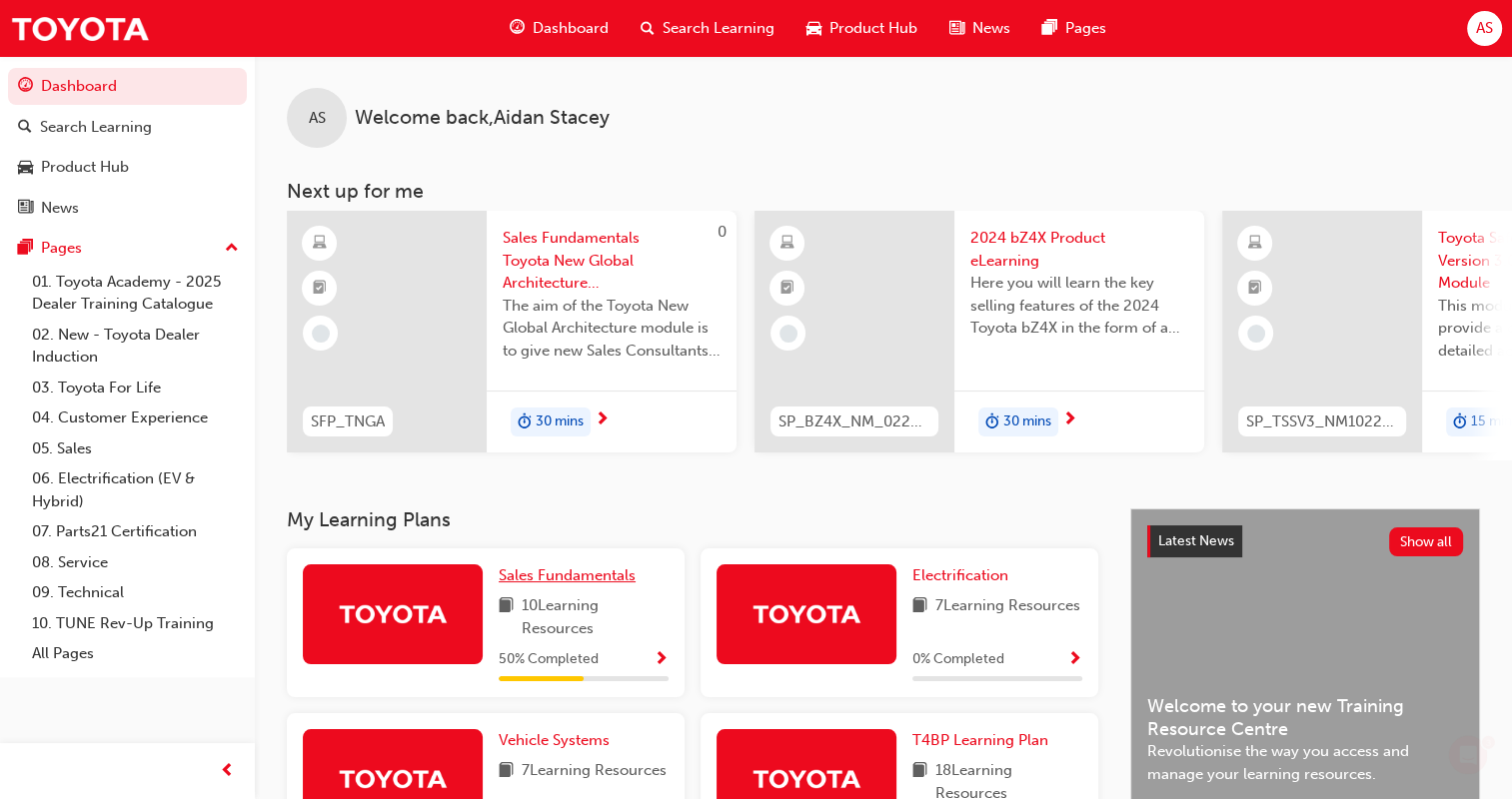 click on "Sales Fundamentals" at bounding box center [567, 575] 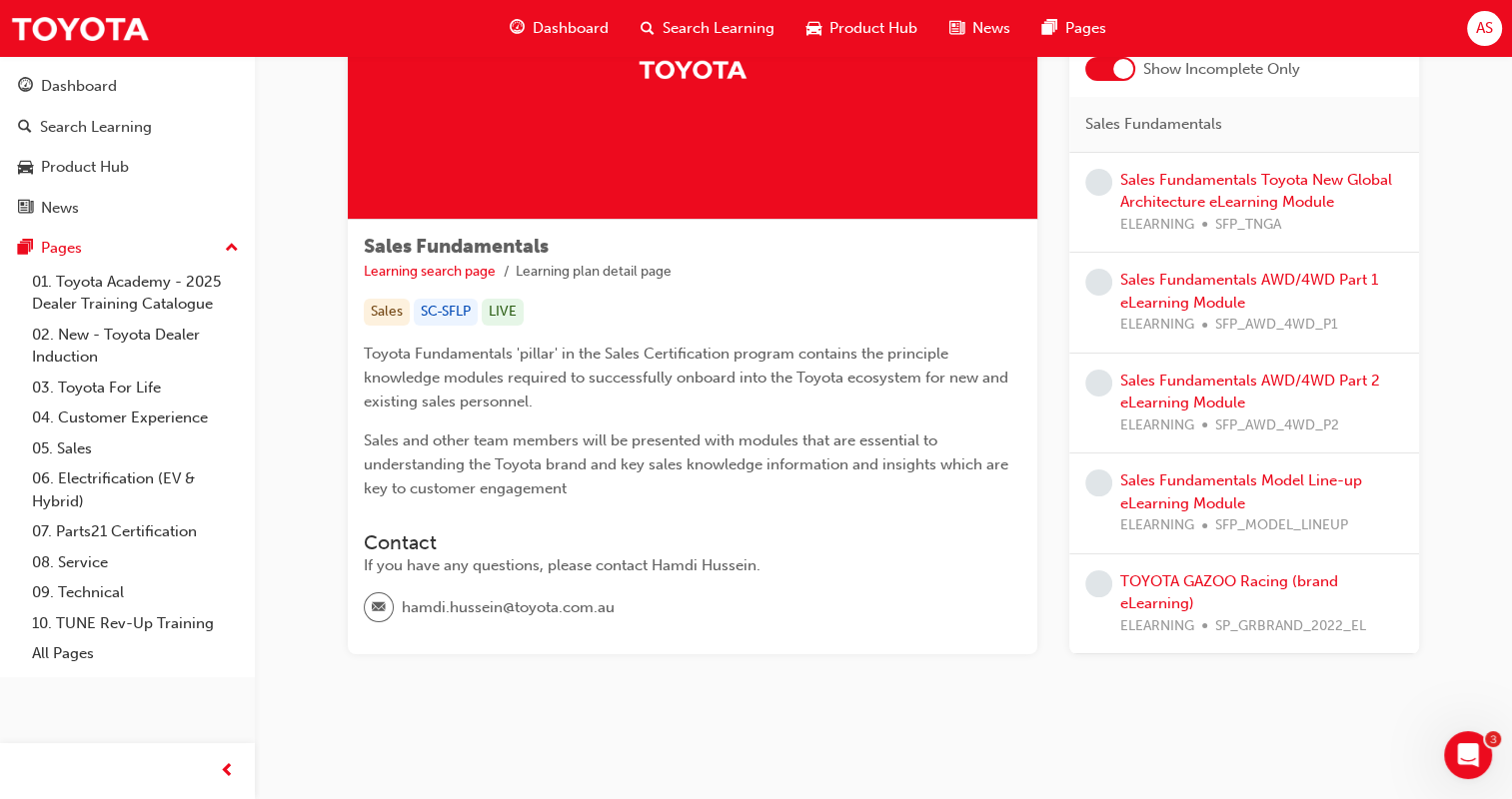 scroll, scrollTop: 0, scrollLeft: 0, axis: both 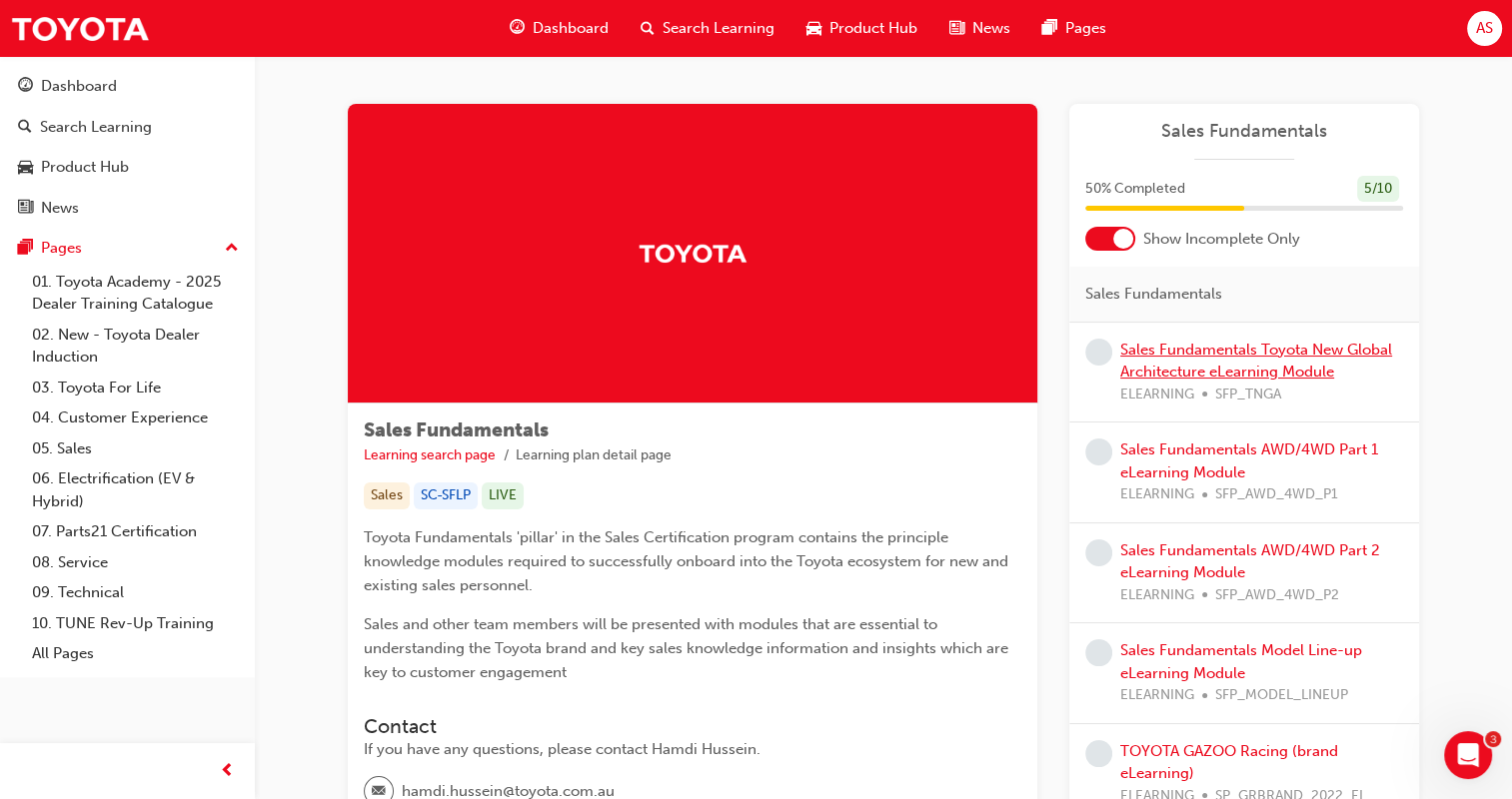 click on "Sales Fundamentals Toyota New Global Architecture eLearning Module" at bounding box center (1256, 361) 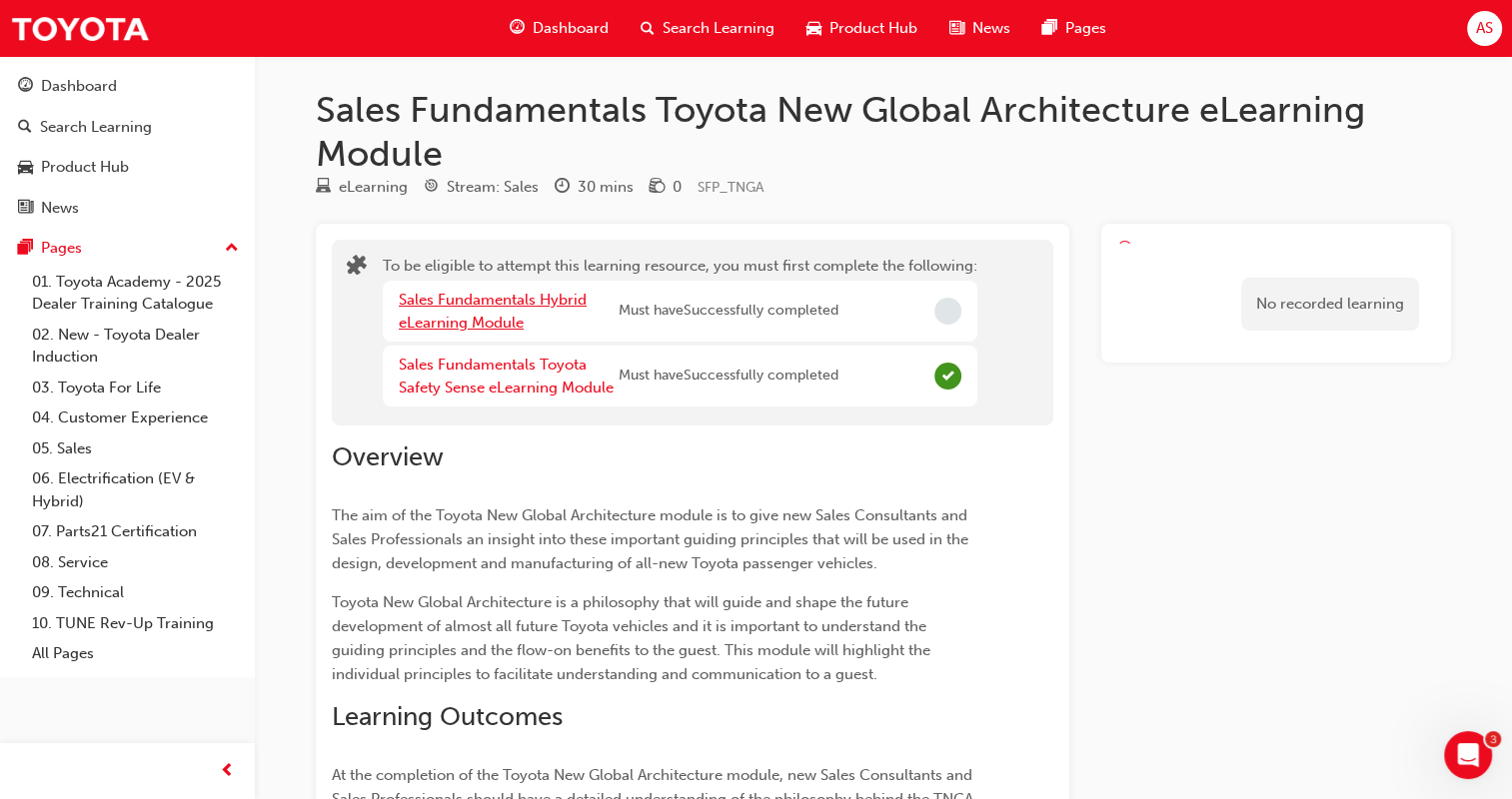 click on "Sales Fundamentals Hybrid eLearning Module" at bounding box center [493, 311] 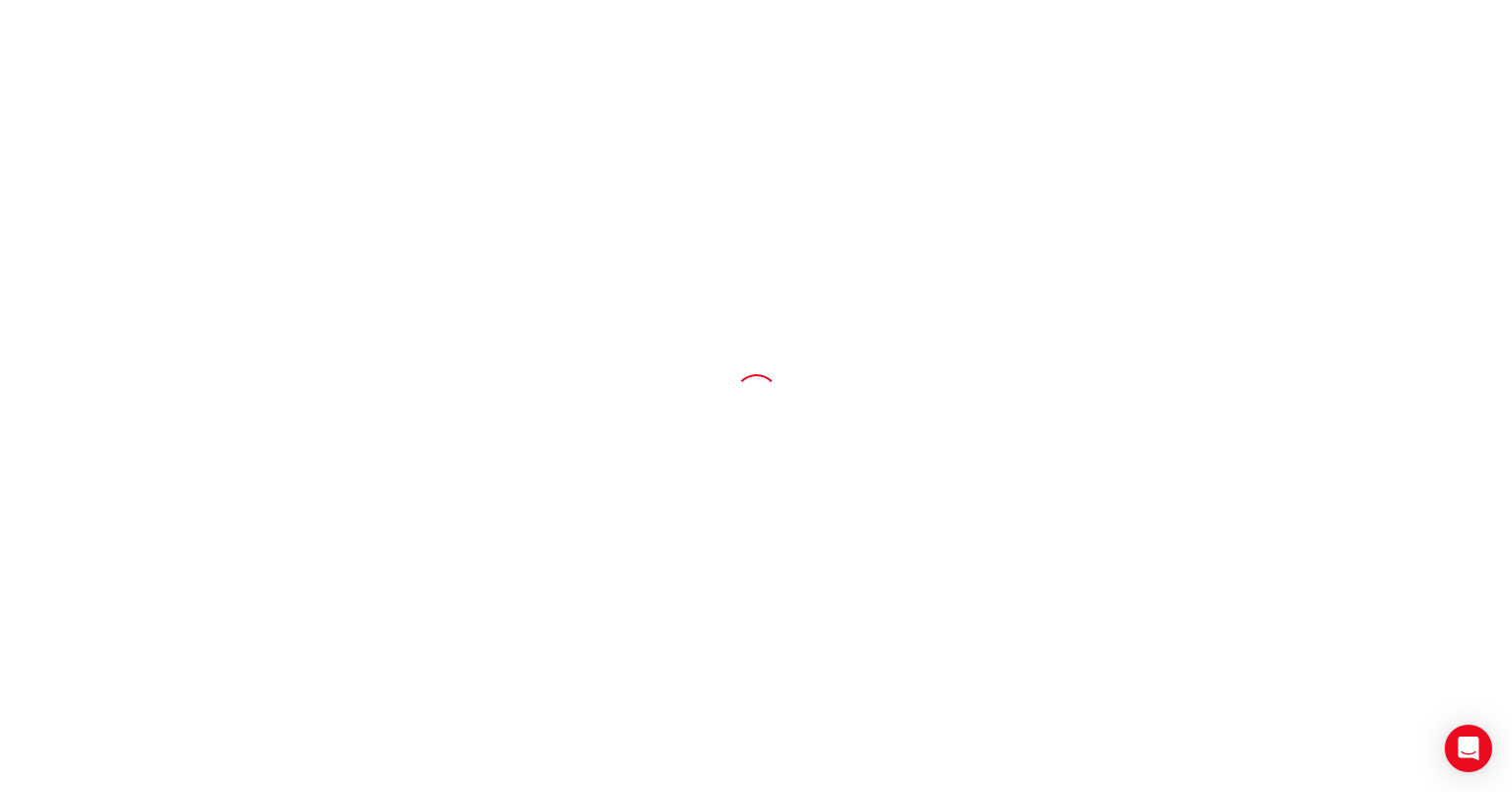 scroll, scrollTop: 0, scrollLeft: 0, axis: both 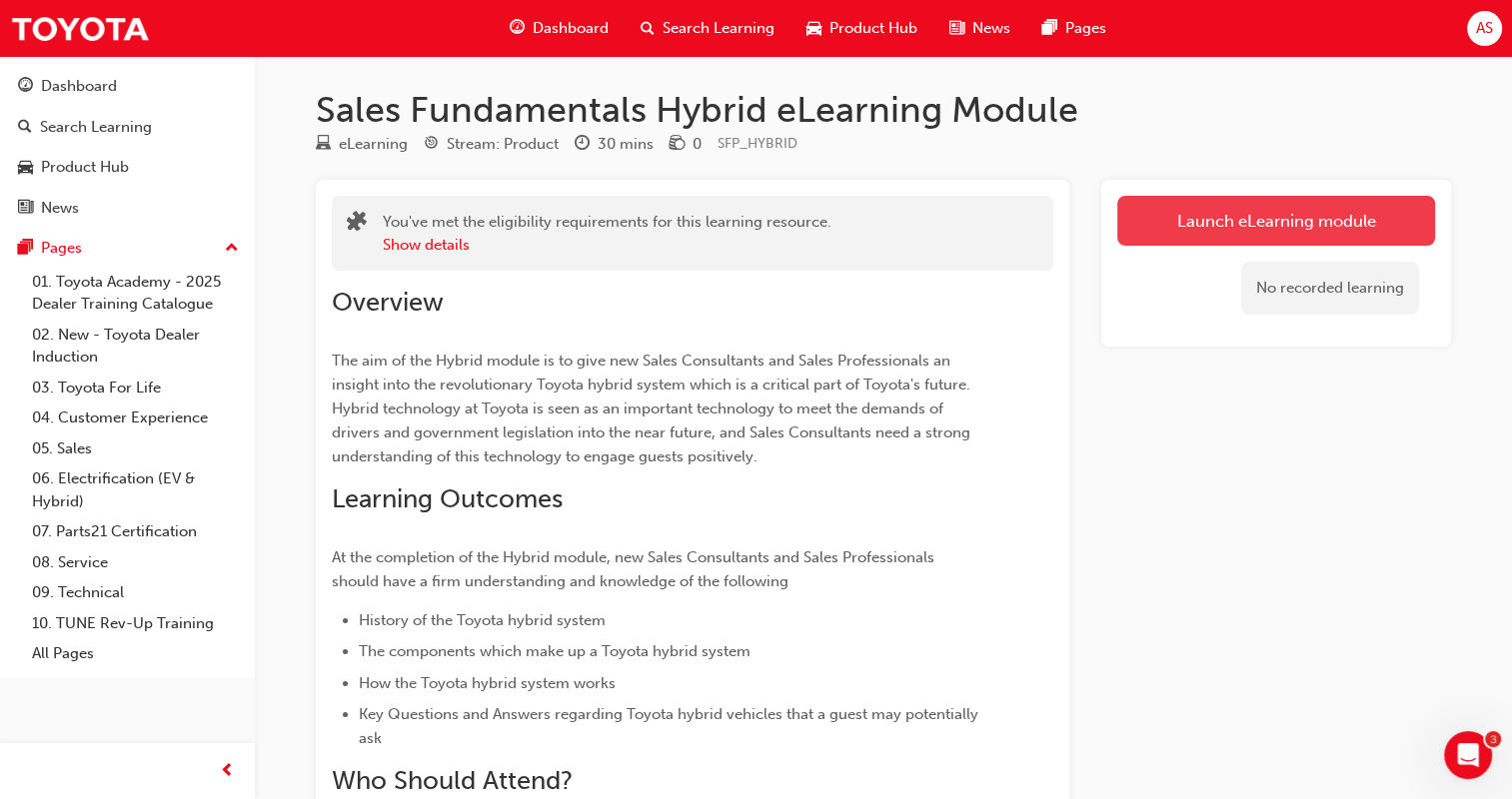 click on "Launch eLearning module" at bounding box center [1276, 221] 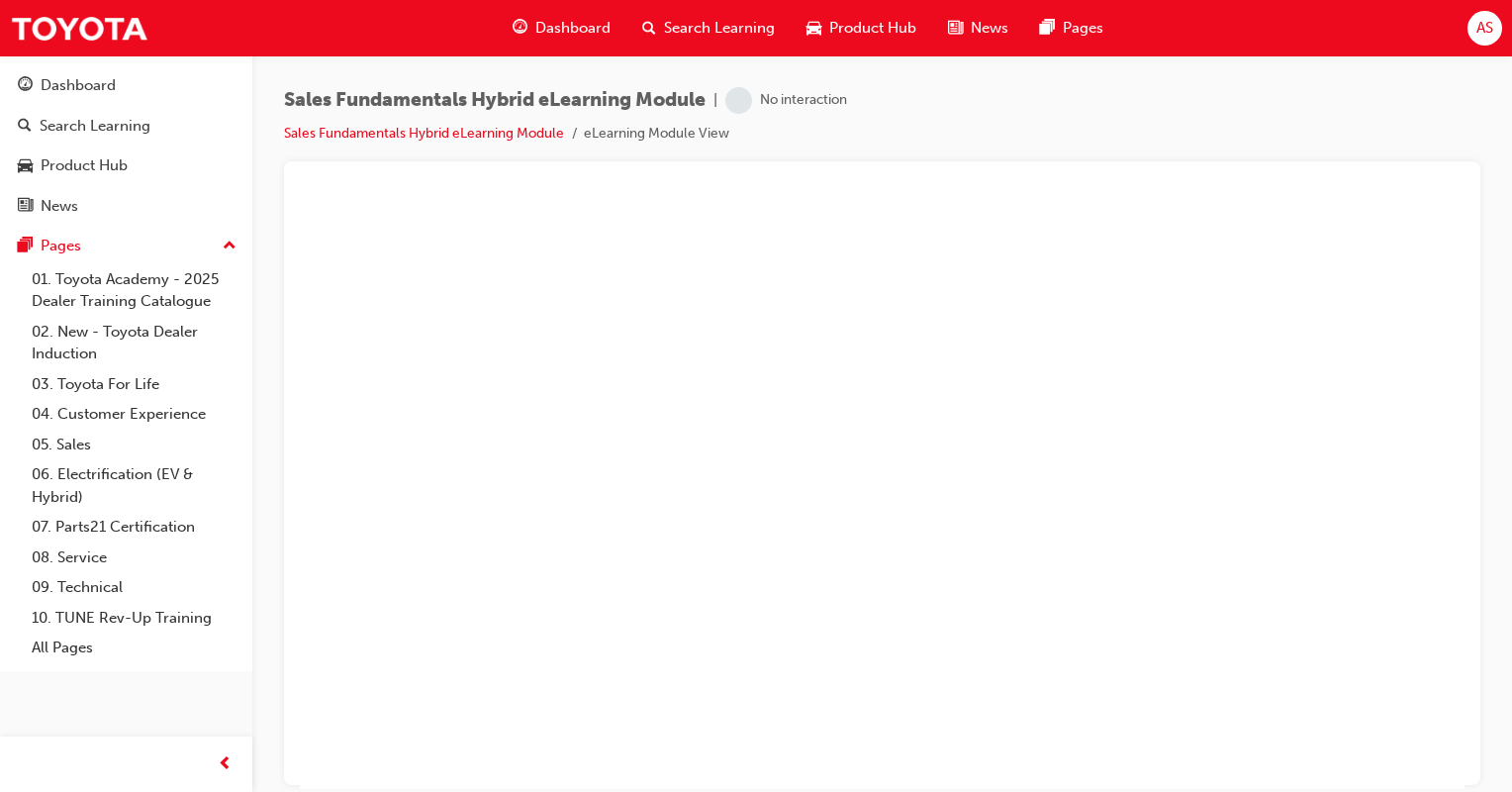 scroll, scrollTop: 0, scrollLeft: 0, axis: both 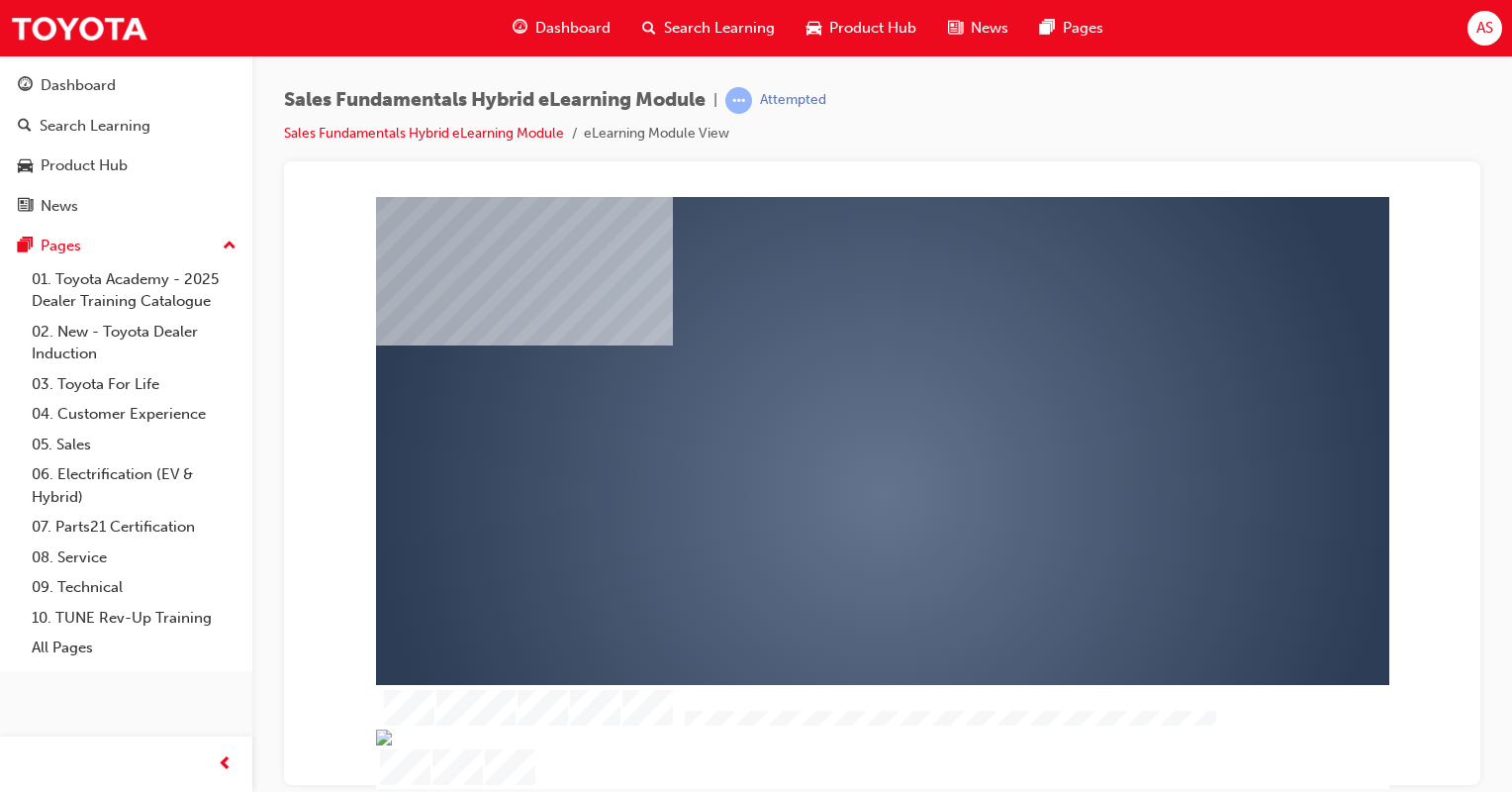 click at bounding box center (825, 435) 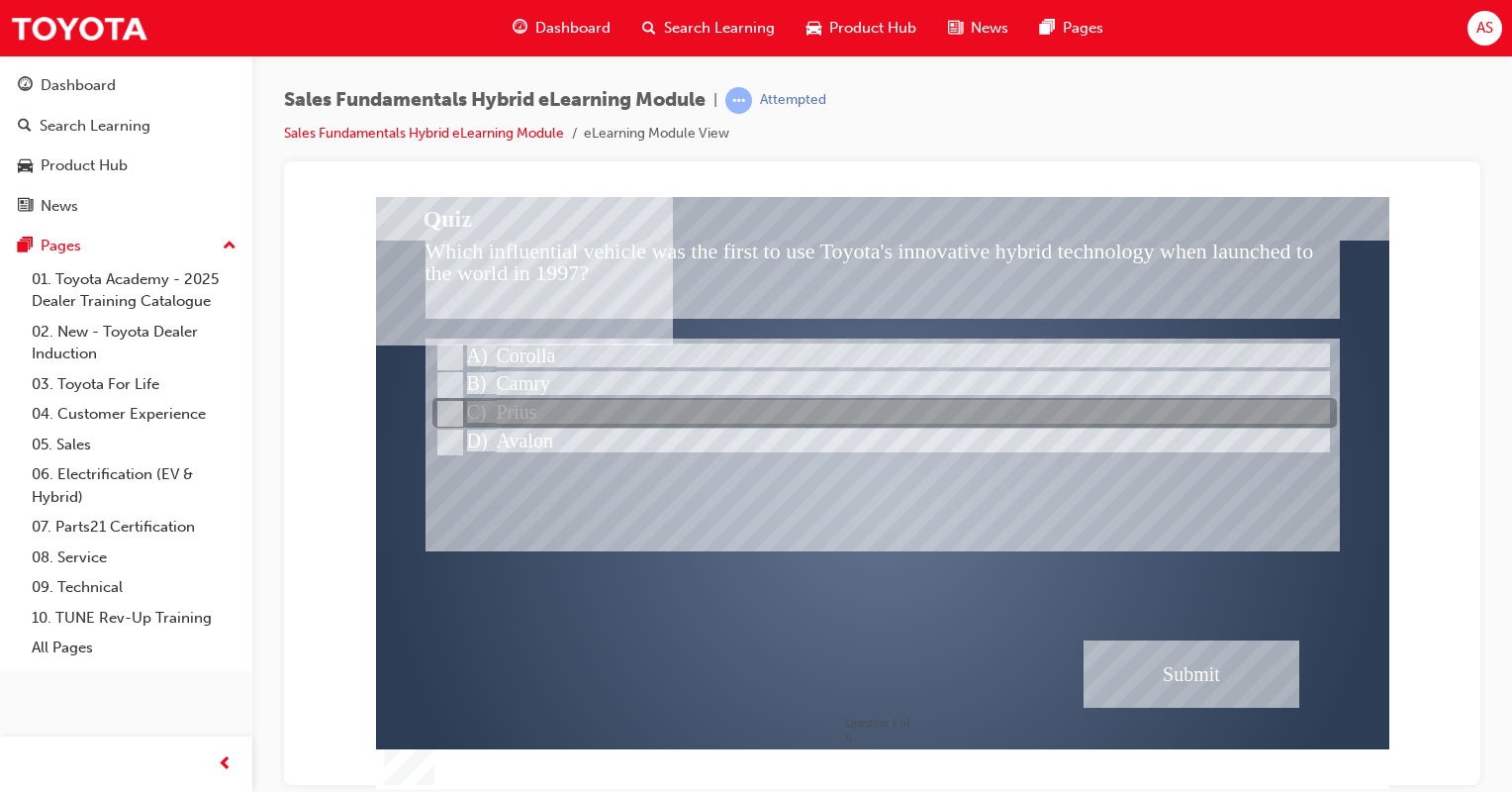 click at bounding box center (885, 414) 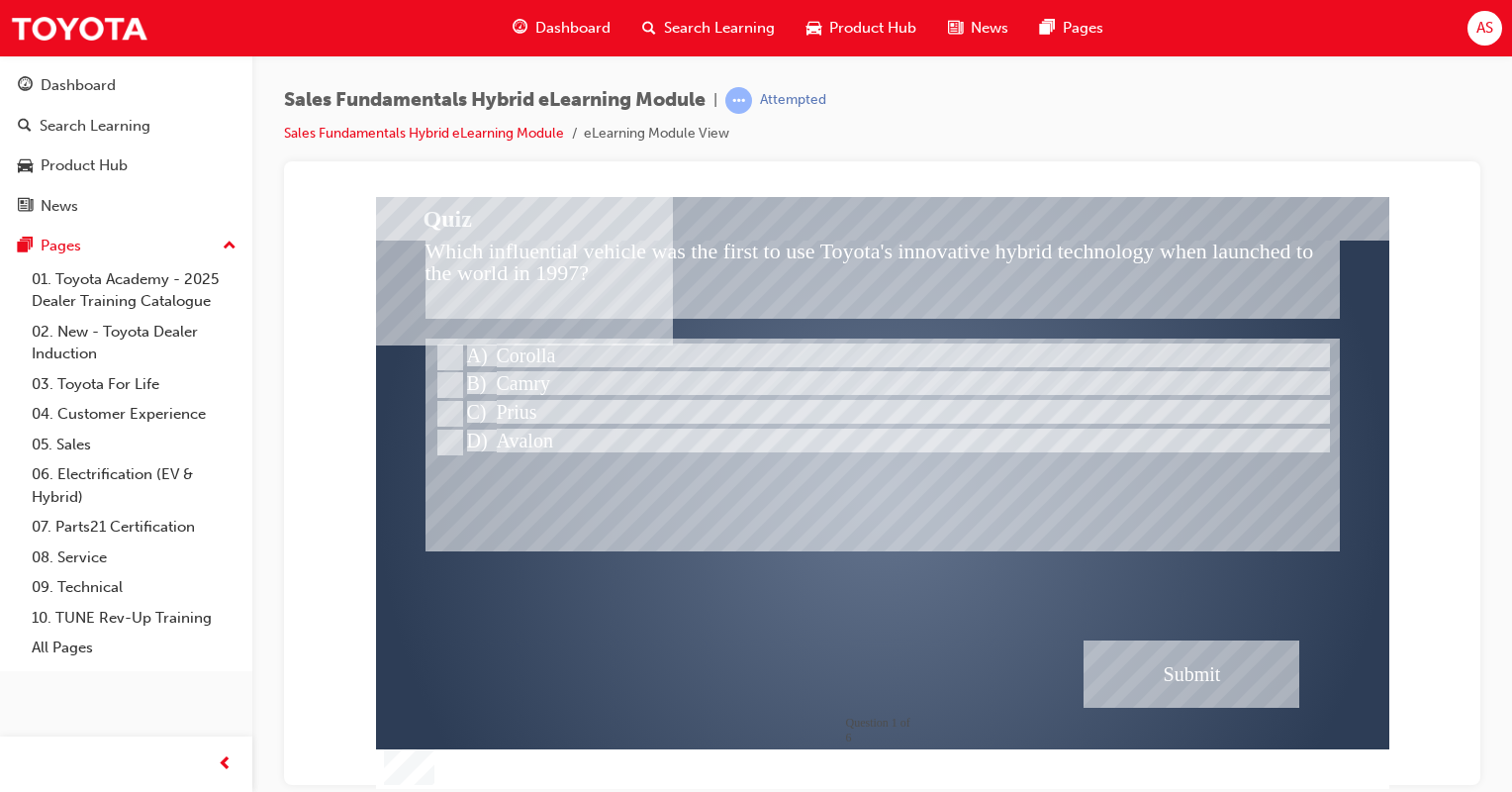 click at bounding box center [1191, 673] 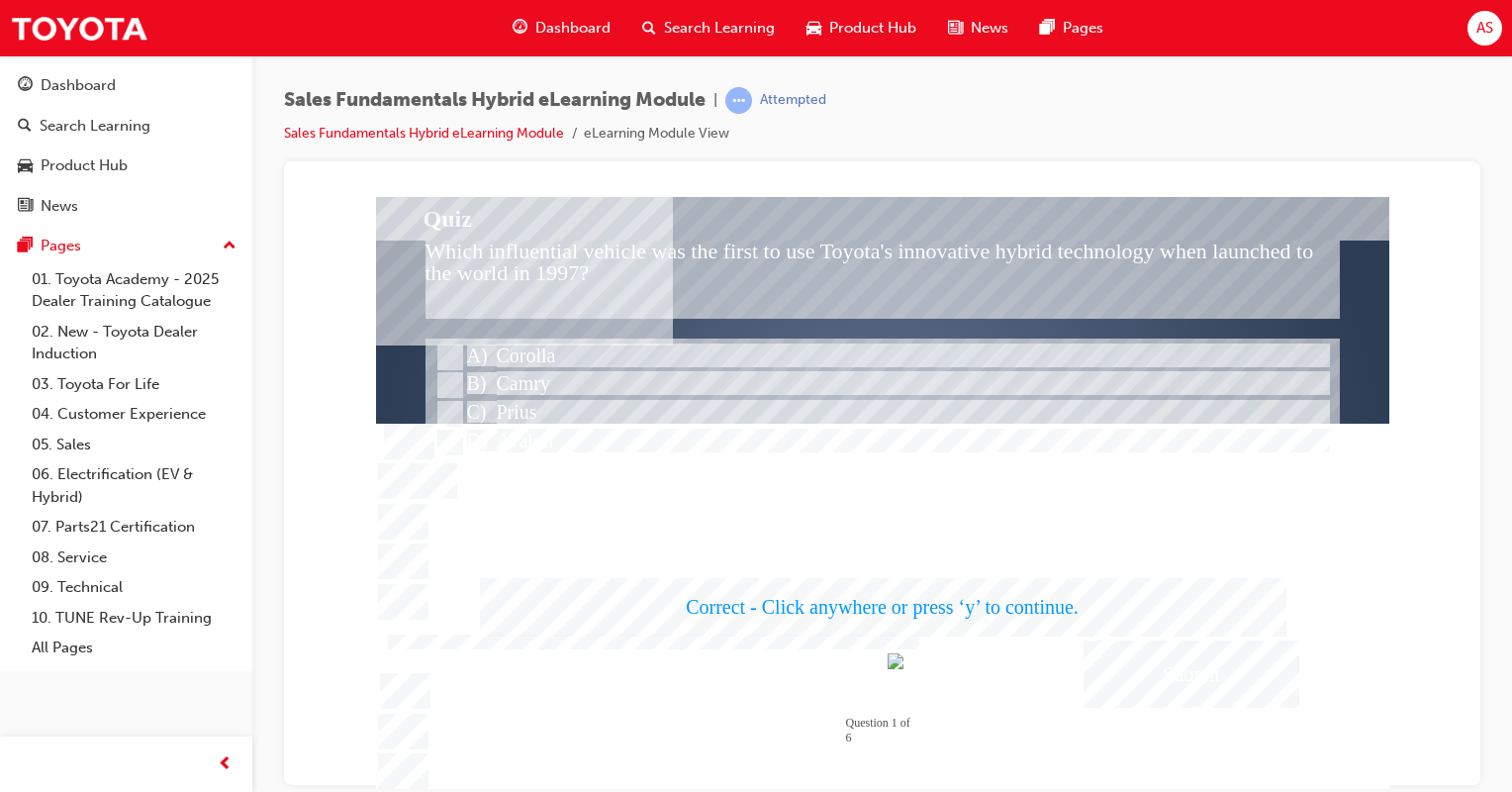 click at bounding box center (883, 492) 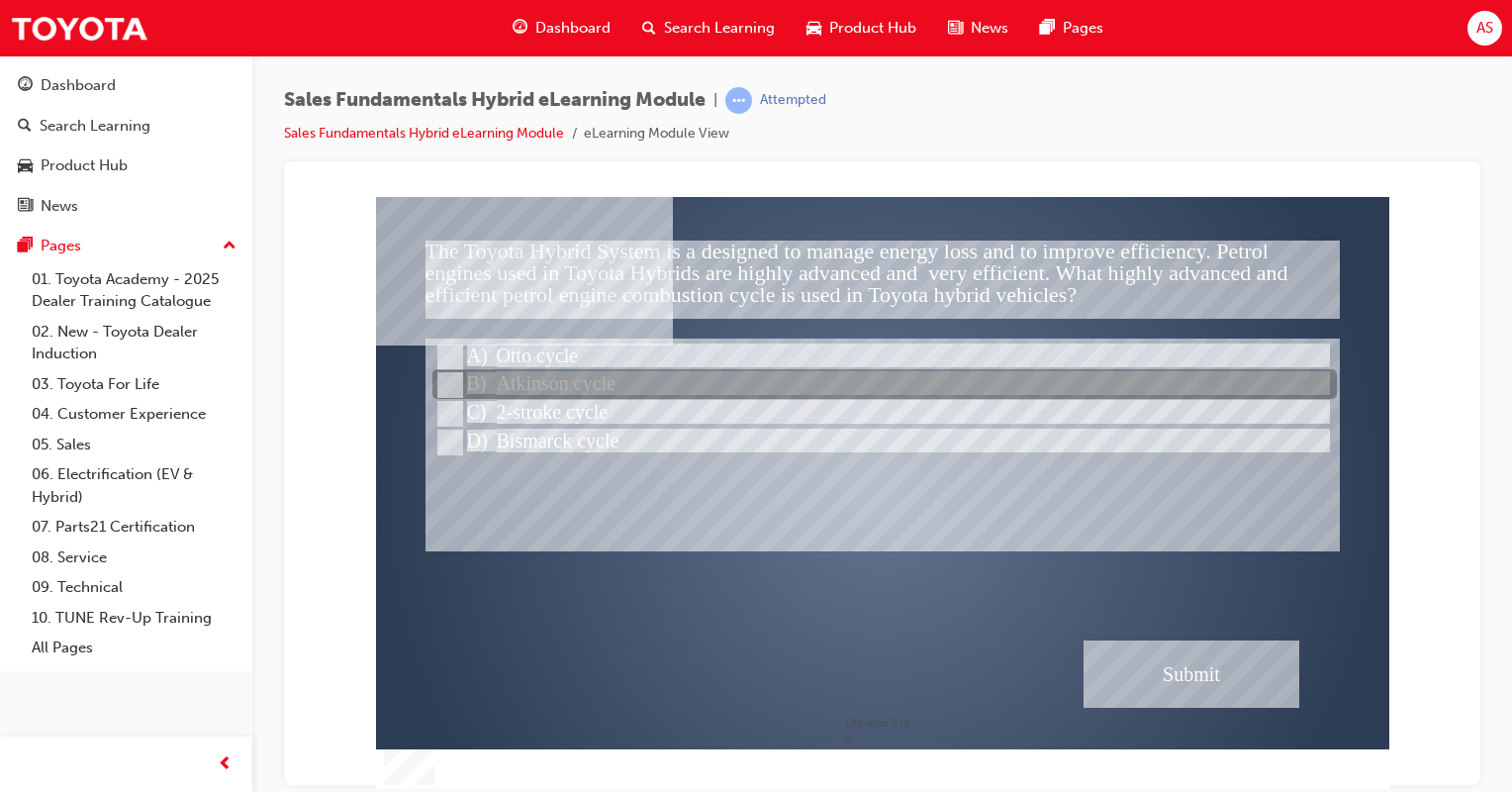 click at bounding box center (885, 385) 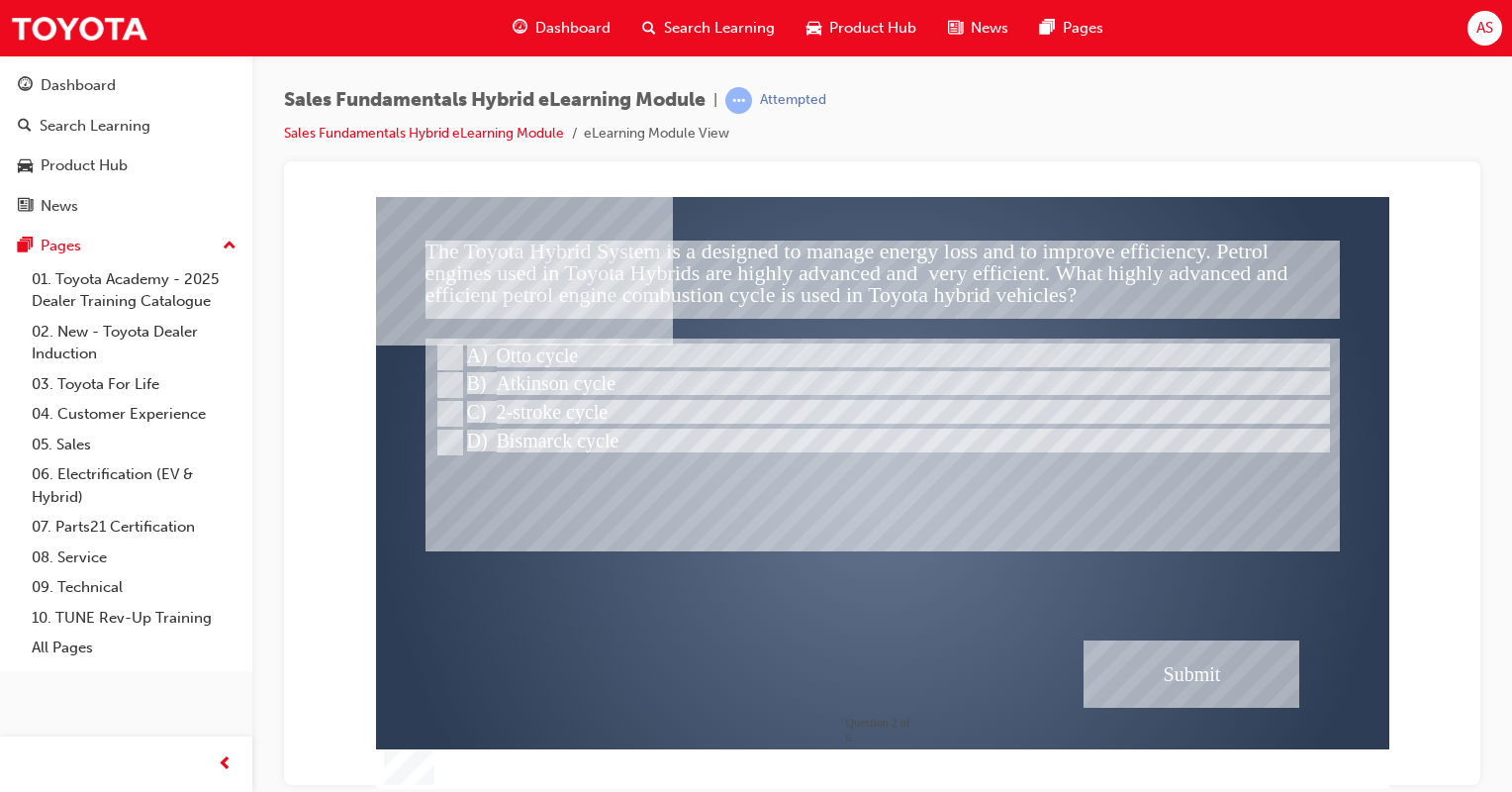 click at bounding box center (1191, 673) 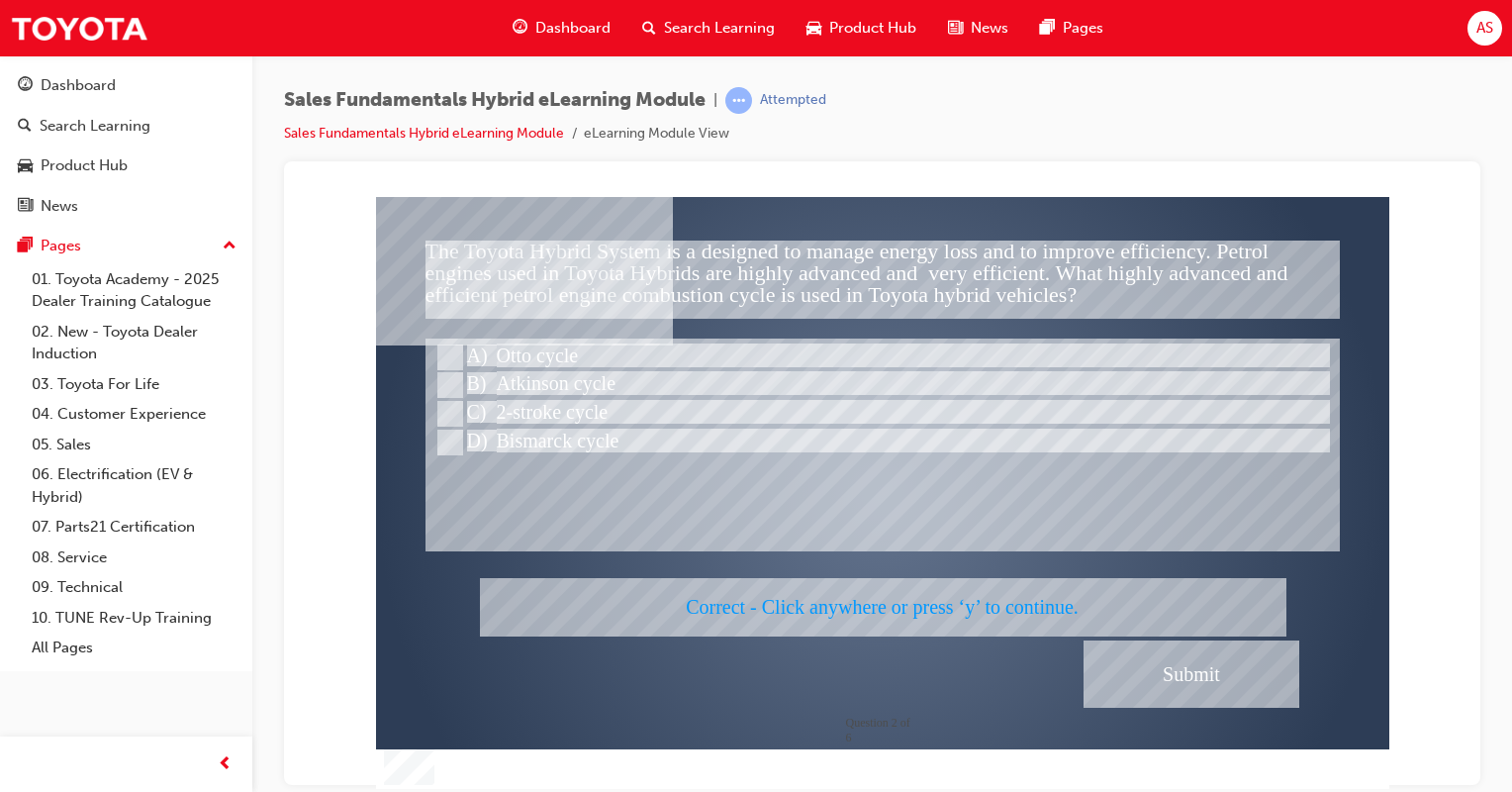 click at bounding box center [883, 492] 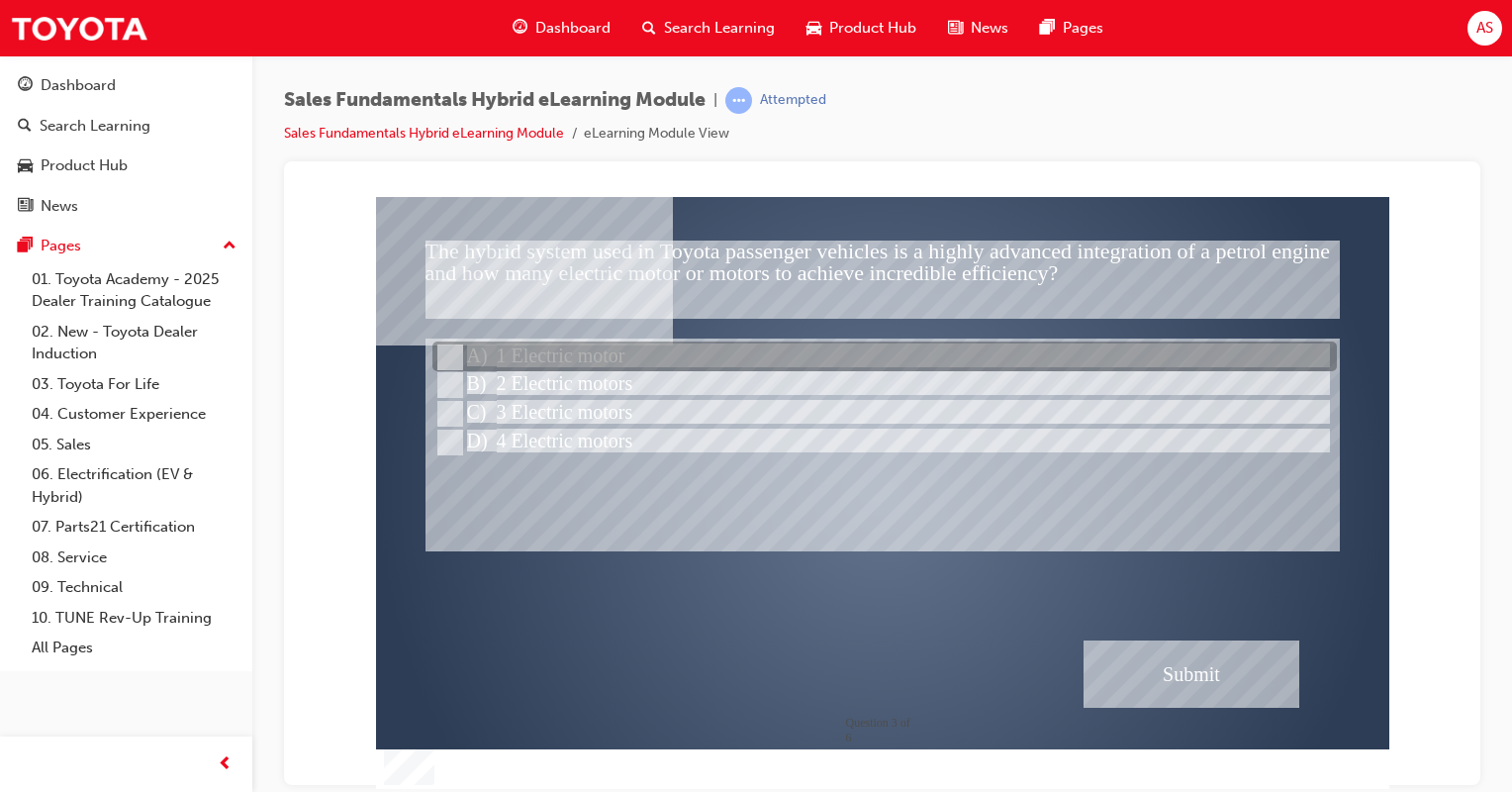 click at bounding box center (885, 357) 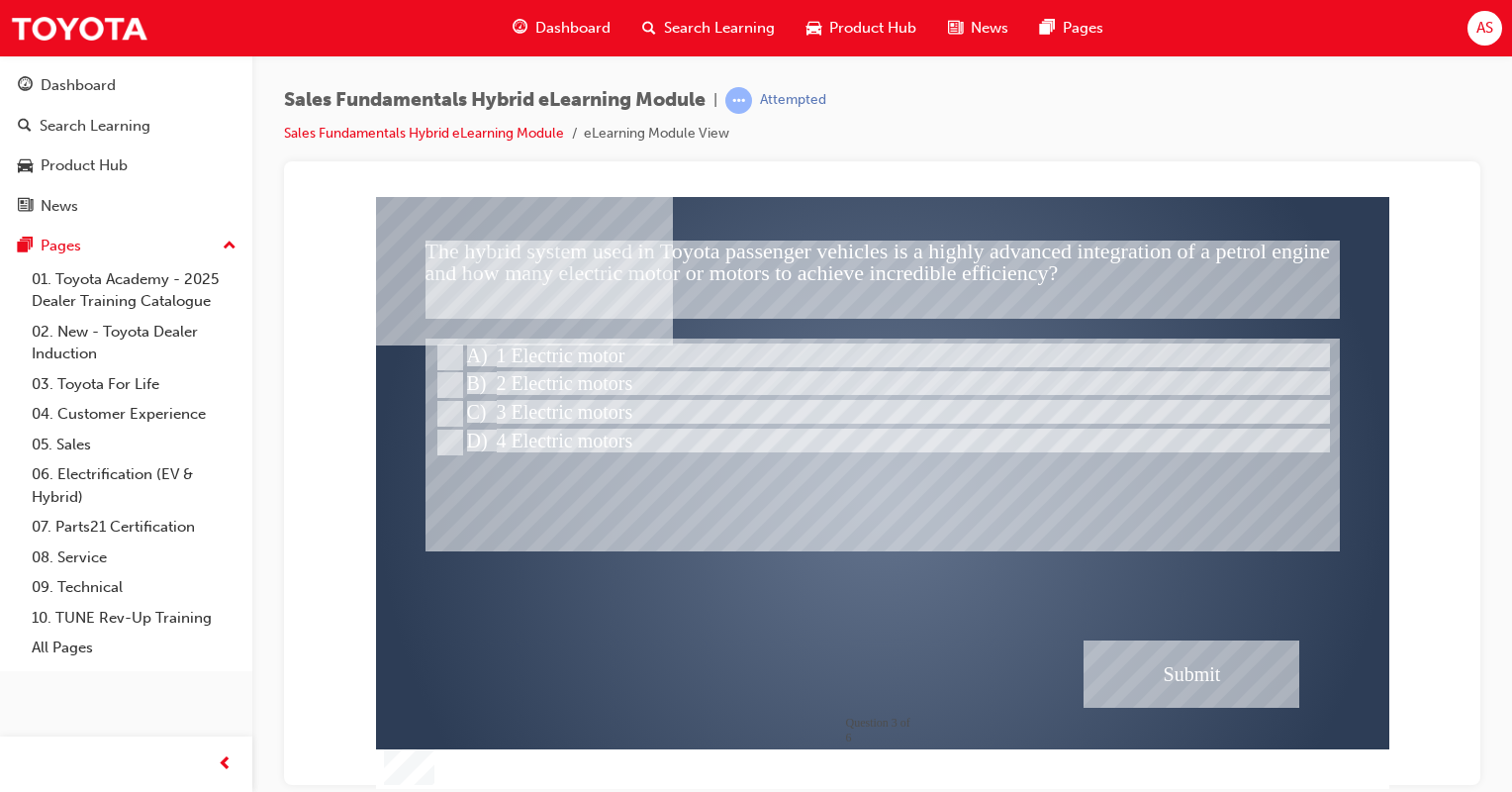 click at bounding box center (1191, 673) 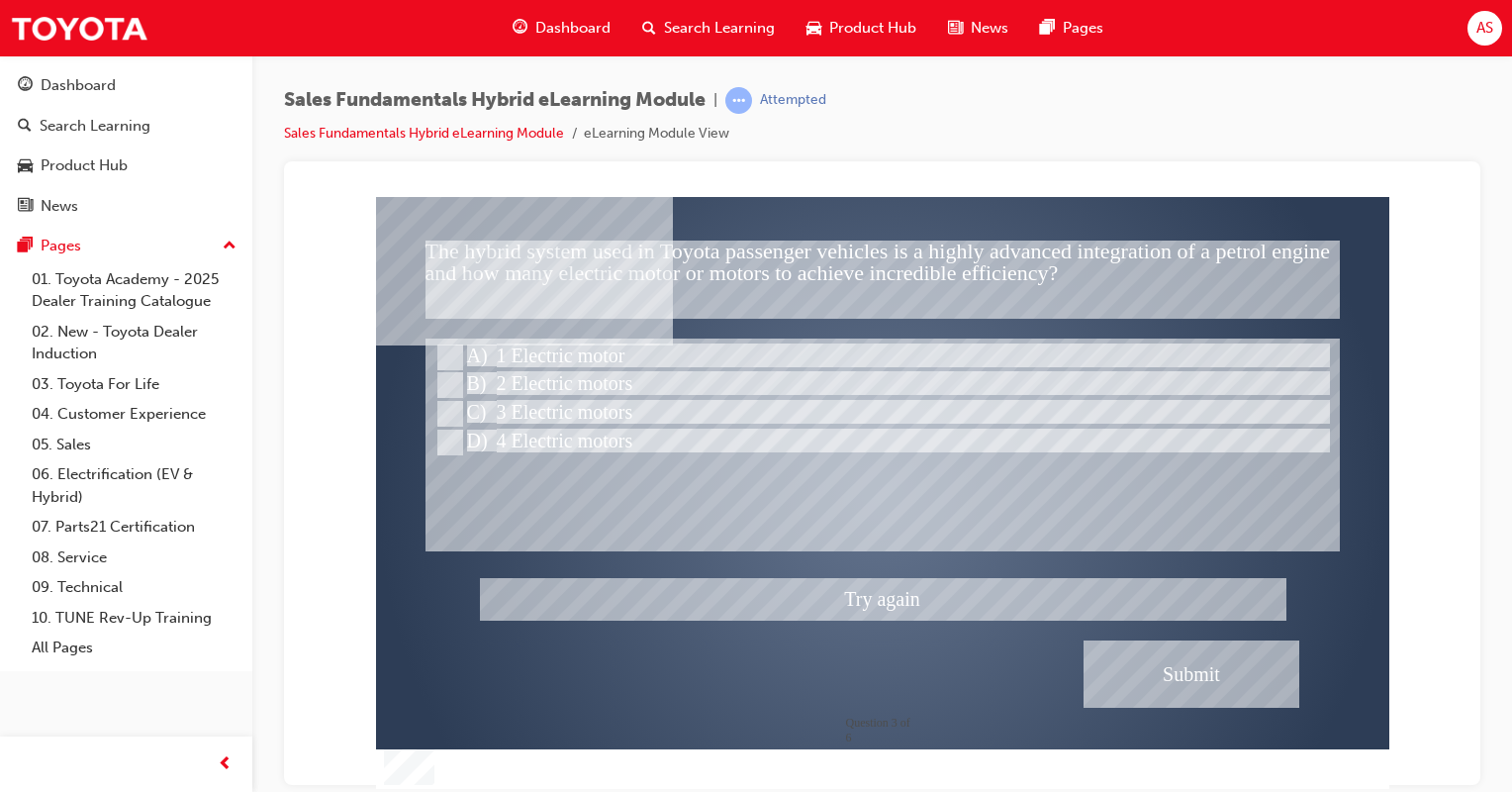 click at bounding box center [883, 492] 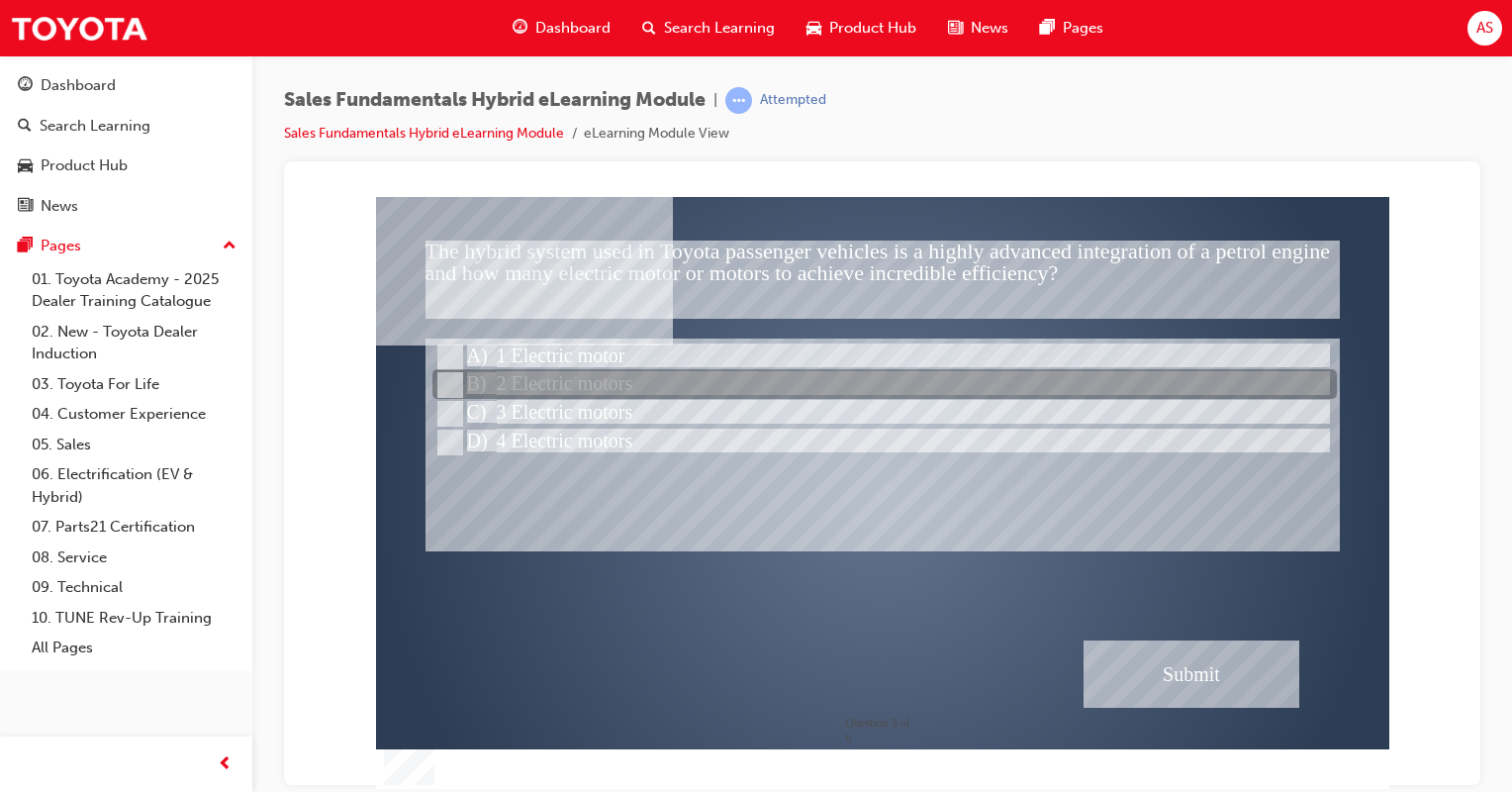 click at bounding box center (448, 385) 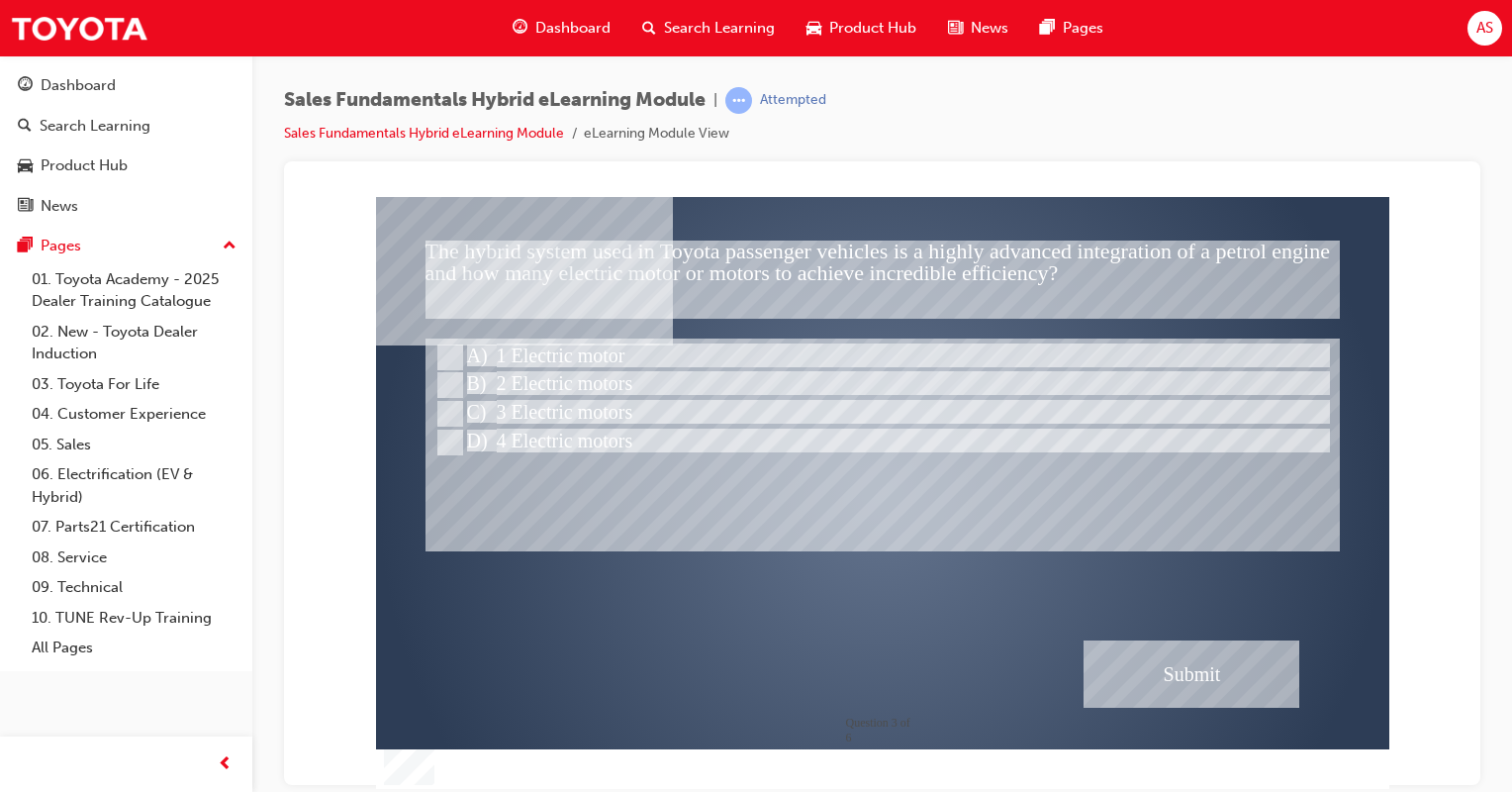 click at bounding box center (1191, 673) 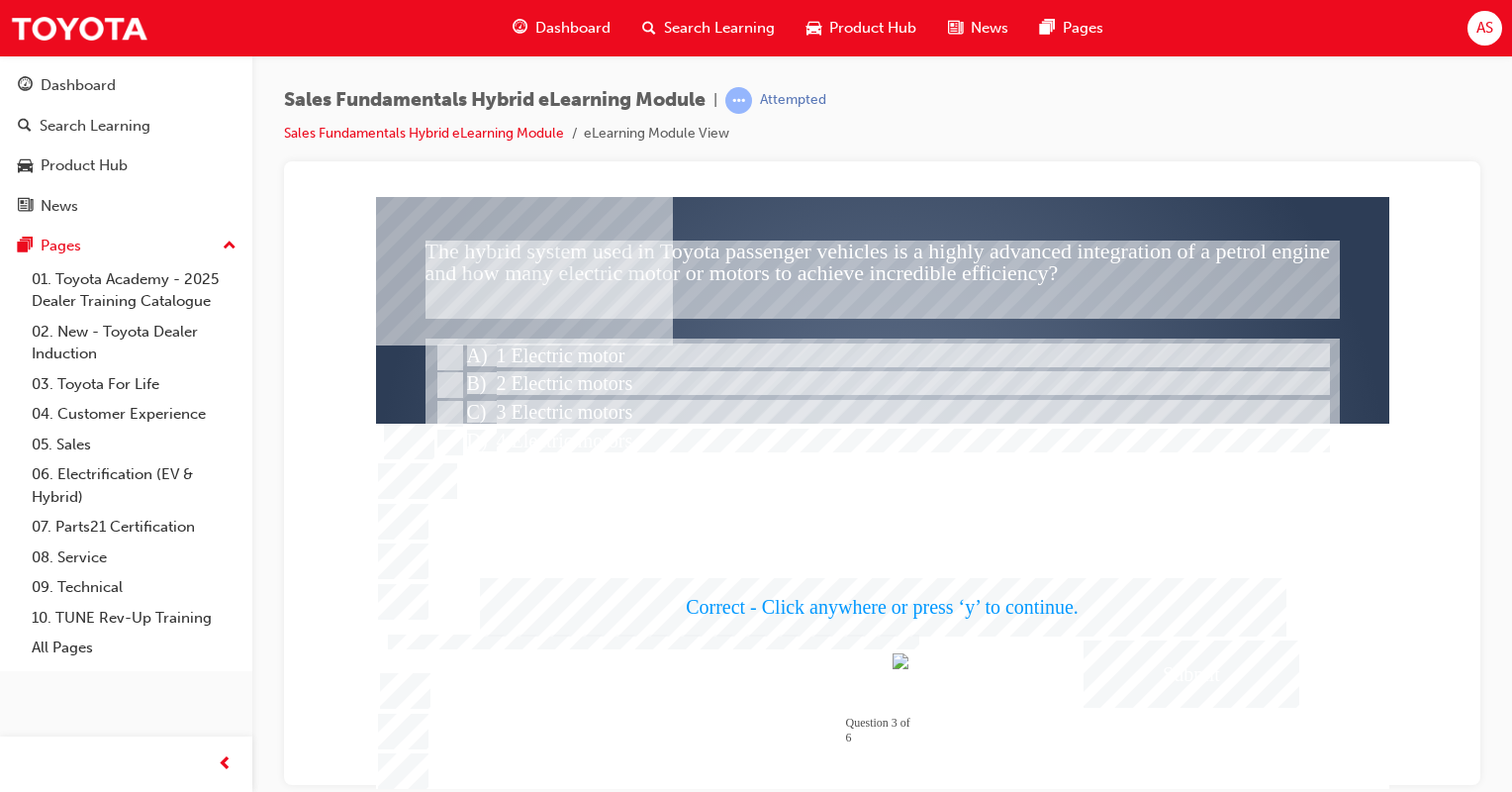 click at bounding box center [883, 492] 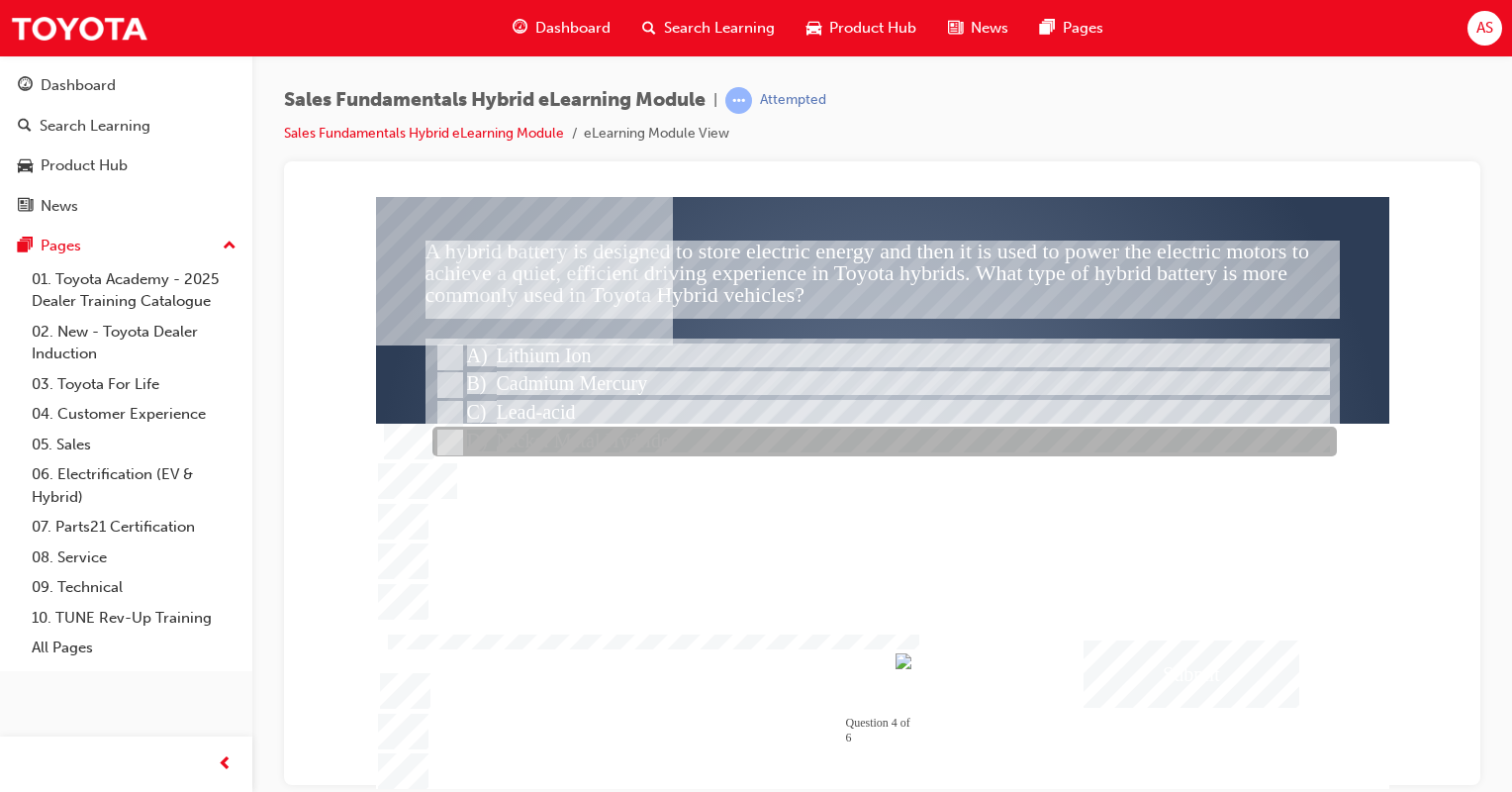 click at bounding box center [885, 443] 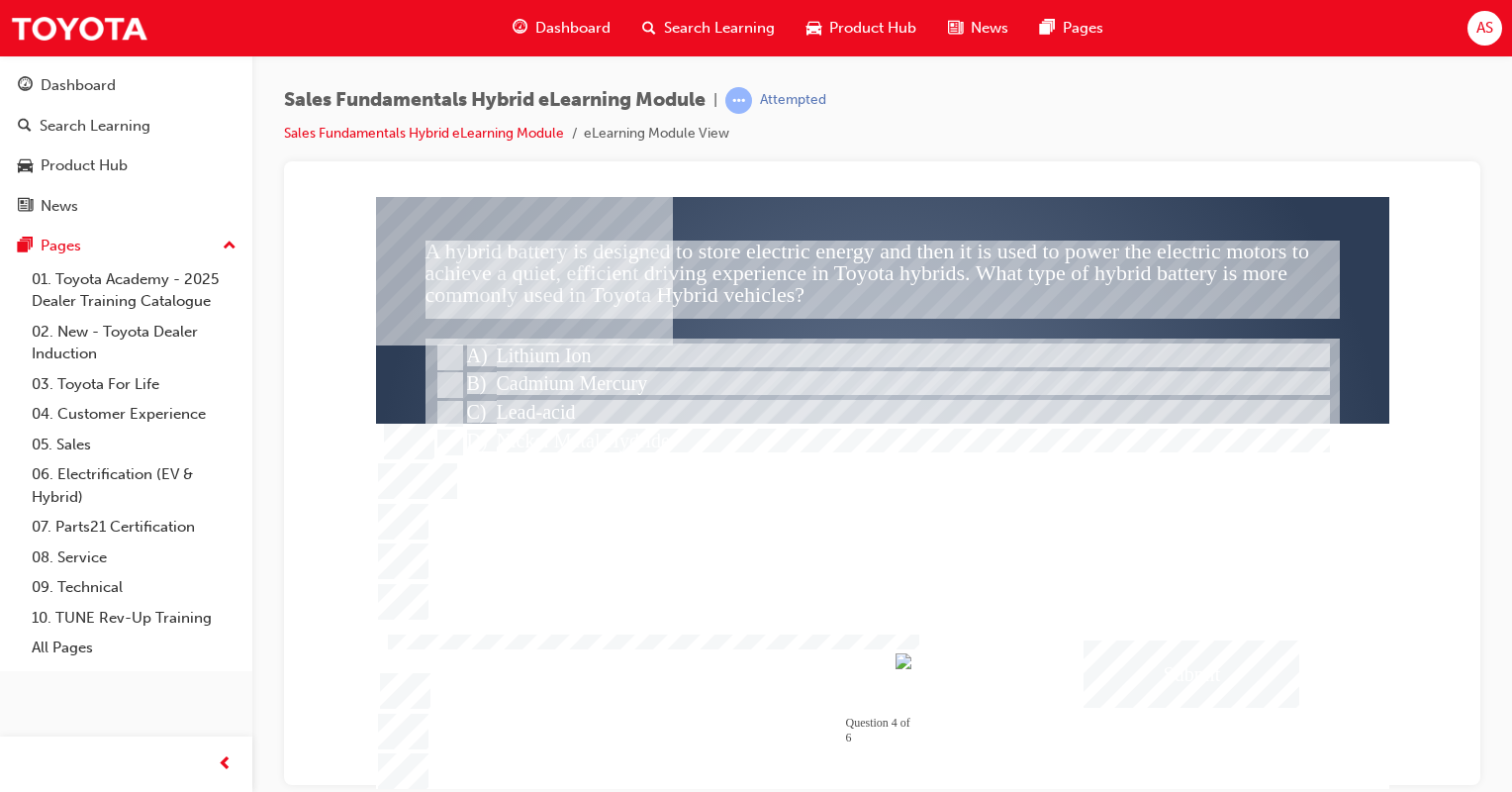click at bounding box center (1191, 673) 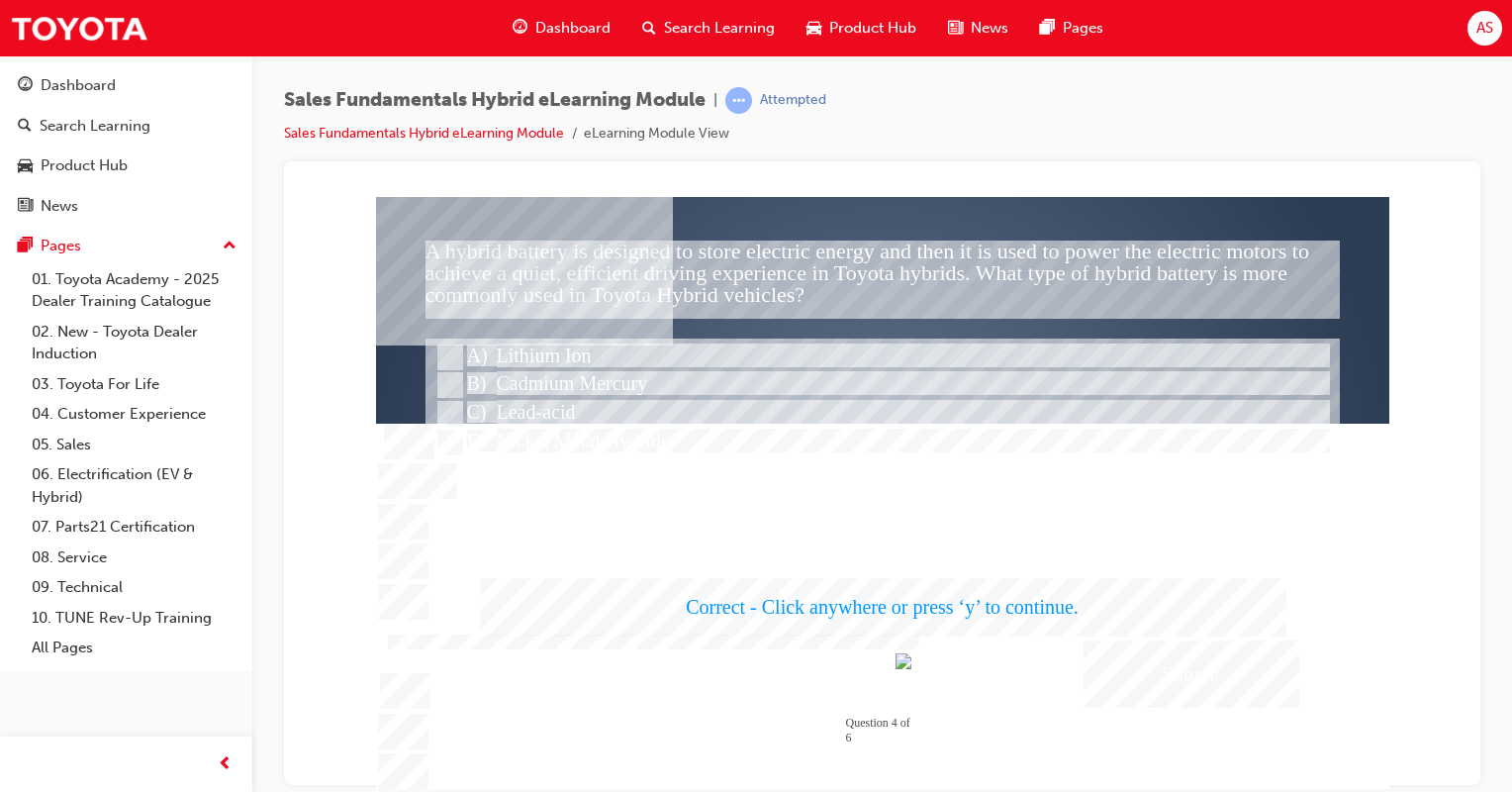 click at bounding box center [883, 492] 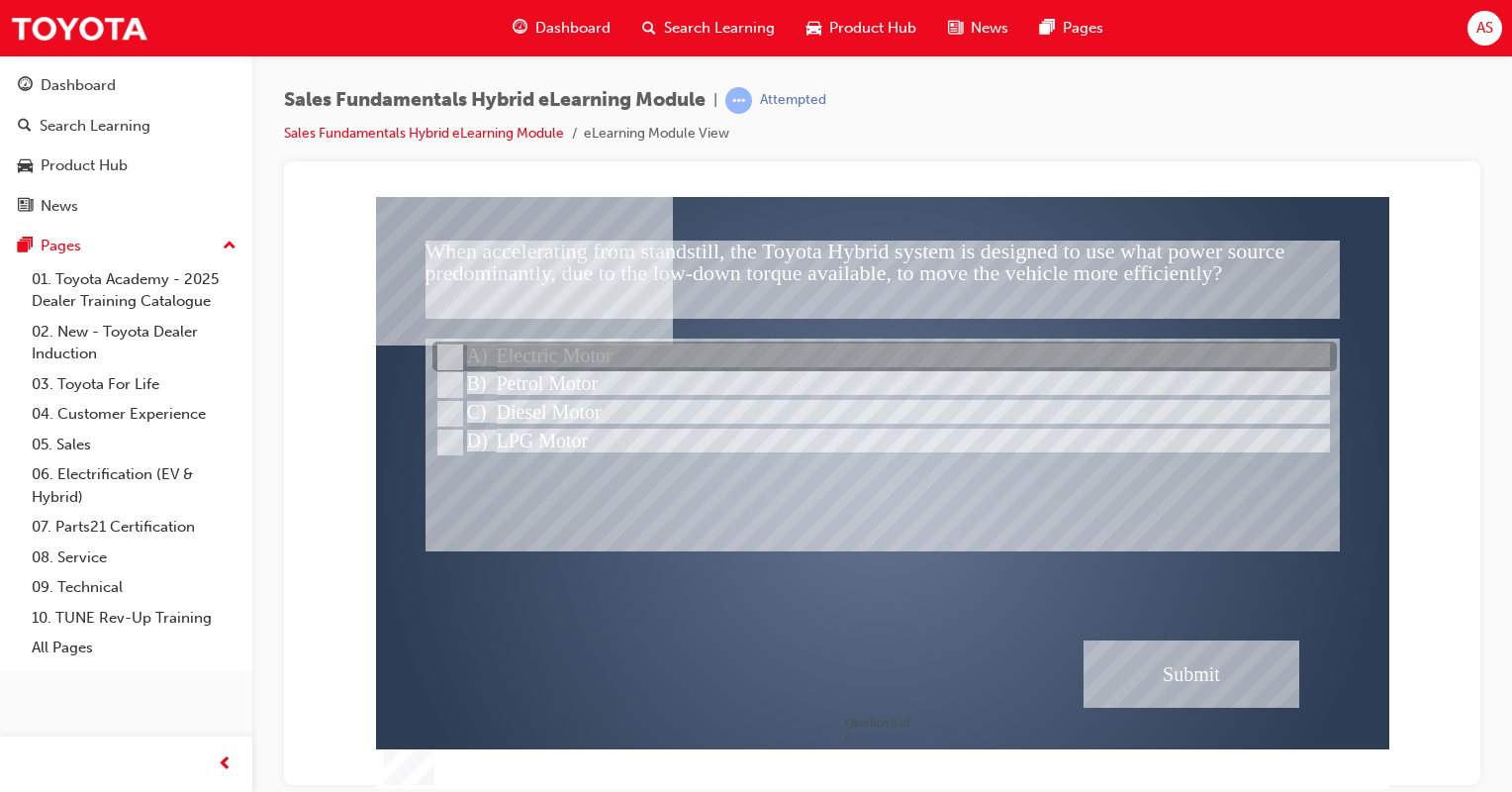 click at bounding box center [885, 357] 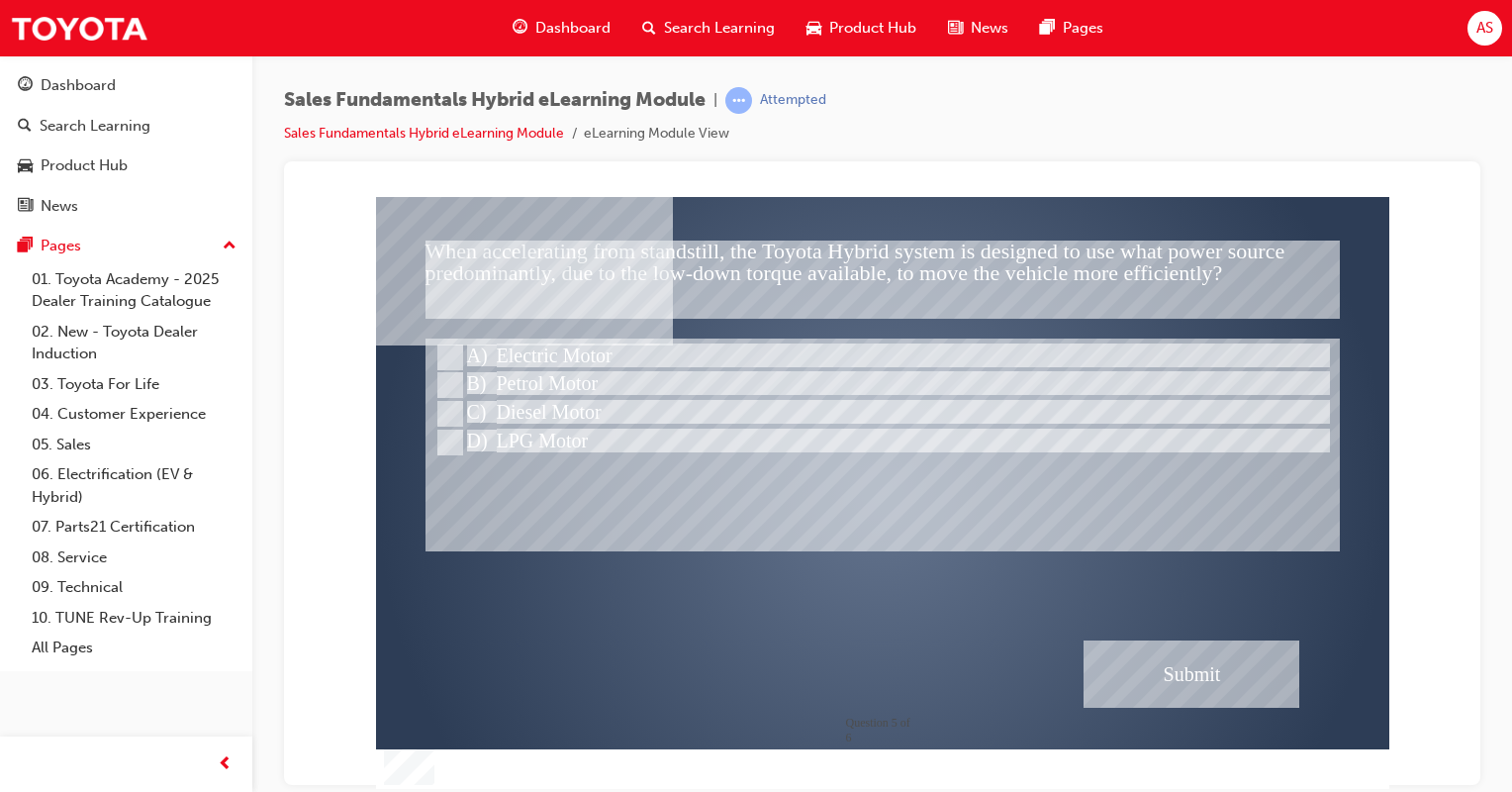 click at bounding box center [1191, 673] 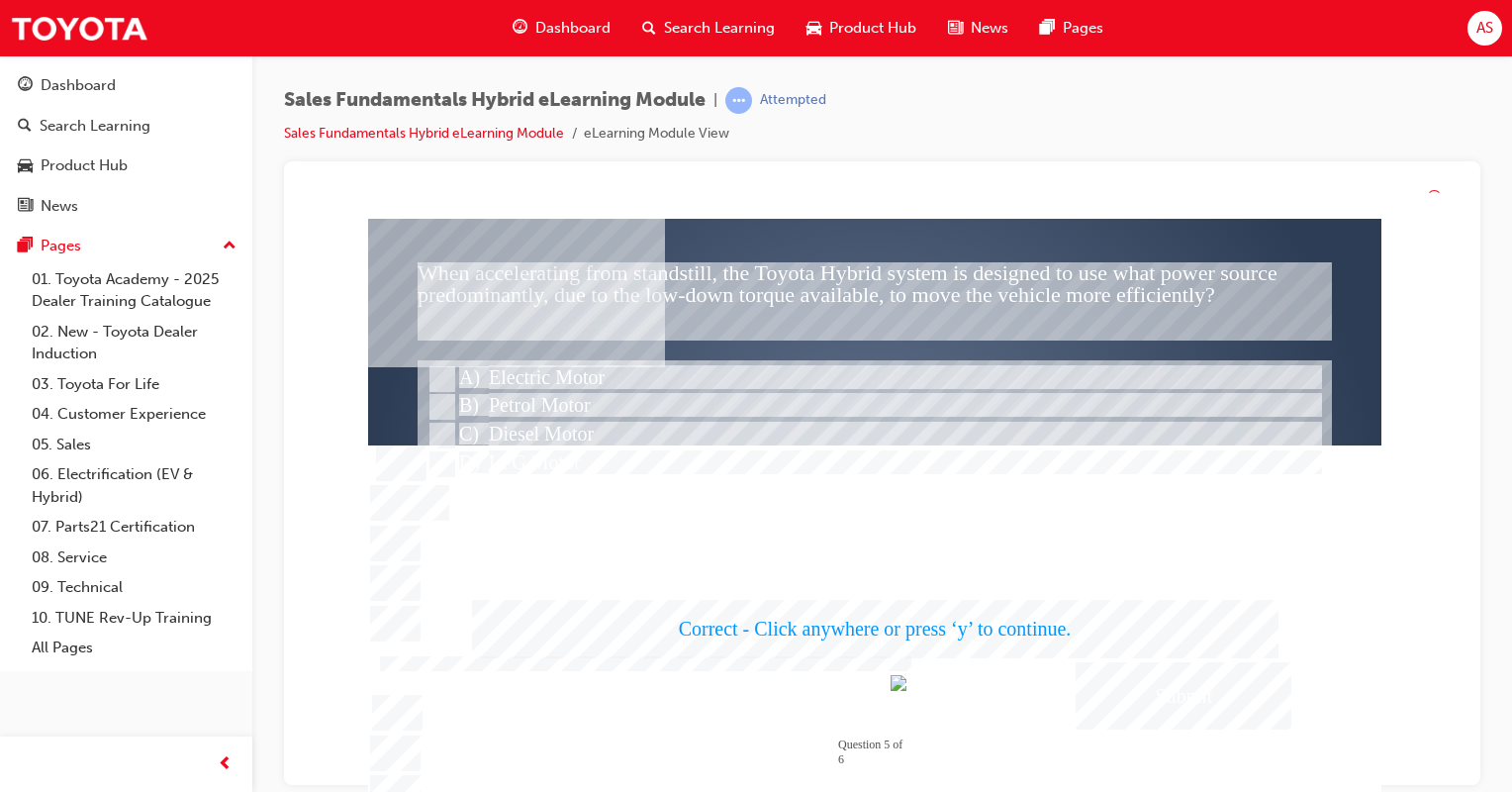 click at bounding box center [875, 515] 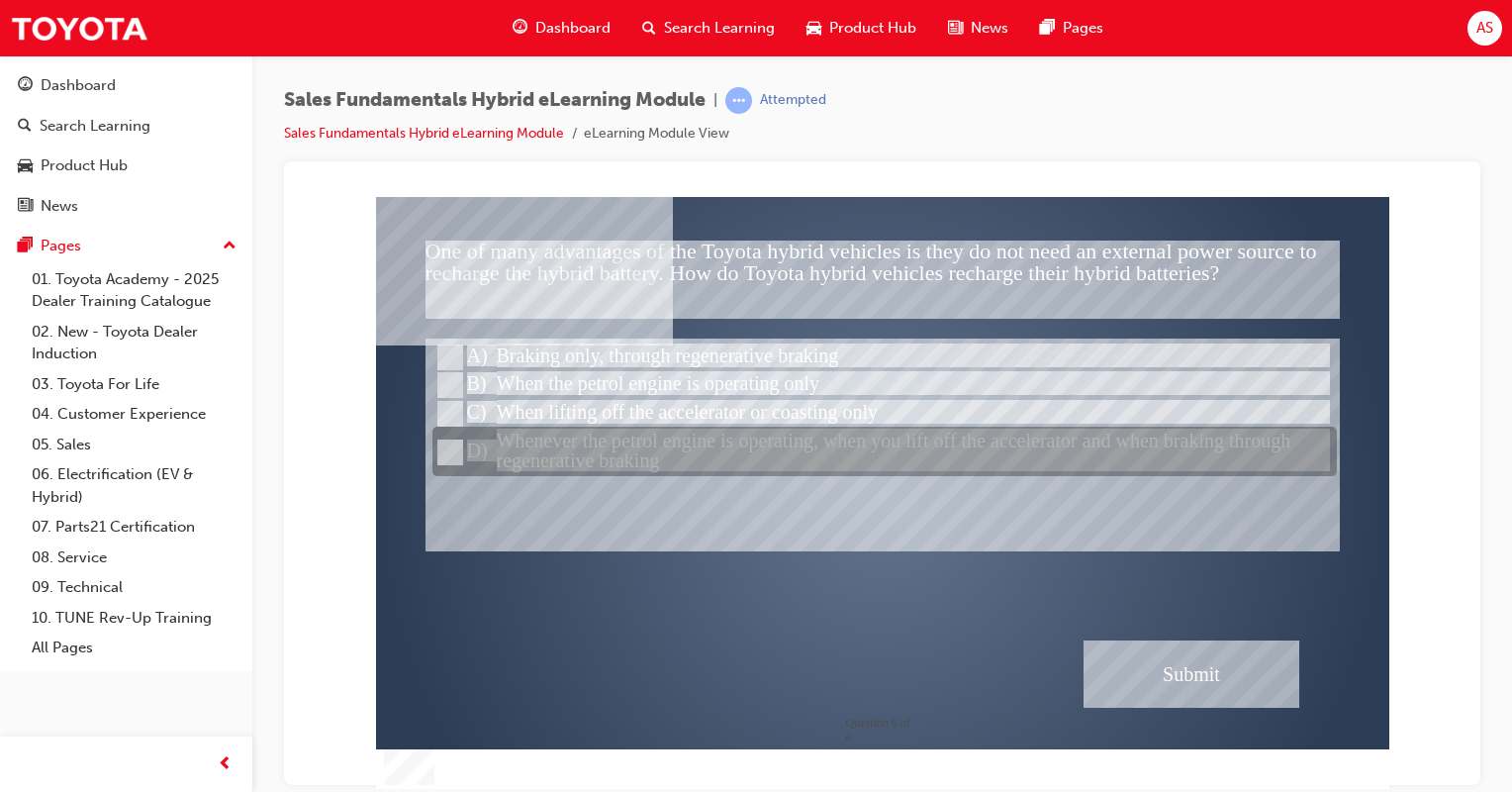 click at bounding box center (448, 452) 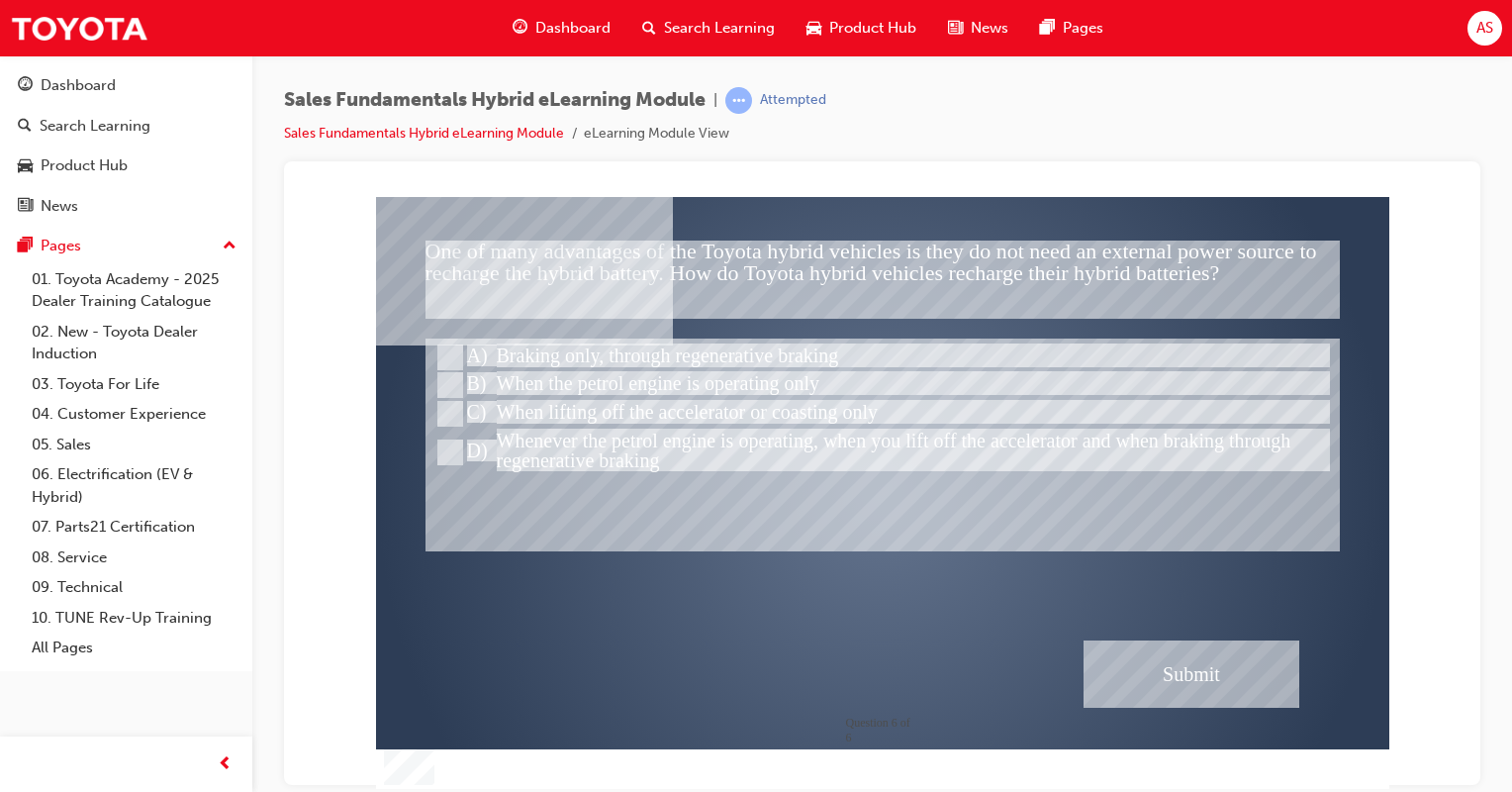 click at bounding box center [1191, 673] 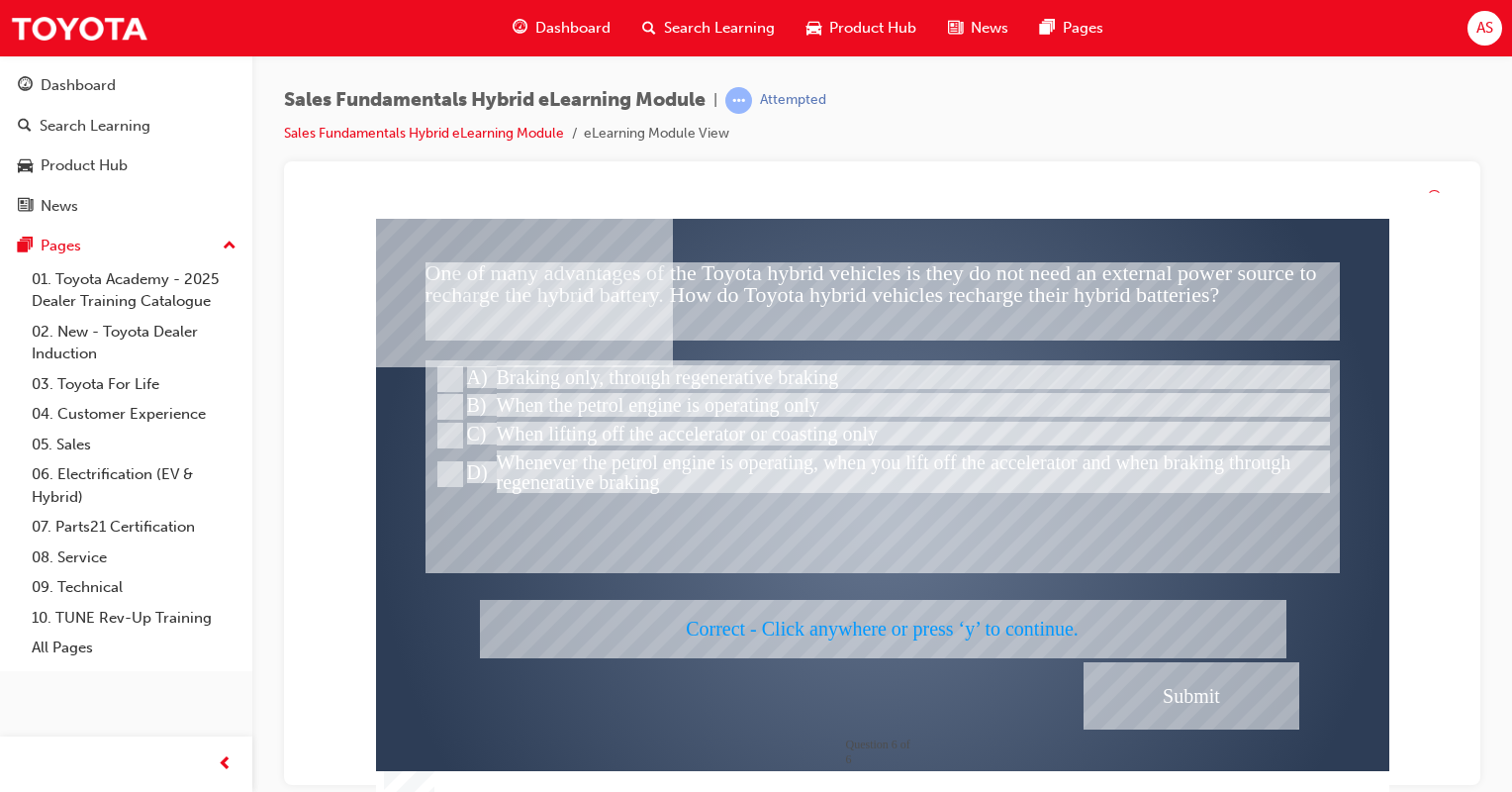 click at bounding box center (883, 515) 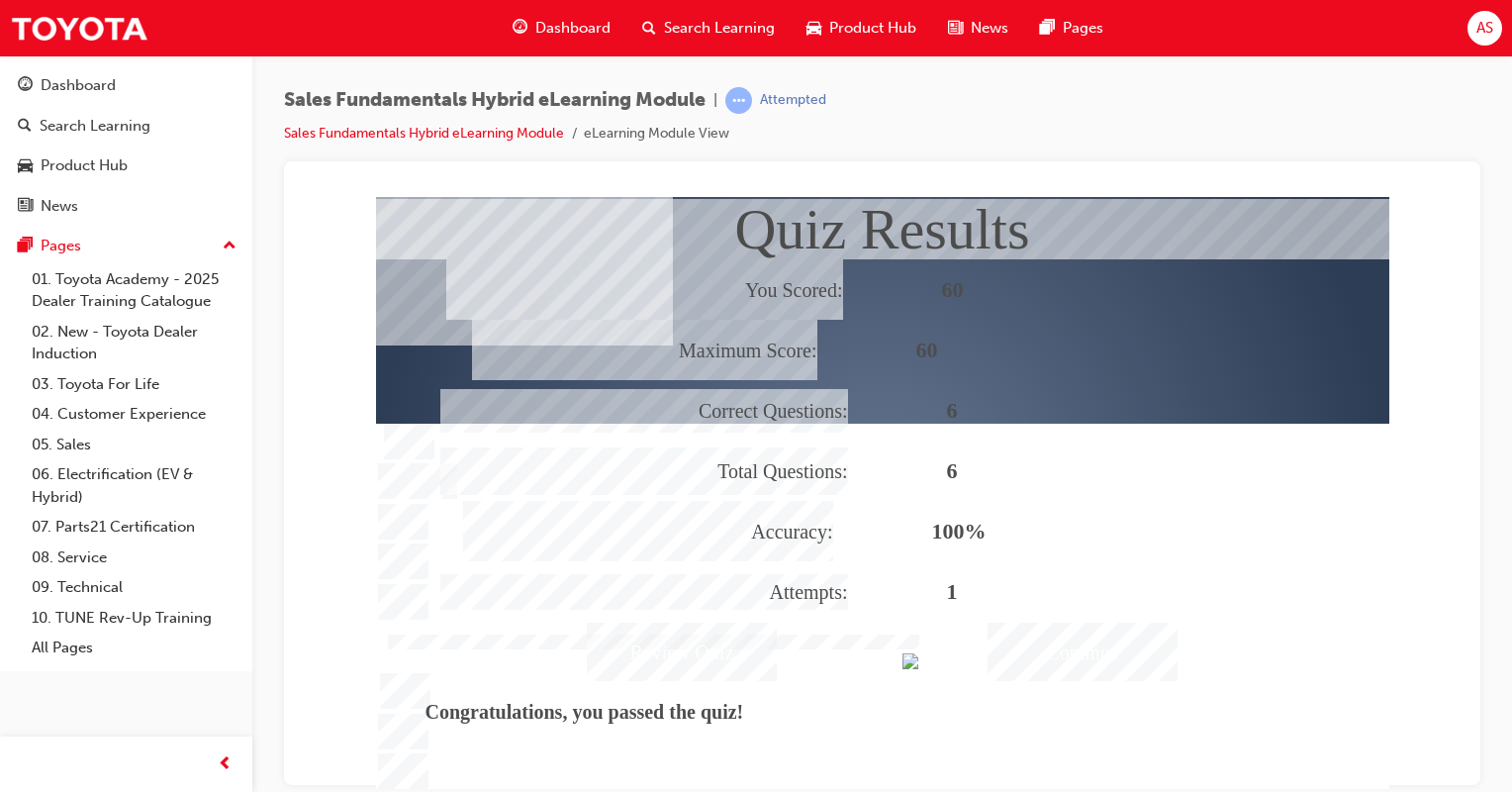 click at bounding box center (1083, 650) 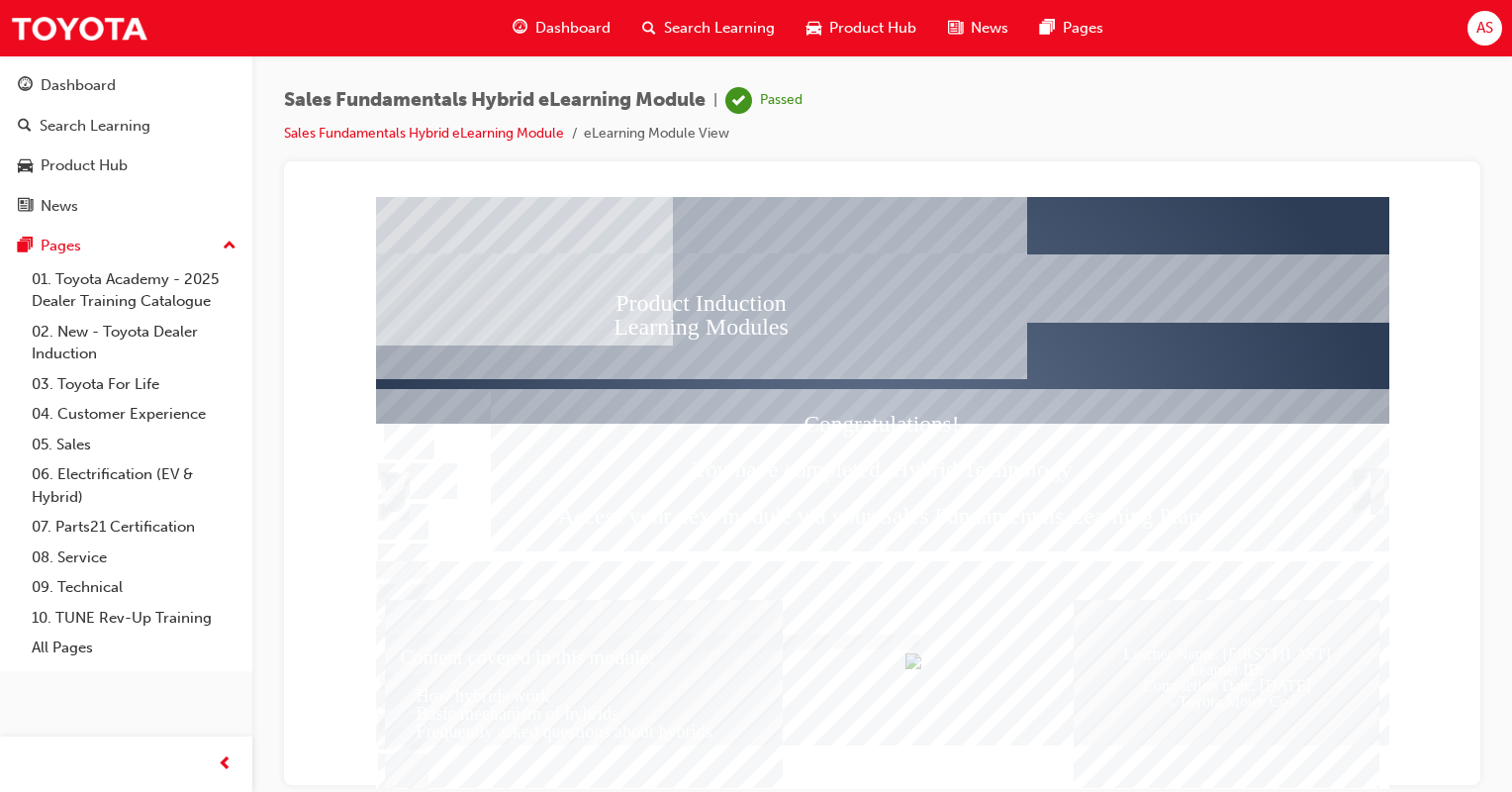 click at bounding box center [1363, 491] 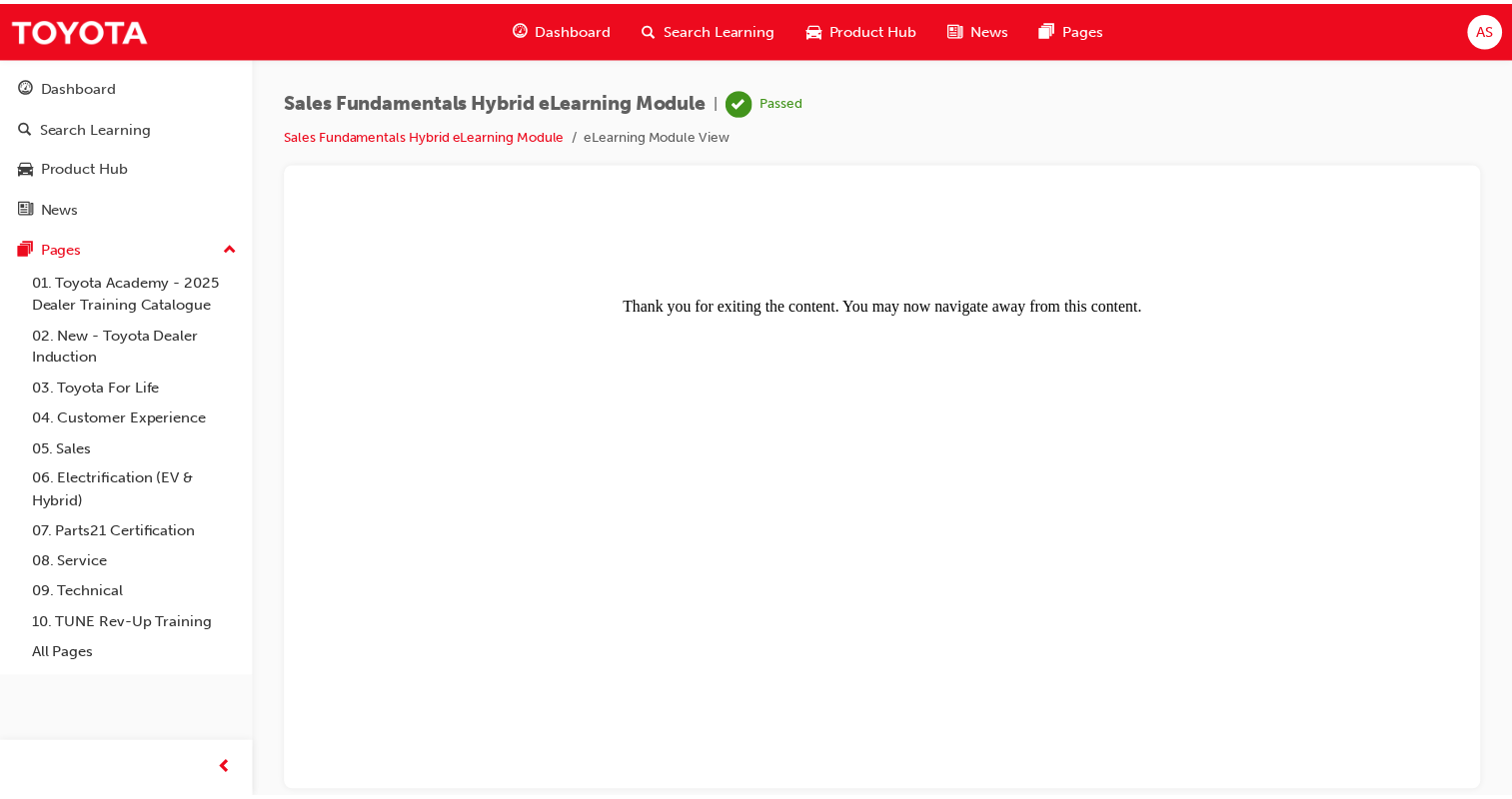 scroll, scrollTop: 0, scrollLeft: 0, axis: both 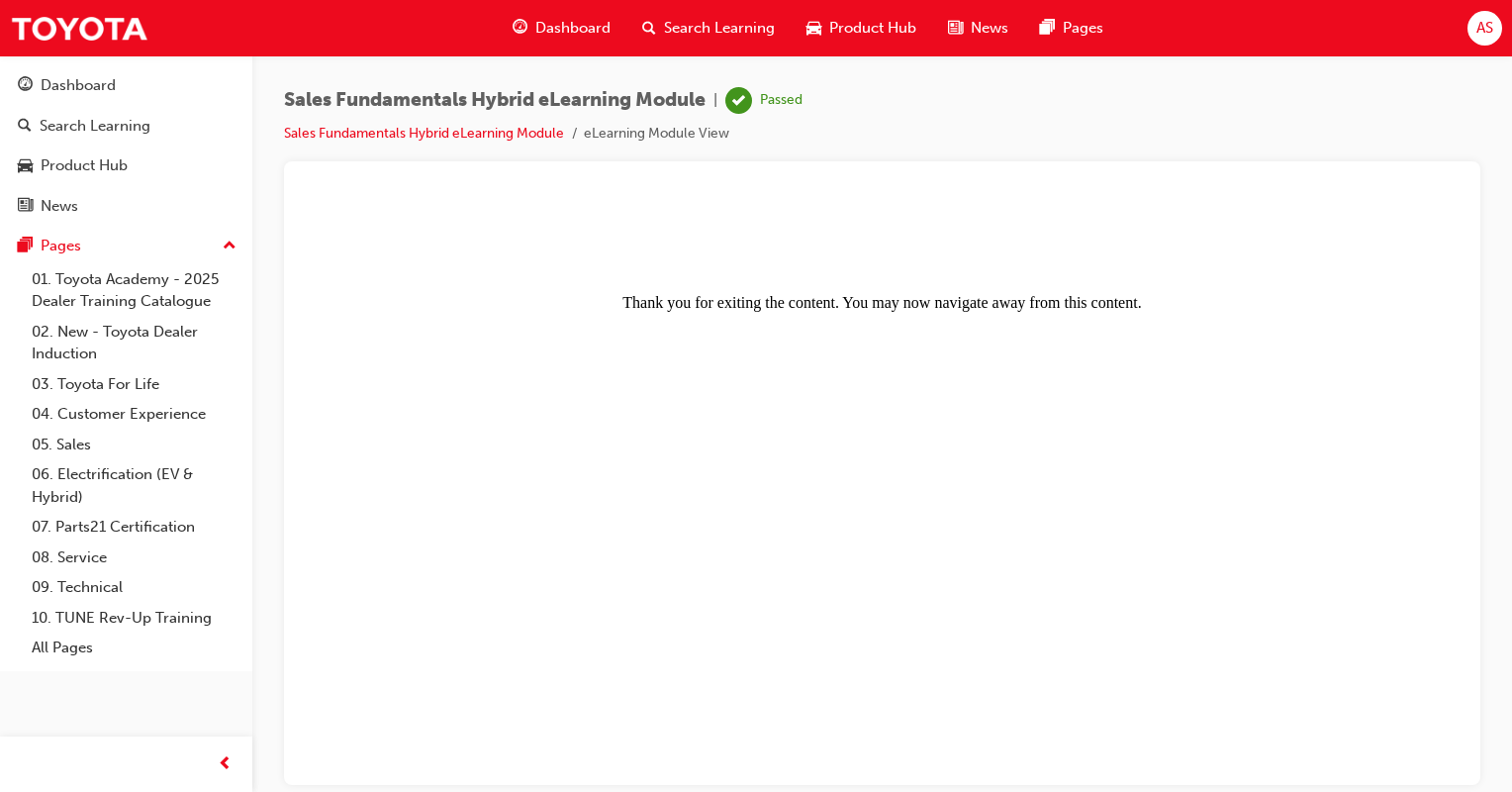 click on "Dashboard" at bounding box center [573, 28] 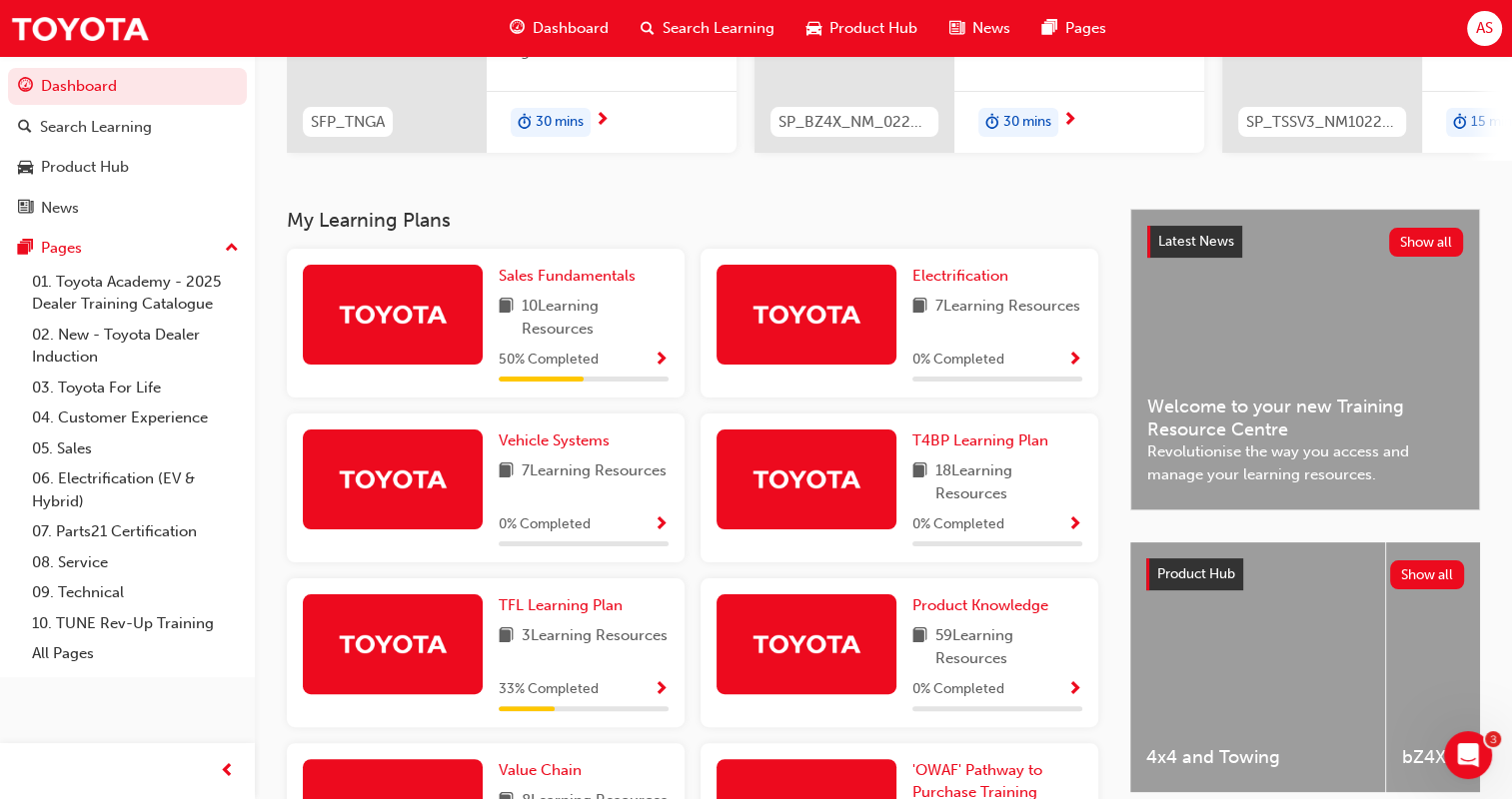 scroll, scrollTop: 0, scrollLeft: 0, axis: both 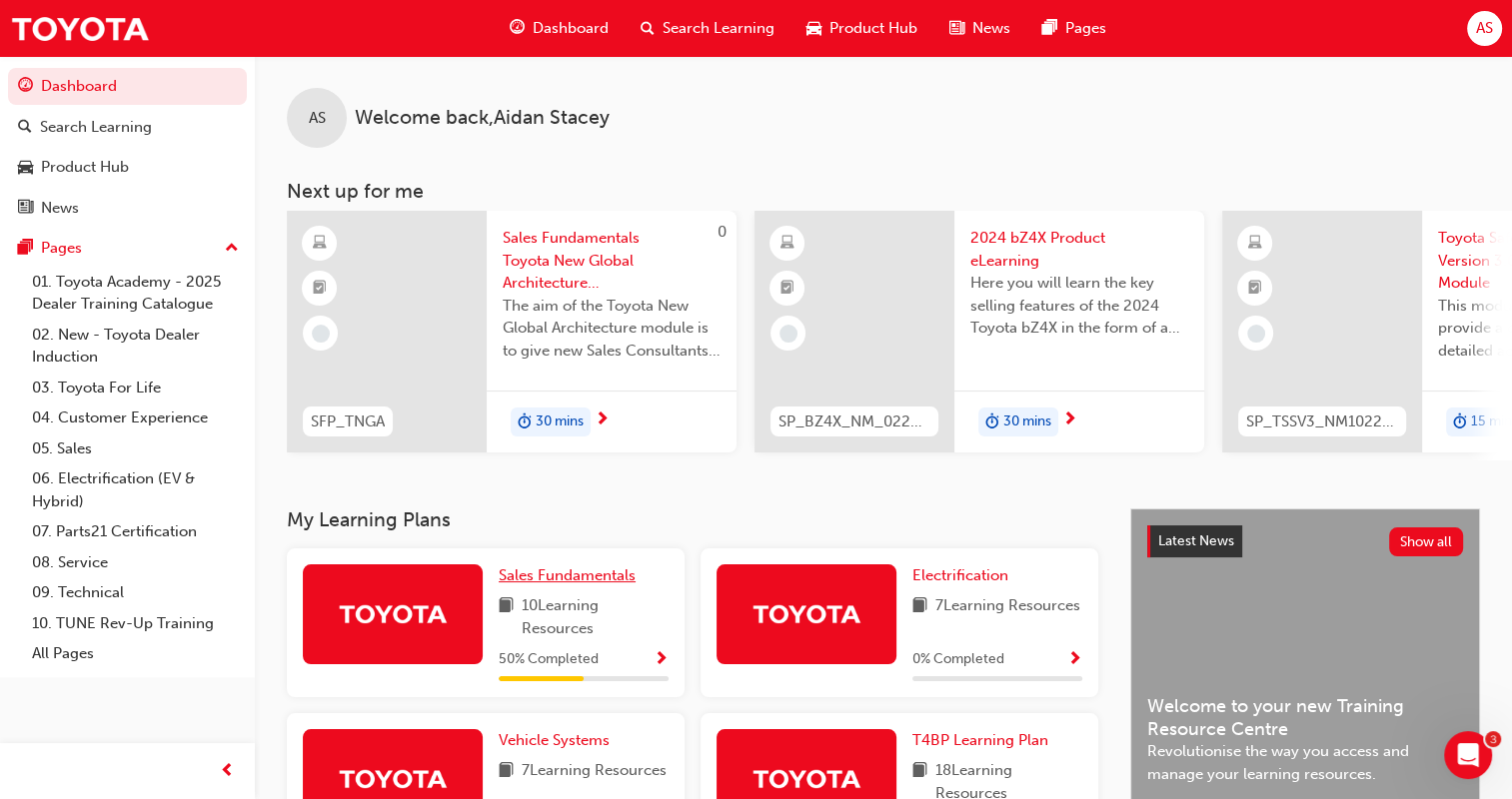 click on "Sales Fundamentals" at bounding box center [567, 575] 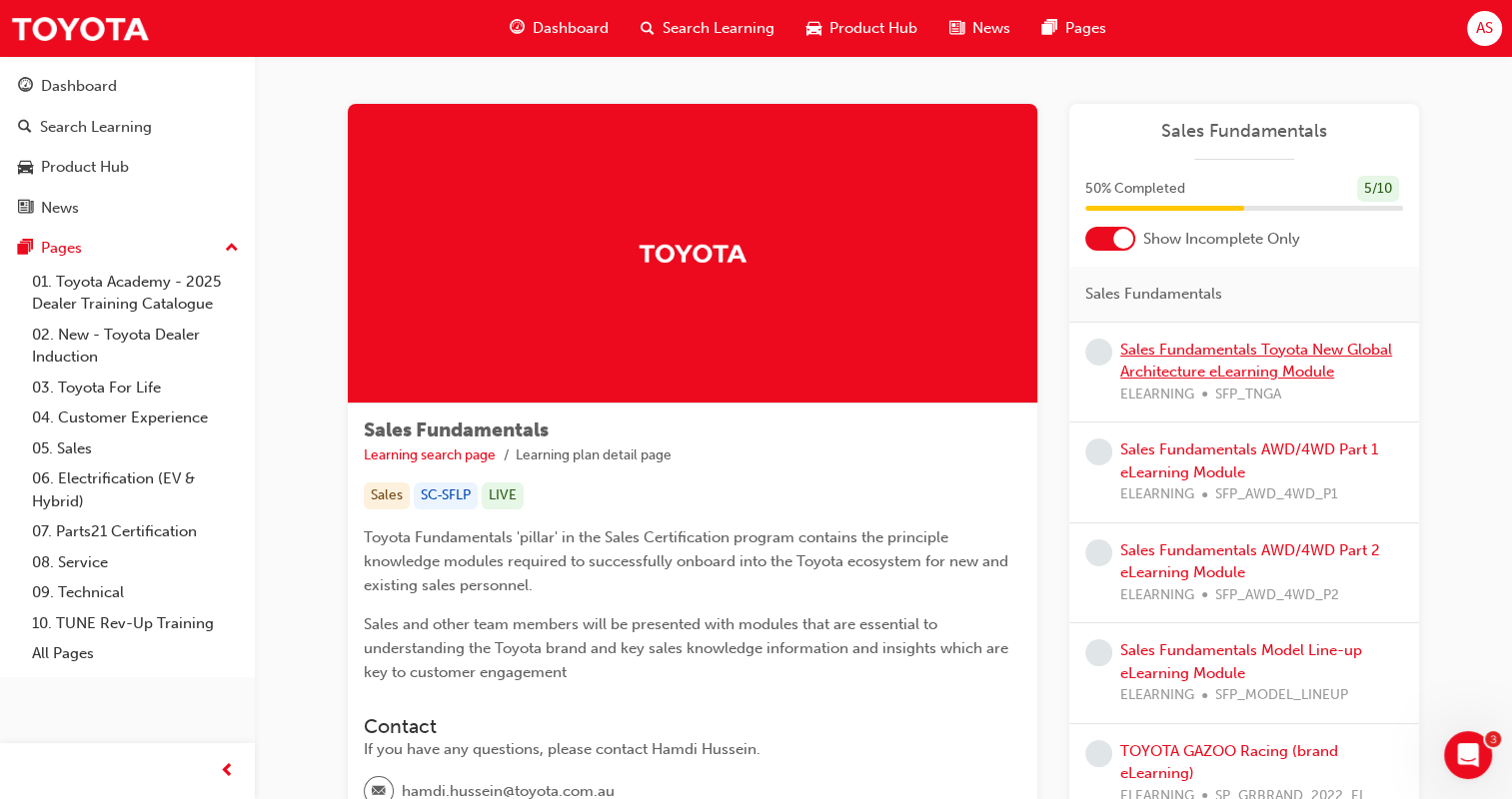 click on "Sales Fundamentals Toyota New Global Architecture eLearning Module" at bounding box center (1256, 361) 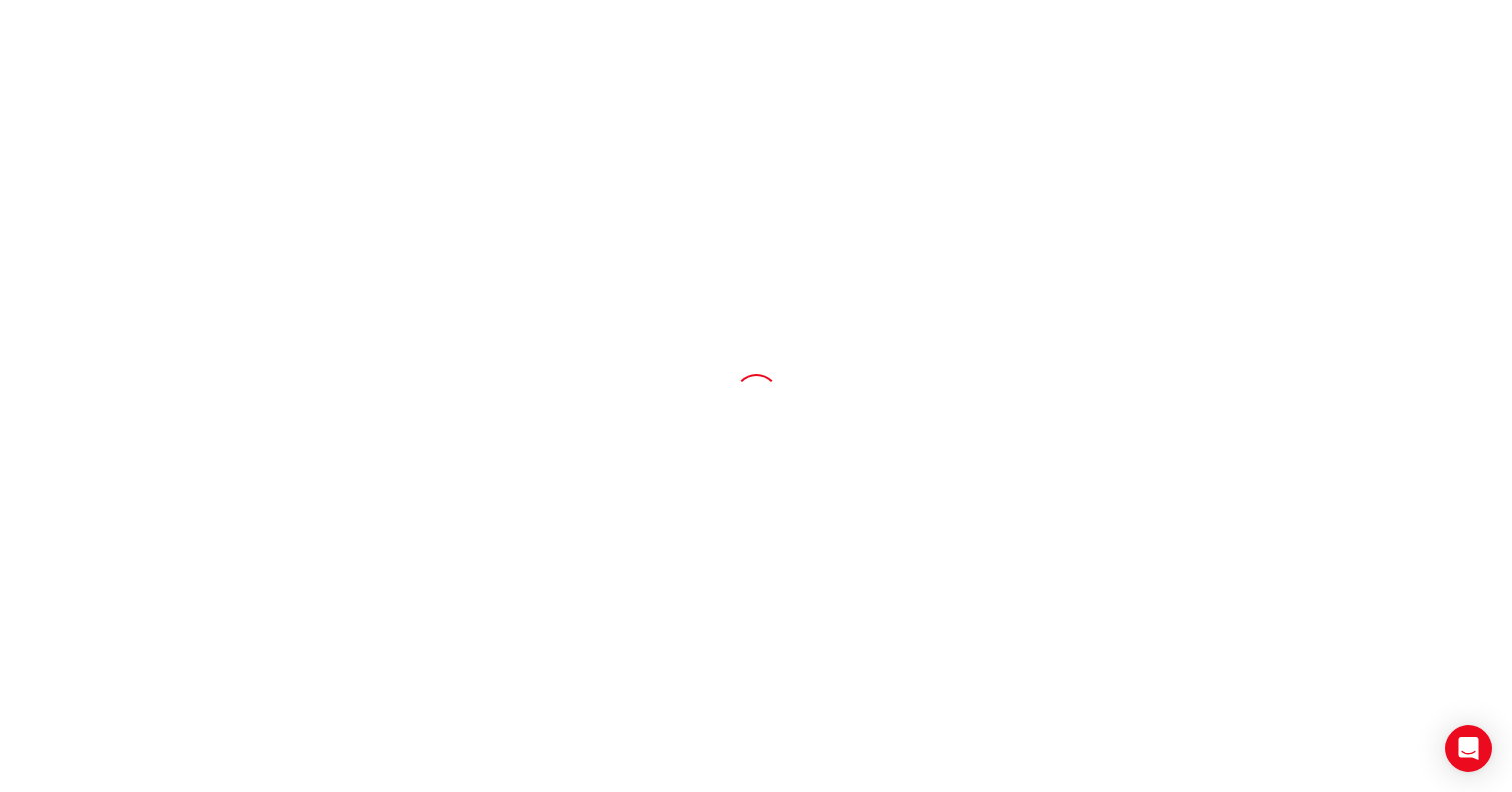scroll, scrollTop: 0, scrollLeft: 0, axis: both 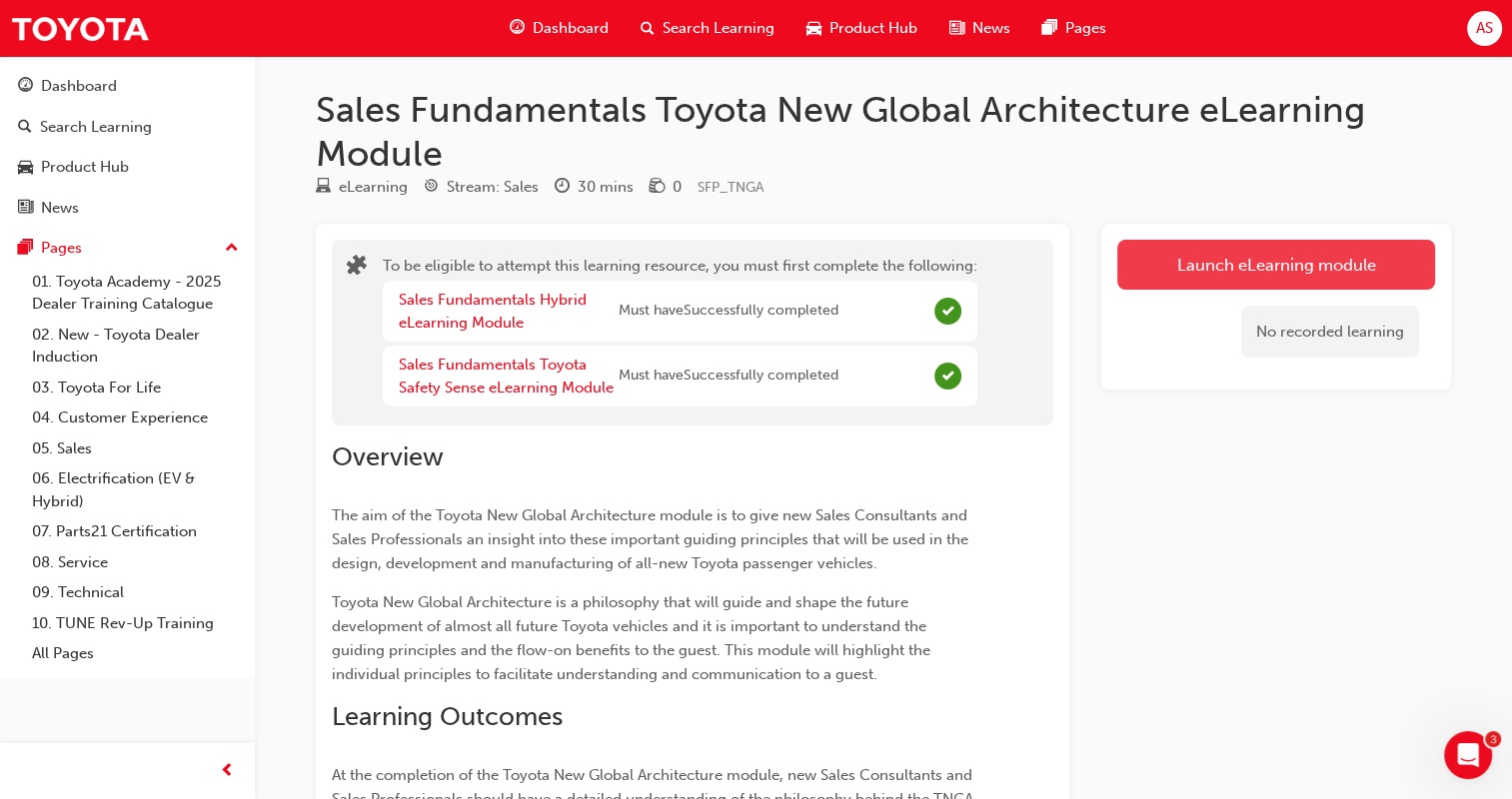 click on "Launch eLearning module" at bounding box center (1276, 265) 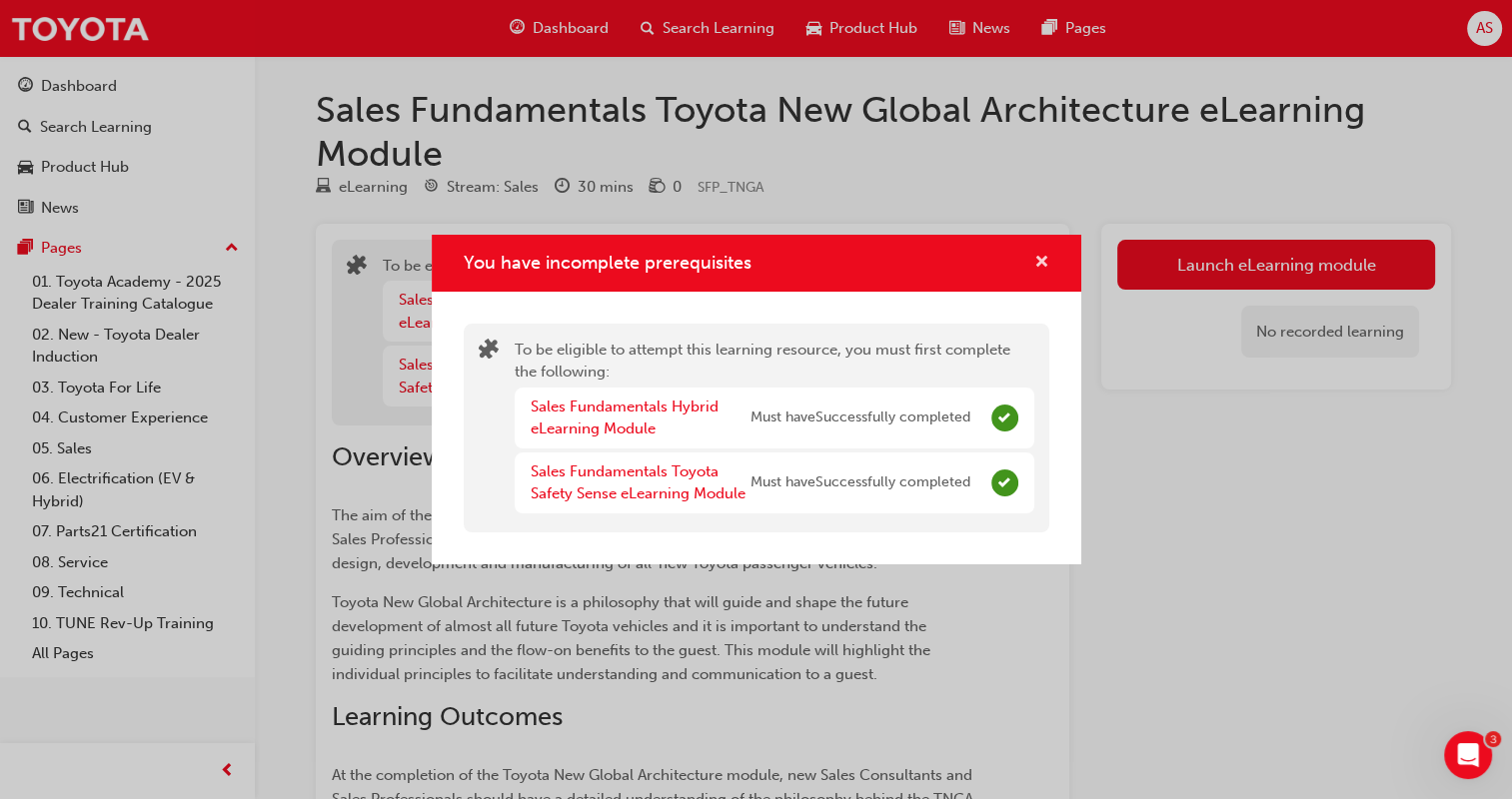 click at bounding box center (1041, 264) 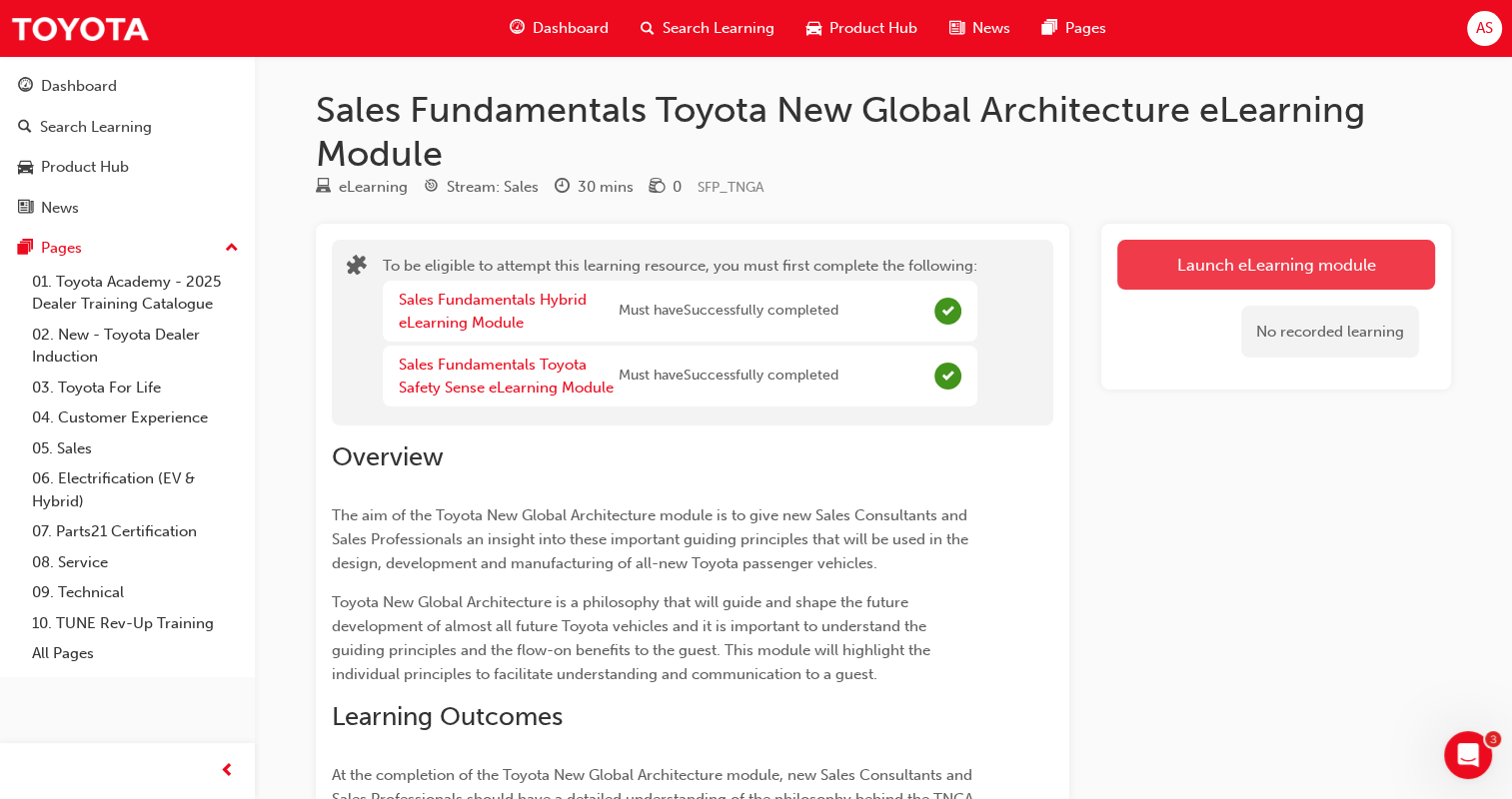 click on "Launch eLearning module" at bounding box center [1276, 265] 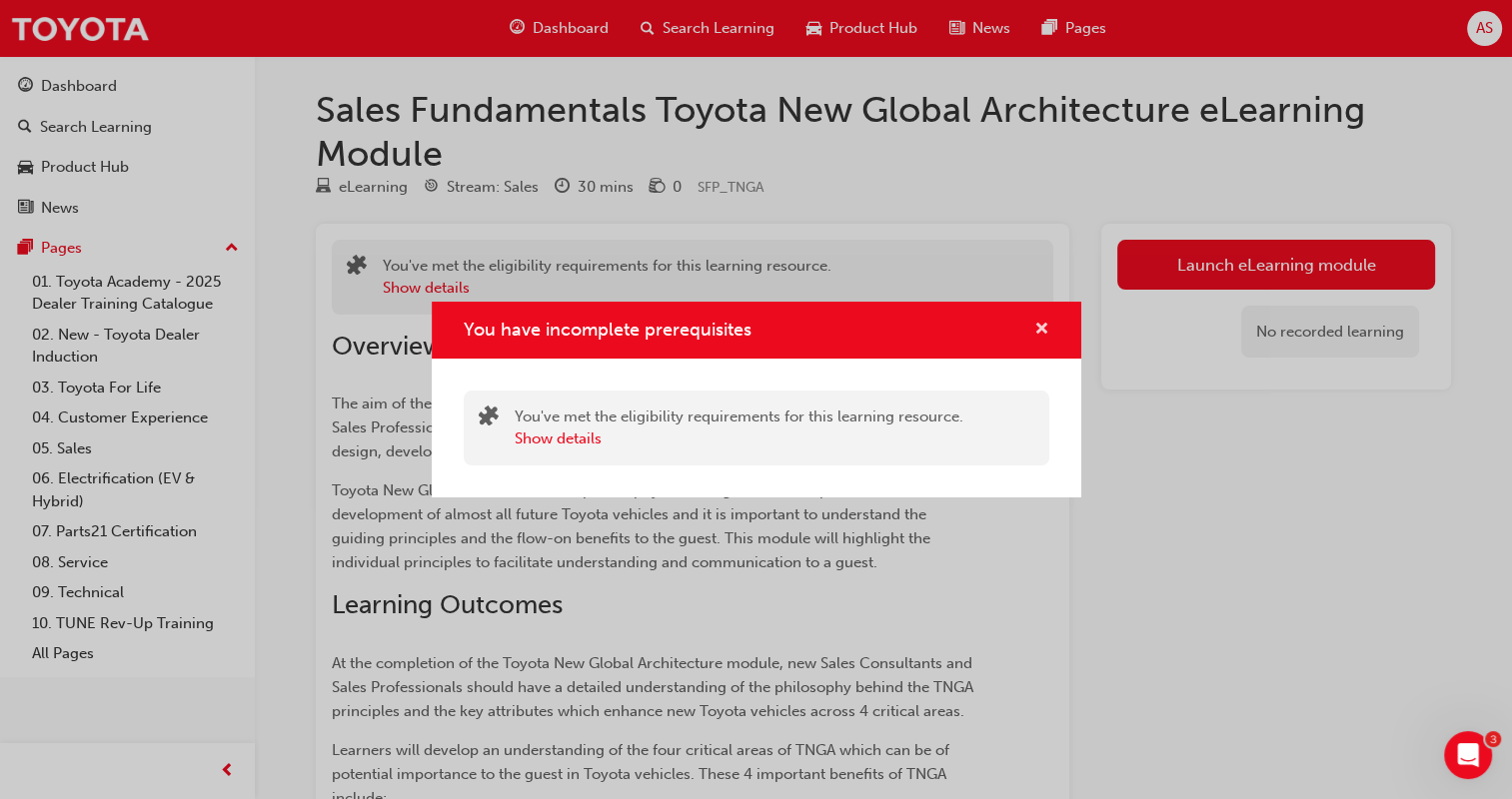 click at bounding box center (1041, 331) 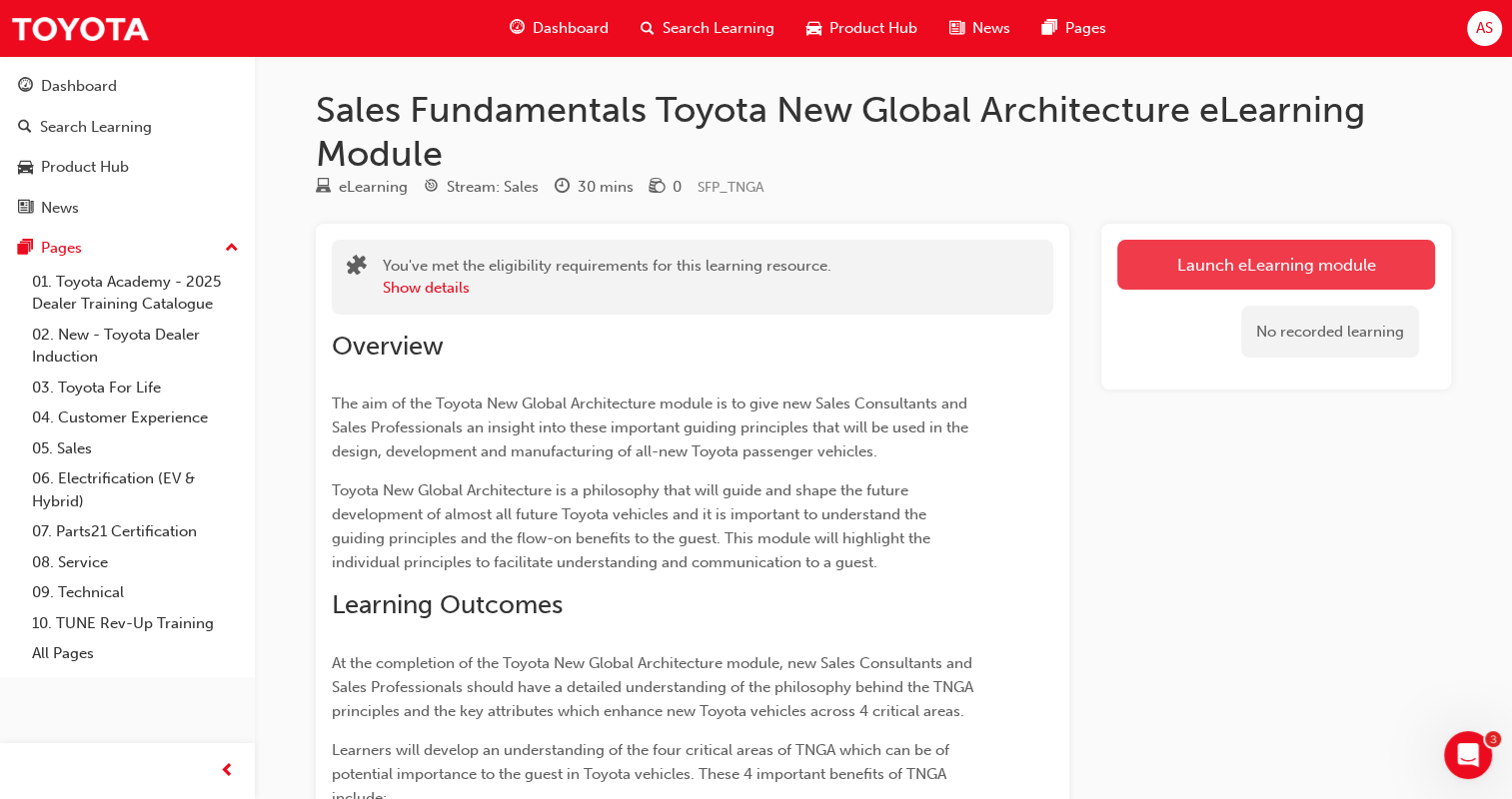 click on "Launch eLearning module" at bounding box center (1276, 265) 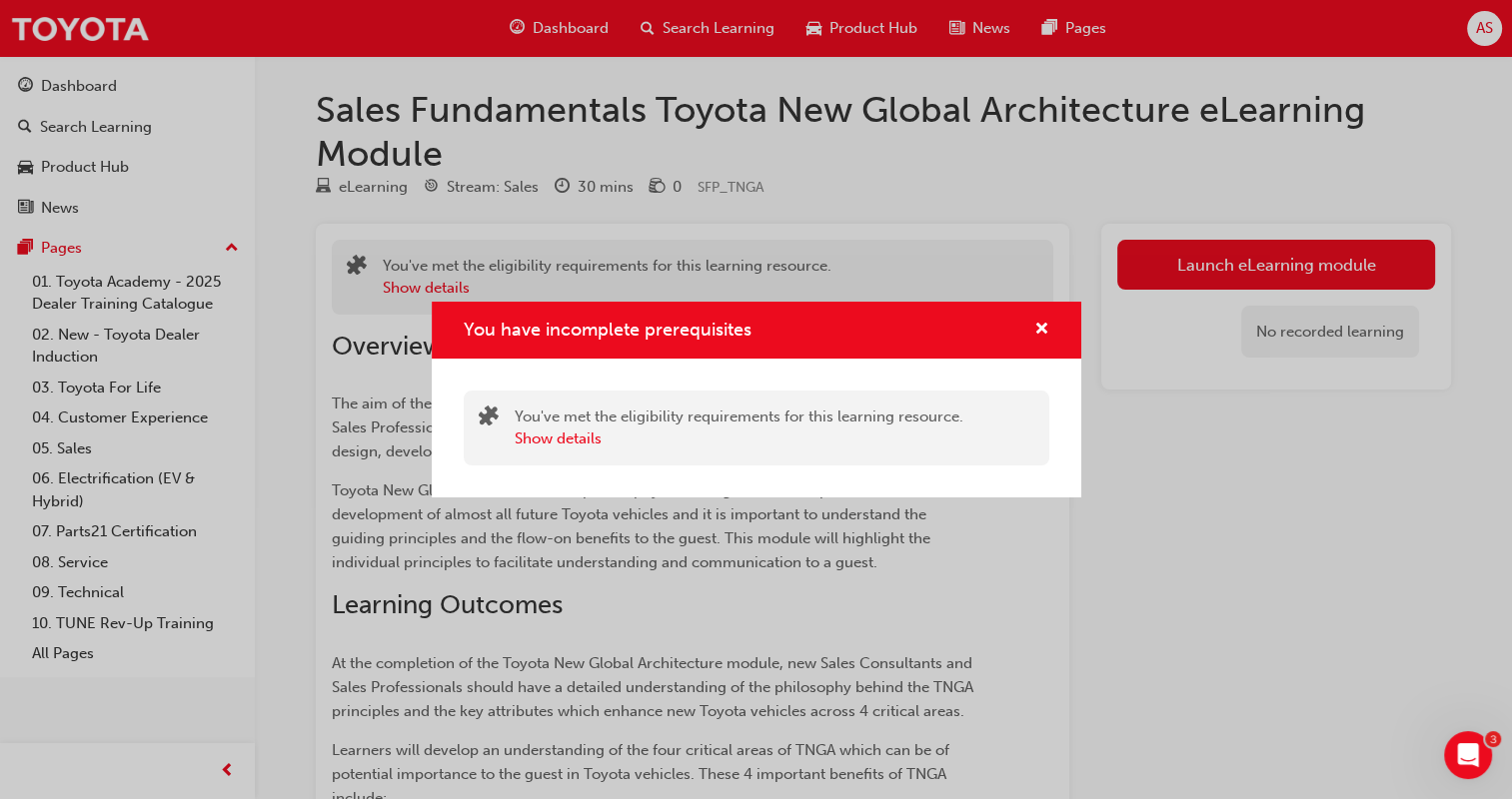click on "Show details" at bounding box center (739, 438) 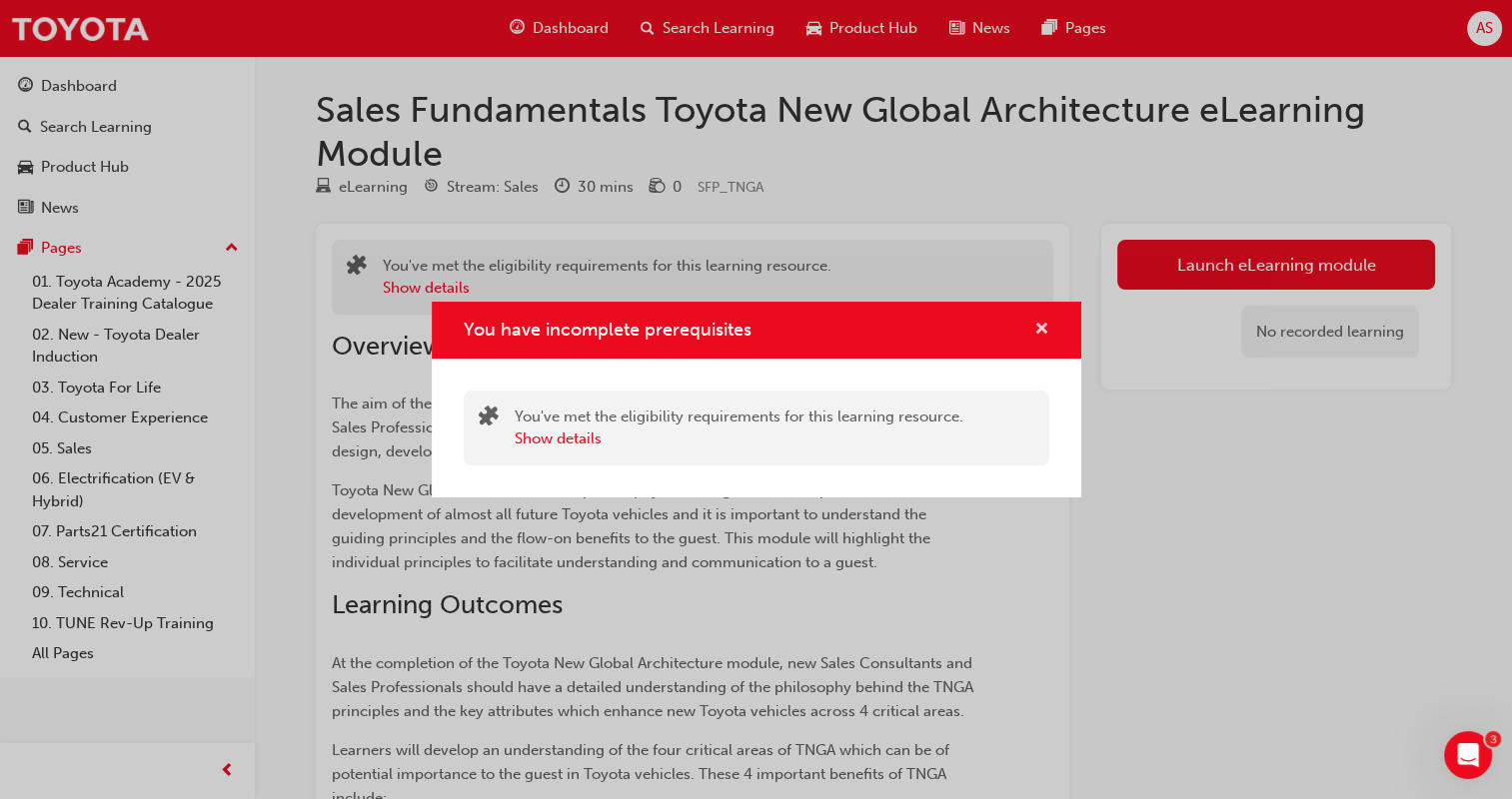 click at bounding box center [1041, 331] 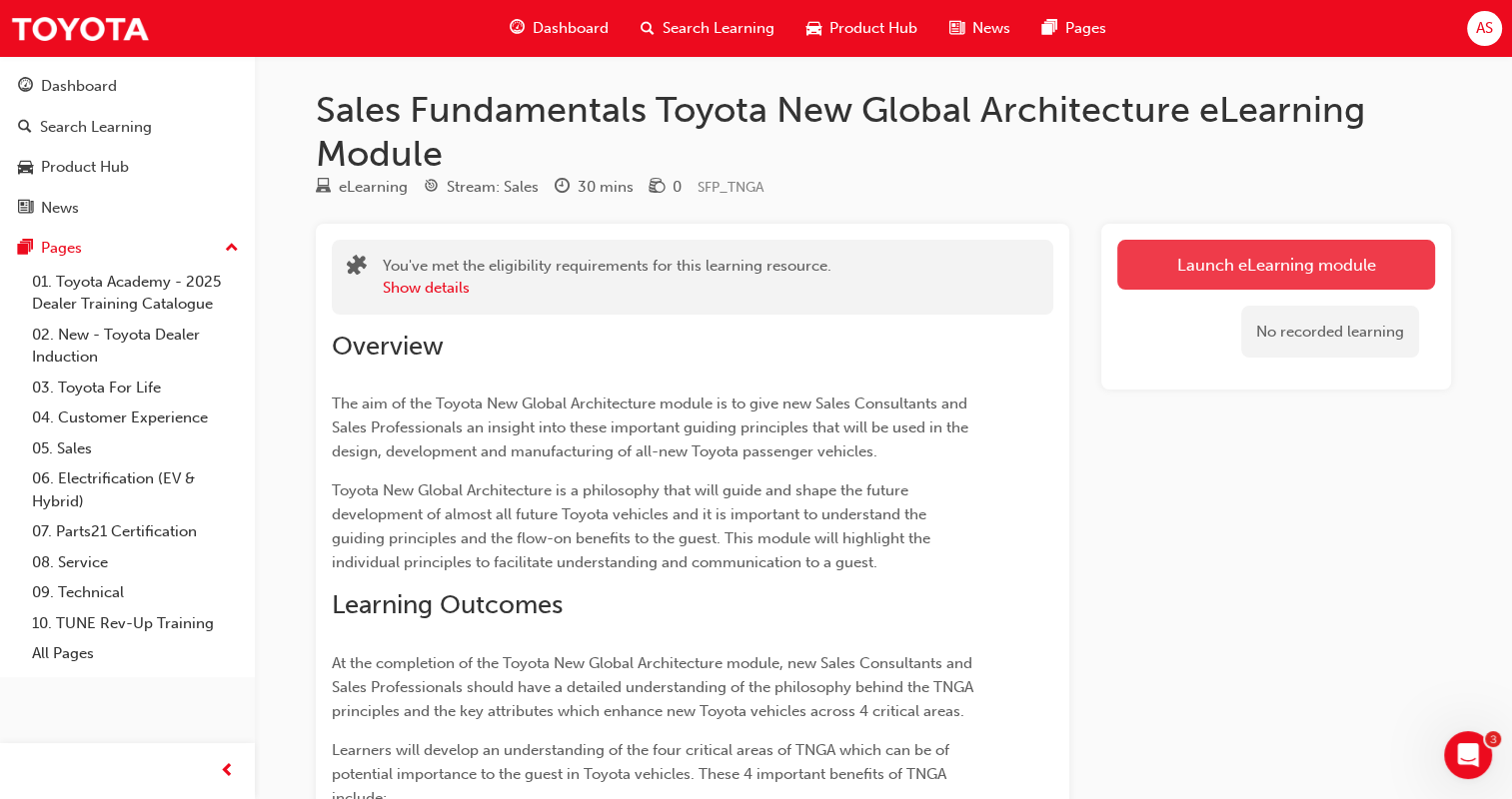 click on "Launch eLearning module" at bounding box center (1276, 265) 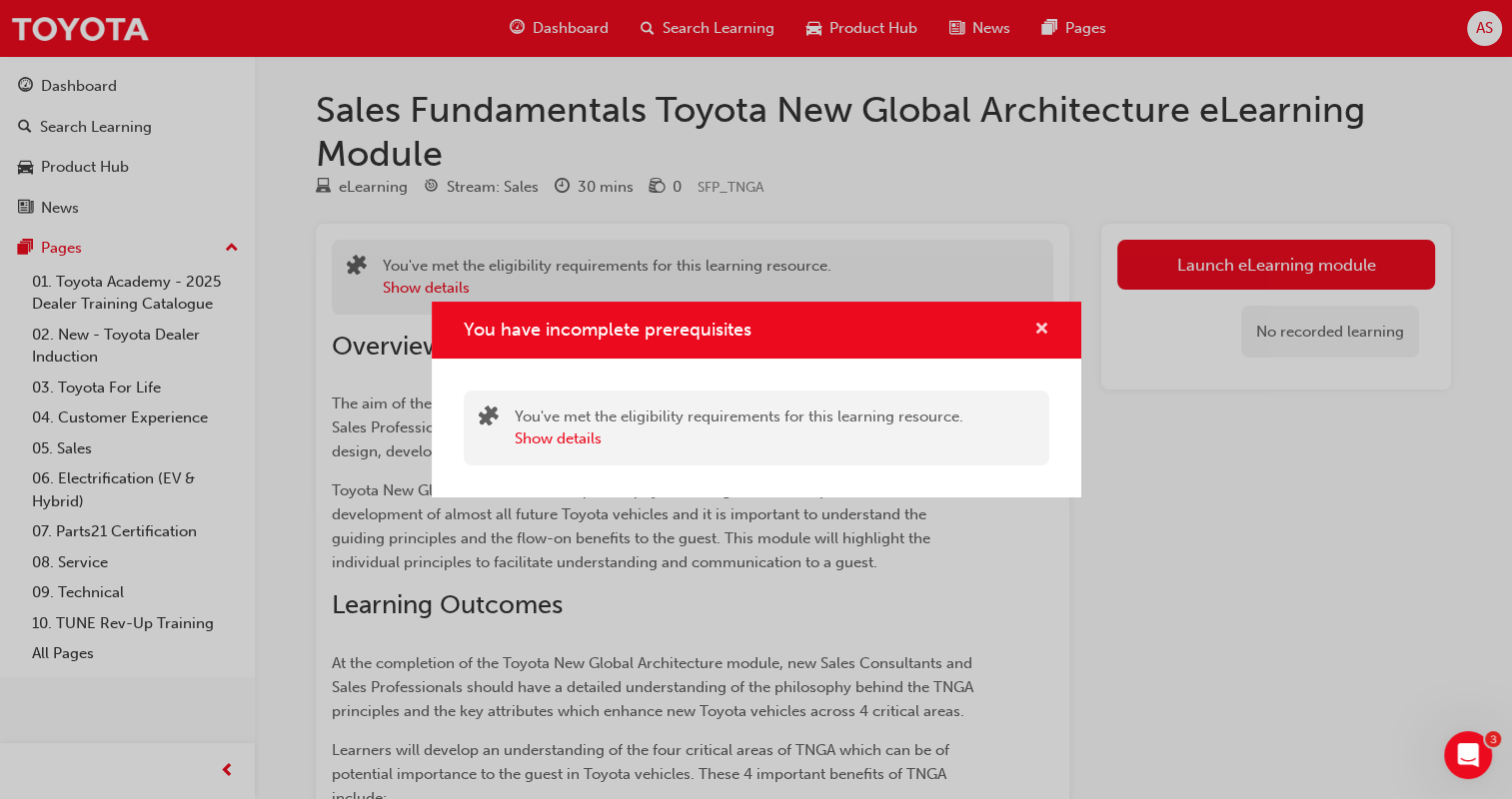 click at bounding box center (1041, 331) 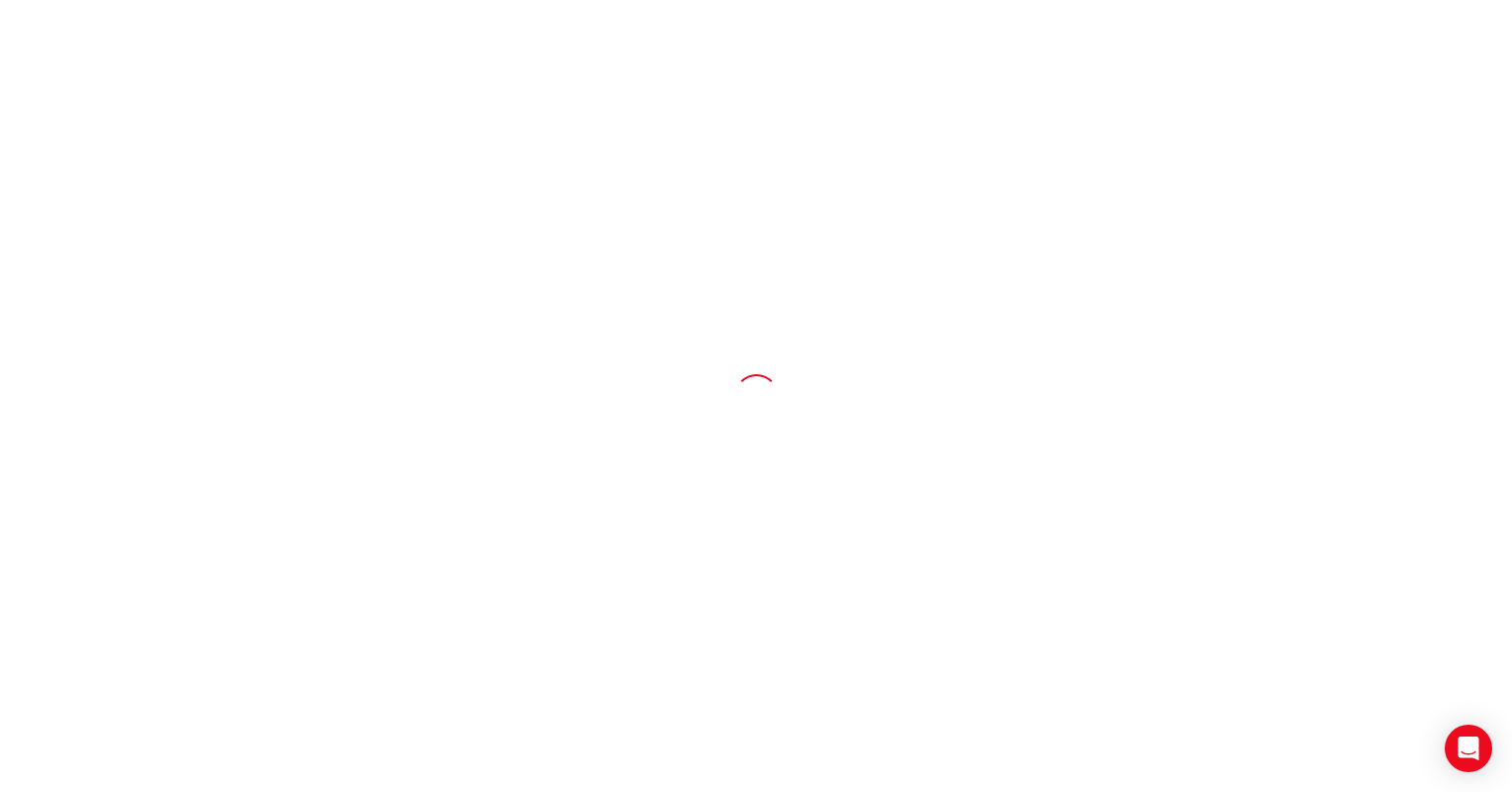 scroll, scrollTop: 0, scrollLeft: 0, axis: both 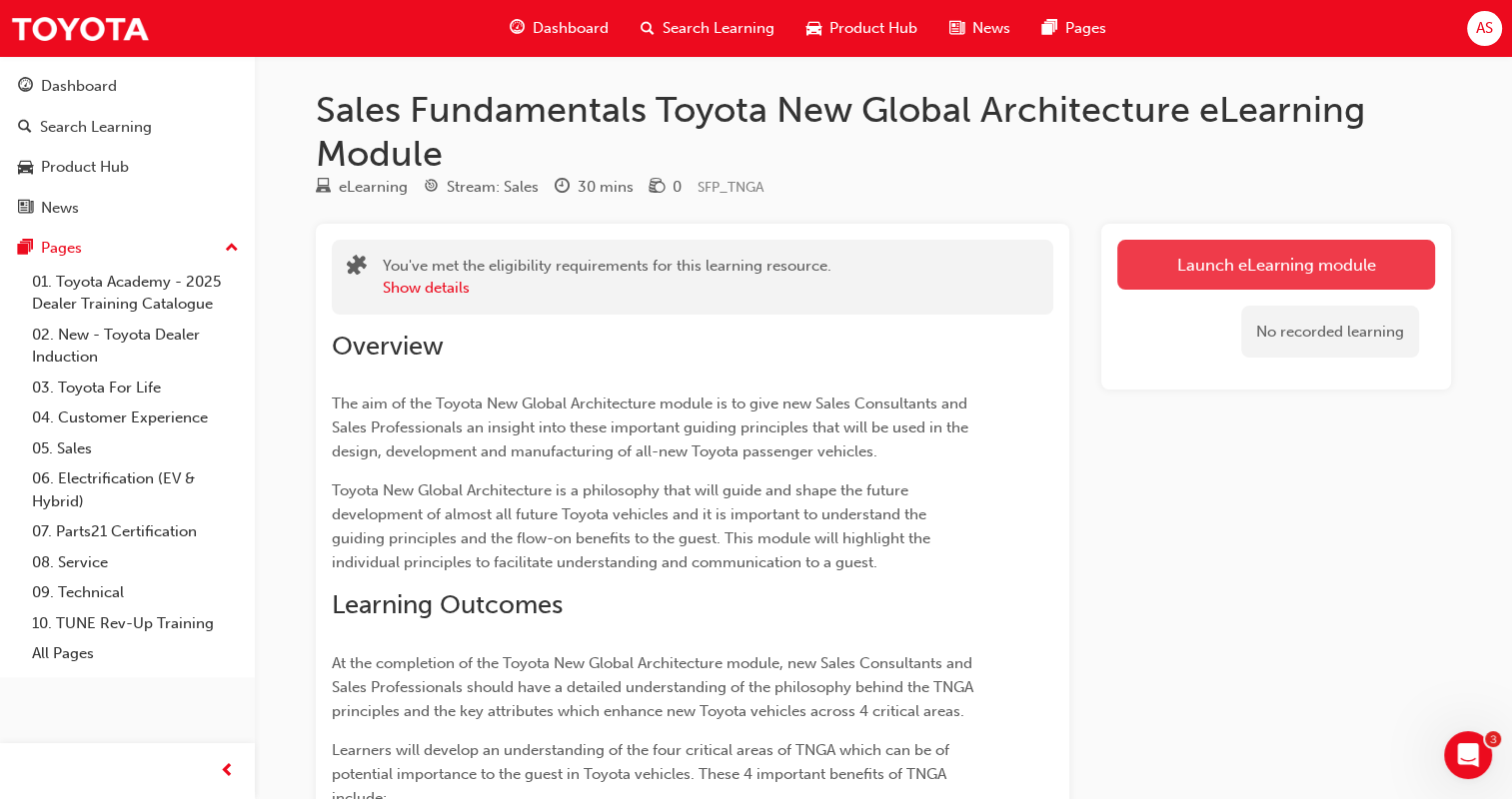 click on "Launch eLearning module" at bounding box center (1276, 265) 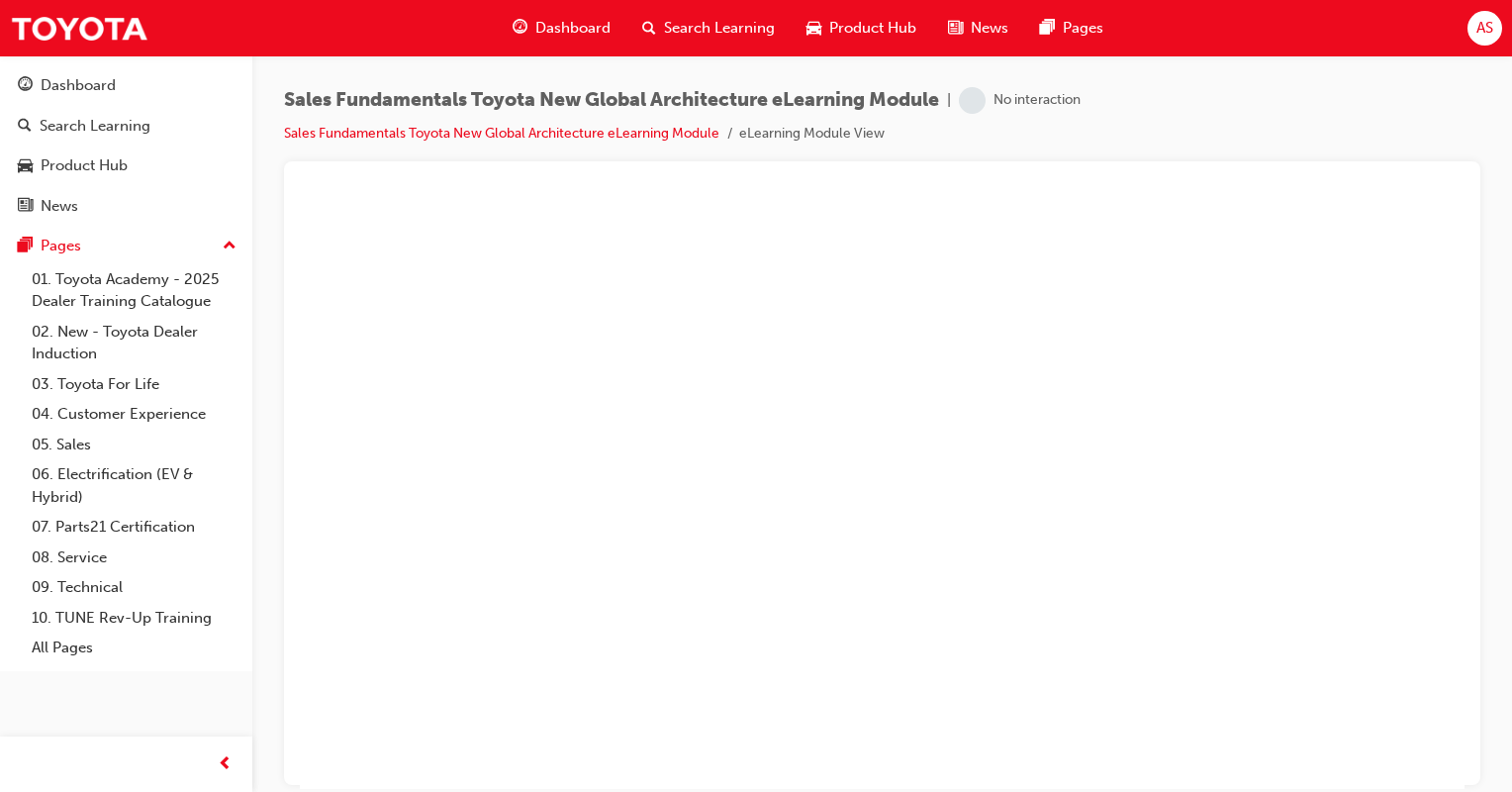 scroll, scrollTop: 0, scrollLeft: 0, axis: both 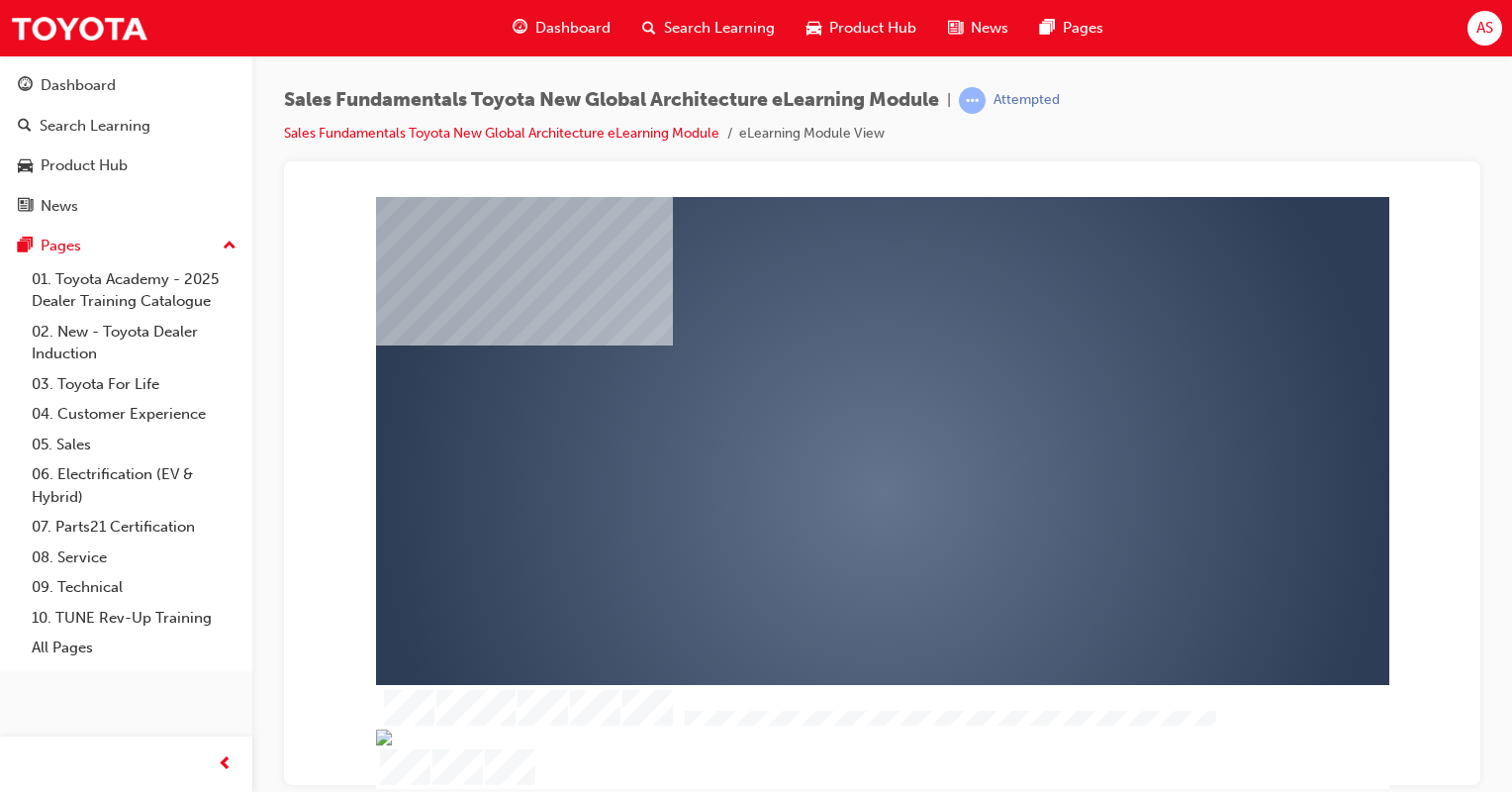 click at bounding box center (825, 435) 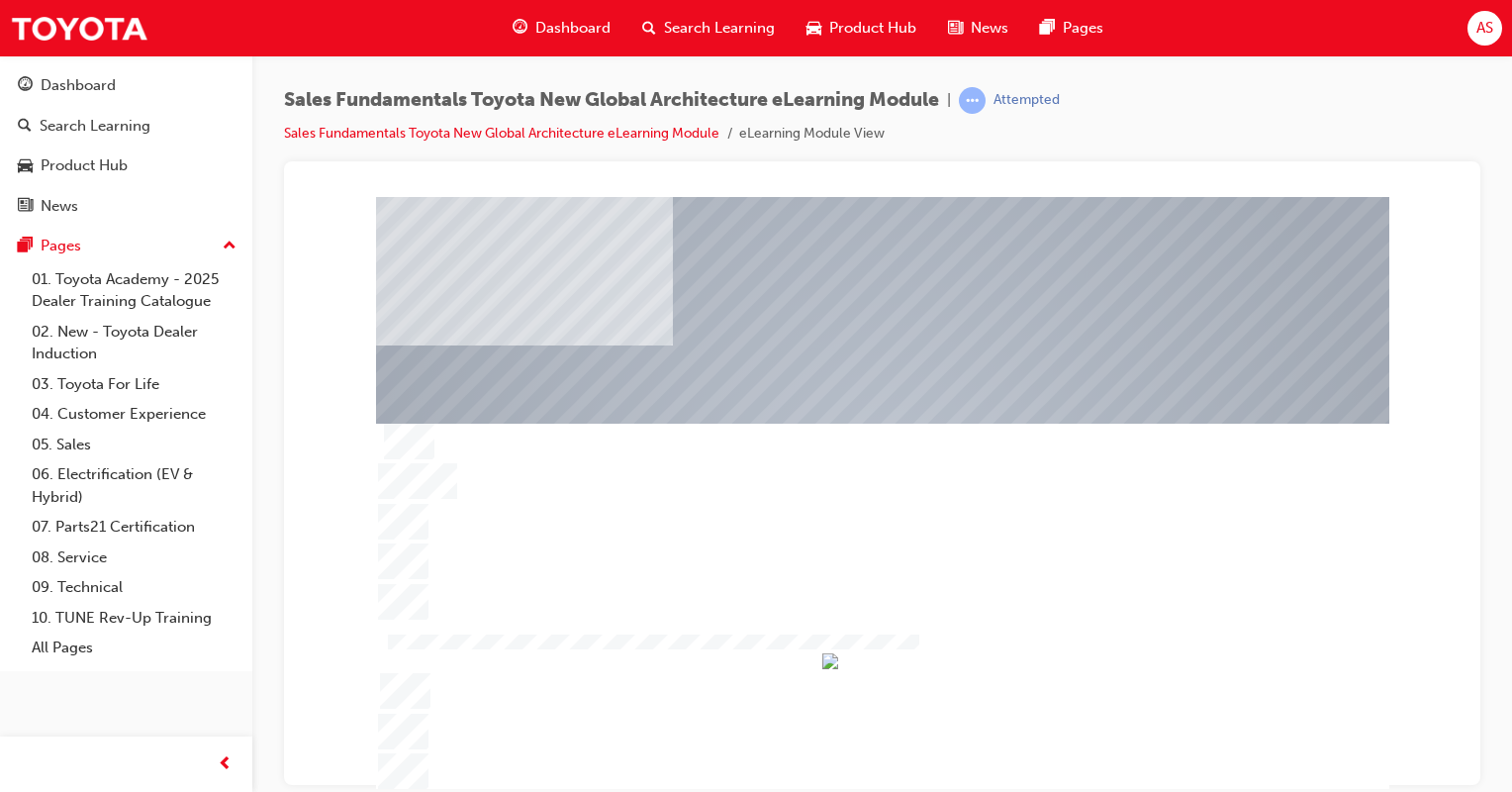 click at bounding box center (883, 469) 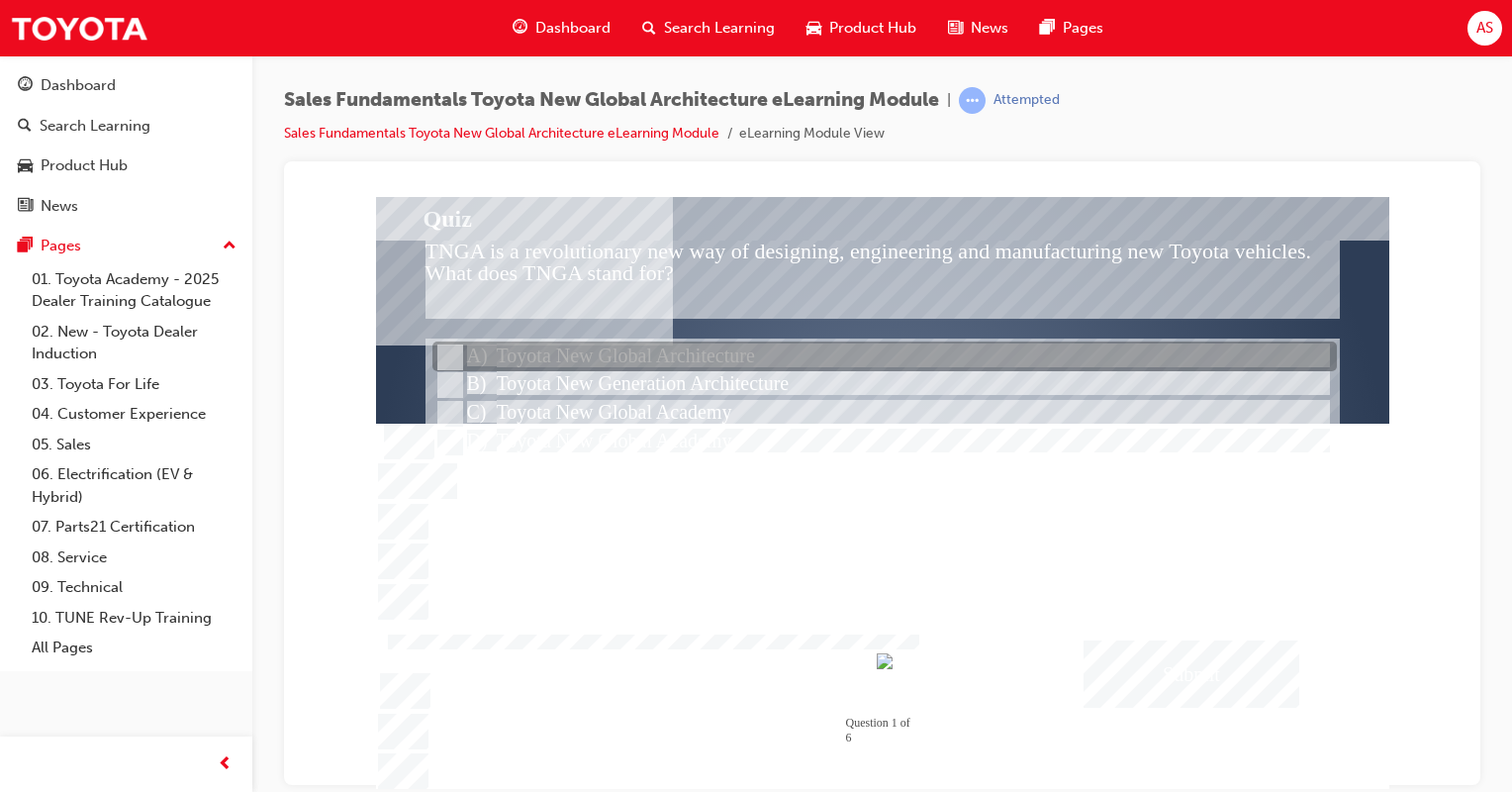 click at bounding box center (885, 357) 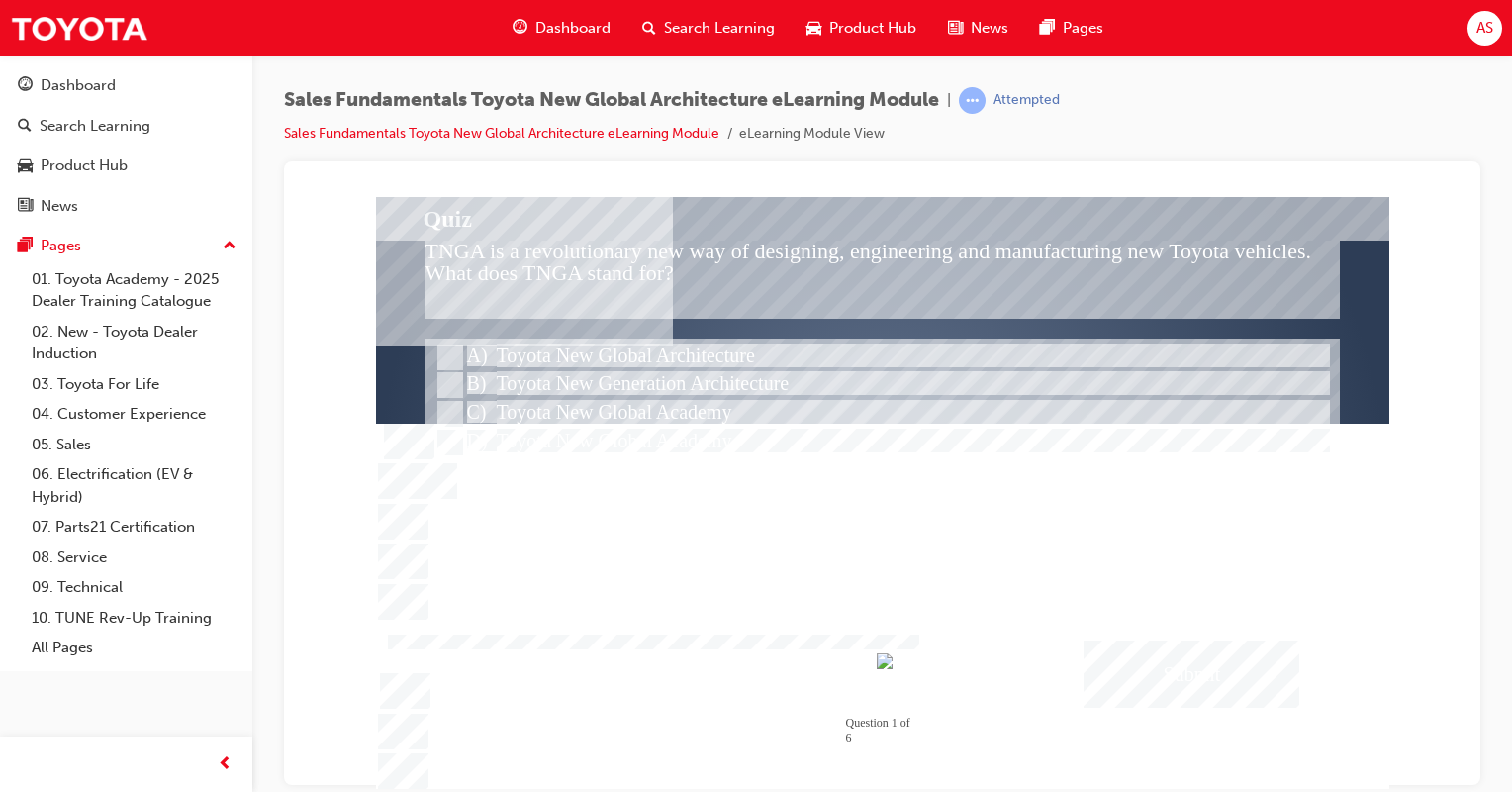 click at bounding box center [1191, 673] 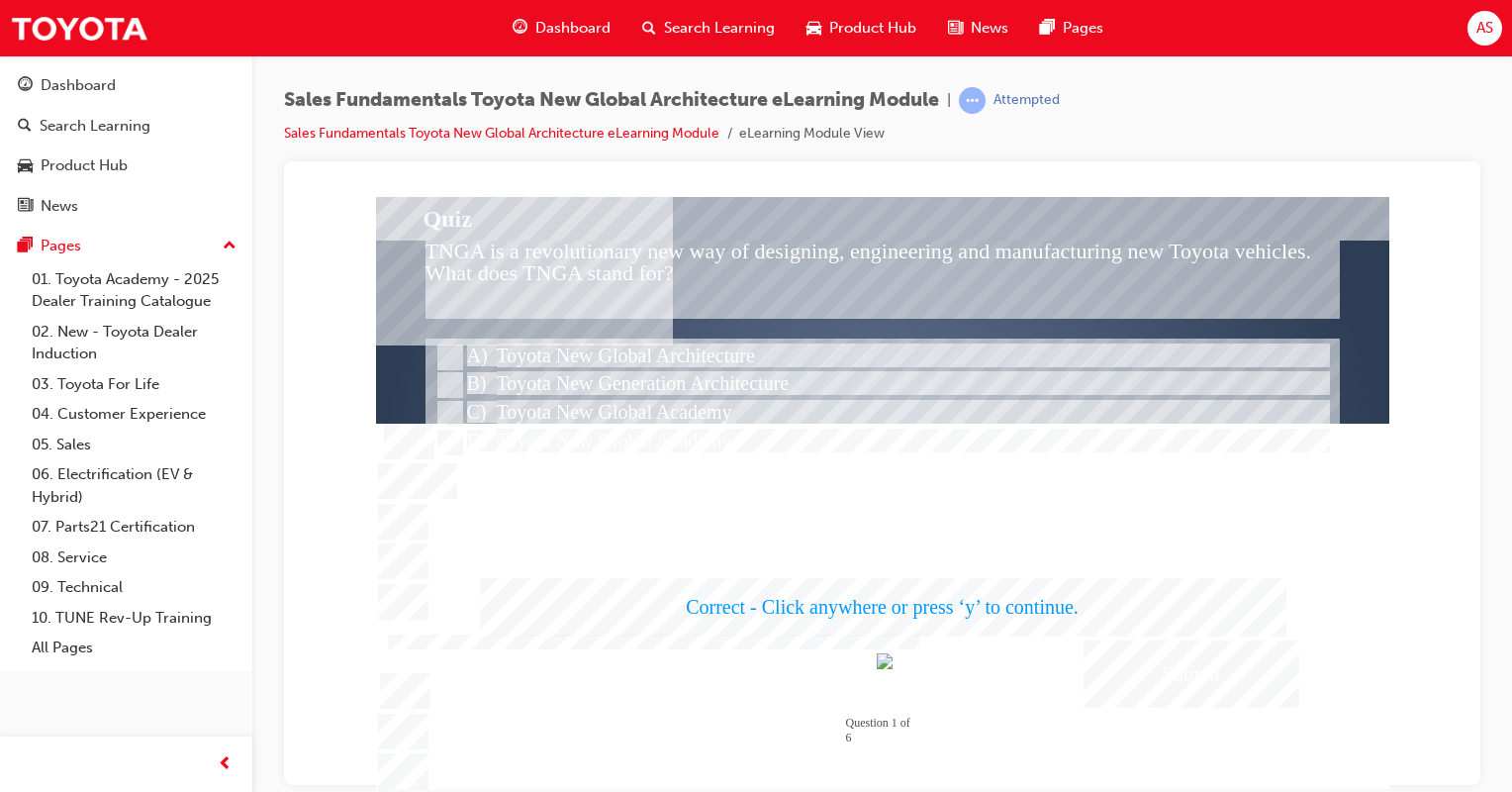 click at bounding box center (883, 492) 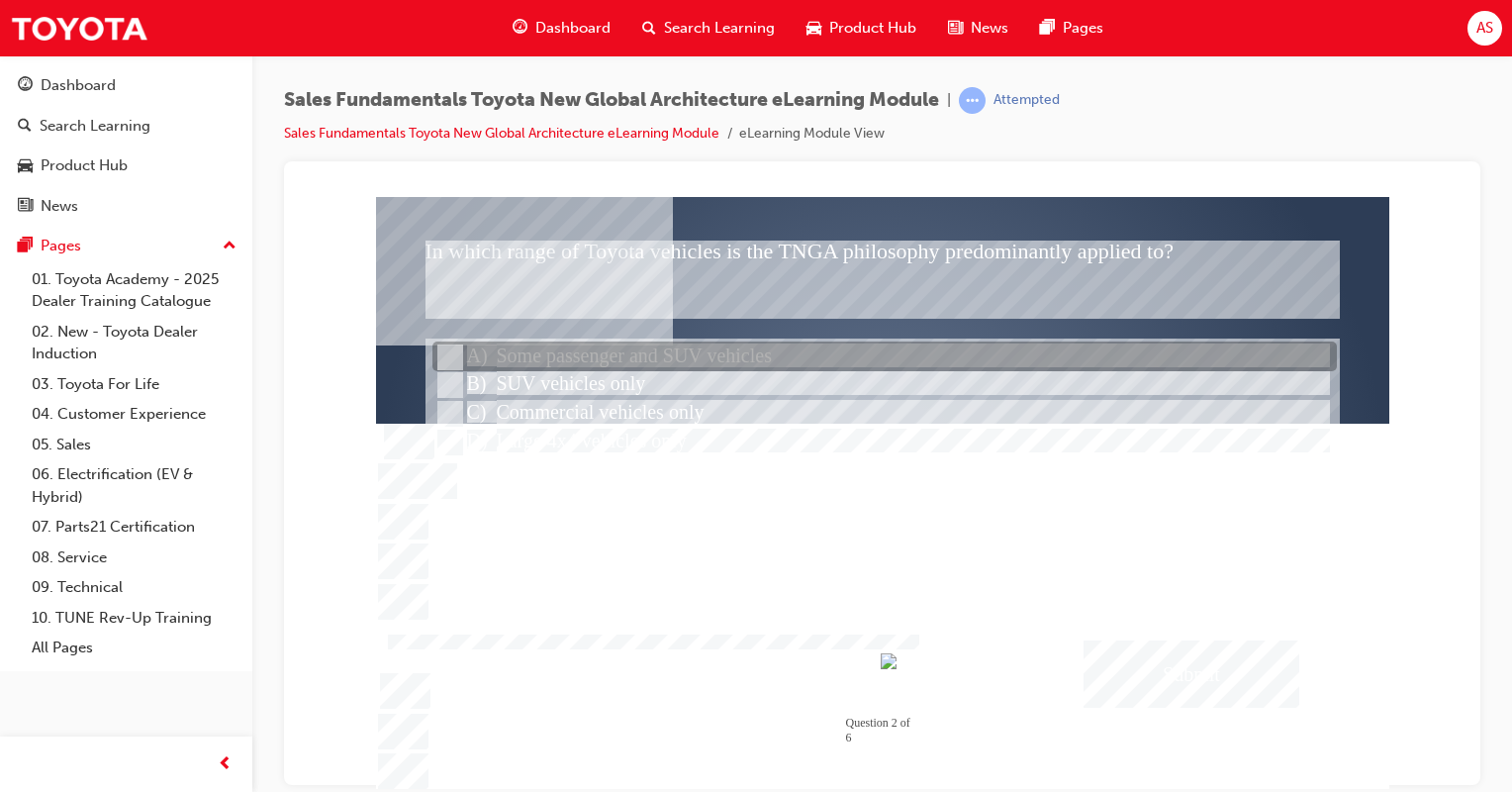 click at bounding box center [885, 357] 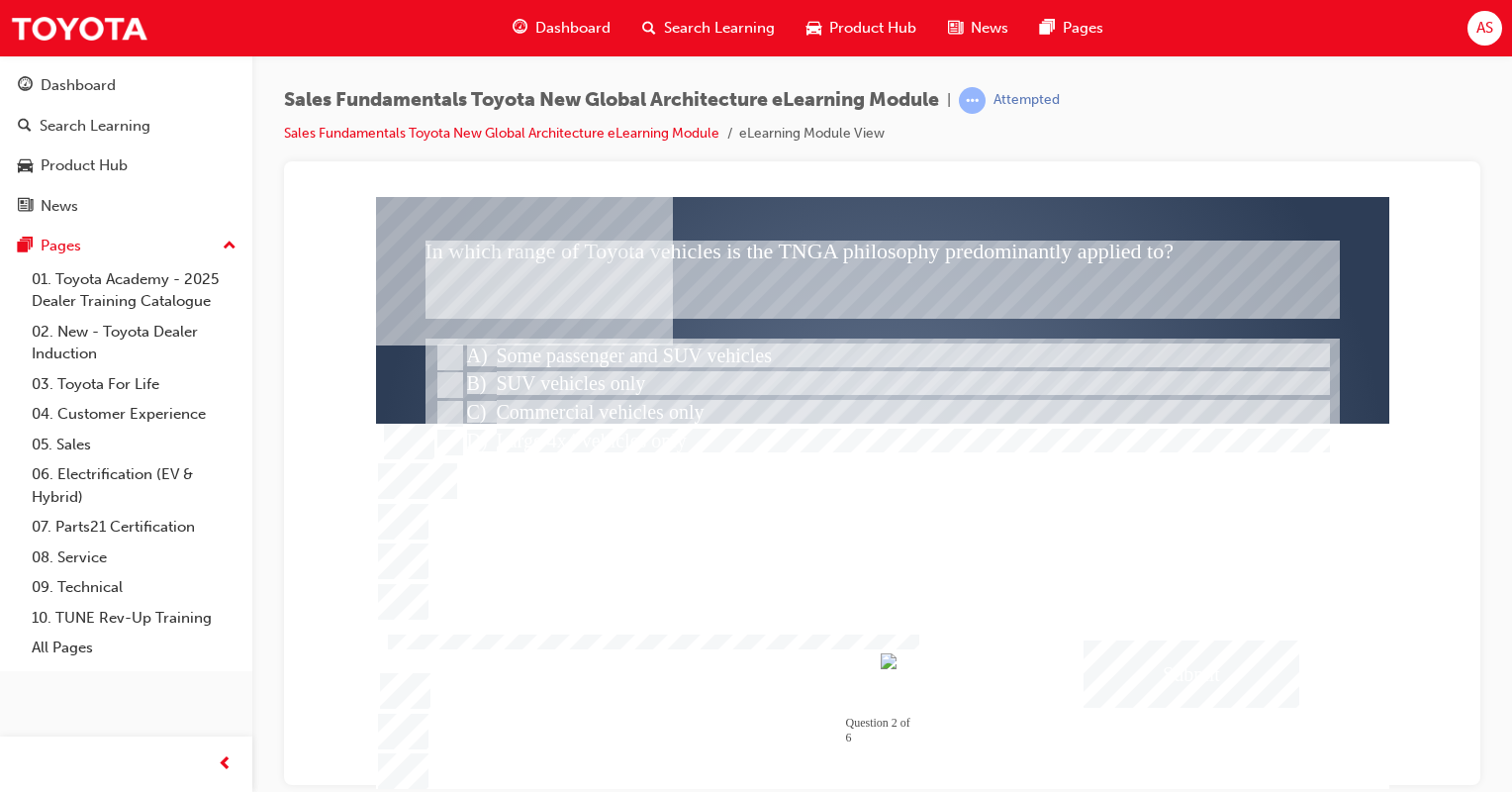 click at bounding box center (1191, 673) 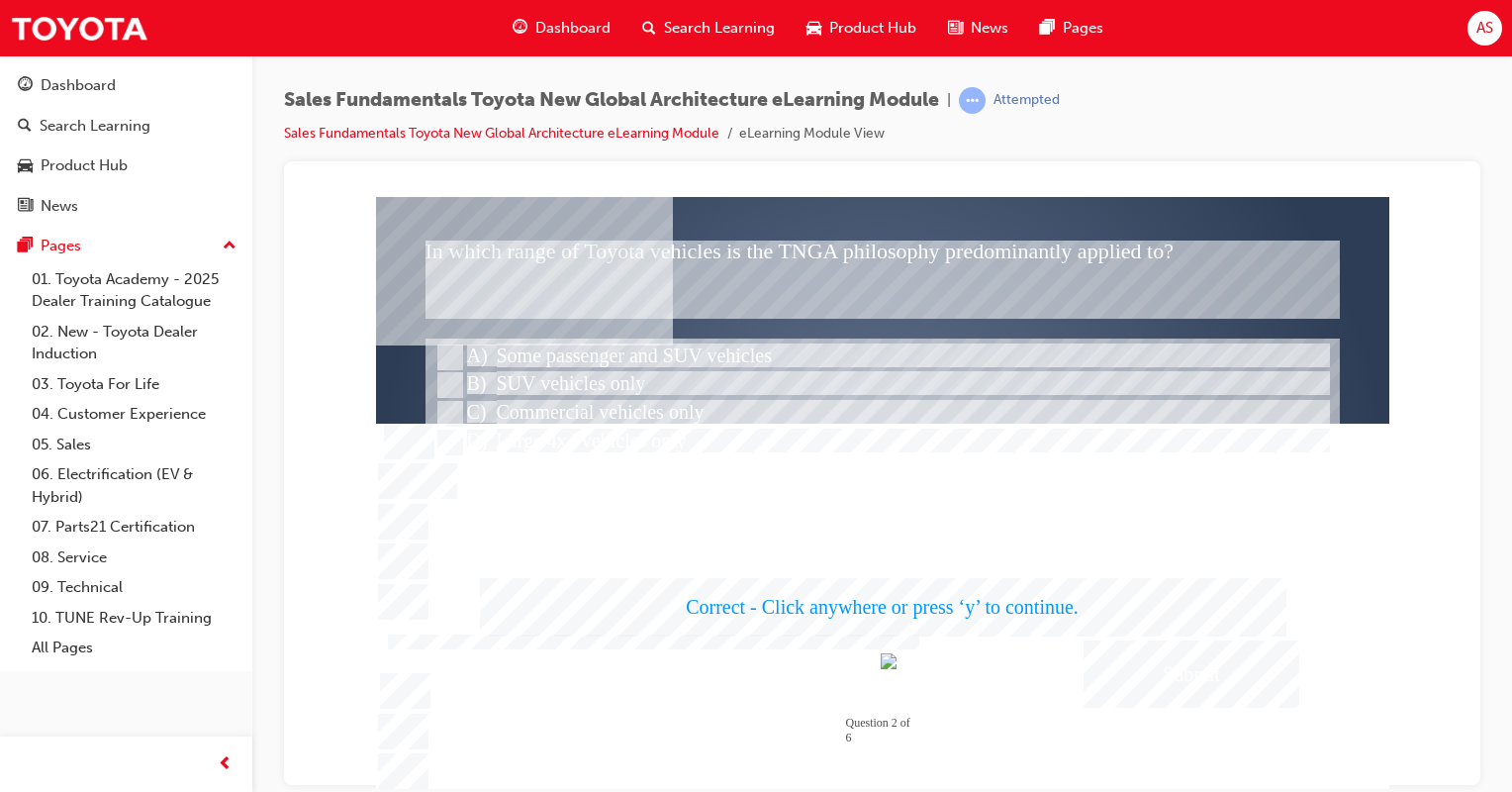 click at bounding box center (883, 492) 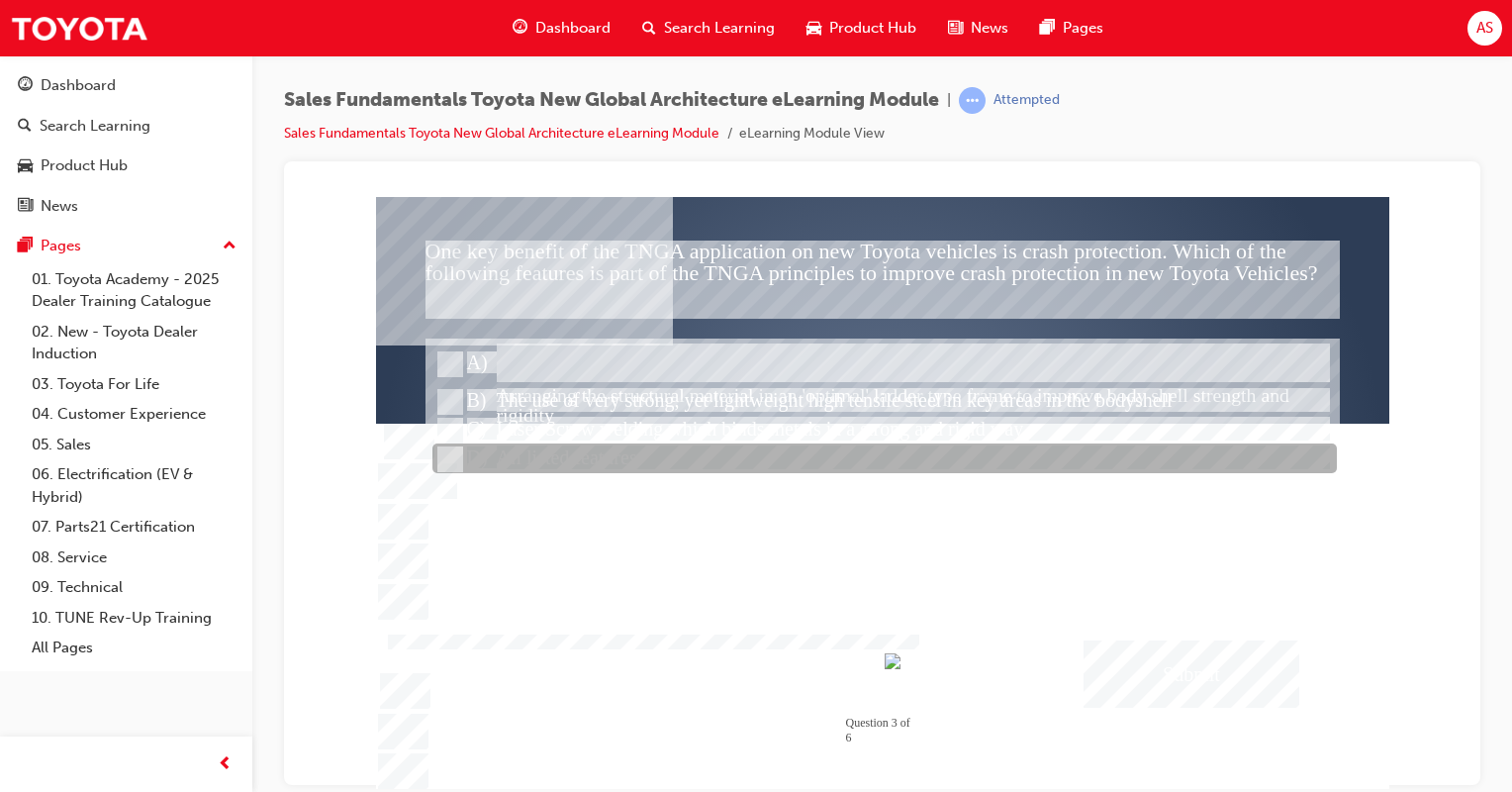 click at bounding box center (448, 459) 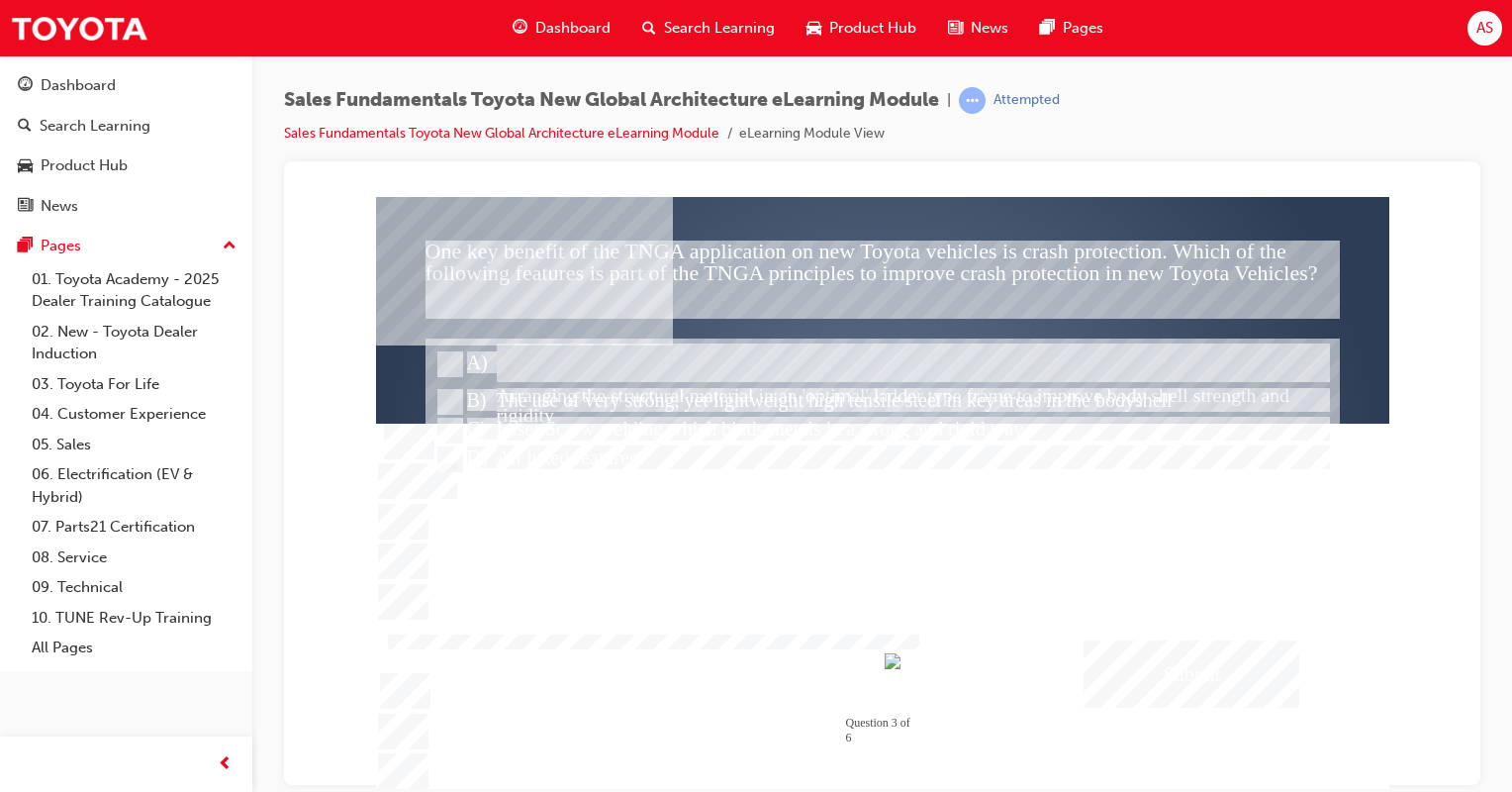 click at bounding box center (1191, 673) 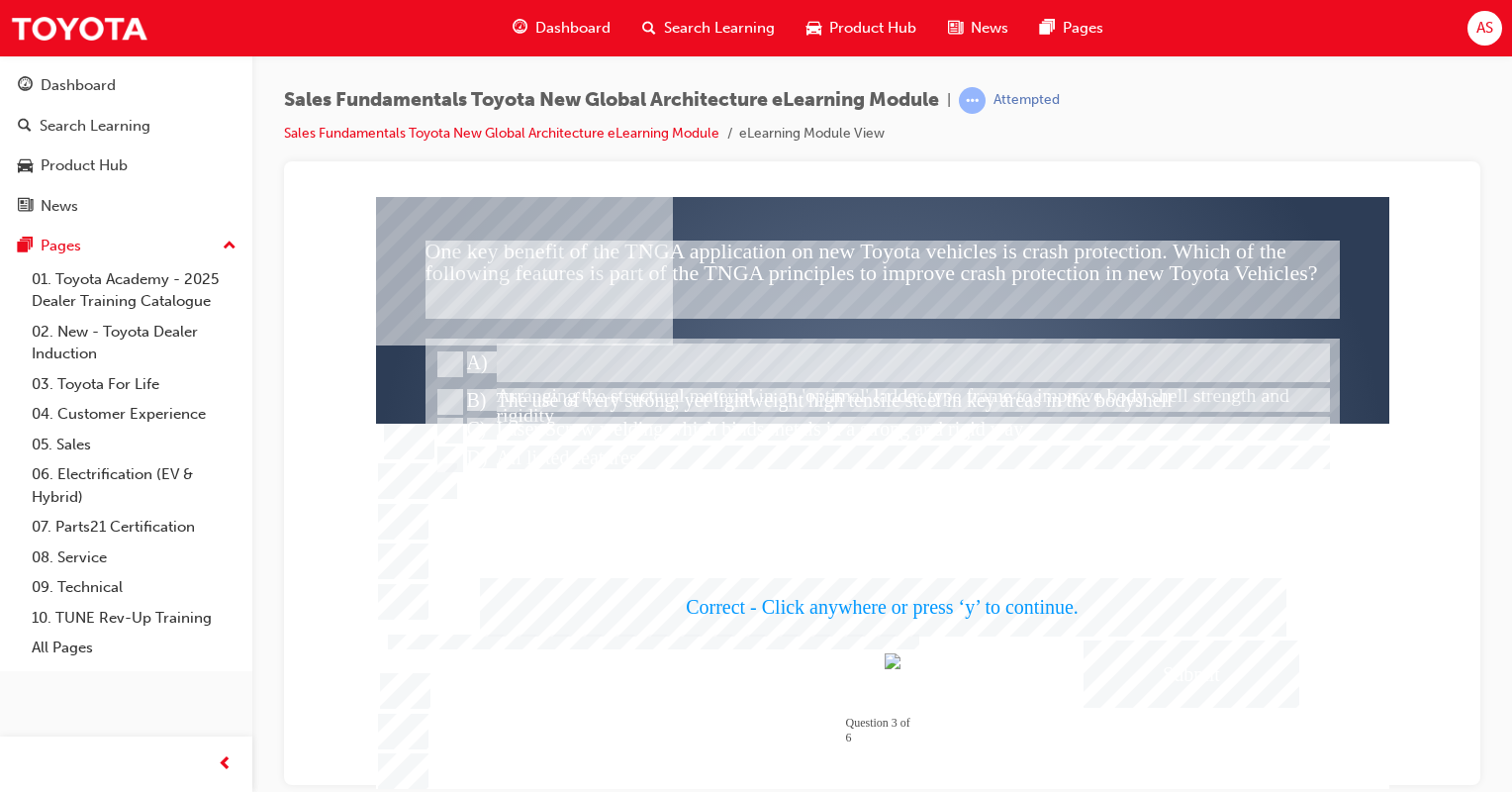 click at bounding box center (883, 492) 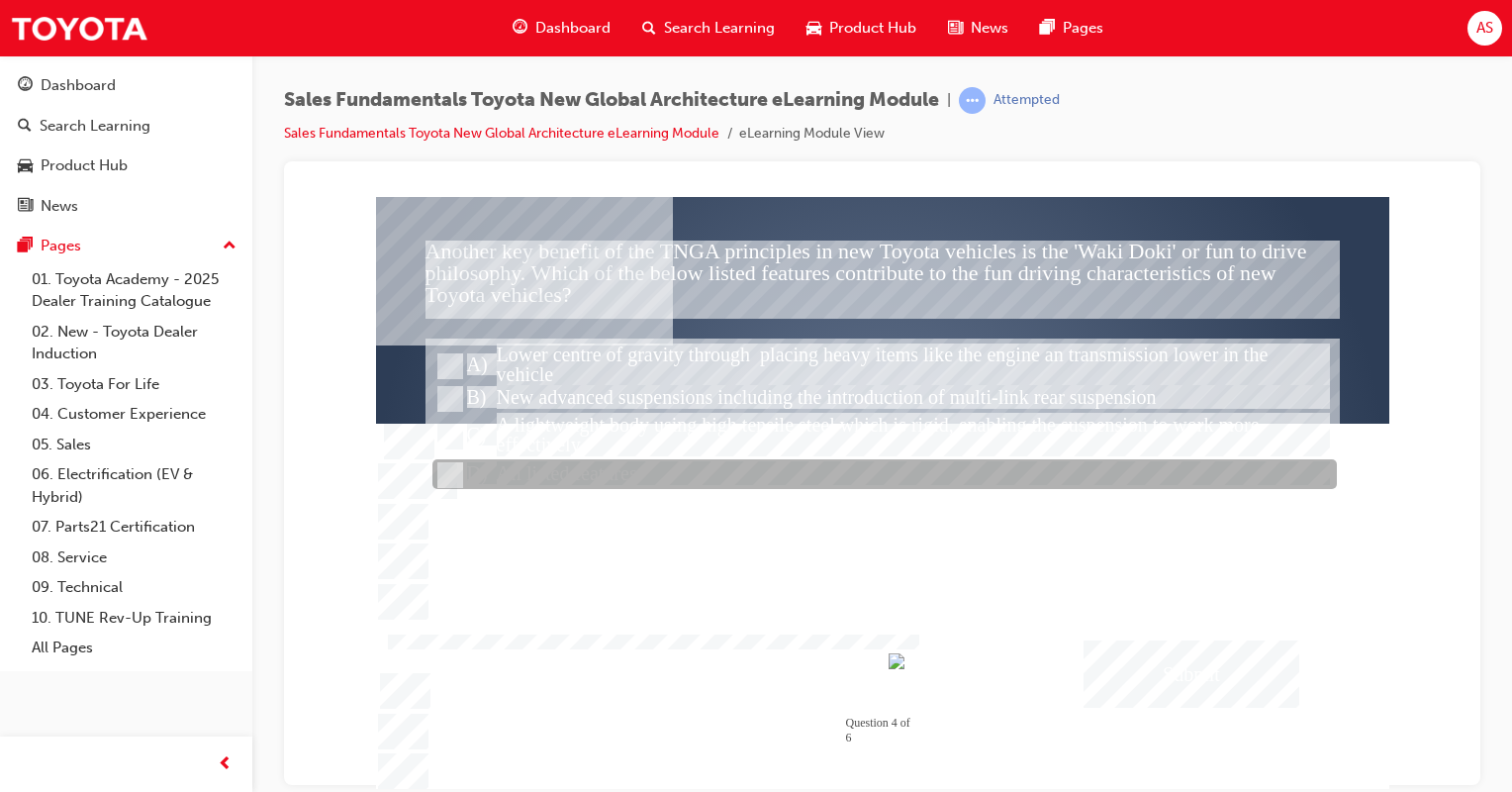 click at bounding box center [448, 475] 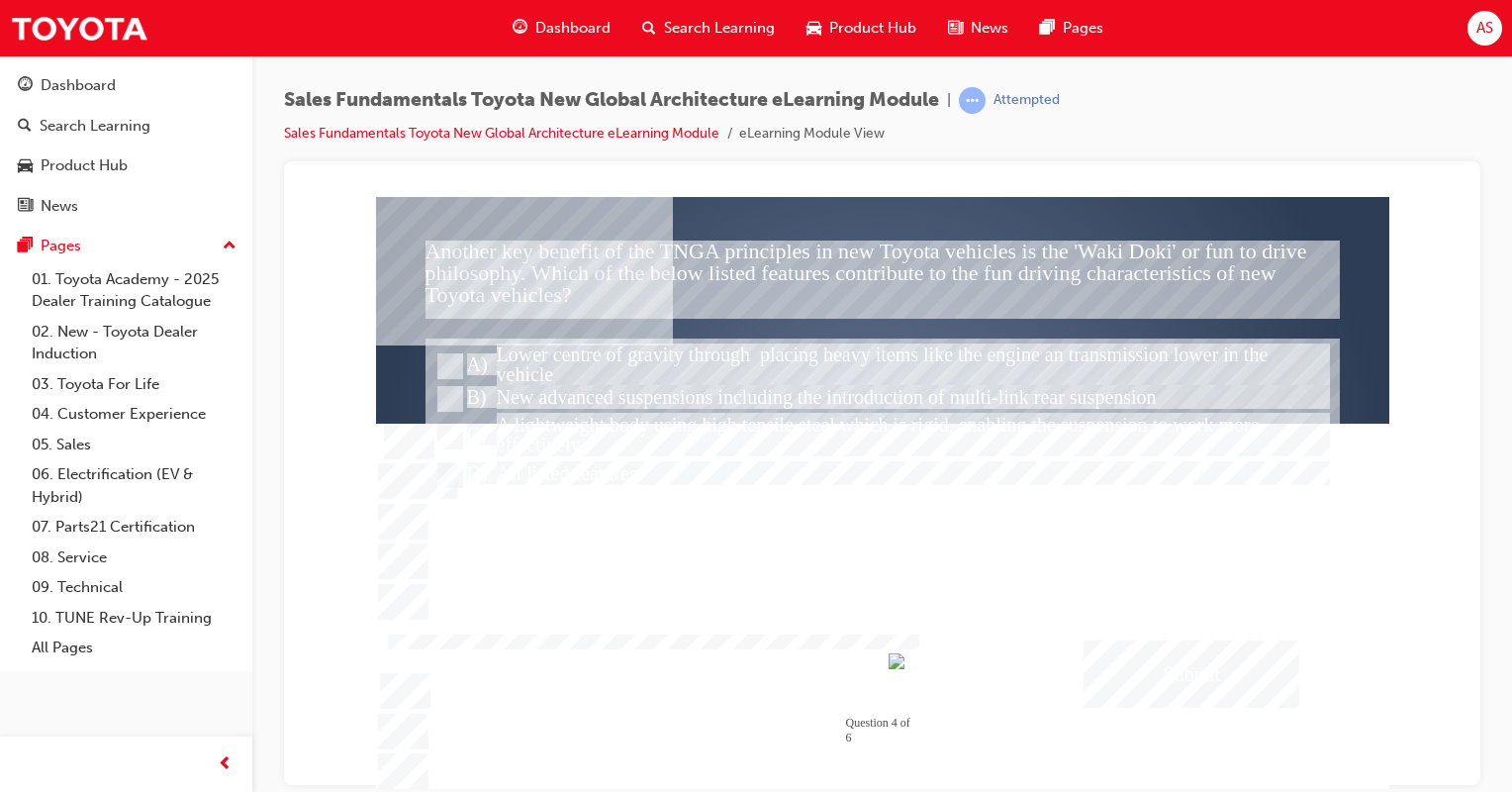 click at bounding box center [1191, 673] 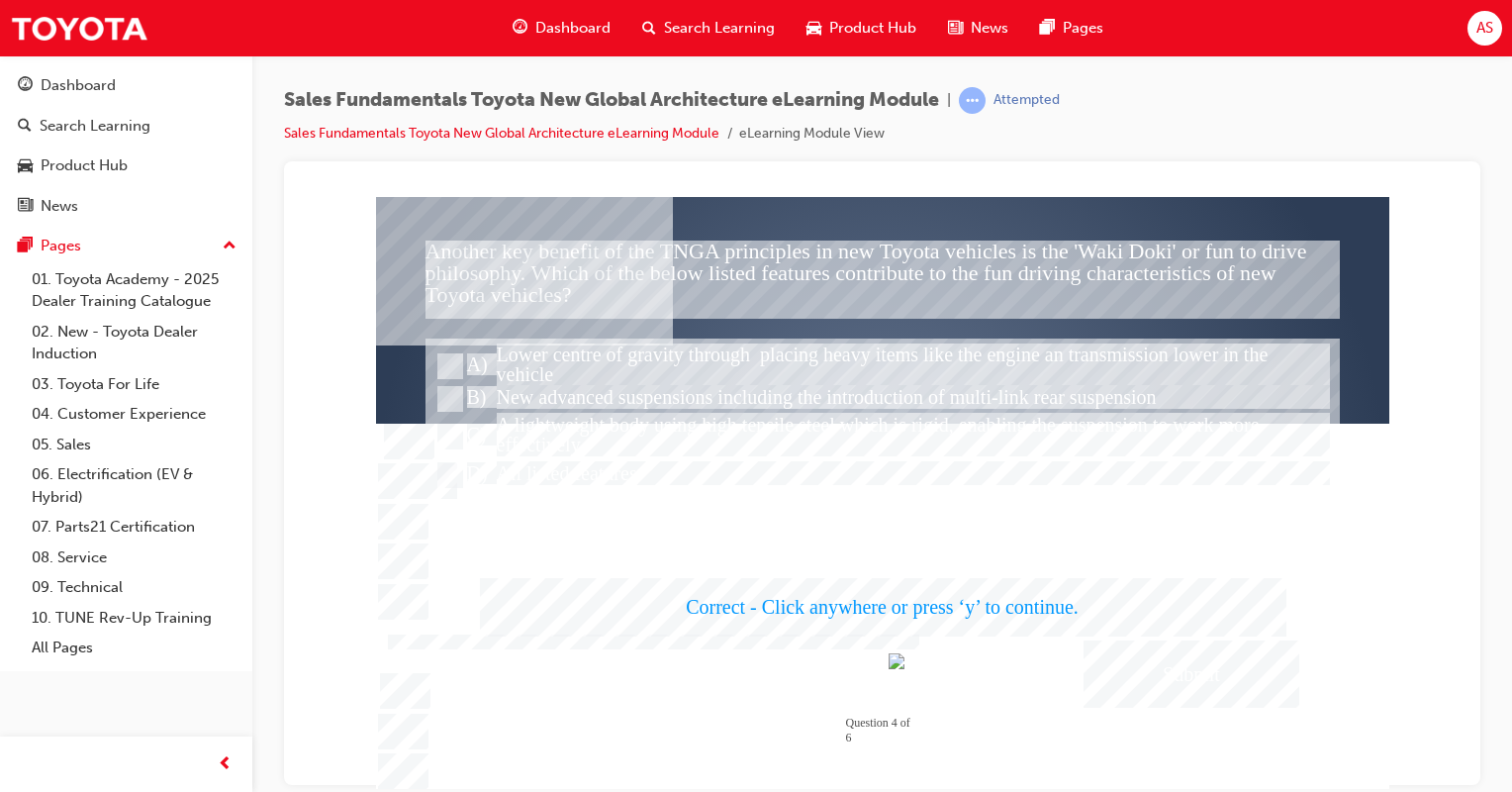 click at bounding box center [883, 492] 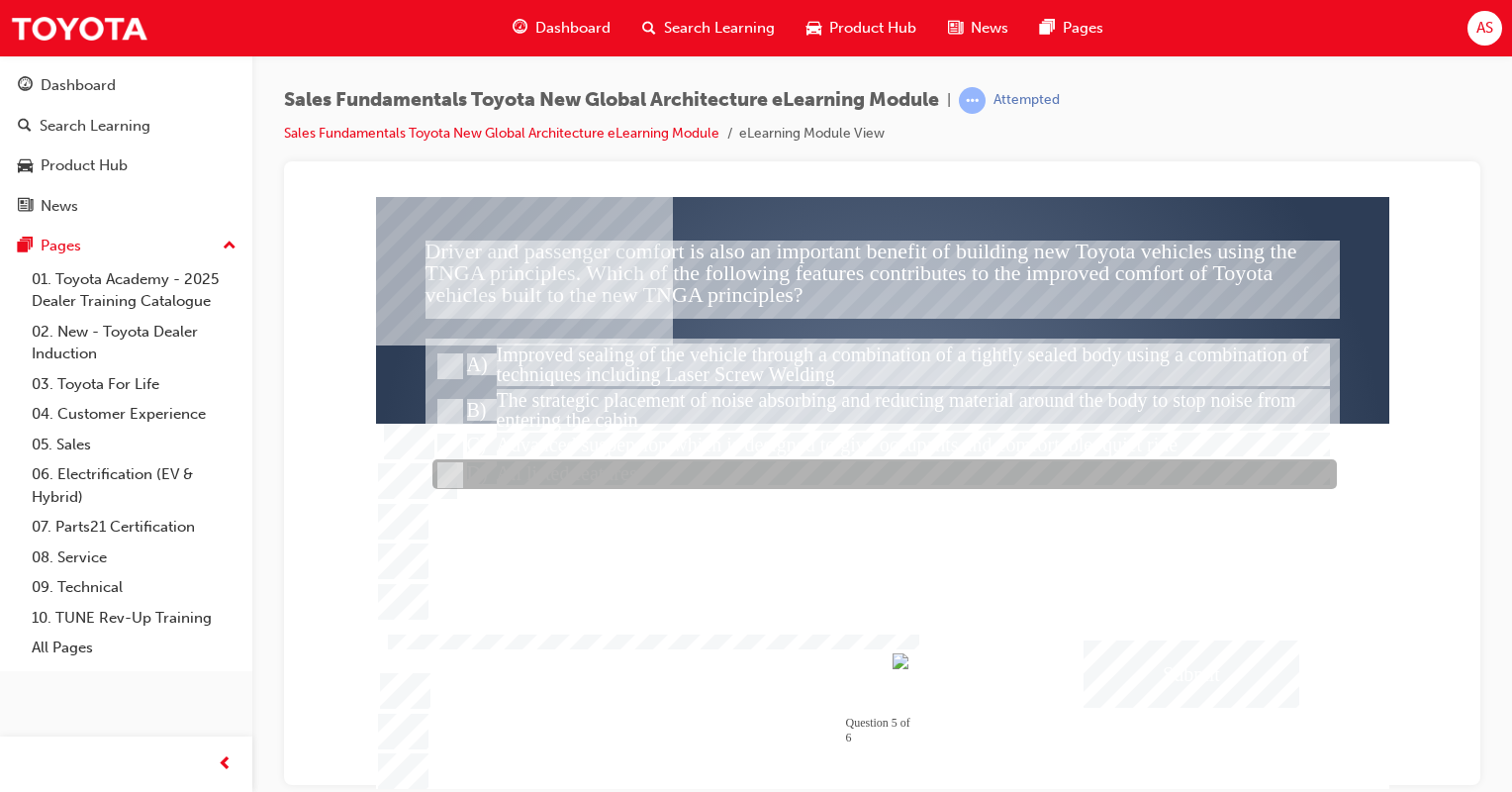 click at bounding box center (885, 475) 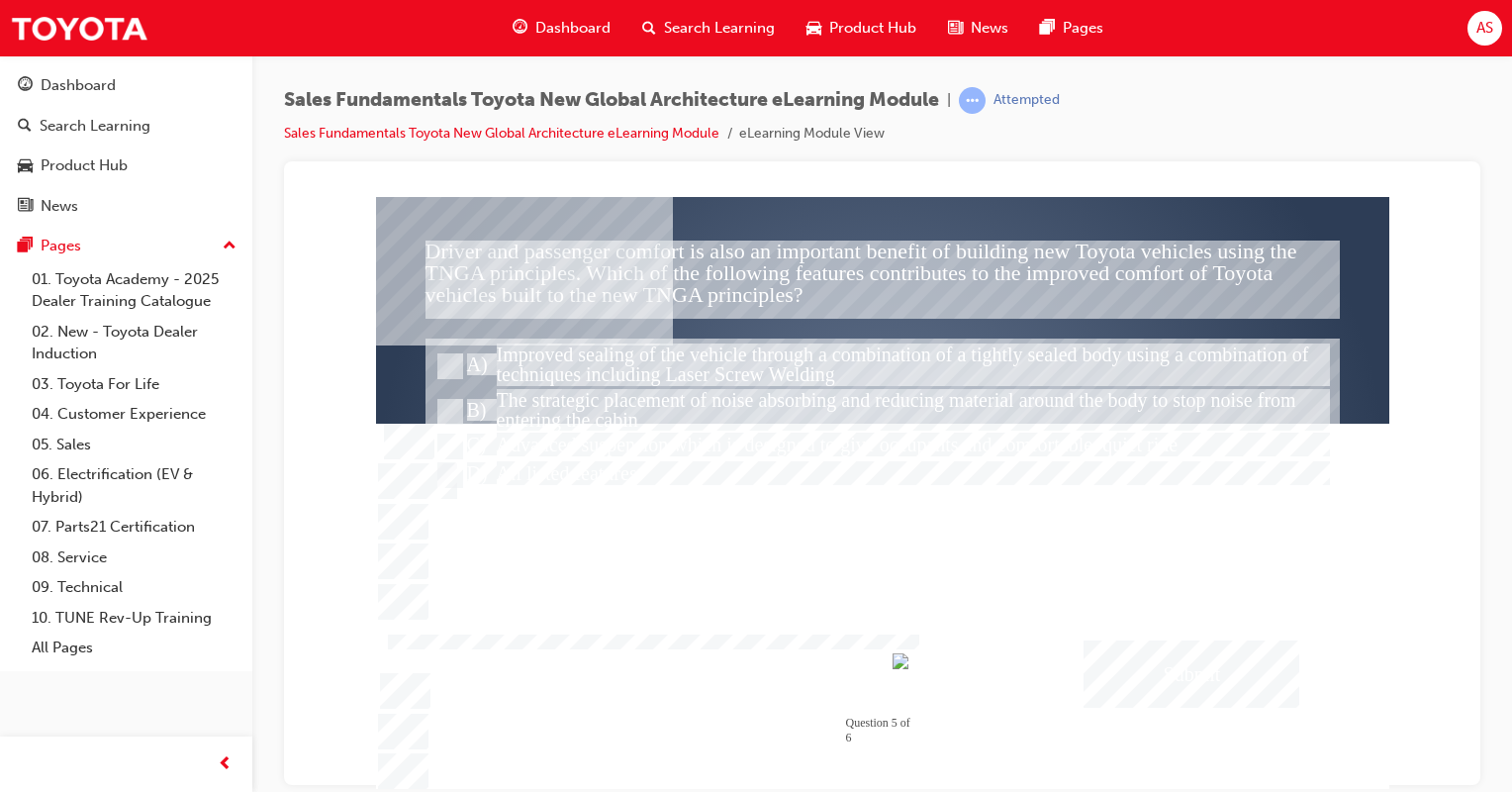 click at bounding box center (1191, 673) 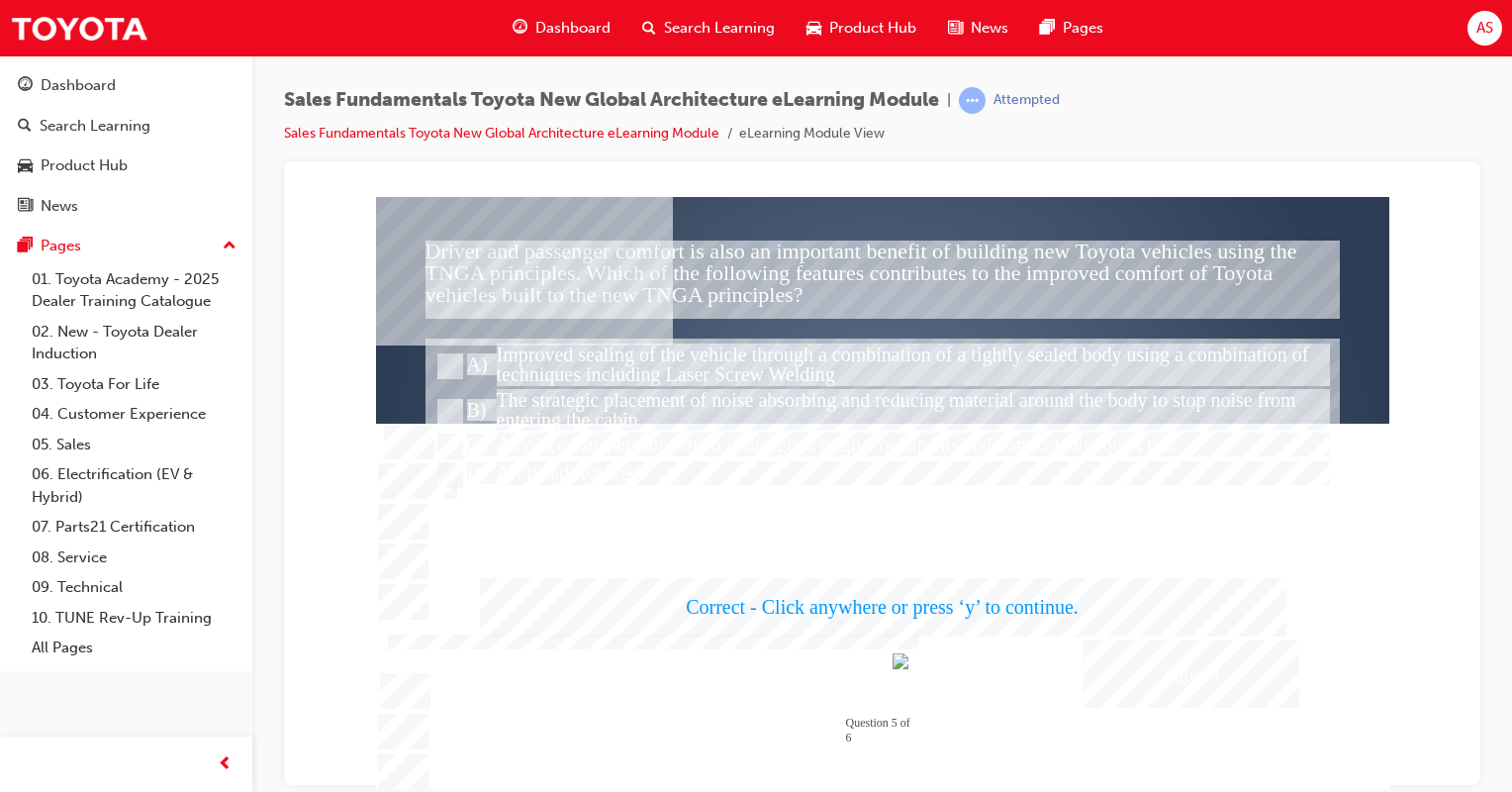 click at bounding box center [883, 492] 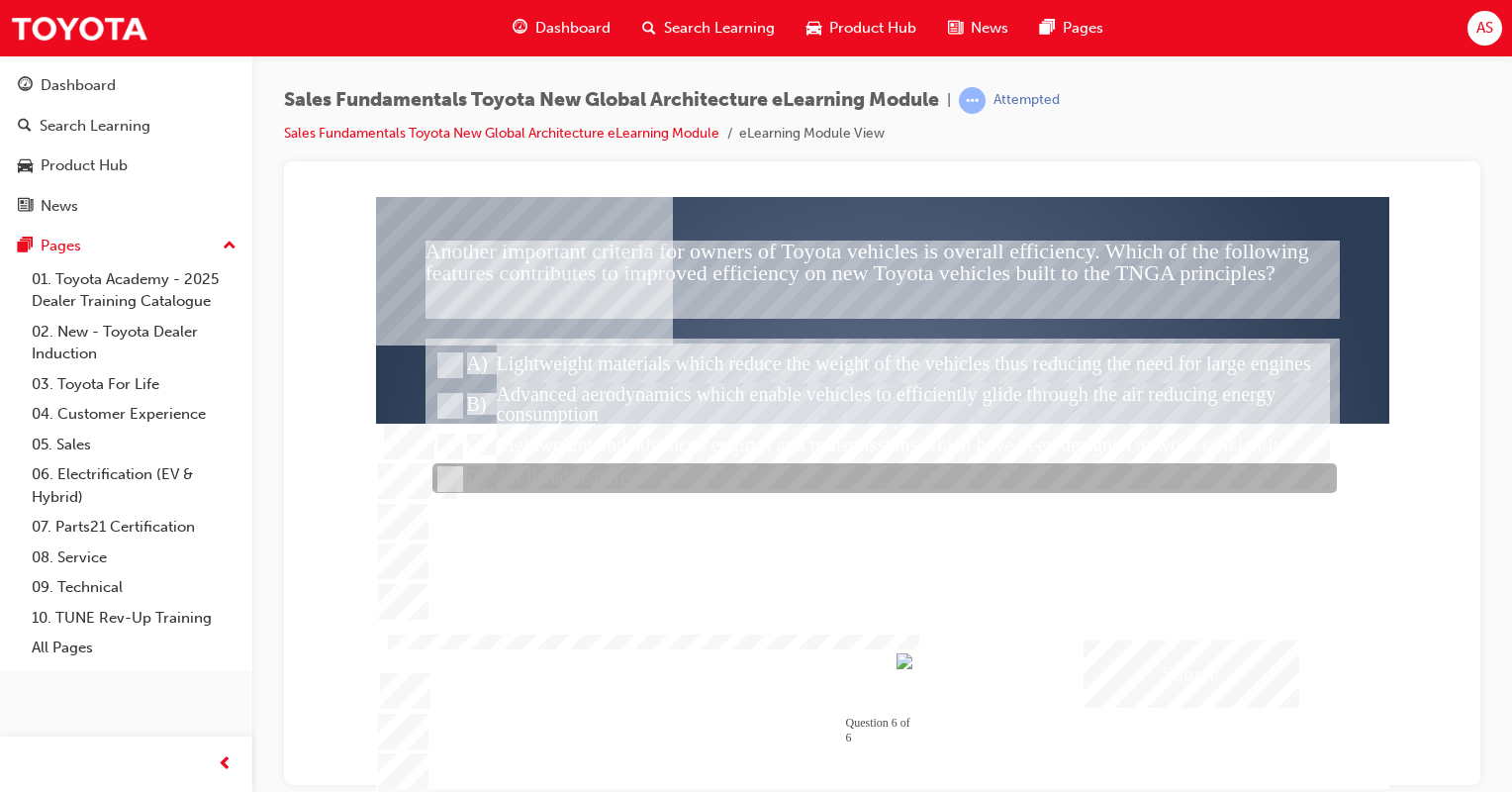 click at bounding box center (885, 479) 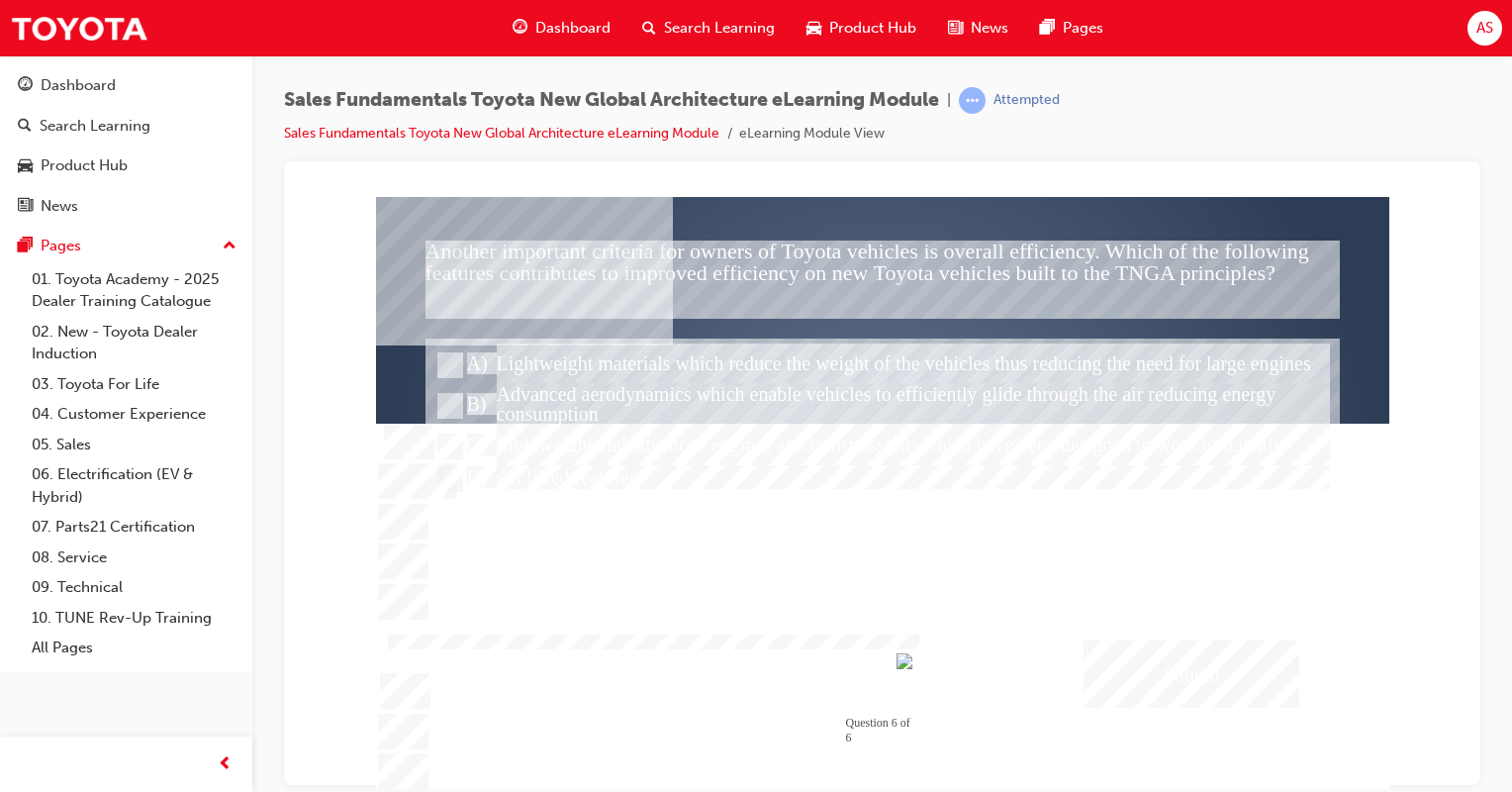 click at bounding box center [1191, 673] 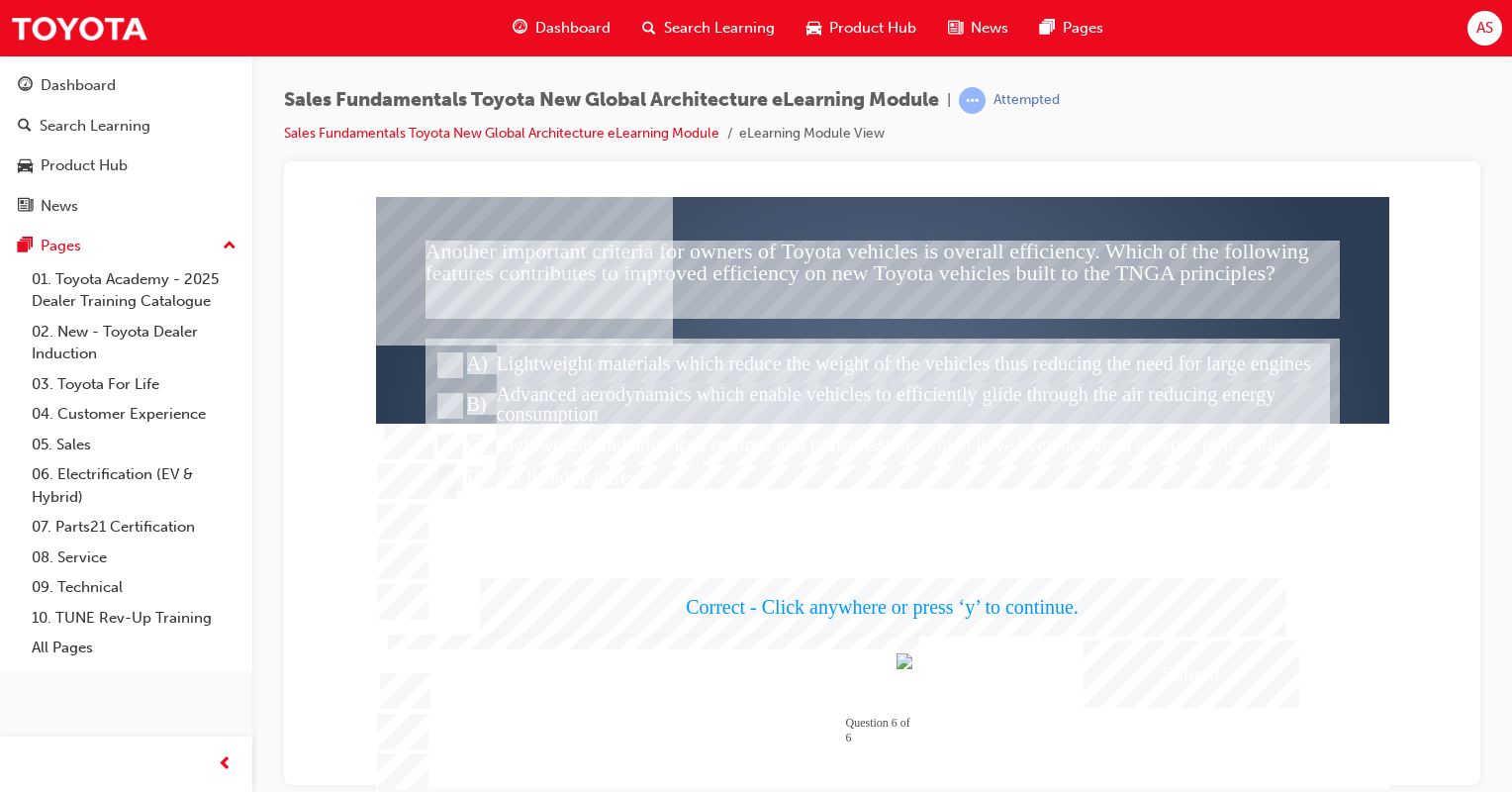 click at bounding box center (883, 492) 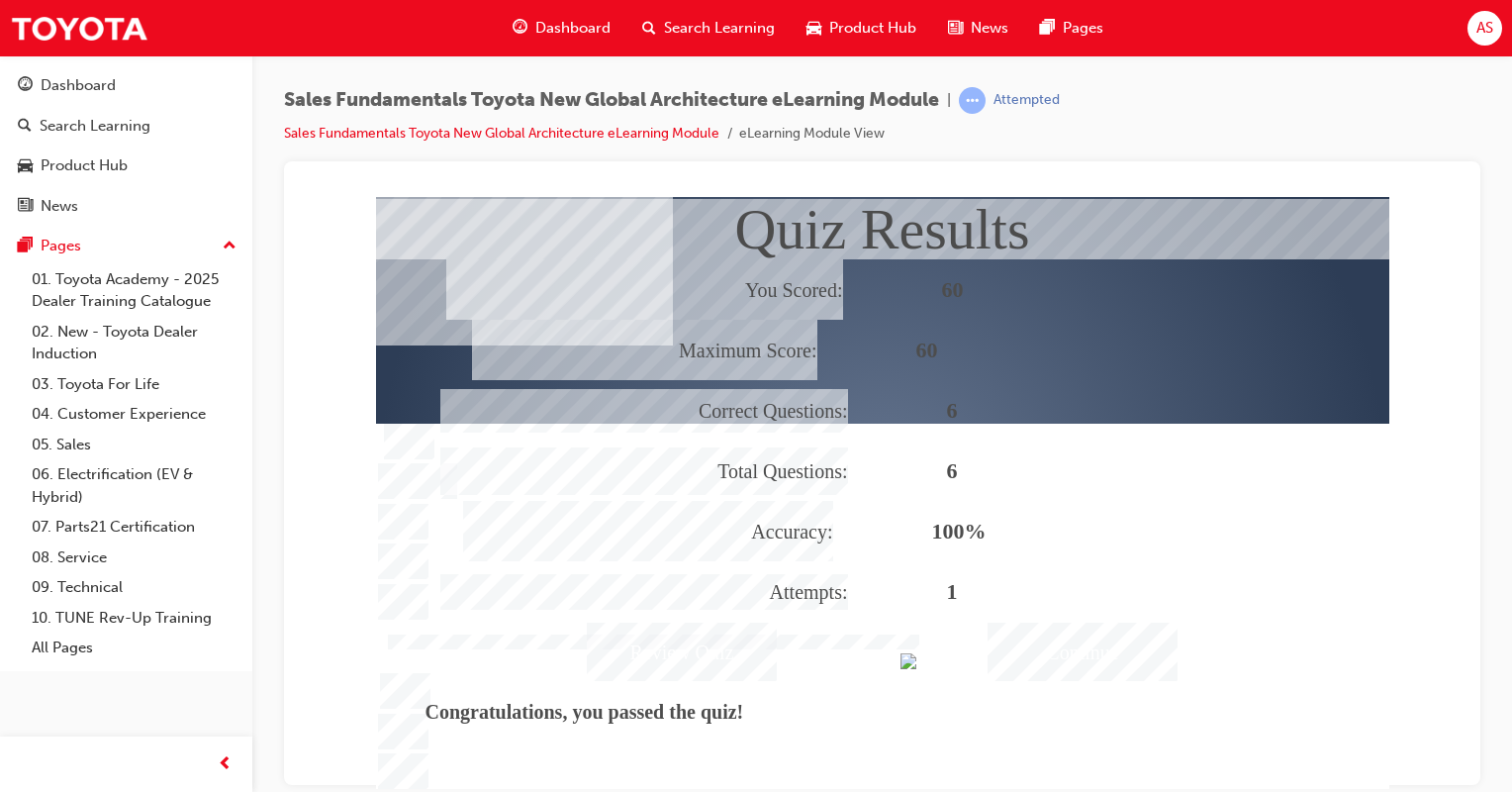 click at bounding box center [1083, 650] 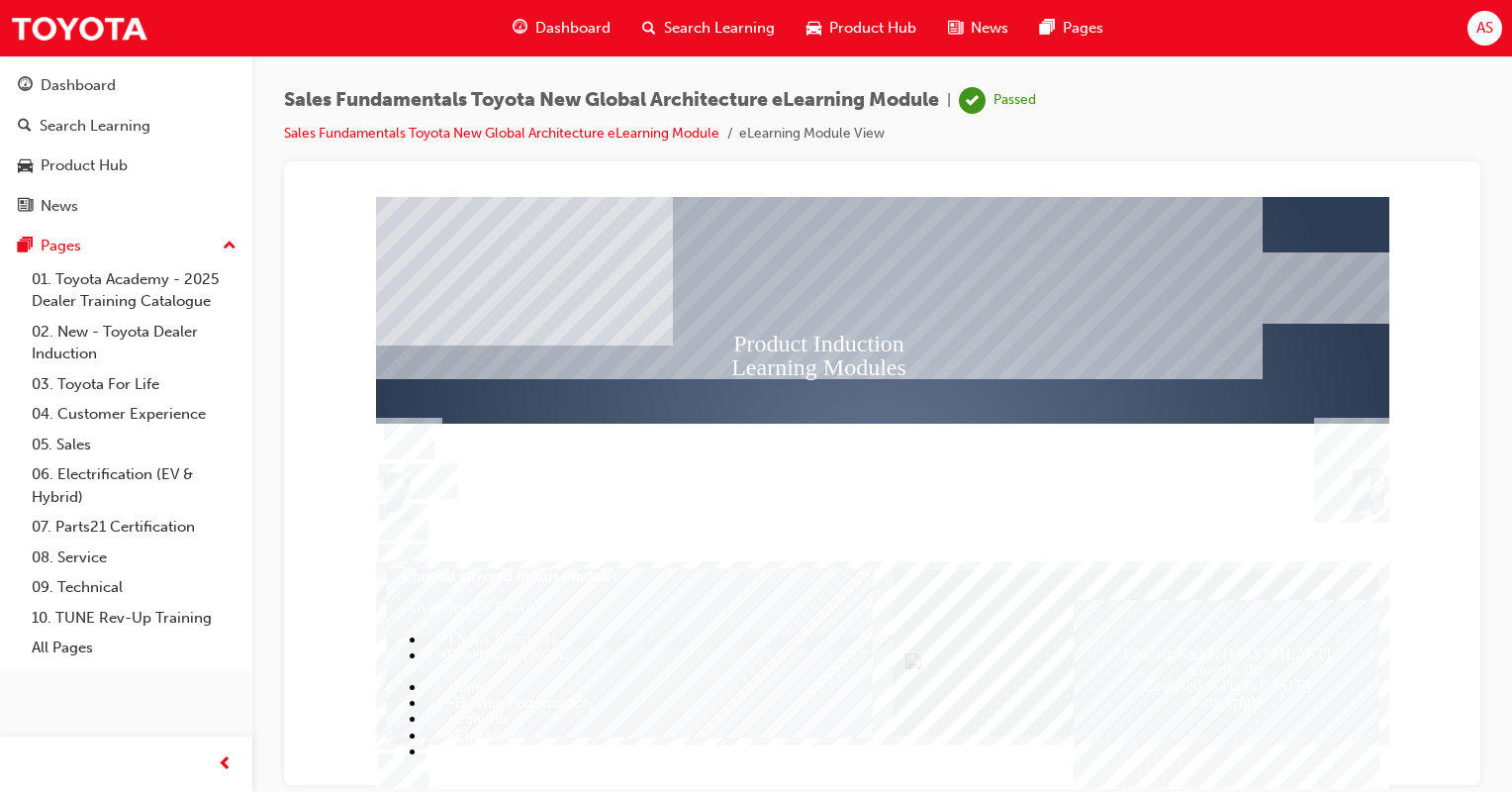click at bounding box center [1377, 490] 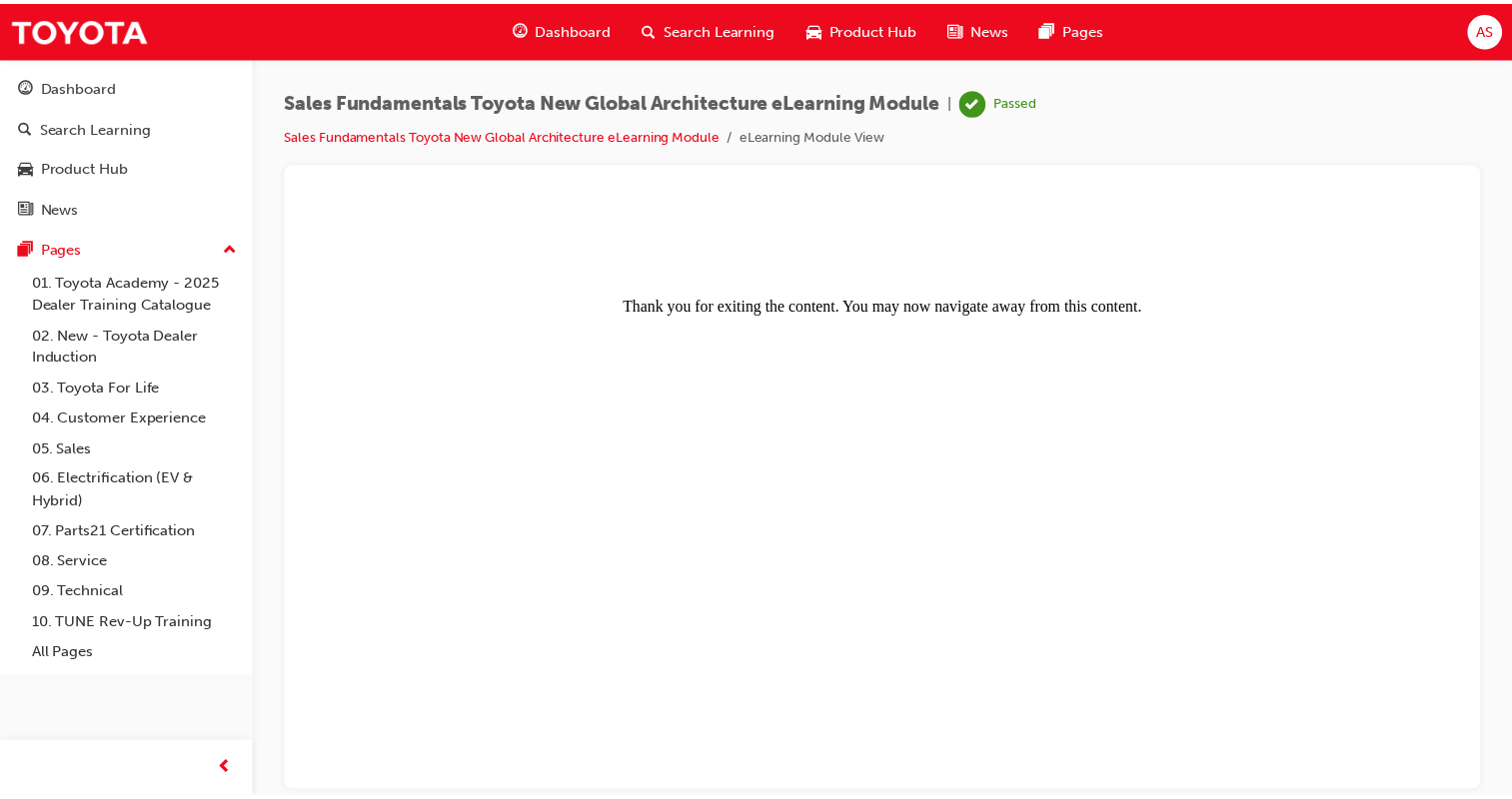 scroll, scrollTop: 0, scrollLeft: 0, axis: both 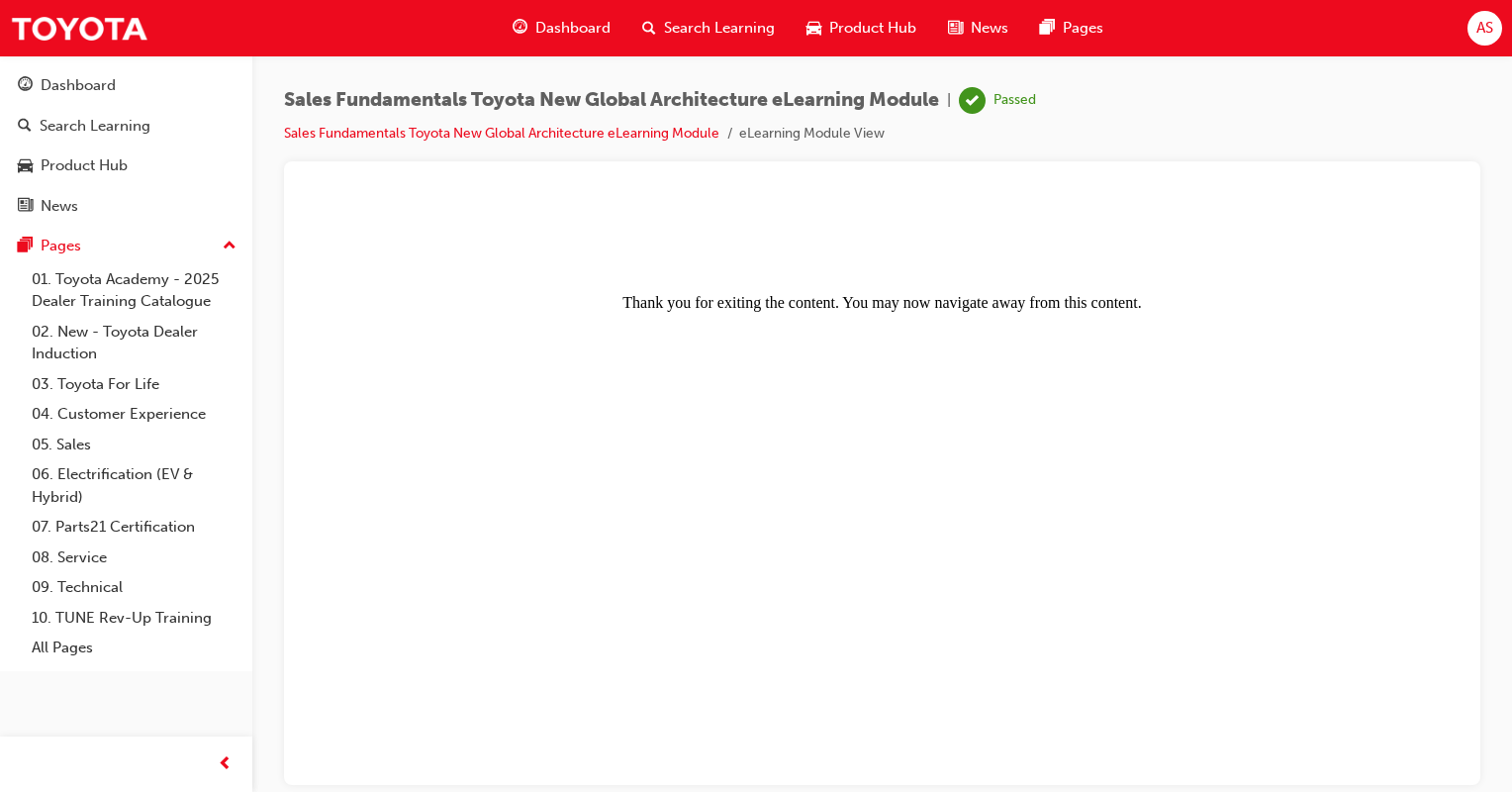 click on "Dashboard" at bounding box center [573, 28] 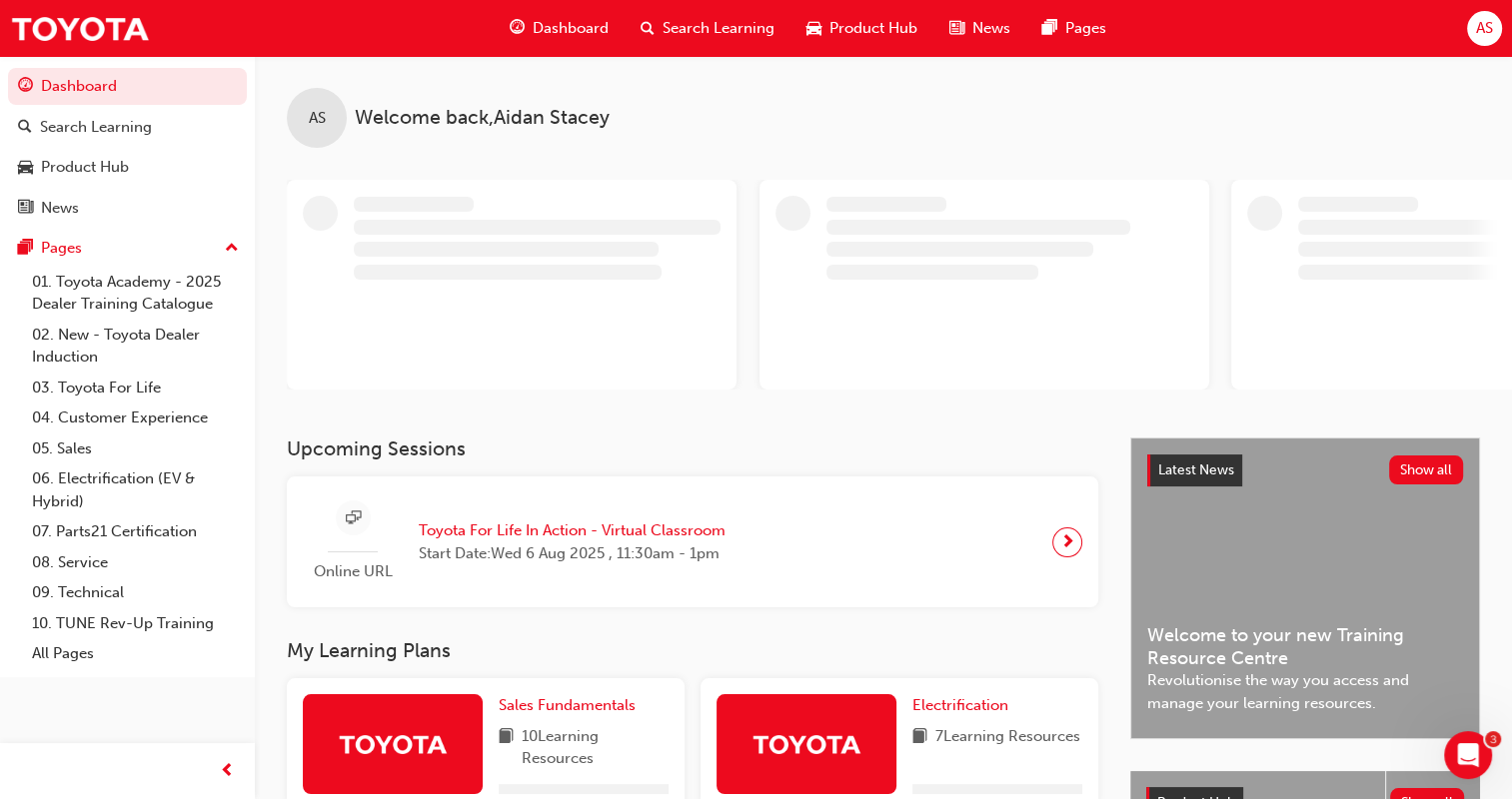 scroll, scrollTop: 100, scrollLeft: 0, axis: vertical 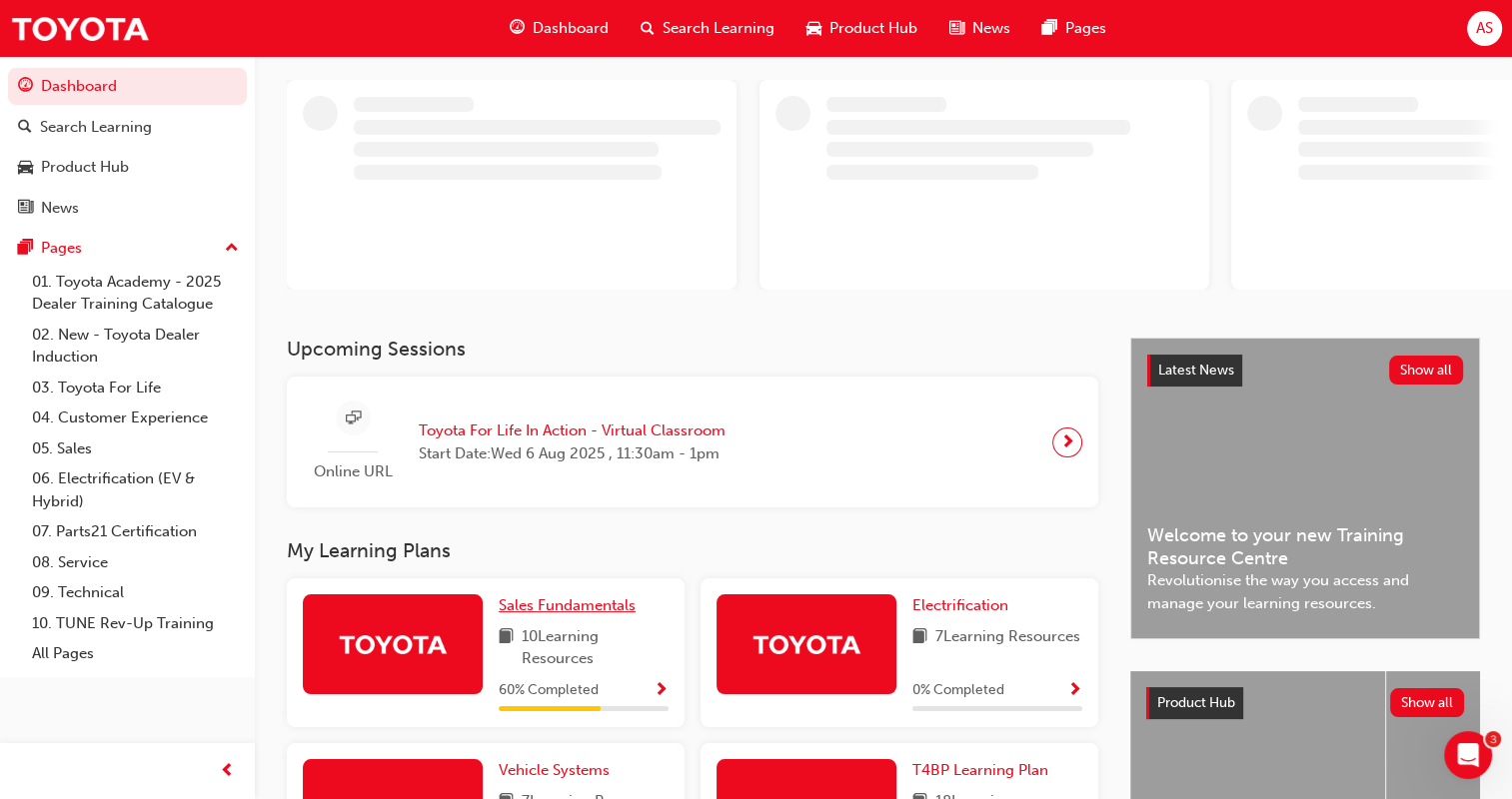 click on "Sales Fundamentals" at bounding box center [567, 605] 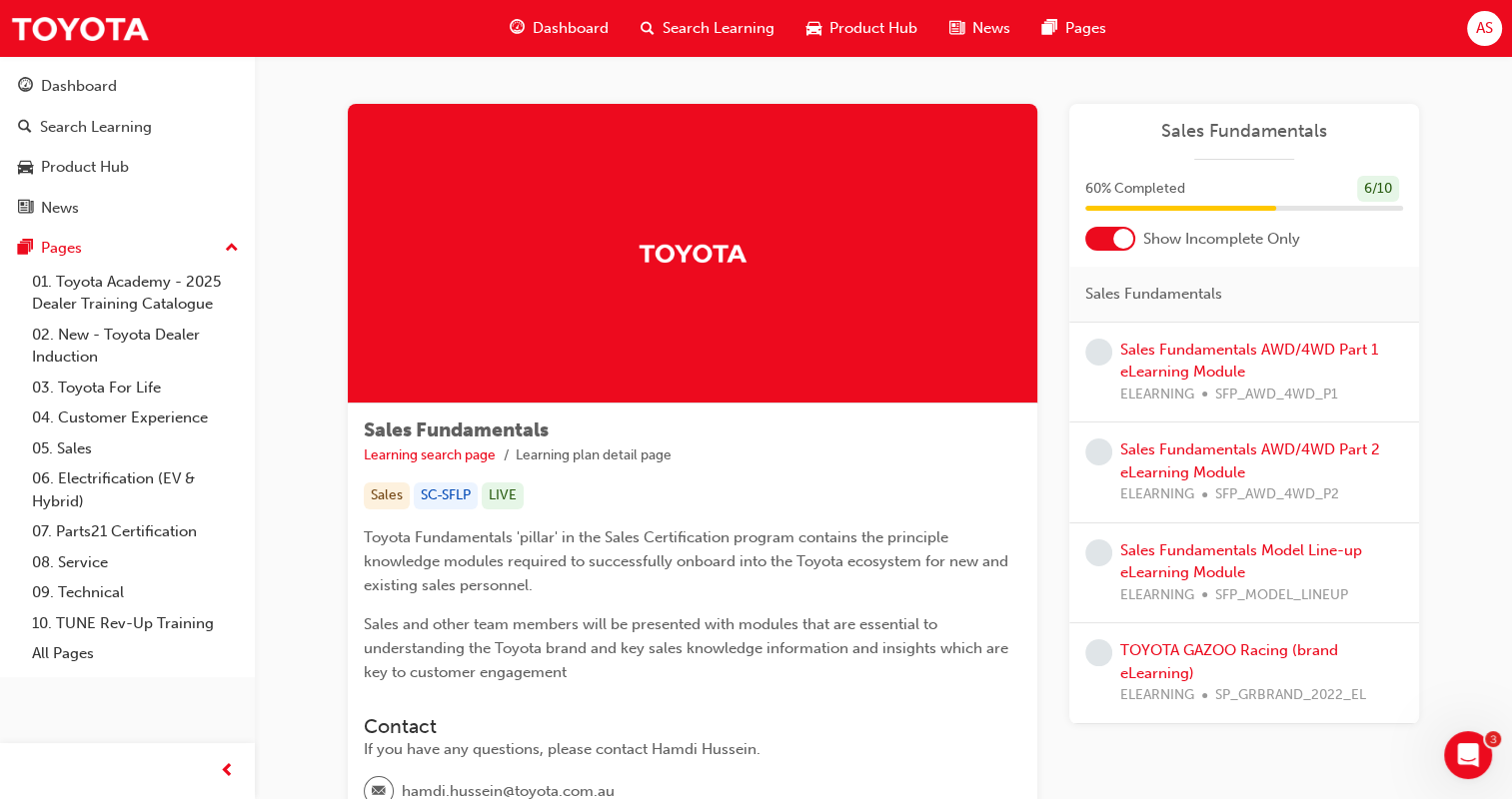 scroll, scrollTop: 184, scrollLeft: 0, axis: vertical 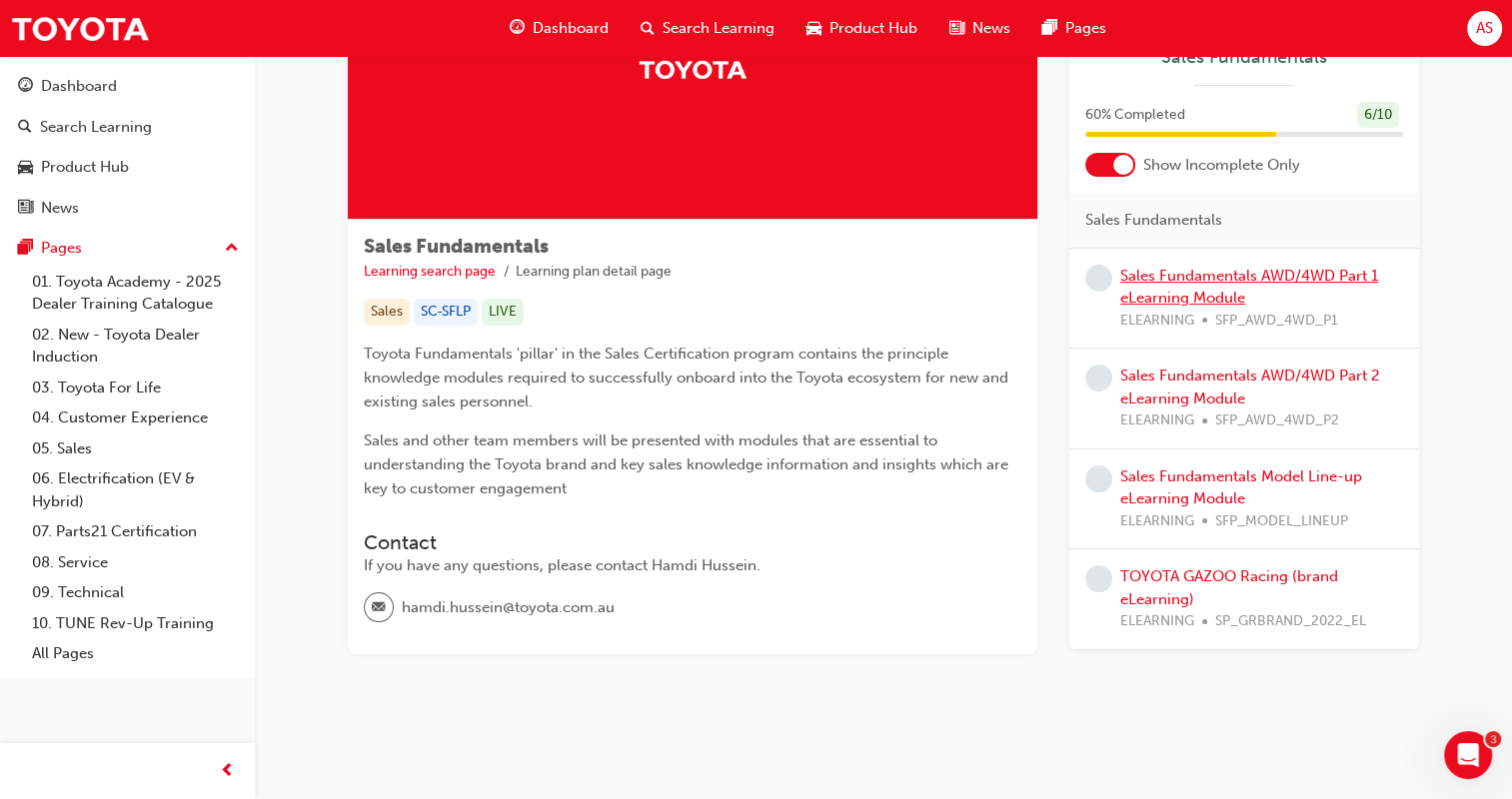 click on "Sales Fundamentals AWD/4WD Part 1 eLearning Module" at bounding box center [1249, 287] 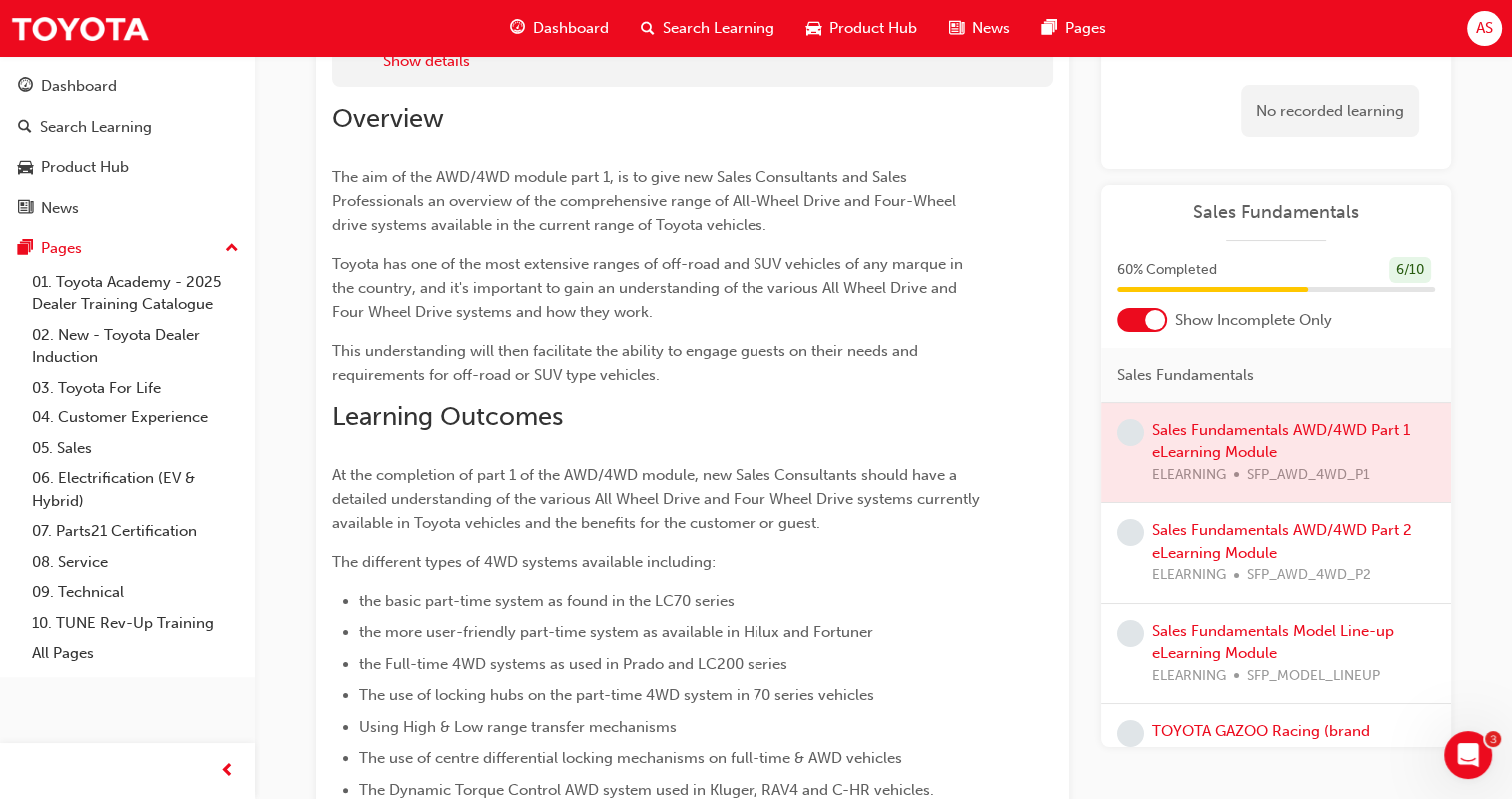 scroll, scrollTop: 0, scrollLeft: 0, axis: both 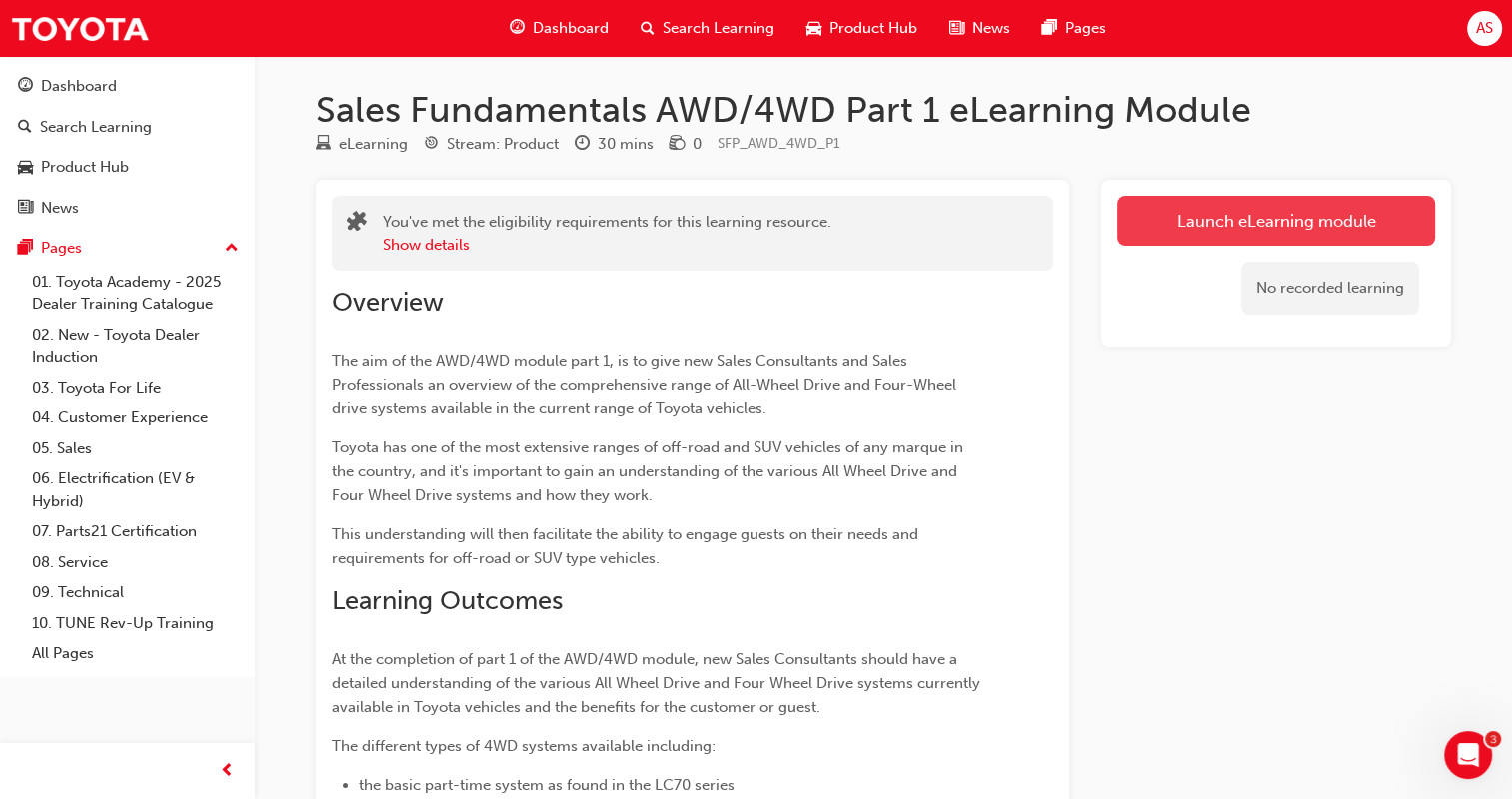 click on "Launch eLearning module" at bounding box center [1276, 221] 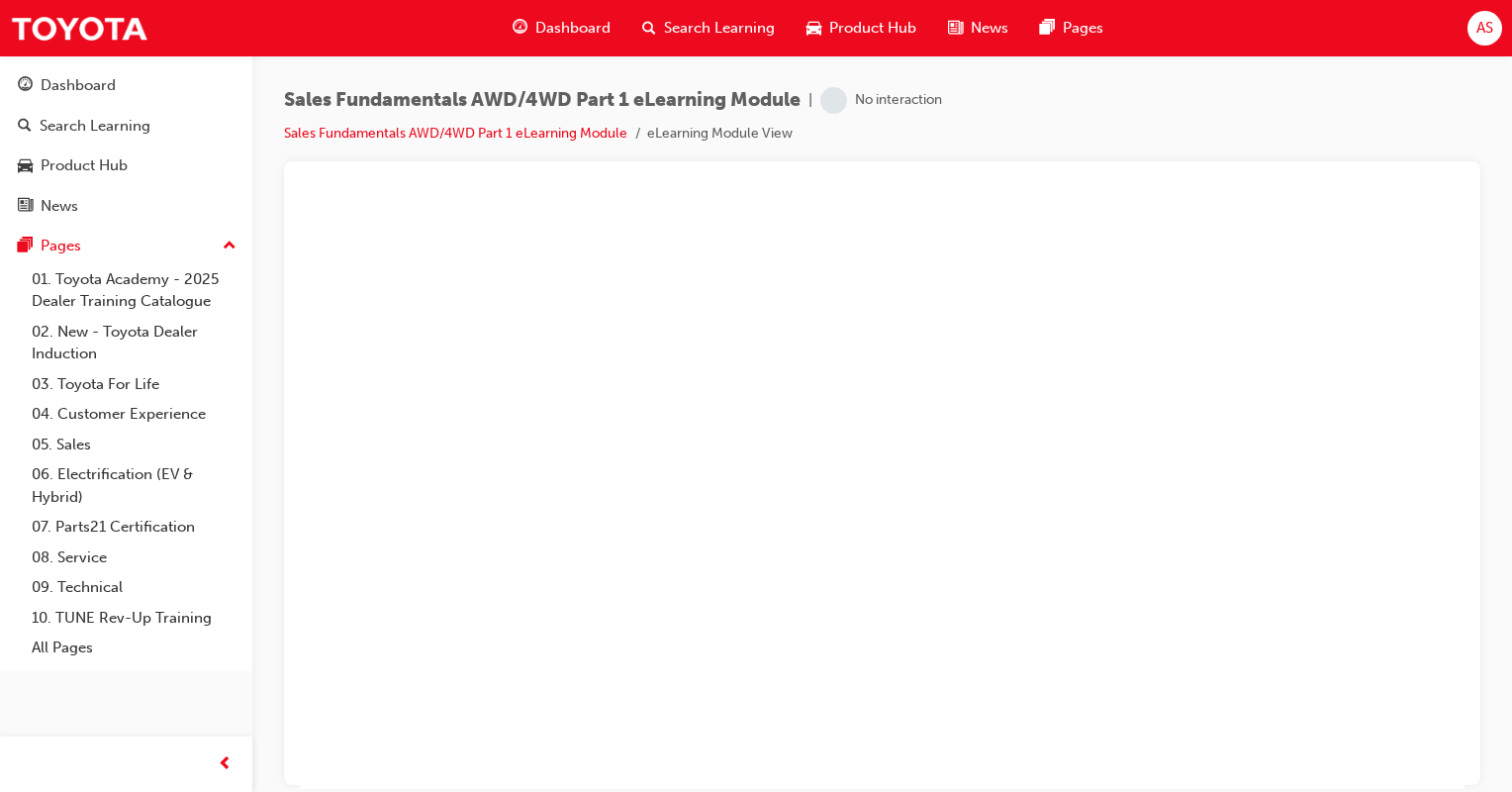scroll, scrollTop: 0, scrollLeft: 0, axis: both 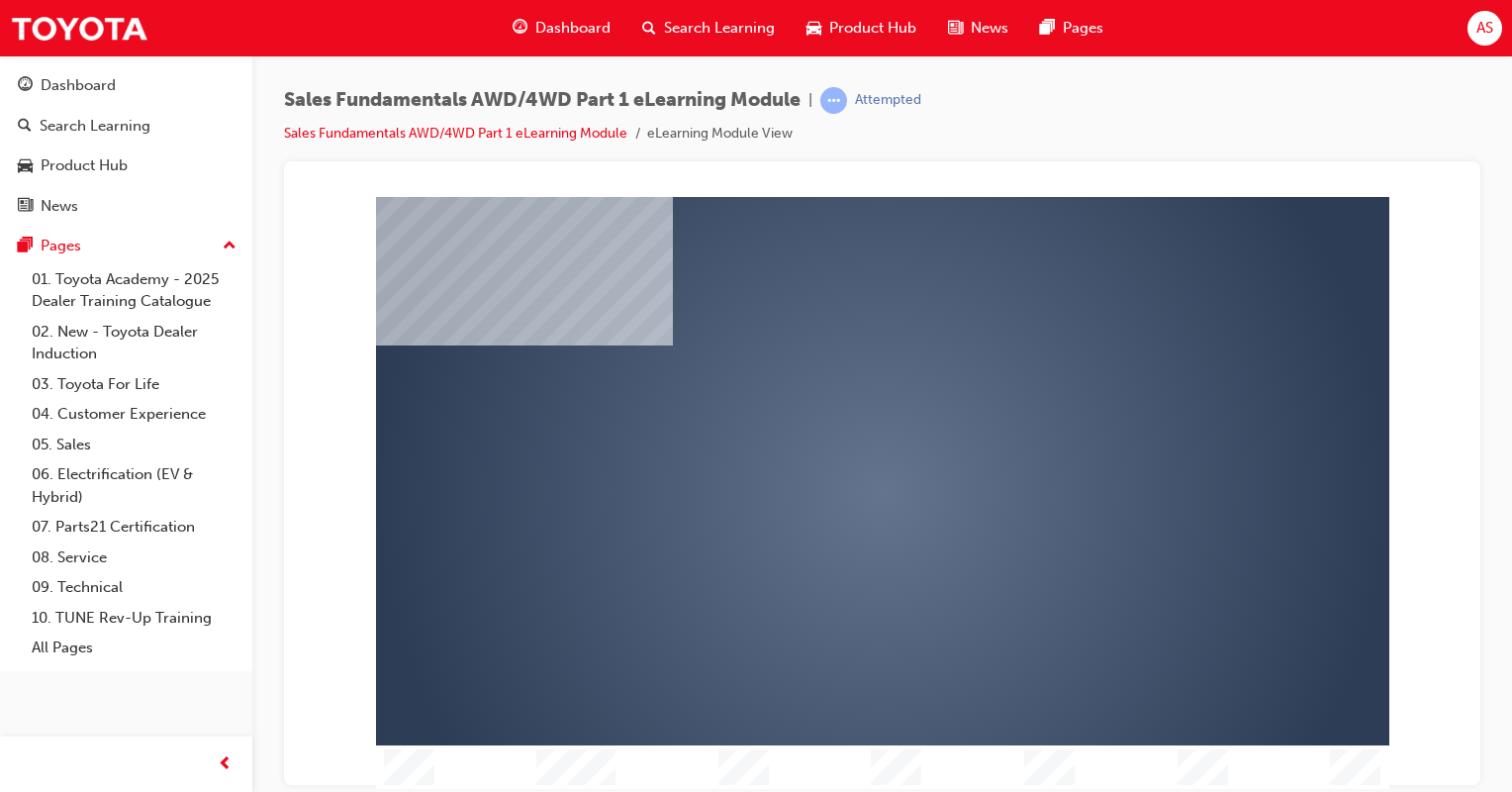 click at bounding box center (825, 435) 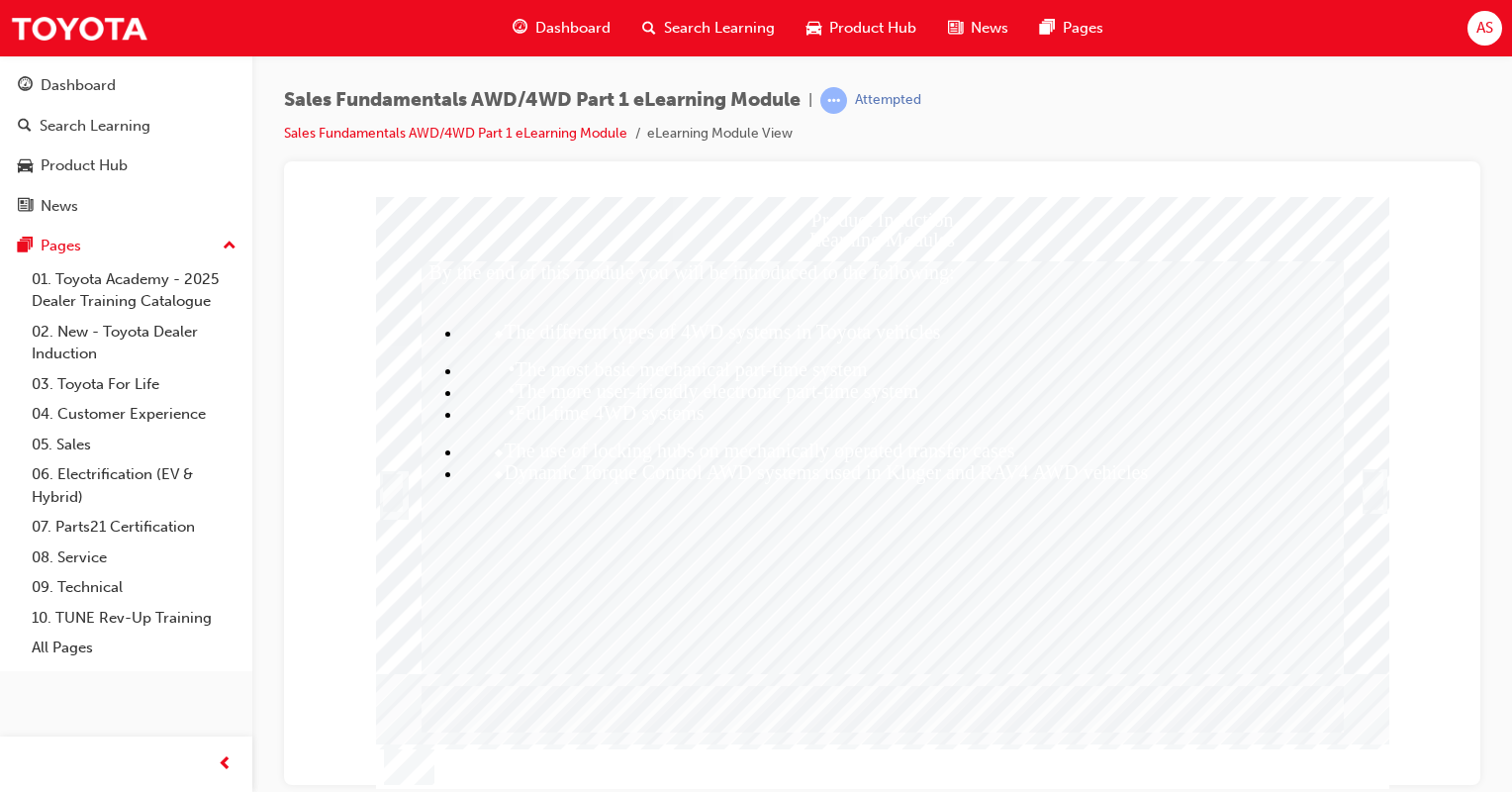 click at bounding box center [1373, 490] 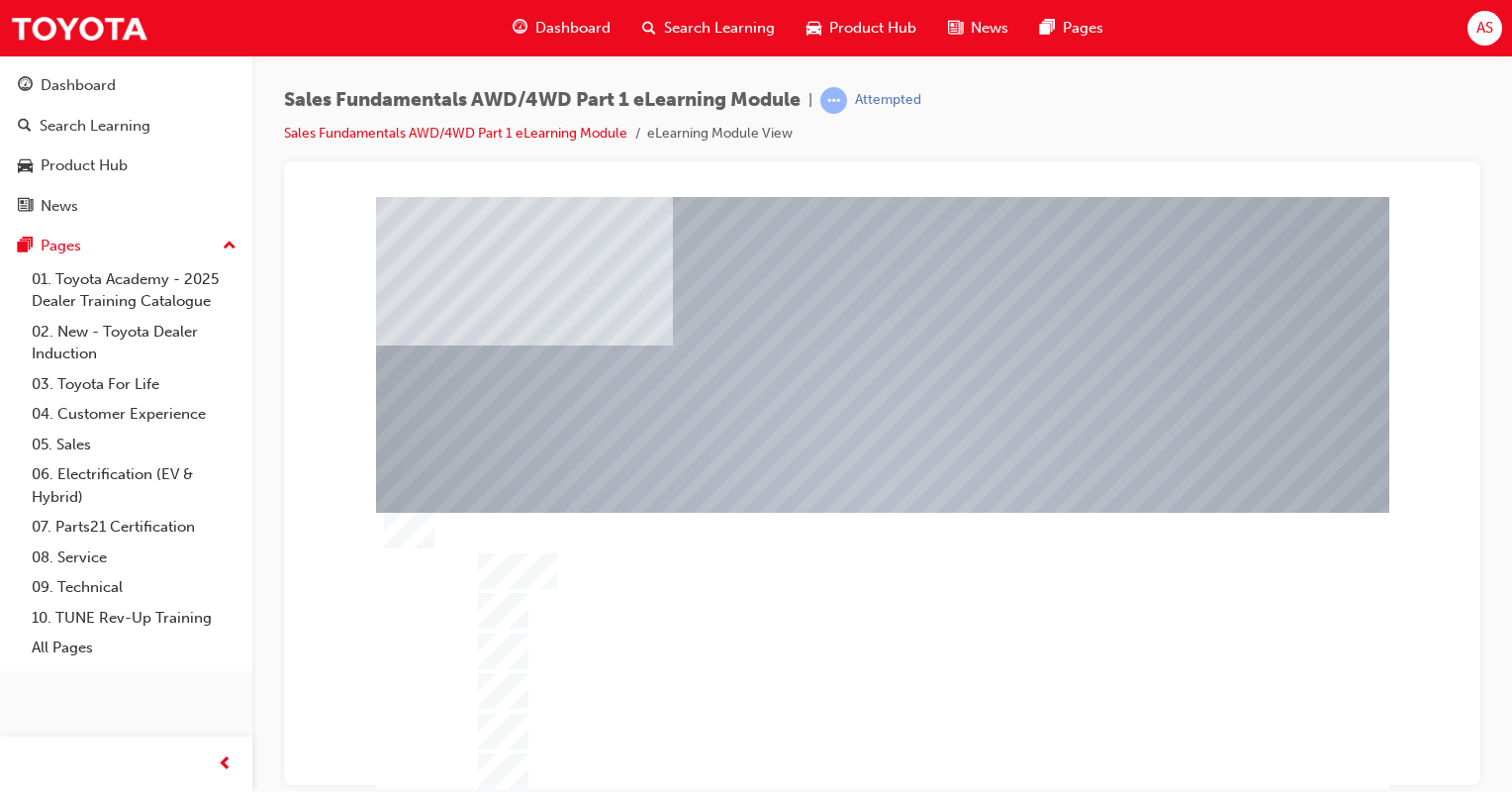 click at bounding box center (899, 522) 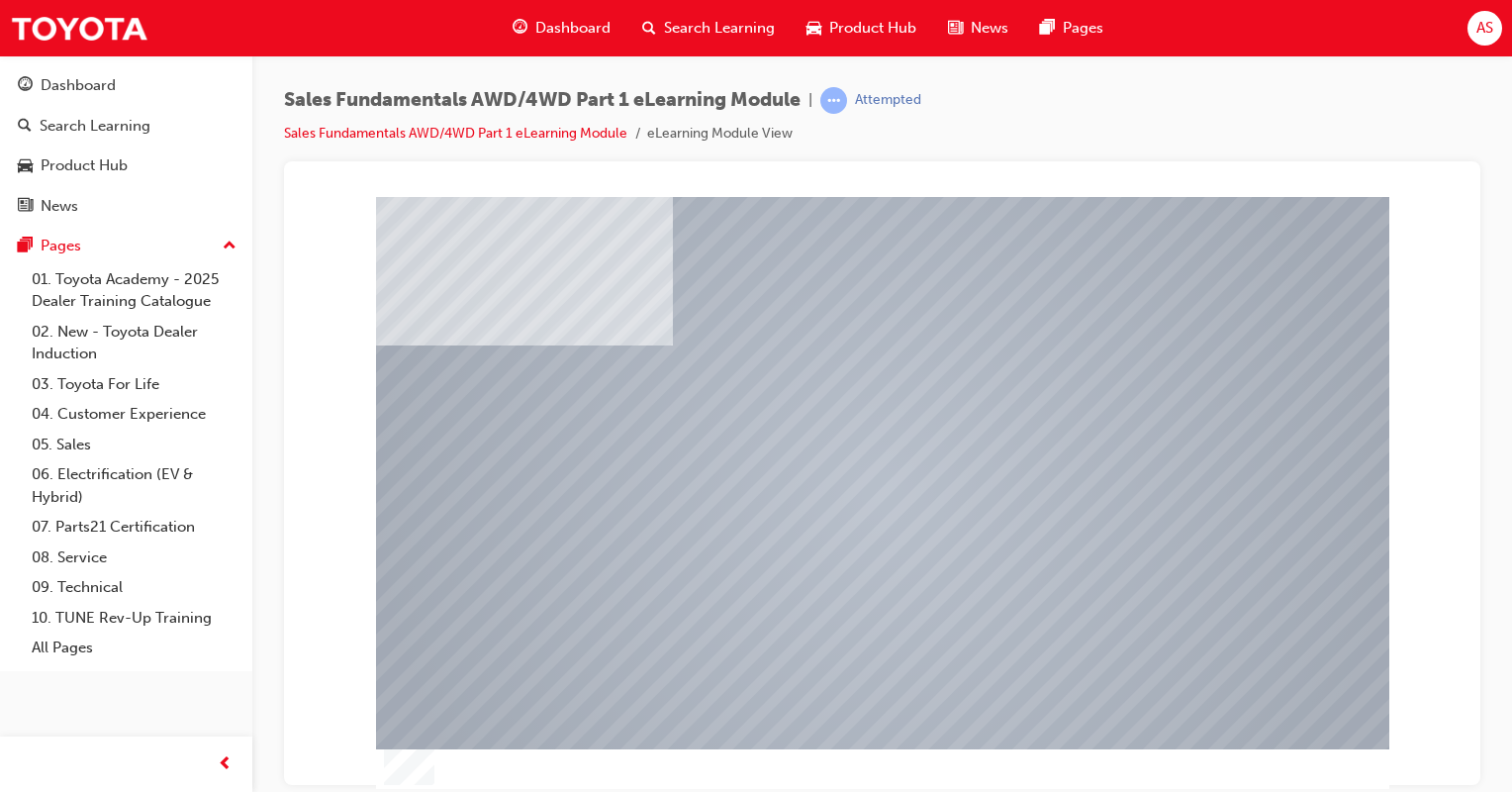 click on "Sales Fundamentals AWD/4WD Part 1 eLearning Module | Attempted Sales Fundamentals AWD/4WD Part 1 eLearning Module eLearning Module View" at bounding box center [882, 124] 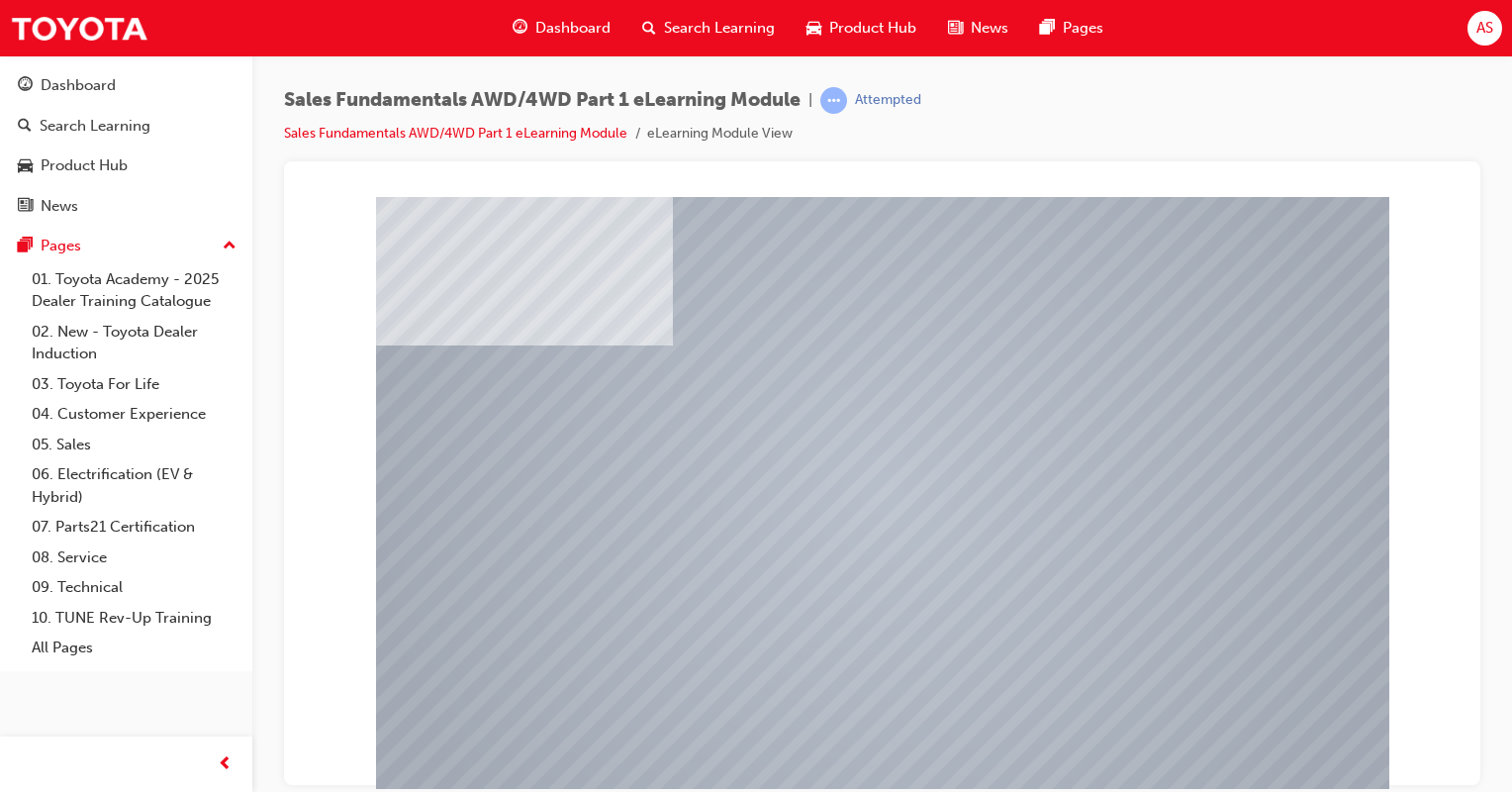 click on "Sales Fundamentals AWD/4WD Part 1 eLearning Module | Attempted Sales Fundamentals AWD/4WD Part 1 eLearning Module eLearning Module View" at bounding box center [882, 124] 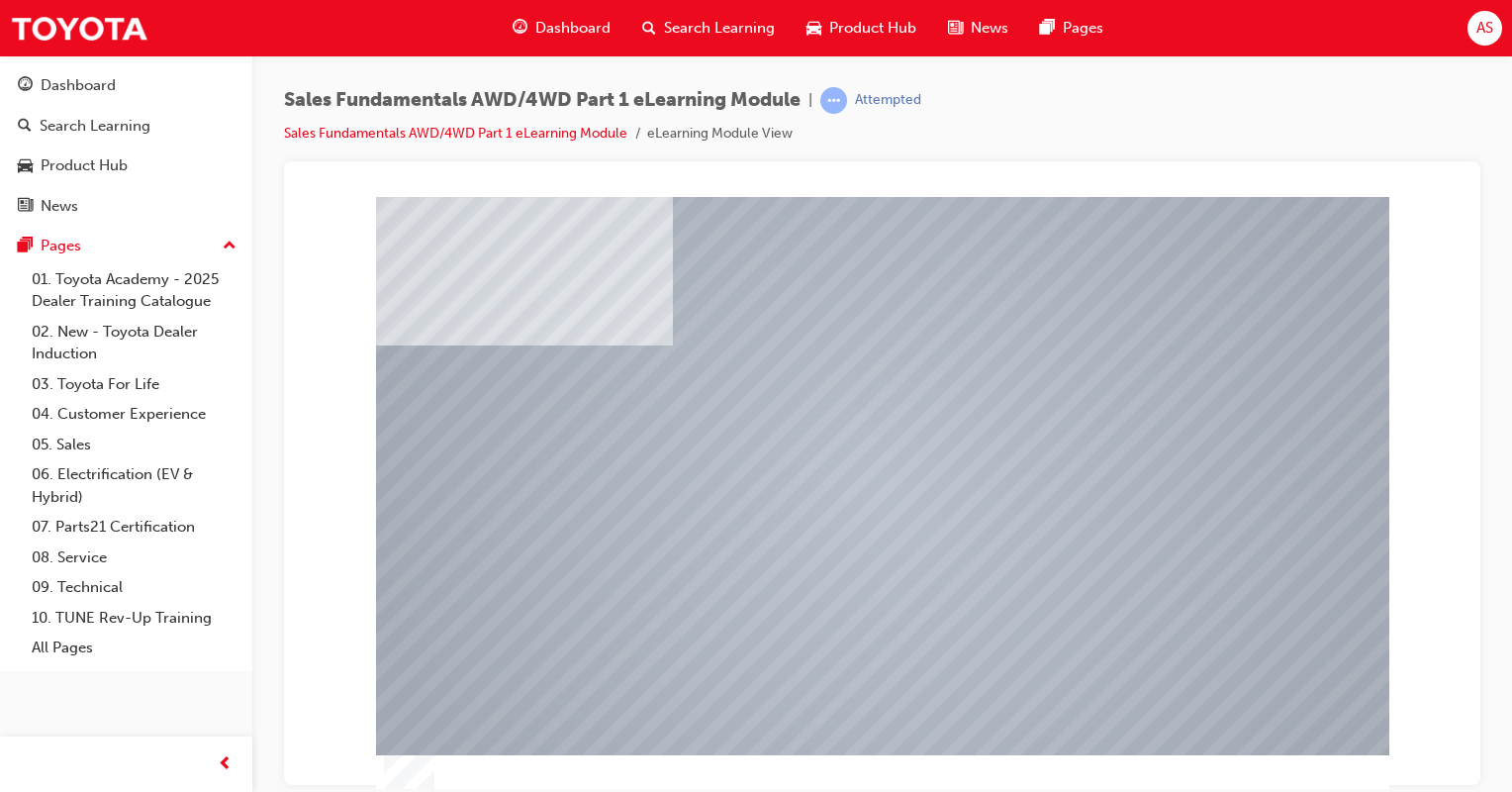 click at bounding box center (883, 469) 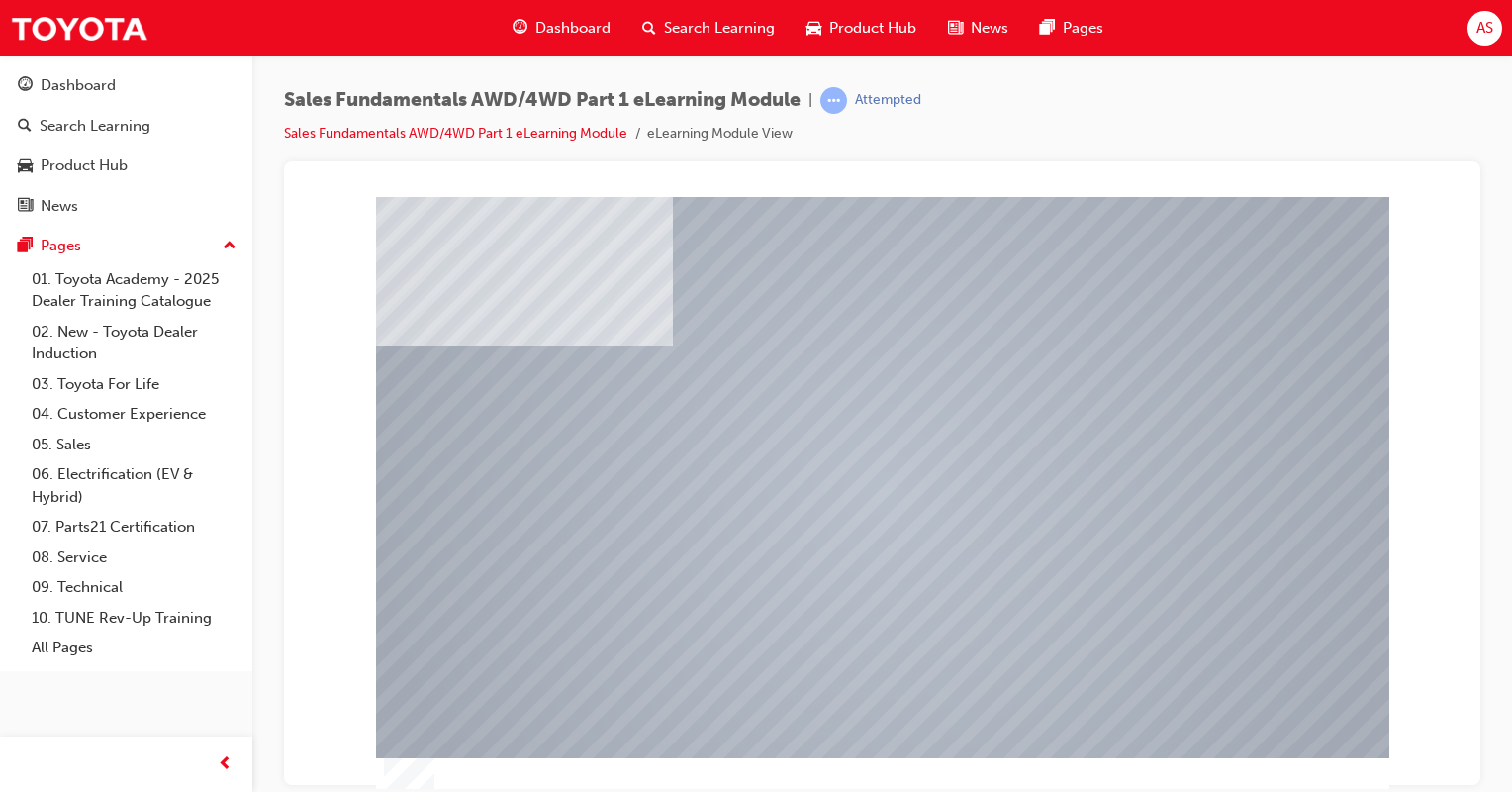 click at bounding box center (883, 469) 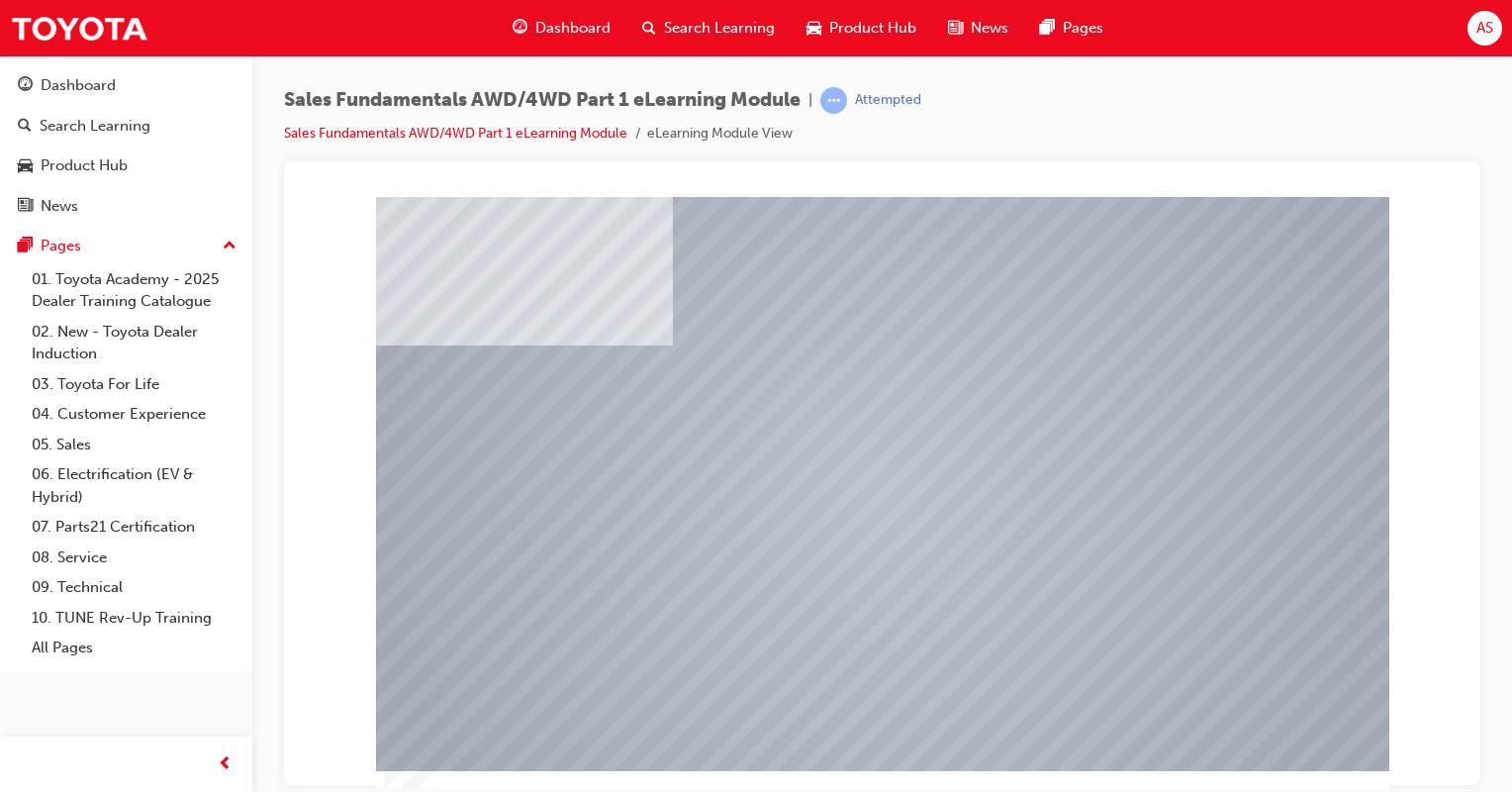 click at bounding box center (883, 469) 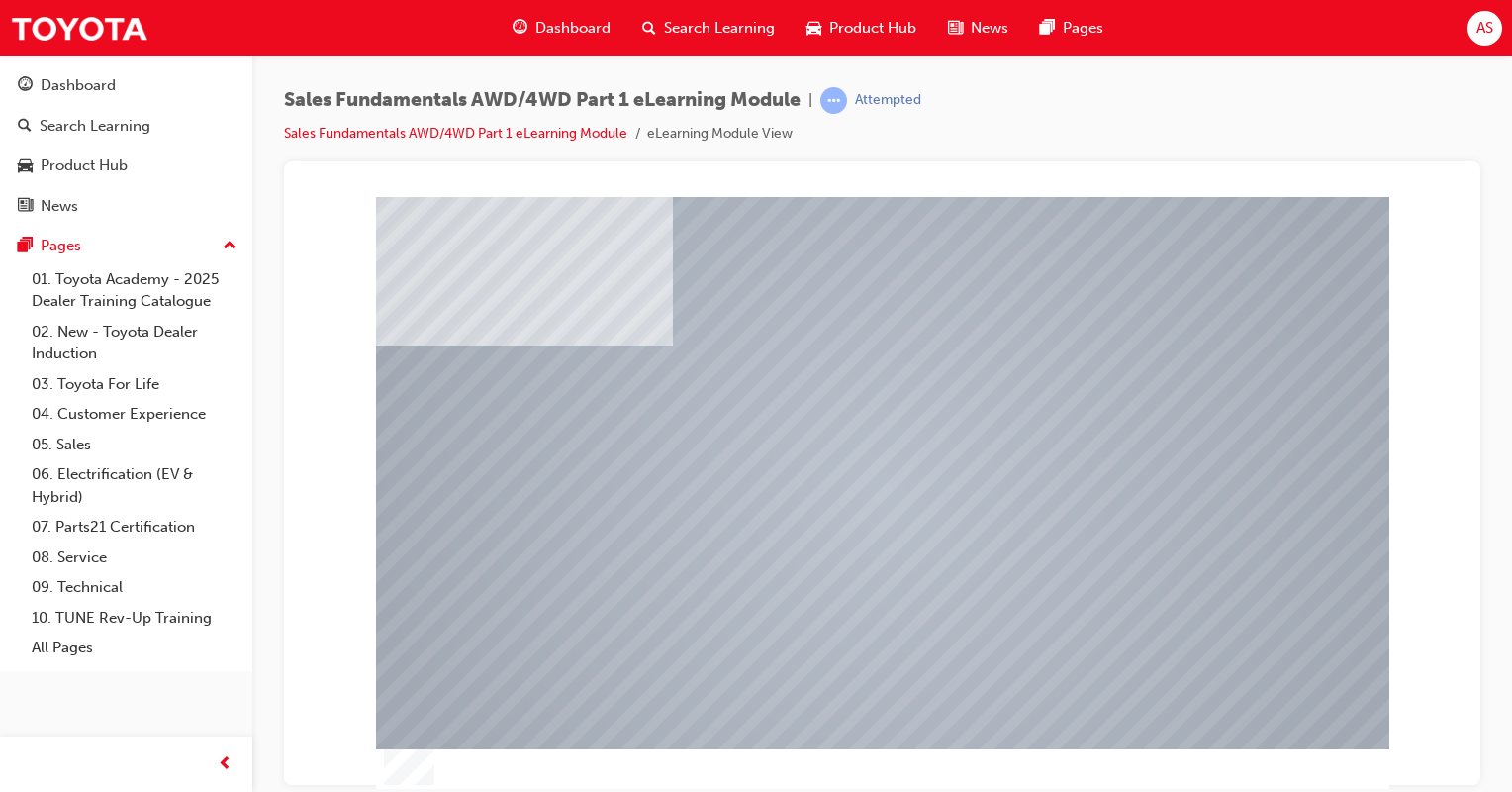 click at bounding box center (883, 469) 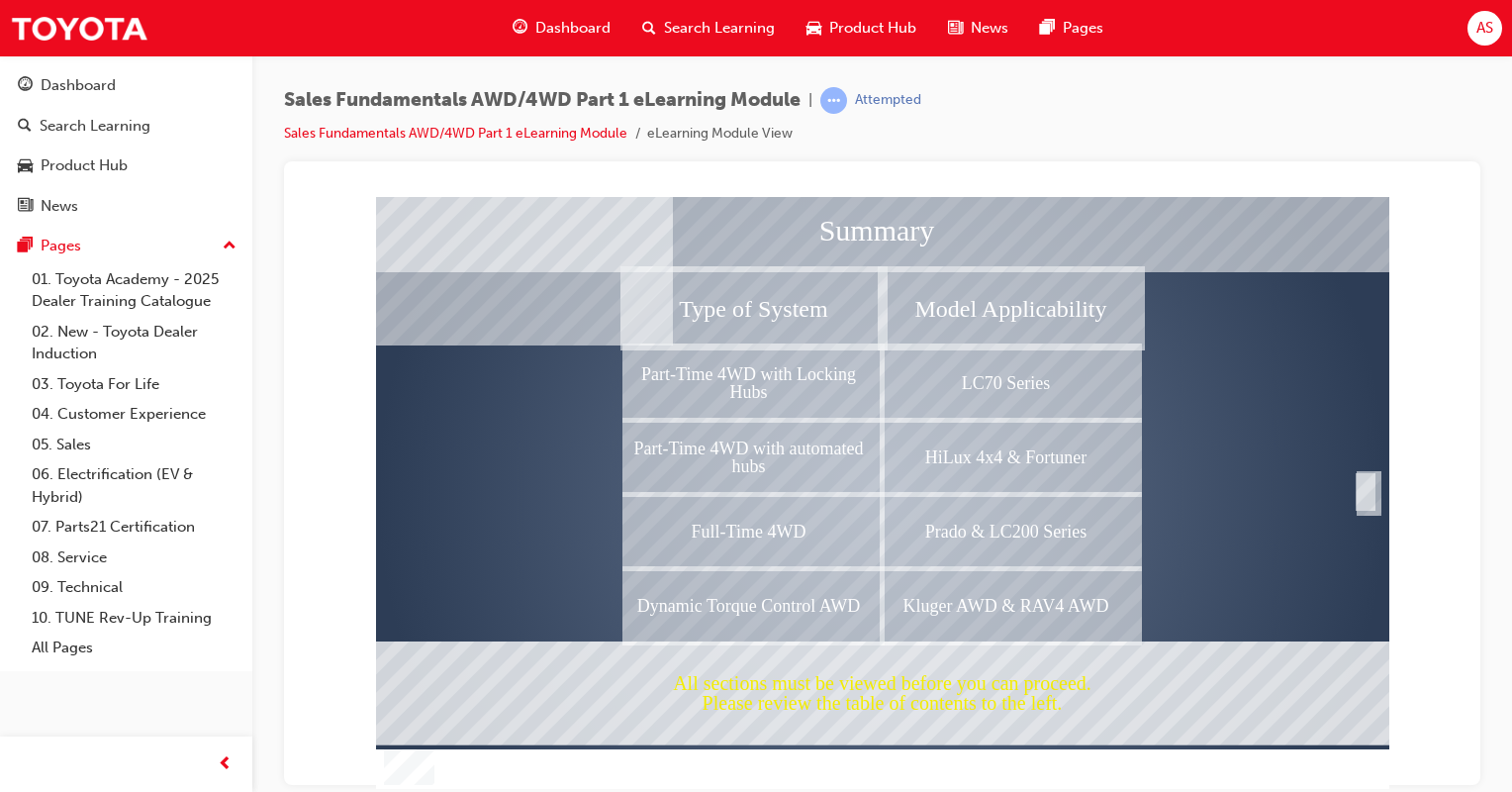 click at bounding box center (1366, 491) 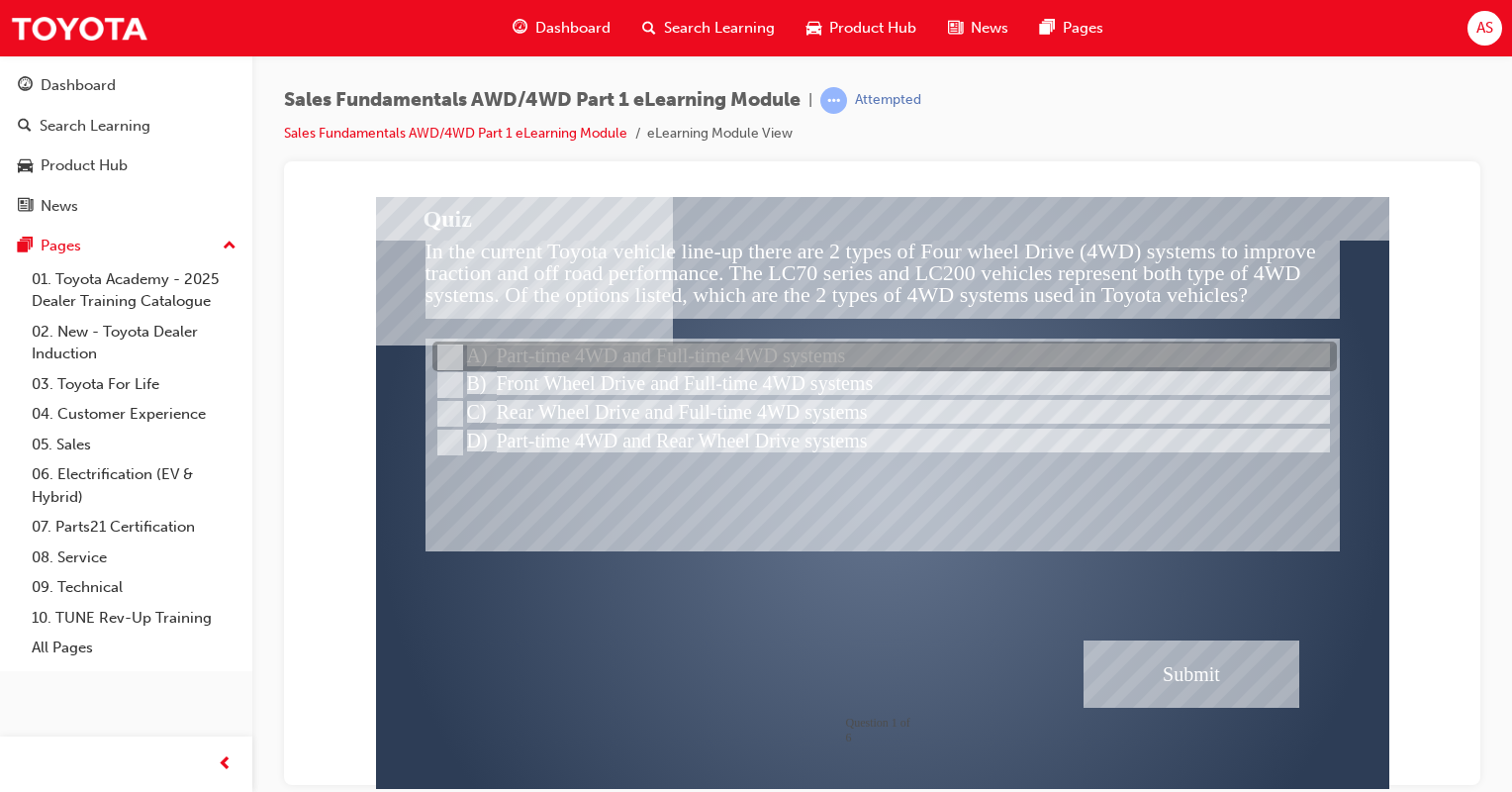 click at bounding box center [448, 357] 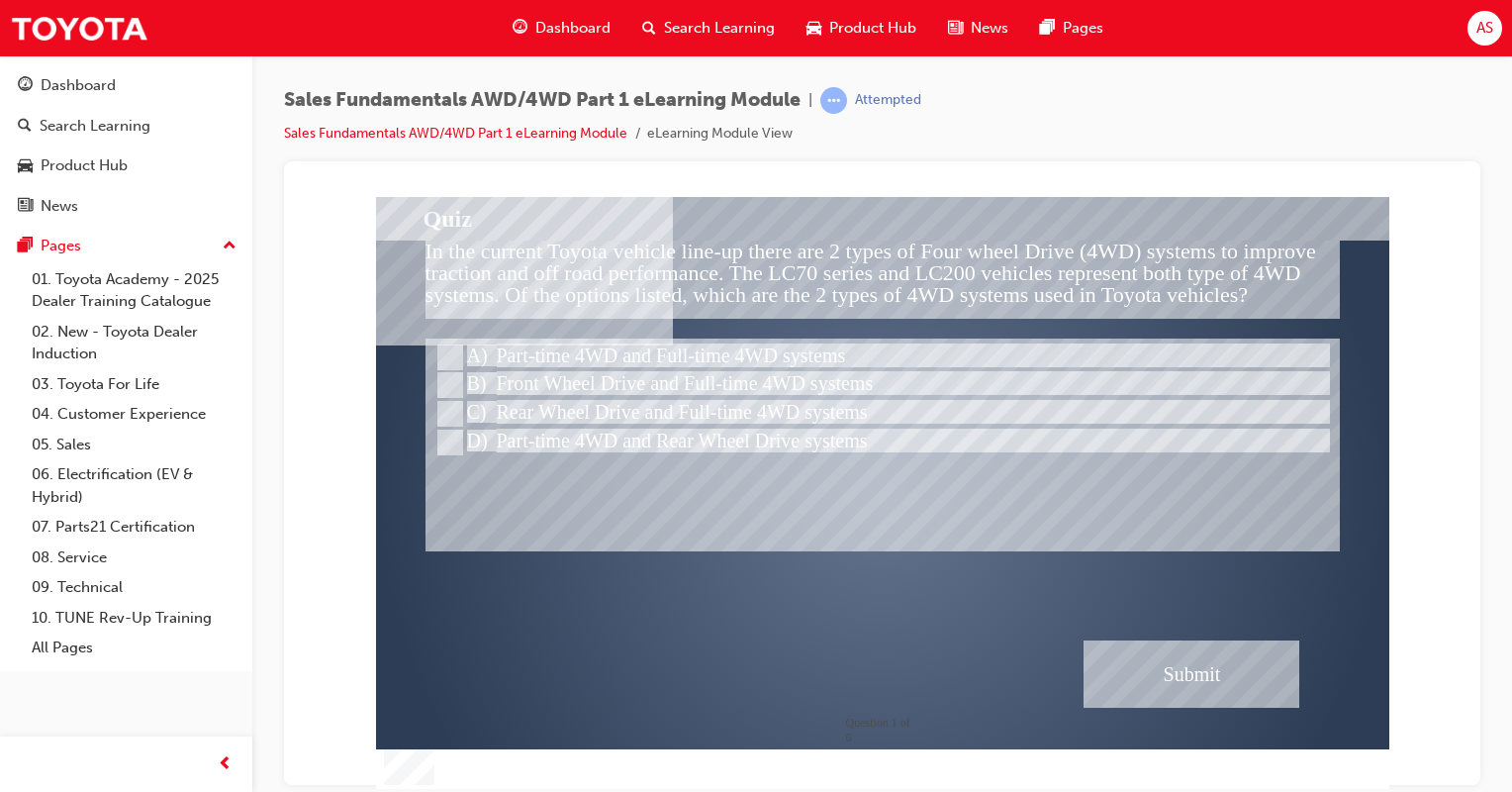 click at bounding box center [1191, 673] 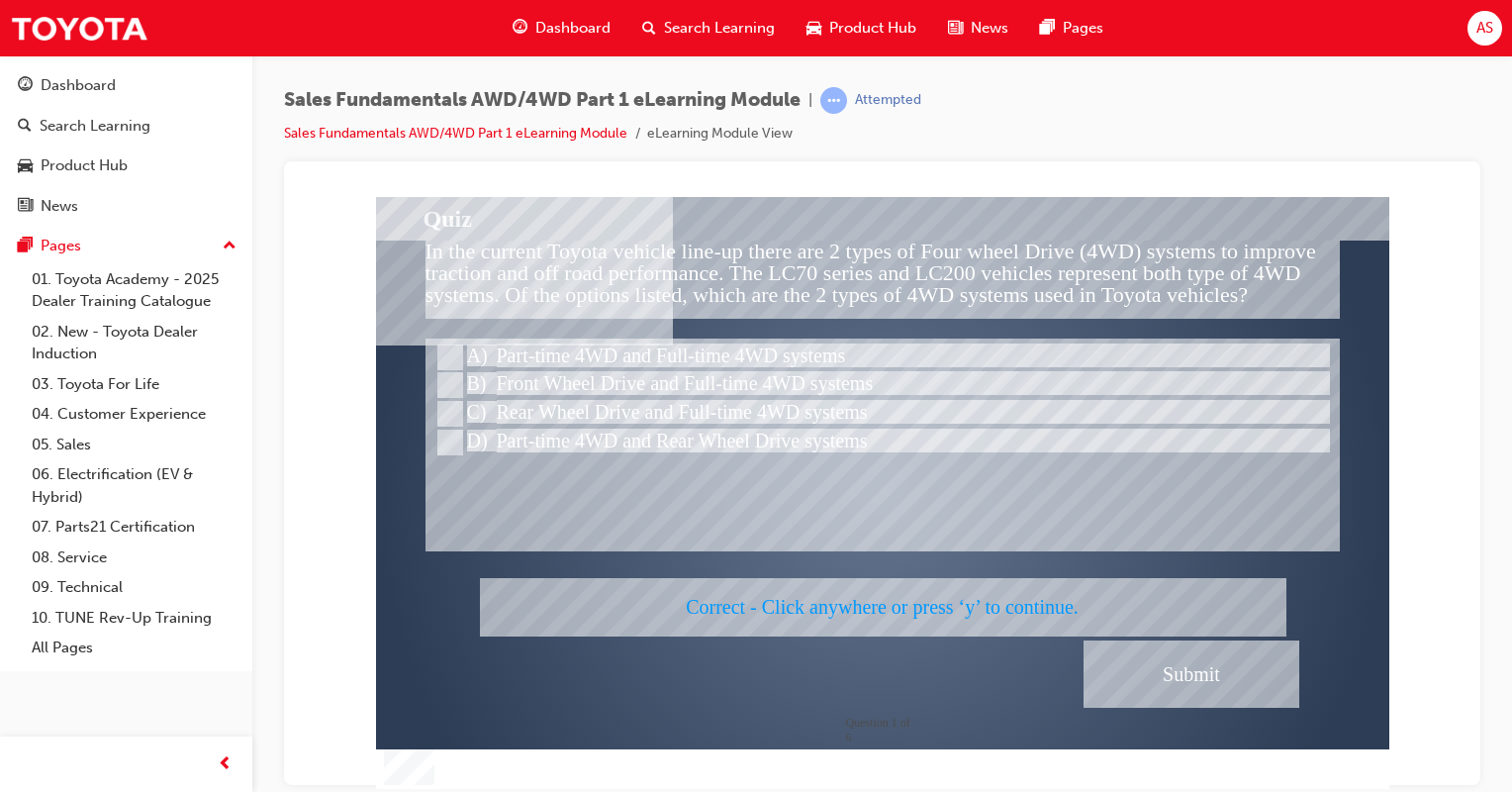 click at bounding box center (883, 492) 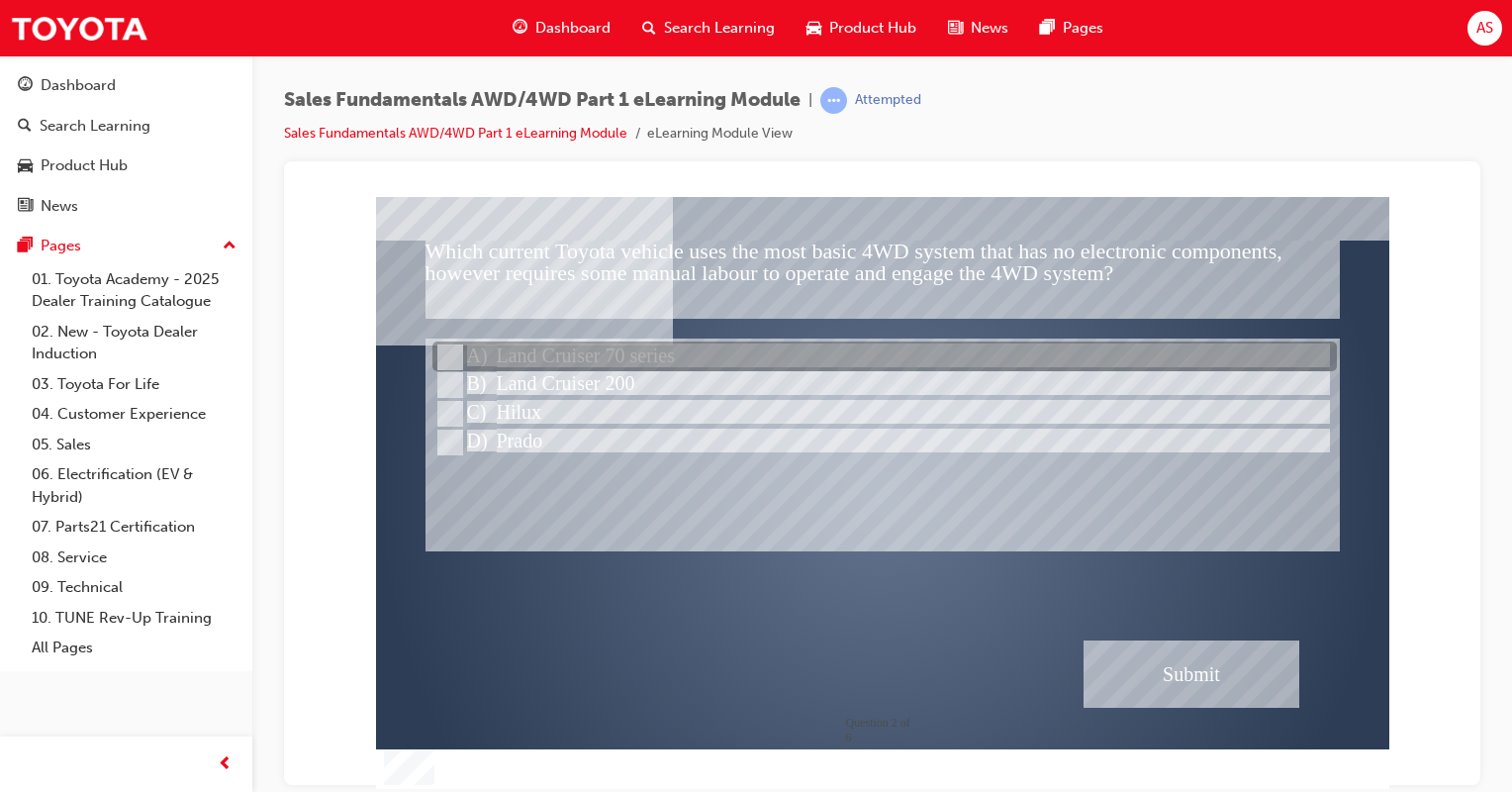 click at bounding box center [448, 357] 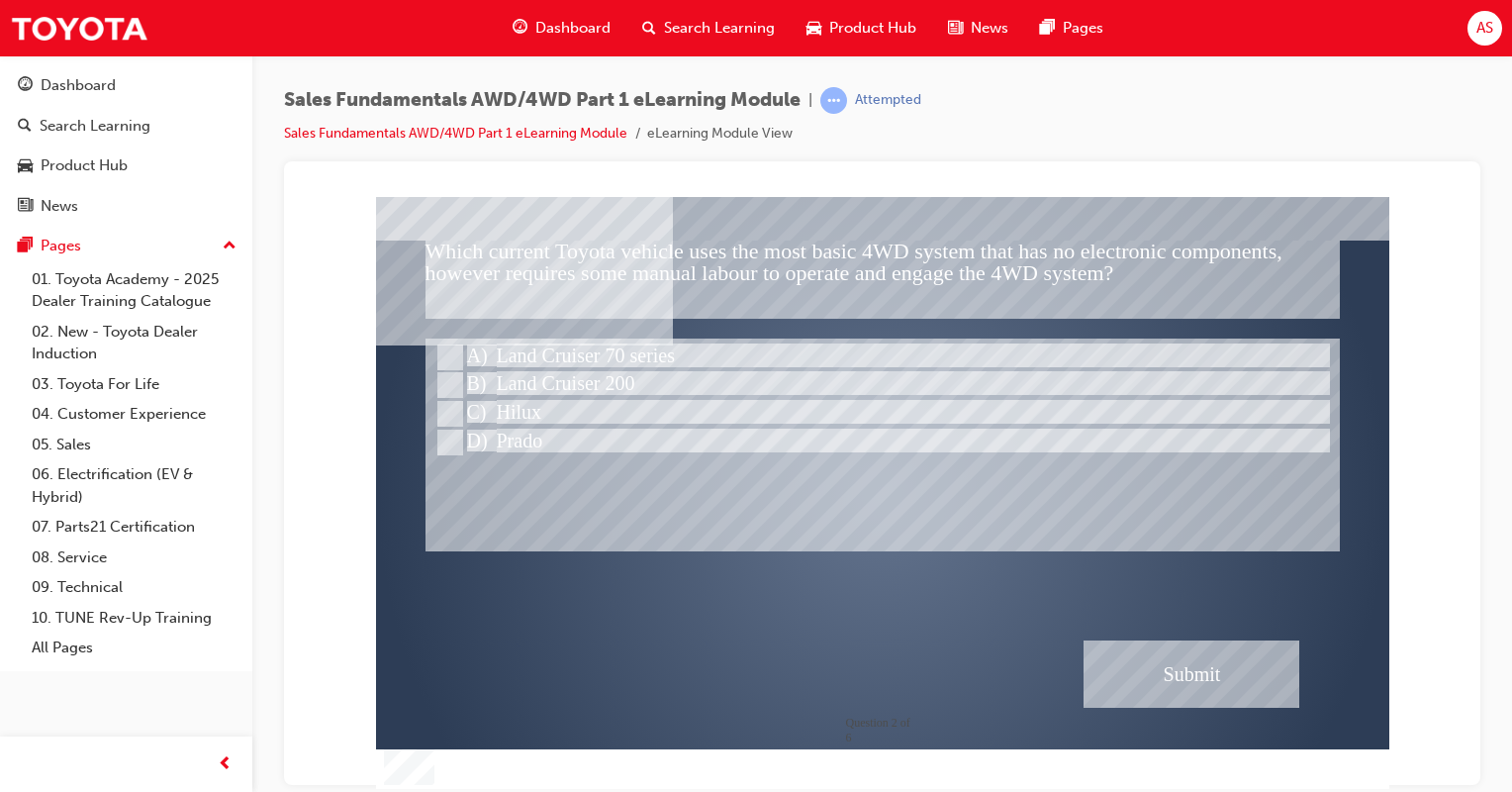 click at bounding box center (1191, 673) 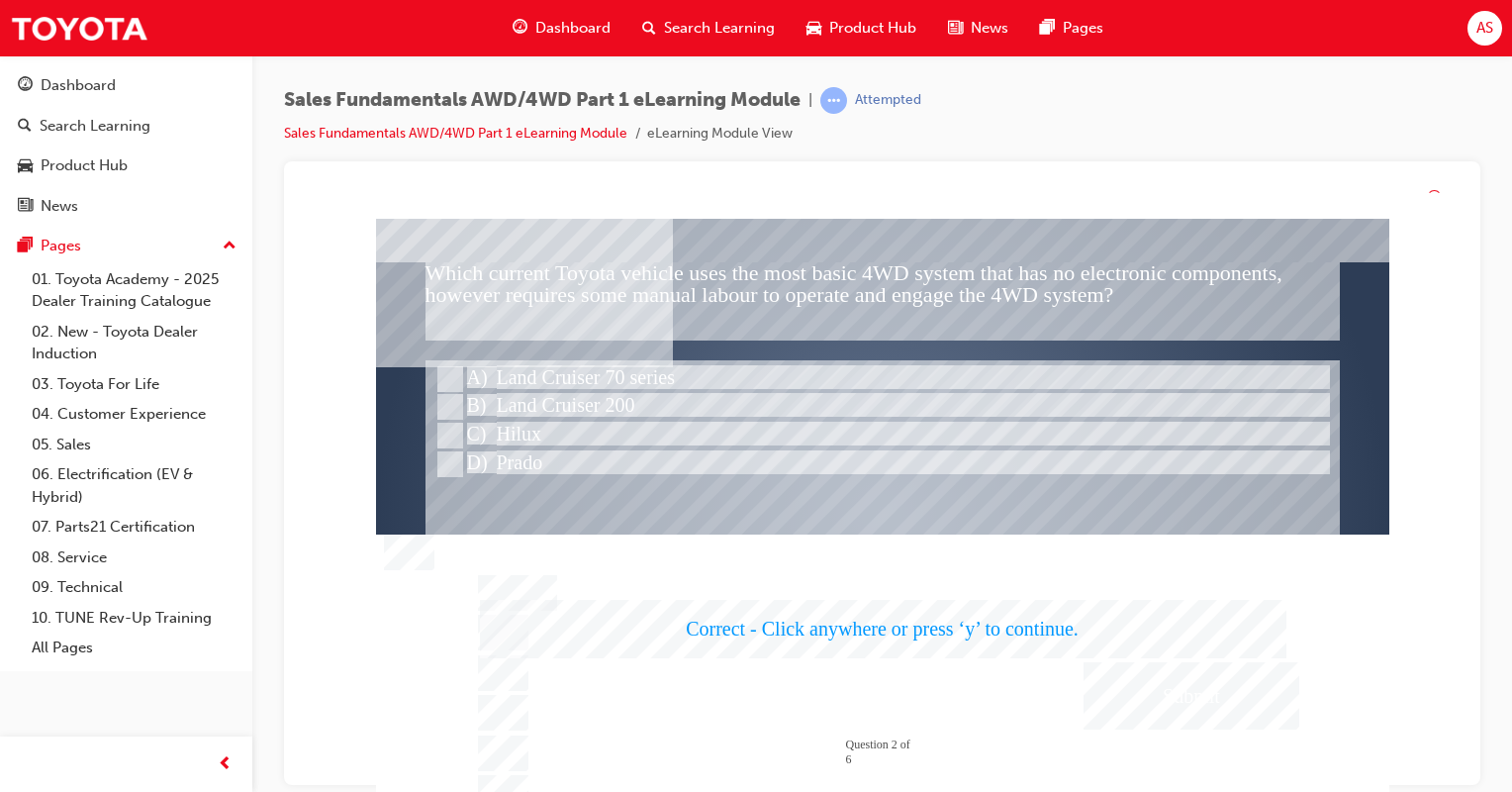 click at bounding box center (883, 515) 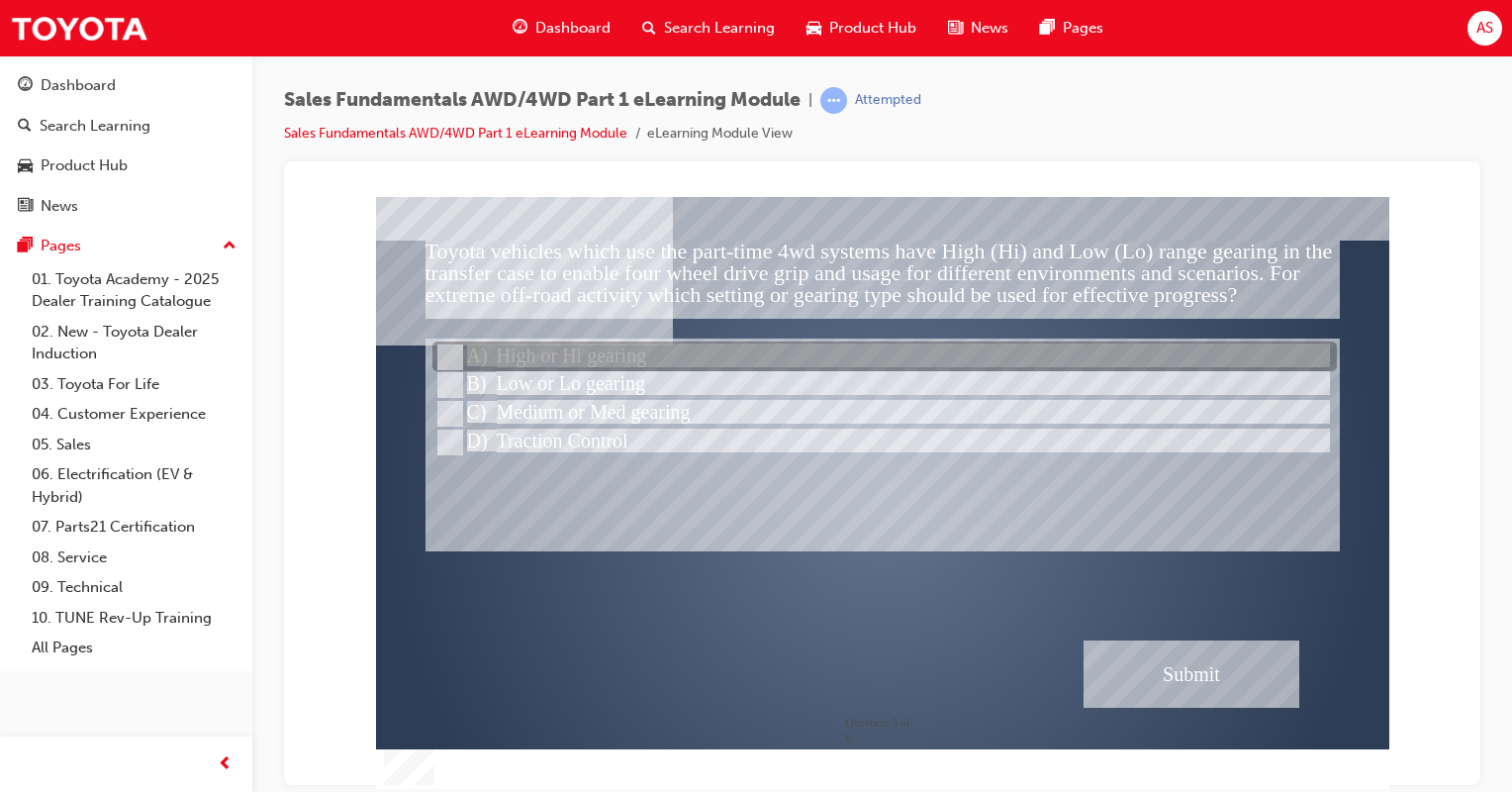 click at bounding box center [448, 357] 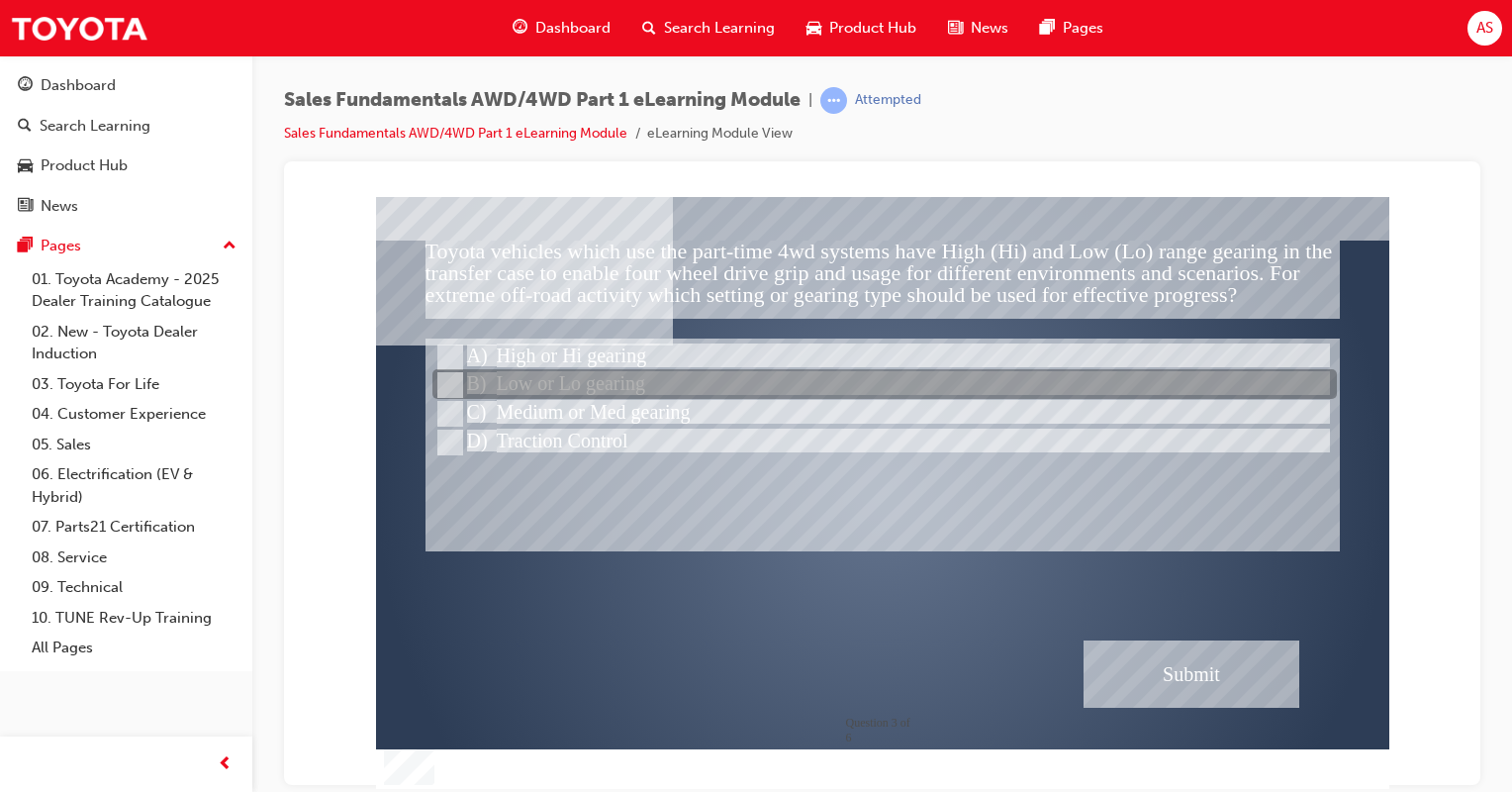 click at bounding box center (448, 385) 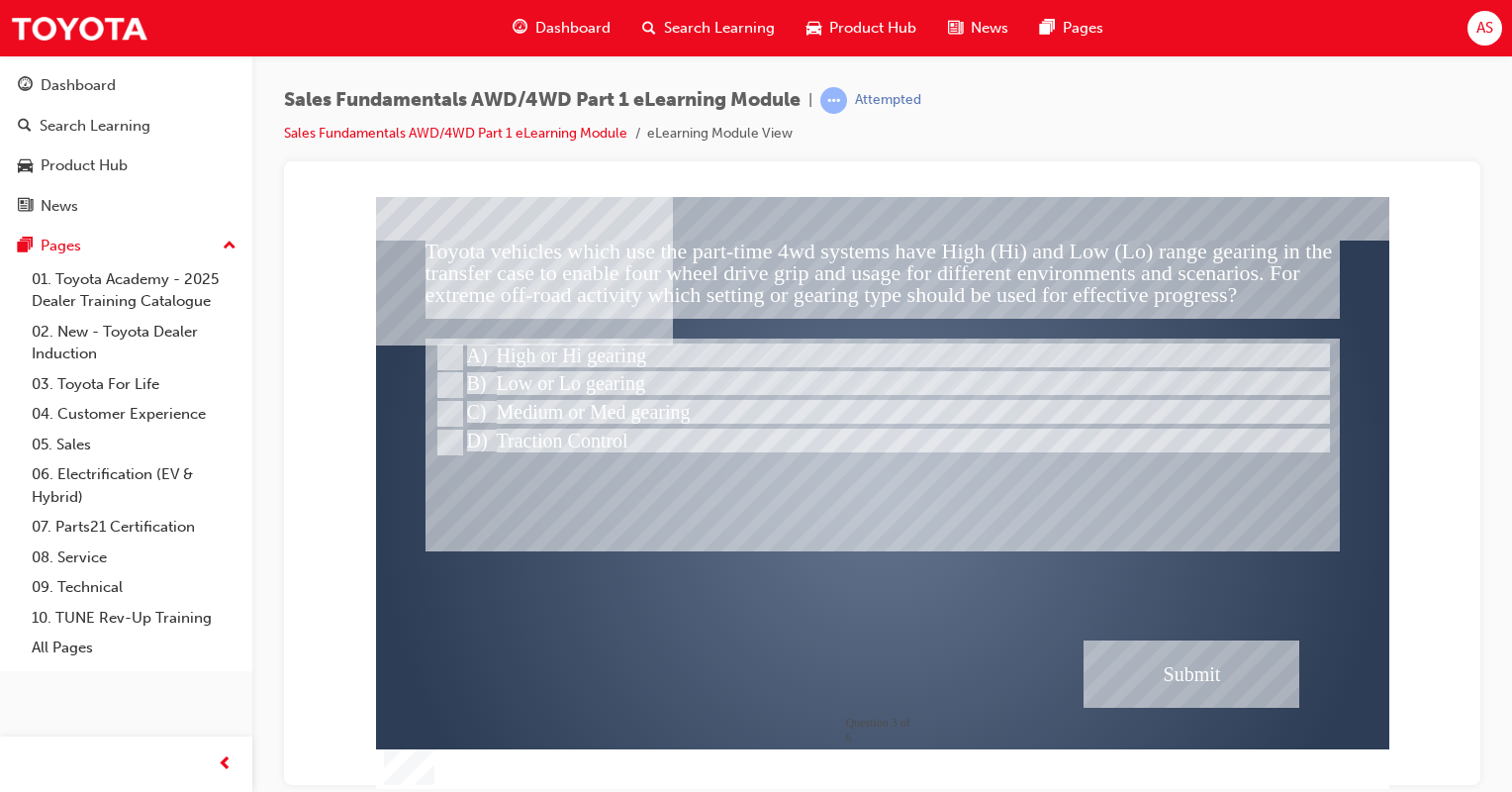 click at bounding box center (1191, 673) 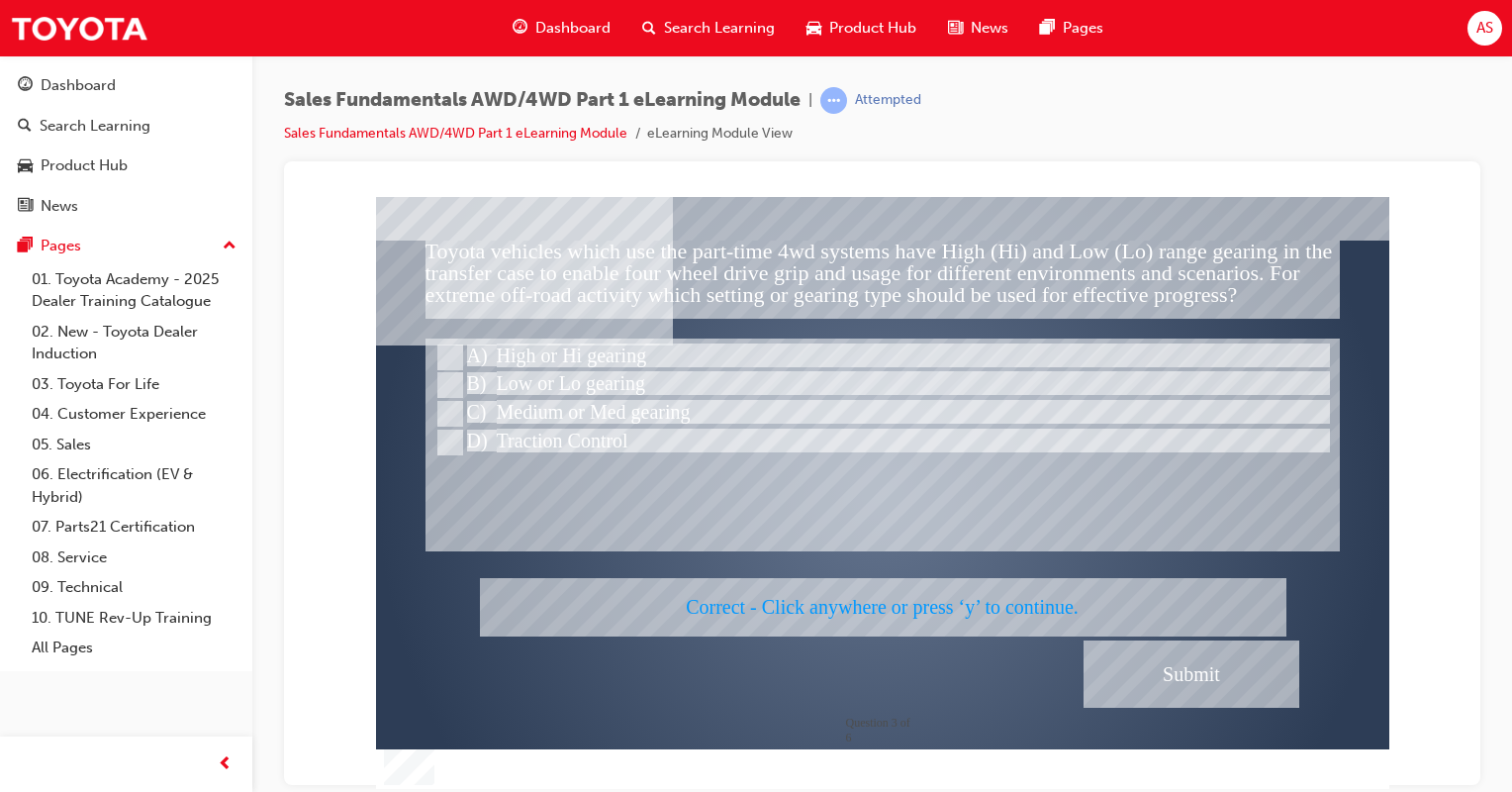 click at bounding box center [883, 492] 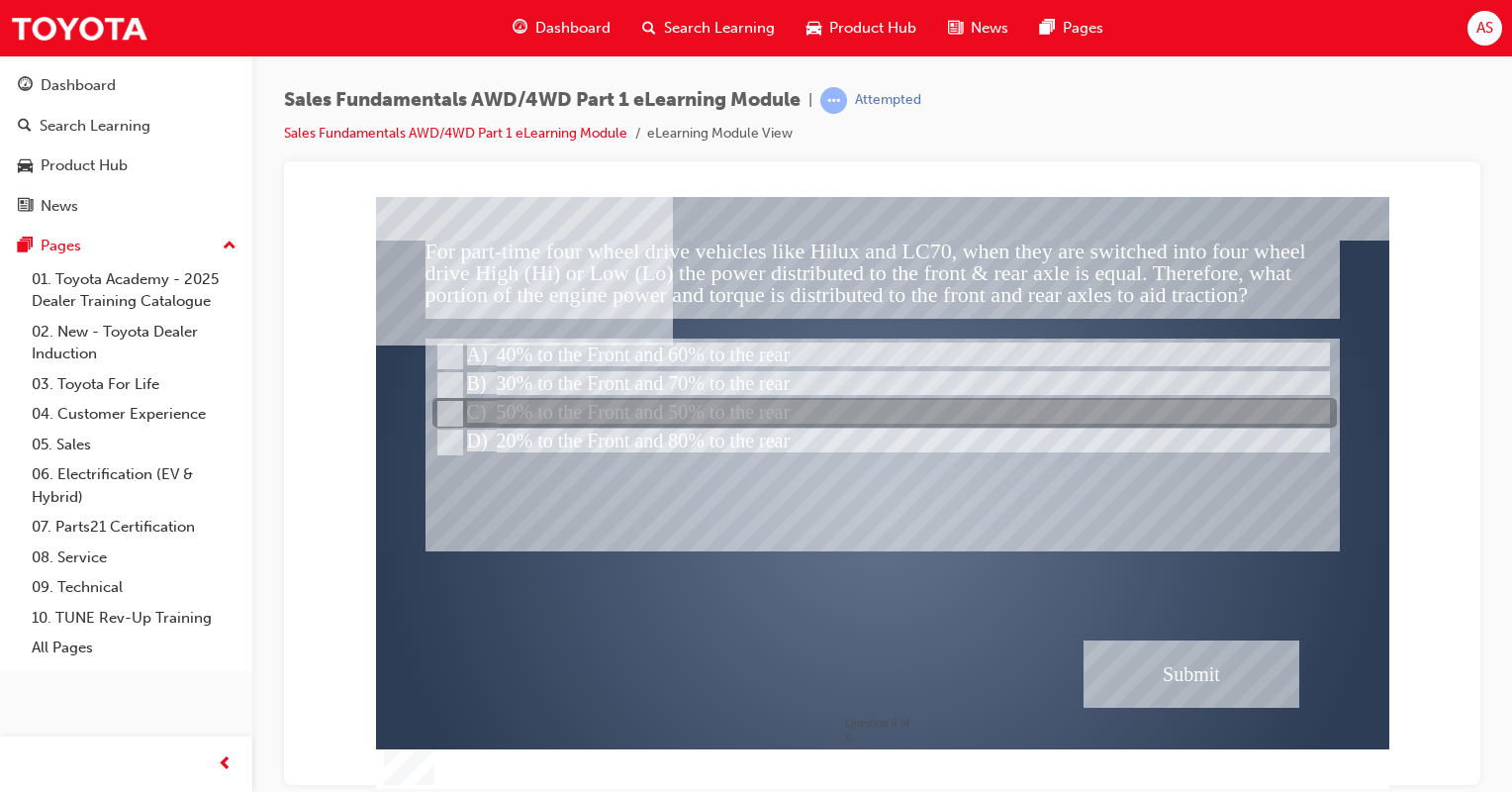 click at bounding box center [885, 414] 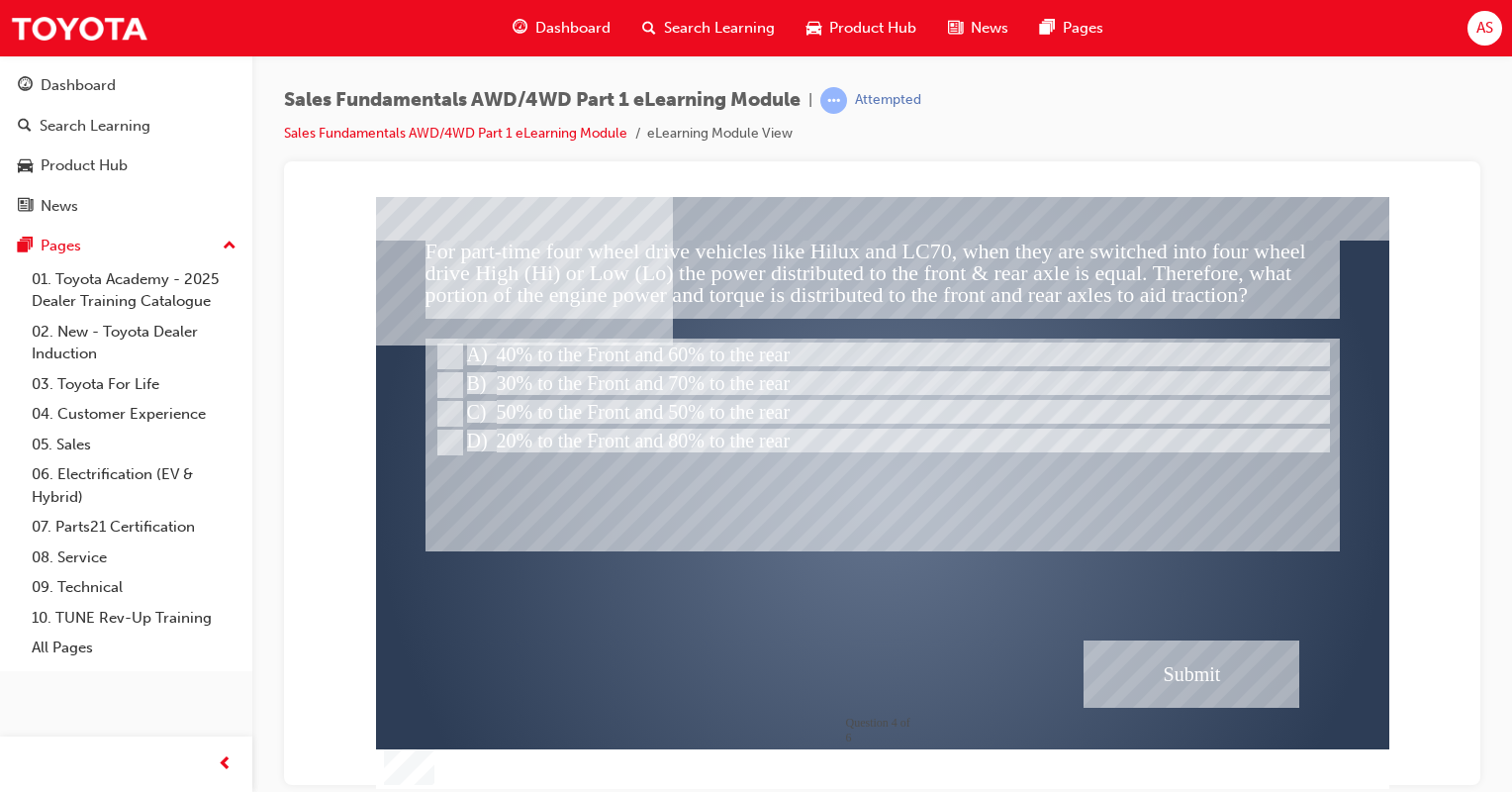 click at bounding box center (1191, 673) 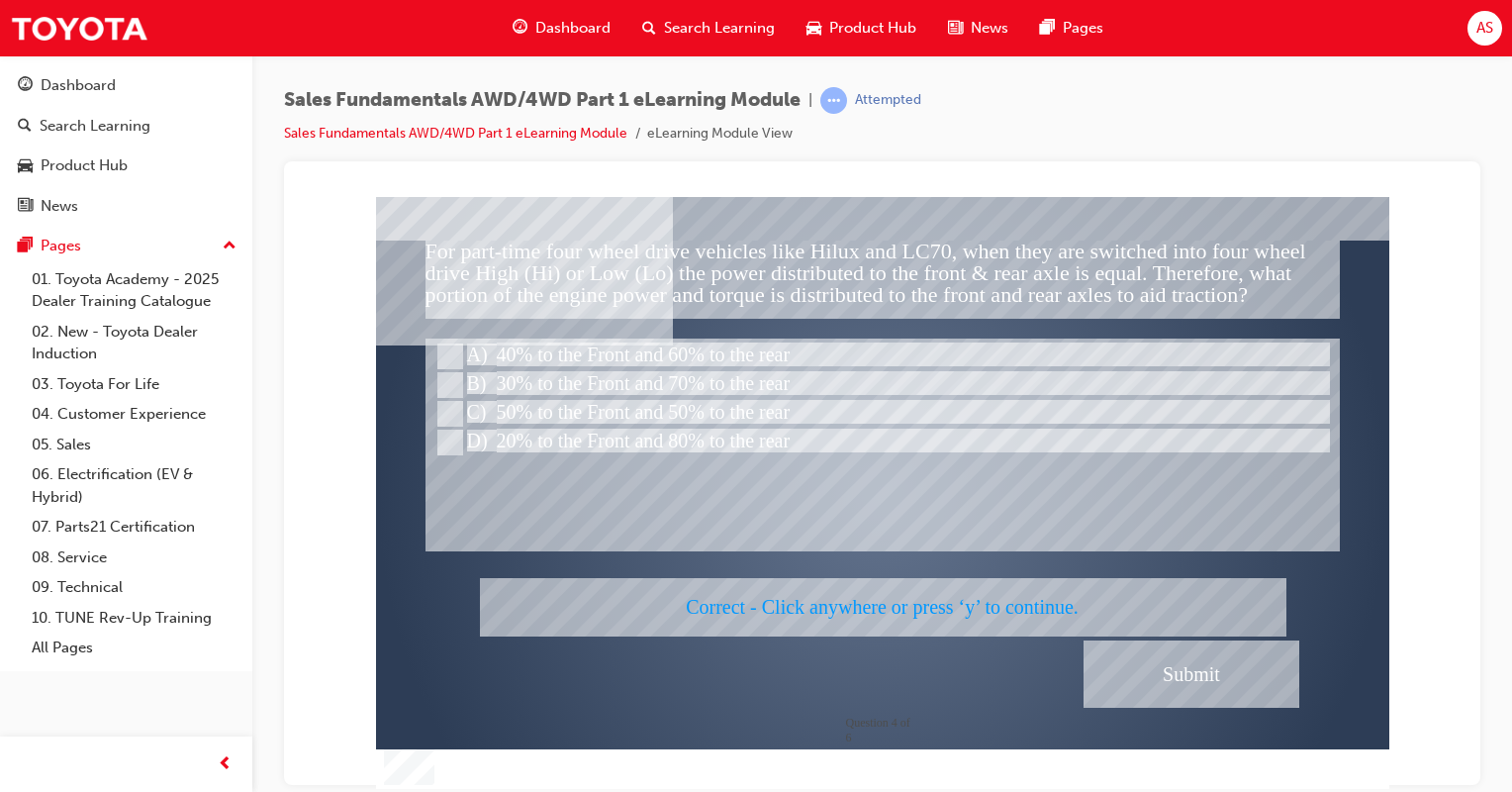 click at bounding box center (883, 492) 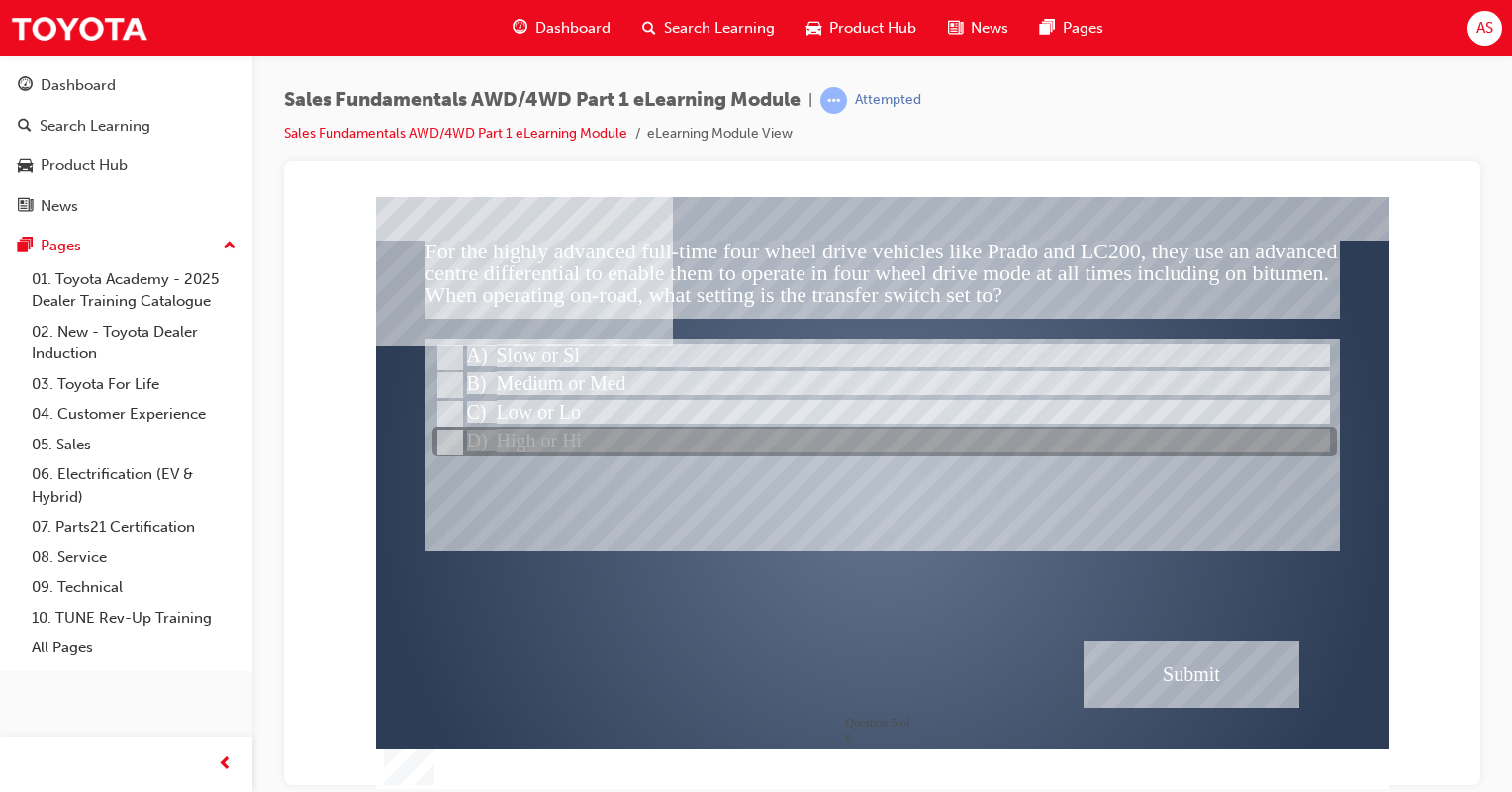 click at bounding box center [885, 443] 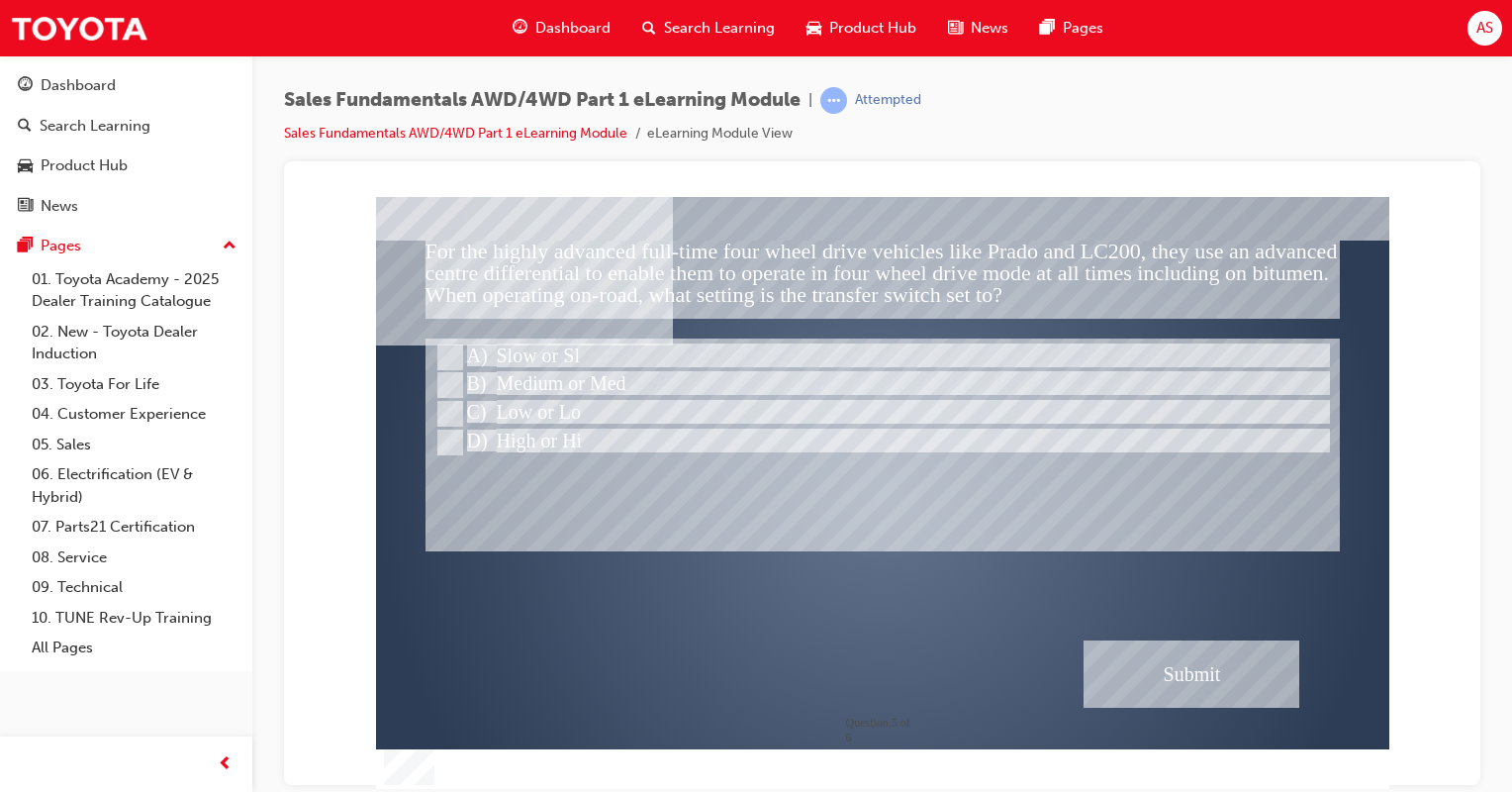 click at bounding box center [1191, 673] 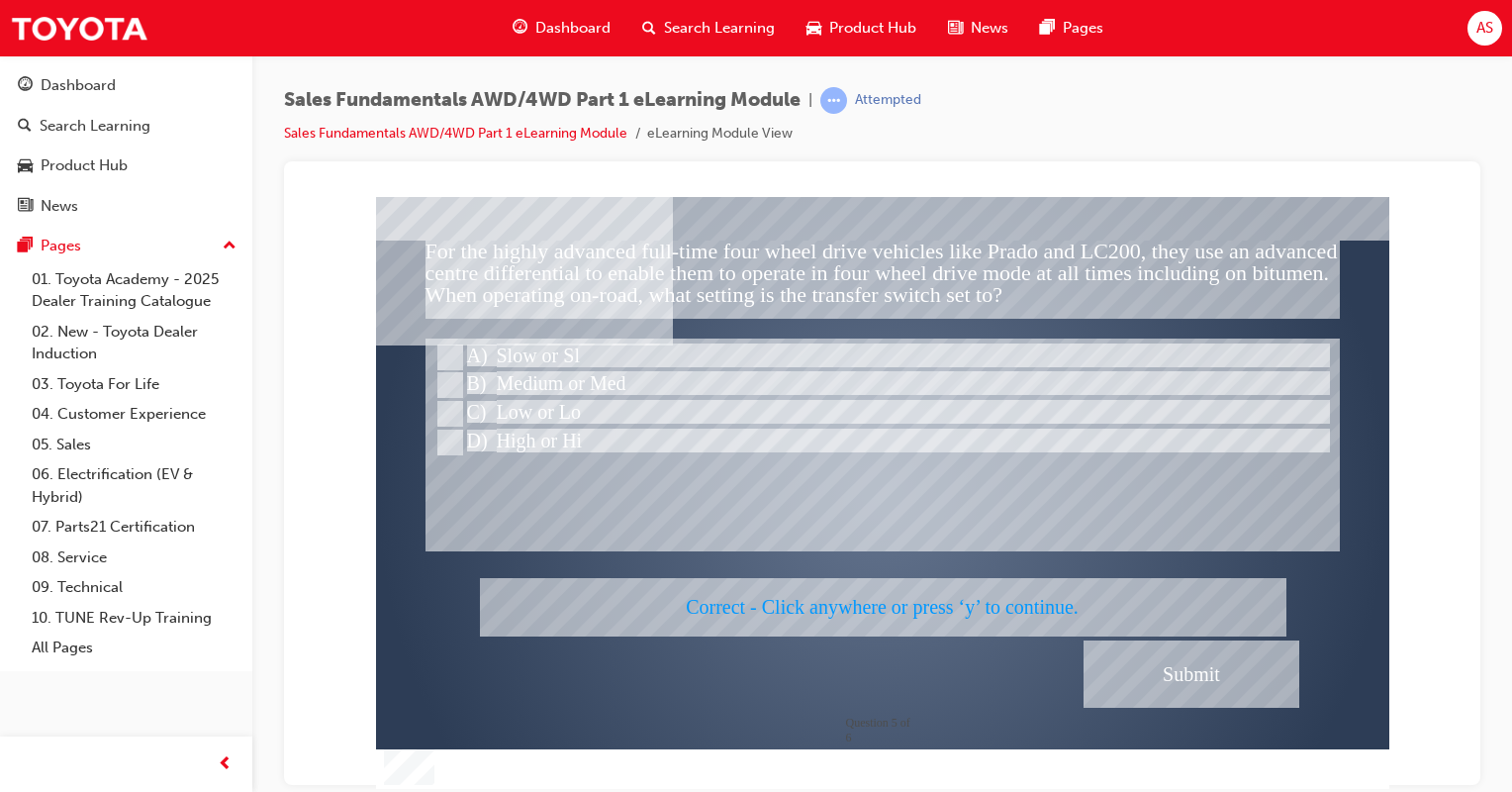 click at bounding box center (883, 492) 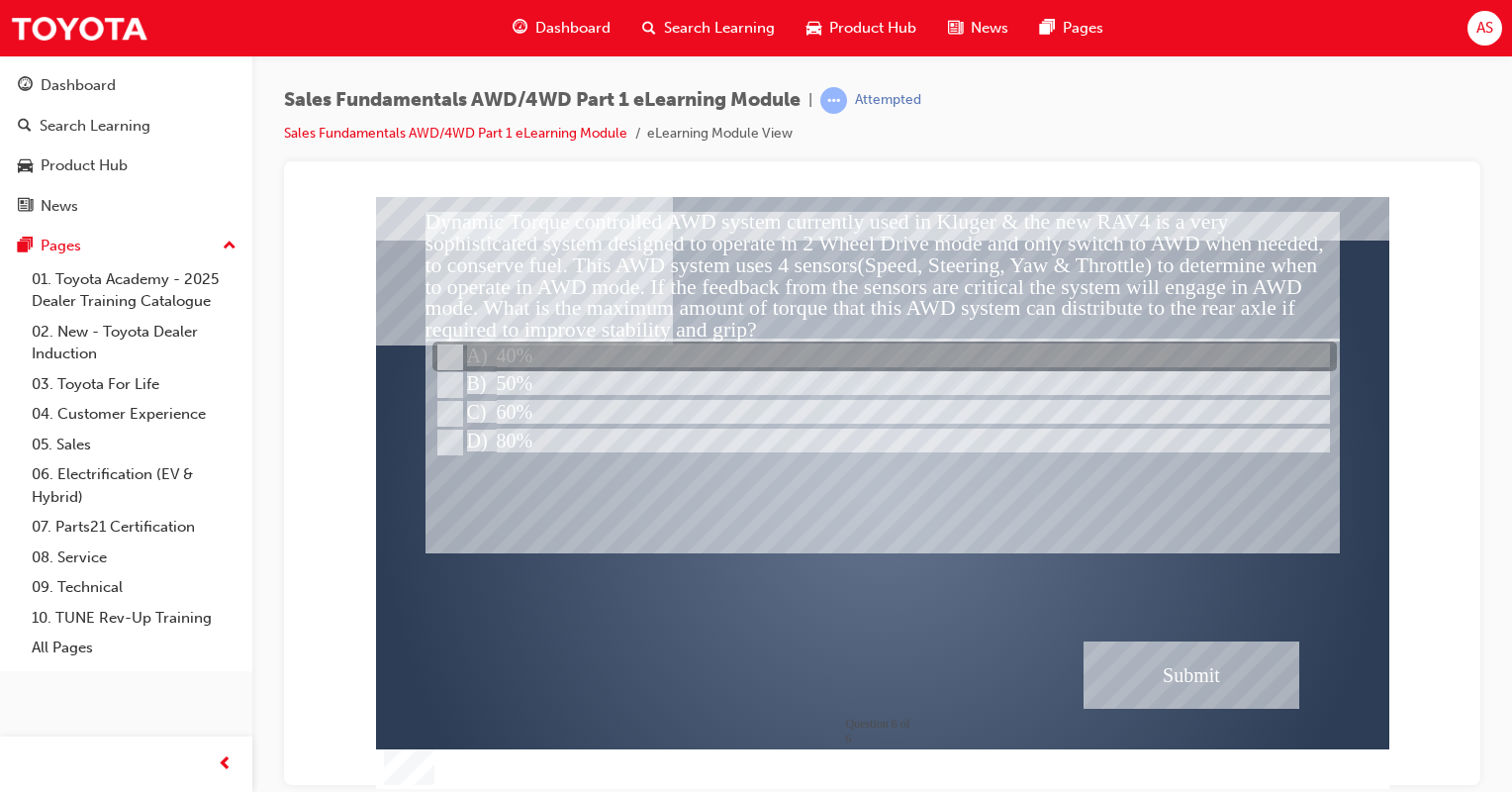 click at bounding box center [448, 357] 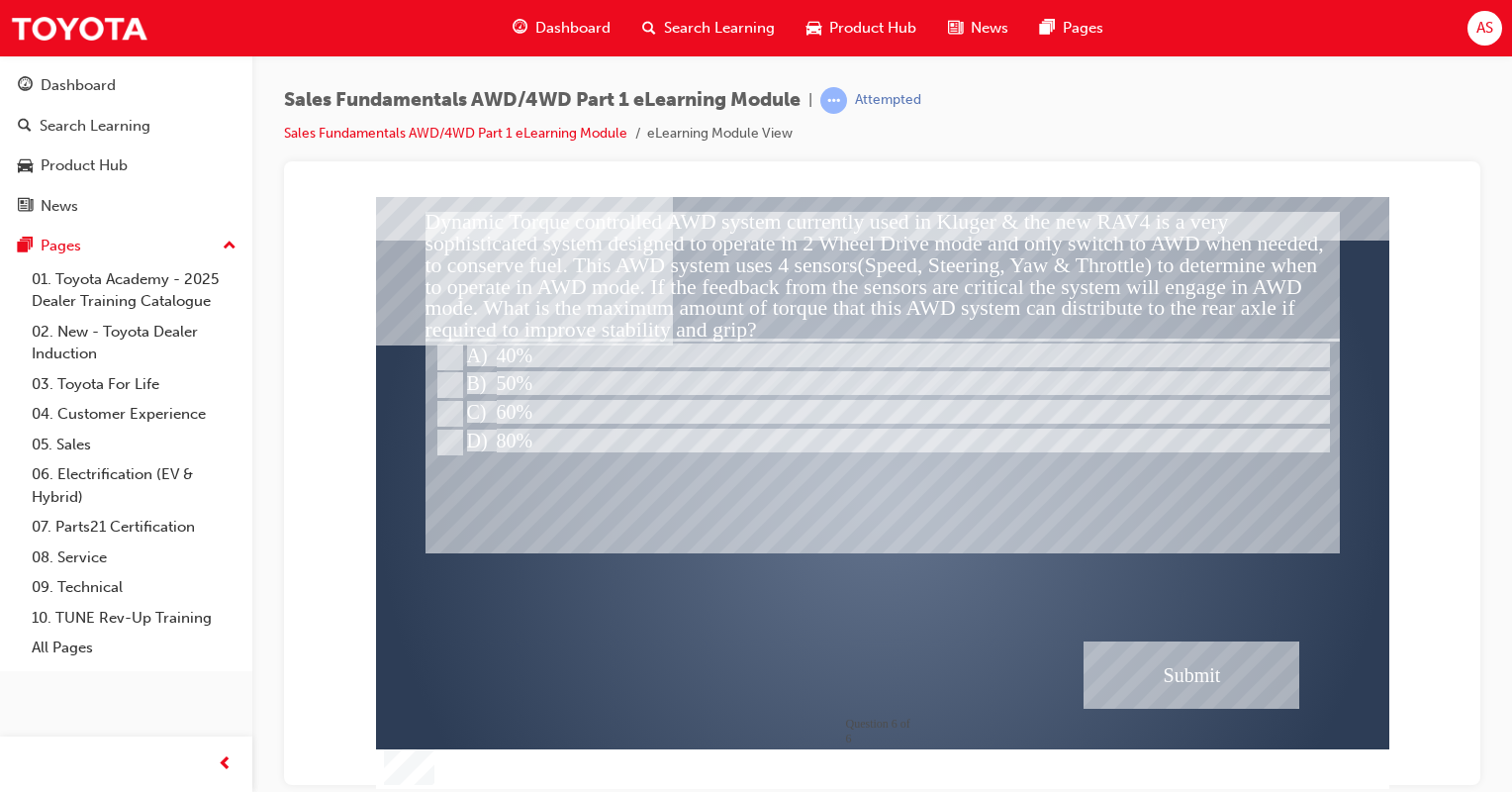 click at bounding box center [1191, 674] 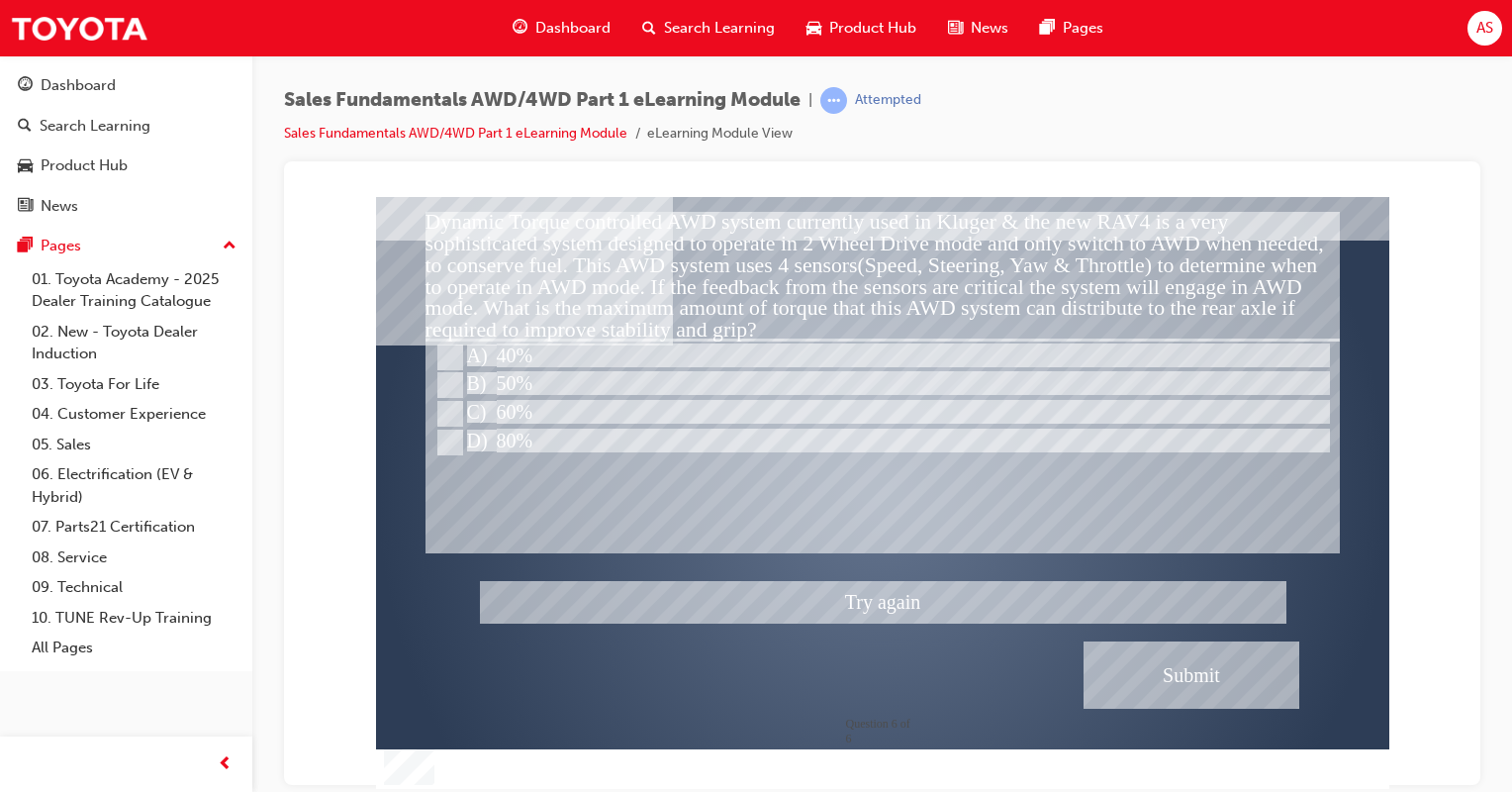click at bounding box center [883, 492] 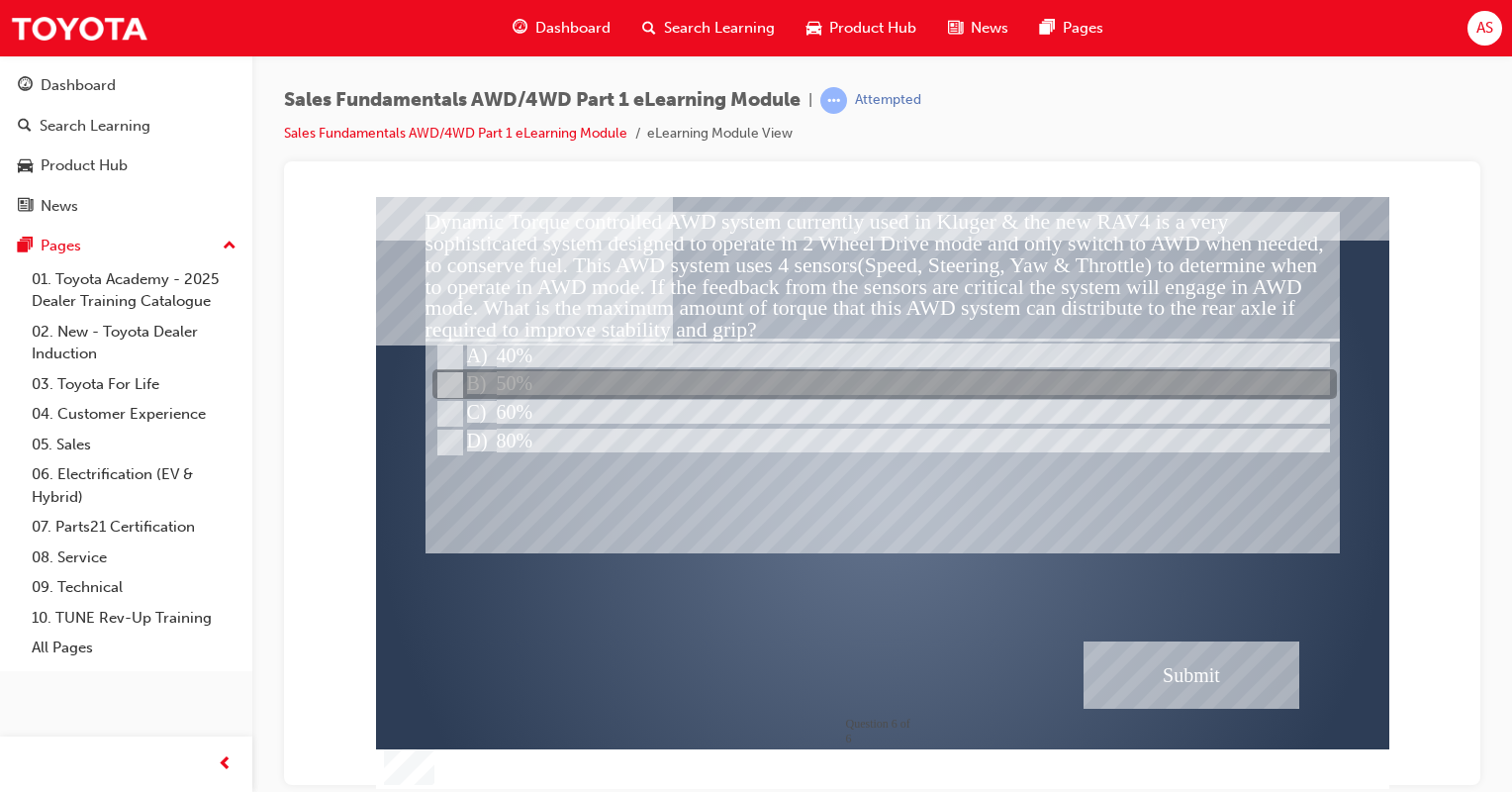 click at bounding box center (885, 385) 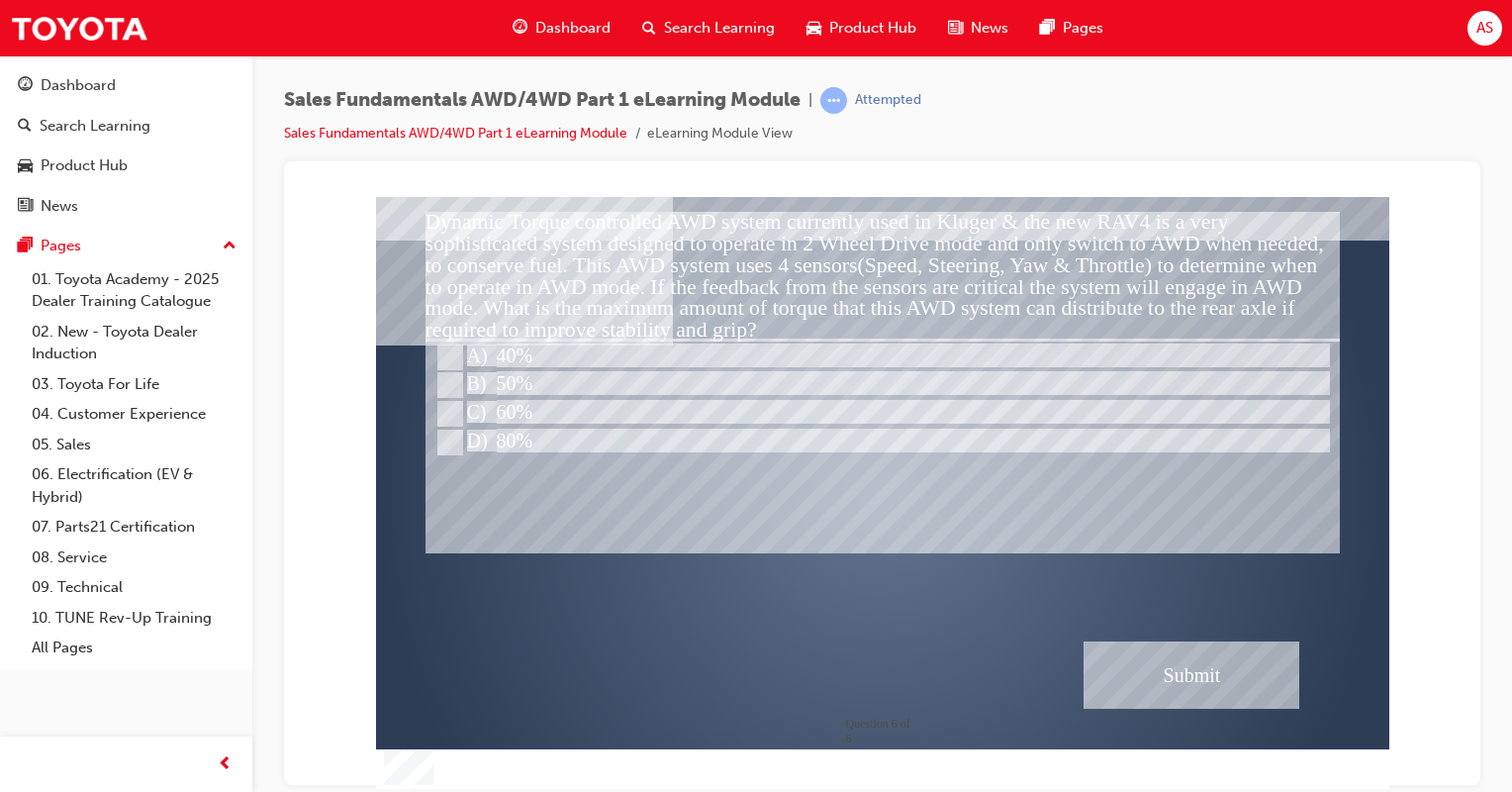 click at bounding box center (1191, 674) 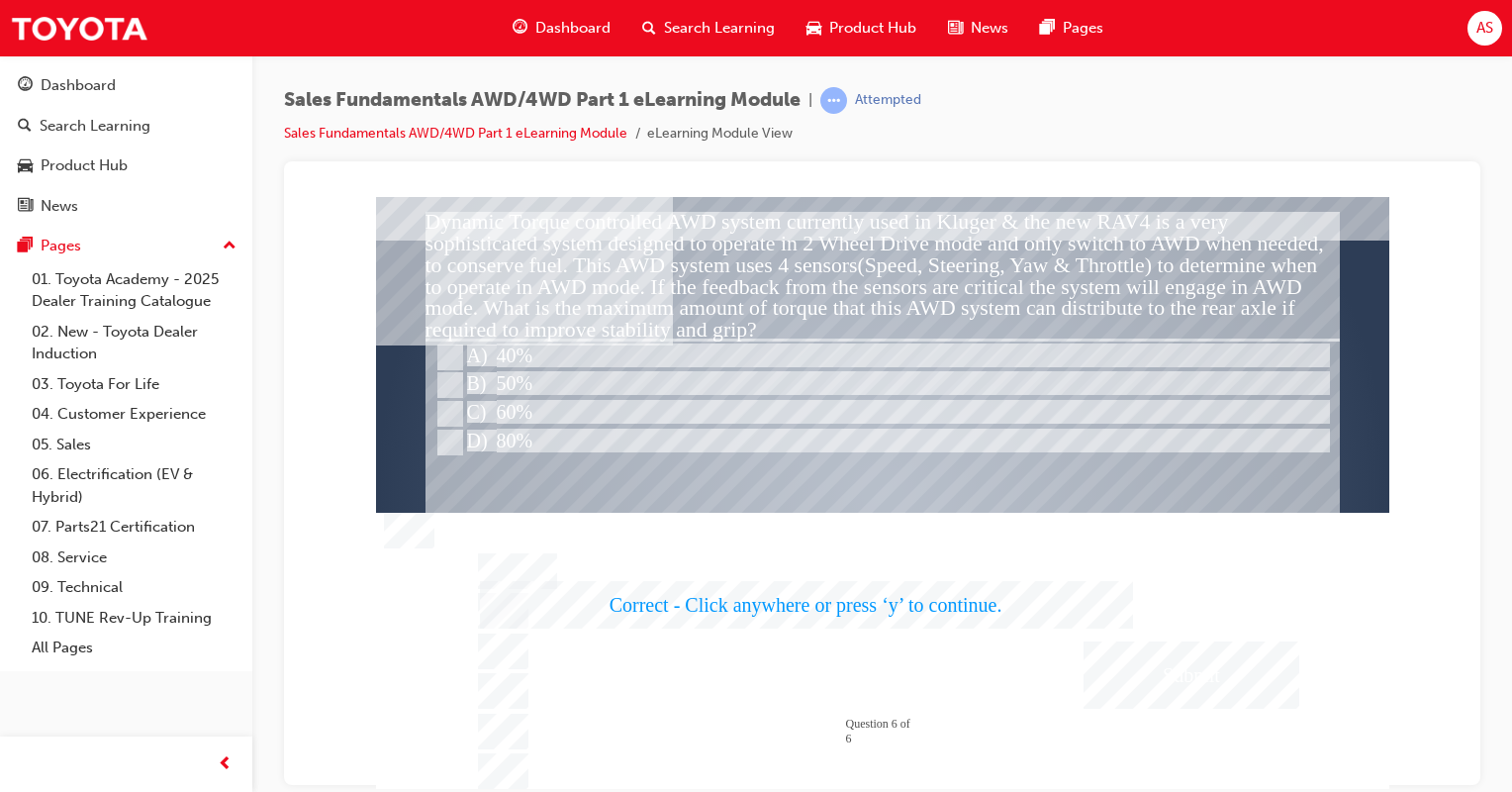 click at bounding box center [883, 492] 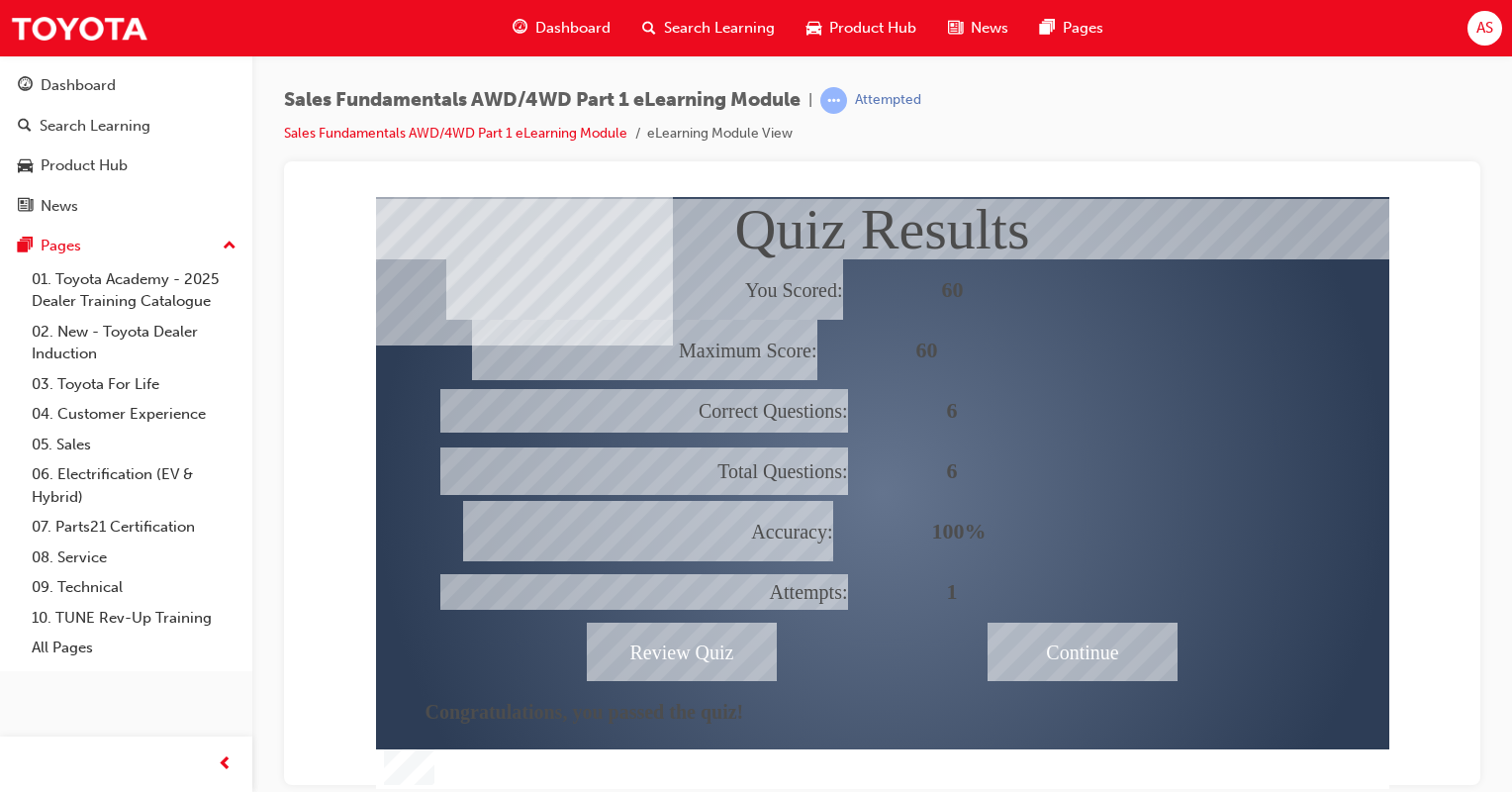 click at bounding box center (1083, 650) 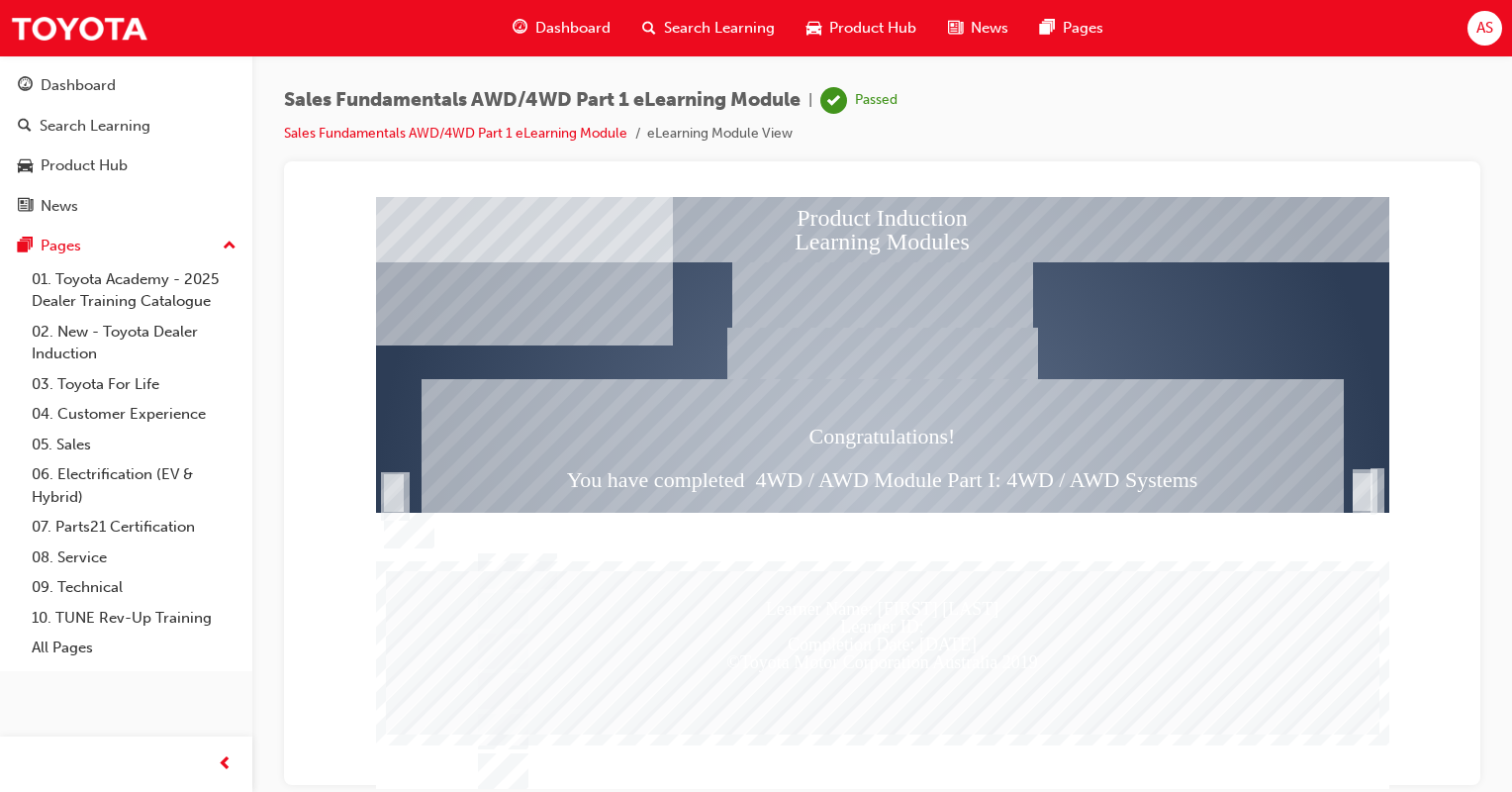 click at bounding box center (1363, 491) 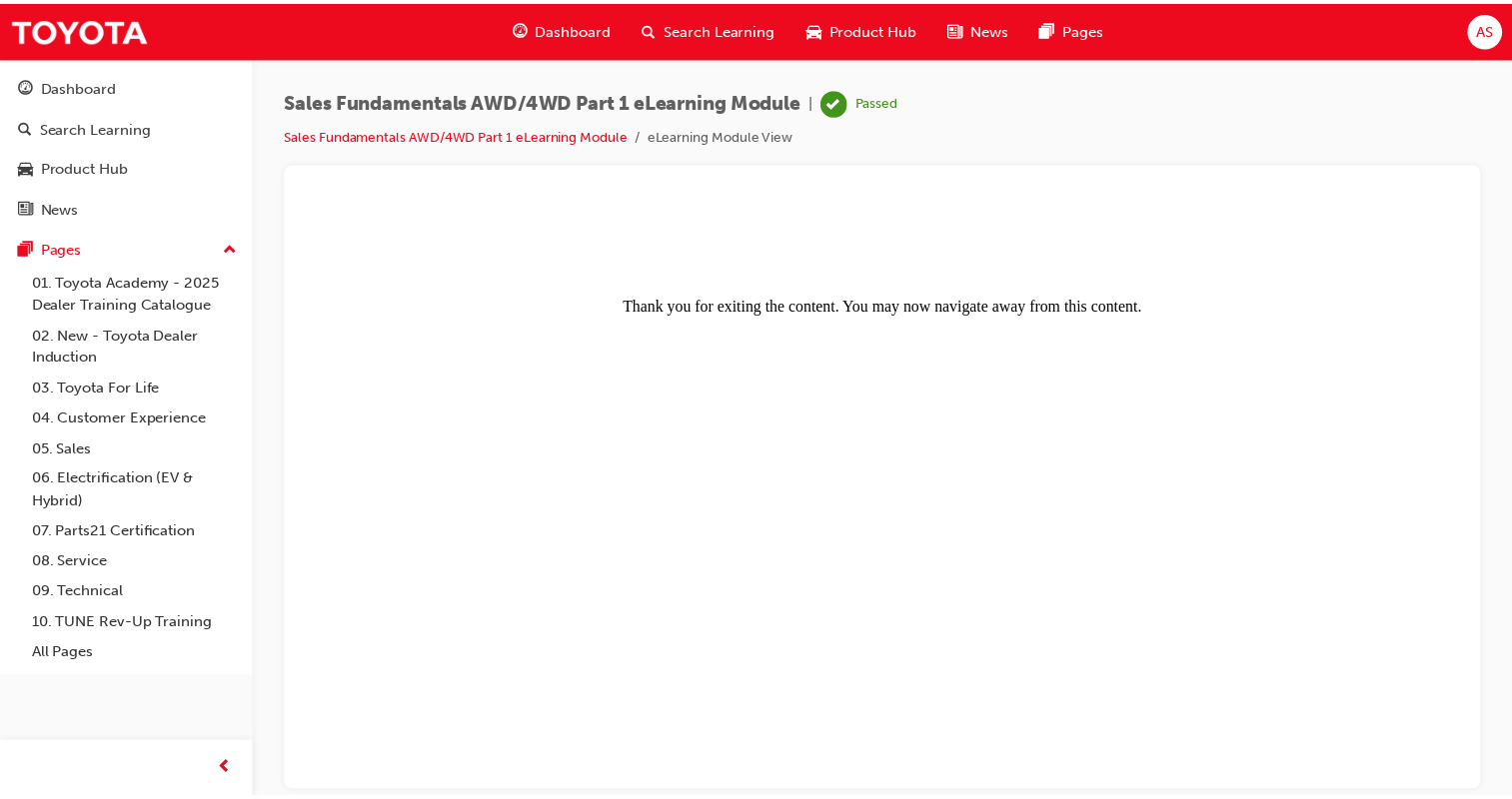 scroll, scrollTop: 0, scrollLeft: 0, axis: both 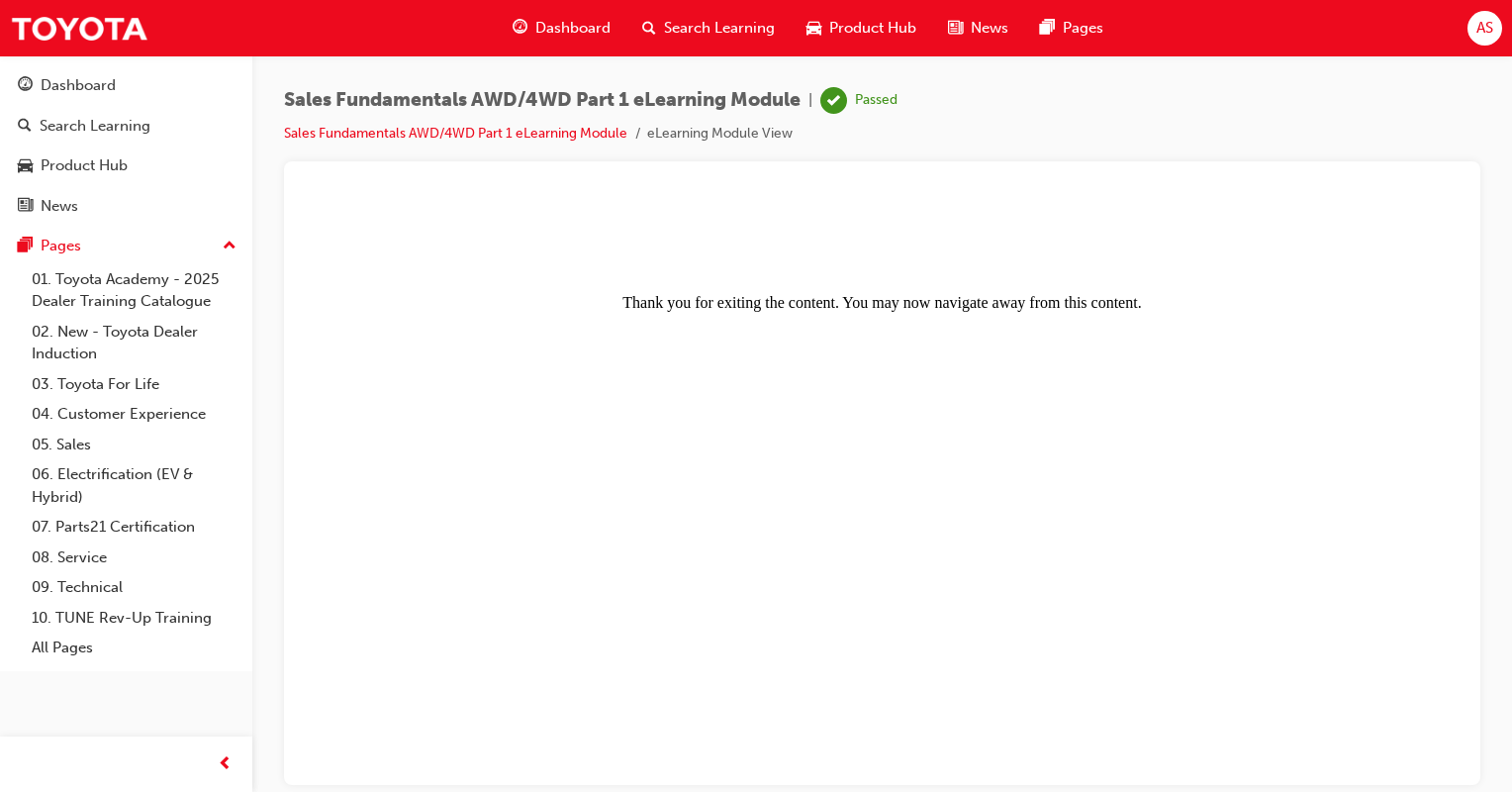 click on "Dashboard" at bounding box center (573, 28) 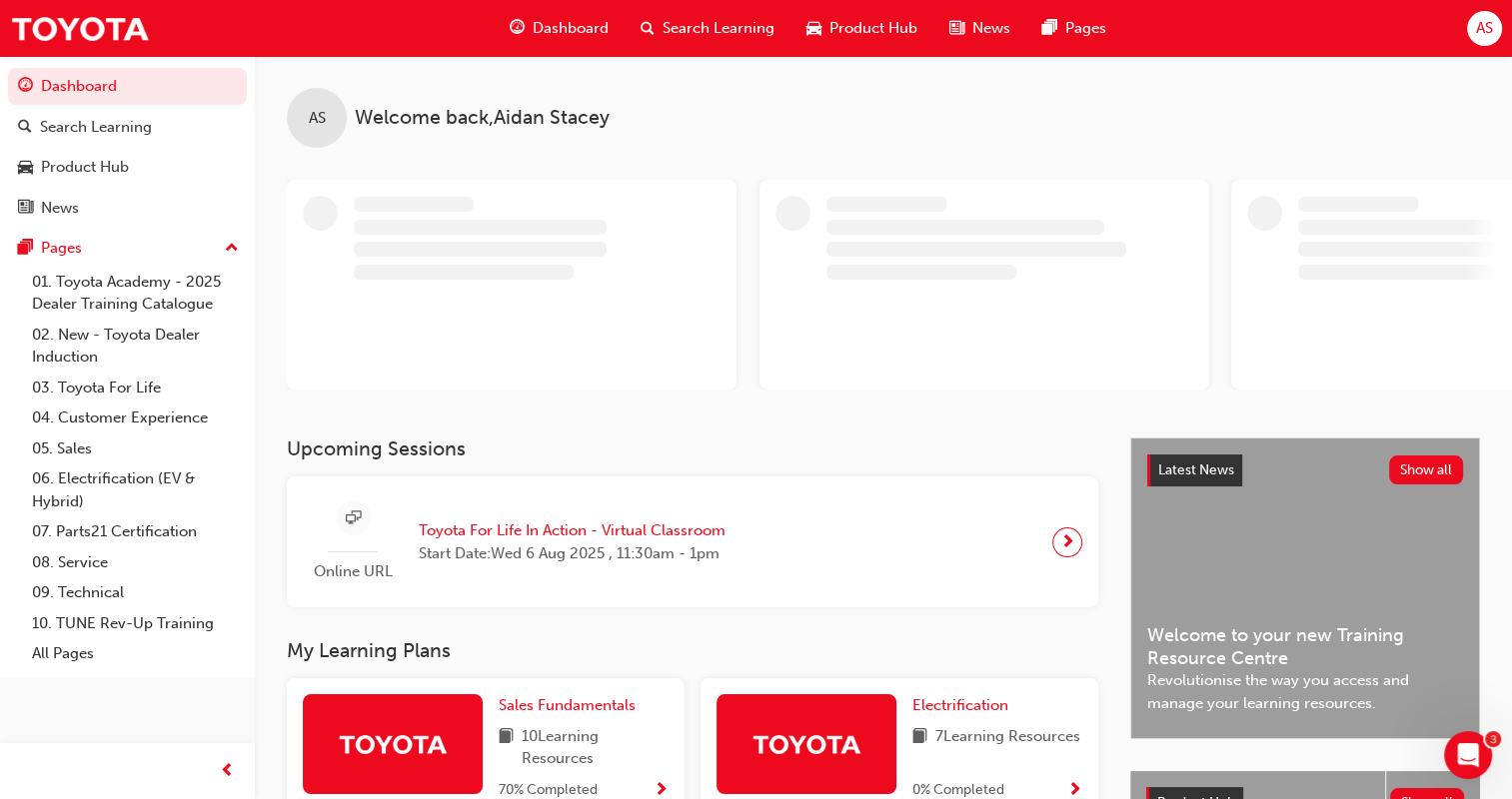 scroll, scrollTop: 200, scrollLeft: 0, axis: vertical 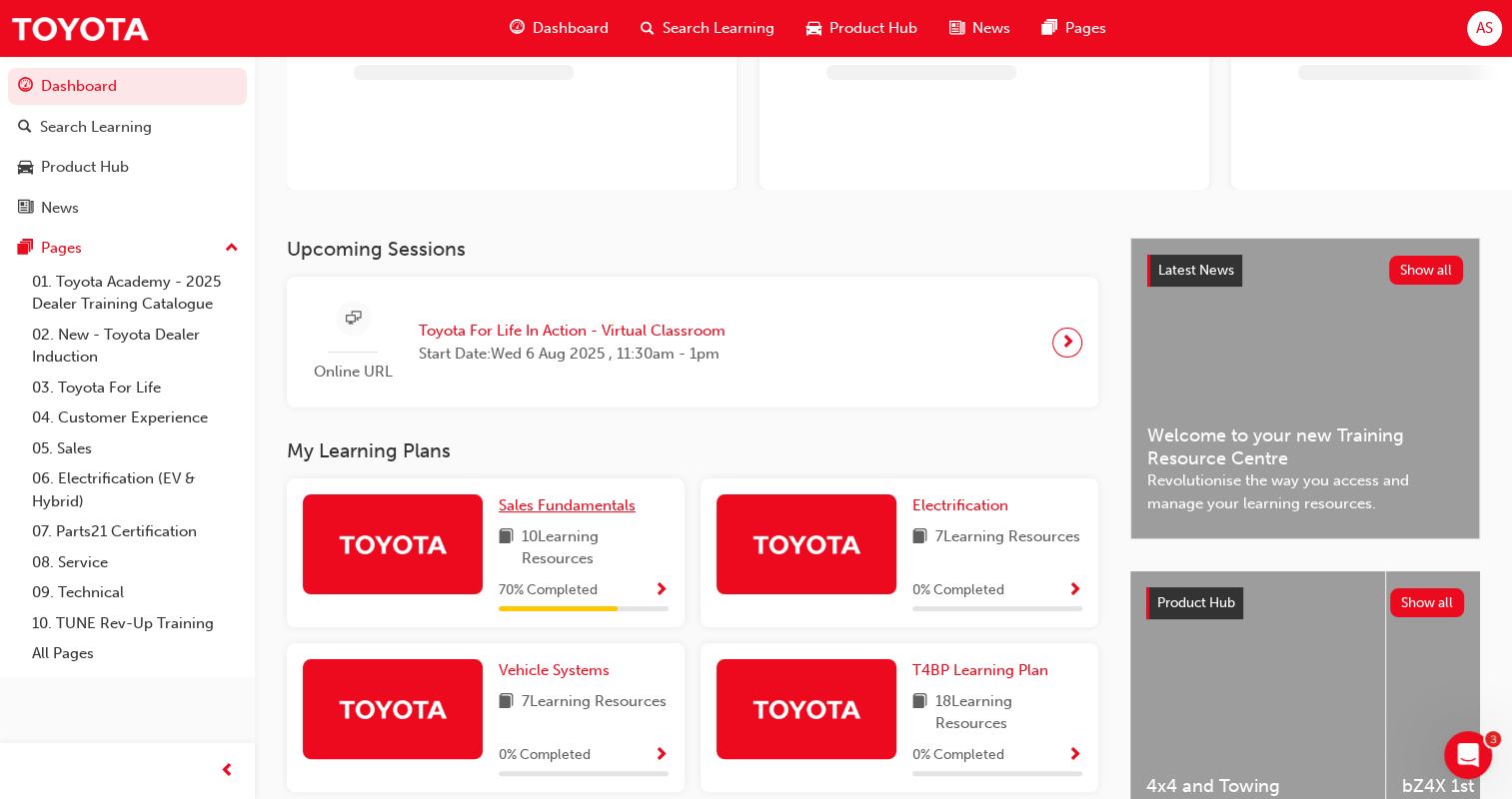 click on "Sales Fundamentals" at bounding box center [567, 505] 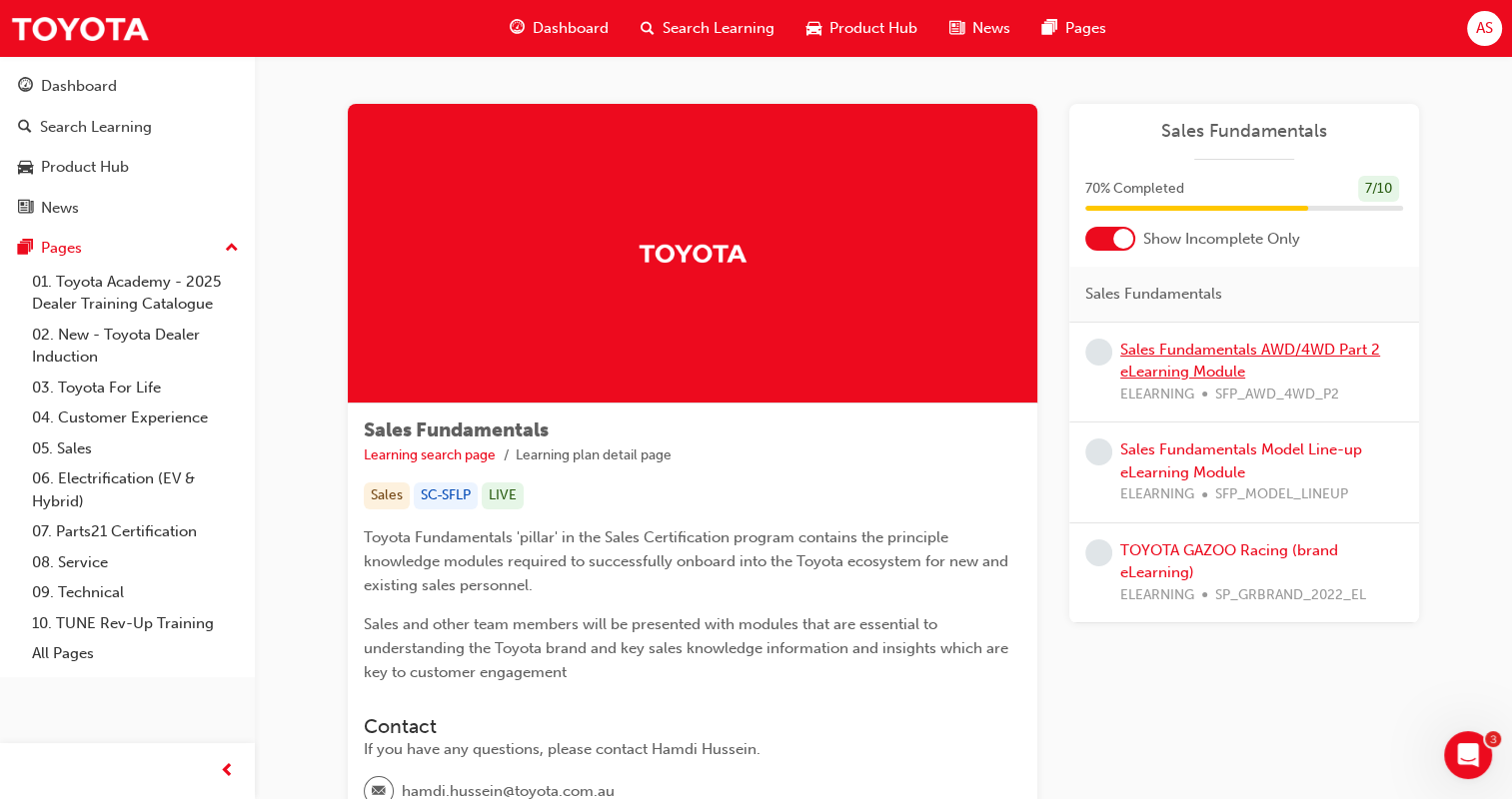 click on "Sales Fundamentals AWD/4WD Part 2 eLearning Module" at bounding box center [1250, 361] 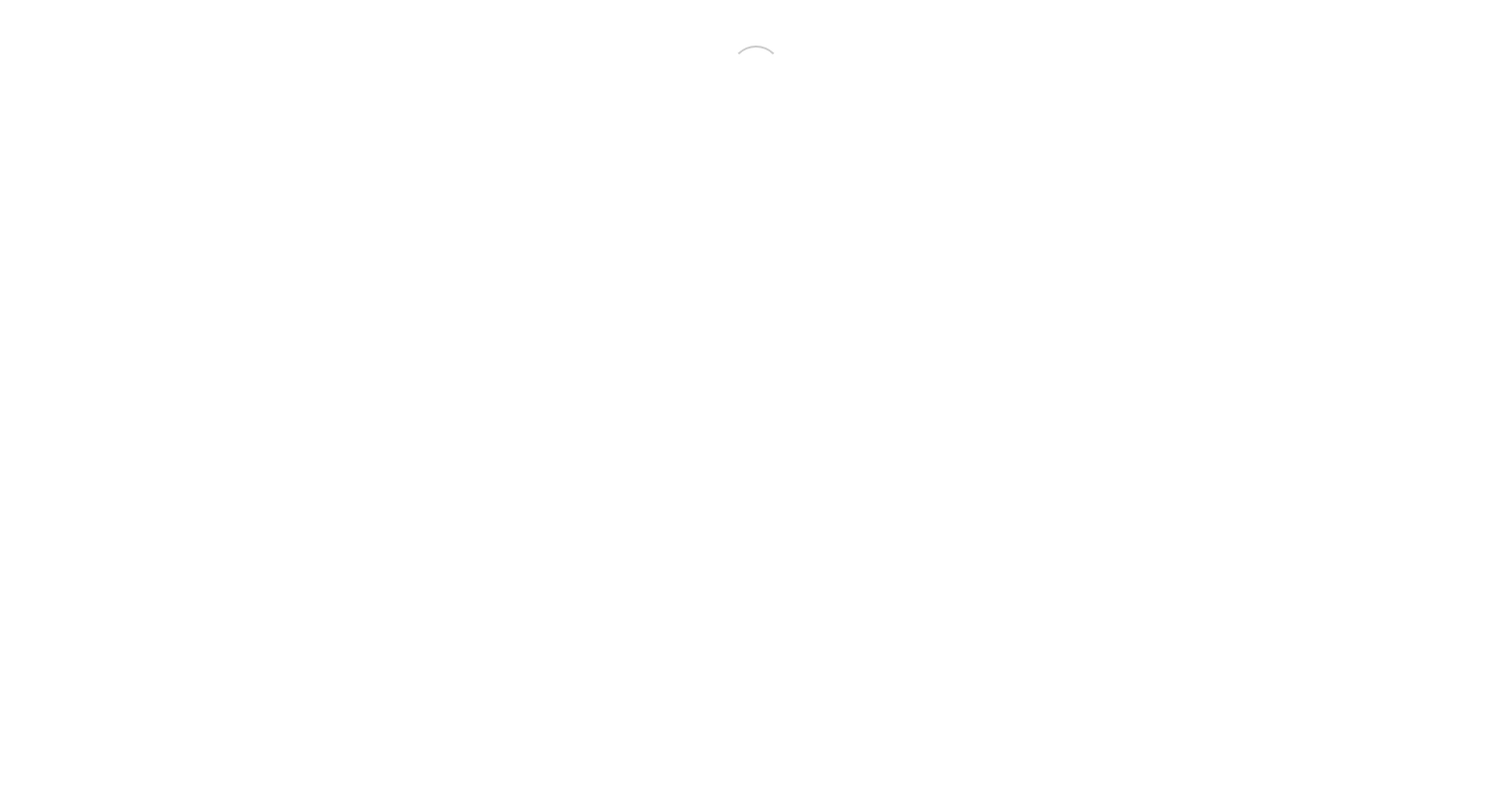 scroll, scrollTop: 0, scrollLeft: 0, axis: both 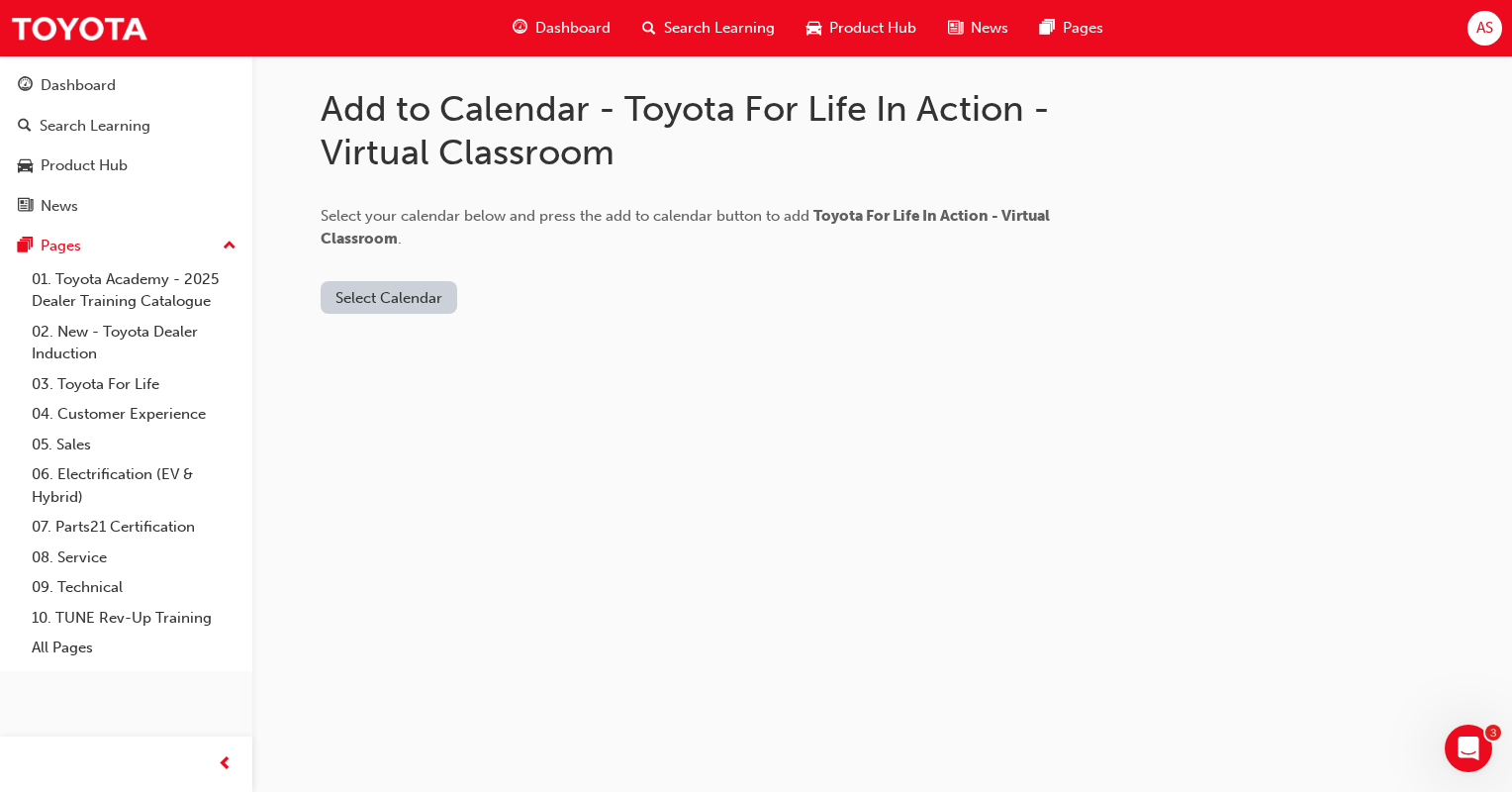 click on "Select Calendar" at bounding box center [389, 297] 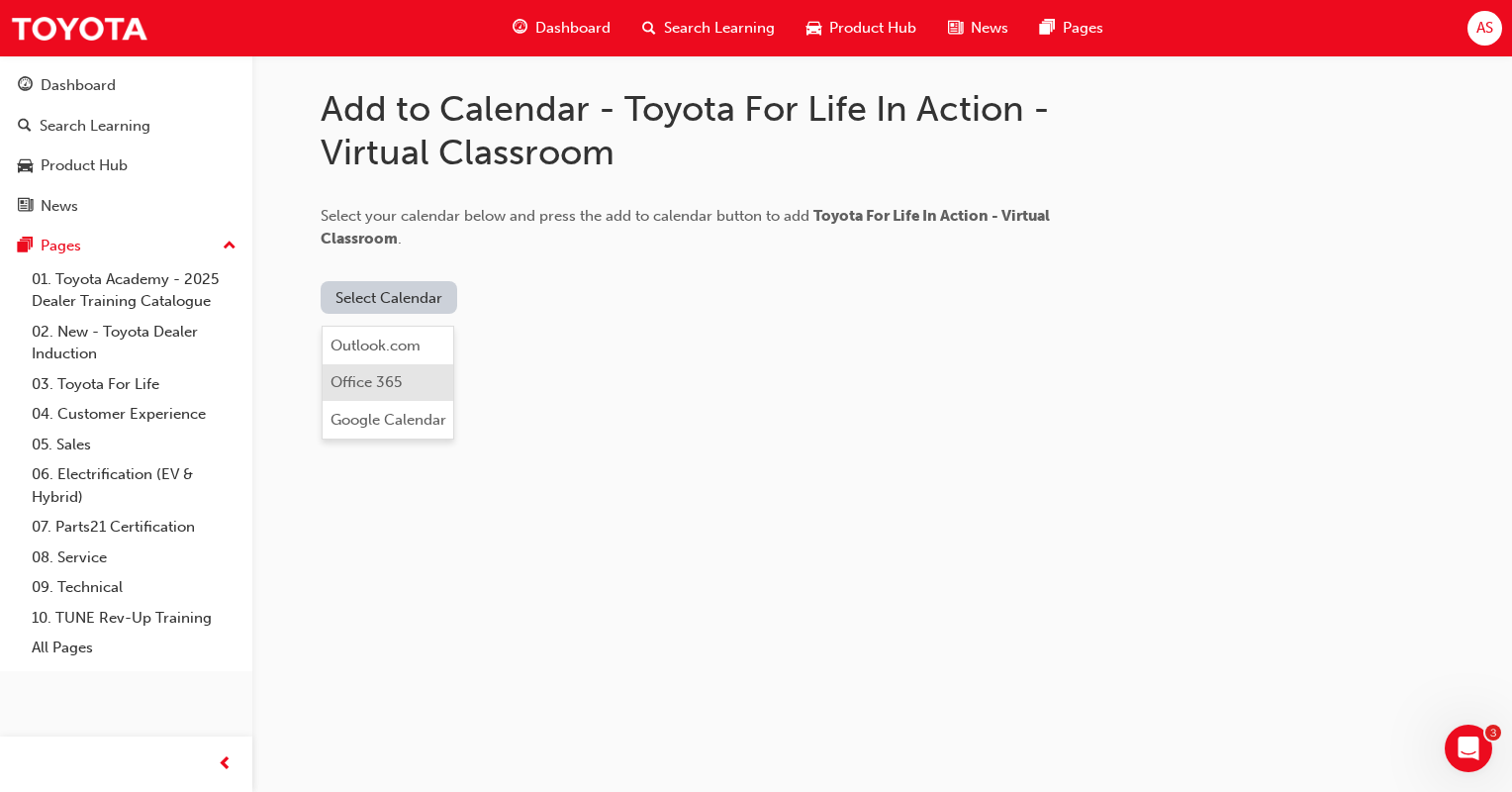 click on "Office 365" at bounding box center (366, 382) 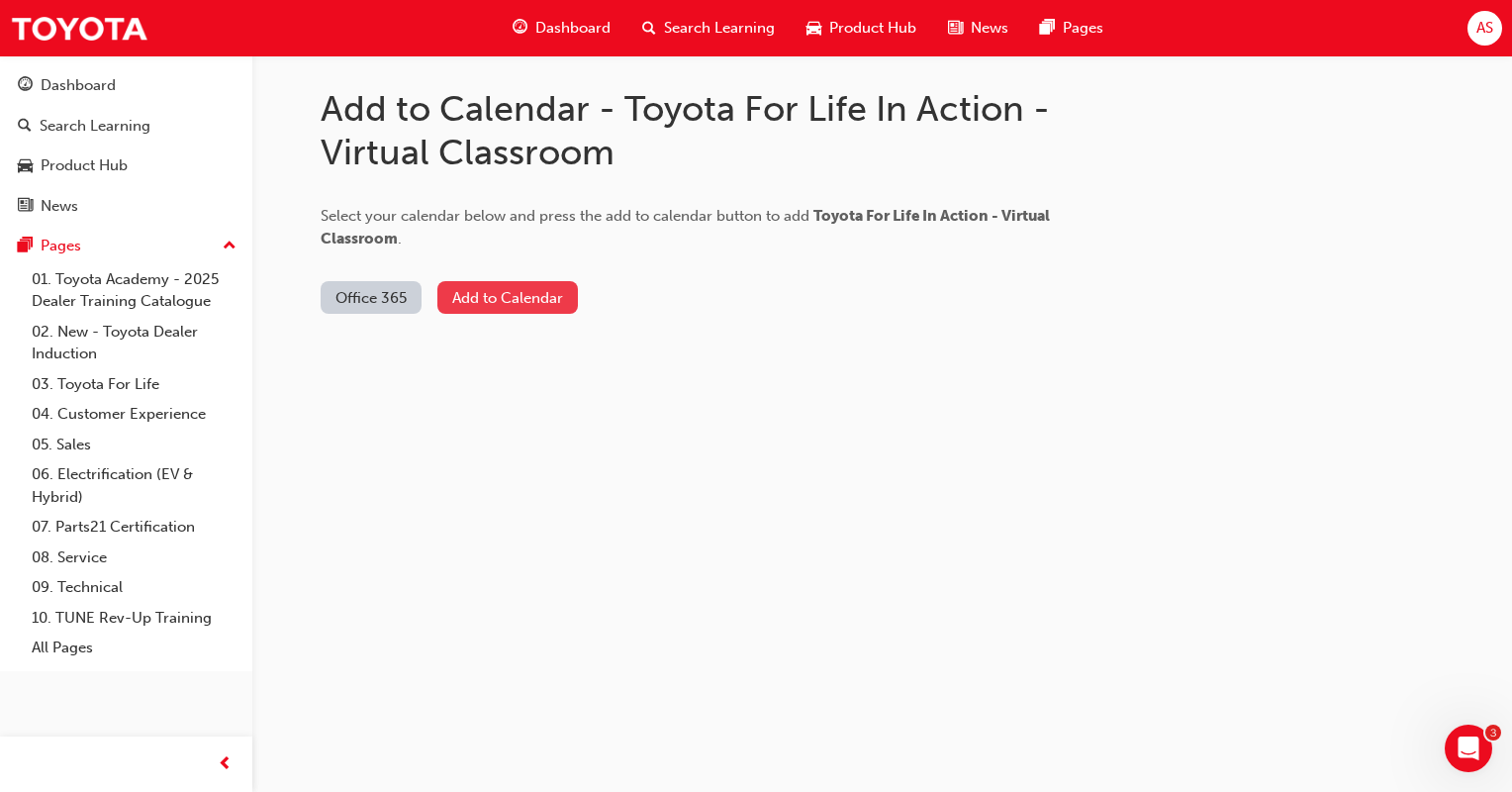 click on "Add to Calendar" at bounding box center (508, 297) 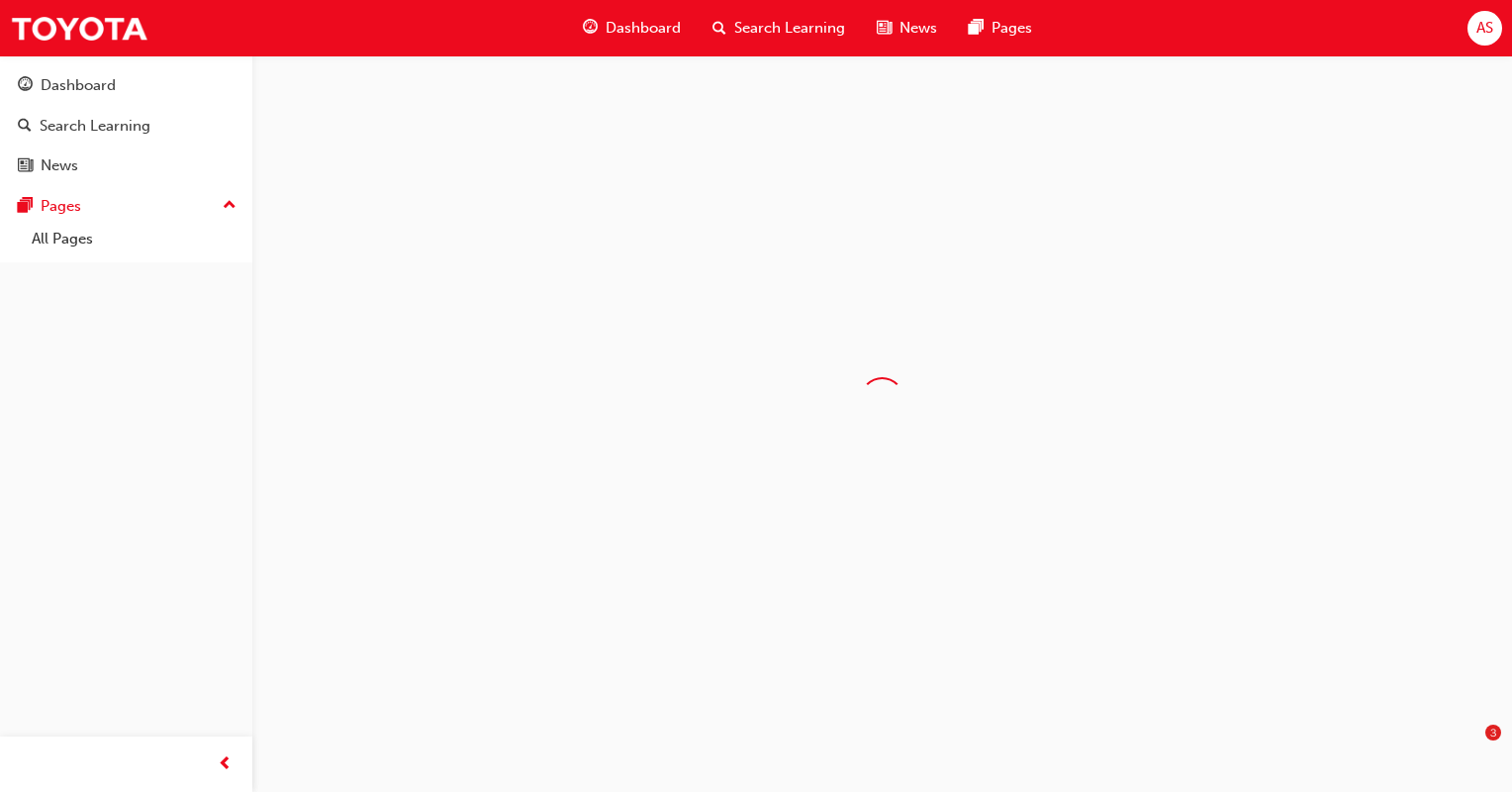 scroll, scrollTop: 0, scrollLeft: 0, axis: both 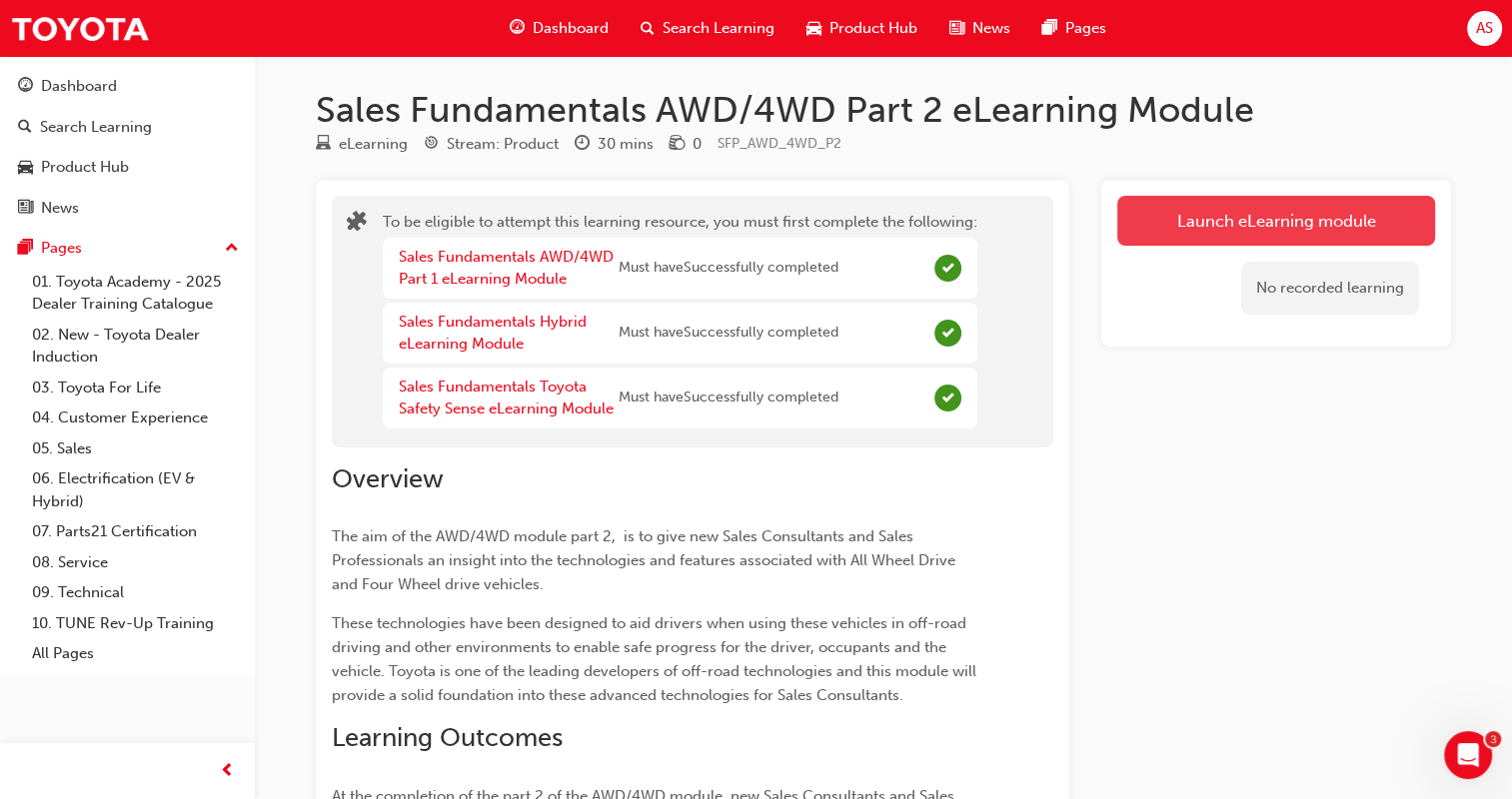 click on "Launch eLearning module" at bounding box center [1276, 221] 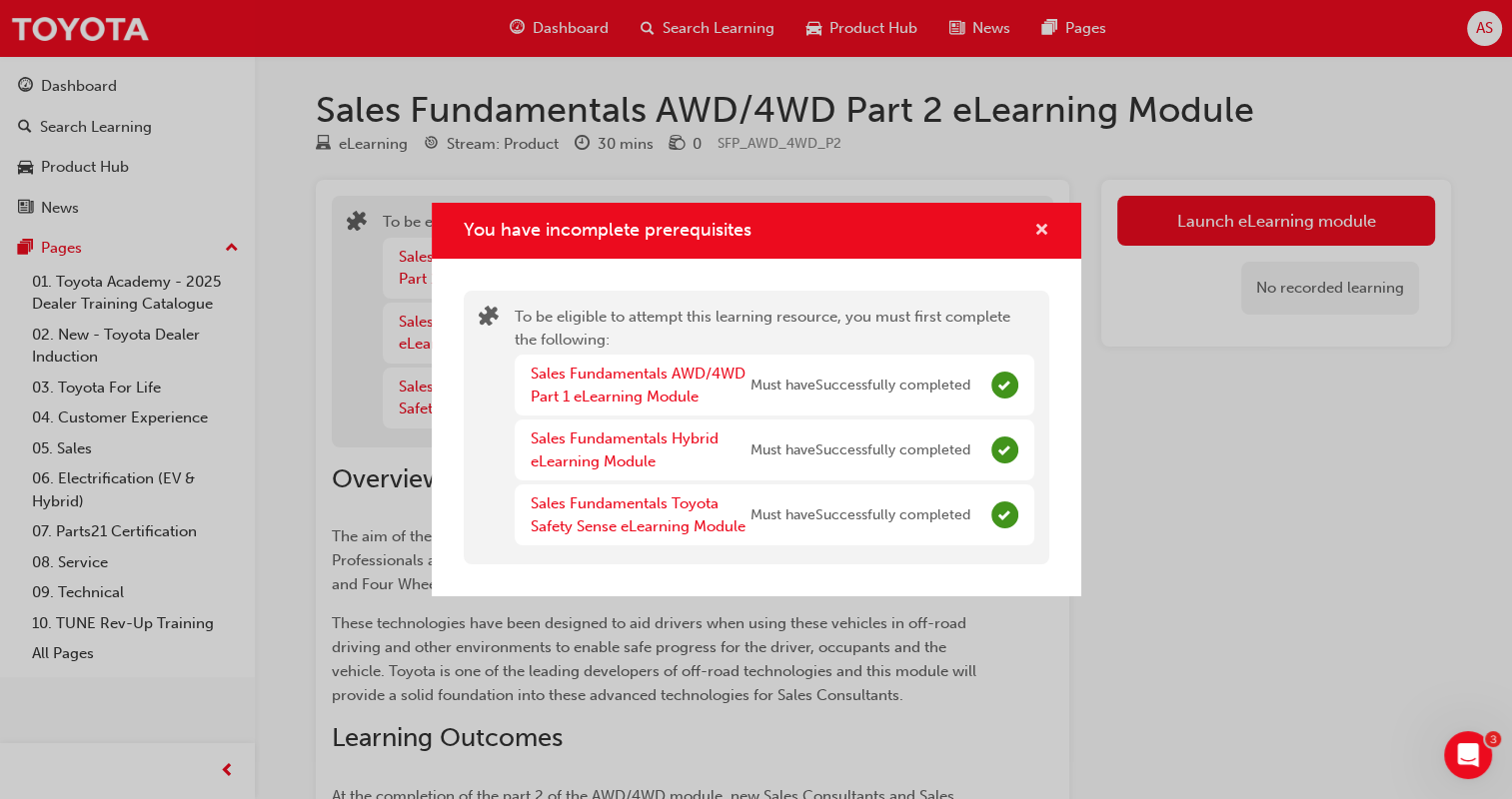 click at bounding box center (1041, 232) 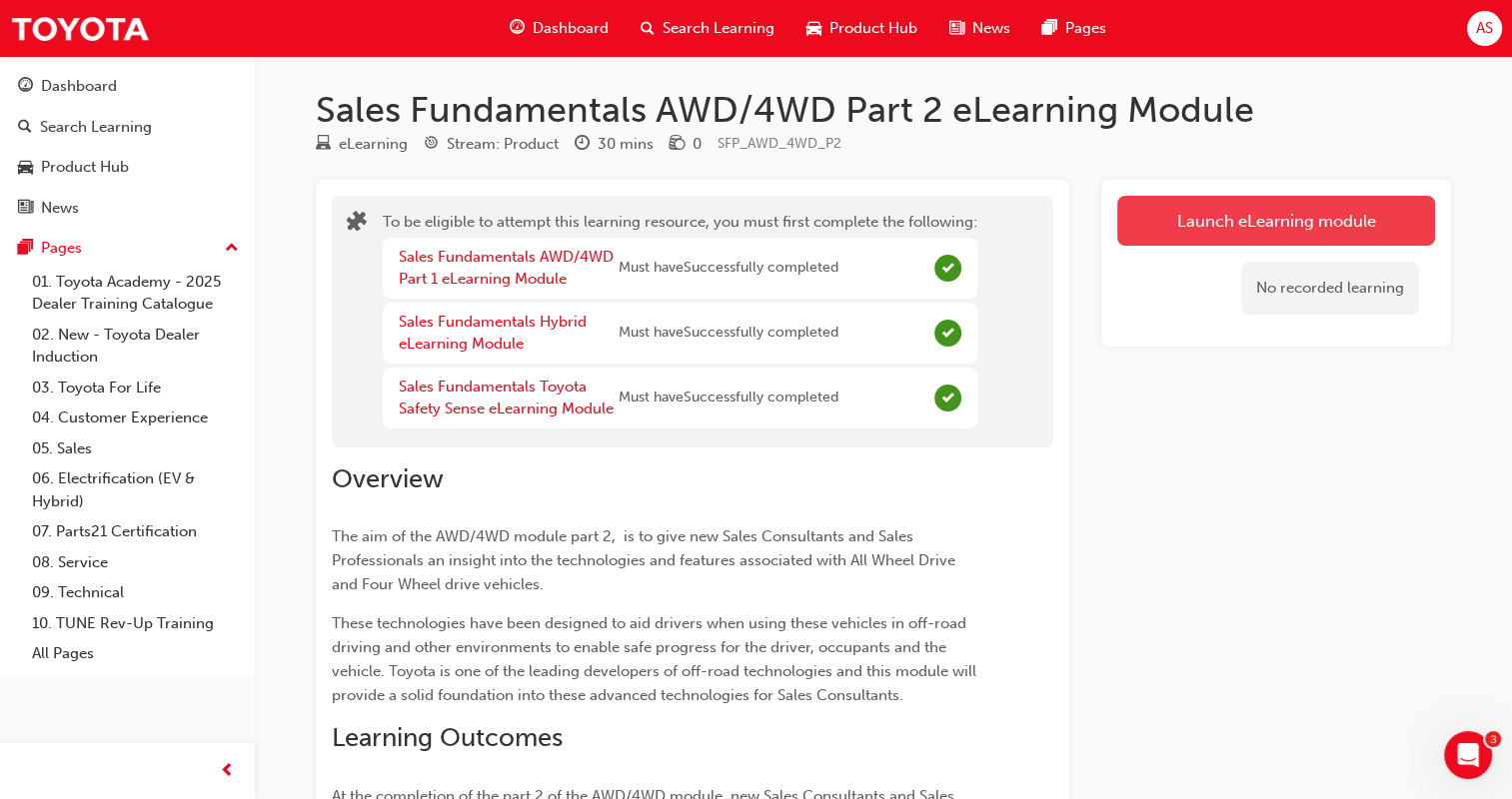 click on "Launch eLearning module" at bounding box center (1276, 221) 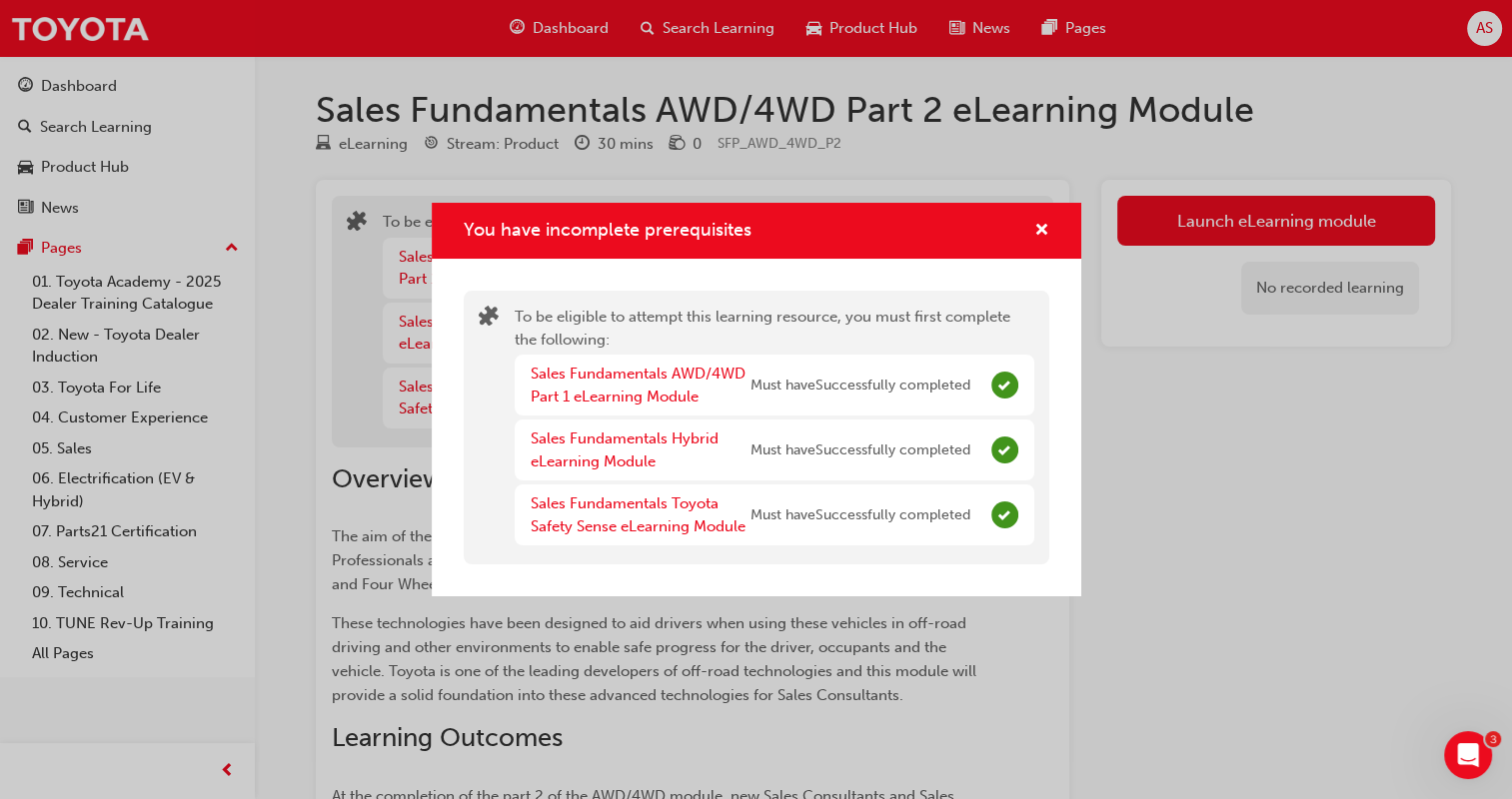 click on "Must have  Successfully completed" at bounding box center (860, 386) 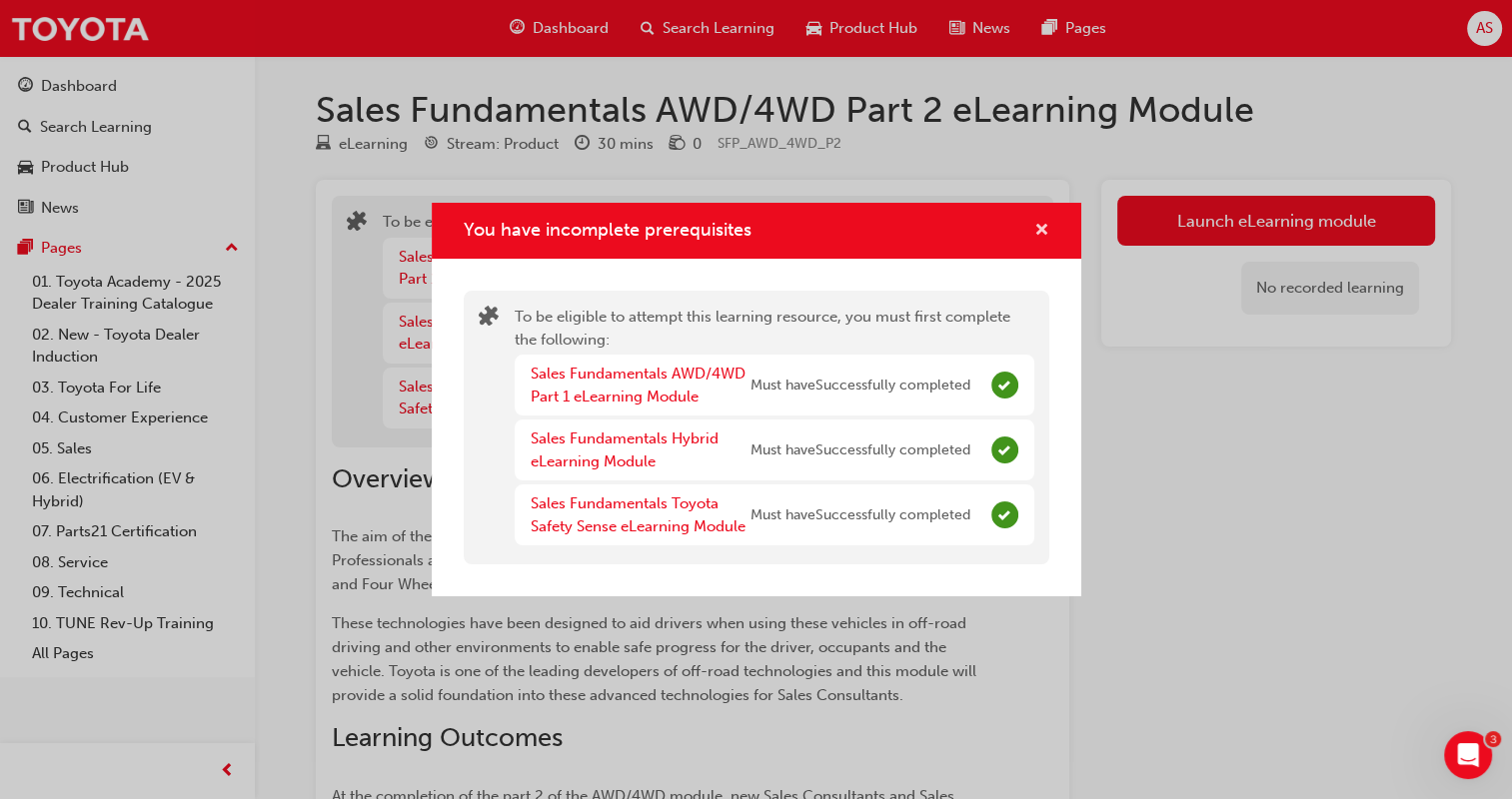 click at bounding box center [1041, 231] 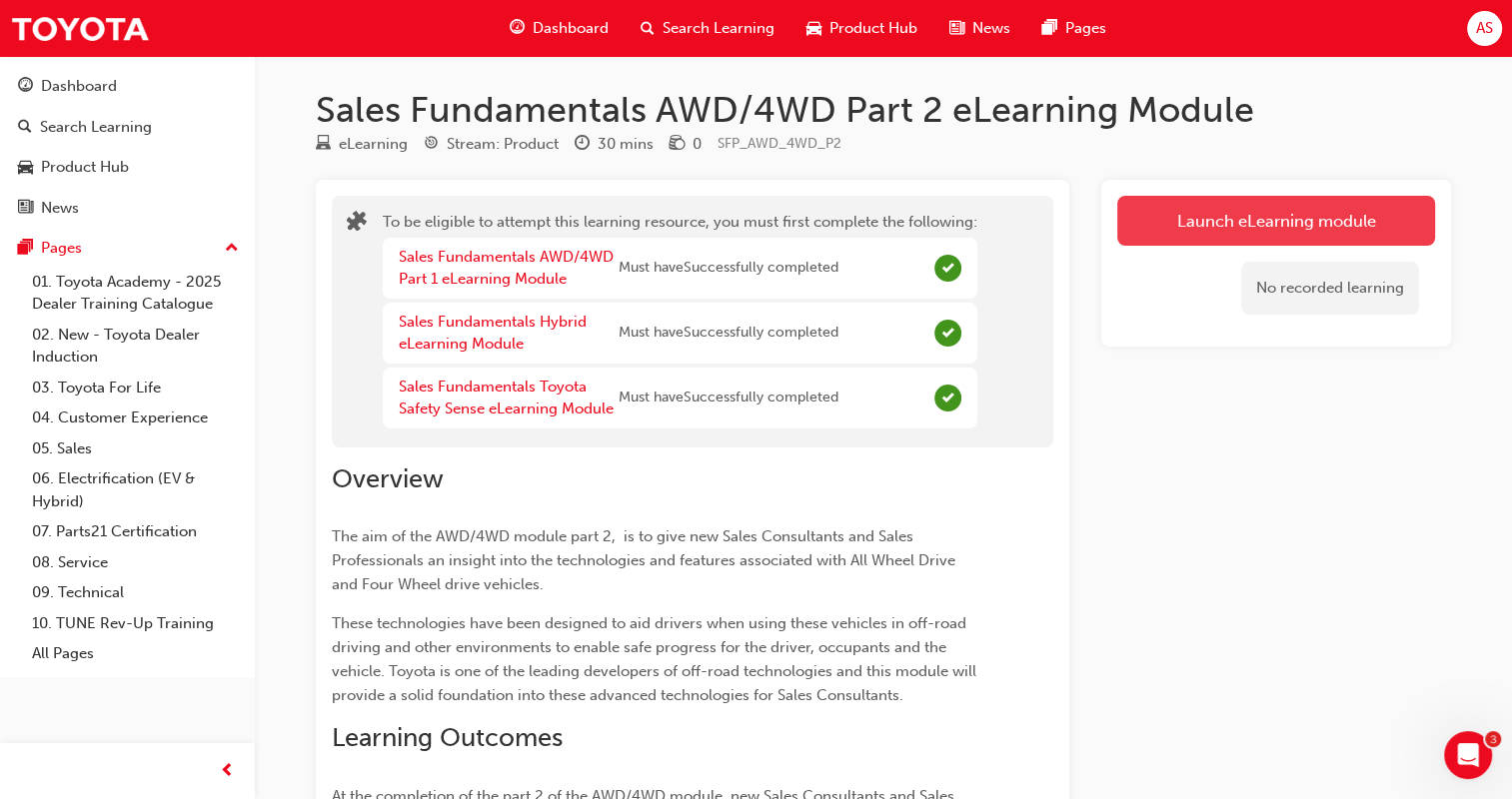 click on "Launch eLearning module" at bounding box center [1276, 221] 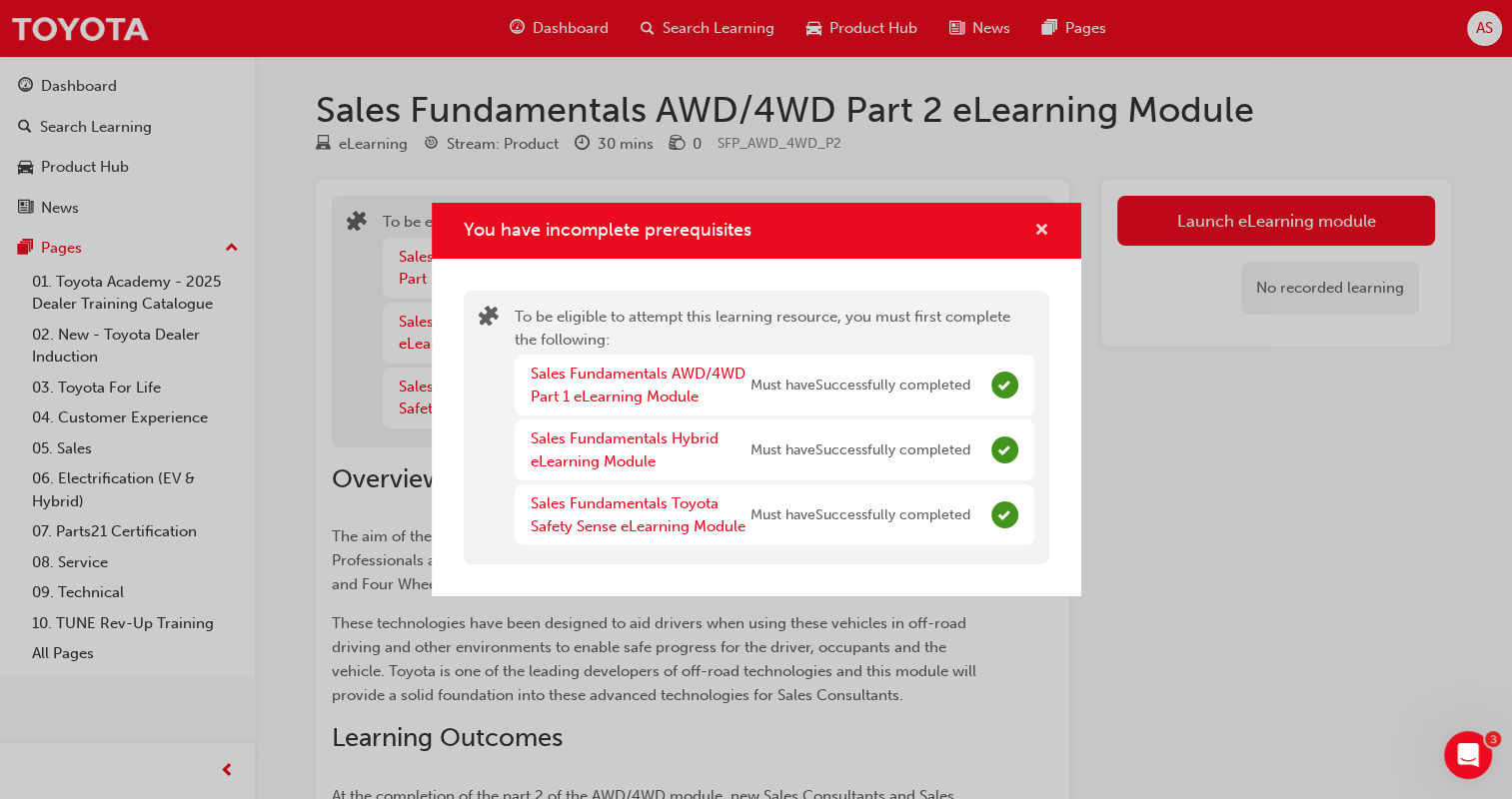 click at bounding box center (1041, 232) 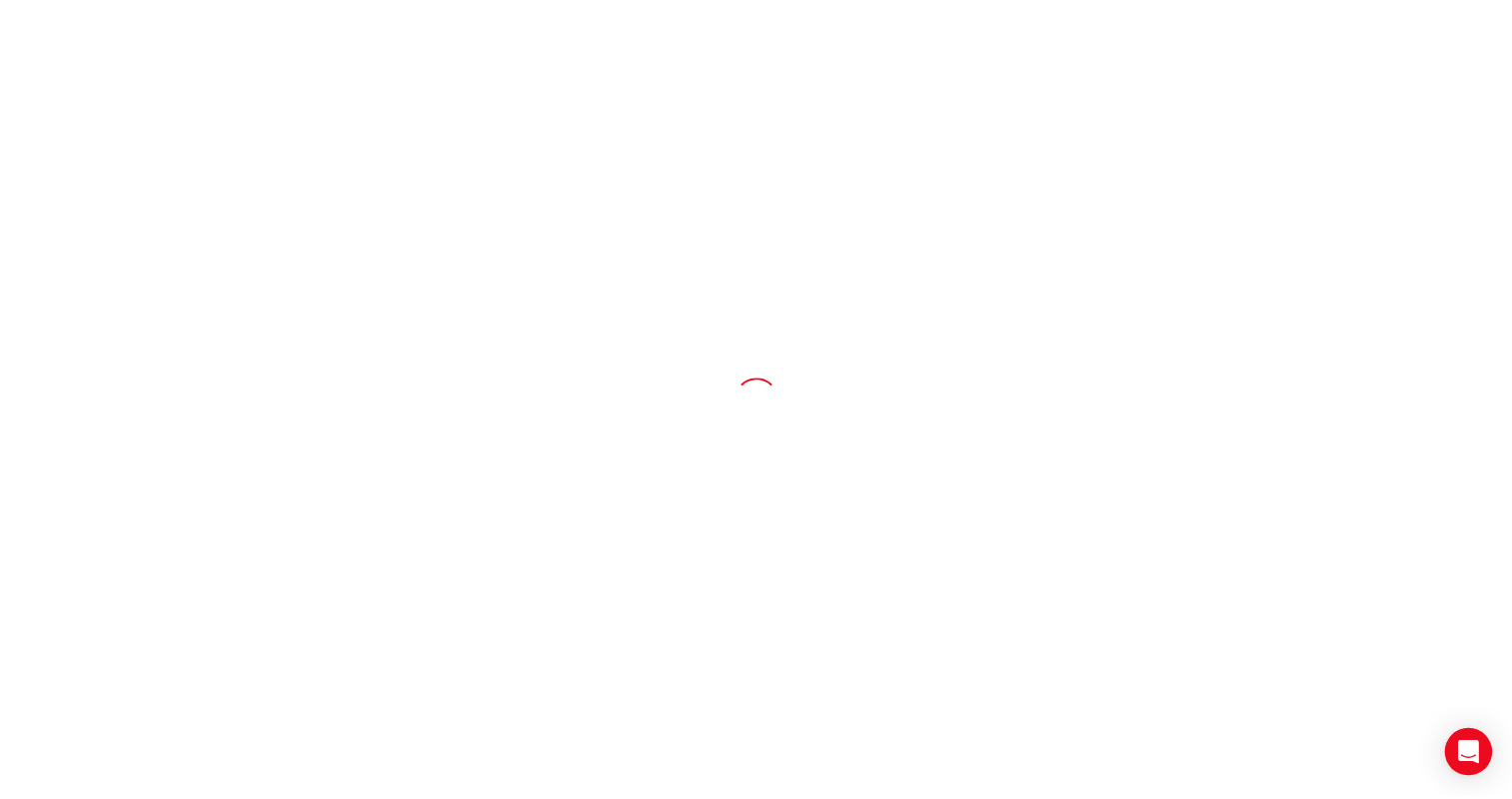 scroll, scrollTop: 0, scrollLeft: 0, axis: both 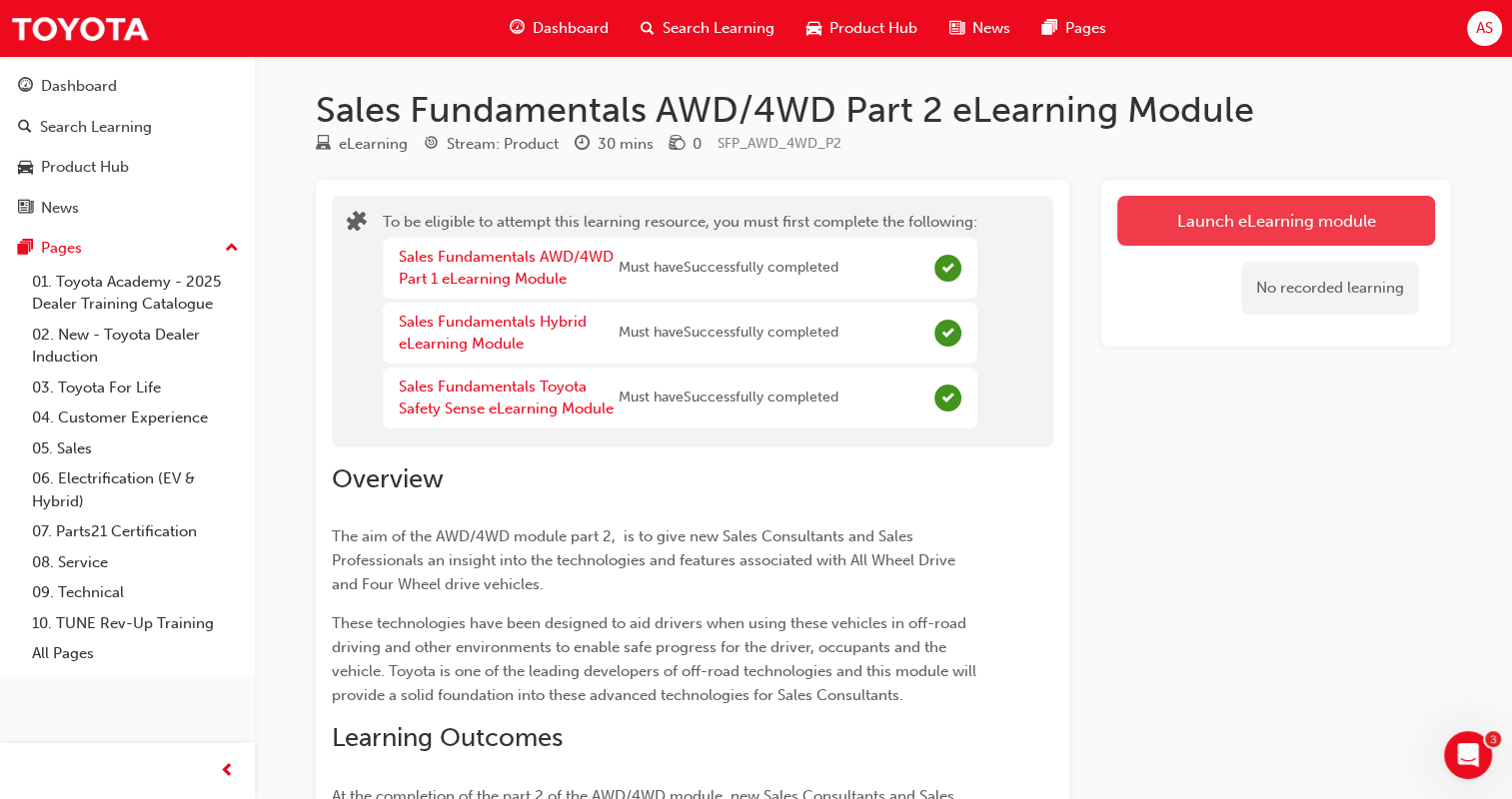 click on "Launch eLearning module" at bounding box center (1276, 221) 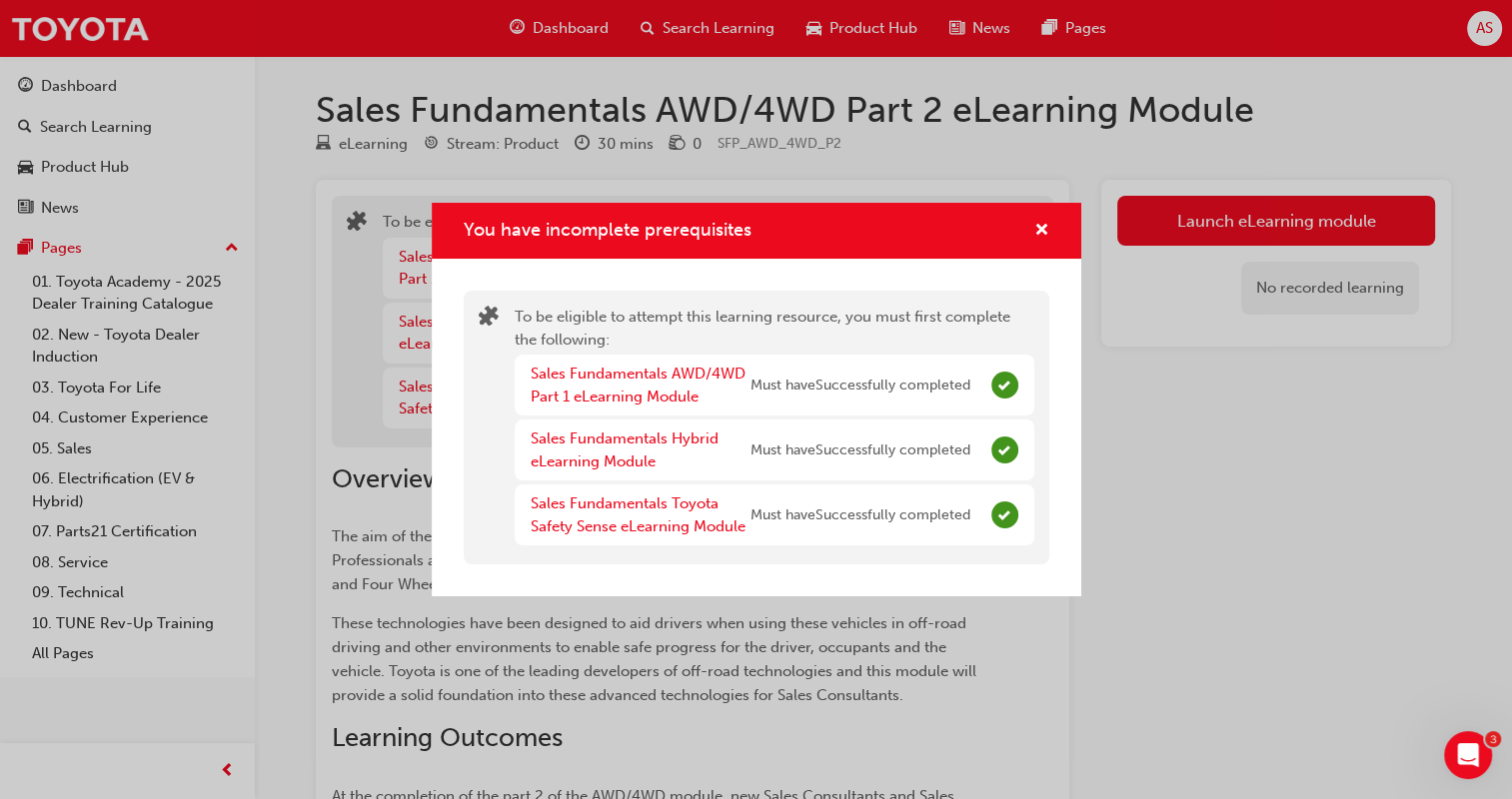click on "Sales Fundamentals AWD/4WD Part 1 eLearning Module Must have  Successfully completed" at bounding box center [751, 385] 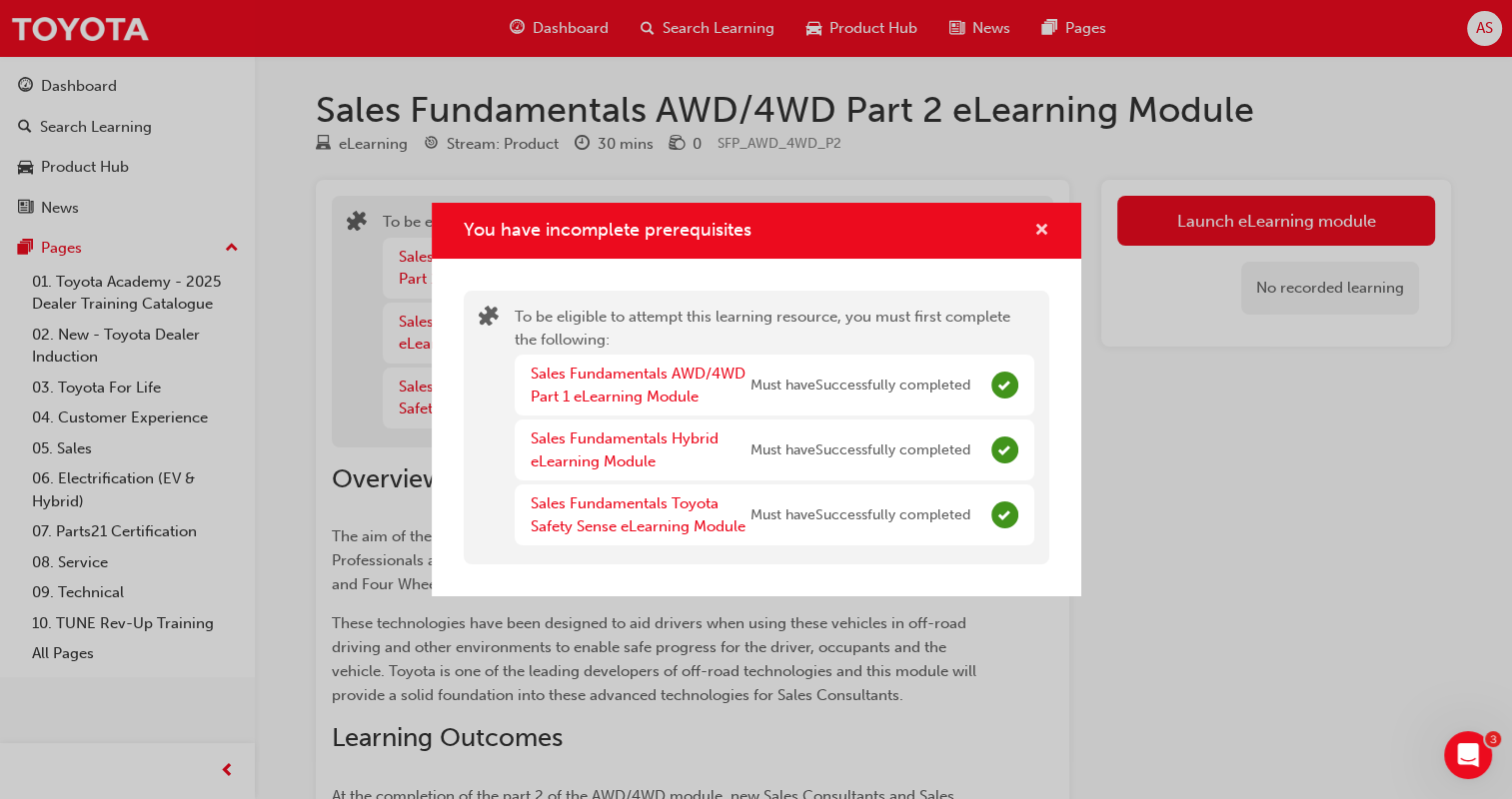 click at bounding box center (1041, 232) 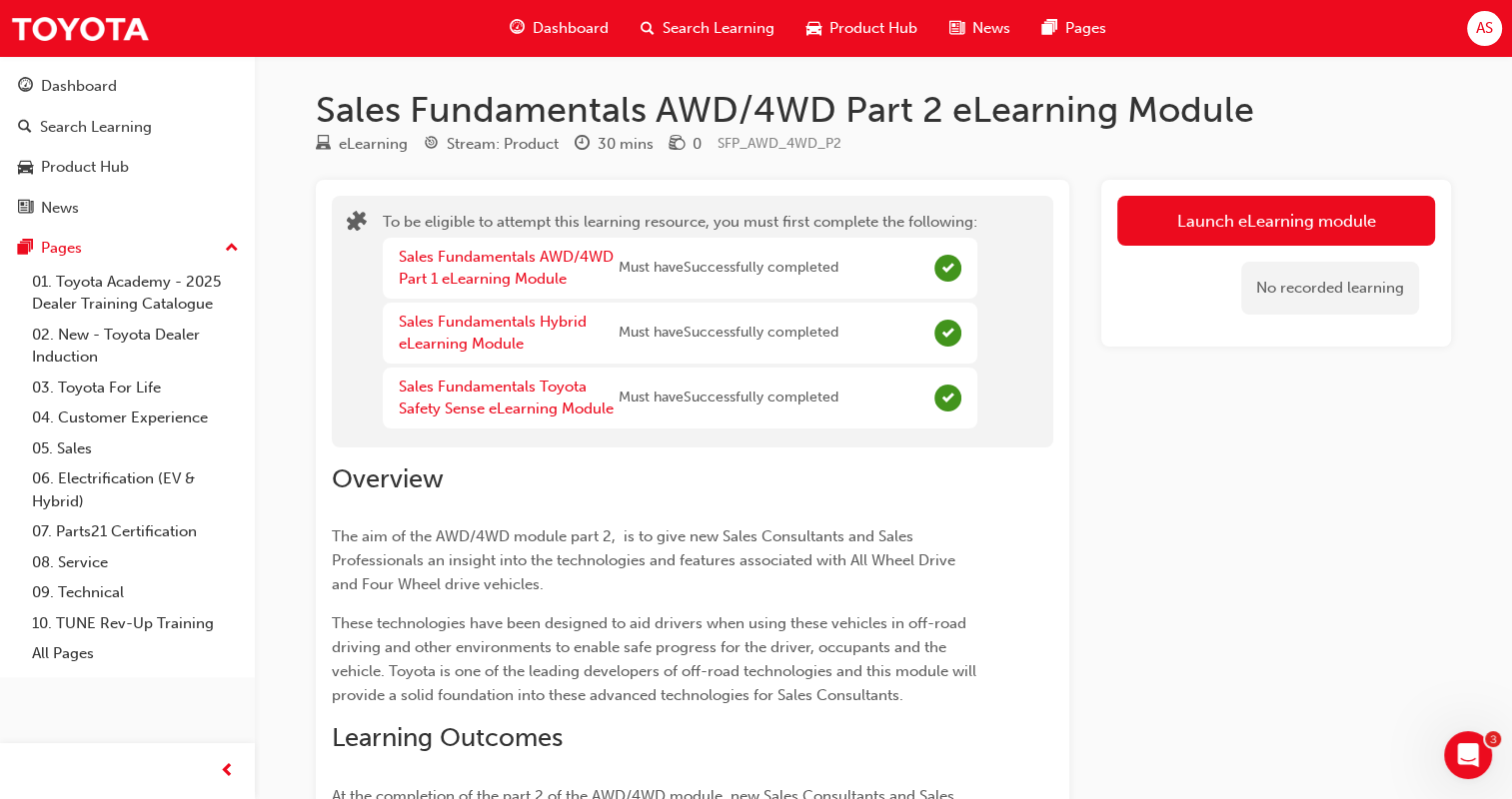click on "Dashboard" at bounding box center [571, 28] 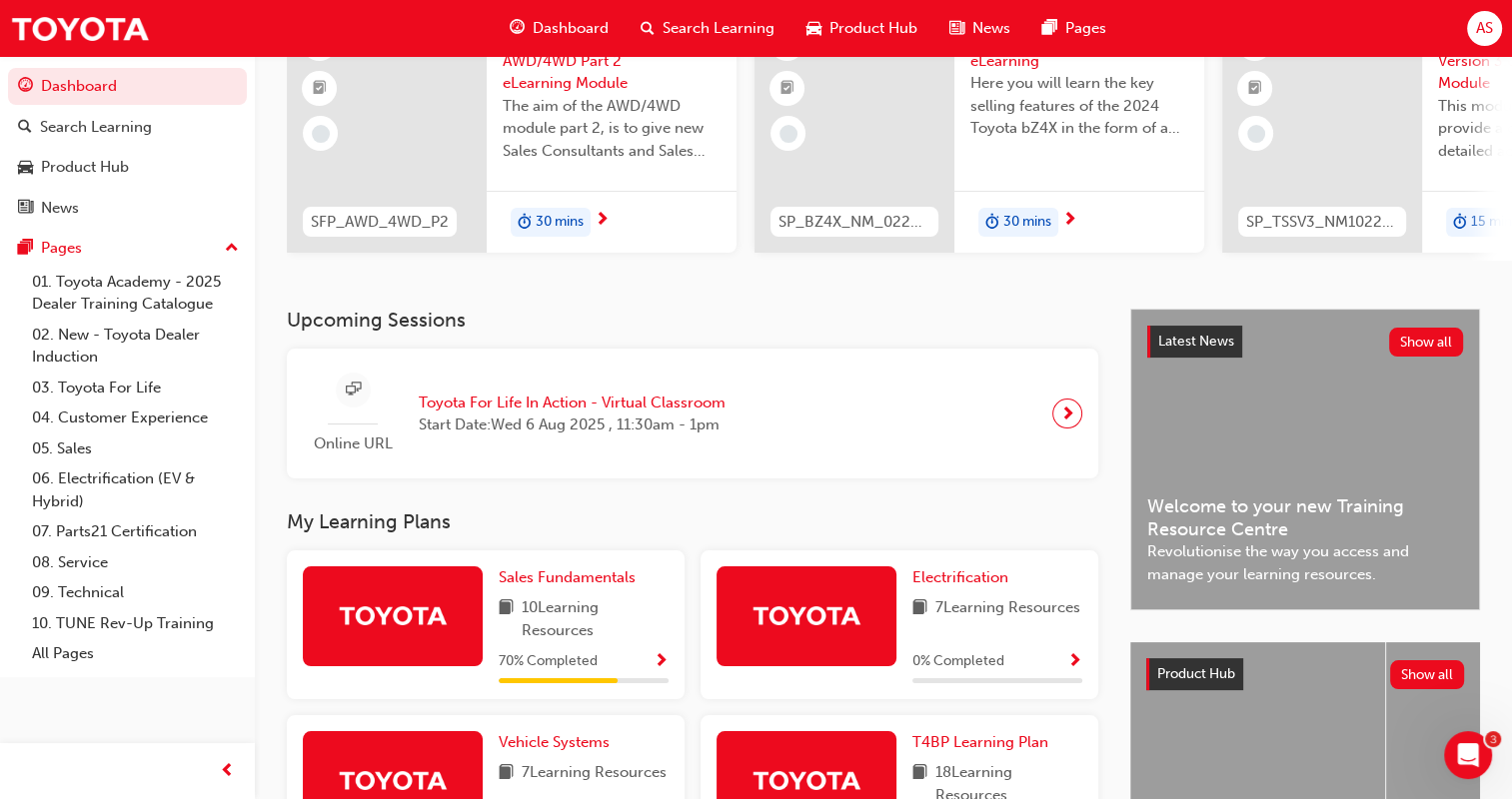 scroll, scrollTop: 0, scrollLeft: 0, axis: both 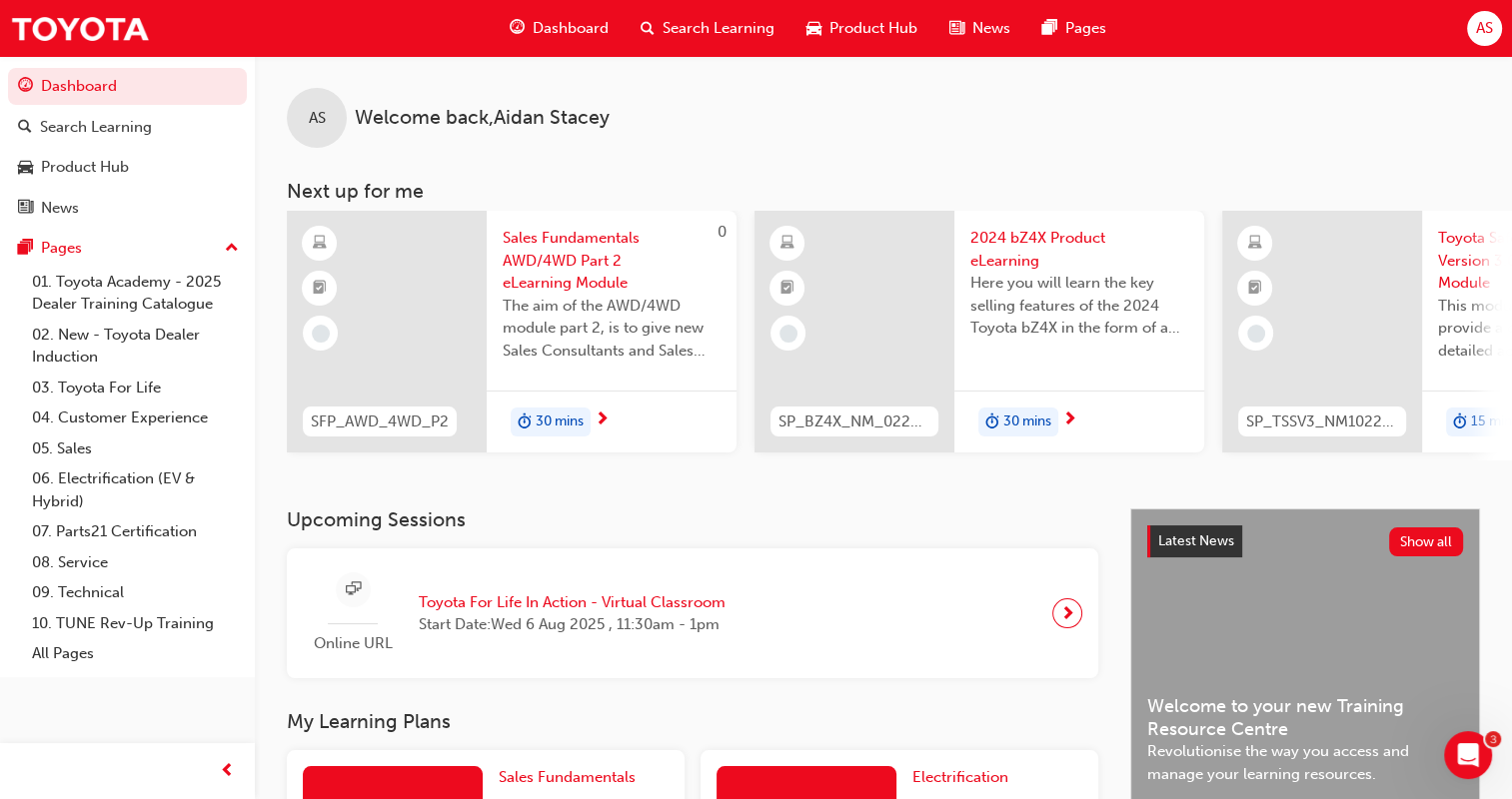 click on "Sales Fundamentals AWD/4WD Part 2 eLearning Module" at bounding box center [612, 261] 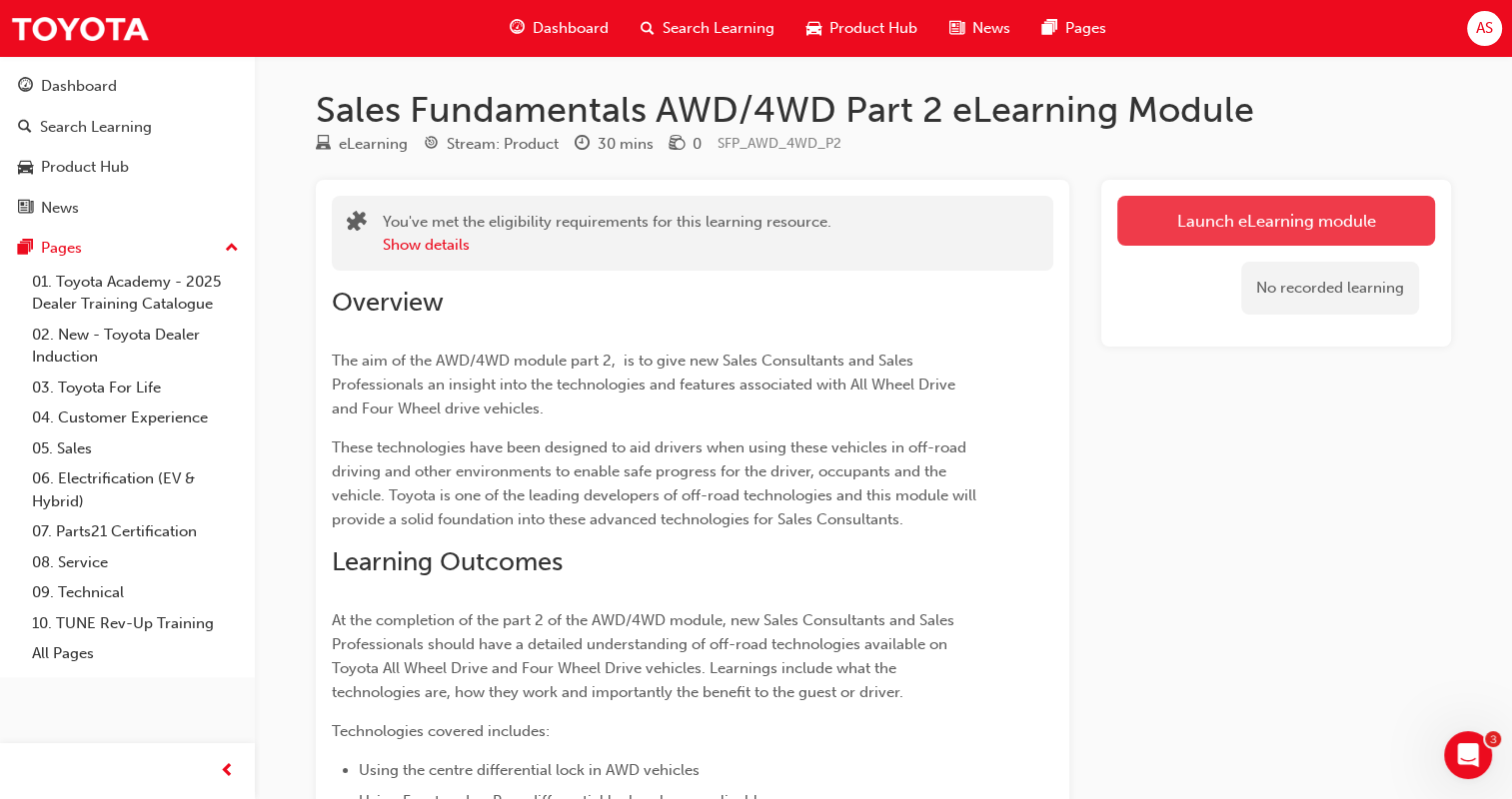 click on "Launch eLearning module" at bounding box center (1276, 221) 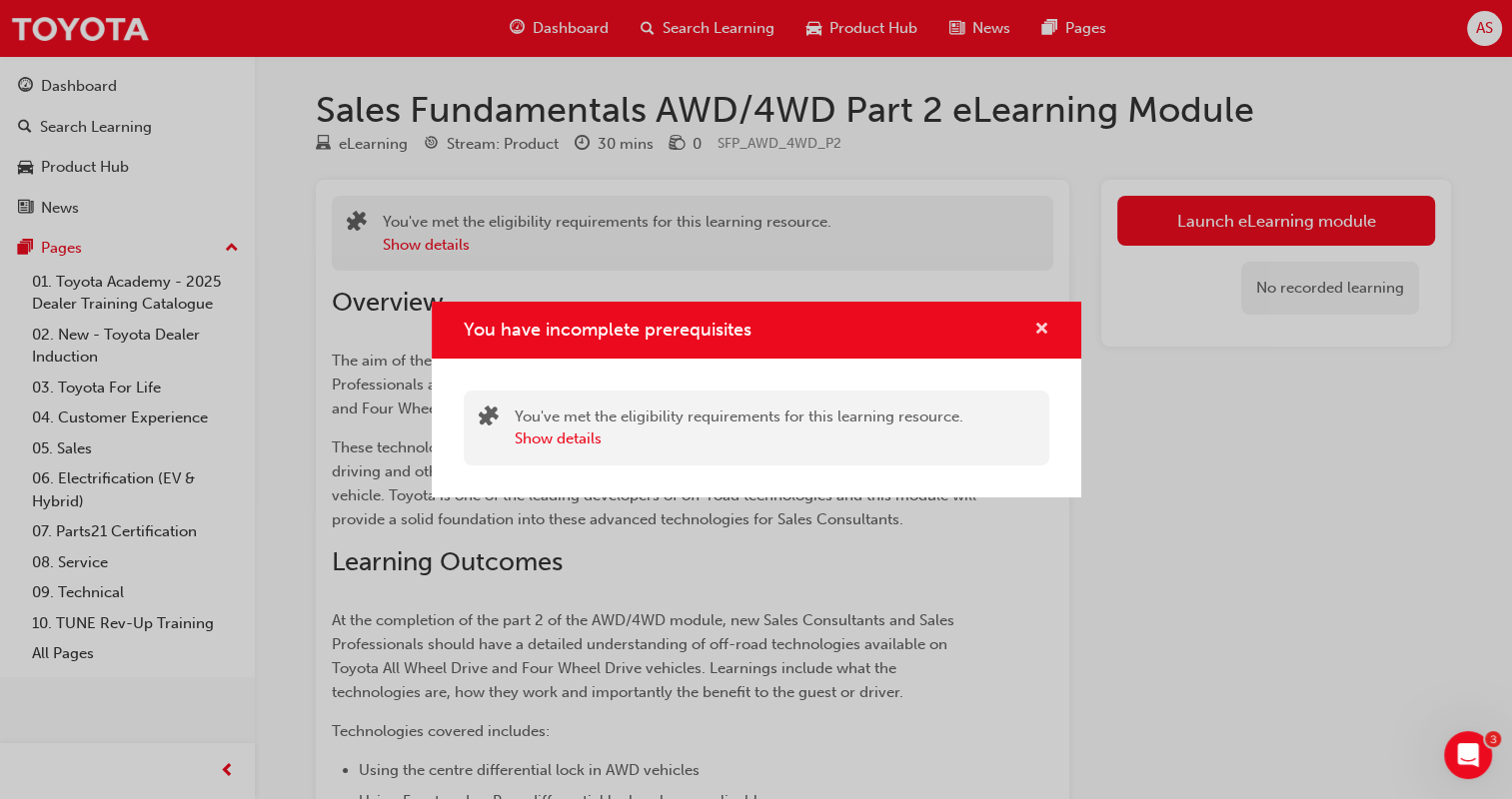 click at bounding box center (1041, 331) 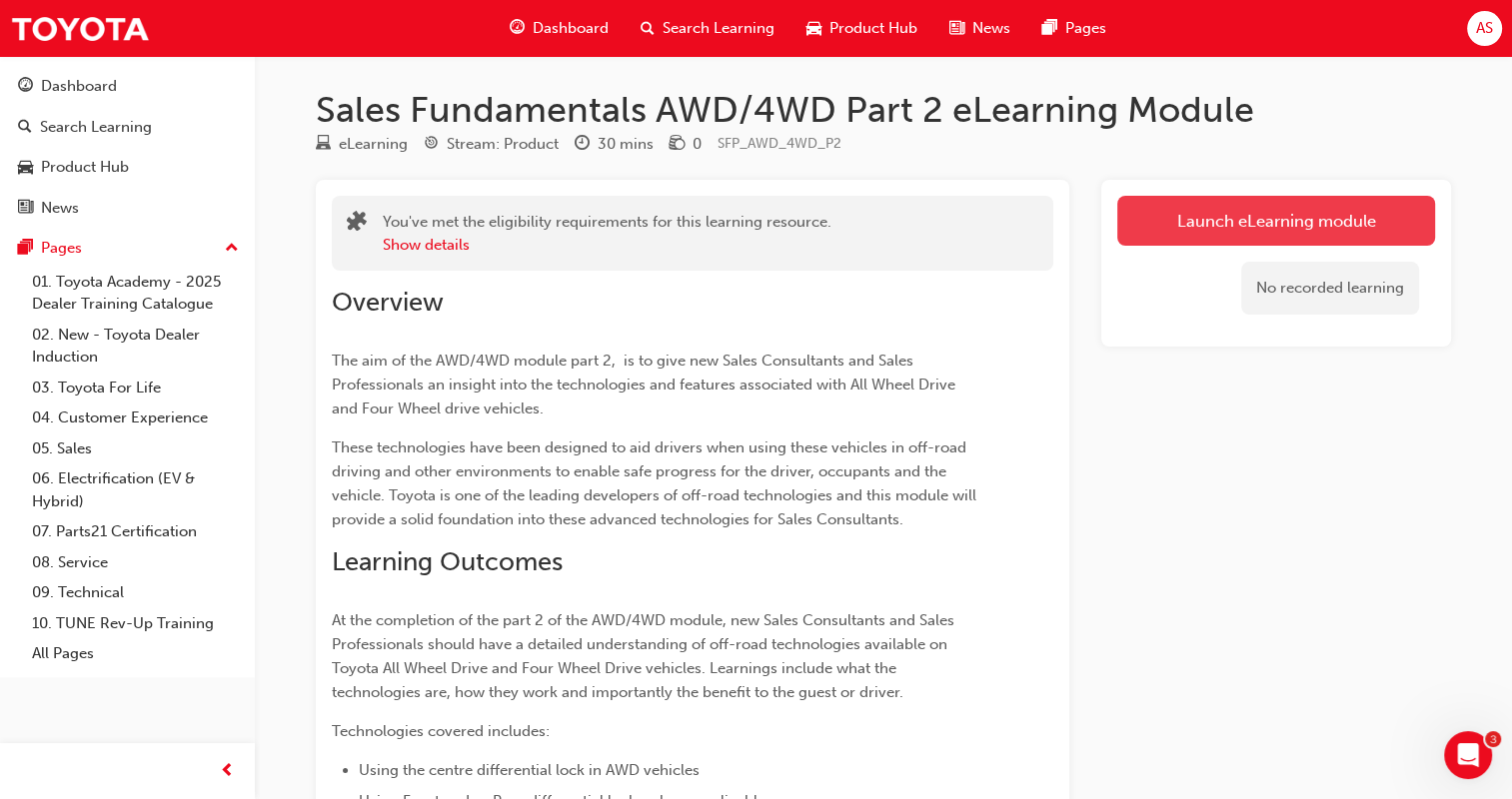 click on "Launch eLearning module" at bounding box center (1276, 221) 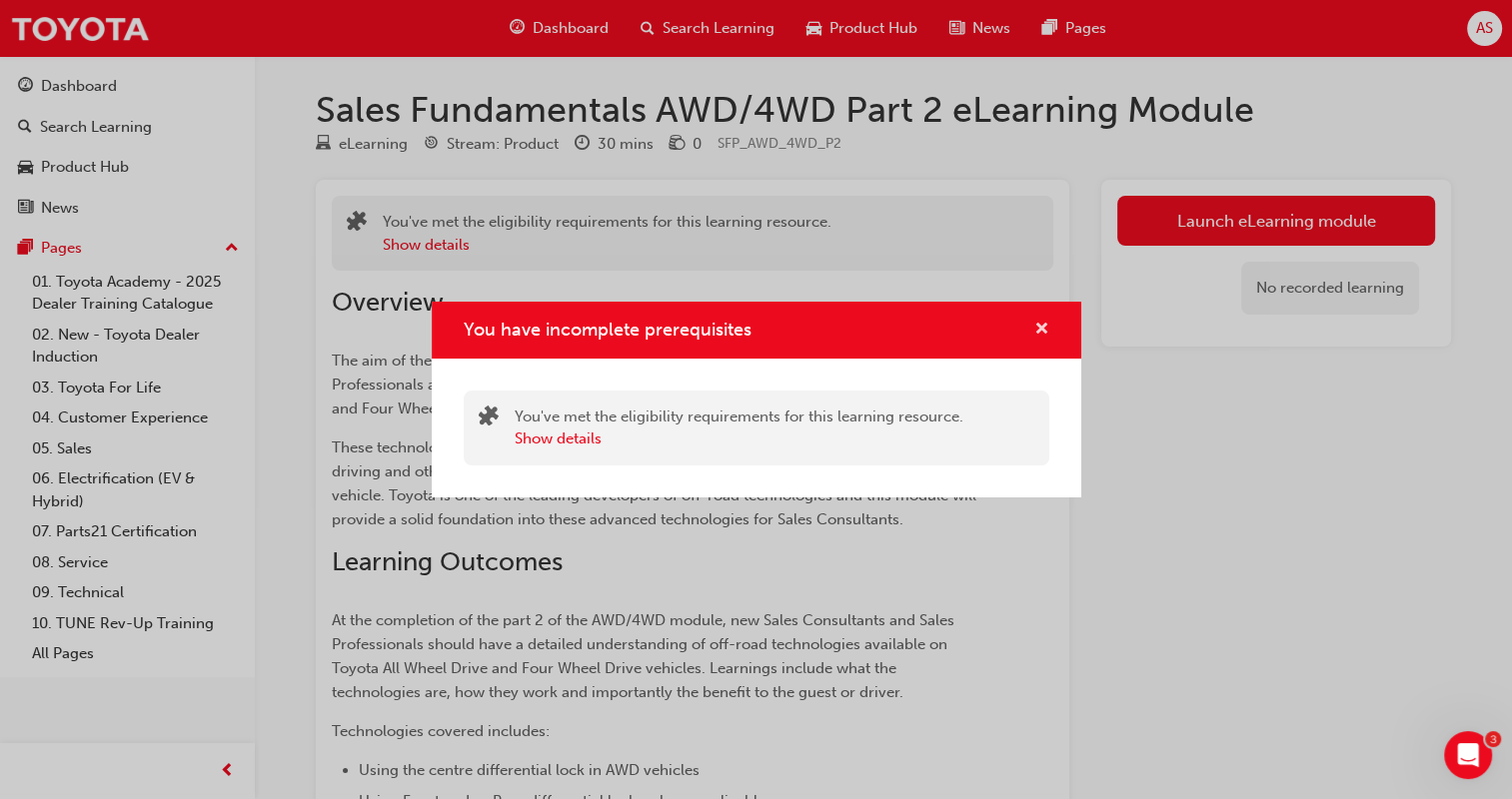 click at bounding box center [1041, 331] 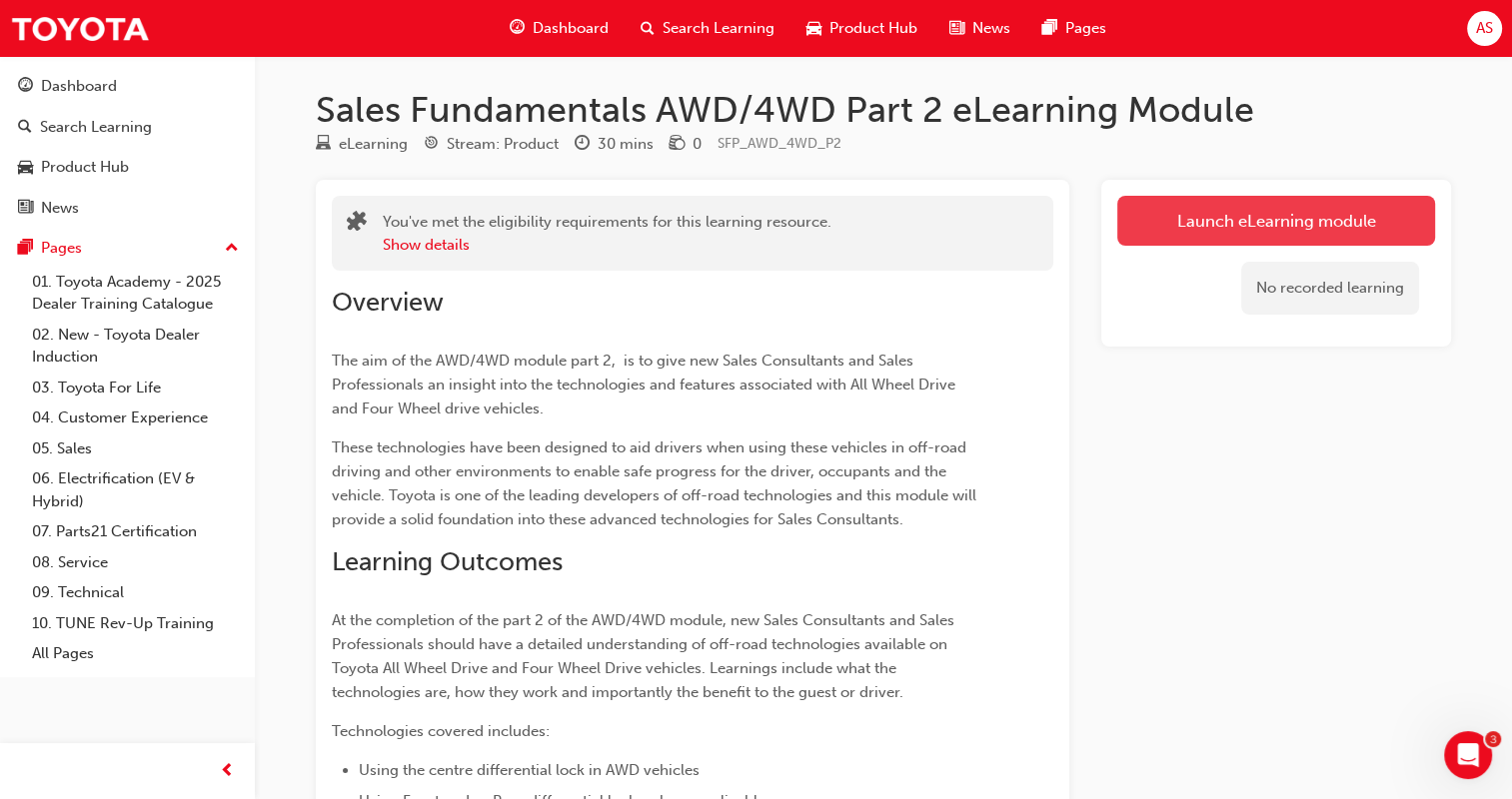 click on "Launch eLearning module" at bounding box center (1276, 221) 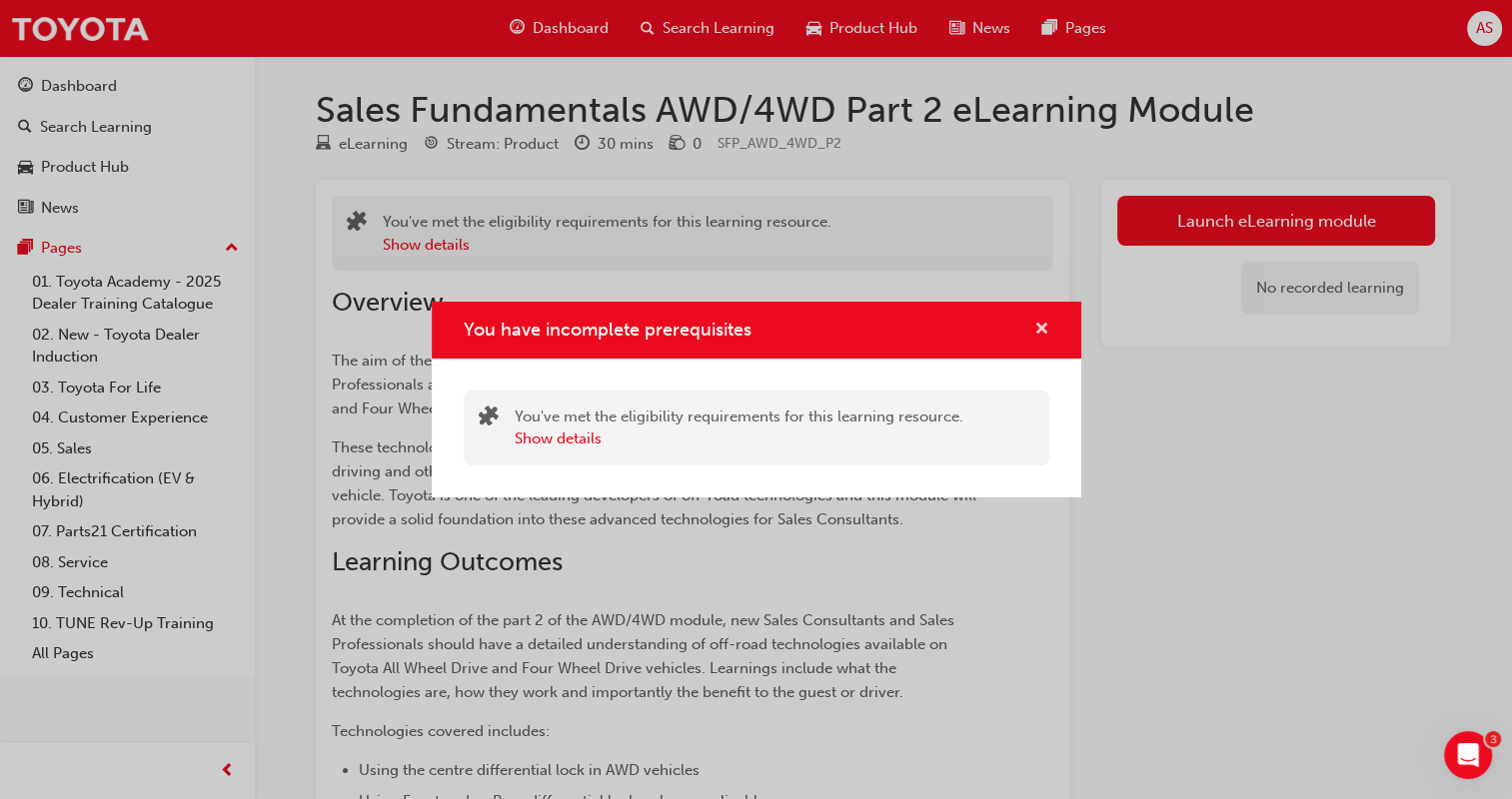 click at bounding box center (1041, 331) 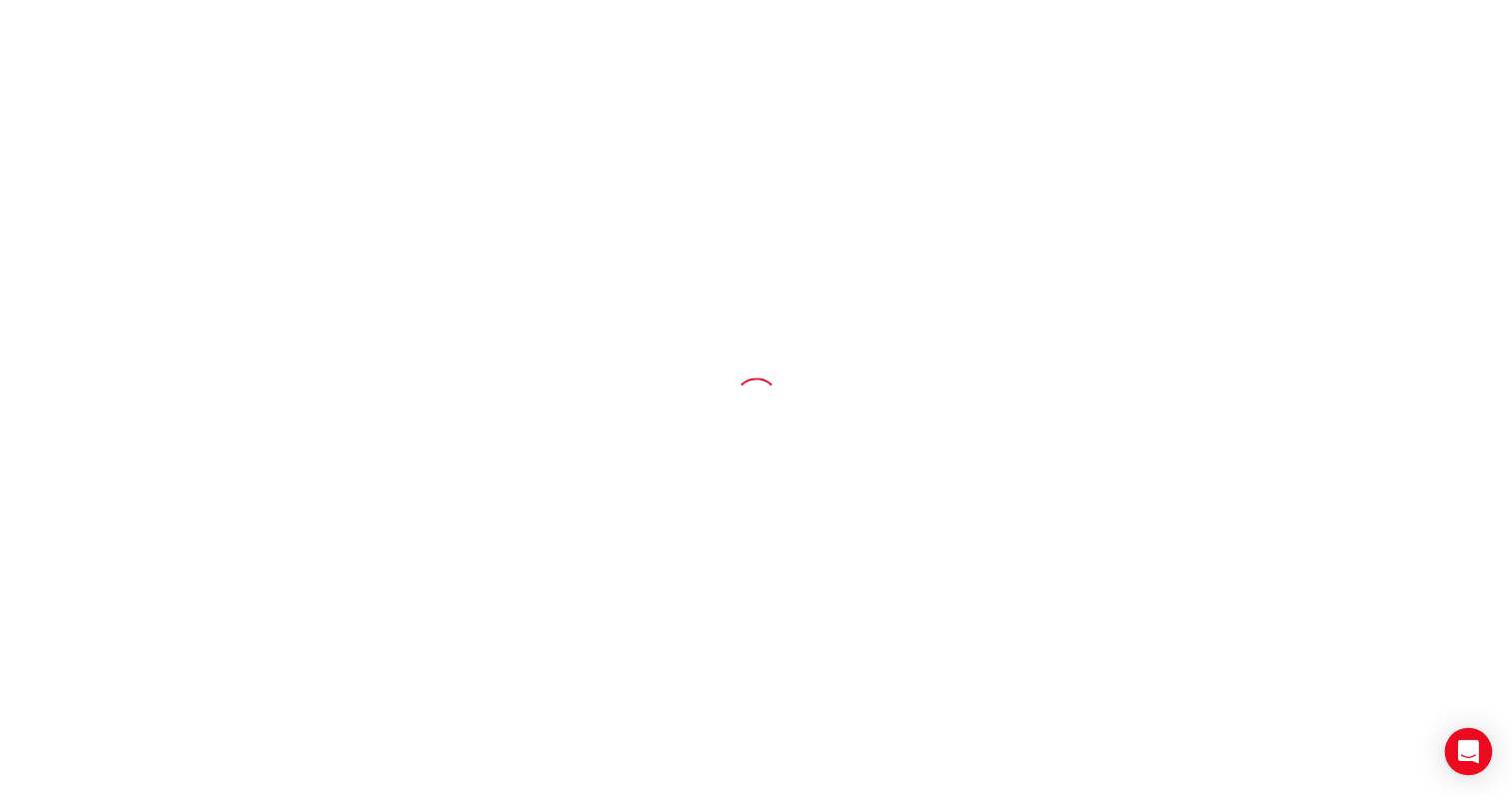 scroll, scrollTop: 0, scrollLeft: 0, axis: both 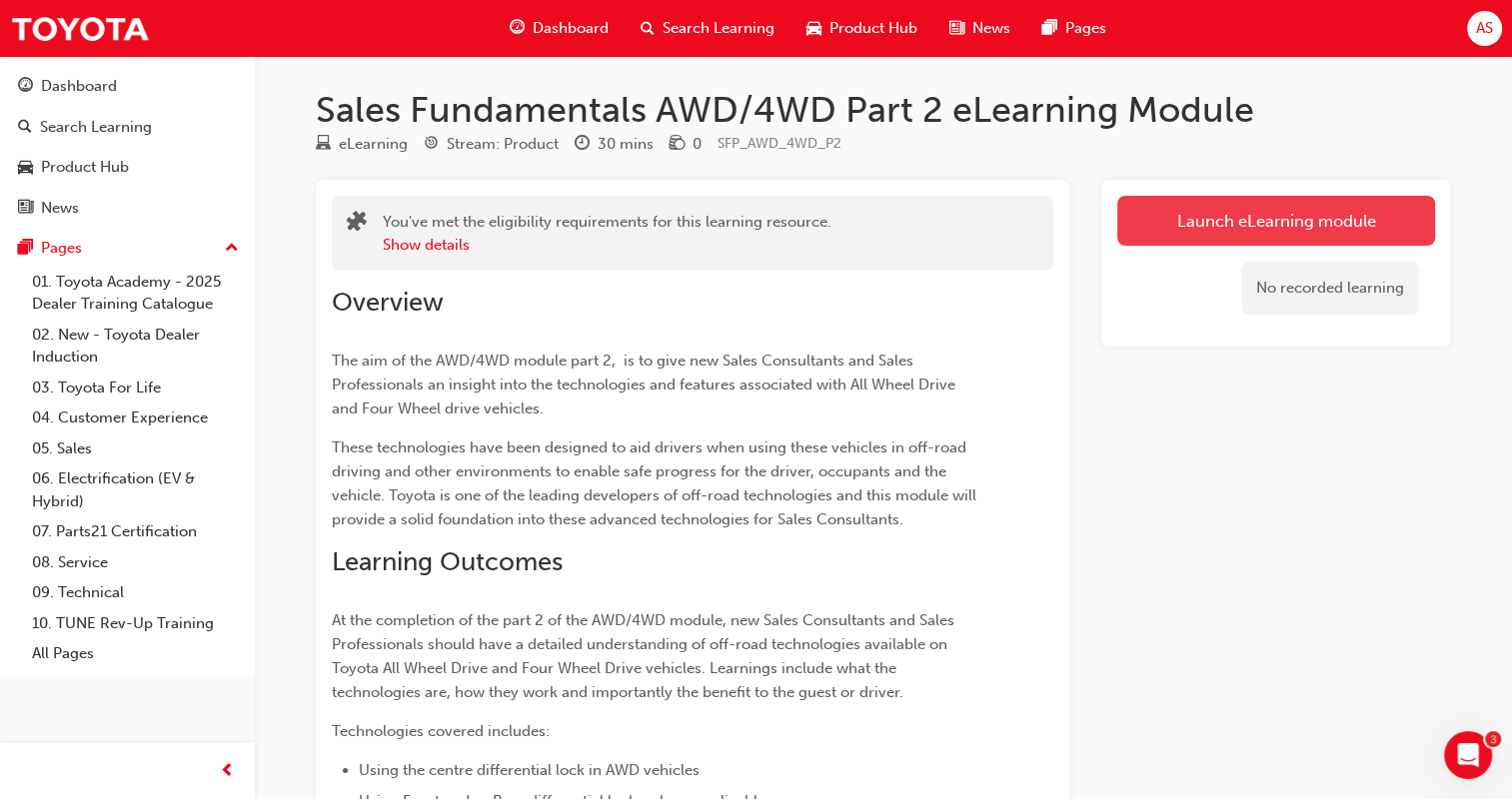 click on "Launch eLearning module" at bounding box center [1276, 221] 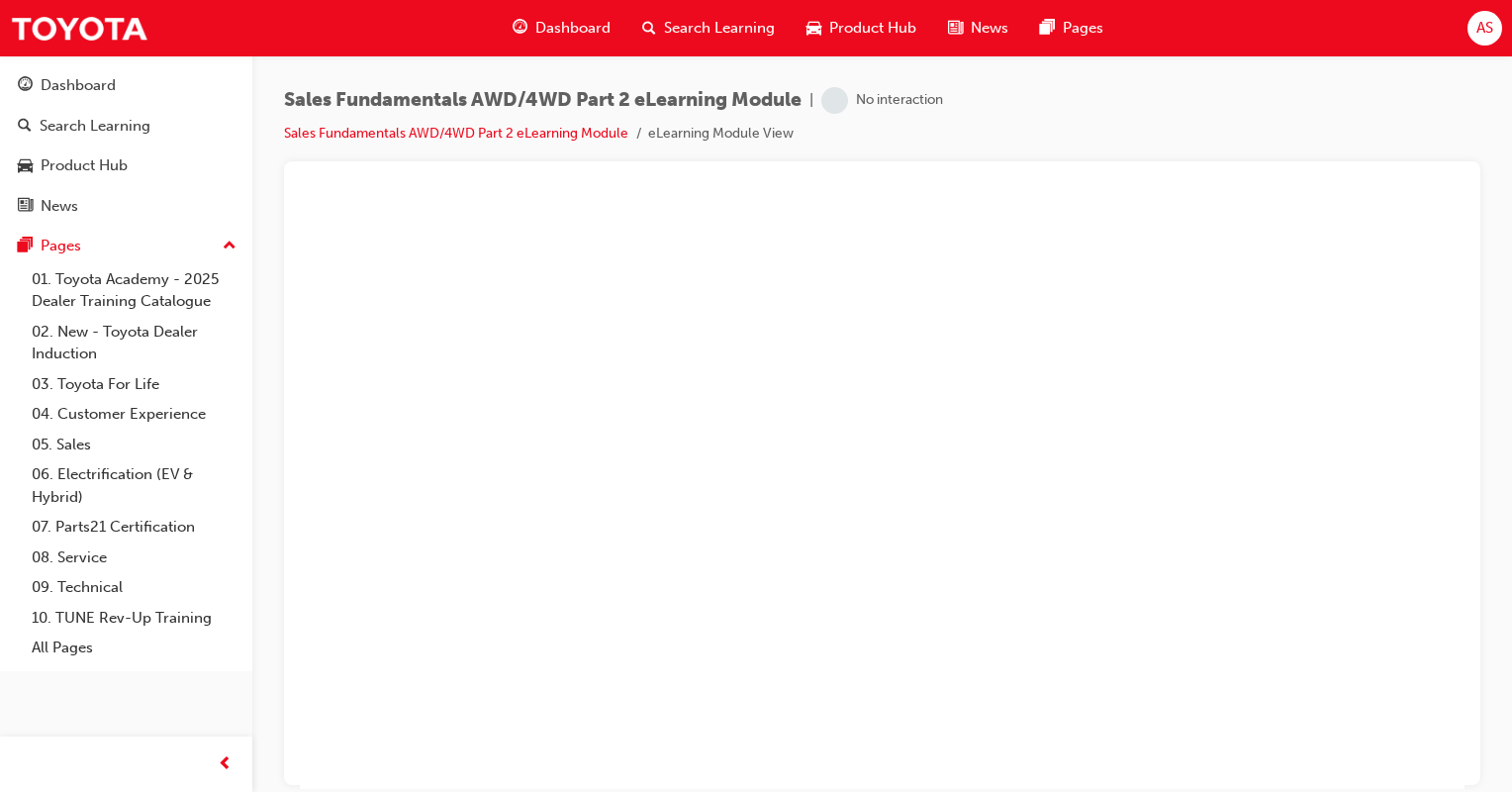 scroll, scrollTop: 0, scrollLeft: 0, axis: both 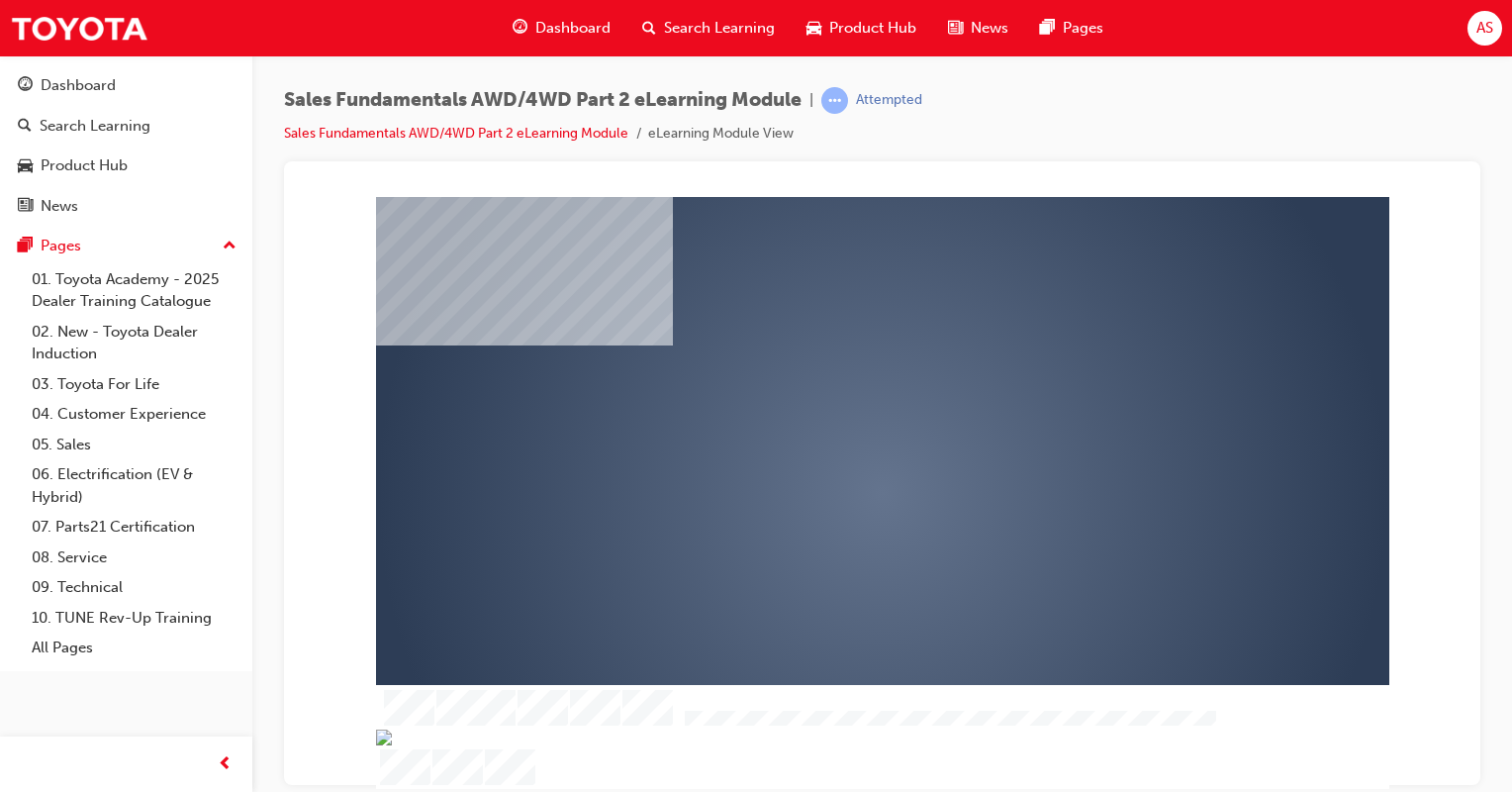 click at bounding box center (825, 435) 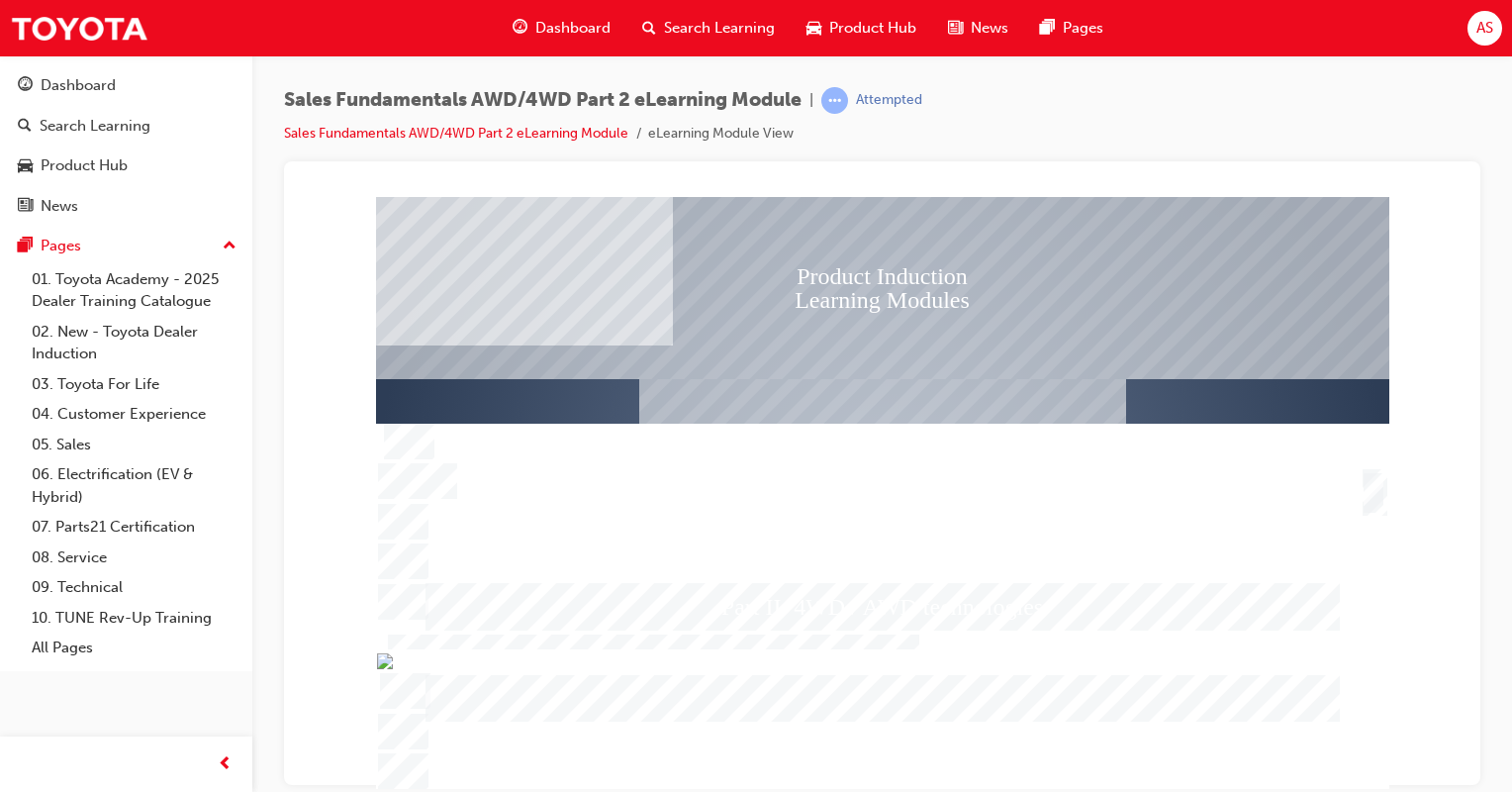 click 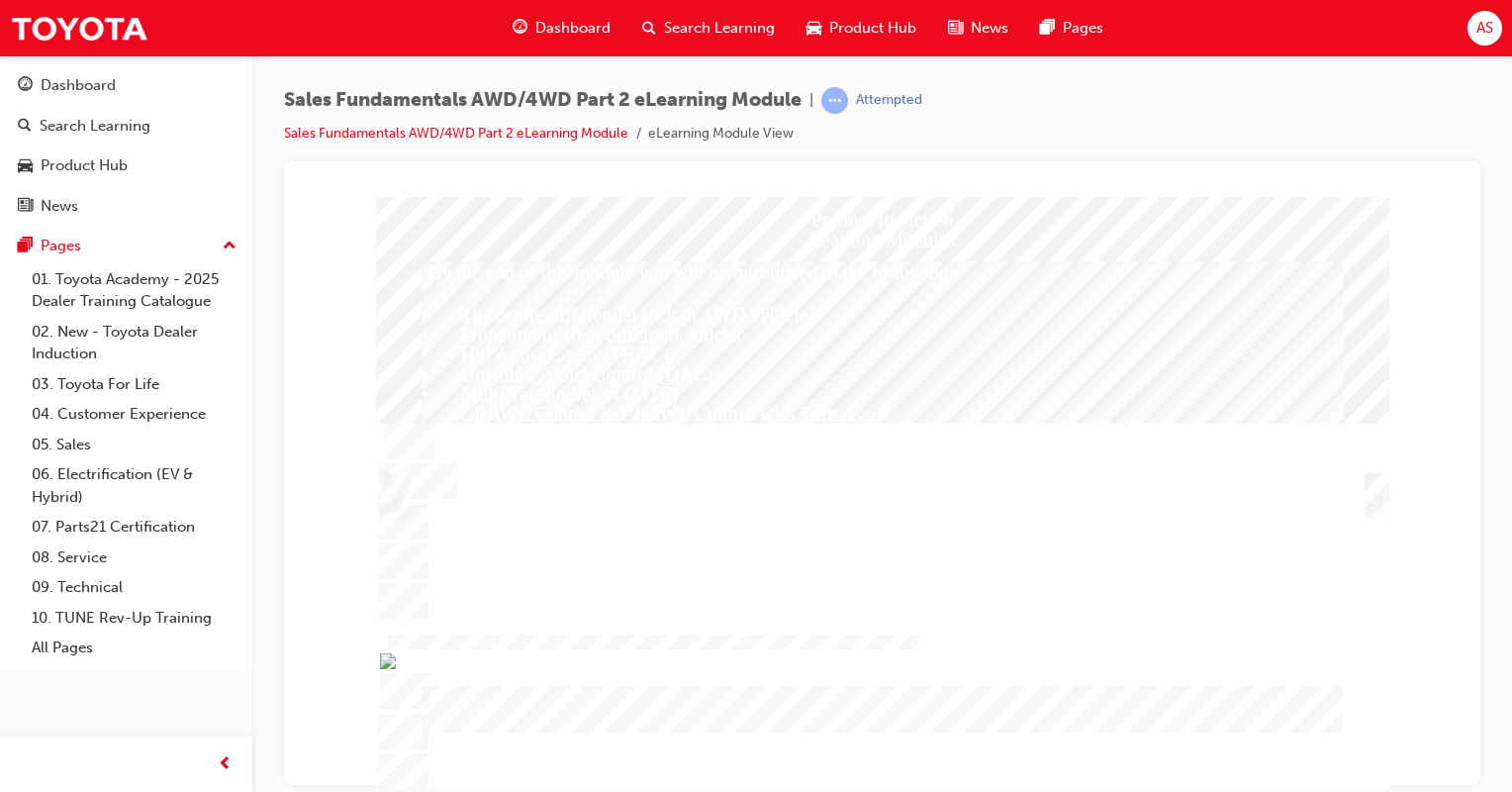 click at bounding box center (1374, 492) 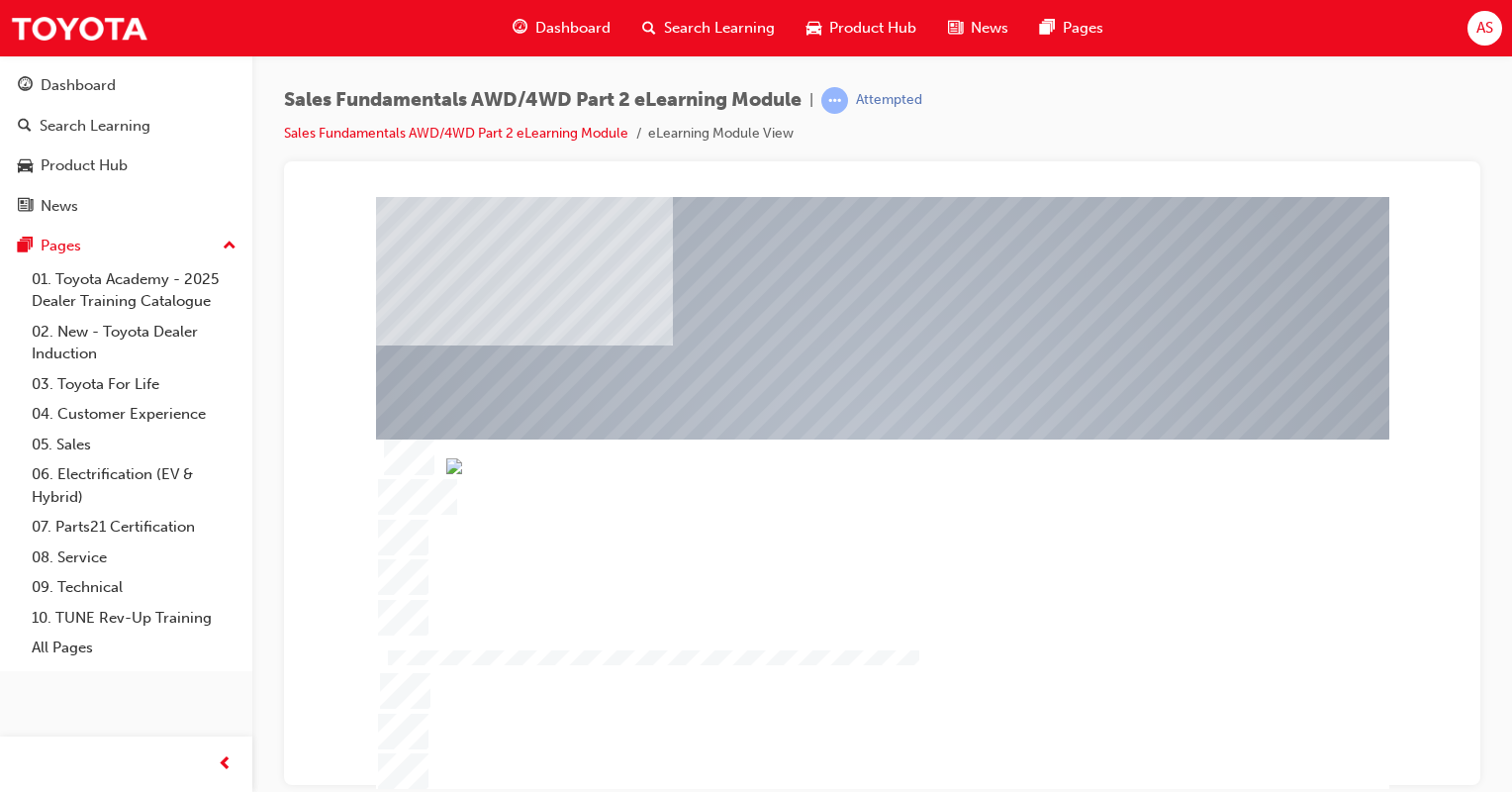 click at bounding box center [650, 658] 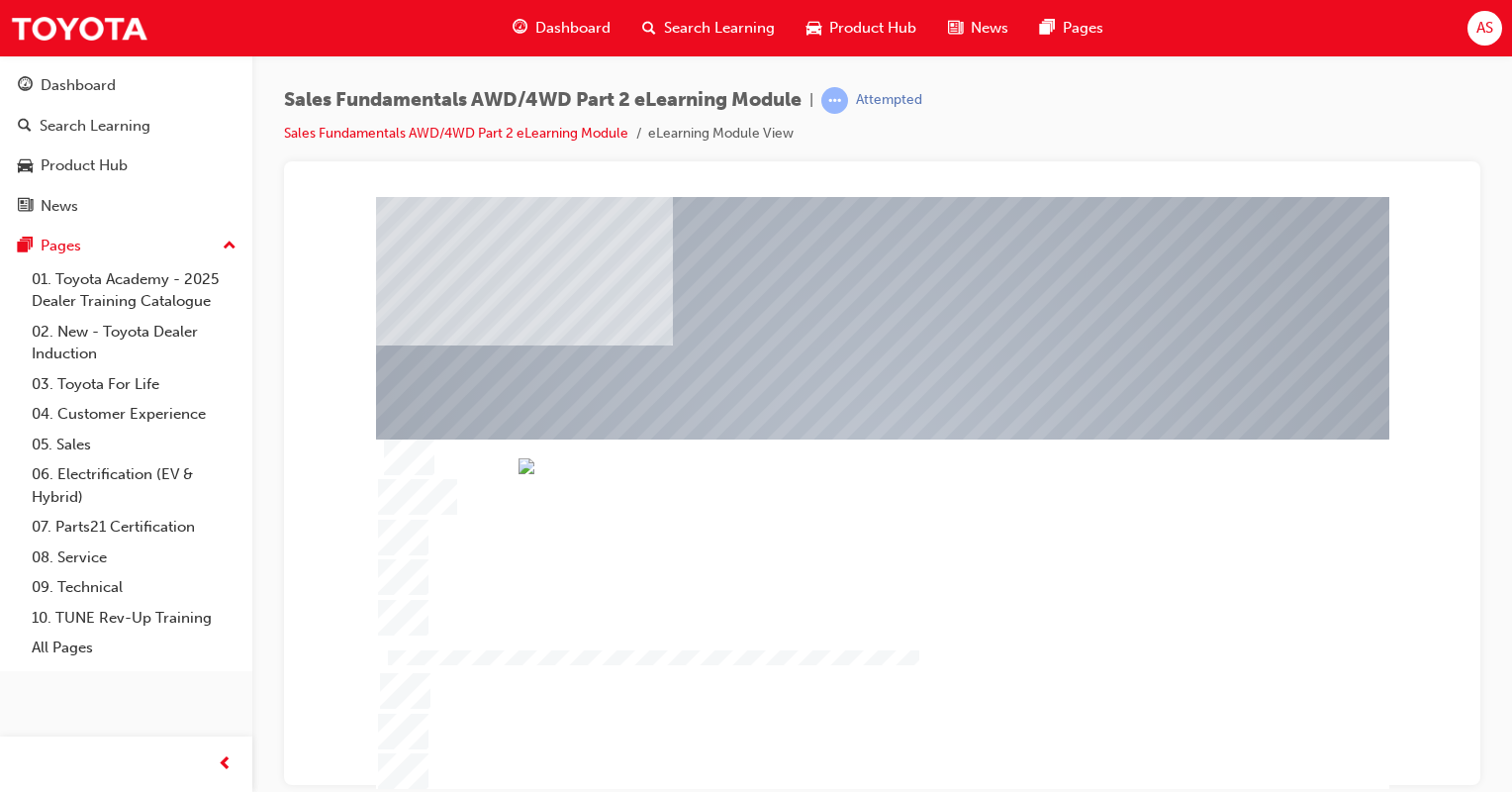 drag, startPoint x: 789, startPoint y: 778, endPoint x: 828, endPoint y: 781, distance: 39.115214 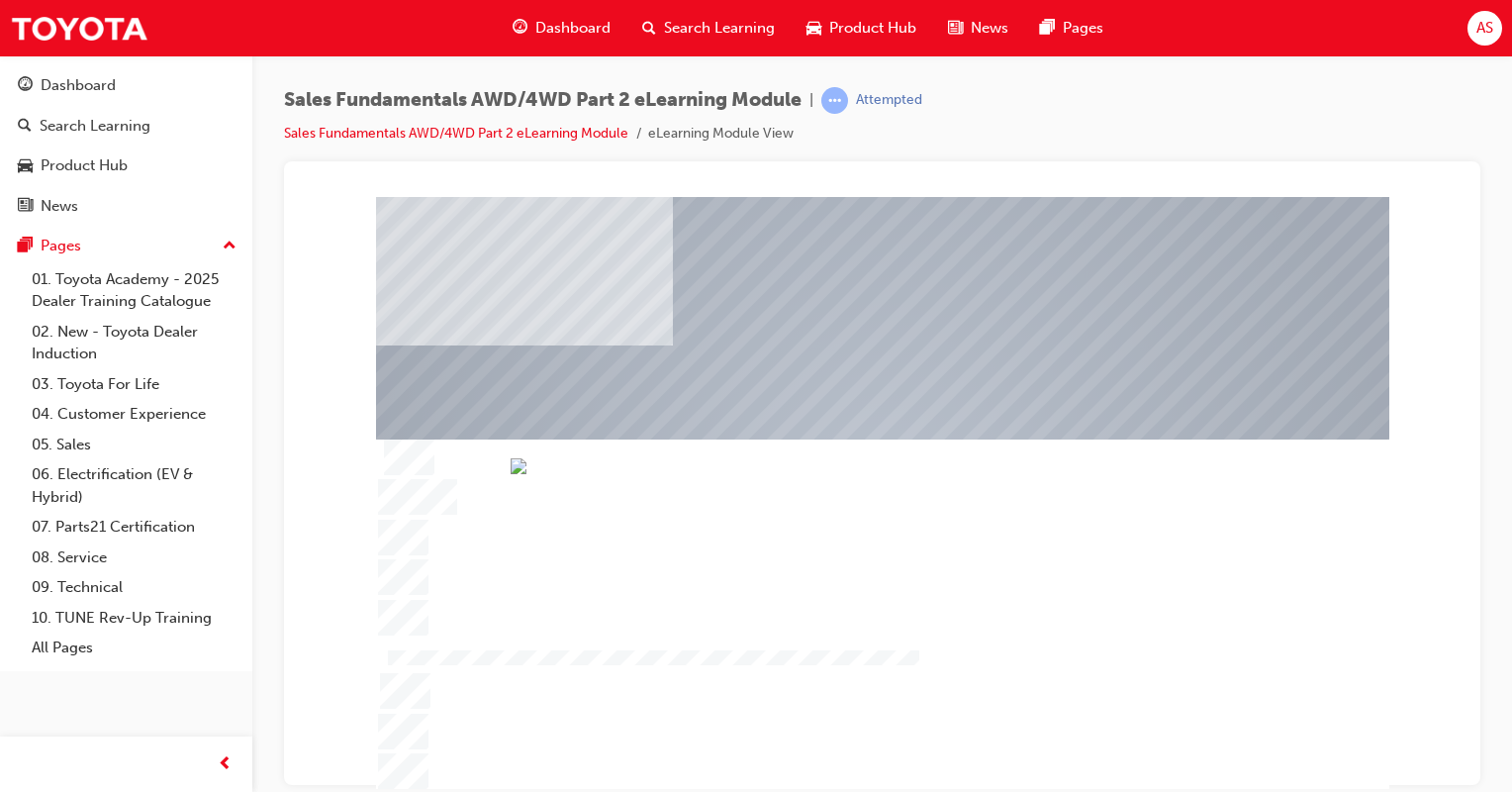 click at bounding box center (519, 465) 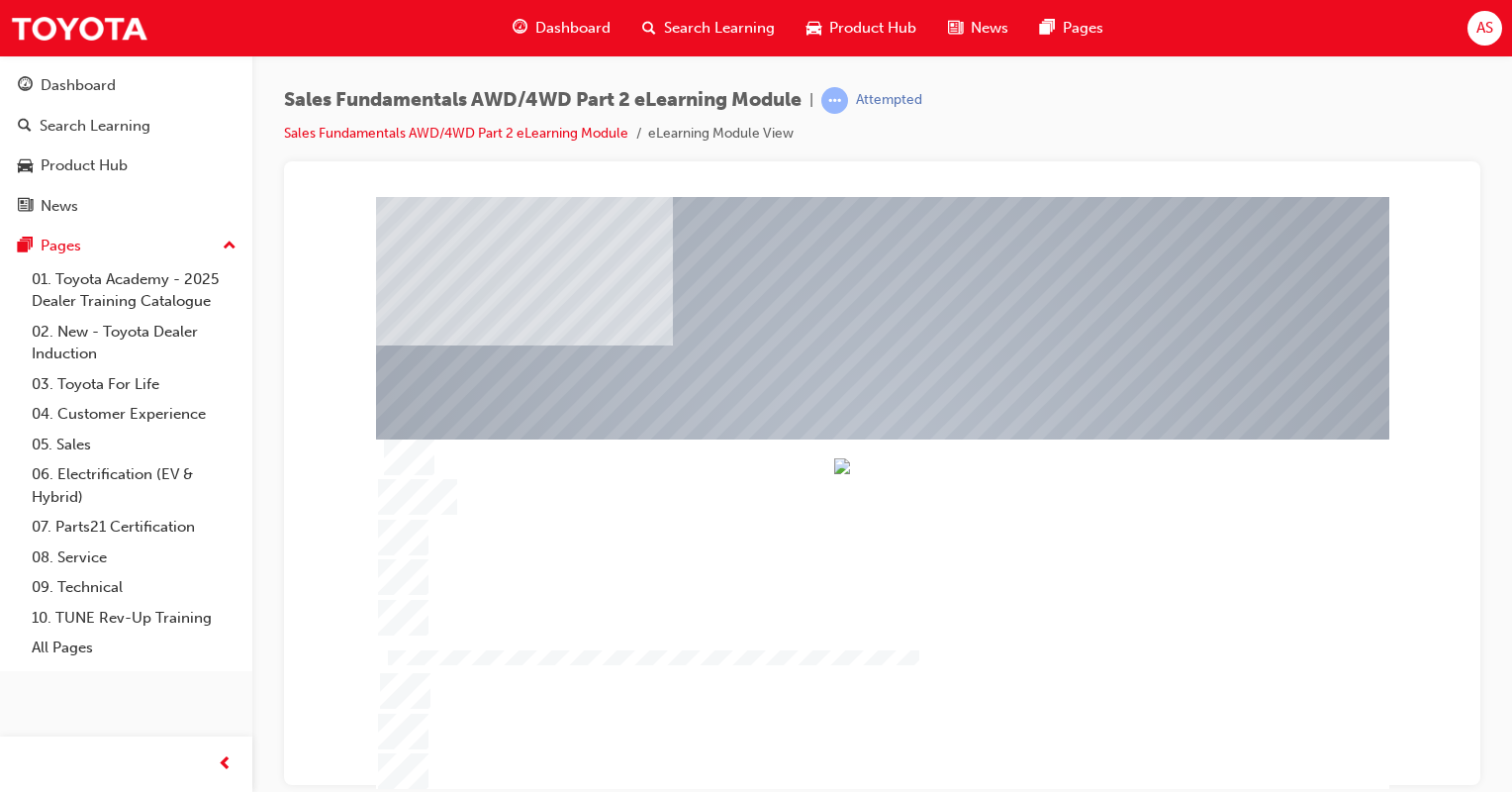 click at bounding box center [842, 465] 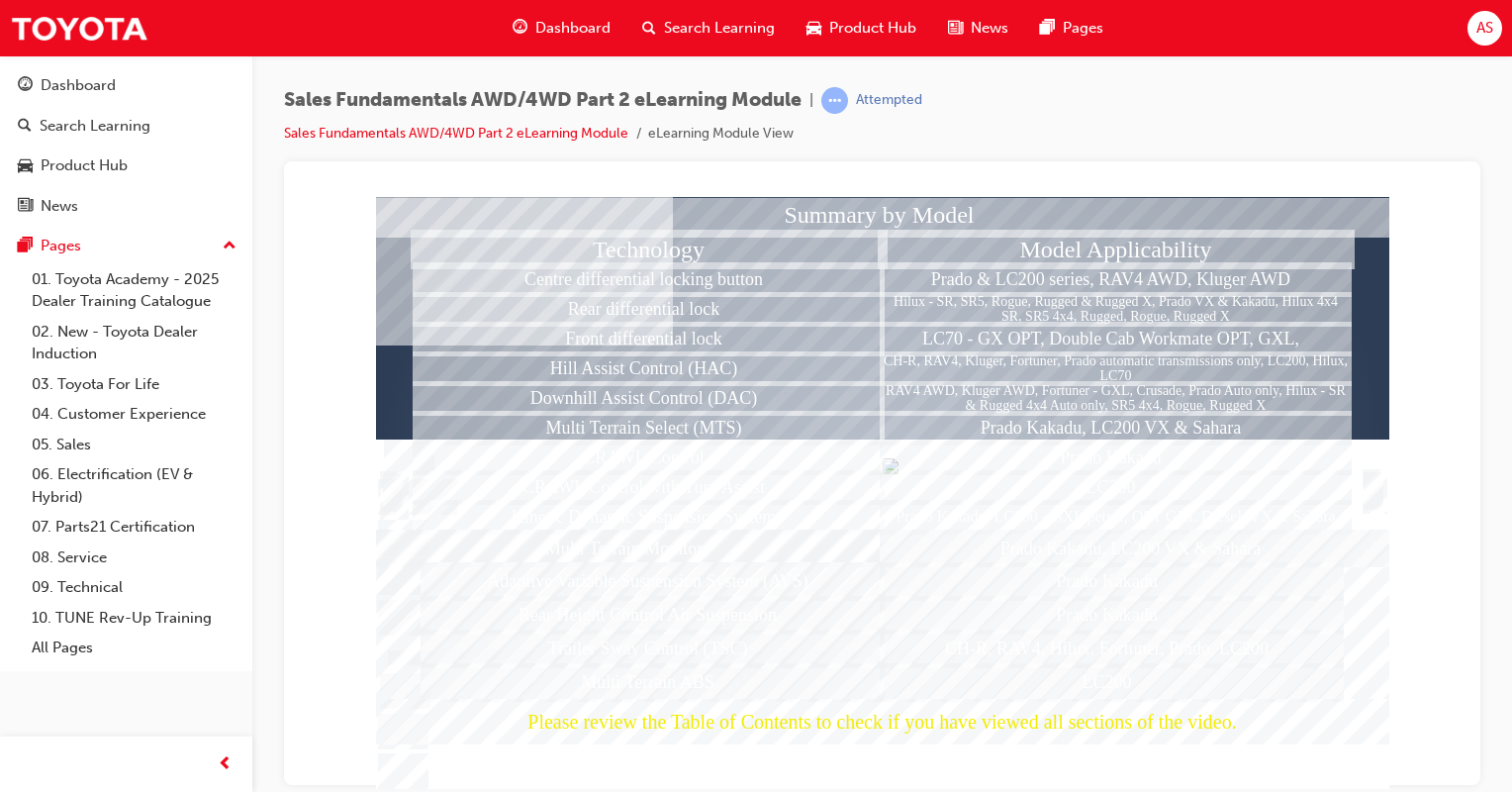click at bounding box center [1373, 490] 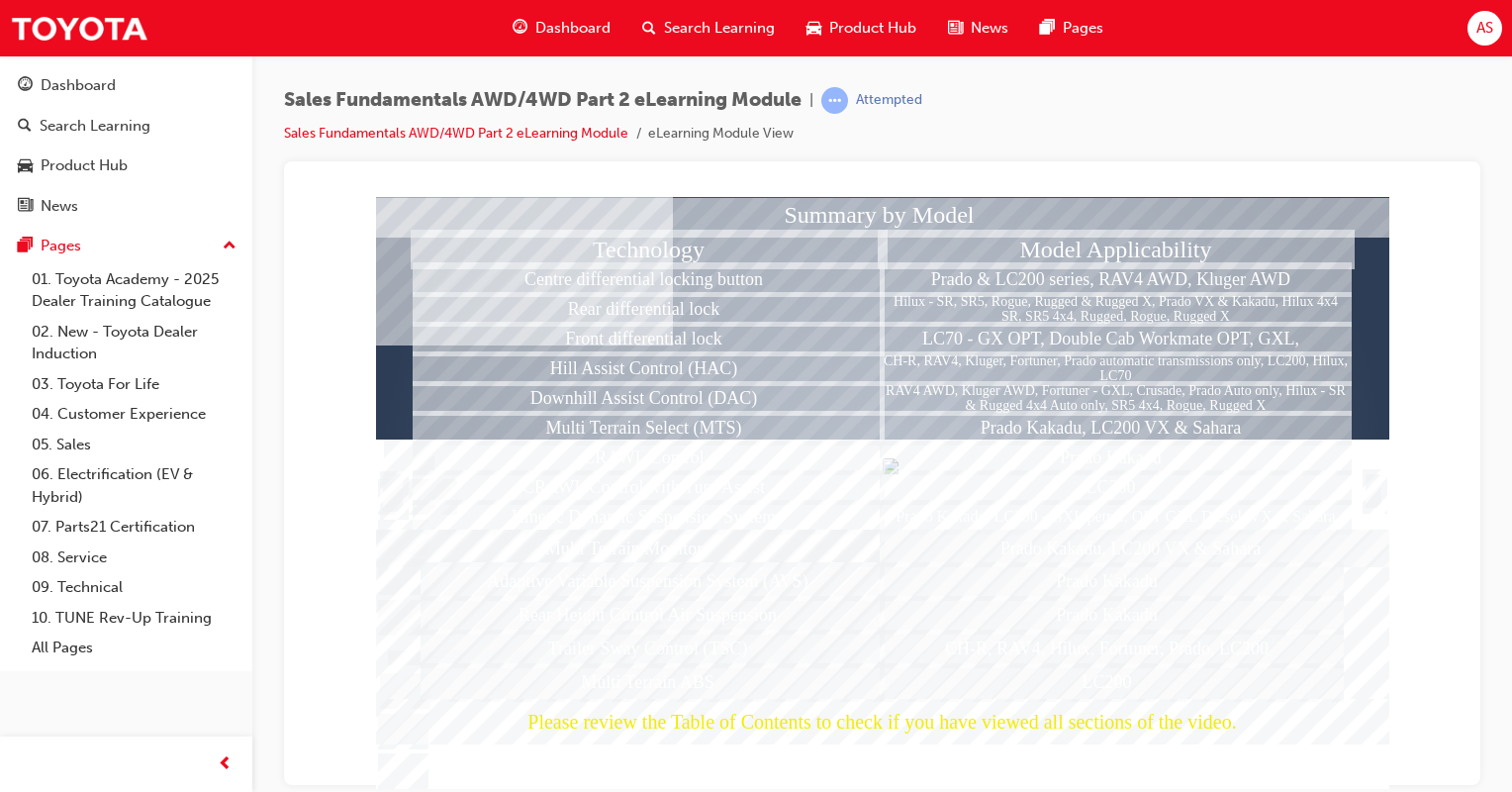 click at bounding box center [1373, 490] 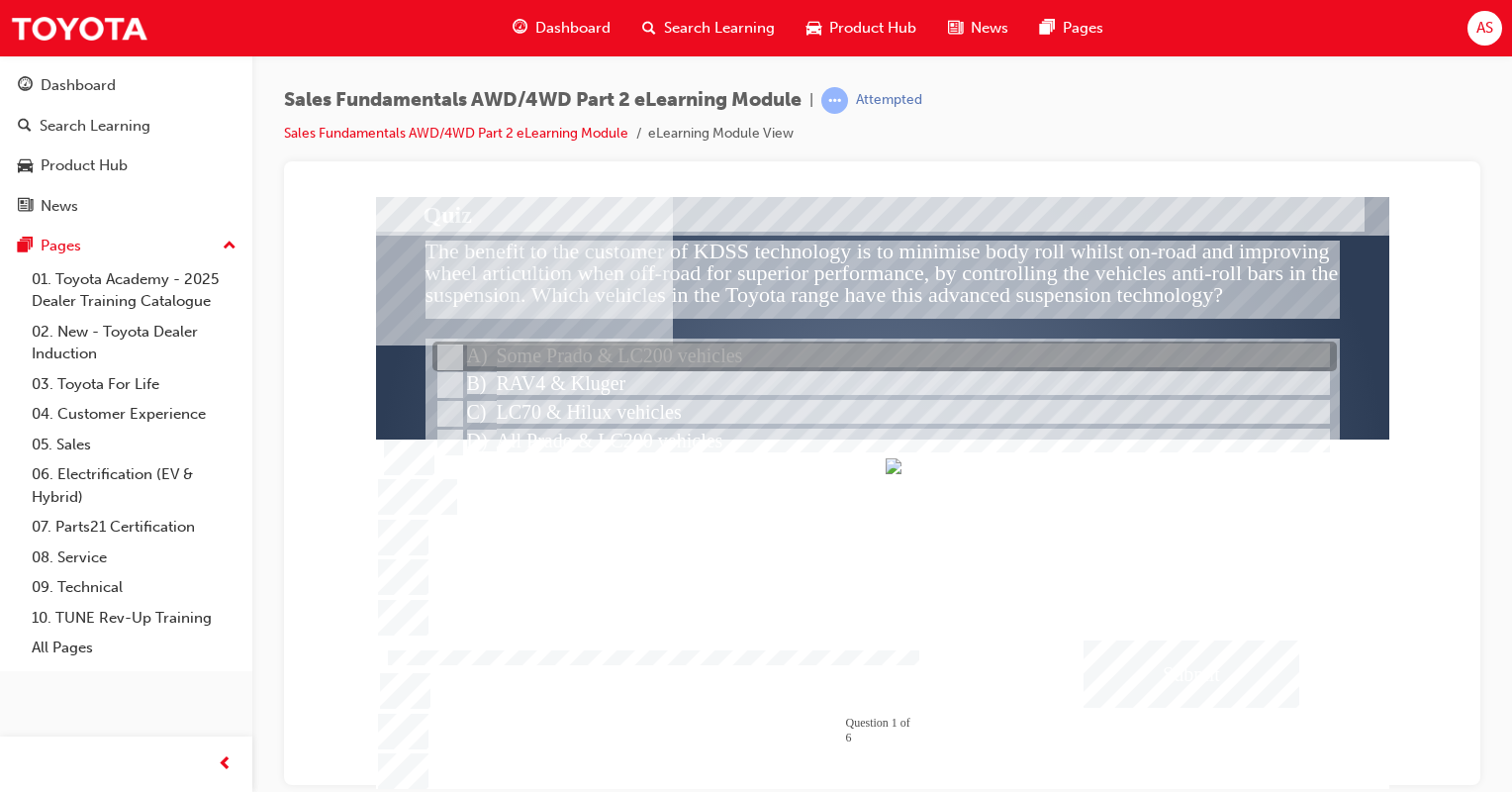 click at bounding box center (885, 357) 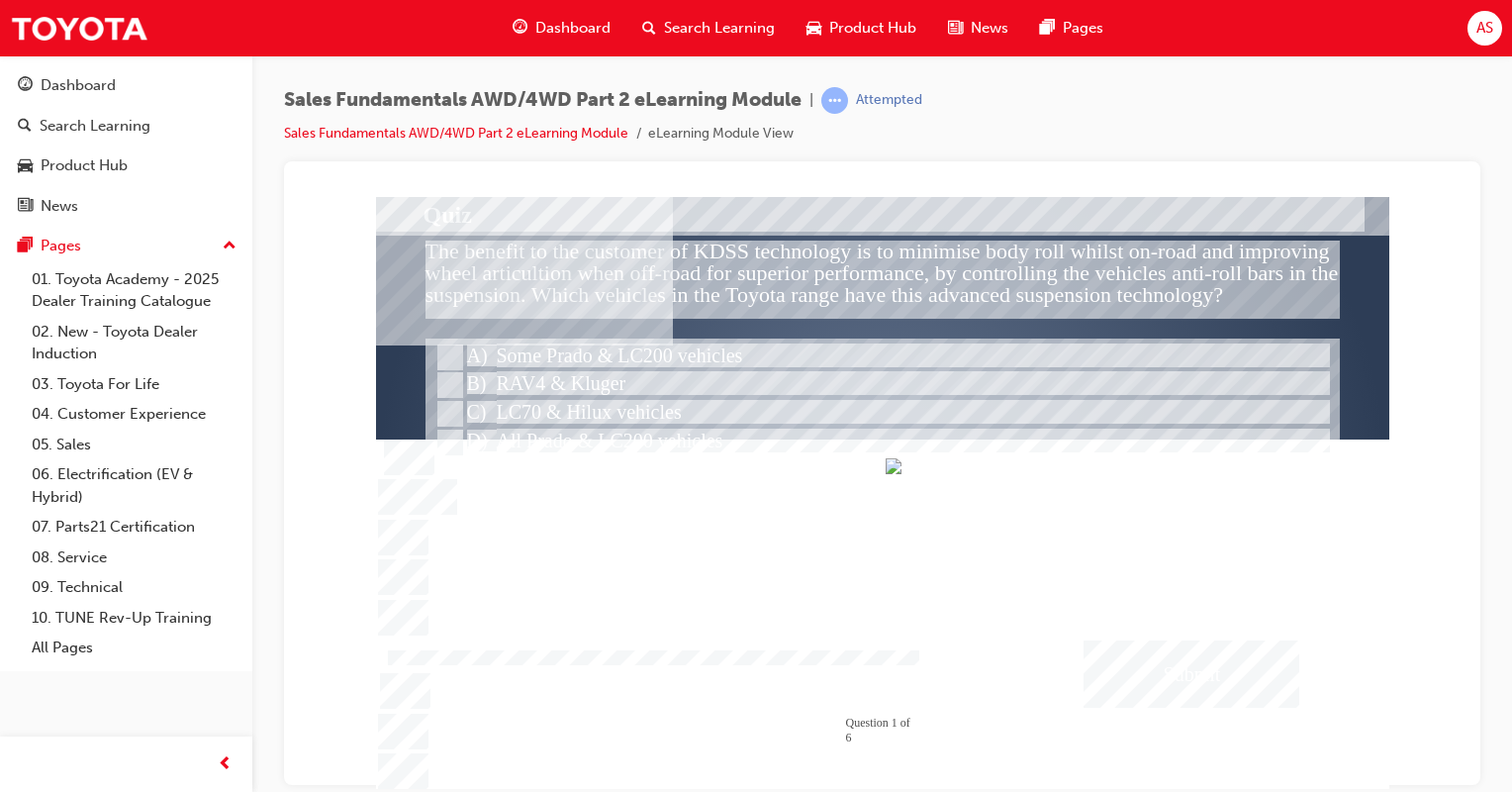 click at bounding box center (1191, 673) 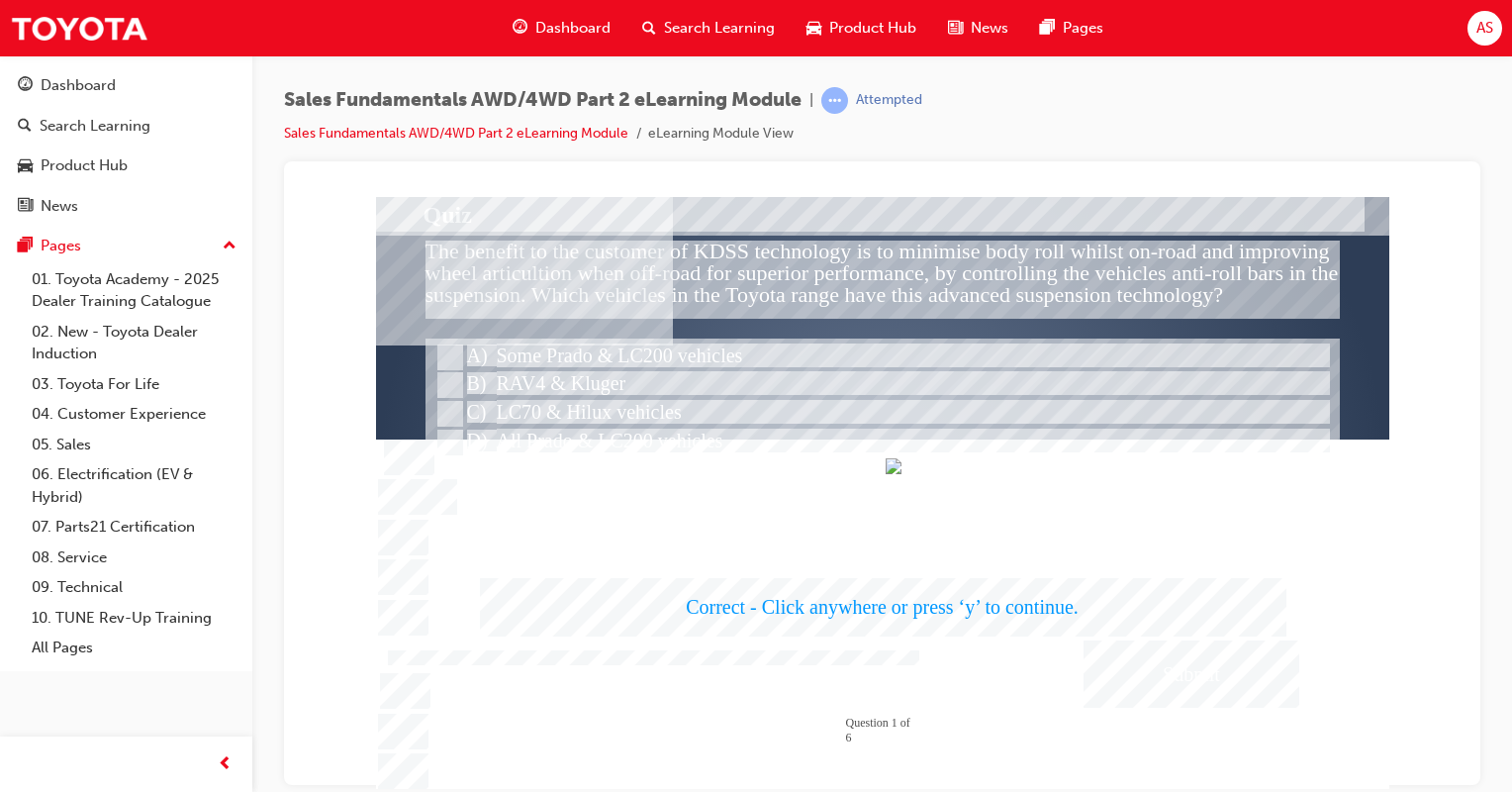 click at bounding box center [883, 492] 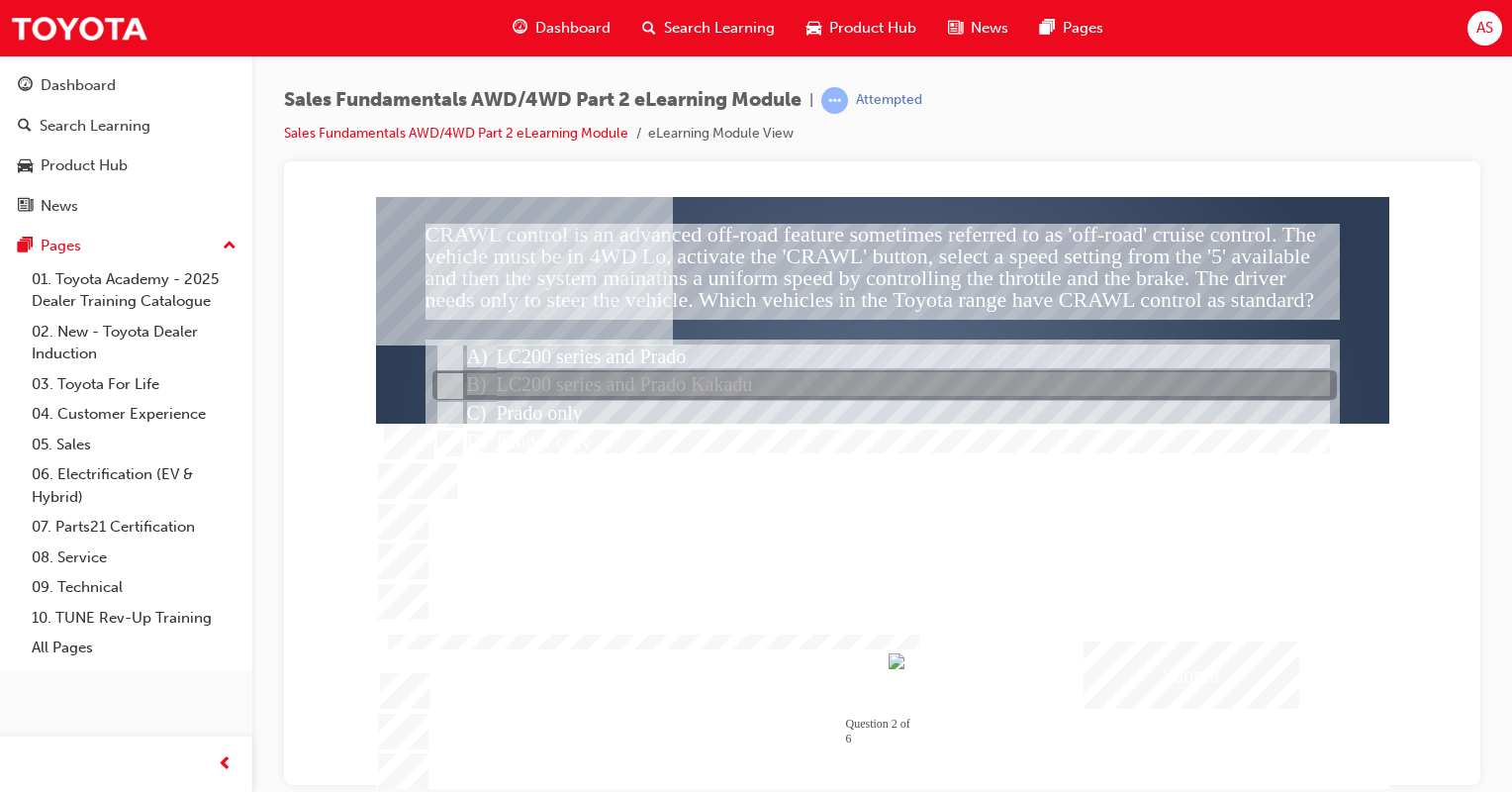 click at bounding box center (448, 386) 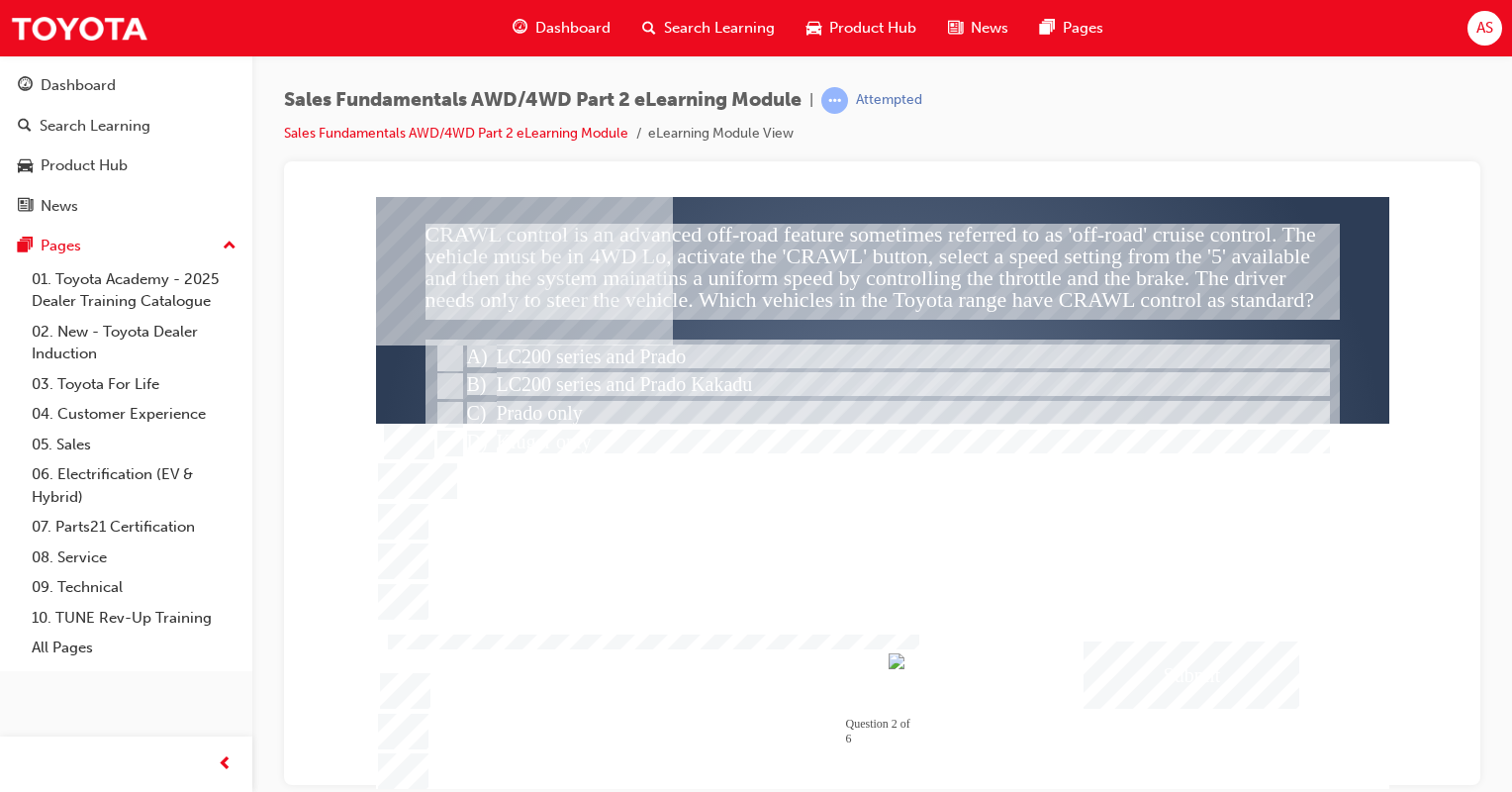 click at bounding box center [1191, 674] 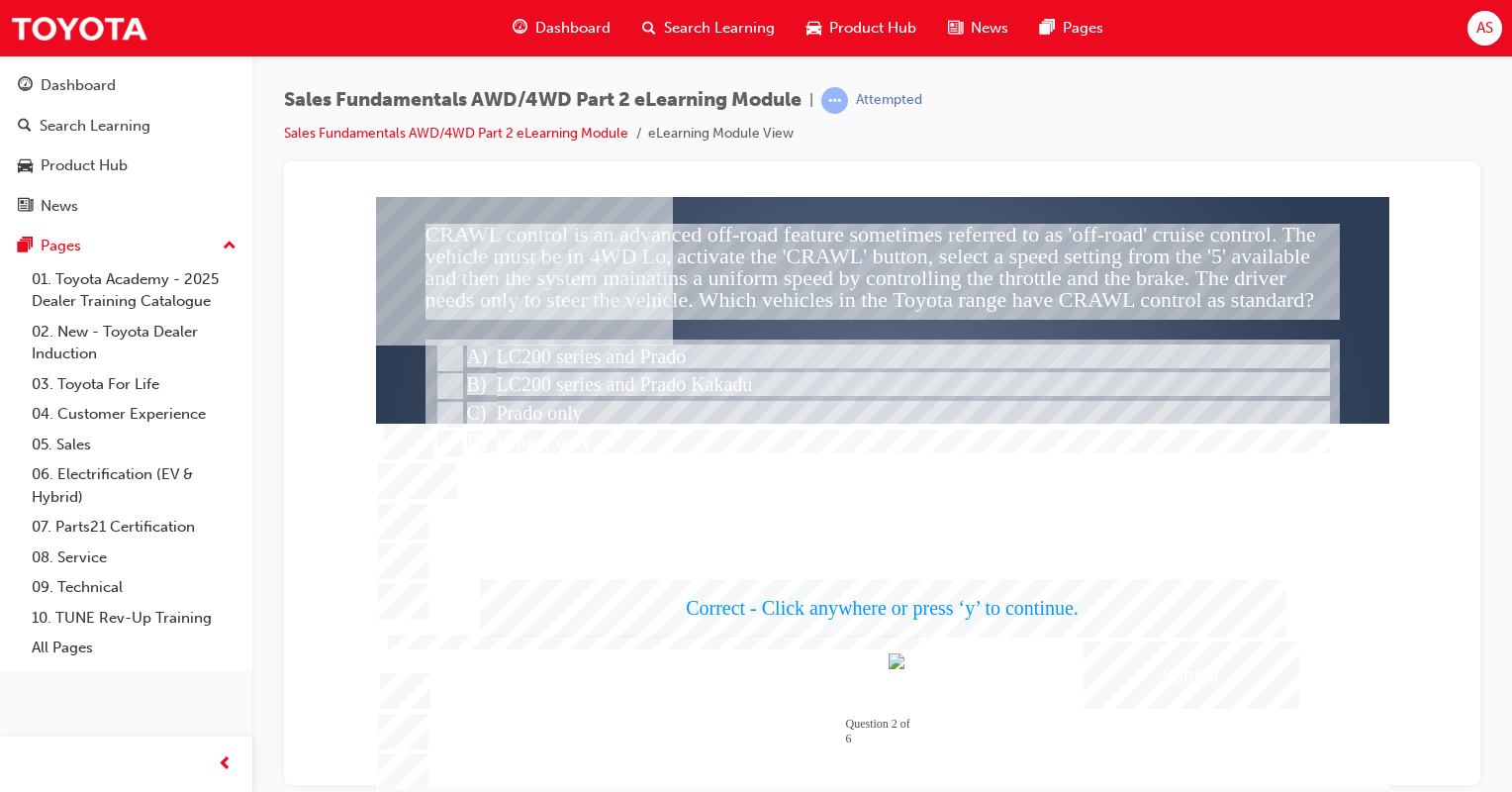 click at bounding box center [883, 492] 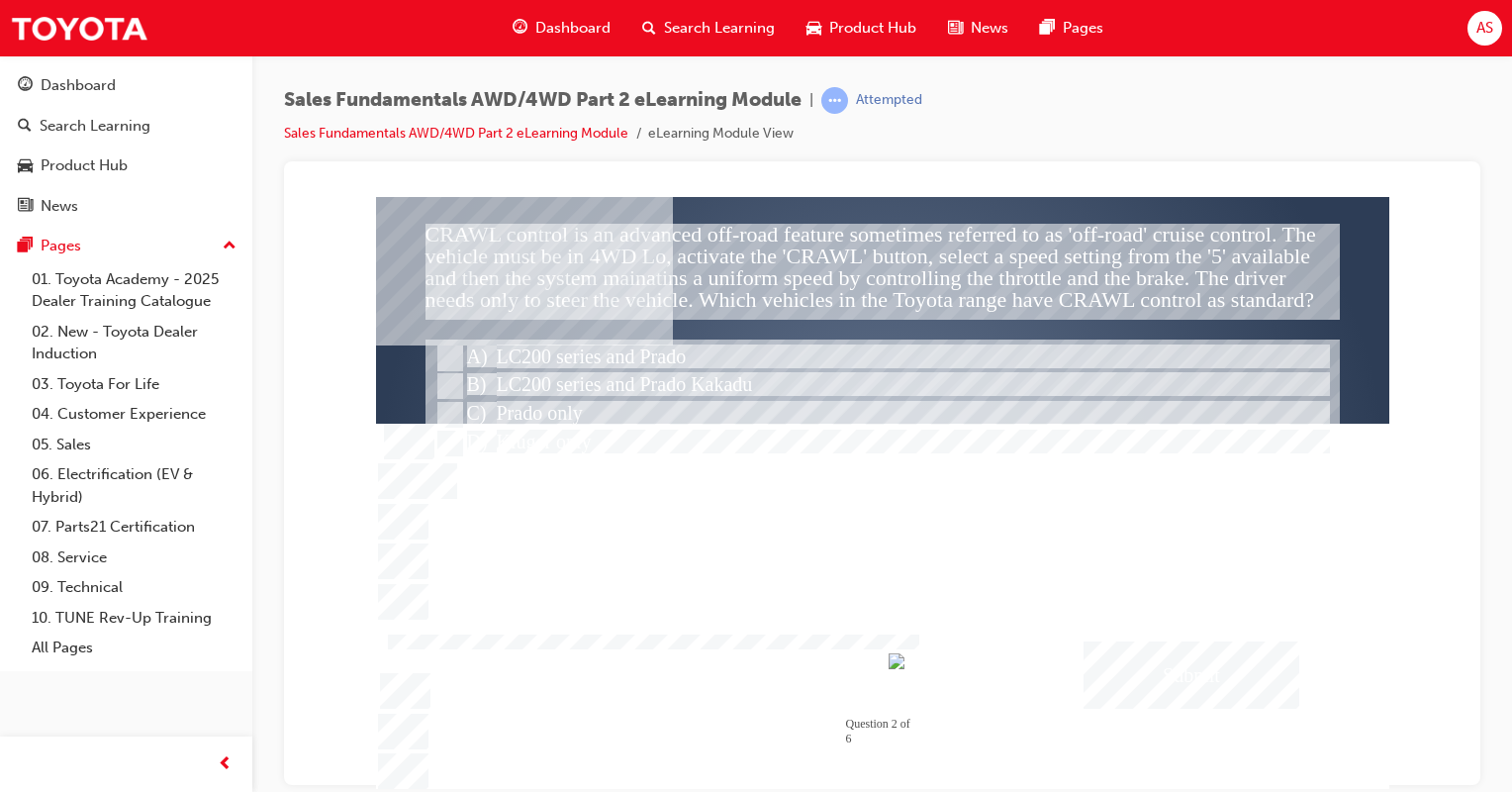 click at bounding box center [883, 510] 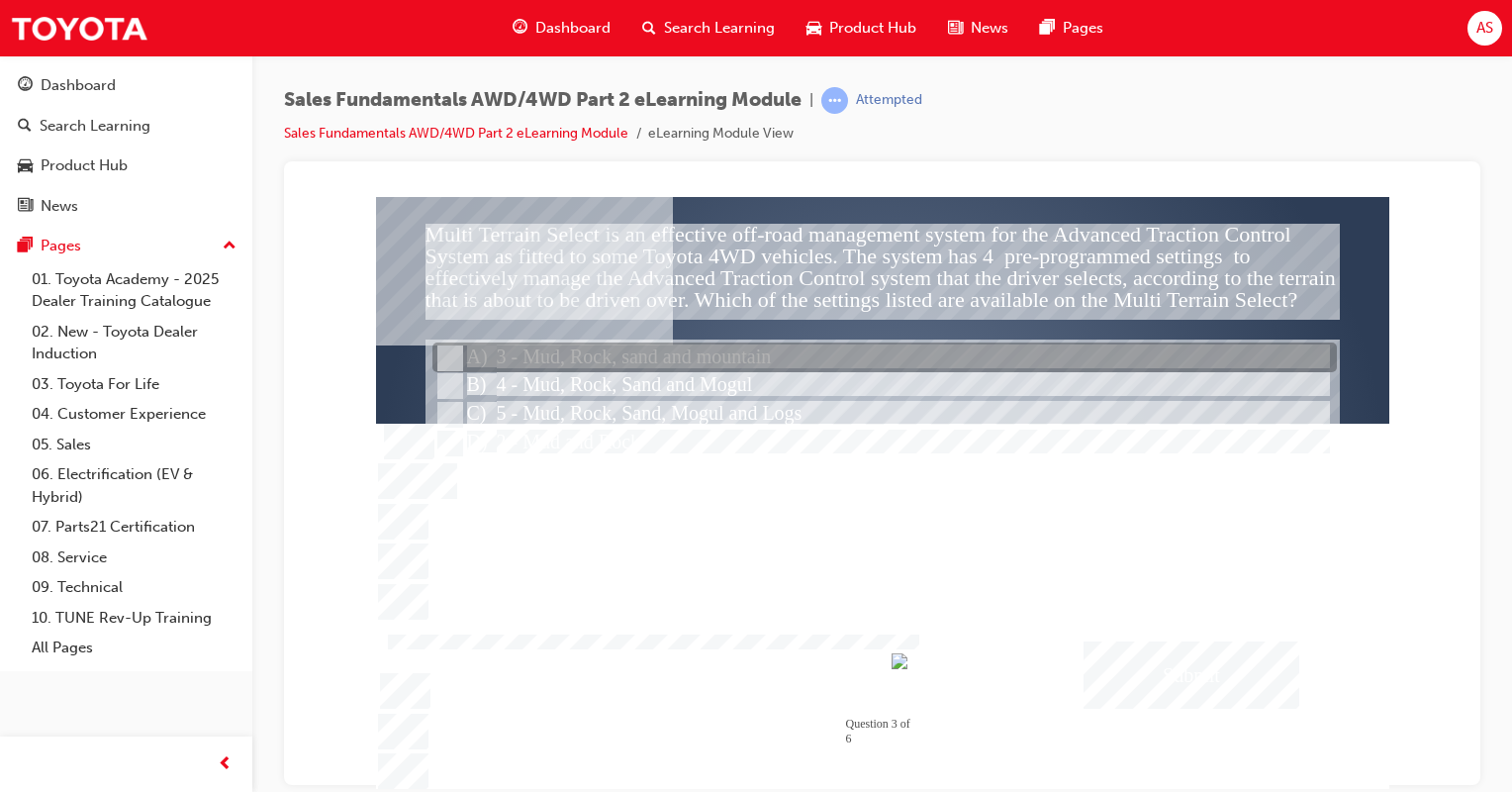 click at bounding box center (448, 358) 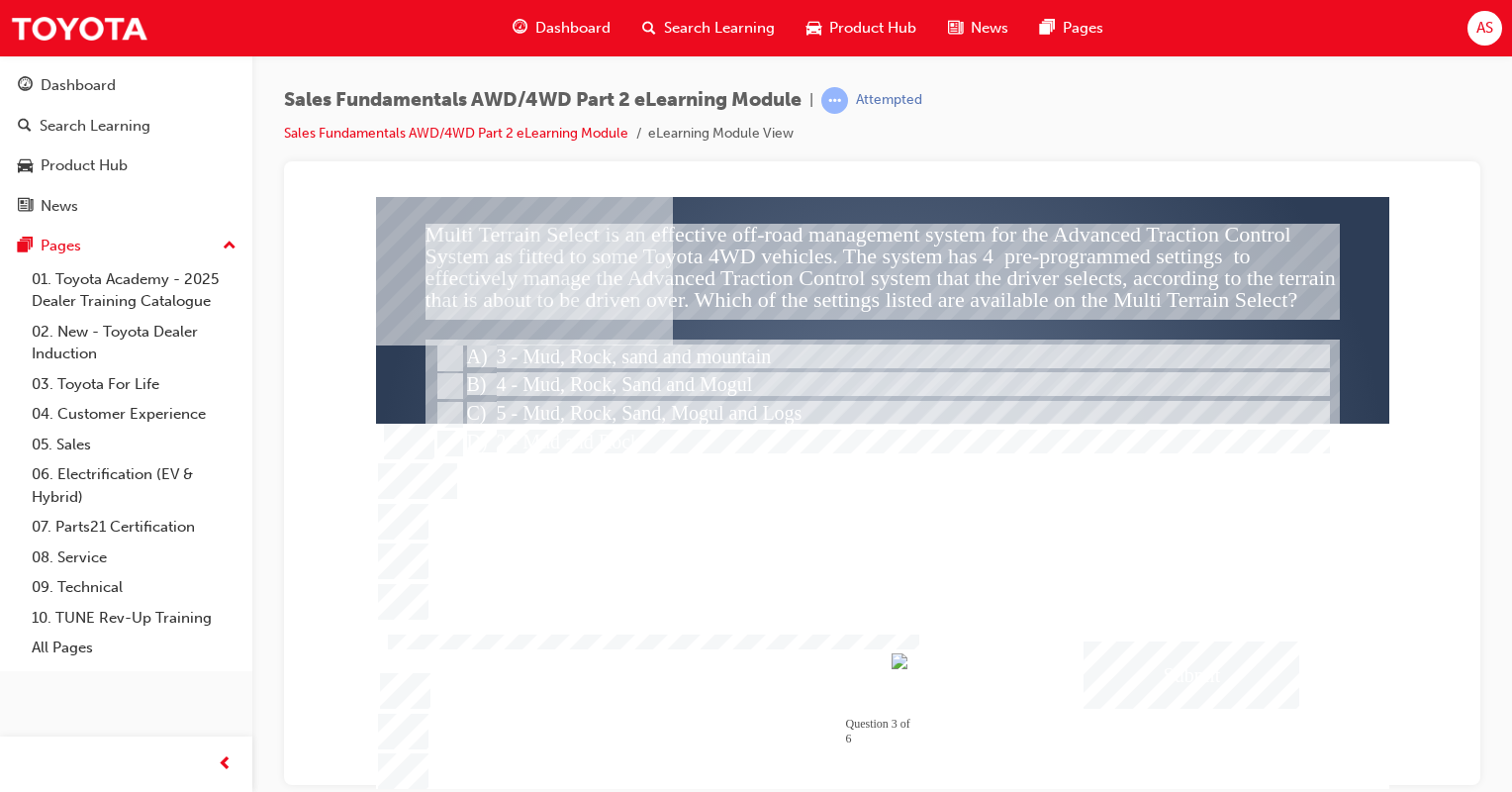 click at bounding box center (1191, 674) 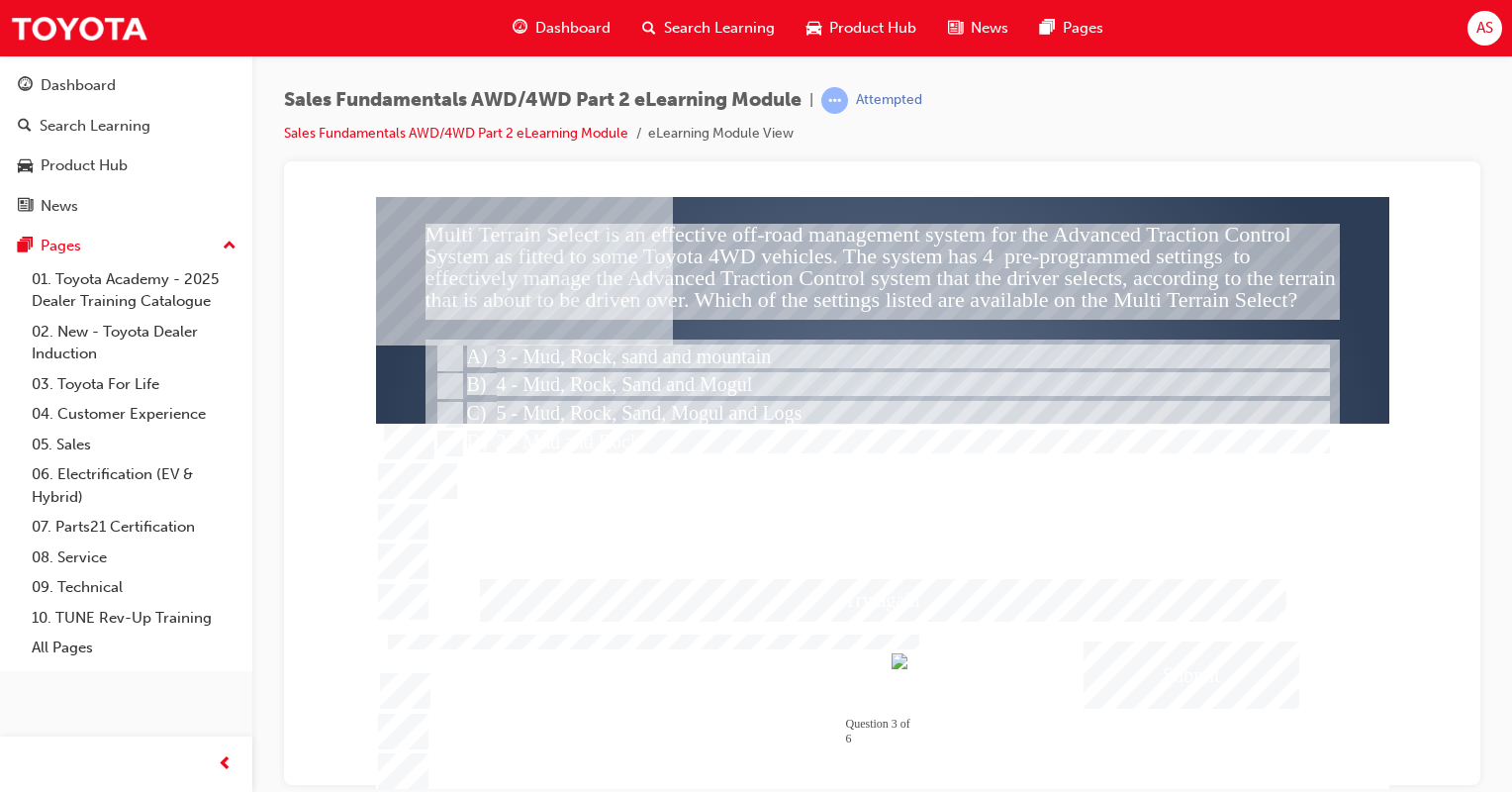 click at bounding box center (883, 492) 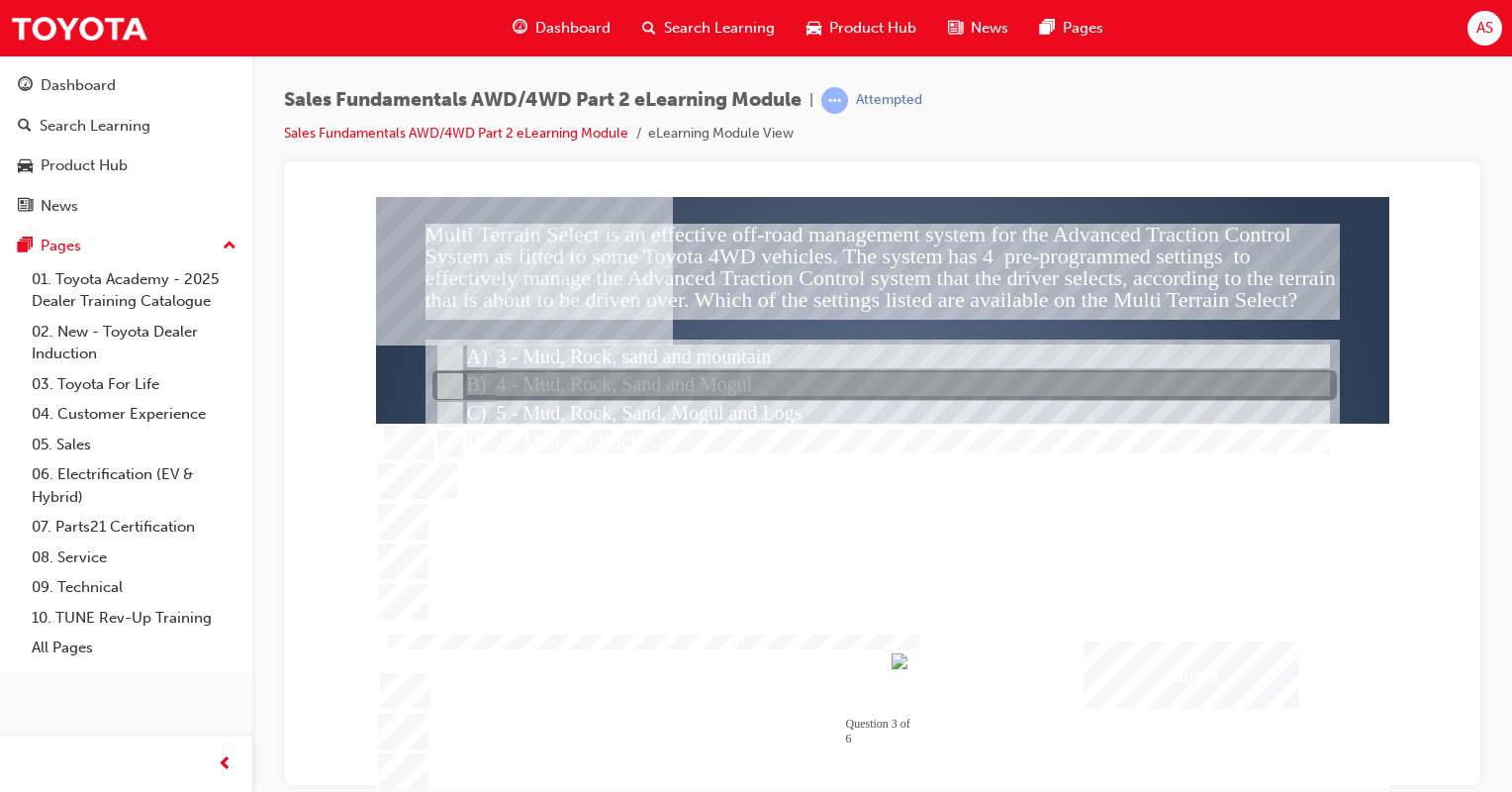 click at bounding box center (448, 386) 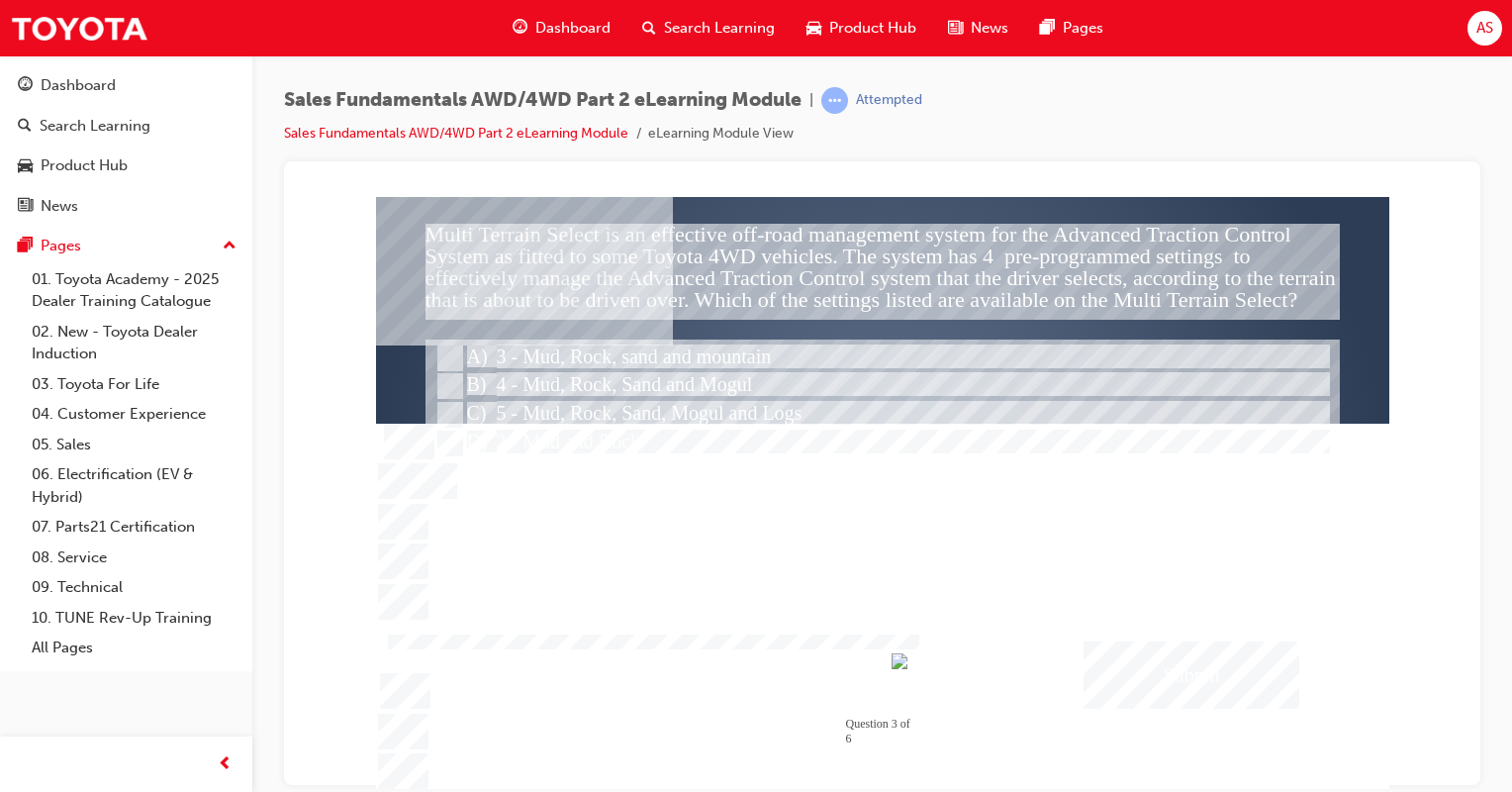 click at bounding box center [1191, 674] 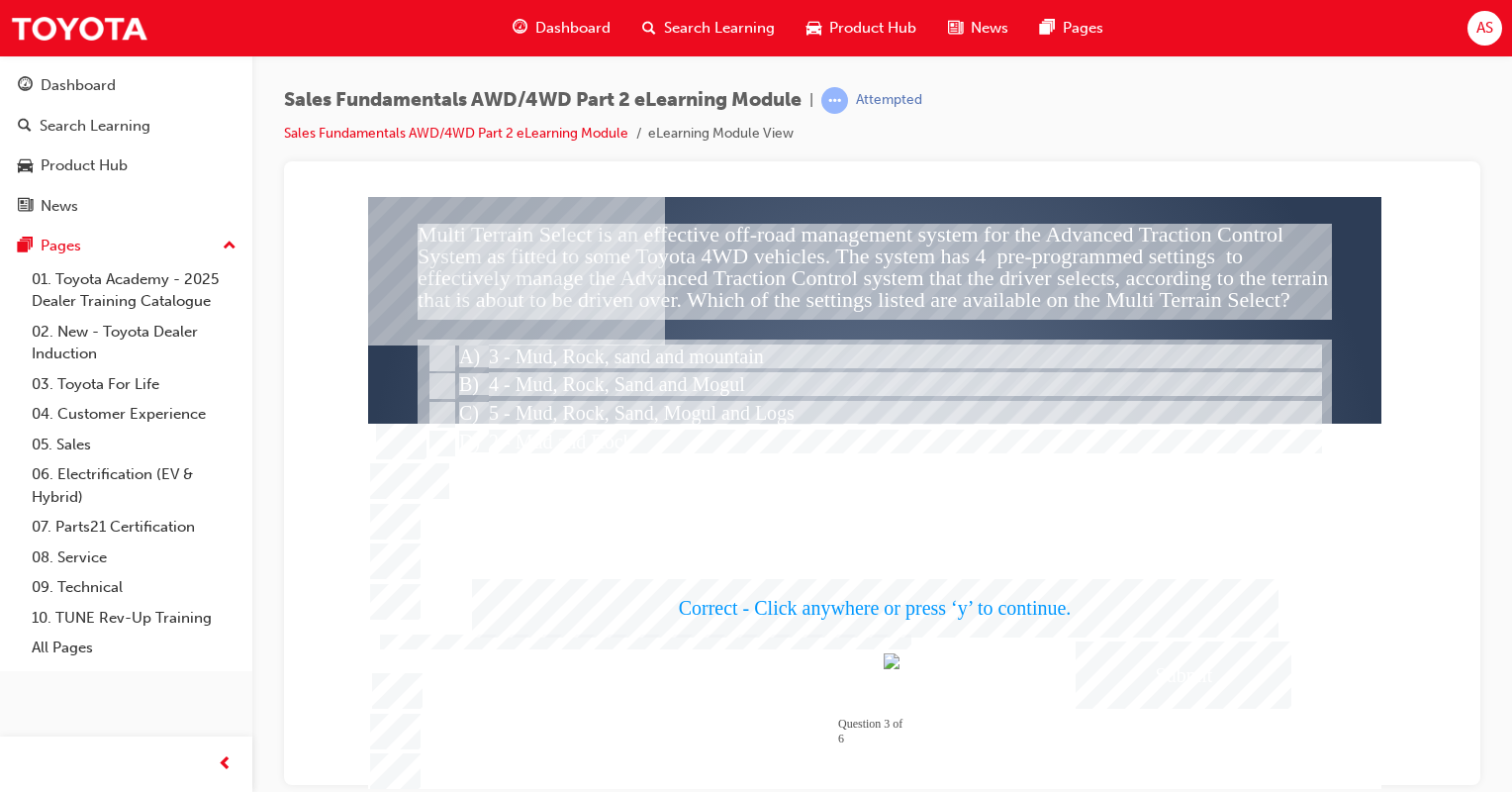 click at bounding box center [875, 492] 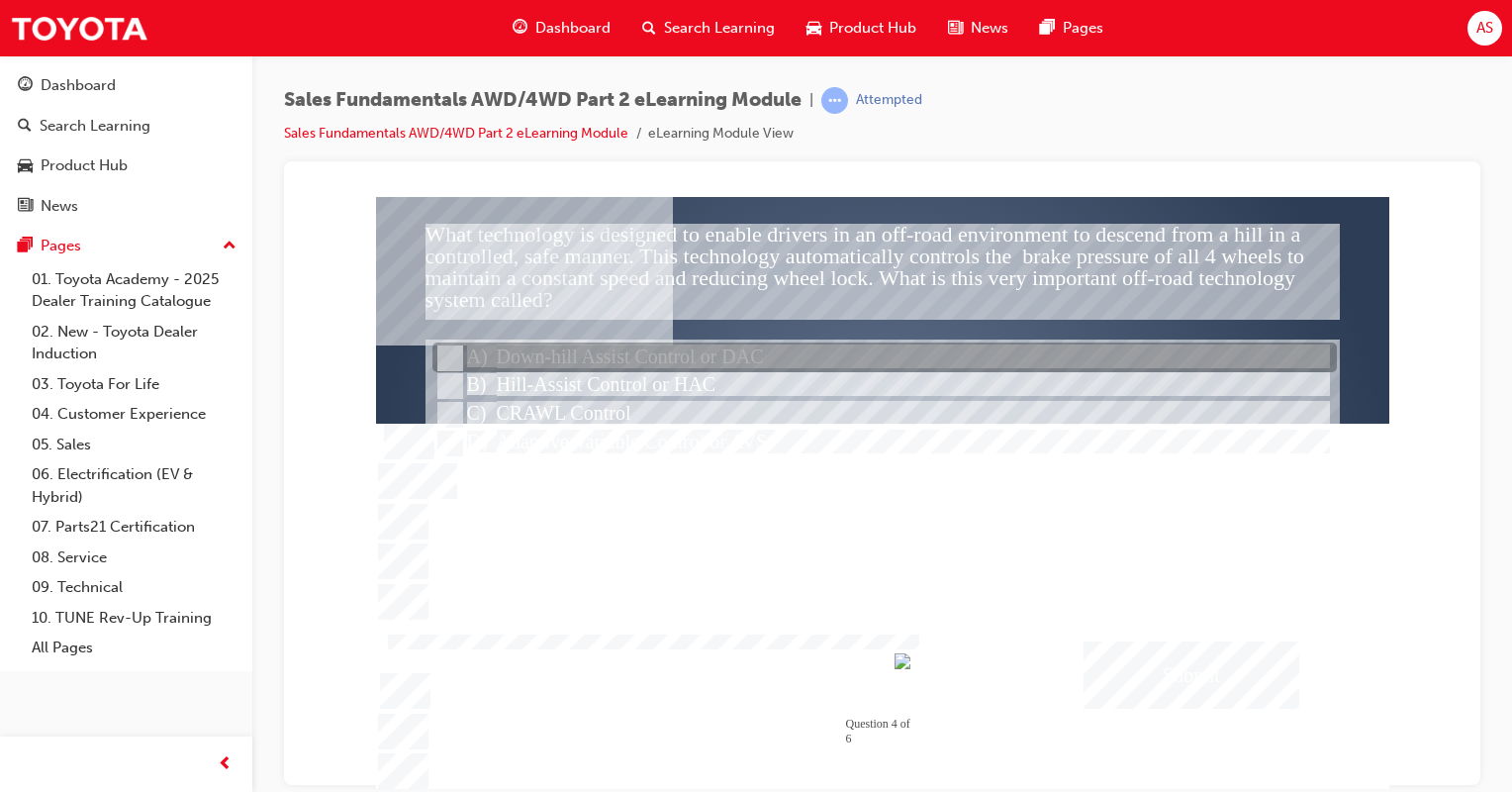 click at bounding box center [448, 358] 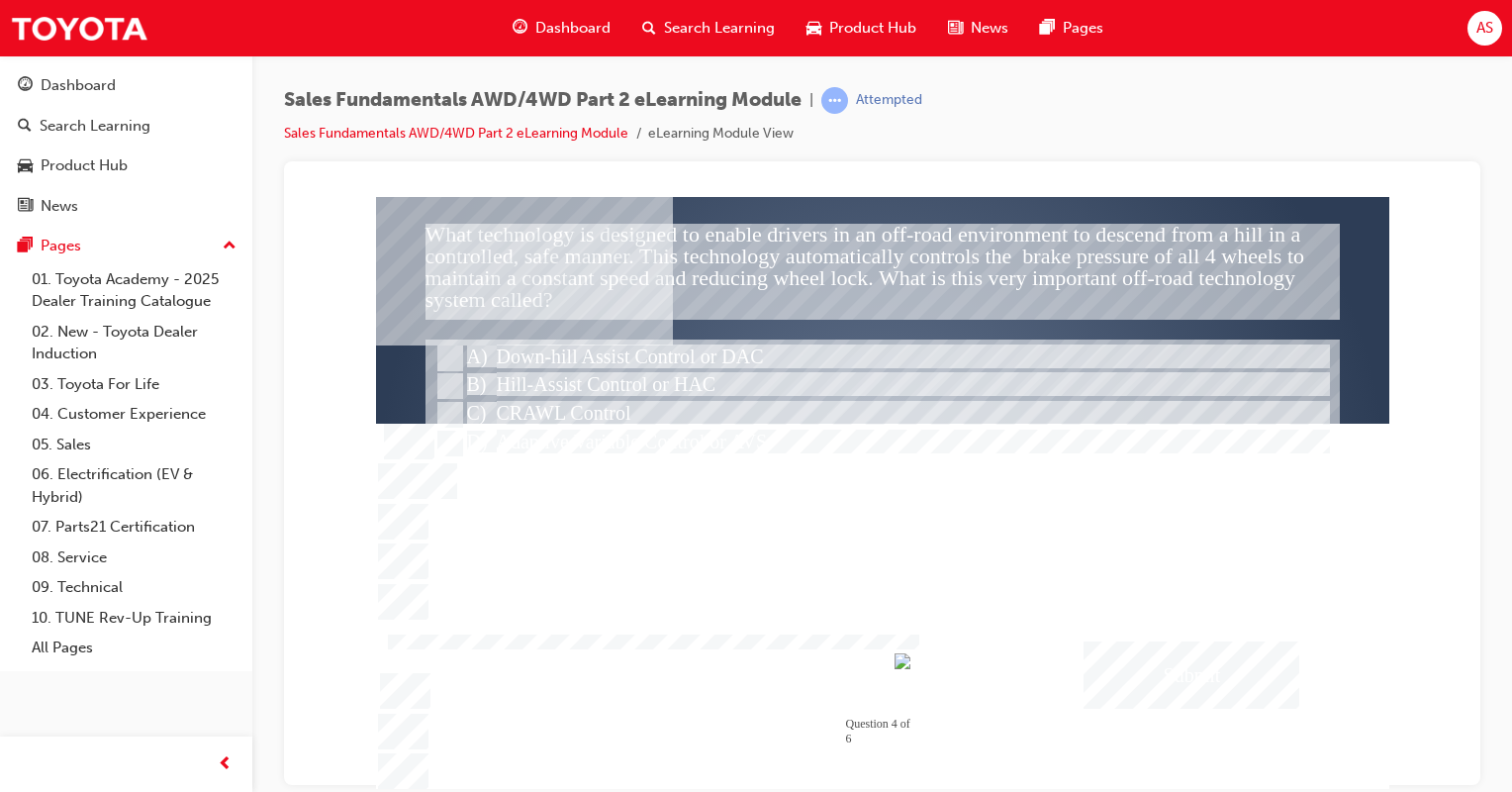 click at bounding box center (1191, 674) 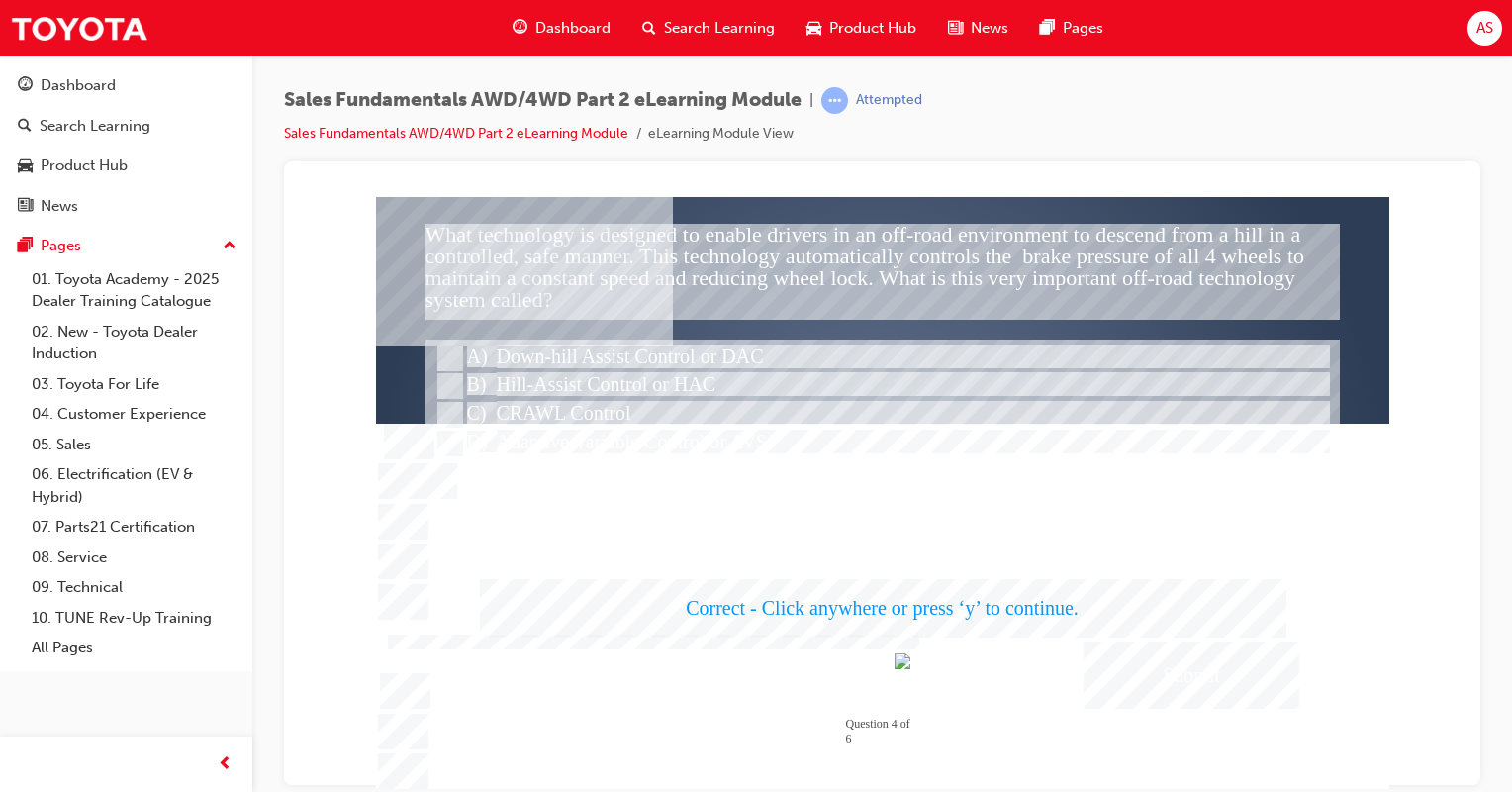 click at bounding box center [883, 492] 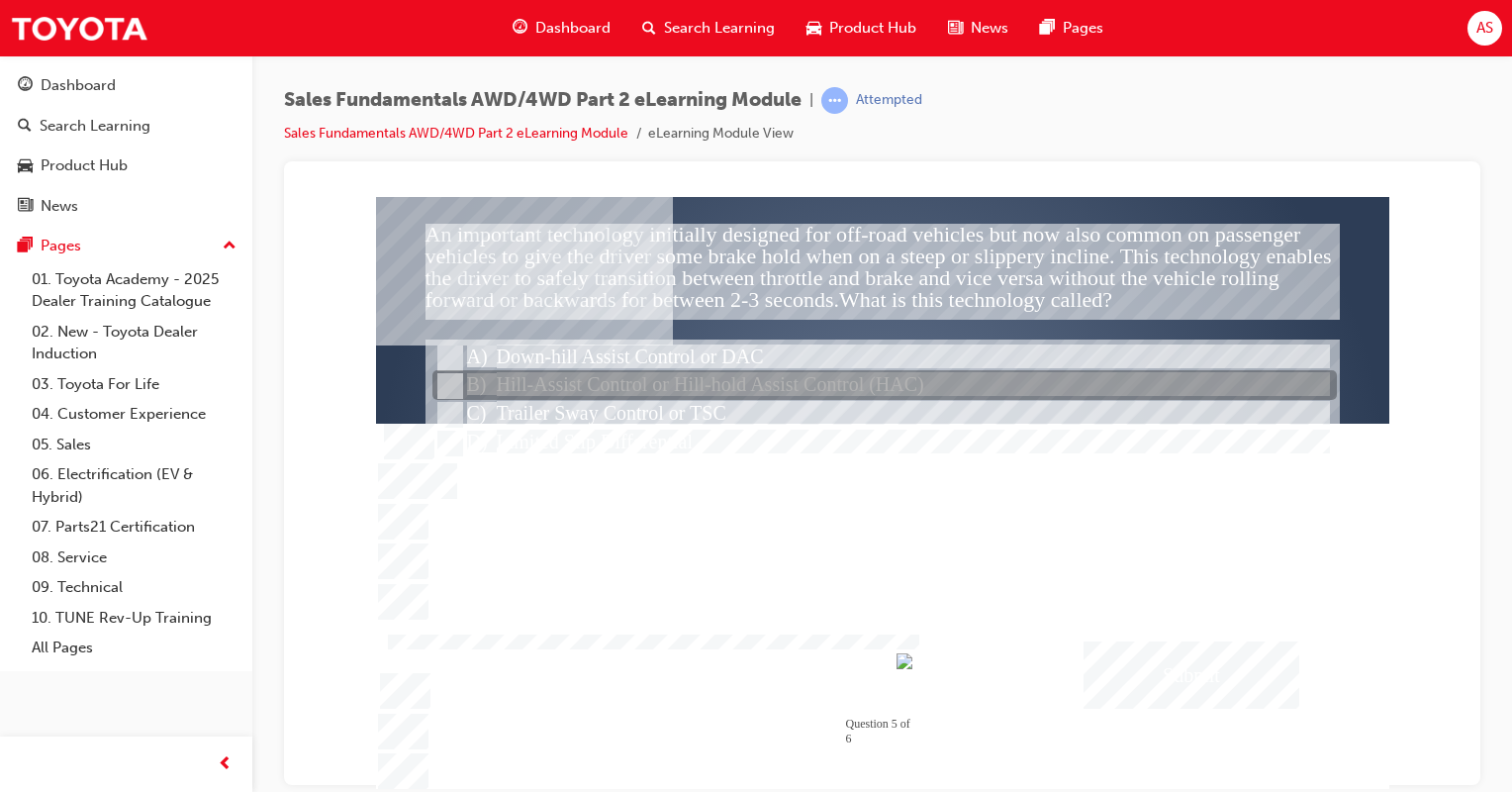 click at bounding box center (448, 386) 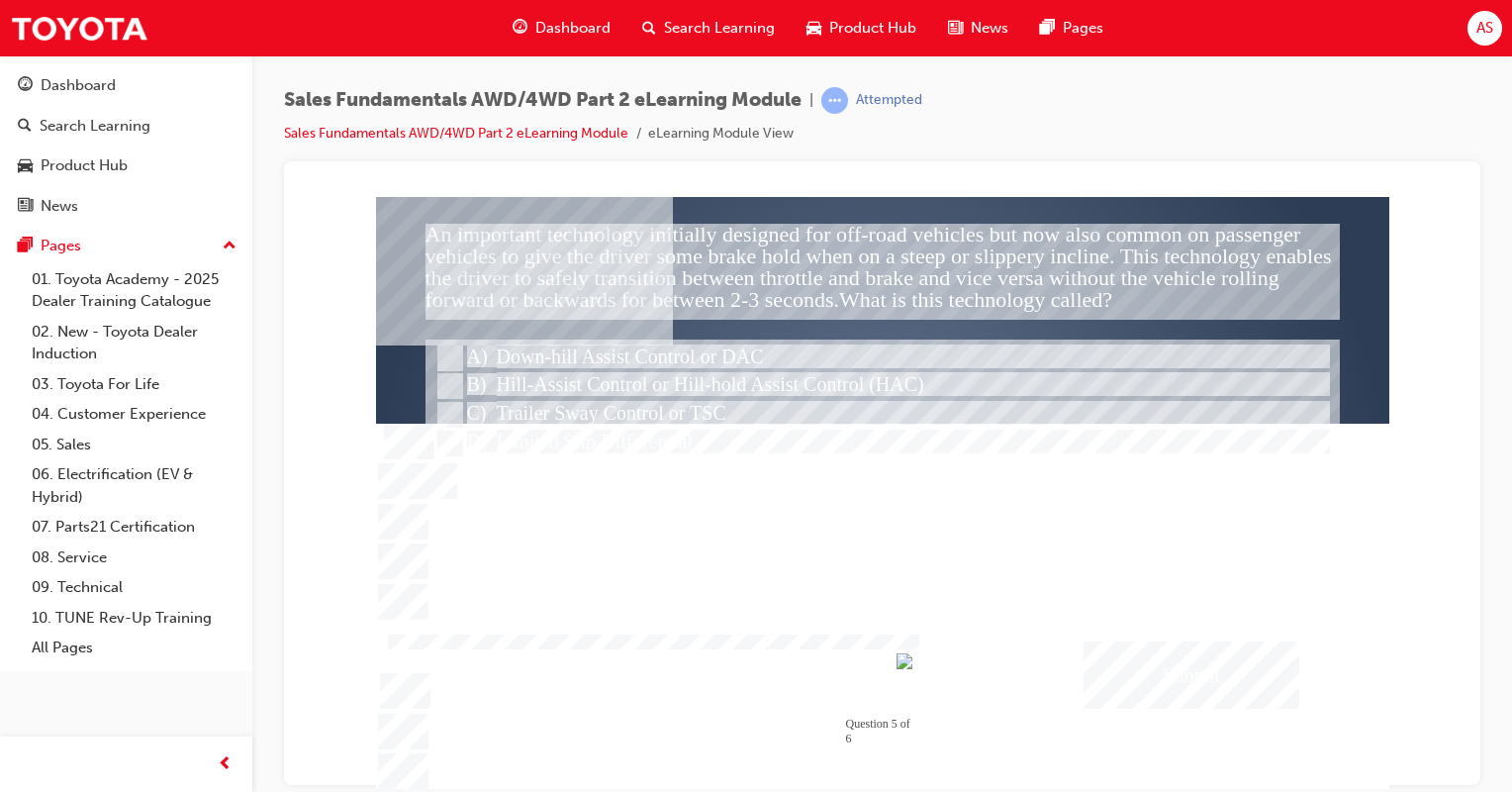 click at bounding box center (1191, 674) 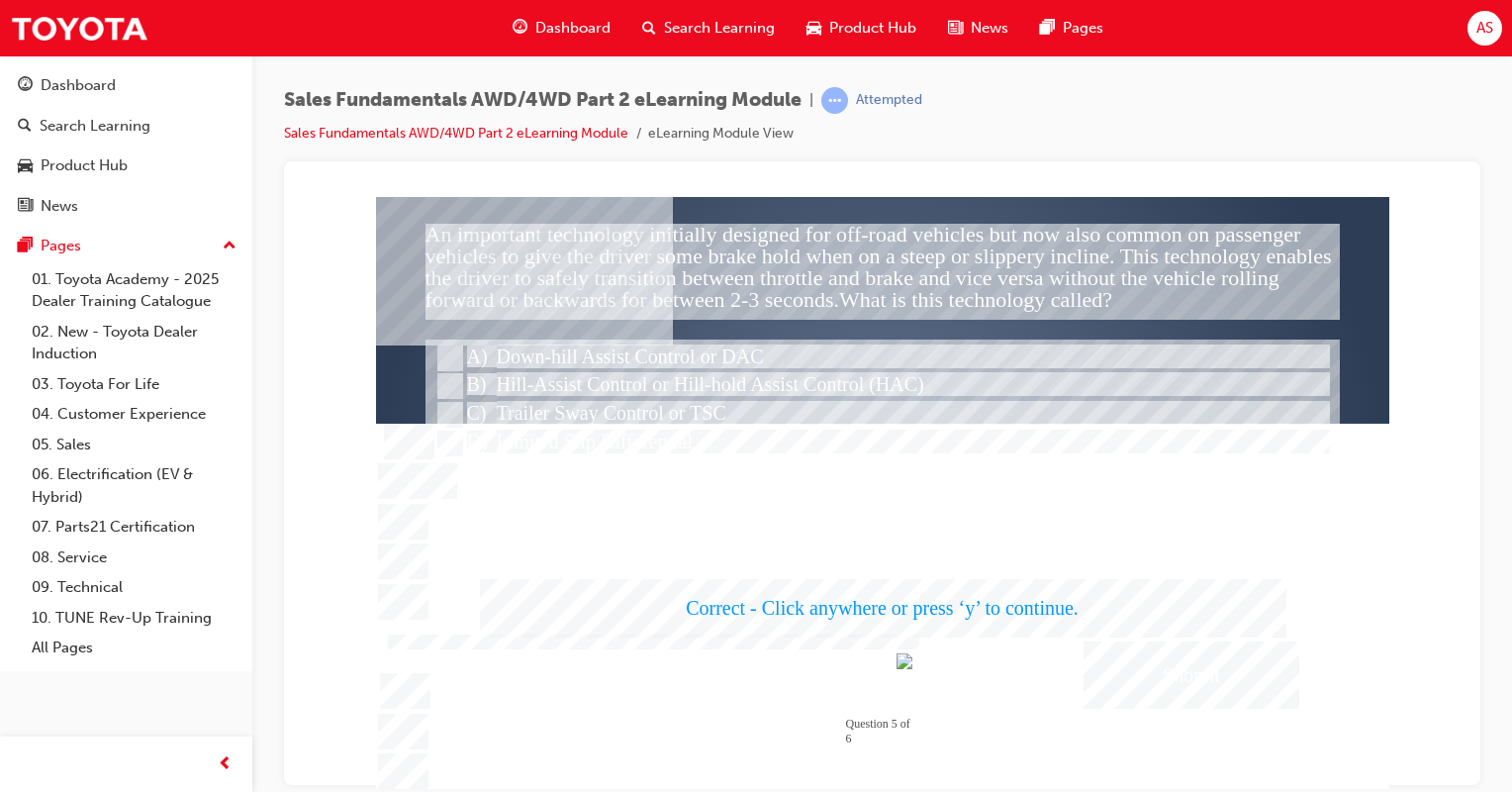 click at bounding box center [883, 492] 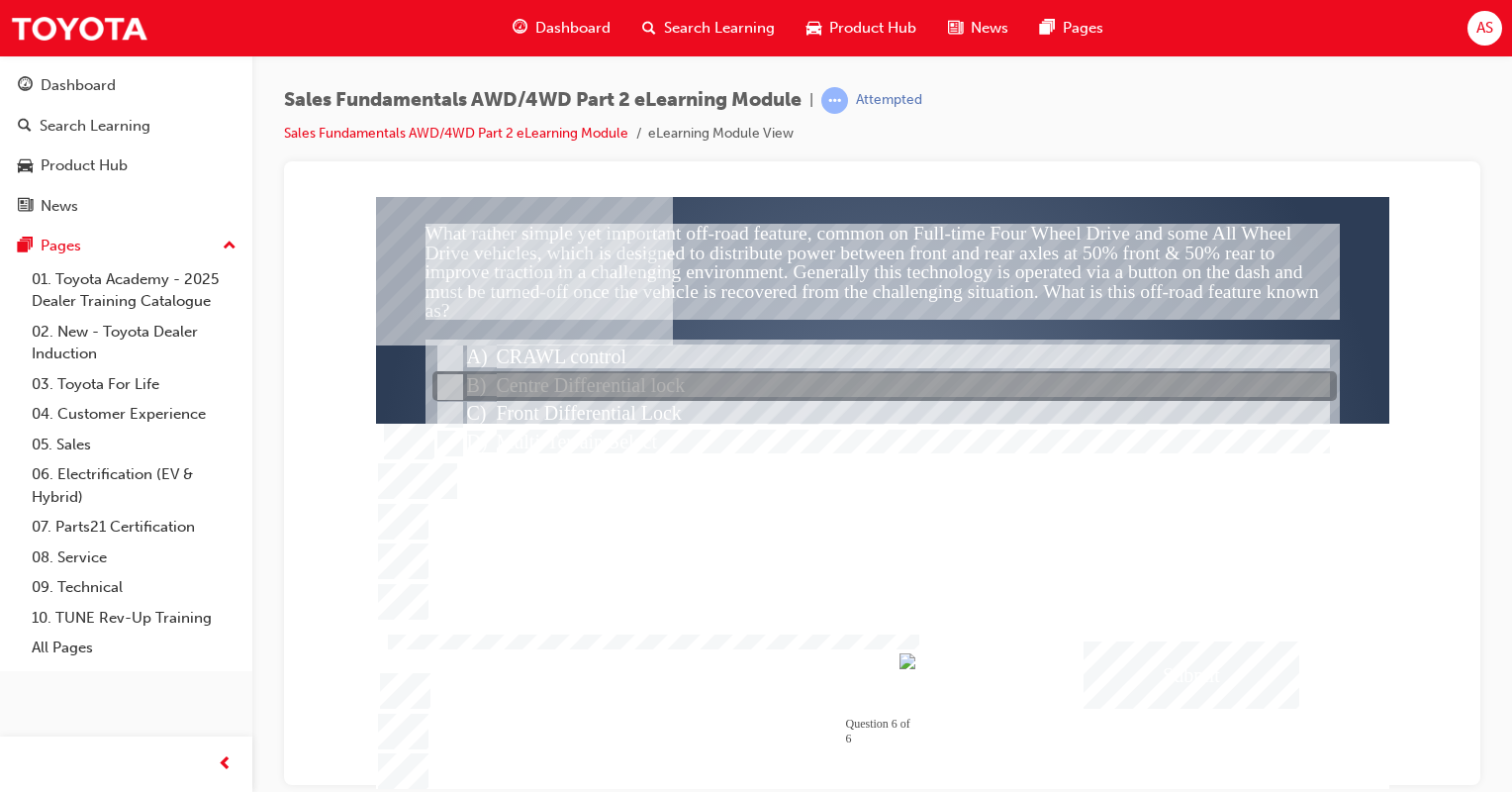 click at bounding box center (448, 387) 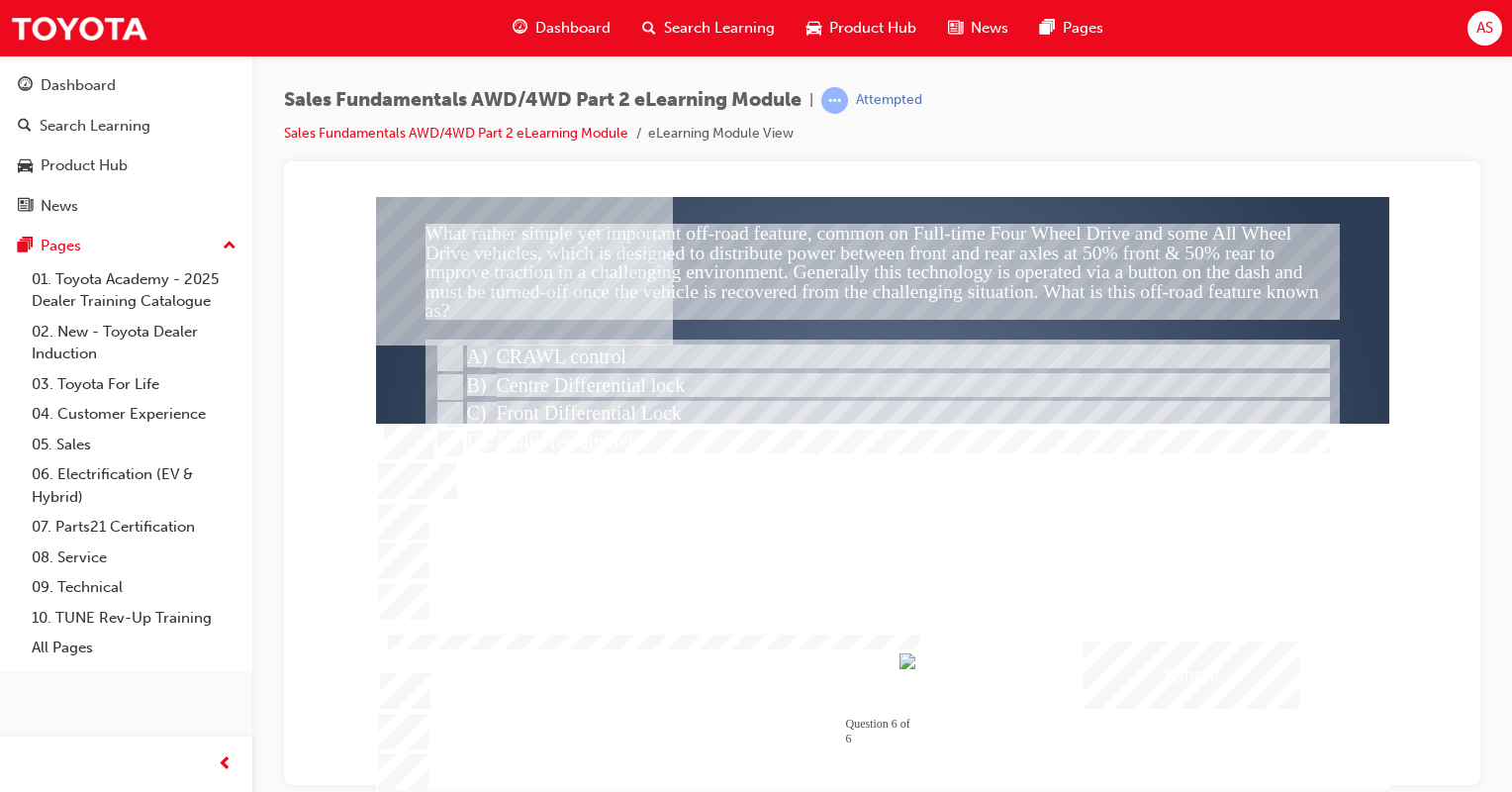click at bounding box center [1191, 674] 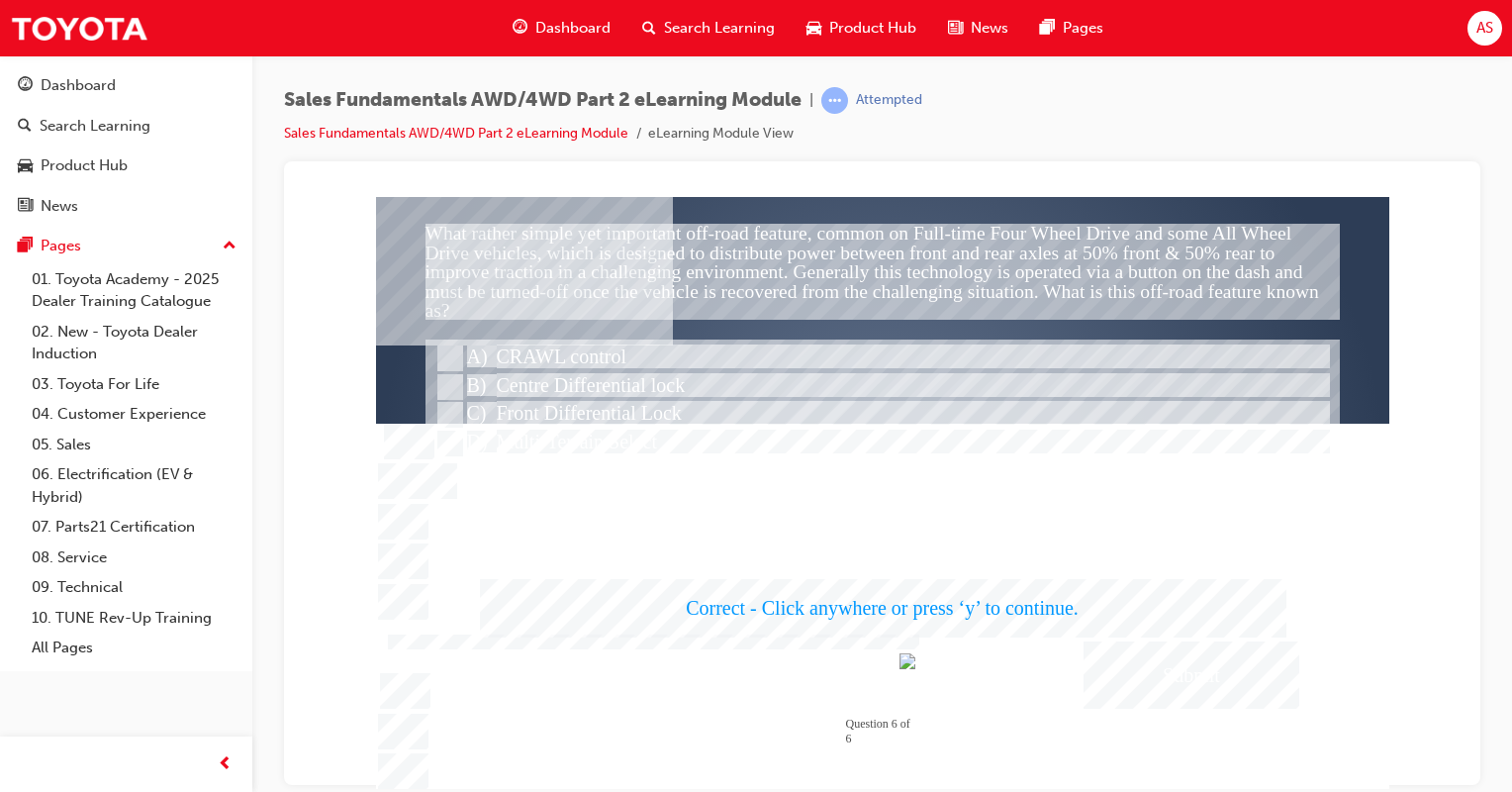 click at bounding box center (883, 492) 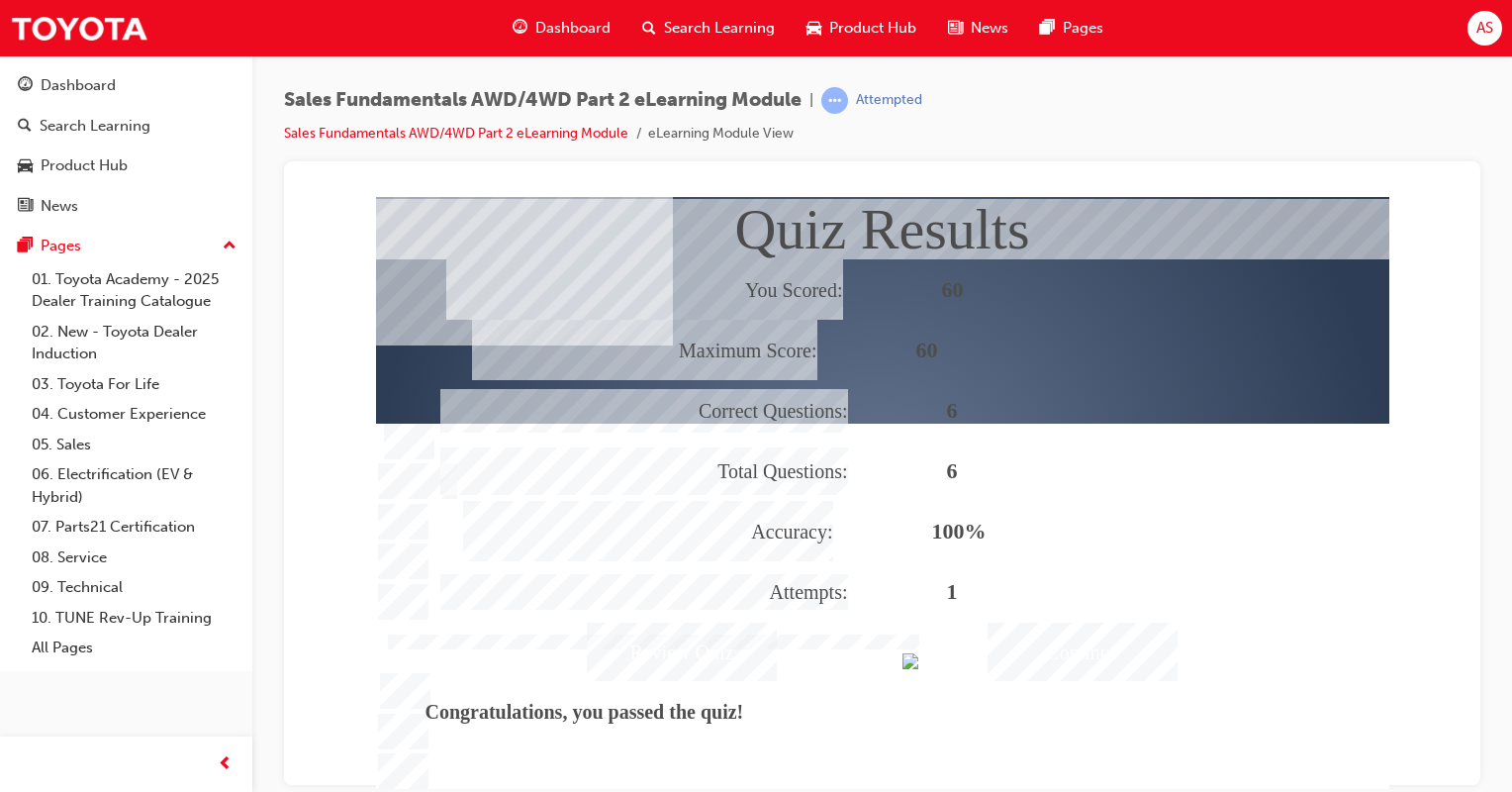 click at bounding box center [1083, 650] 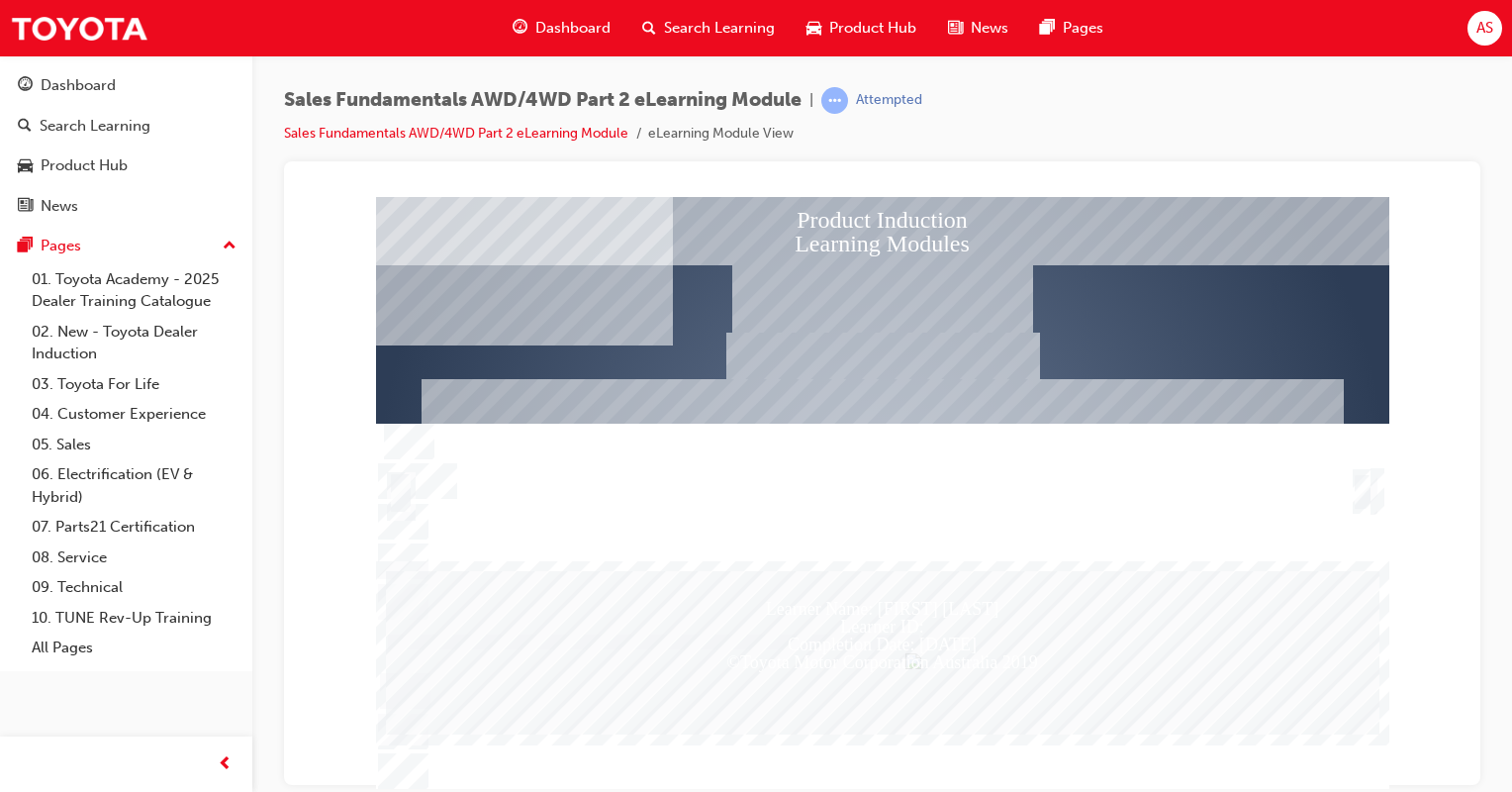 click at bounding box center (1363, 491) 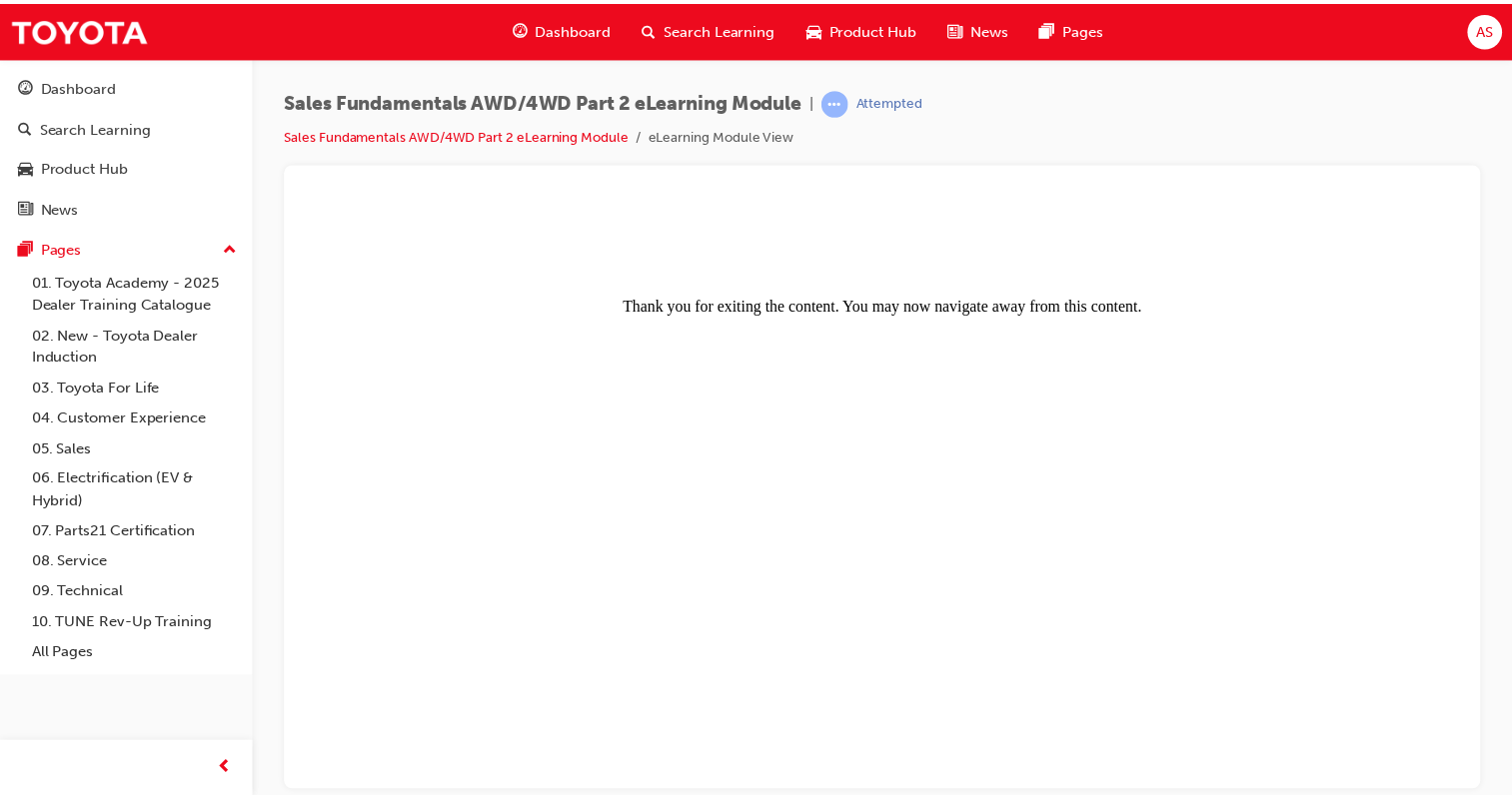 scroll, scrollTop: 0, scrollLeft: 0, axis: both 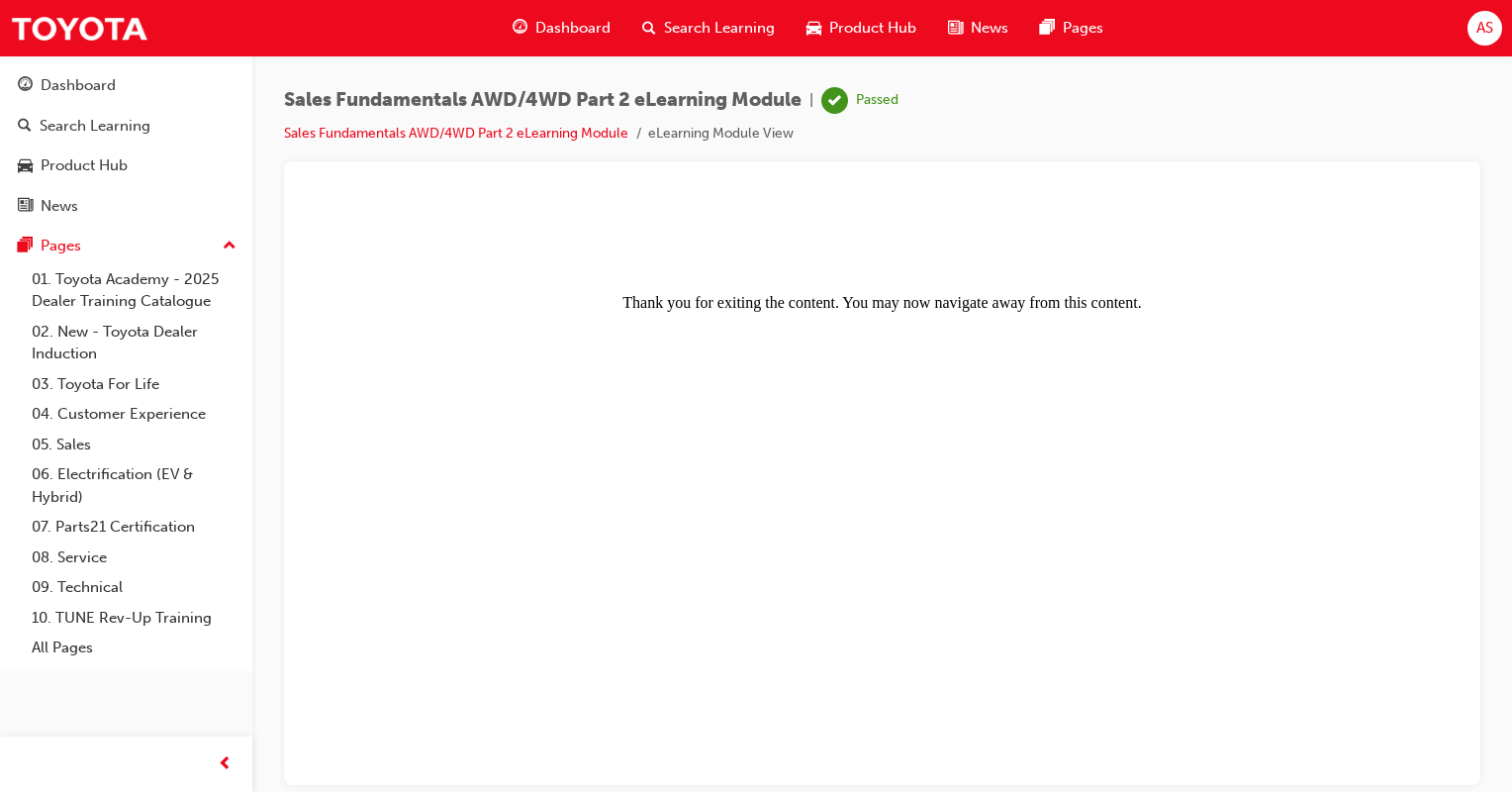 click on "Dashboard" at bounding box center (573, 28) 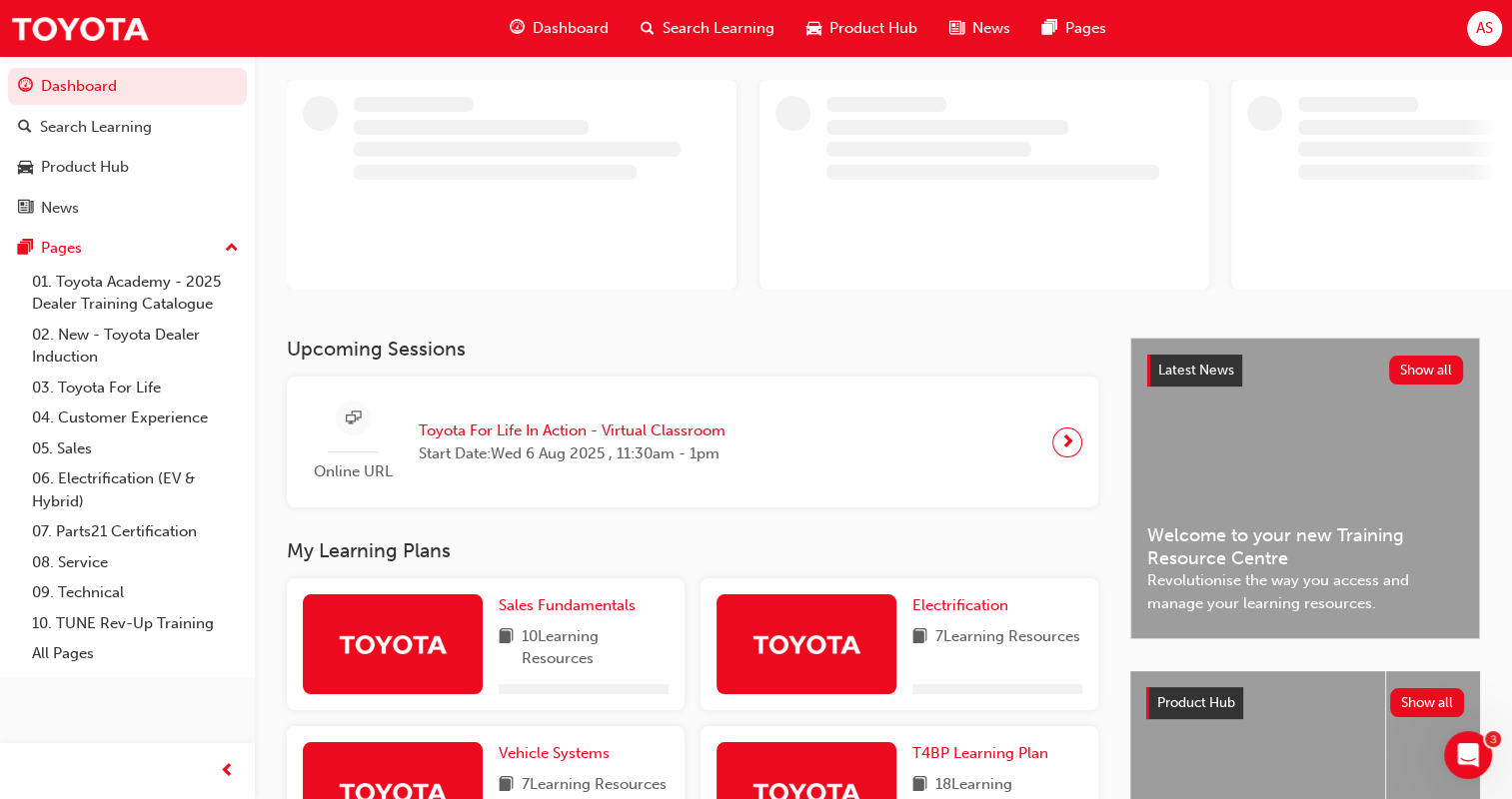 scroll, scrollTop: 300, scrollLeft: 0, axis: vertical 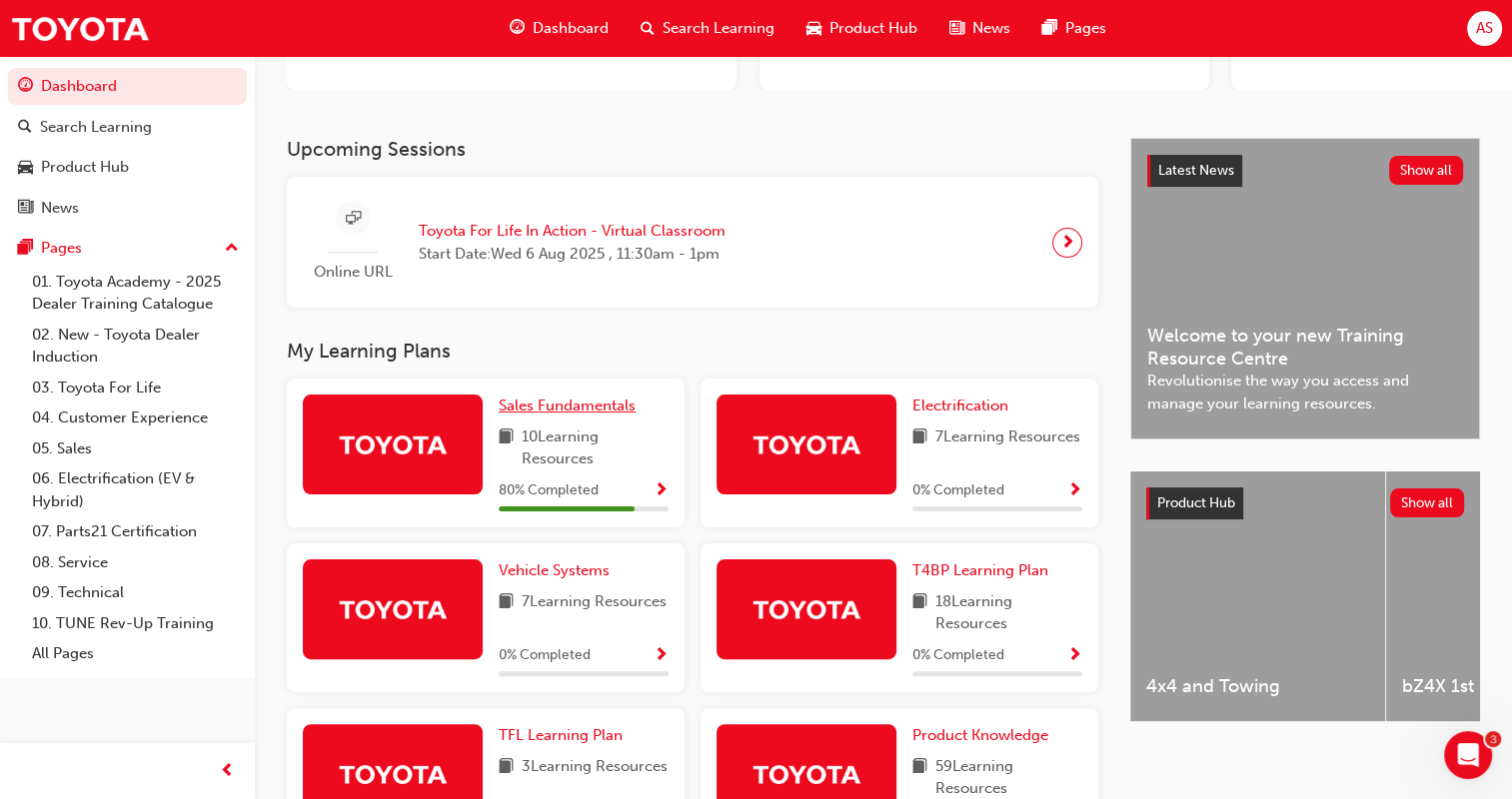click on "Upcoming Sessions Online URL Toyota For Life In Action - Virtual Classroom Start Date:  Wed 6 Aug 2025 , 11:30am - 1pm My Learning Plans  Sales Fundamentals 10  Learning Resources 80 % Completed Electrification 7  Learning Resources 0 % Completed Vehicle Systems  7  Learning Resources 0 % Completed T4BP Learning Plan 18  Learning Resources 0 % Completed TFL Learning Plan 3  Learning Resources 33 % Completed Product Knowledge  59  Learning Resources 0 % Completed Value Chain 8  Learning Resources 'OWAF' Pathway to Purchase Training 8  Learning Resources Introduction to Toyota Learning Plan 8  Learning Resources" at bounding box center [709, 669] 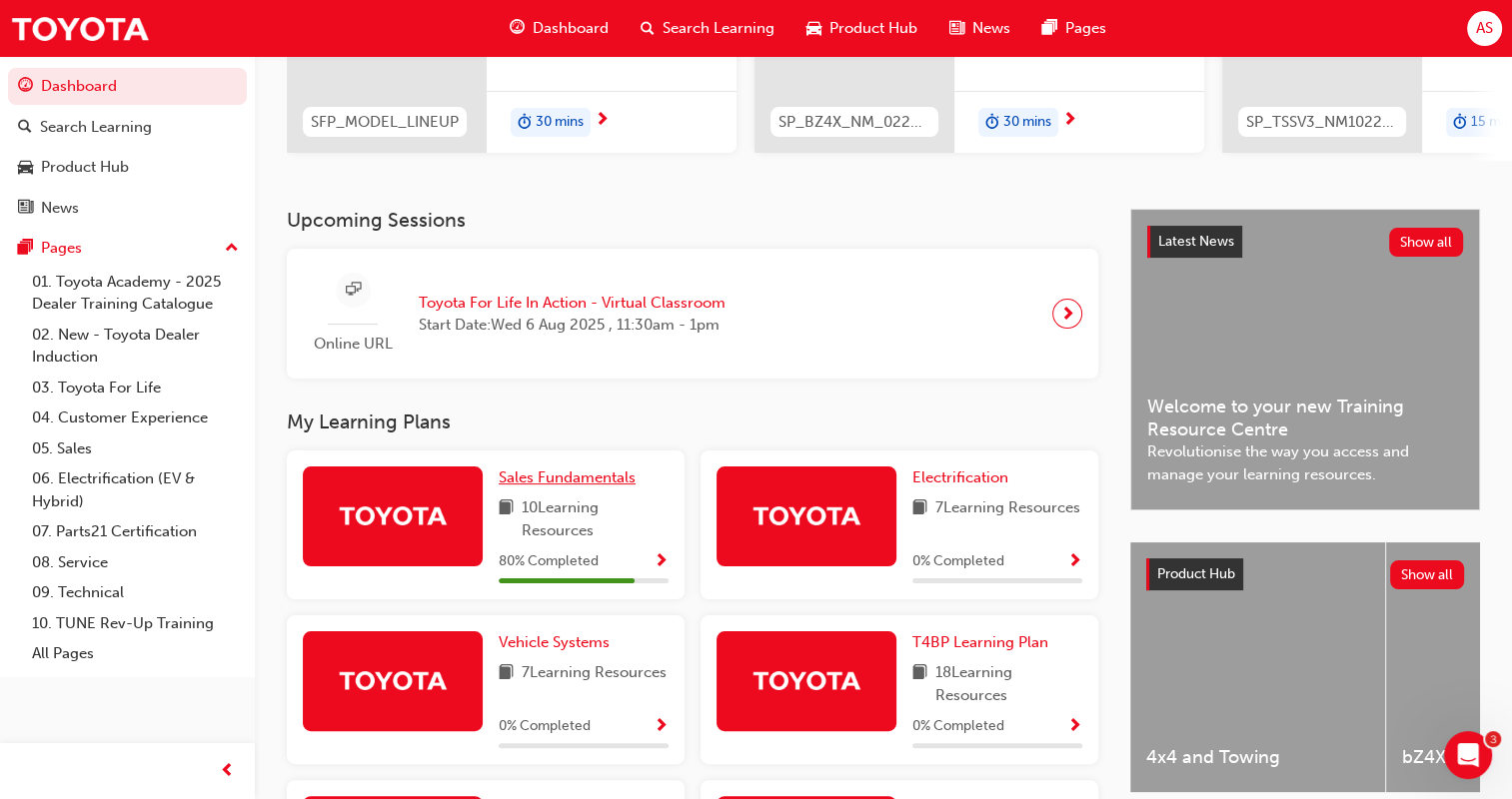 click on "Sales Fundamentals" at bounding box center (567, 477) 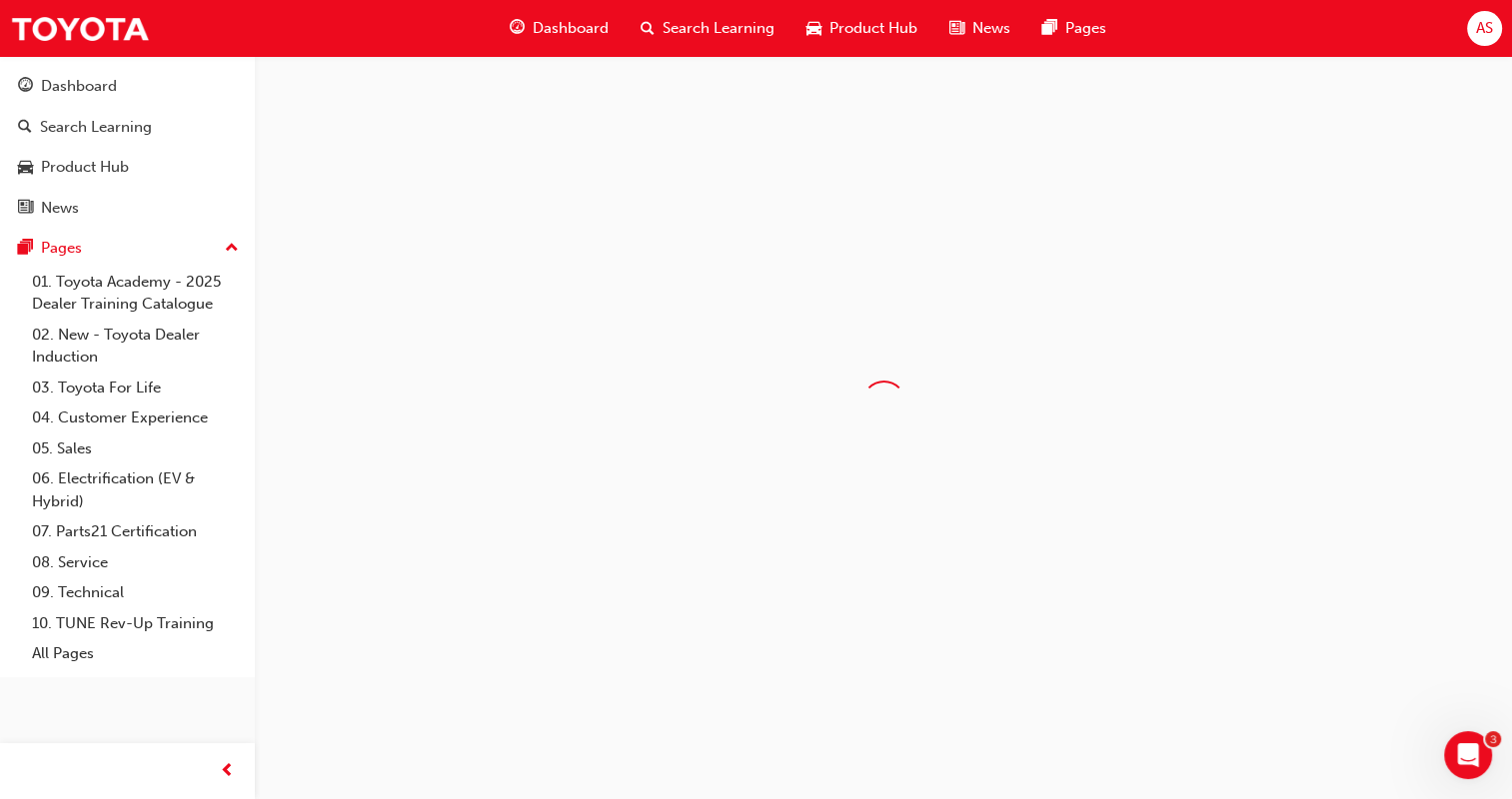 scroll, scrollTop: 0, scrollLeft: 0, axis: both 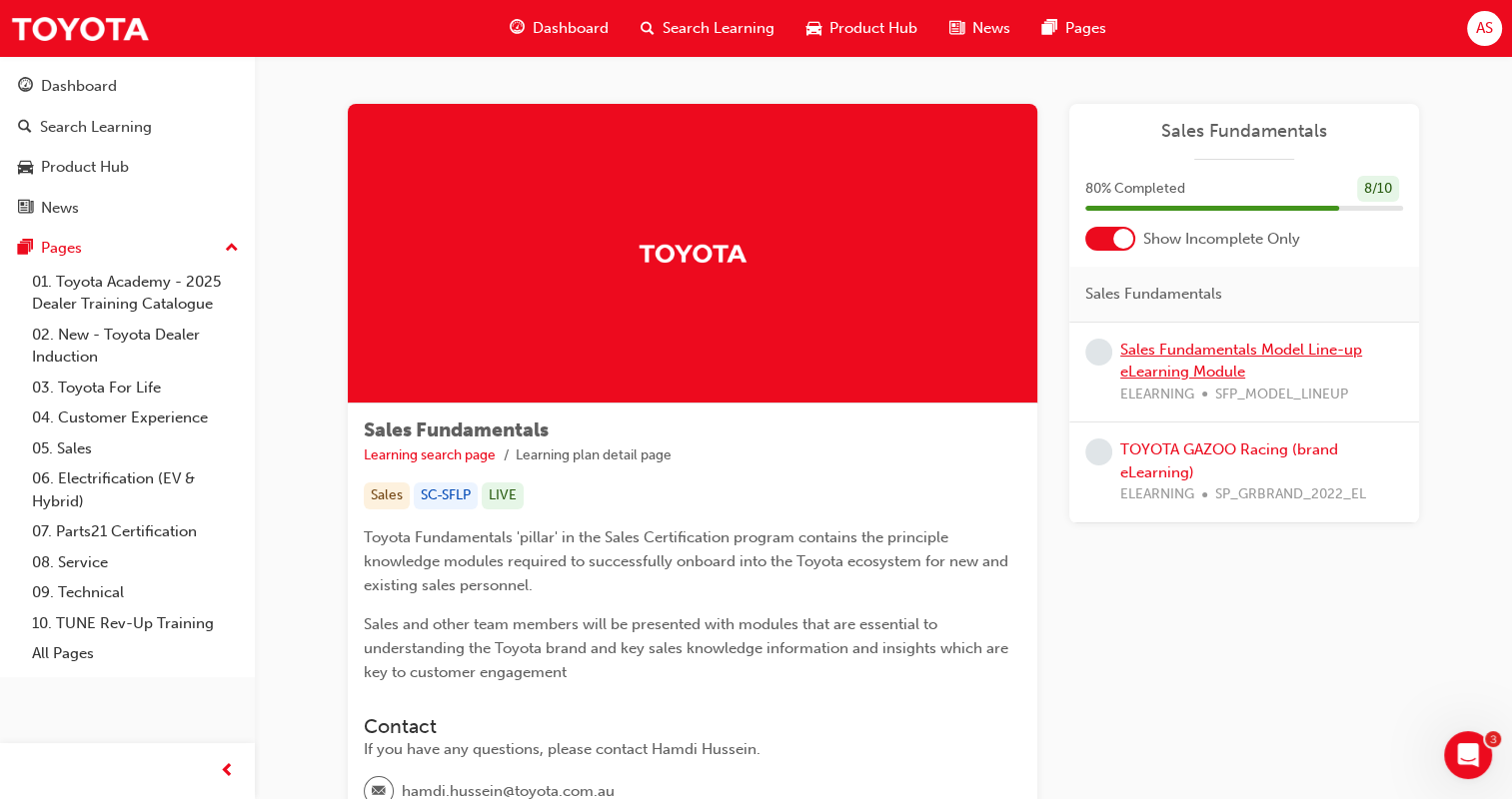 click on "Sales Fundamentals Model Line-up eLearning Module" at bounding box center [1241, 361] 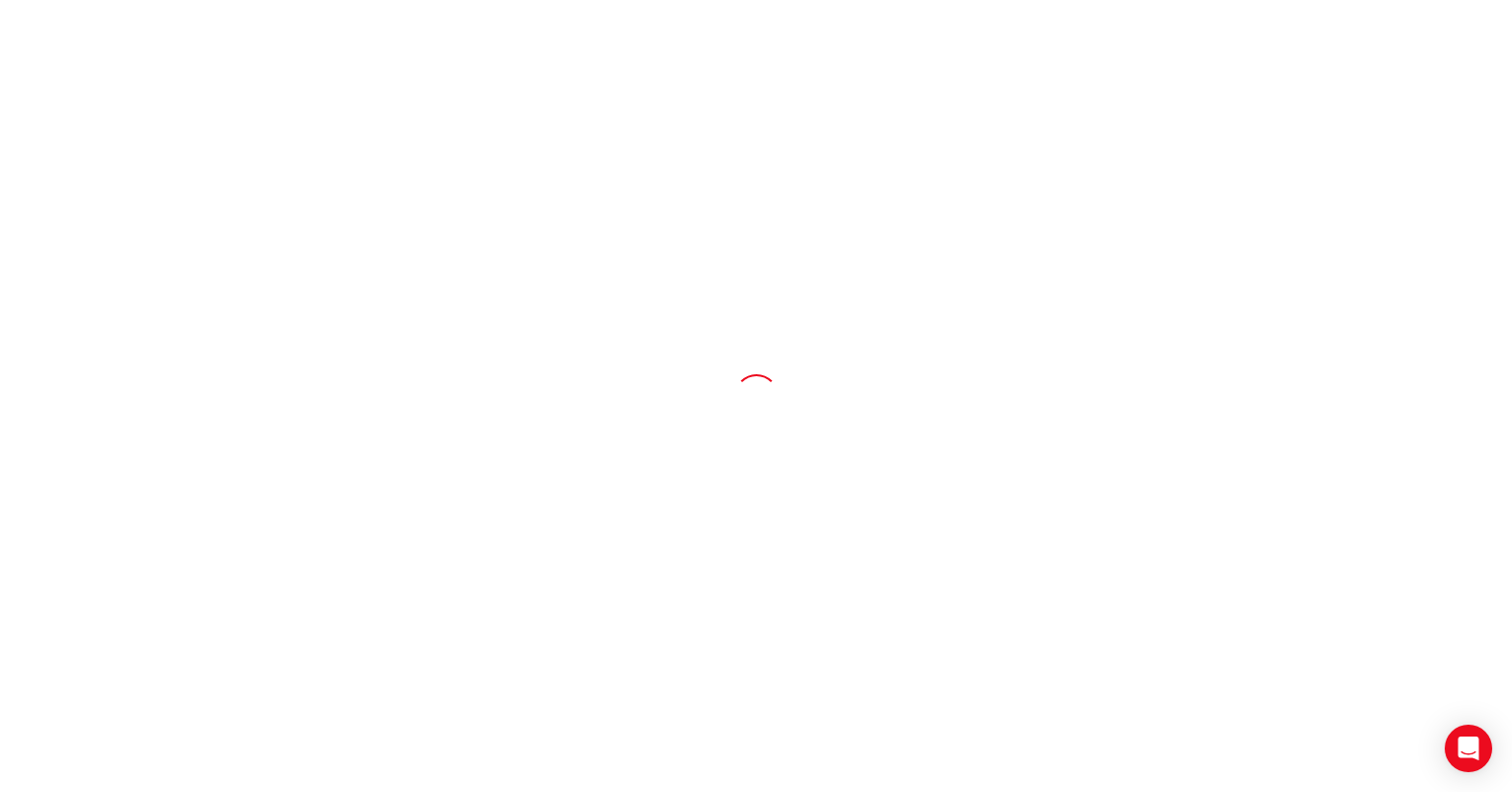 scroll, scrollTop: 0, scrollLeft: 0, axis: both 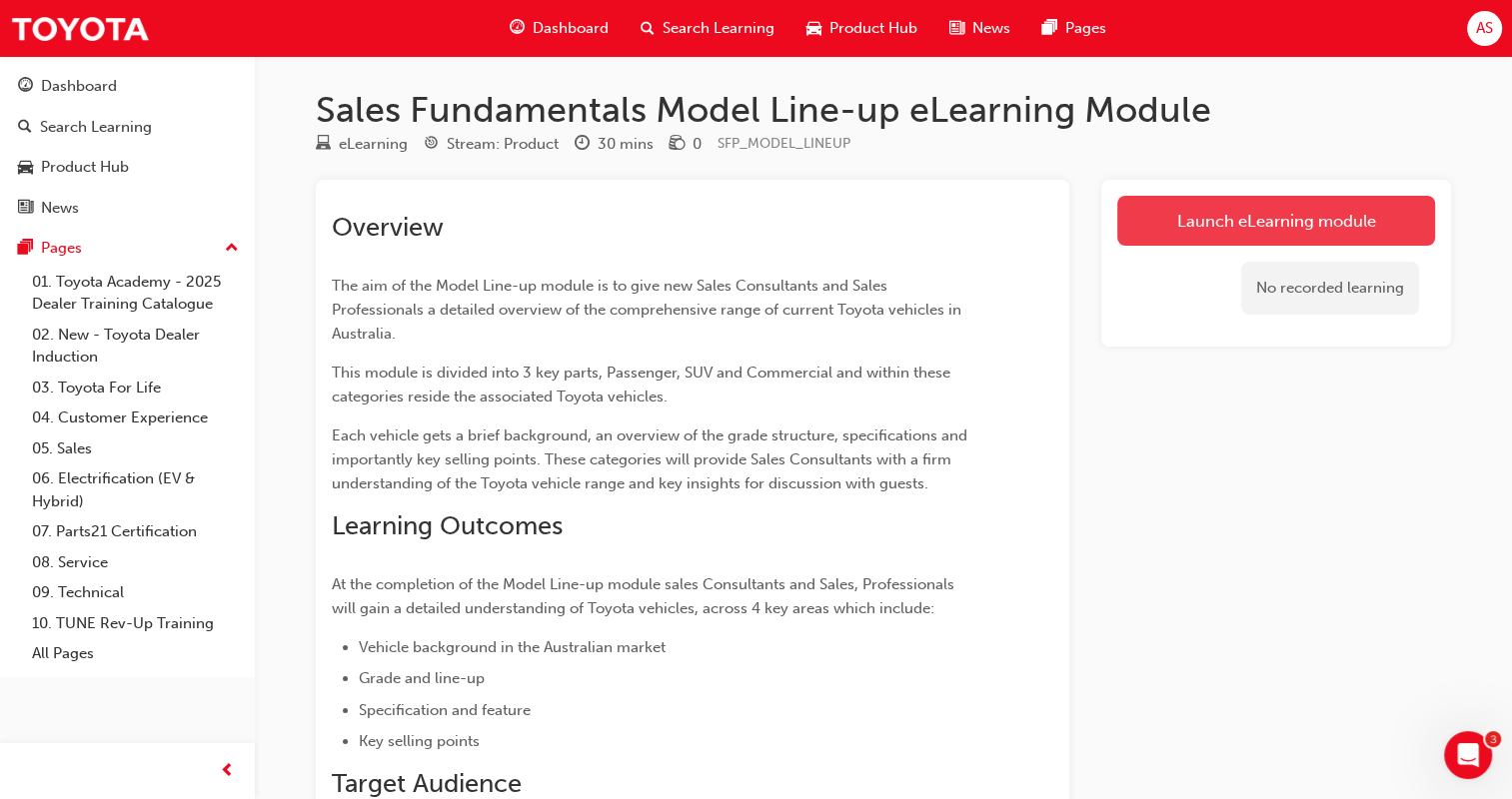 click on "Launch eLearning module" at bounding box center (1276, 221) 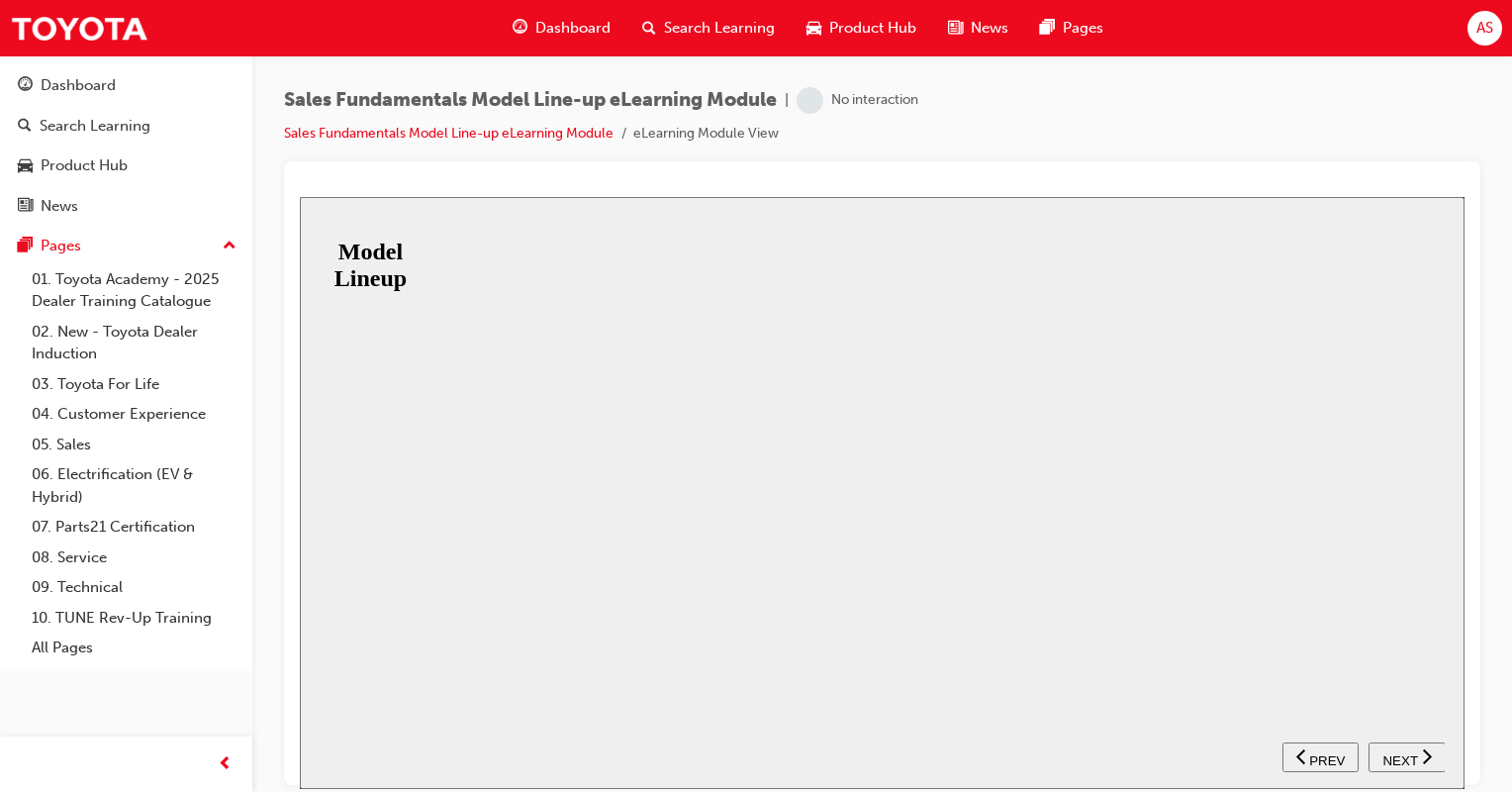 scroll, scrollTop: 0, scrollLeft: 0, axis: both 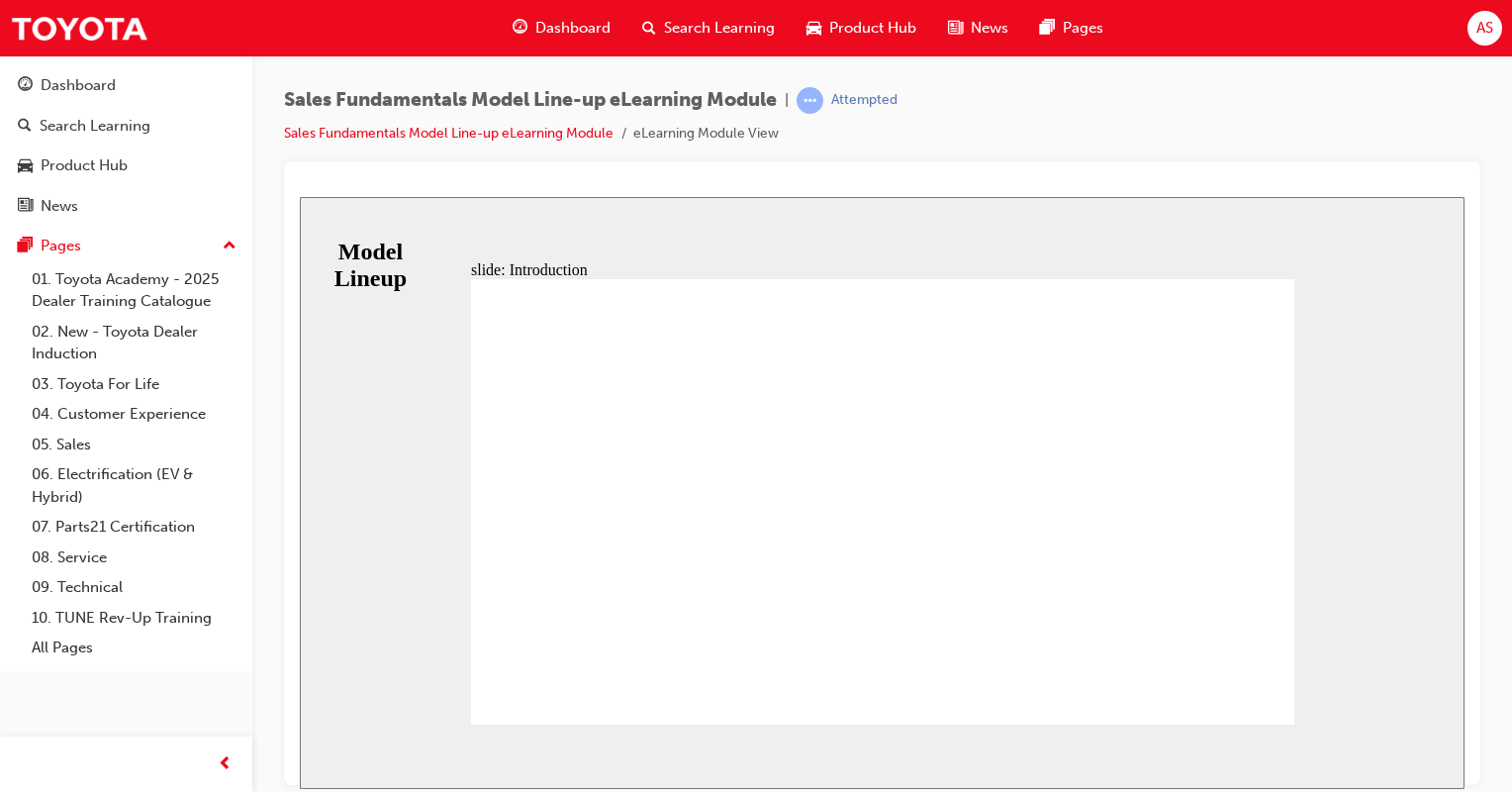 click 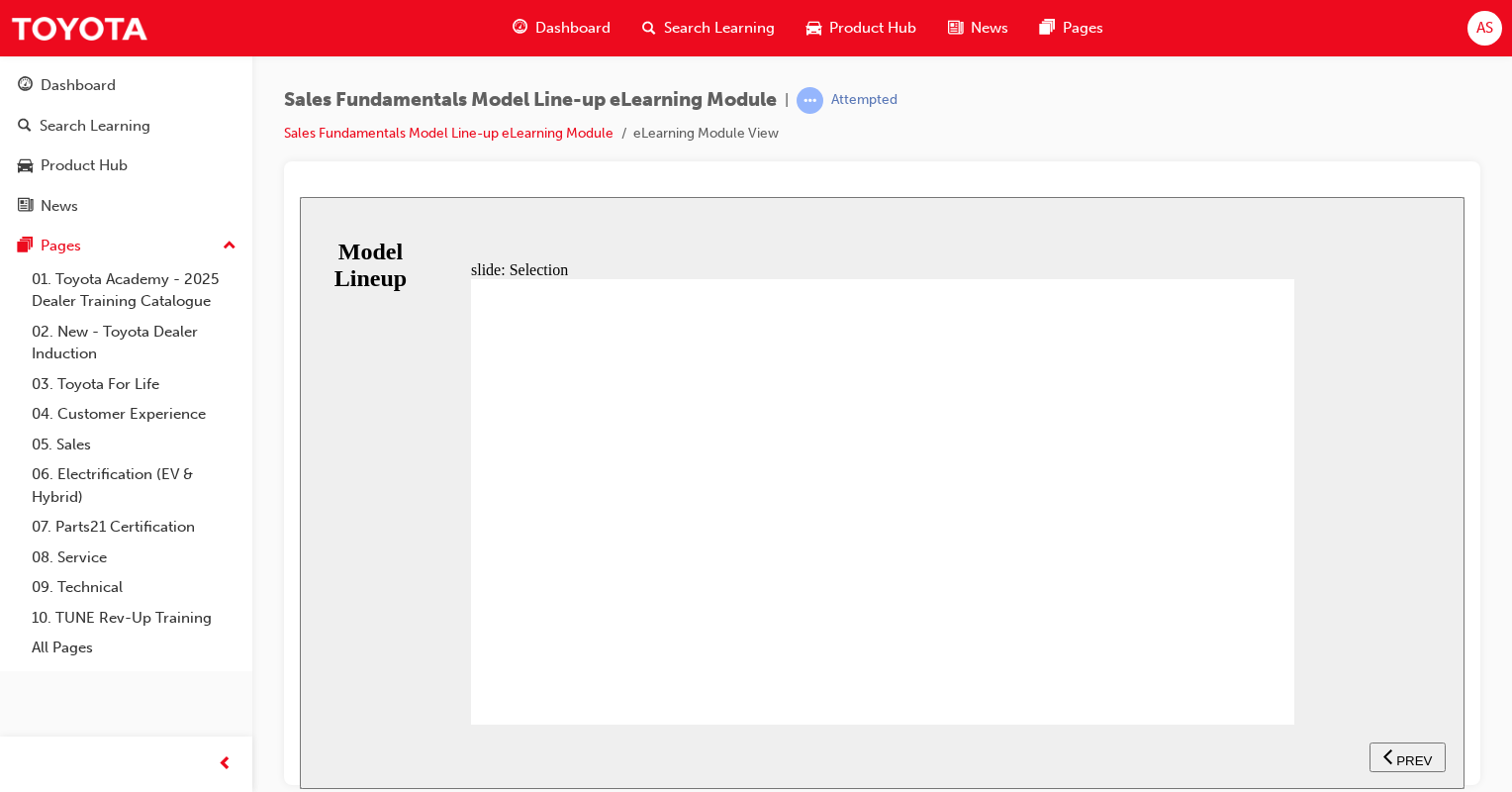 click 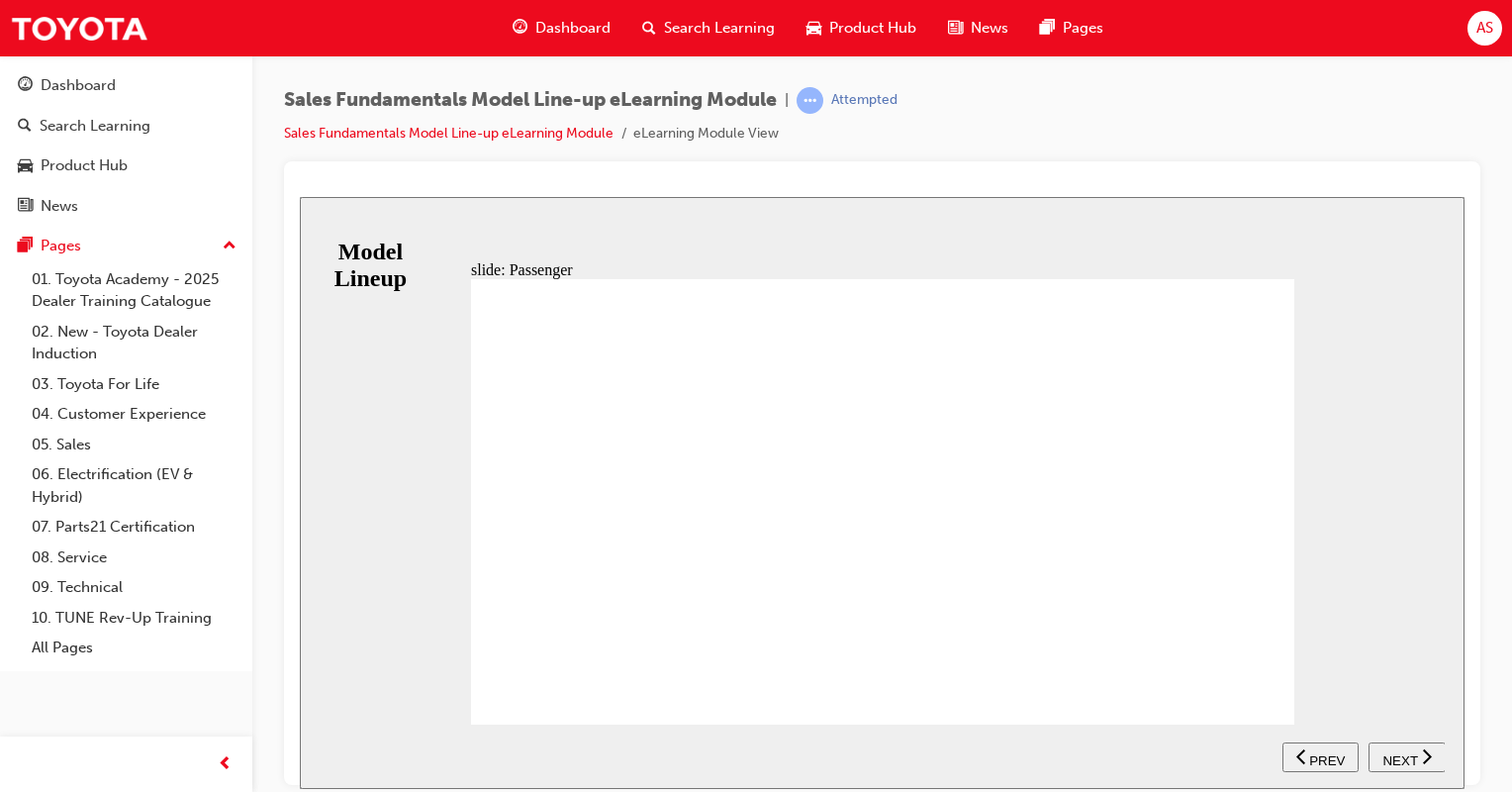 click 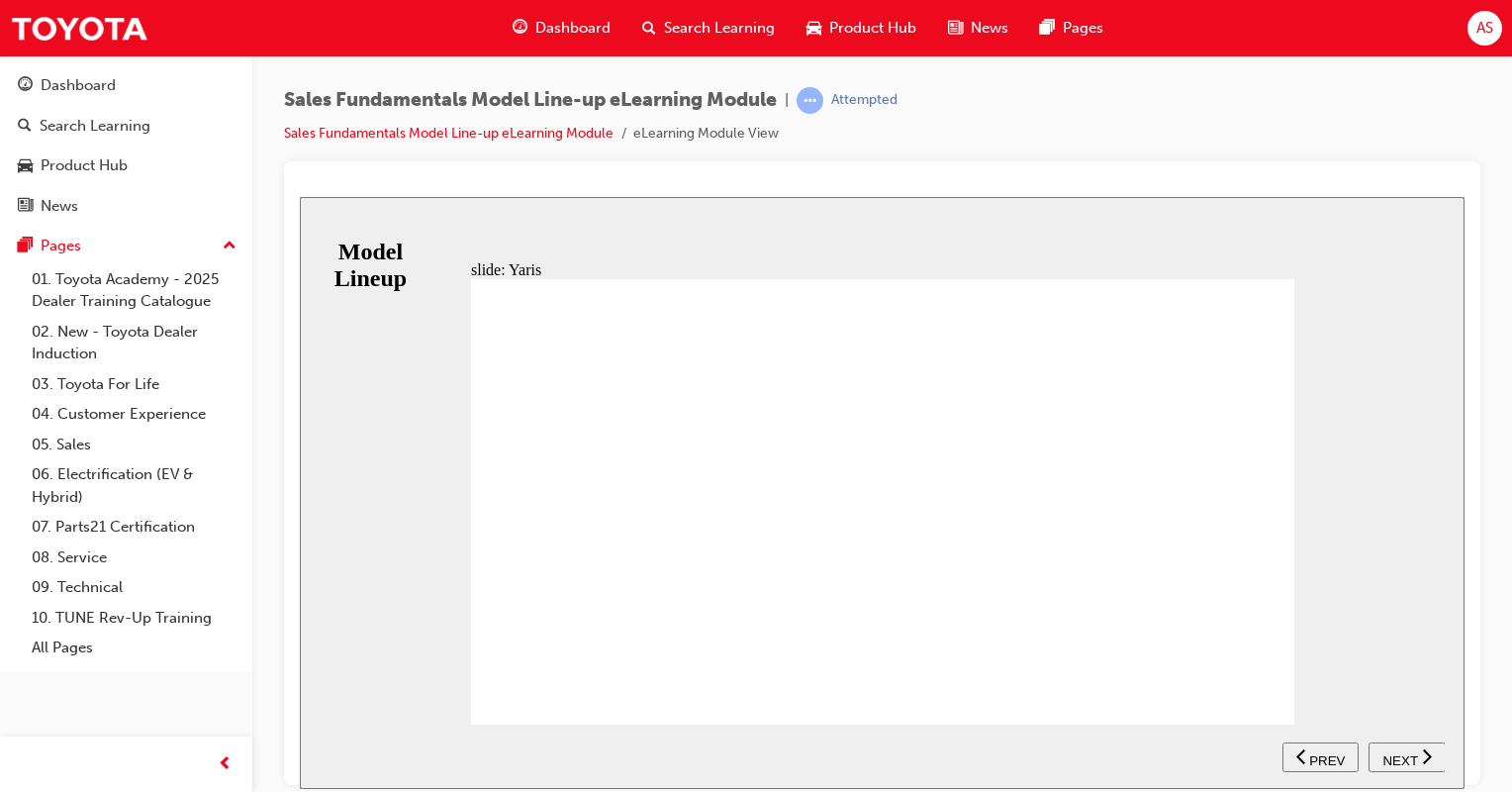 click 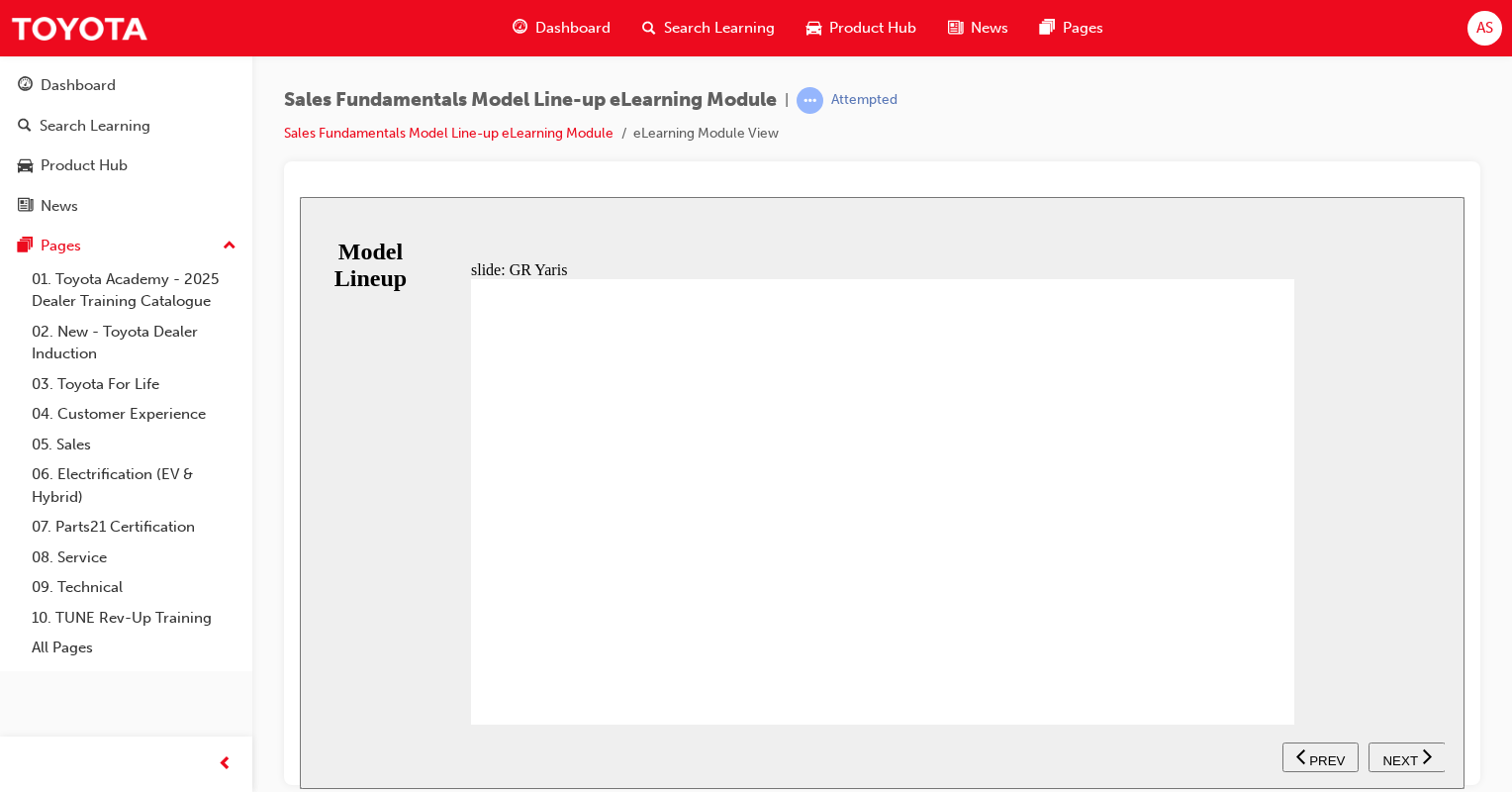 click 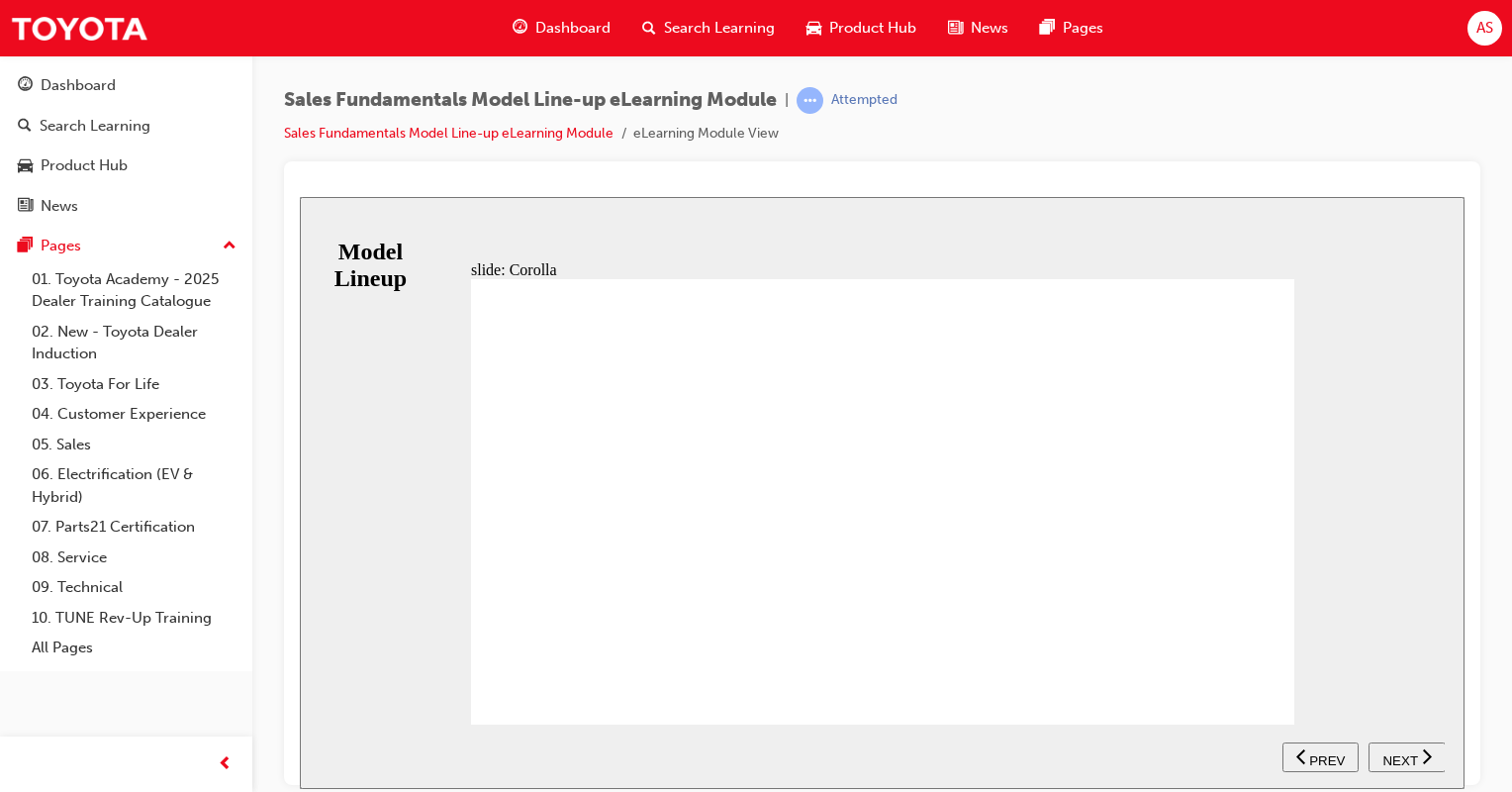 click 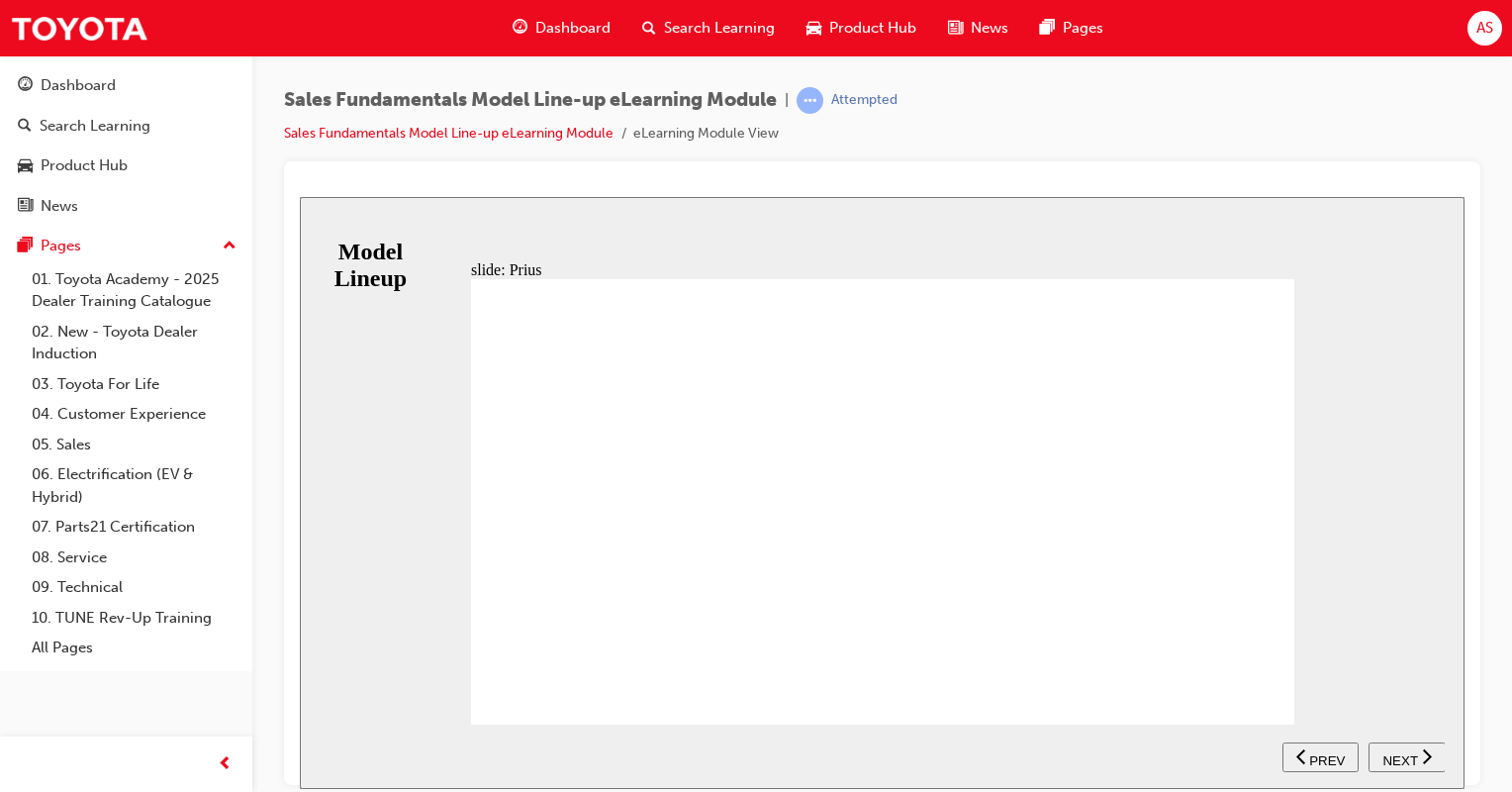 click 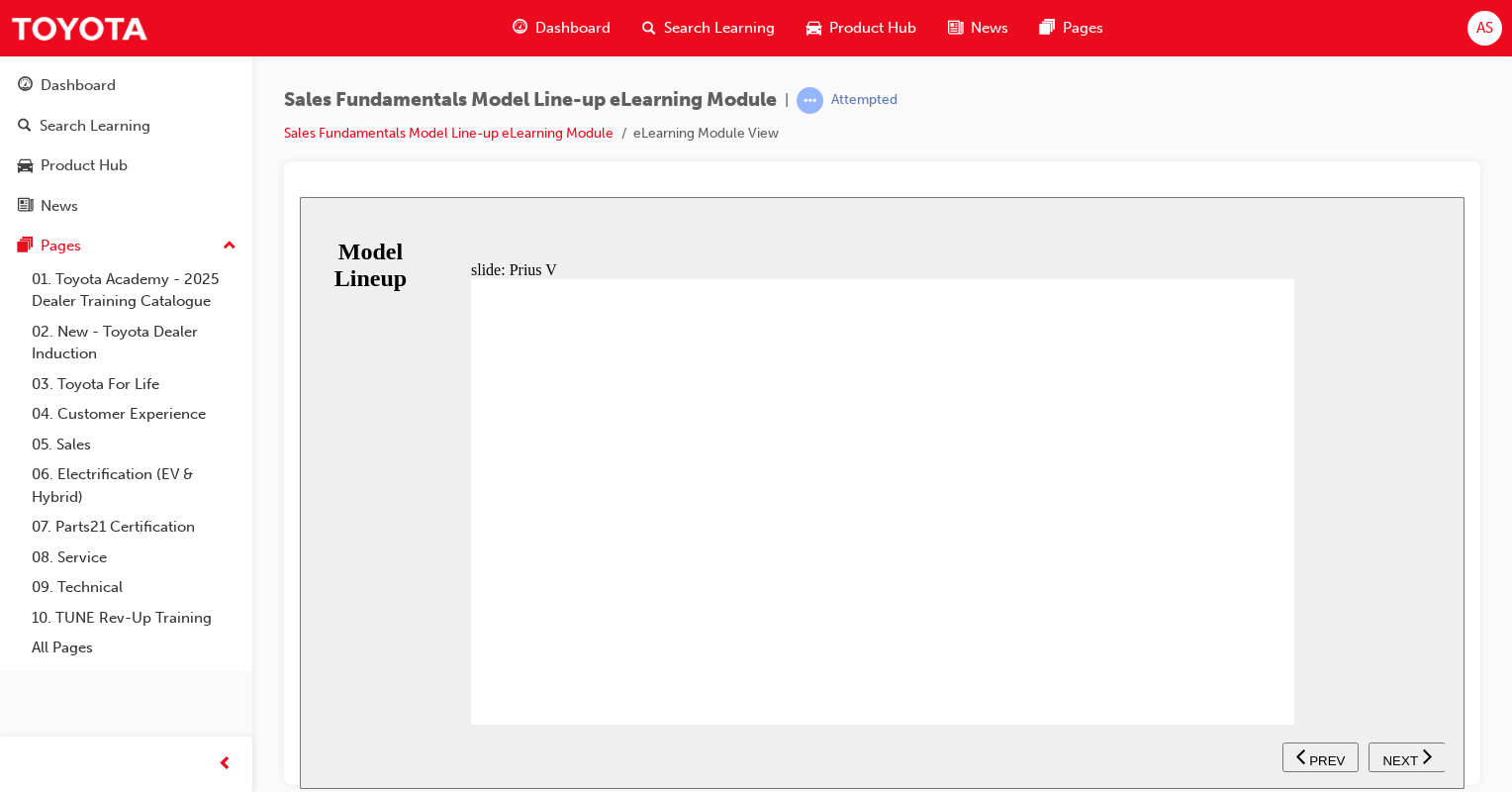 click 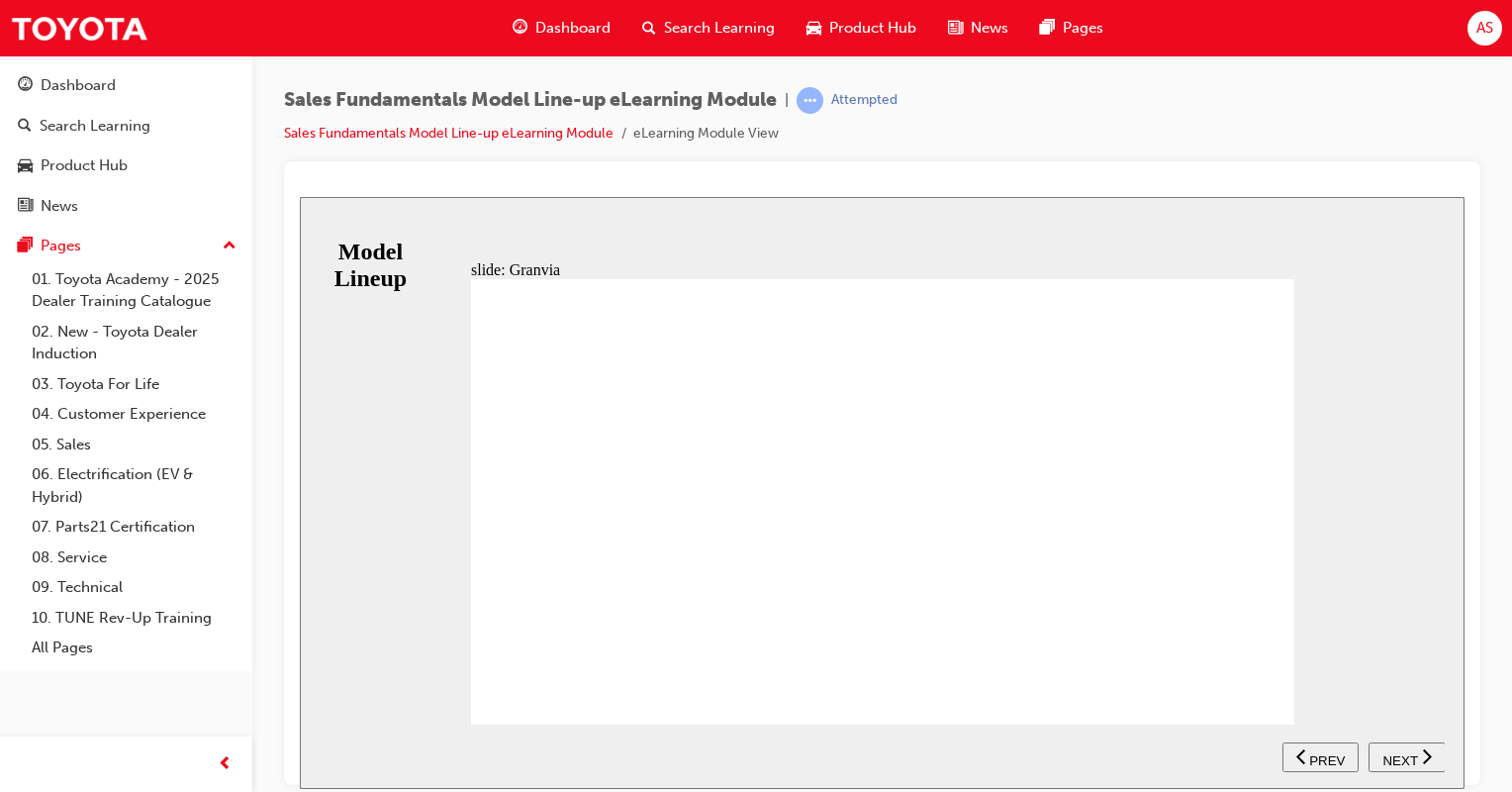 click 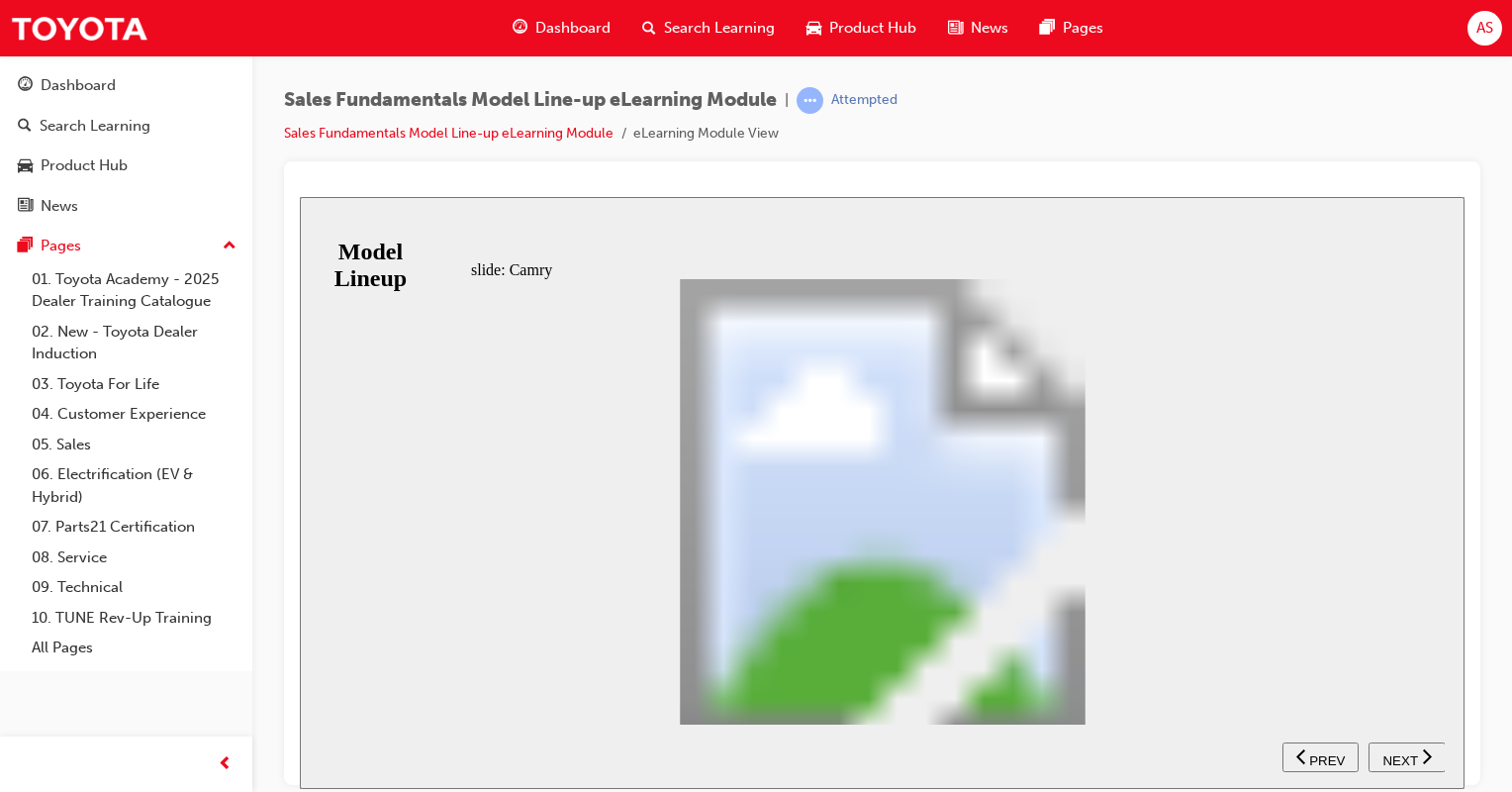 click 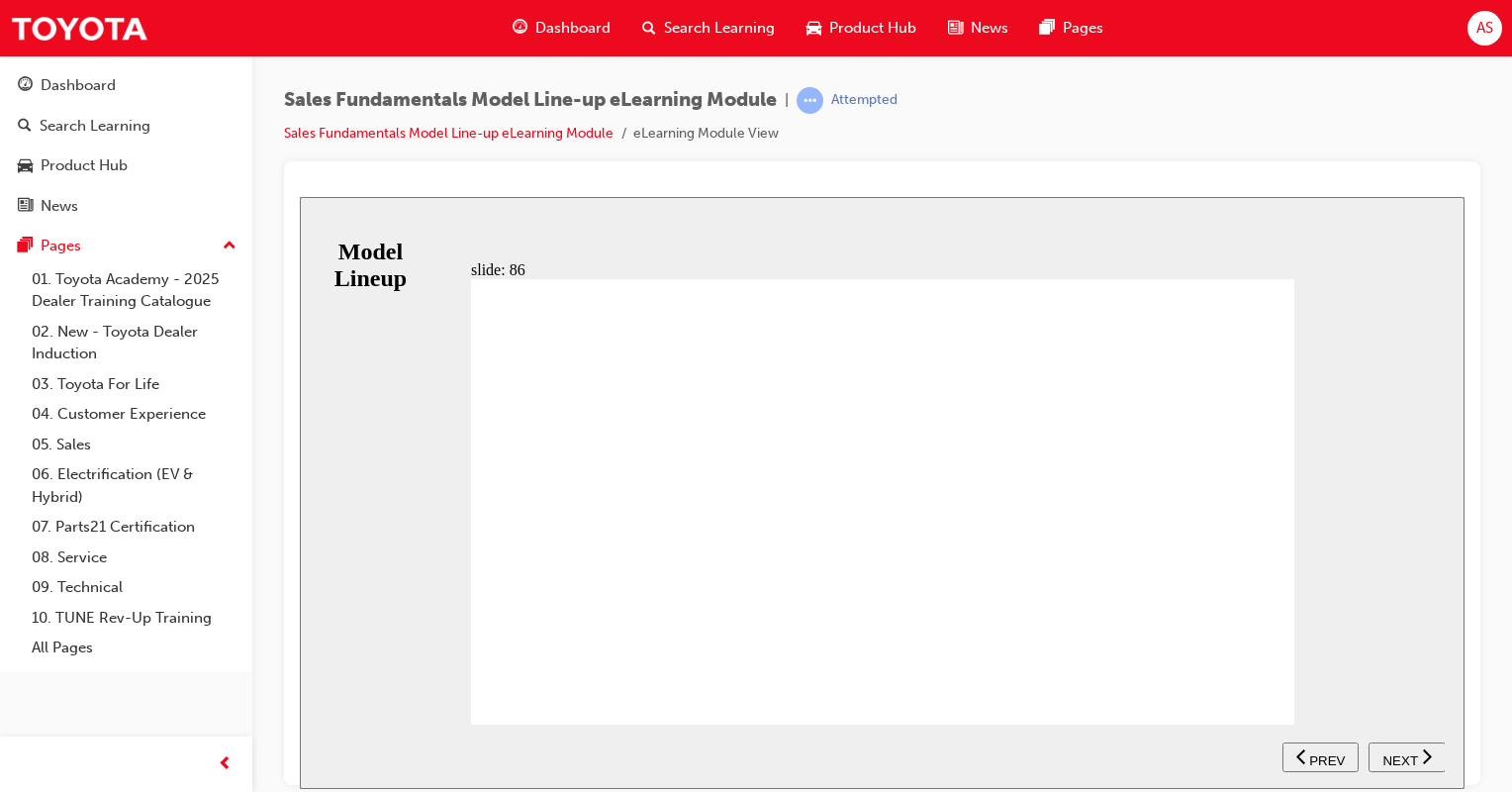 click 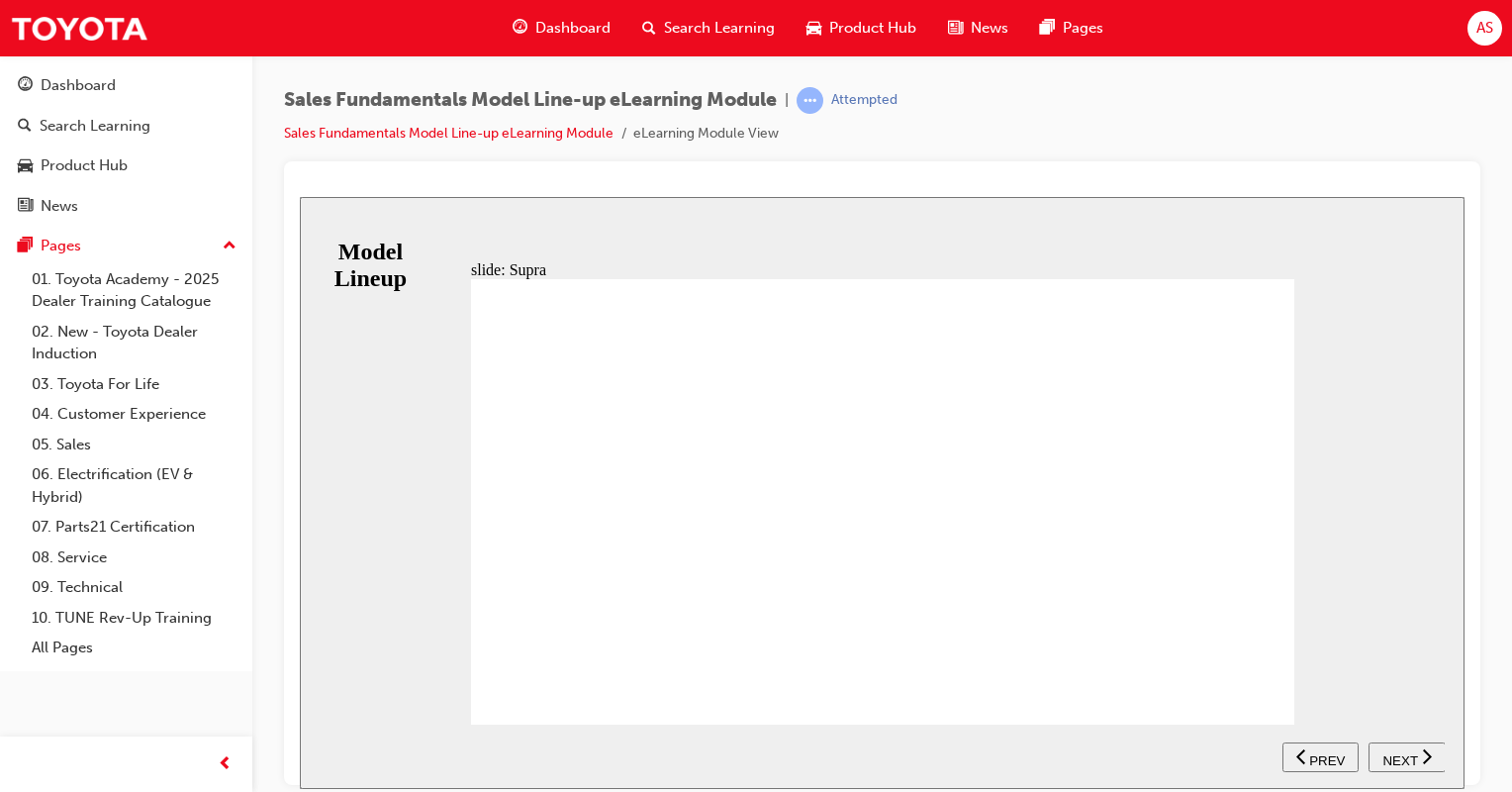 click 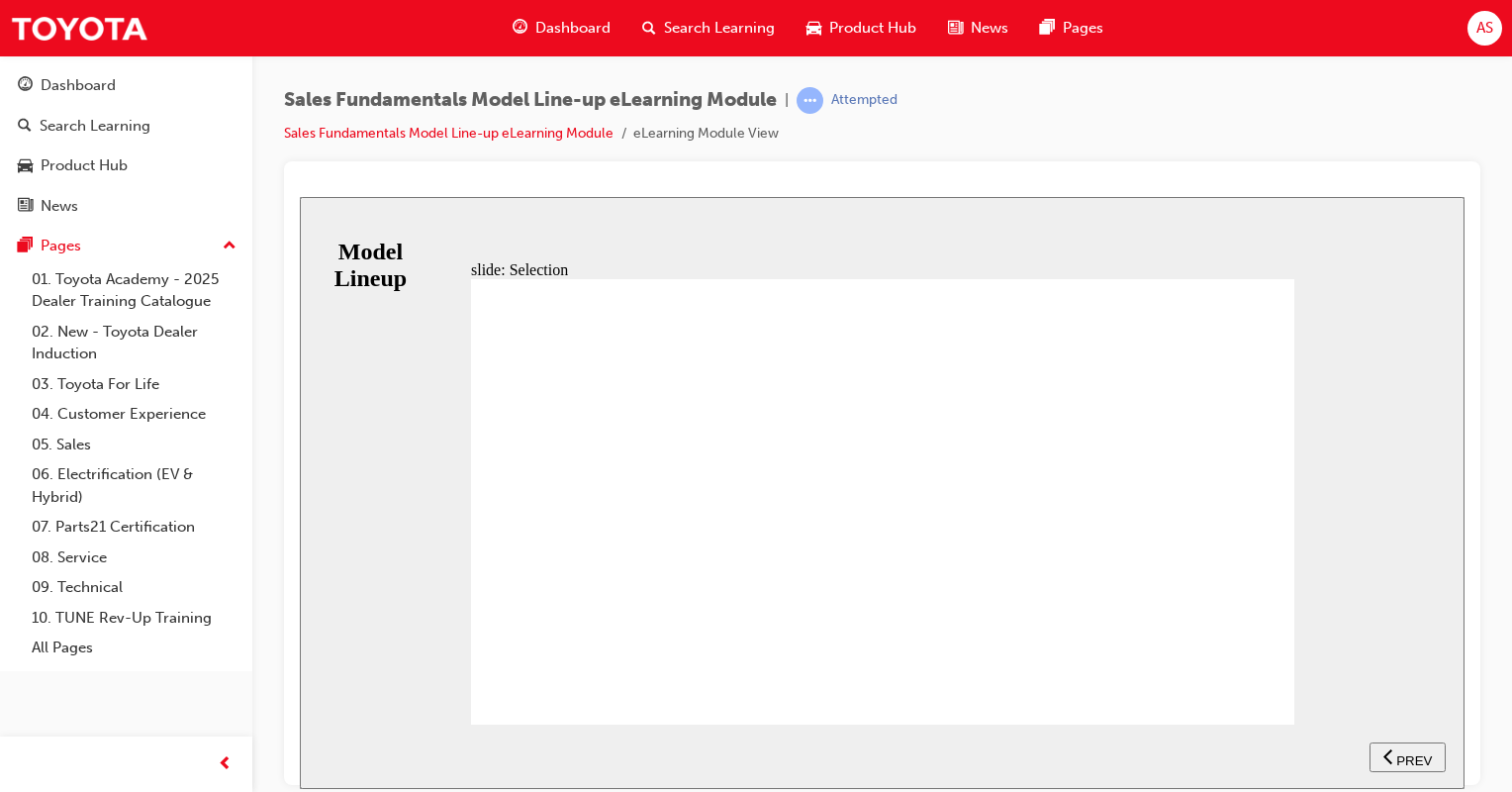 click 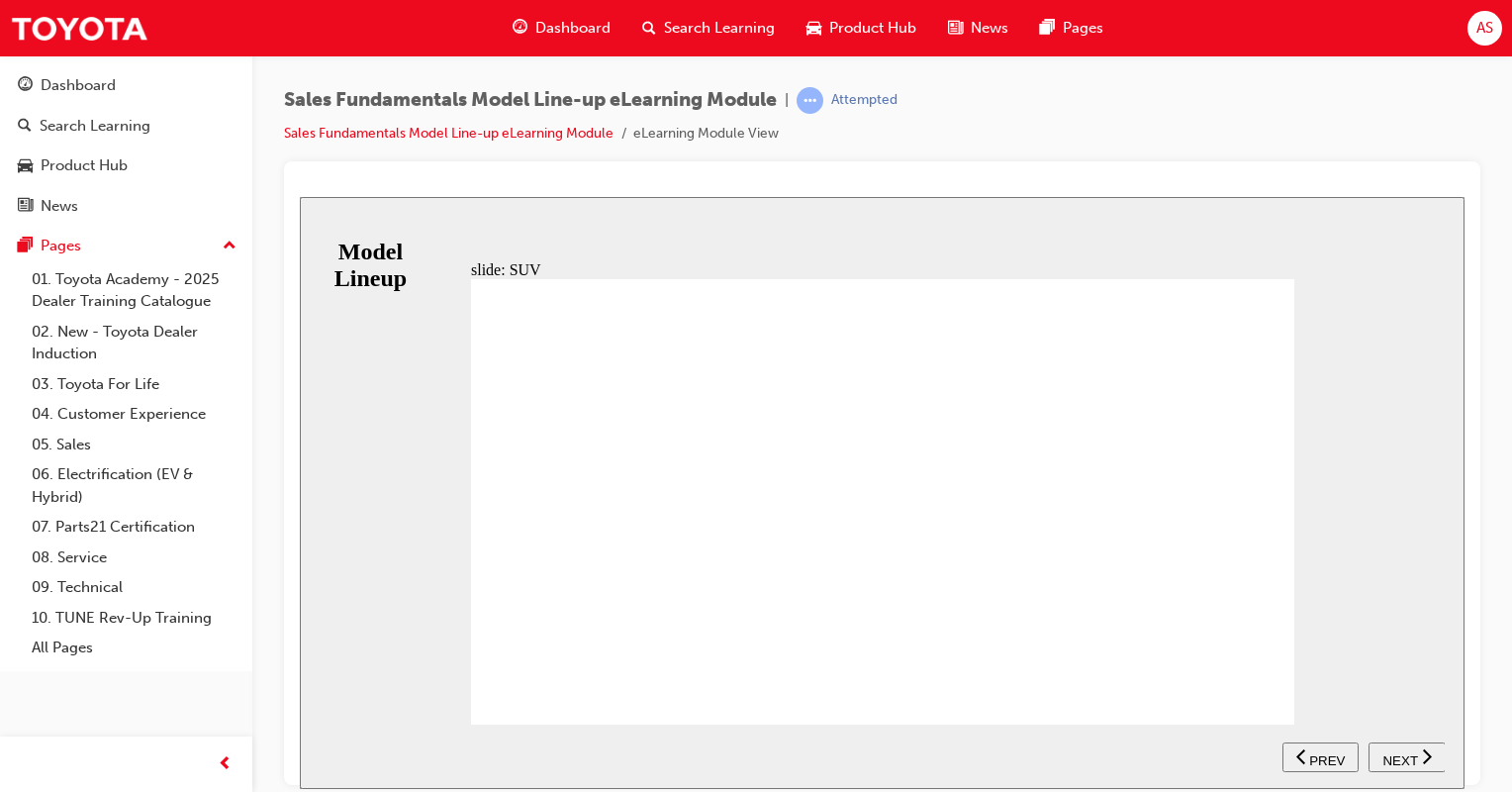 click 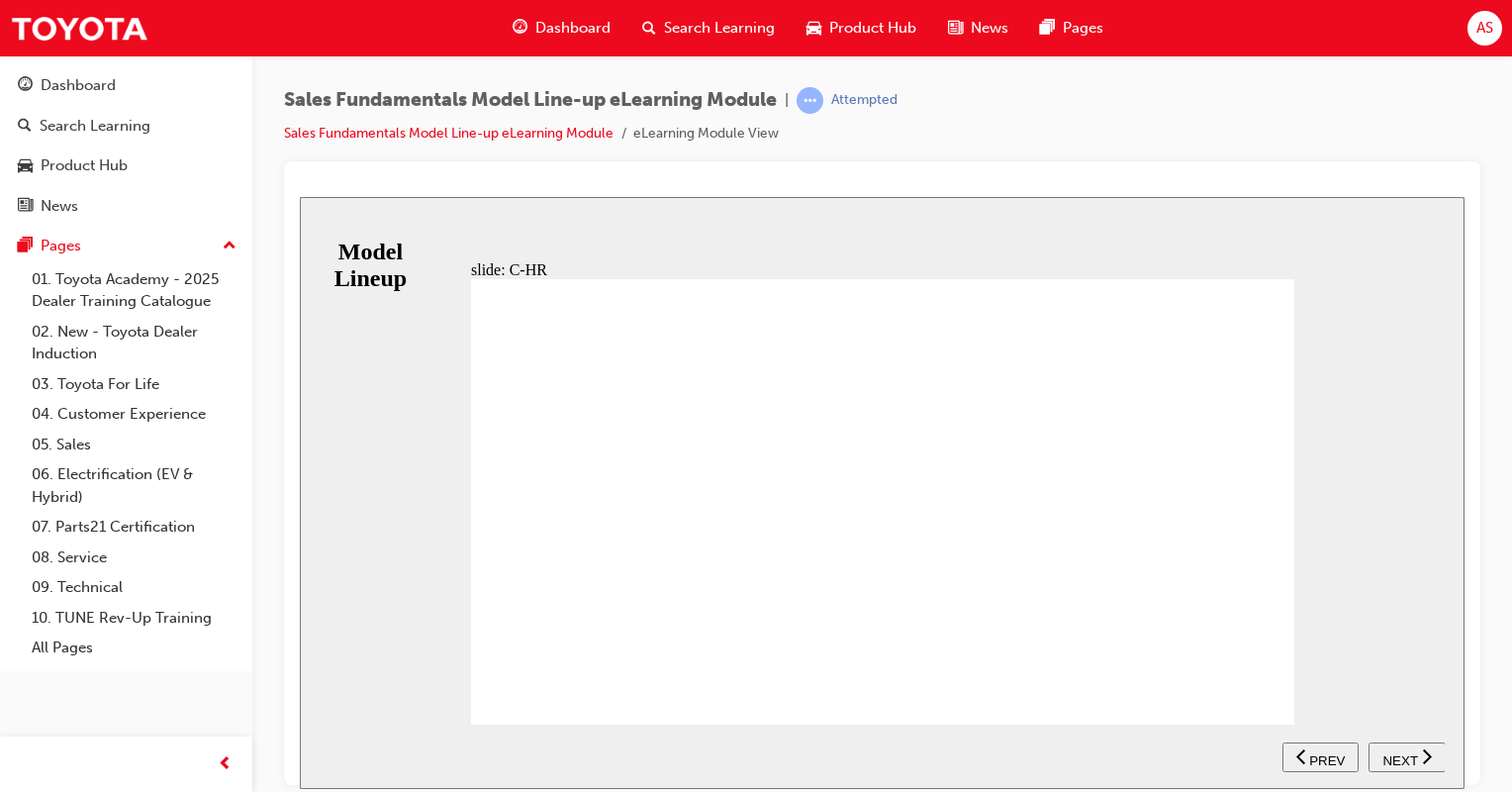 click 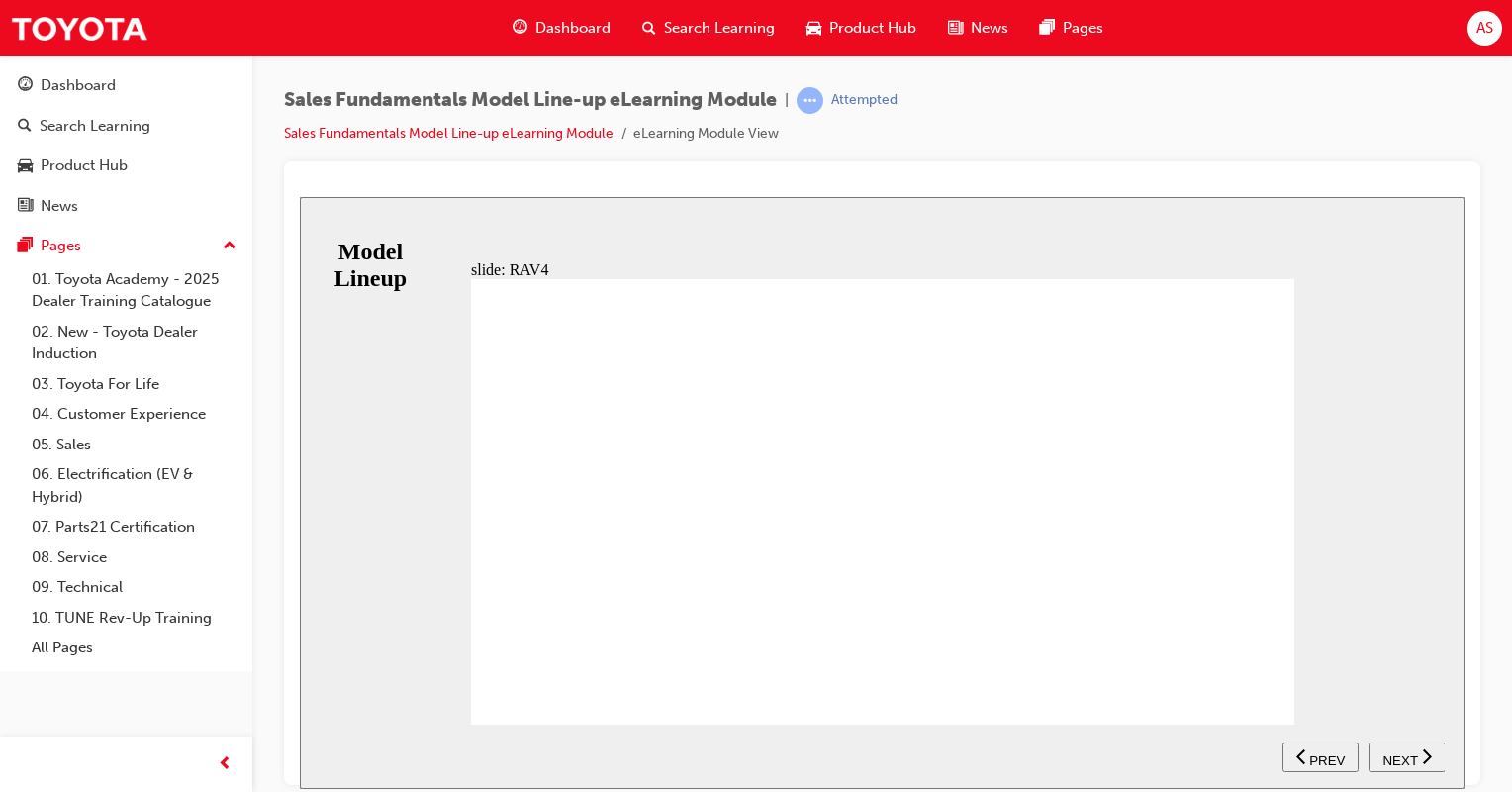 click 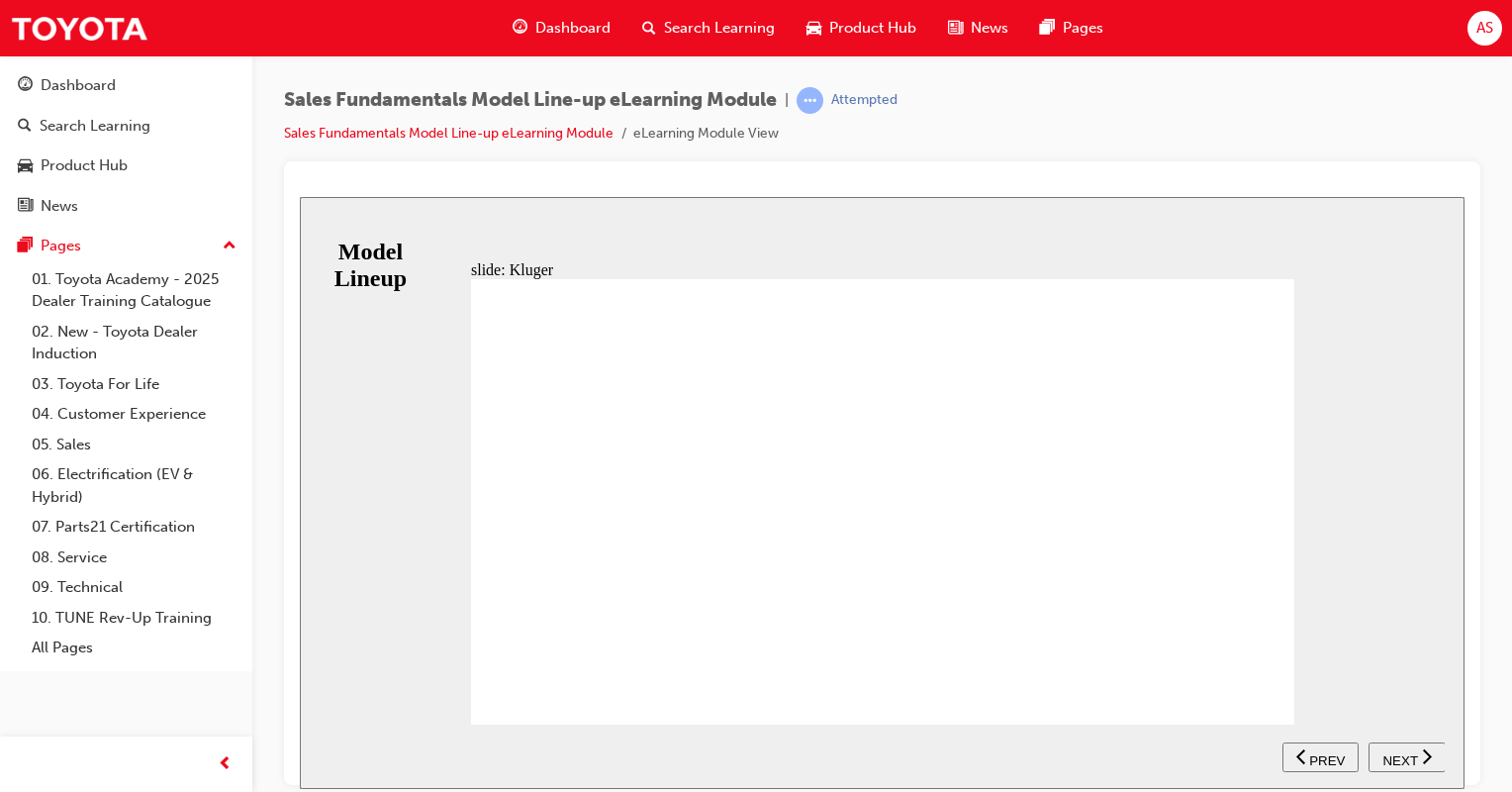 click 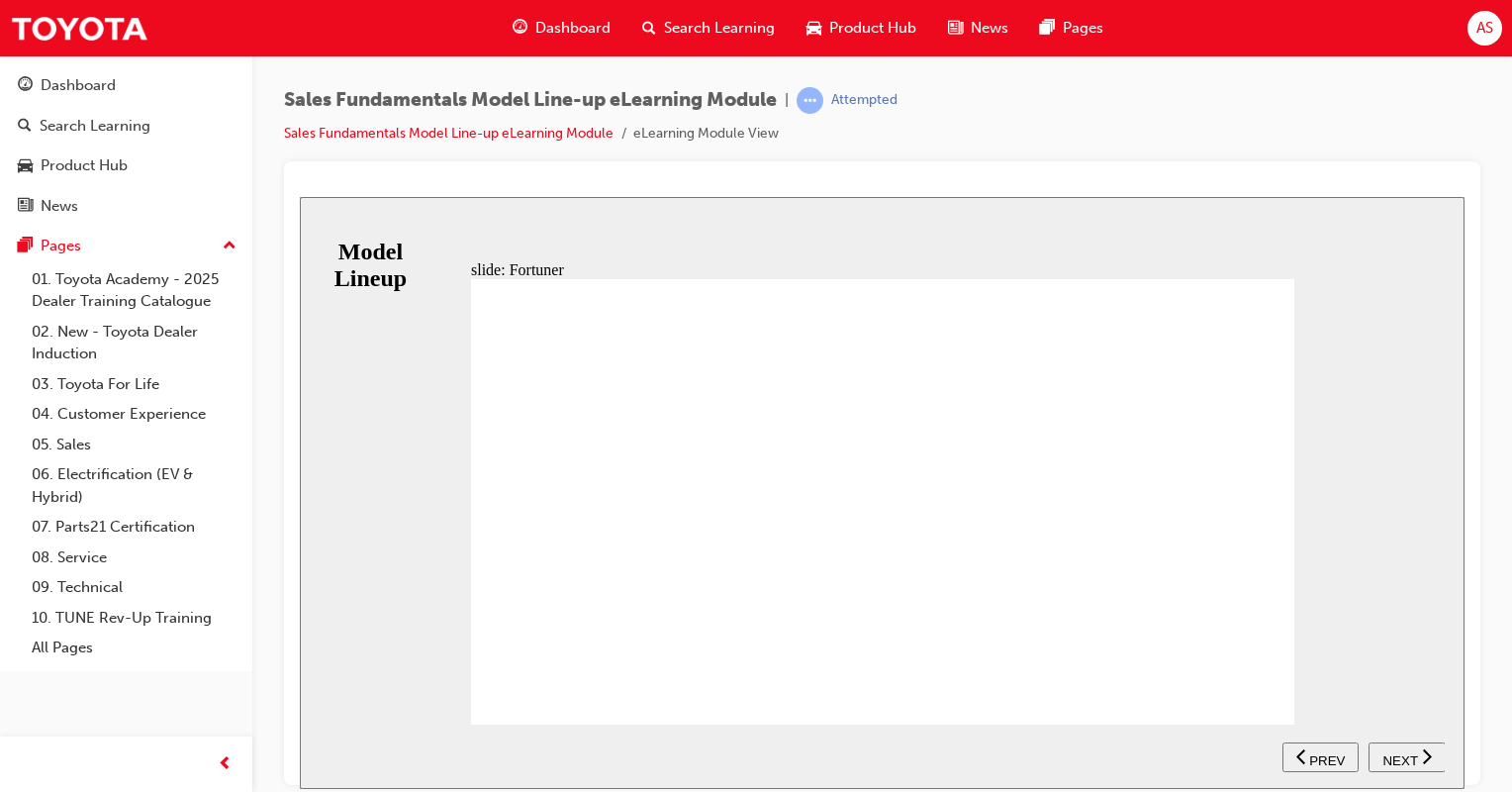 click 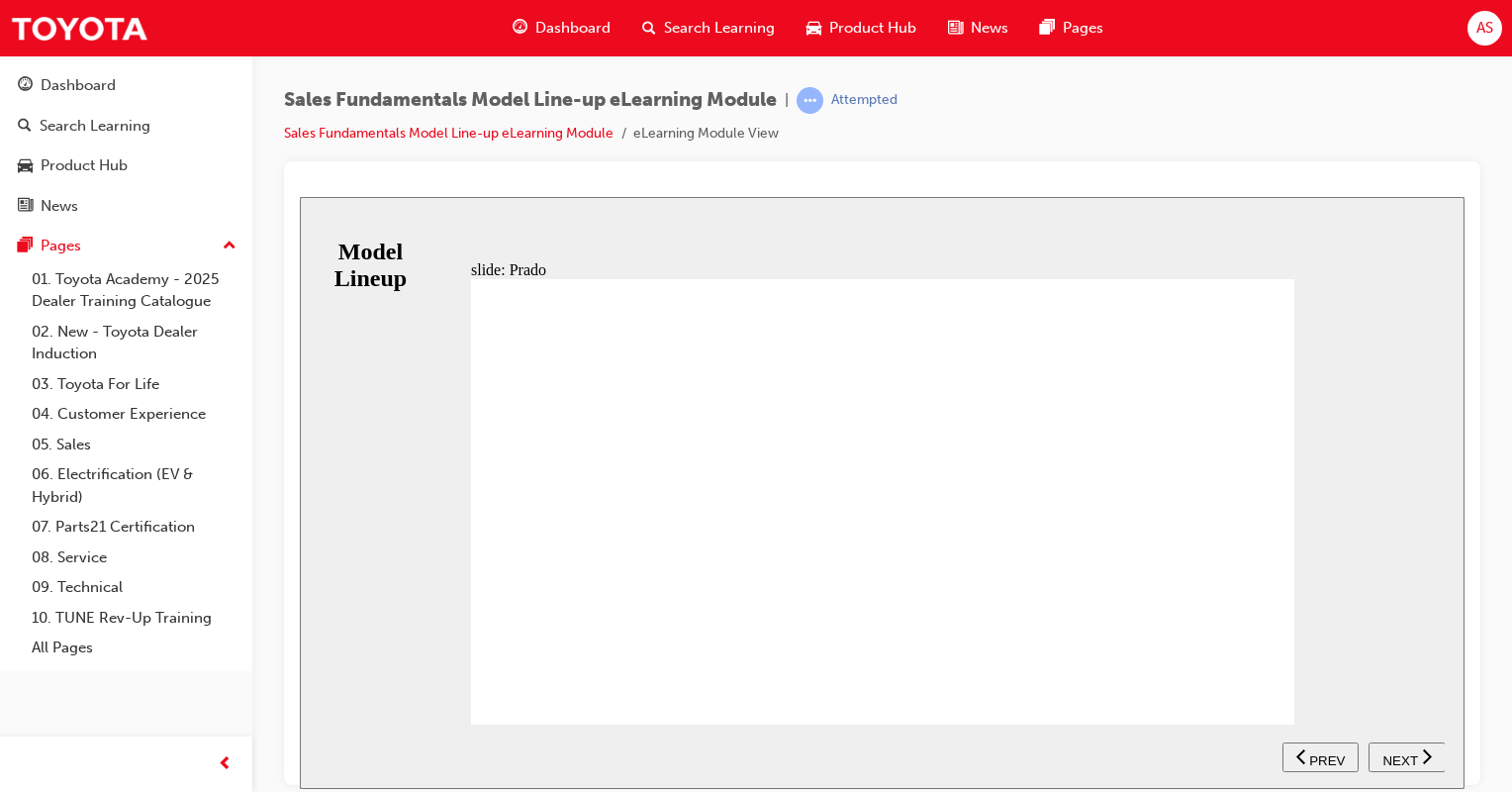 click 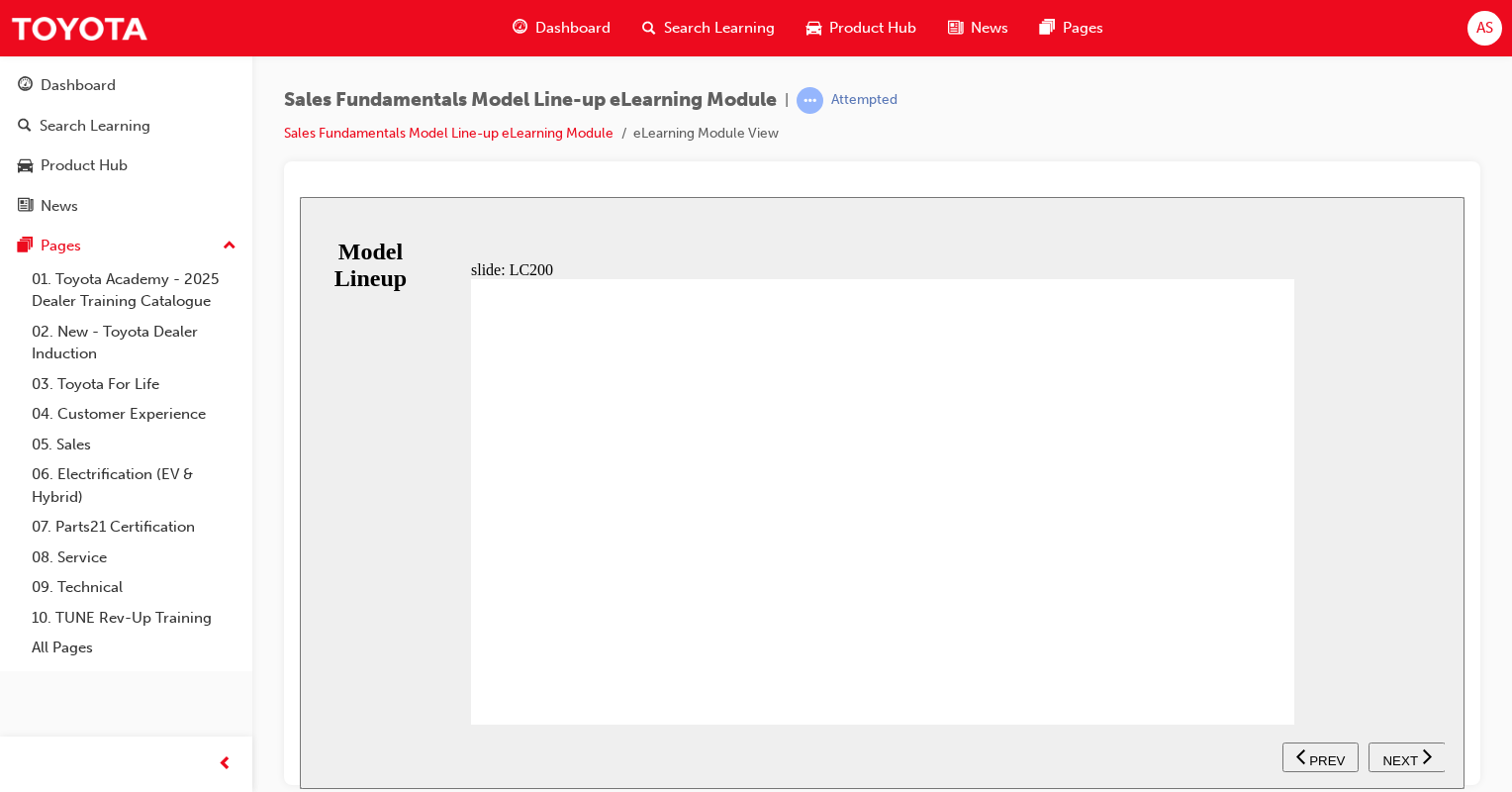 click 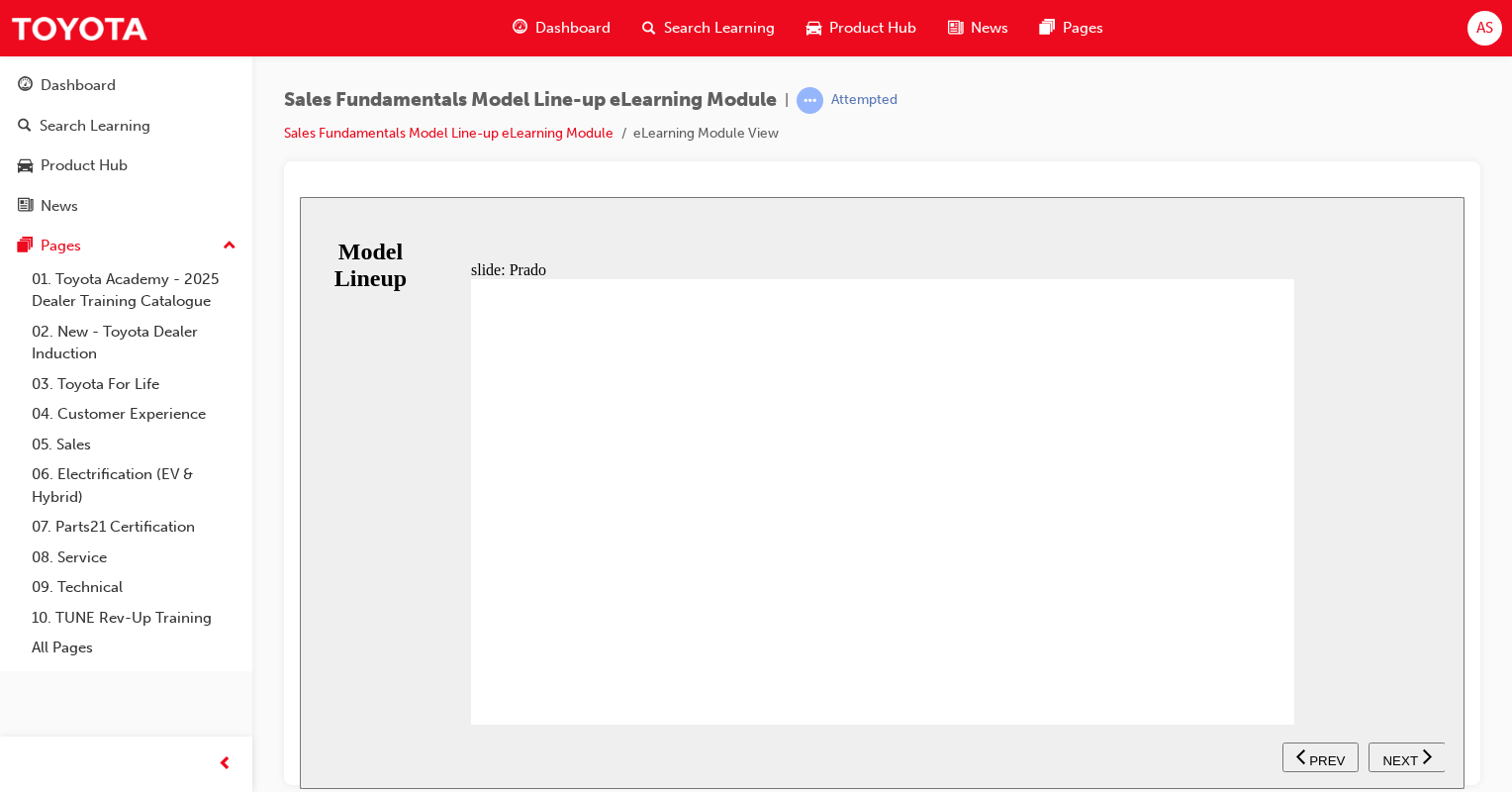 click 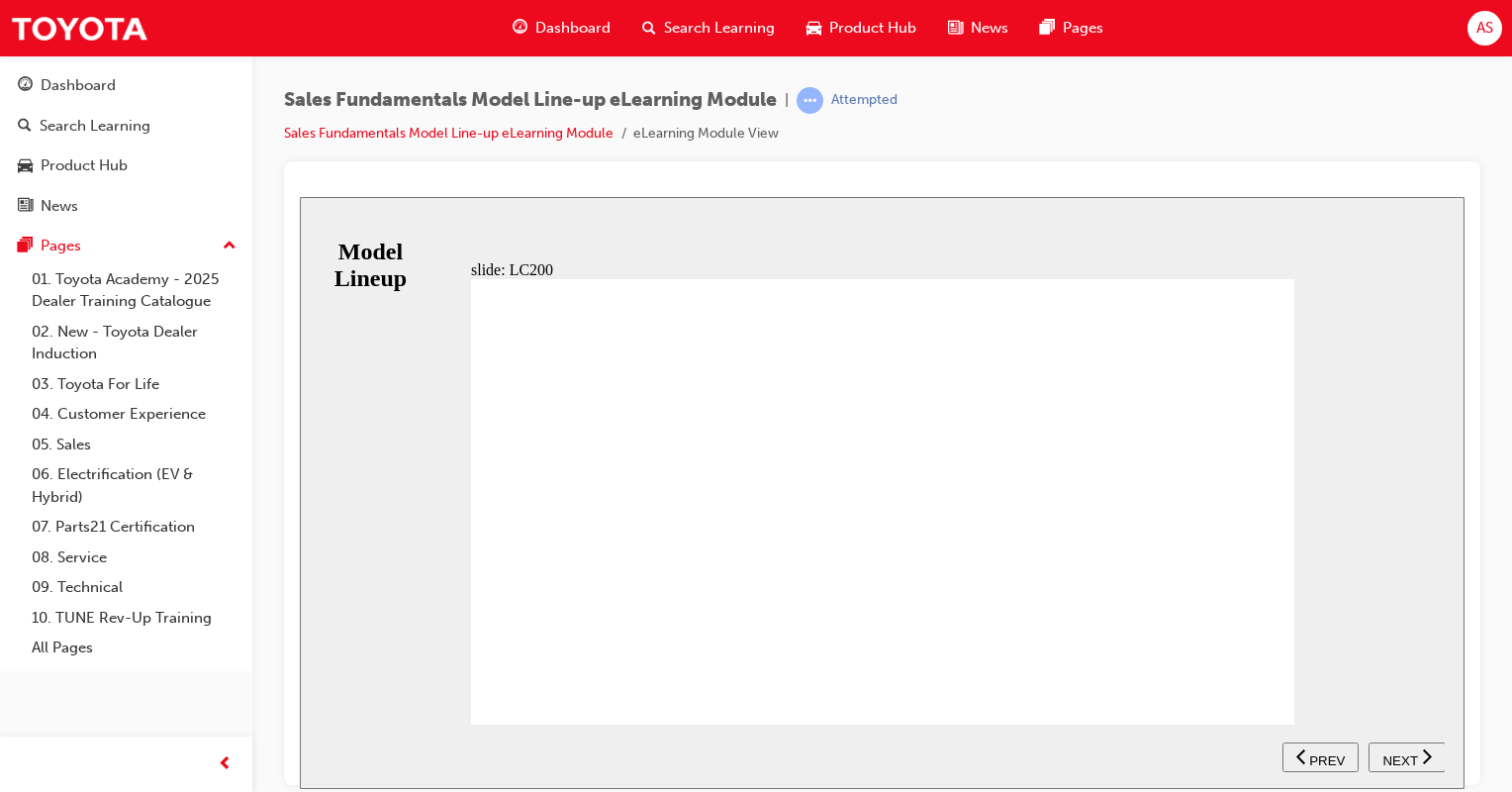 click on "NEXT" at bounding box center (1399, 759) 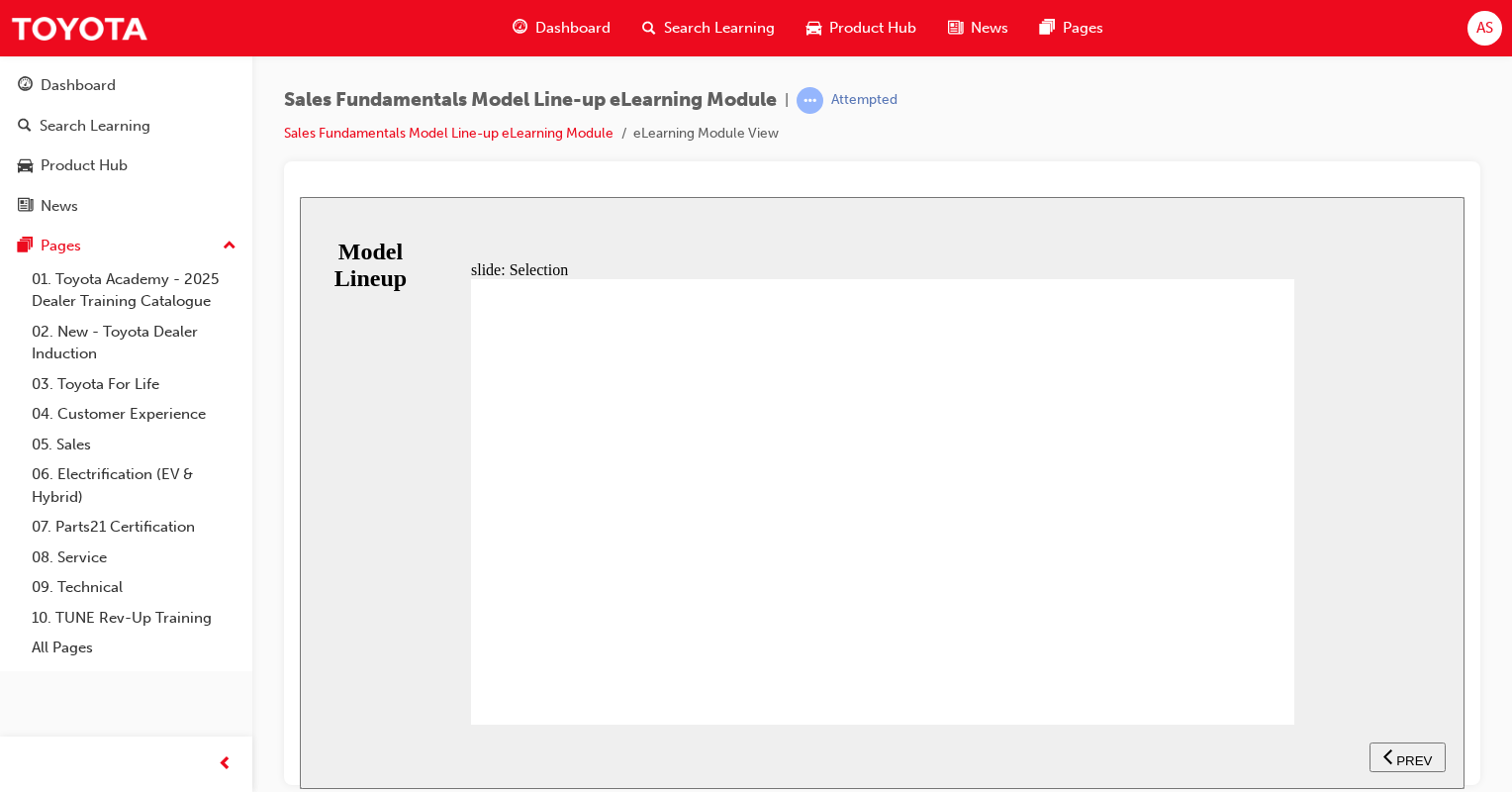 click 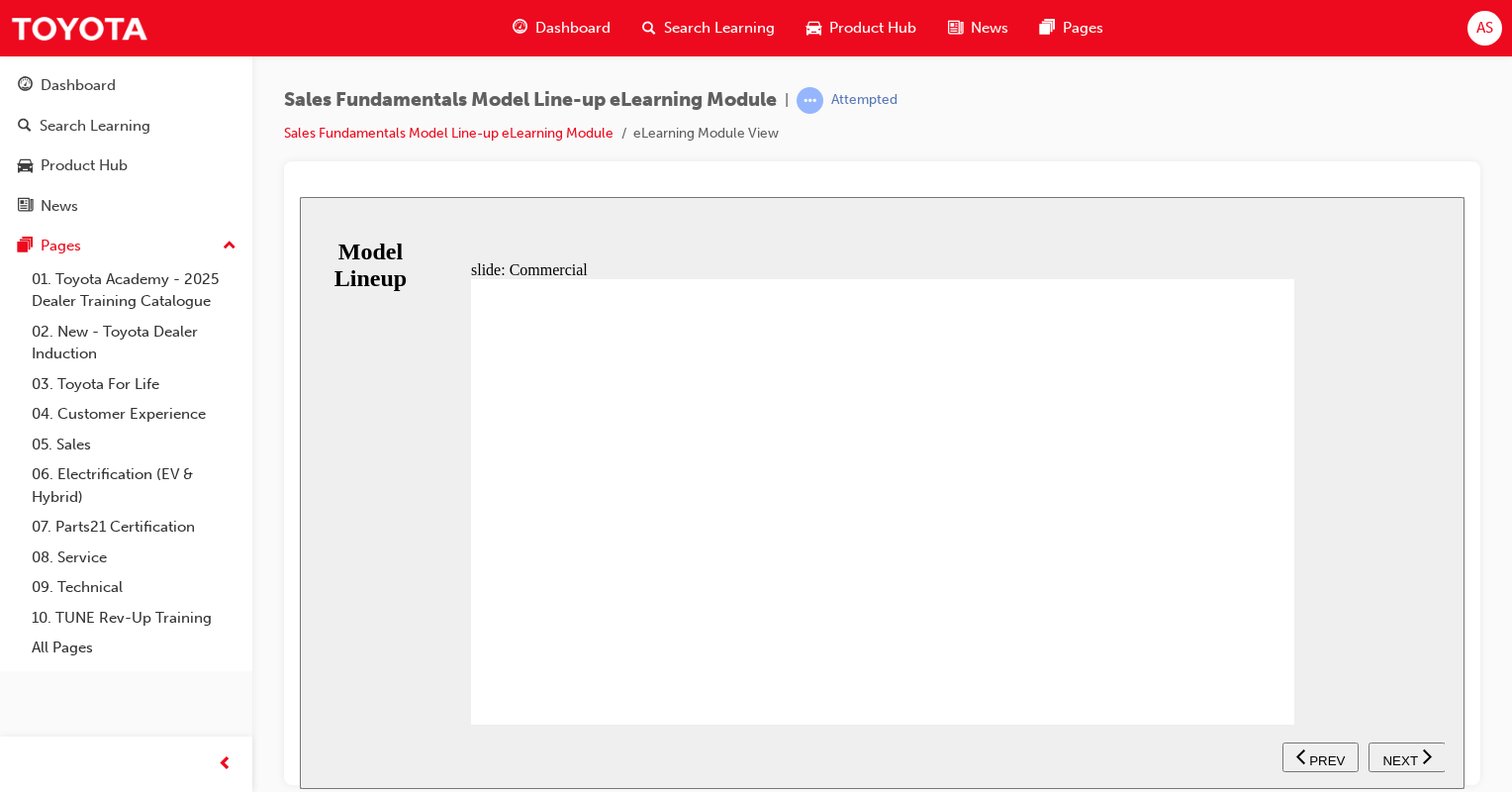 click 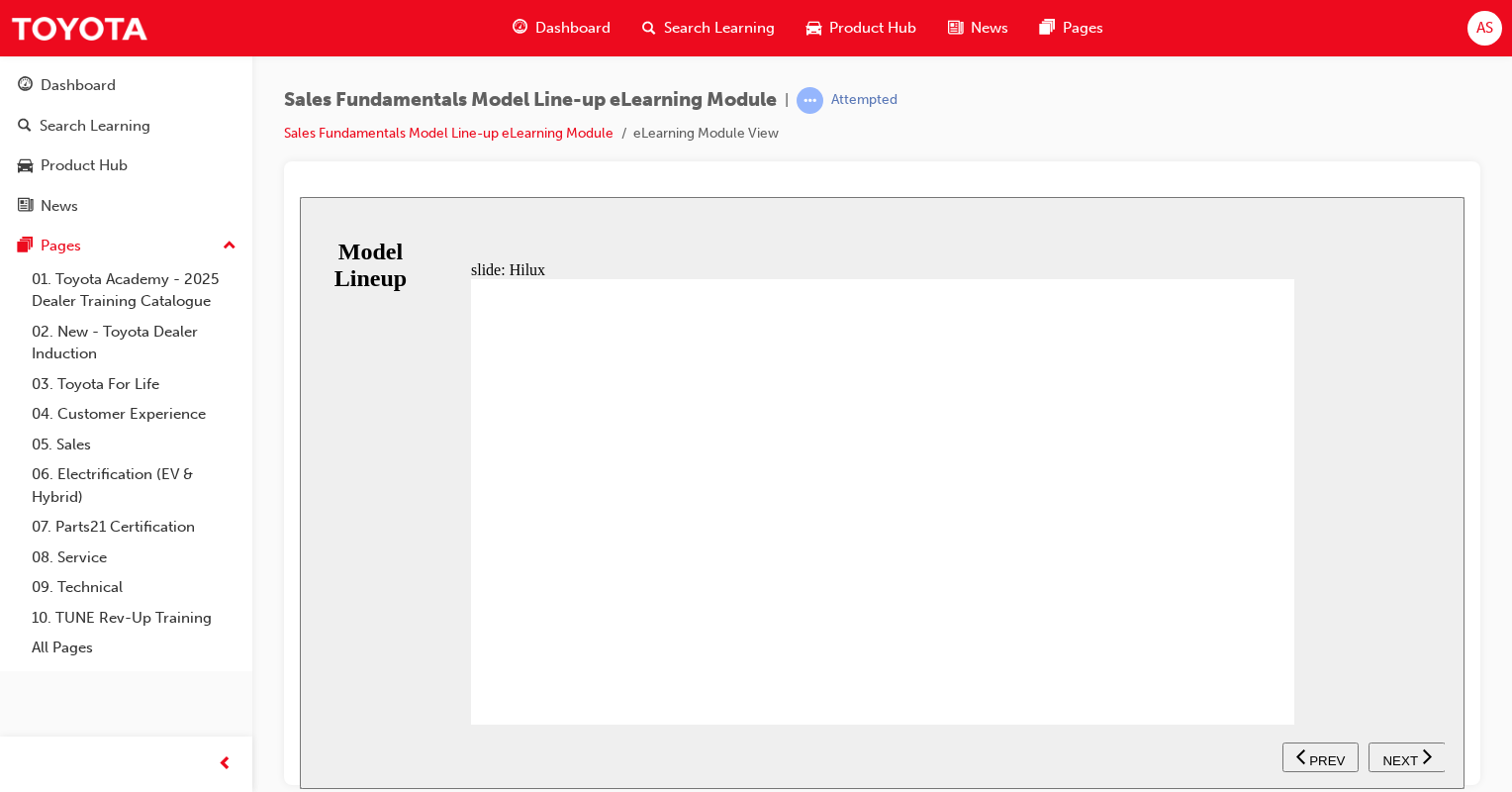 click 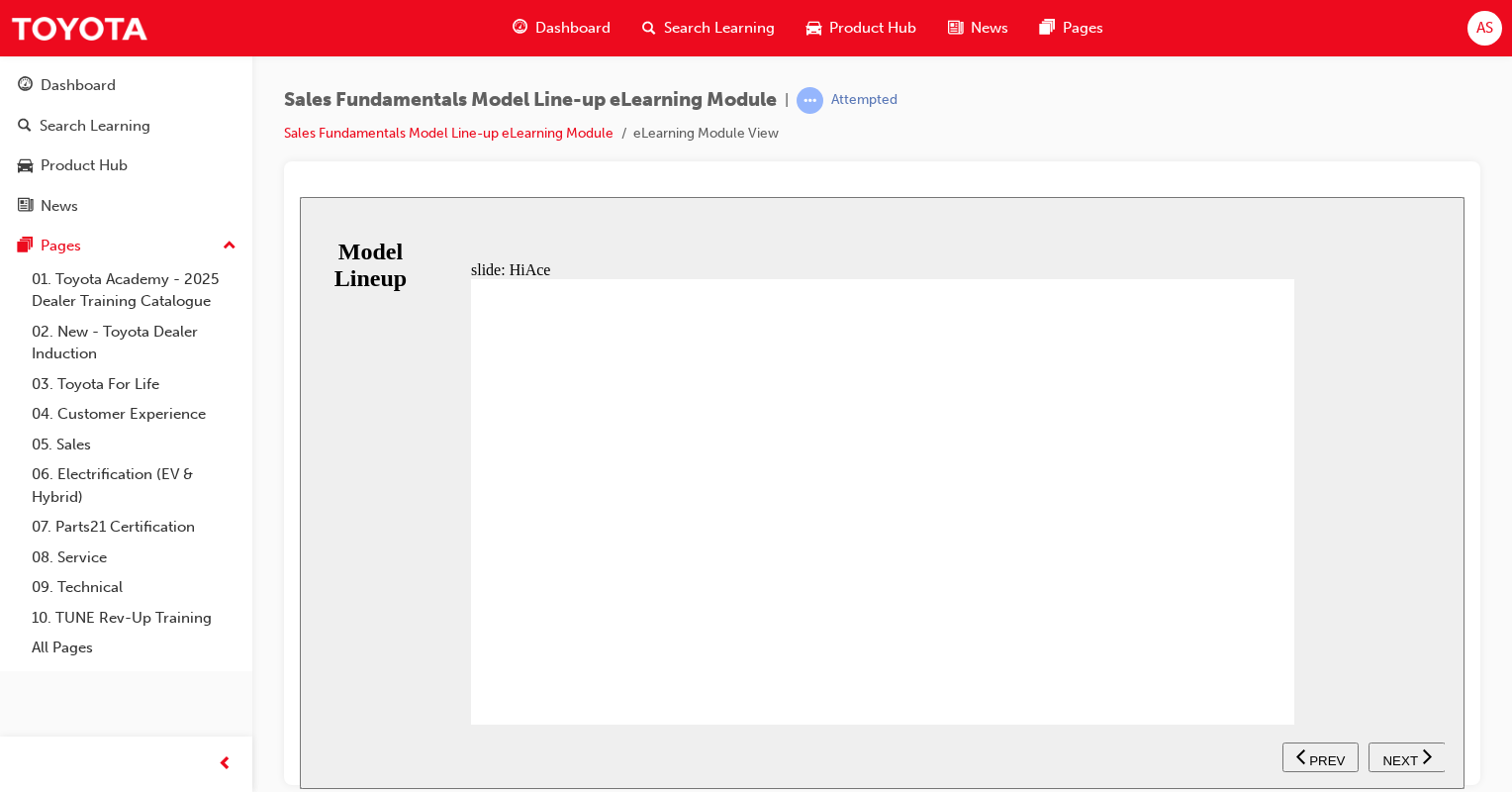 click 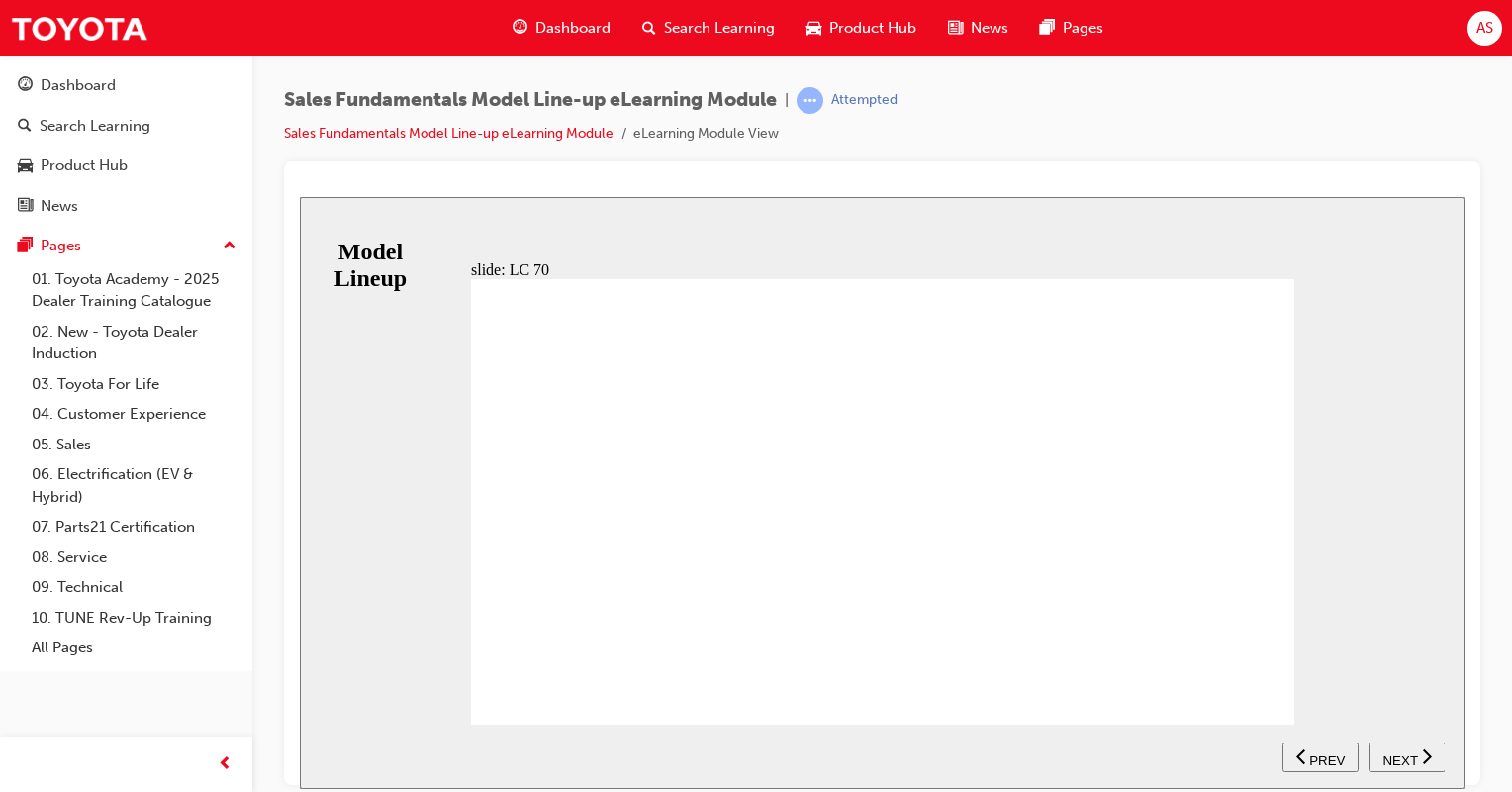click 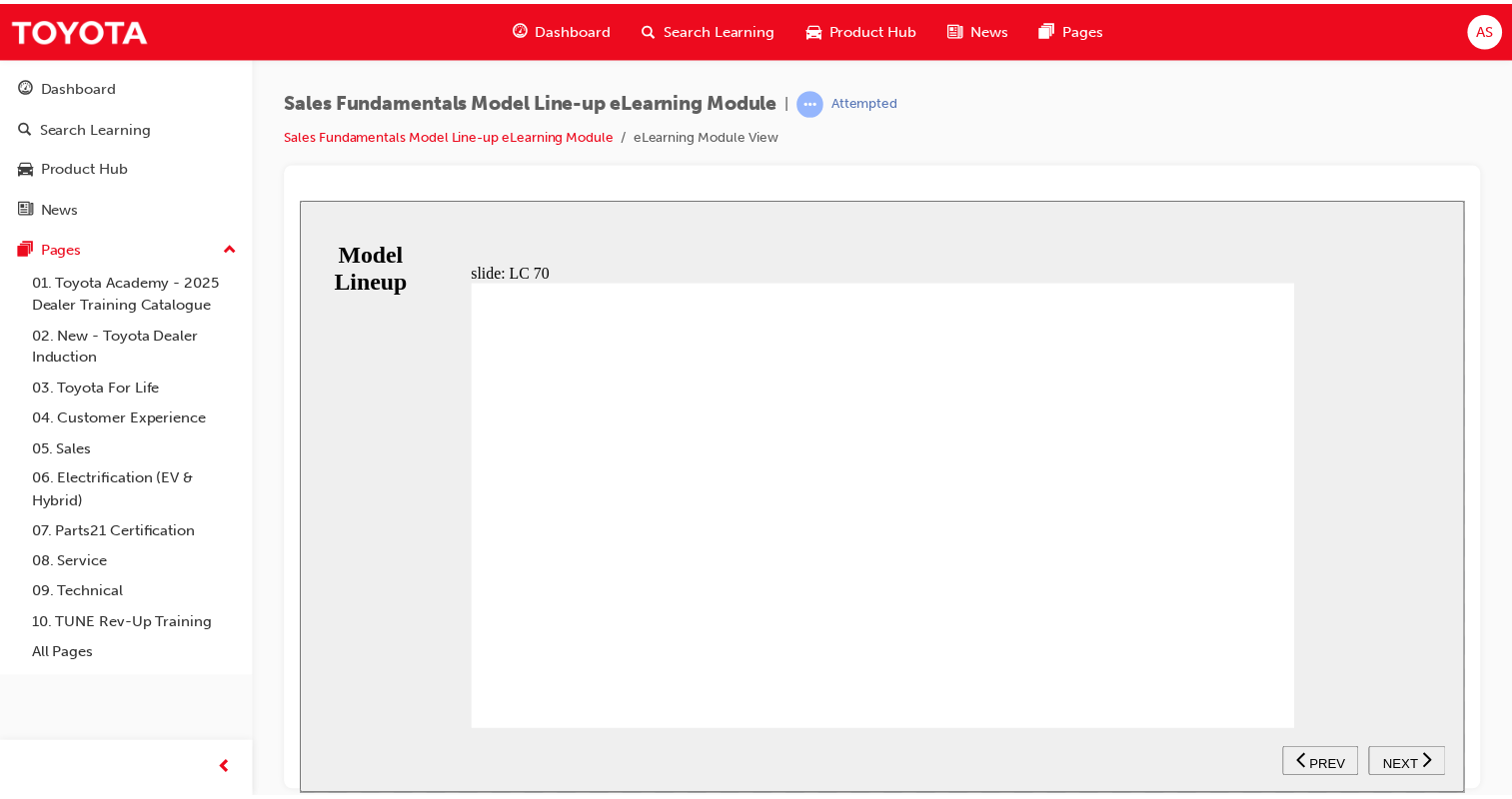 scroll, scrollTop: 124, scrollLeft: 0, axis: vertical 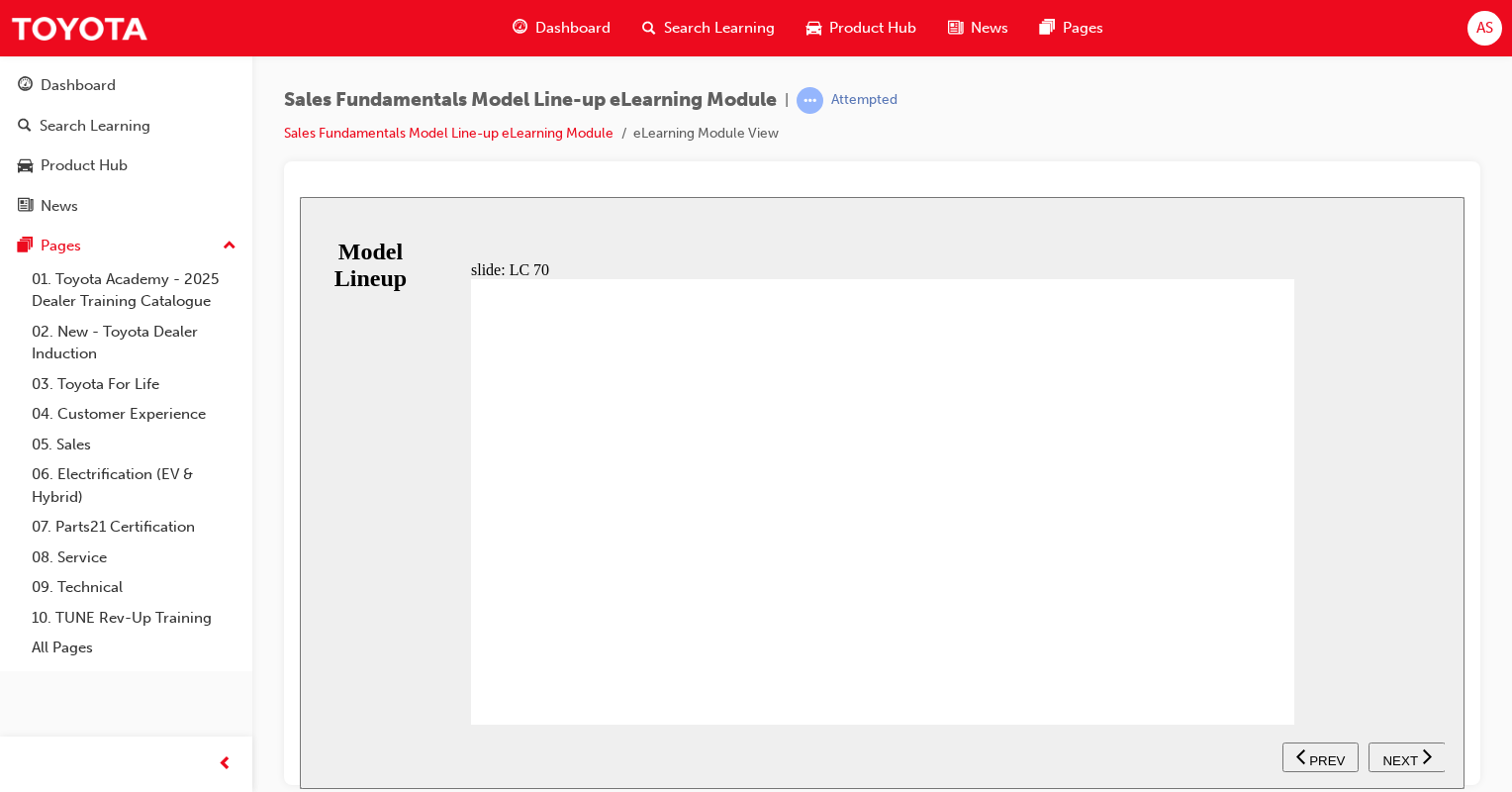 click 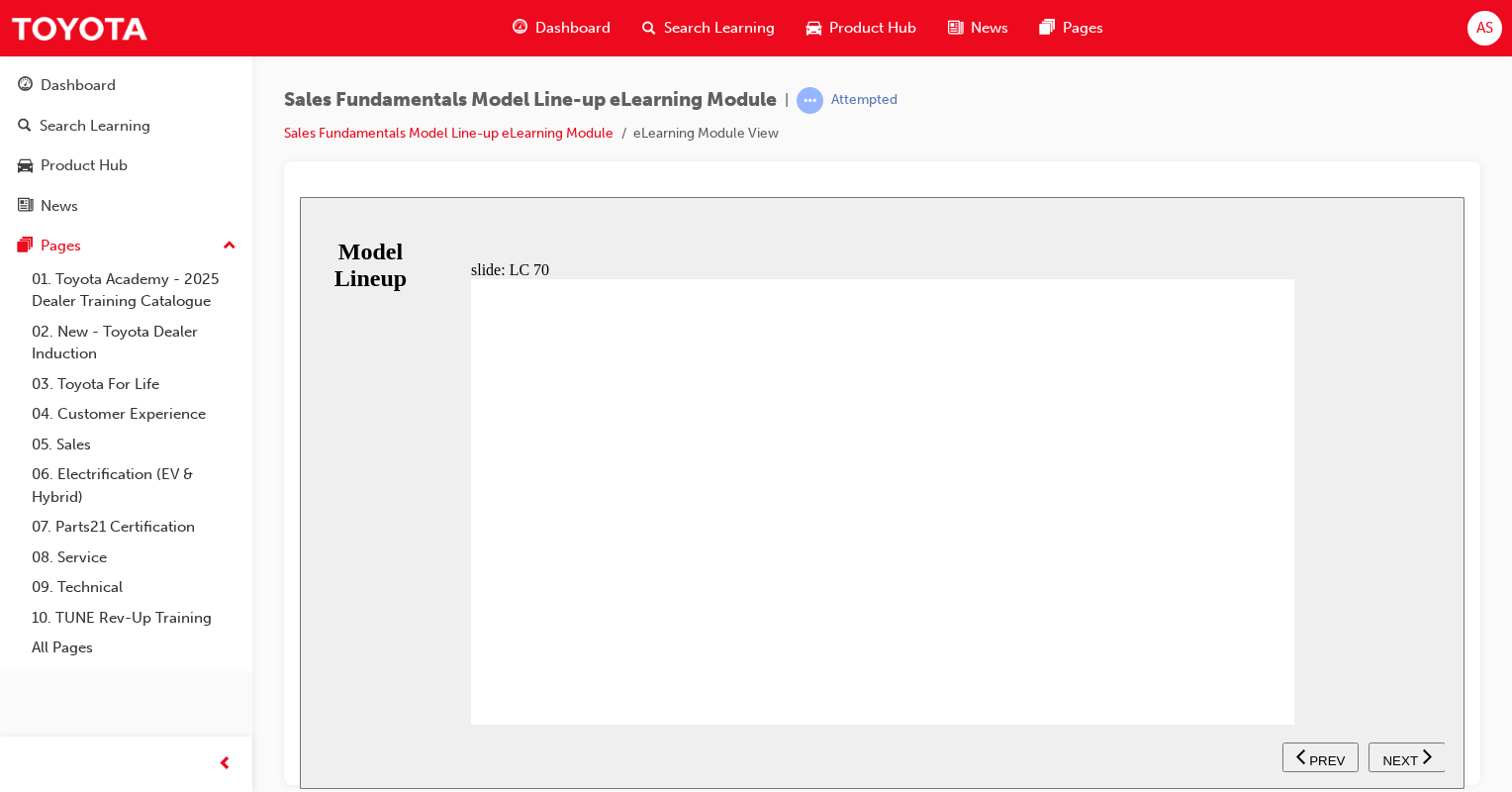 click on "NEXT" at bounding box center (1399, 759) 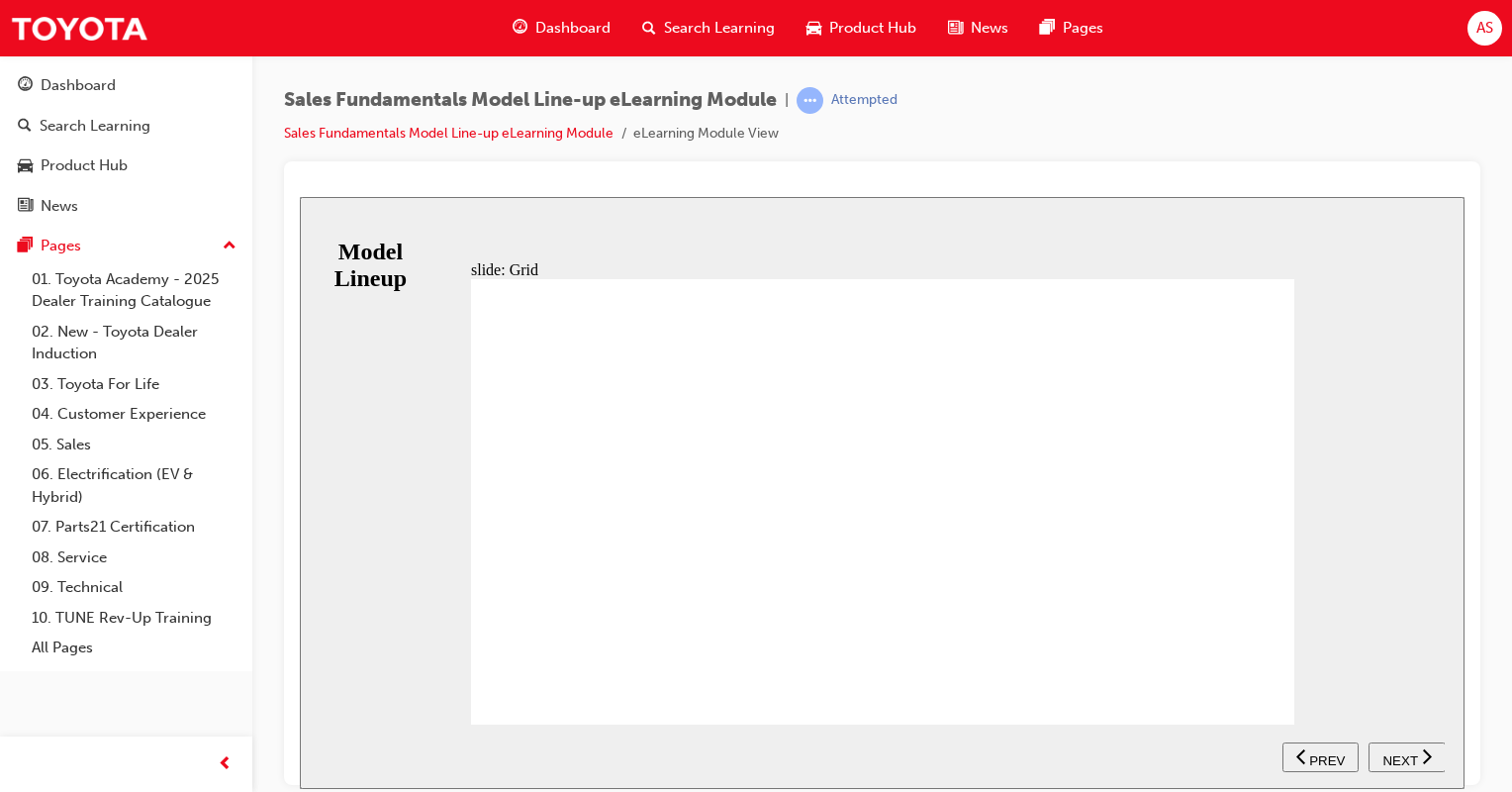 click 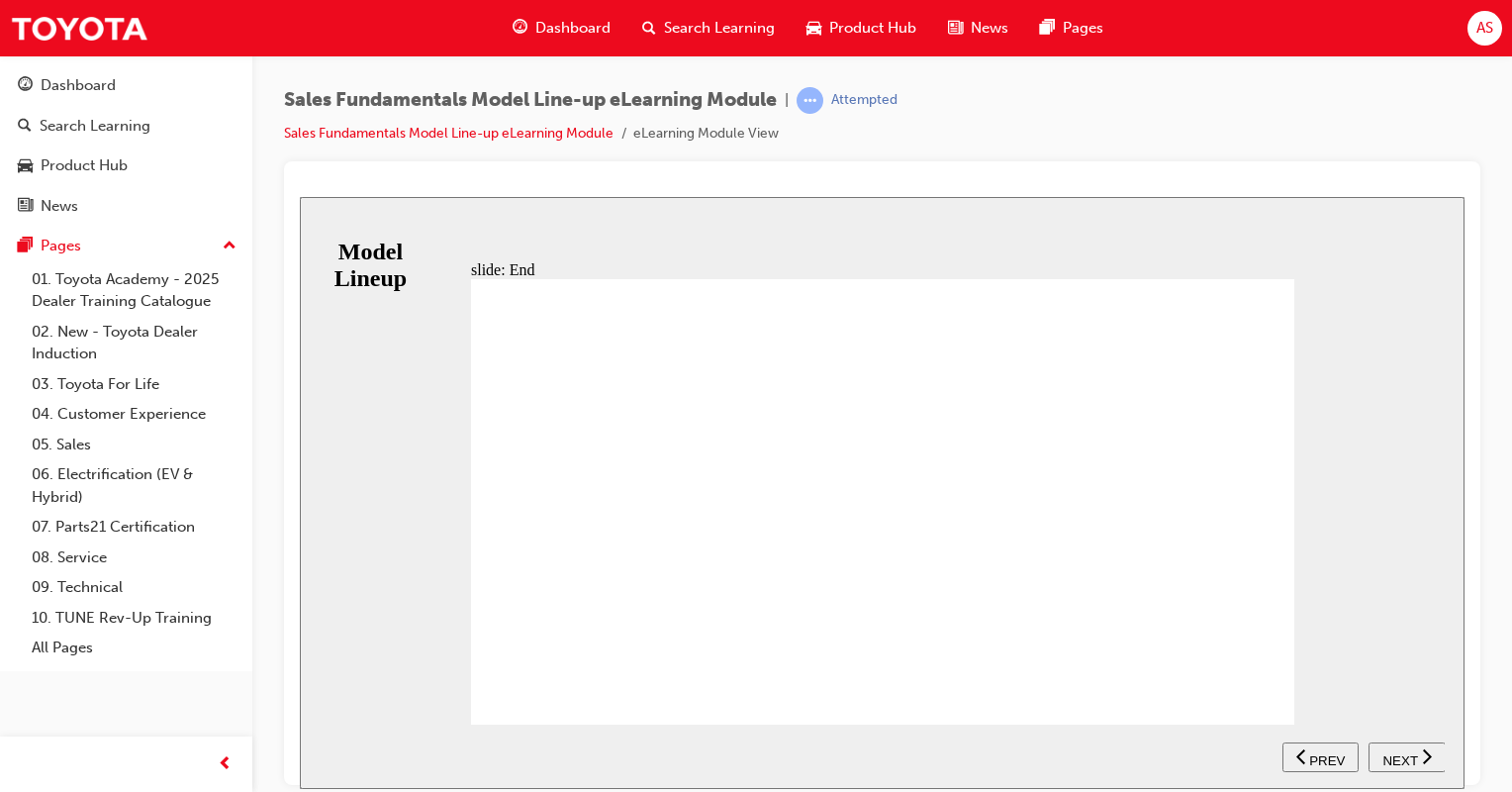 click on "NEXT" at bounding box center [1399, 759] 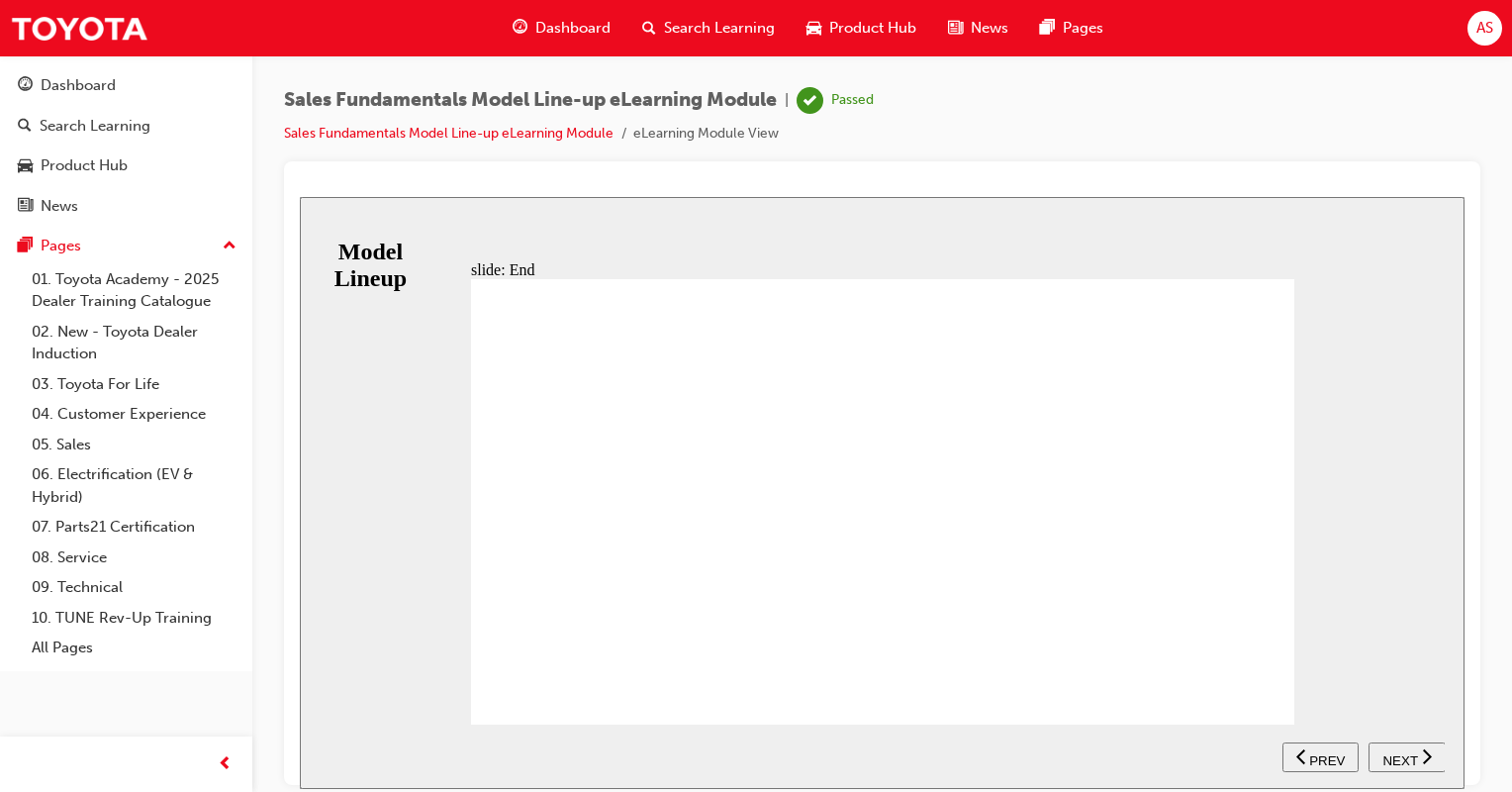 click on "NEXT" at bounding box center [1399, 759] 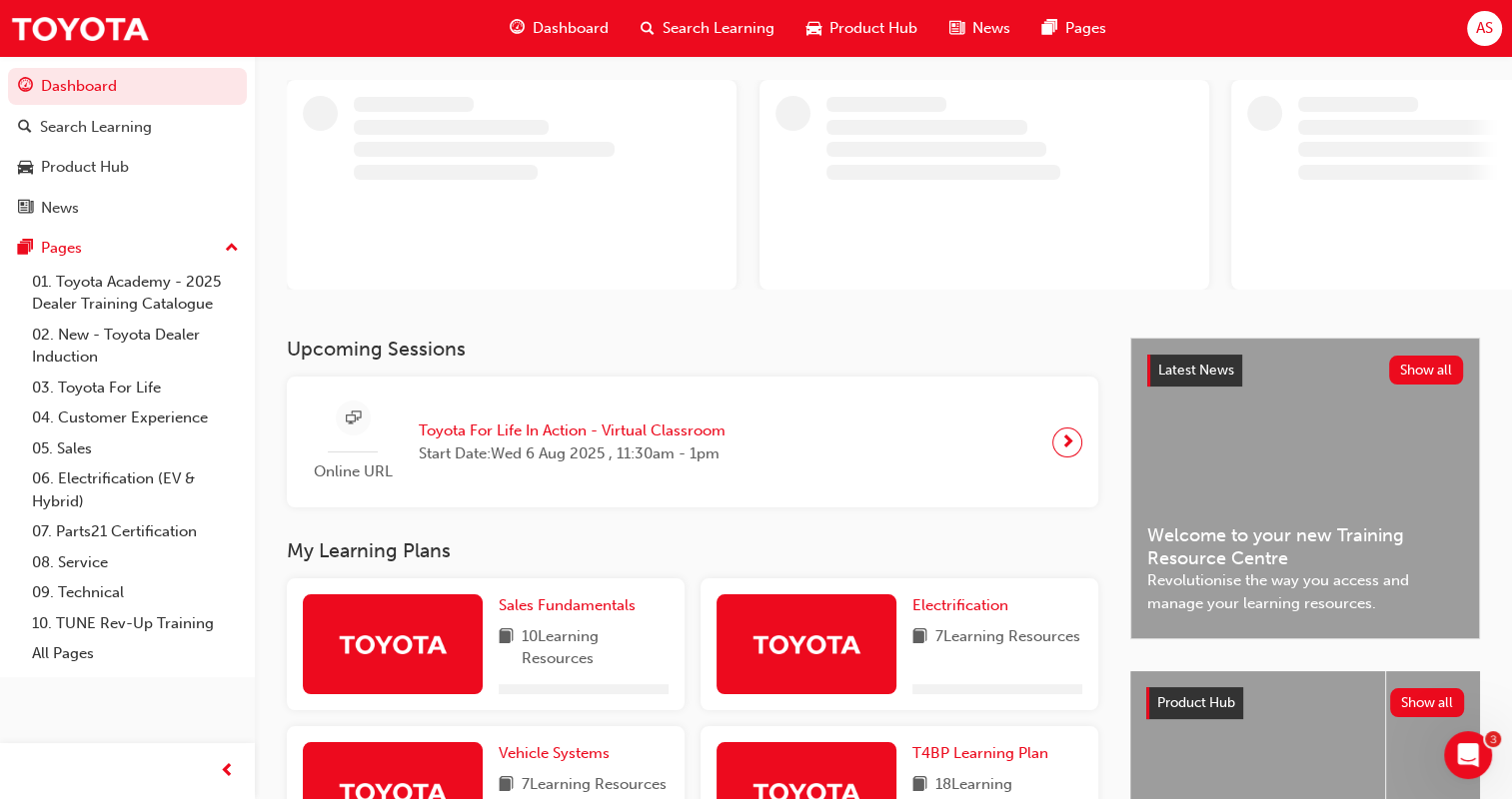 scroll, scrollTop: 200, scrollLeft: 0, axis: vertical 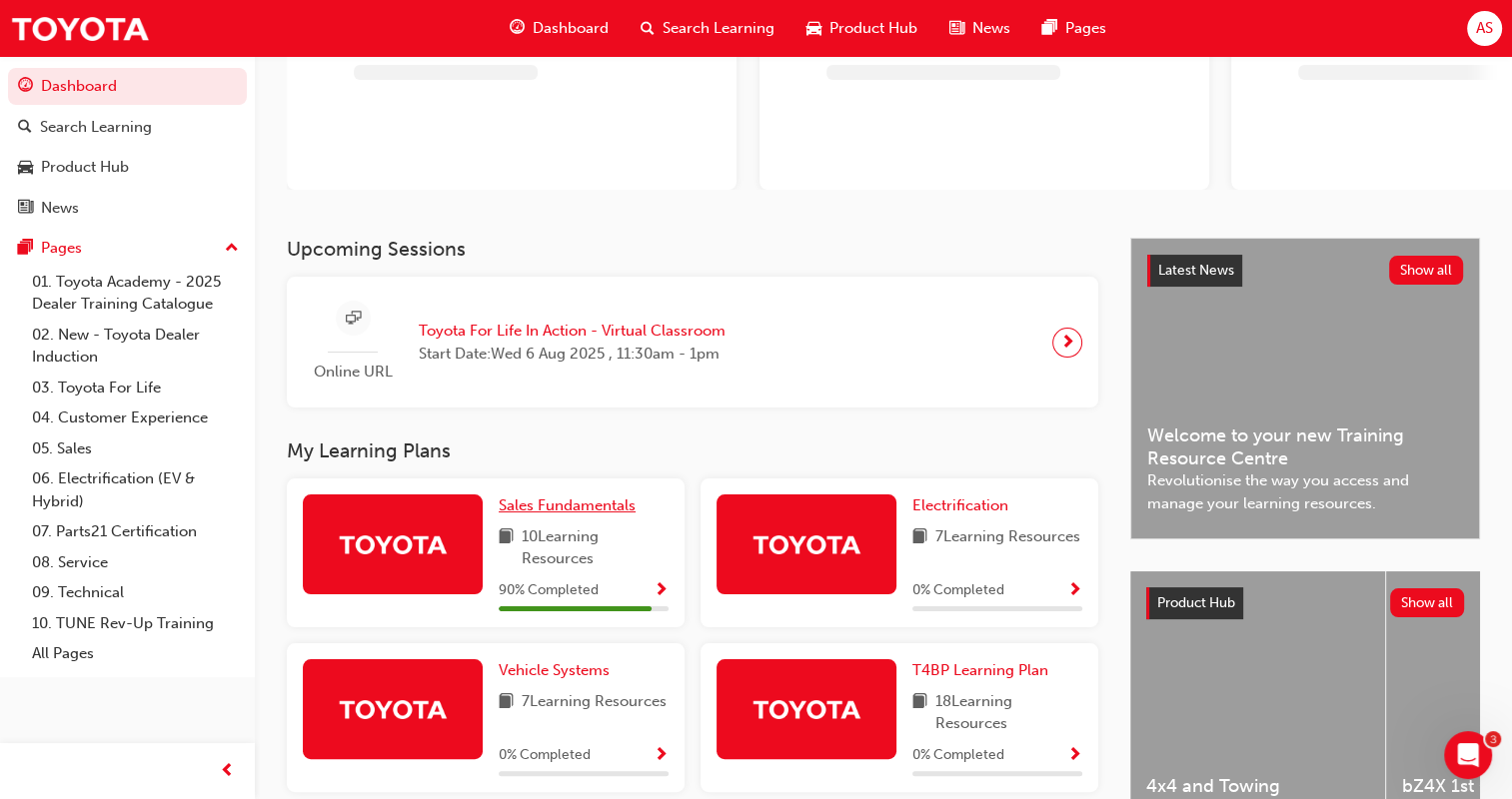 click on "Sales Fundamentals" at bounding box center [567, 505] 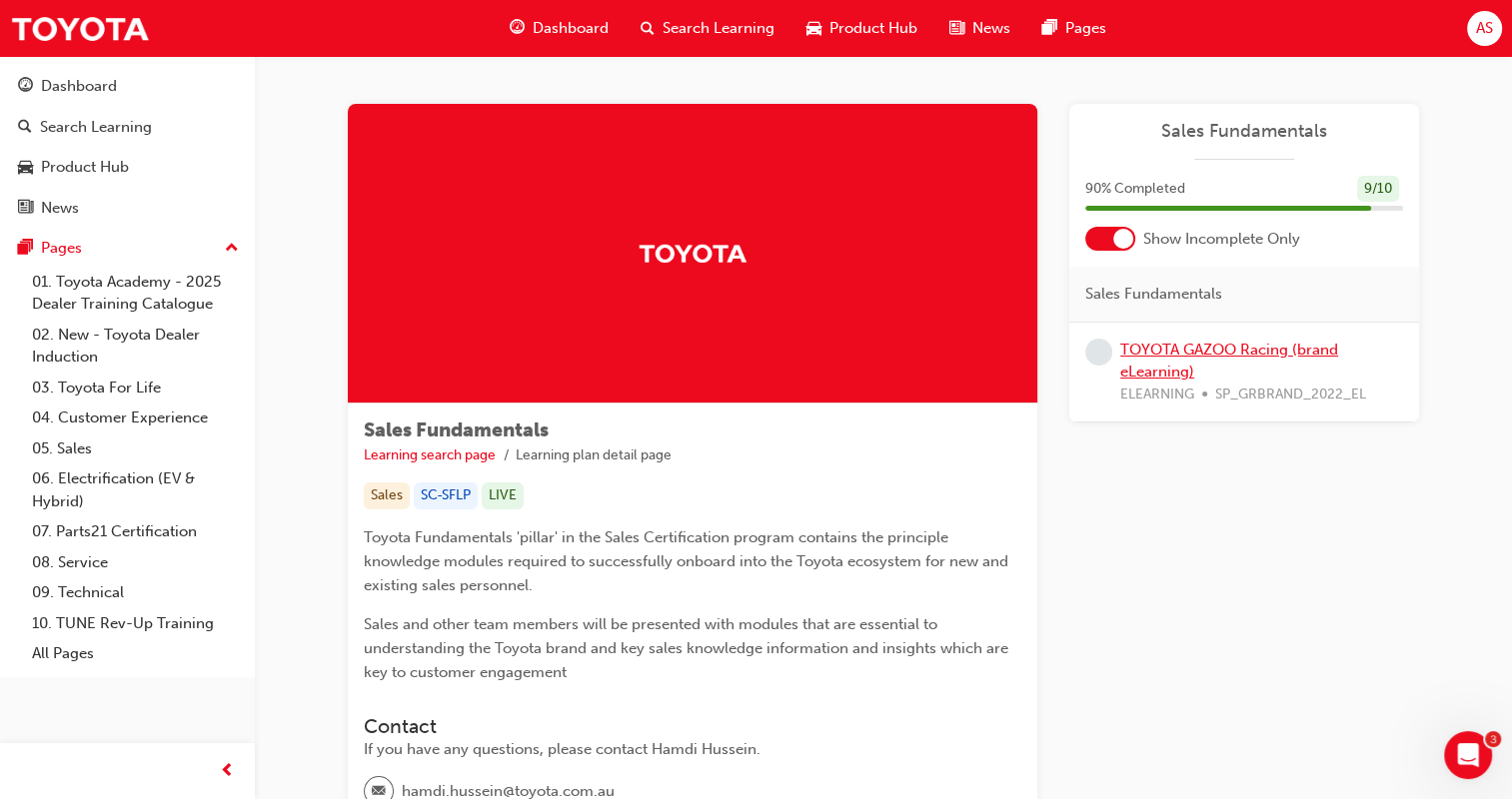 click on "TOYOTA GAZOO Racing (brand eLearning)" at bounding box center (1229, 361) 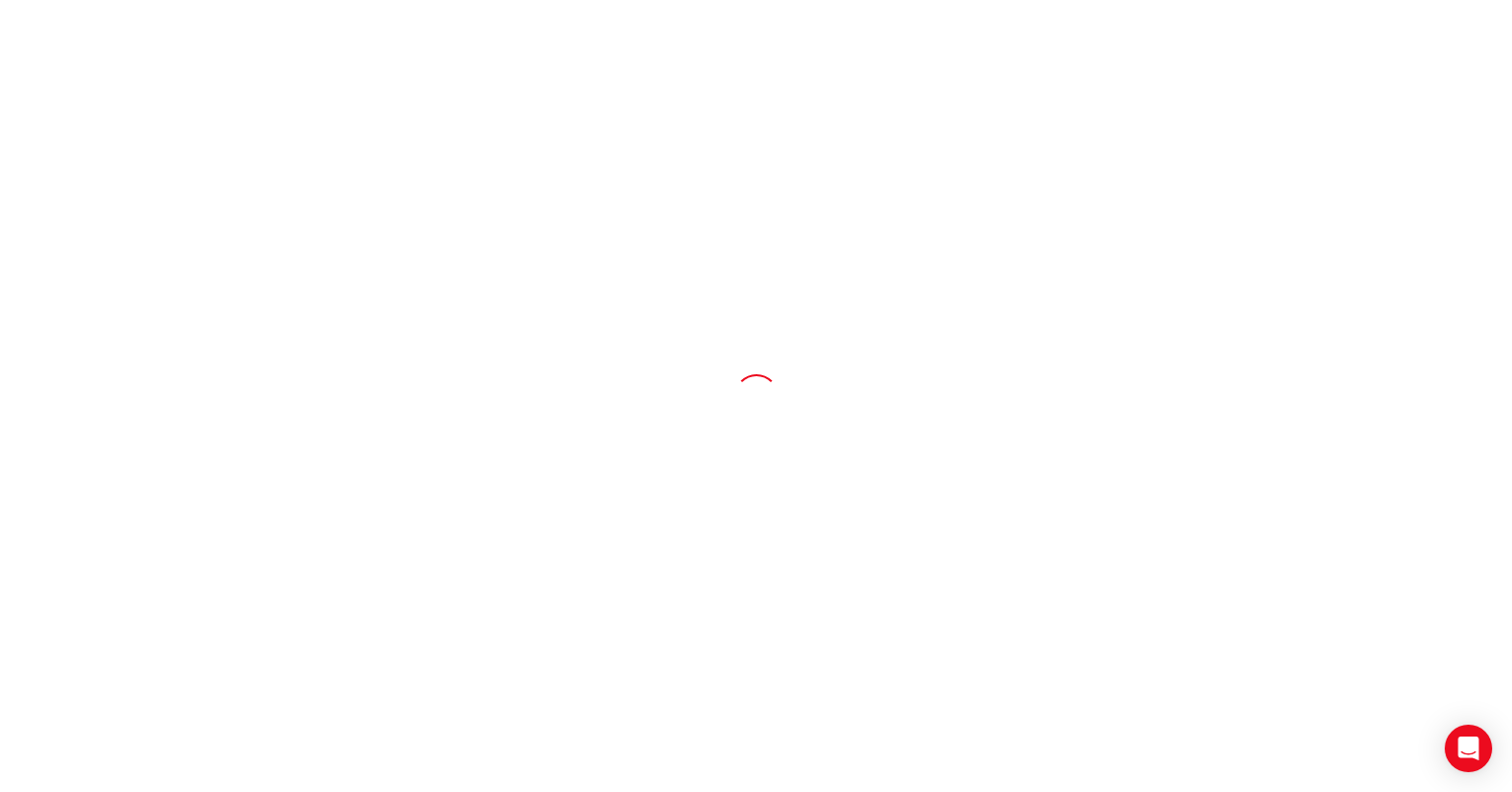 scroll, scrollTop: 0, scrollLeft: 0, axis: both 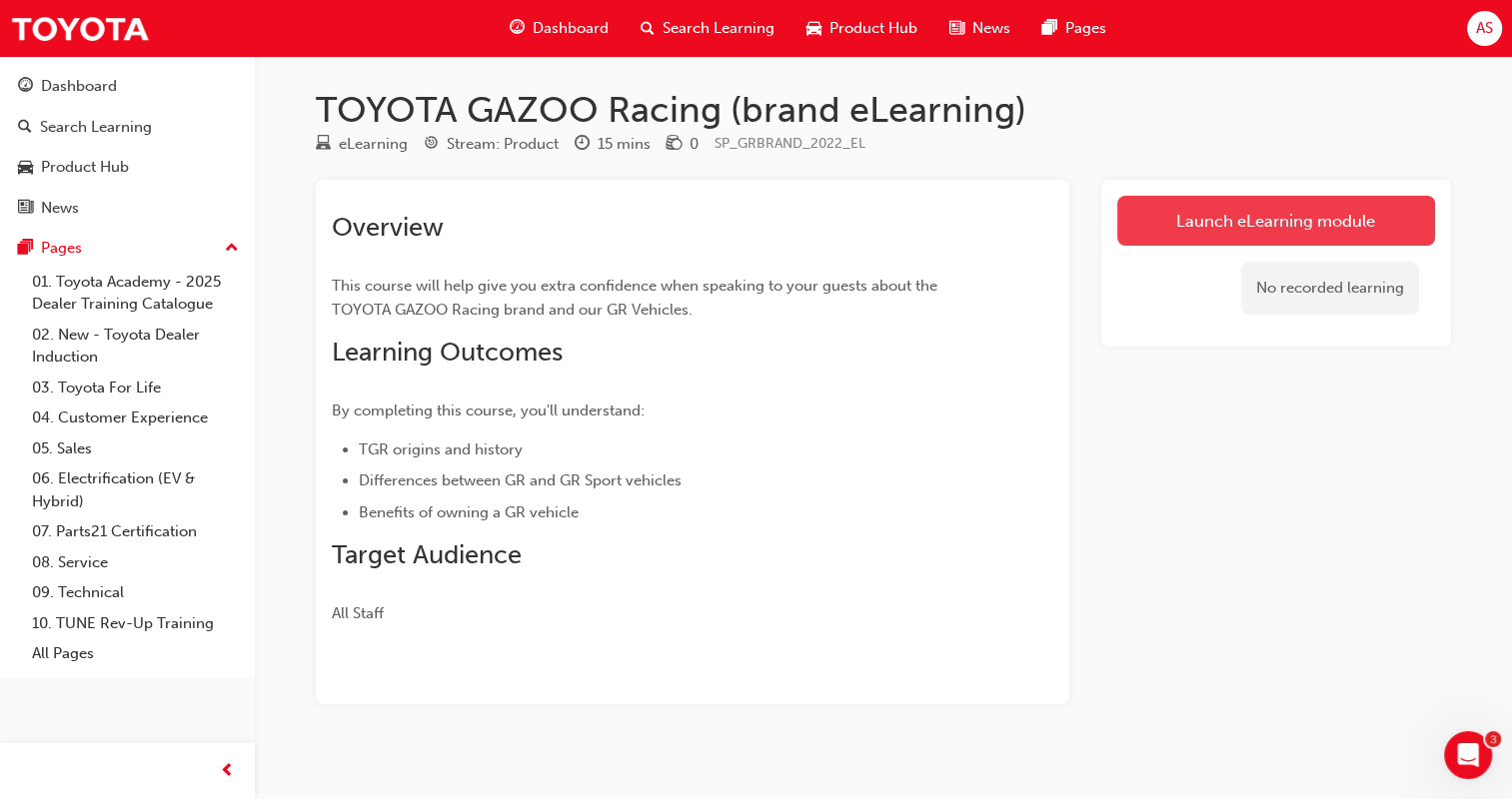 click on "Launch eLearning module" at bounding box center [1276, 221] 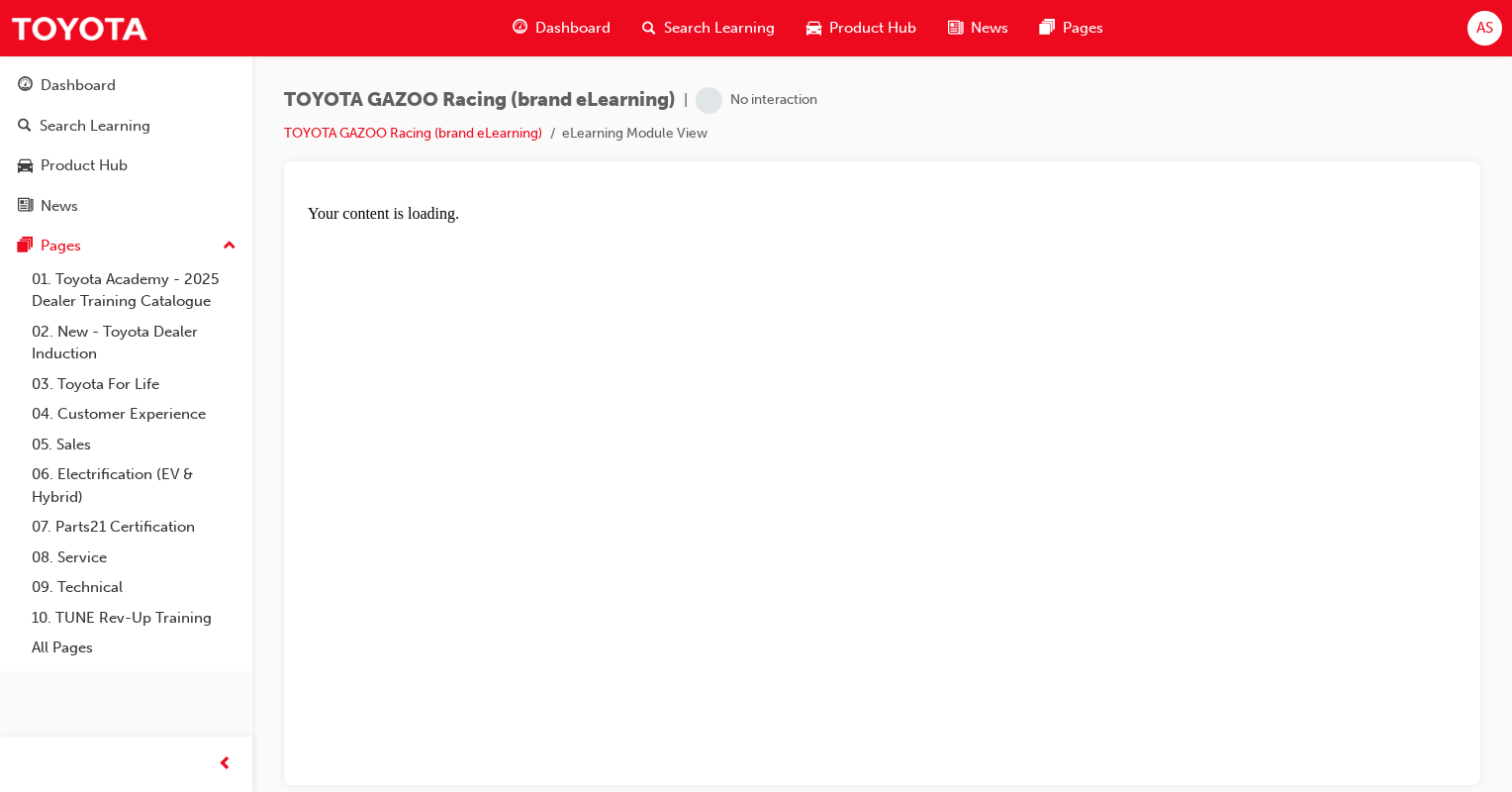 scroll, scrollTop: 0, scrollLeft: 0, axis: both 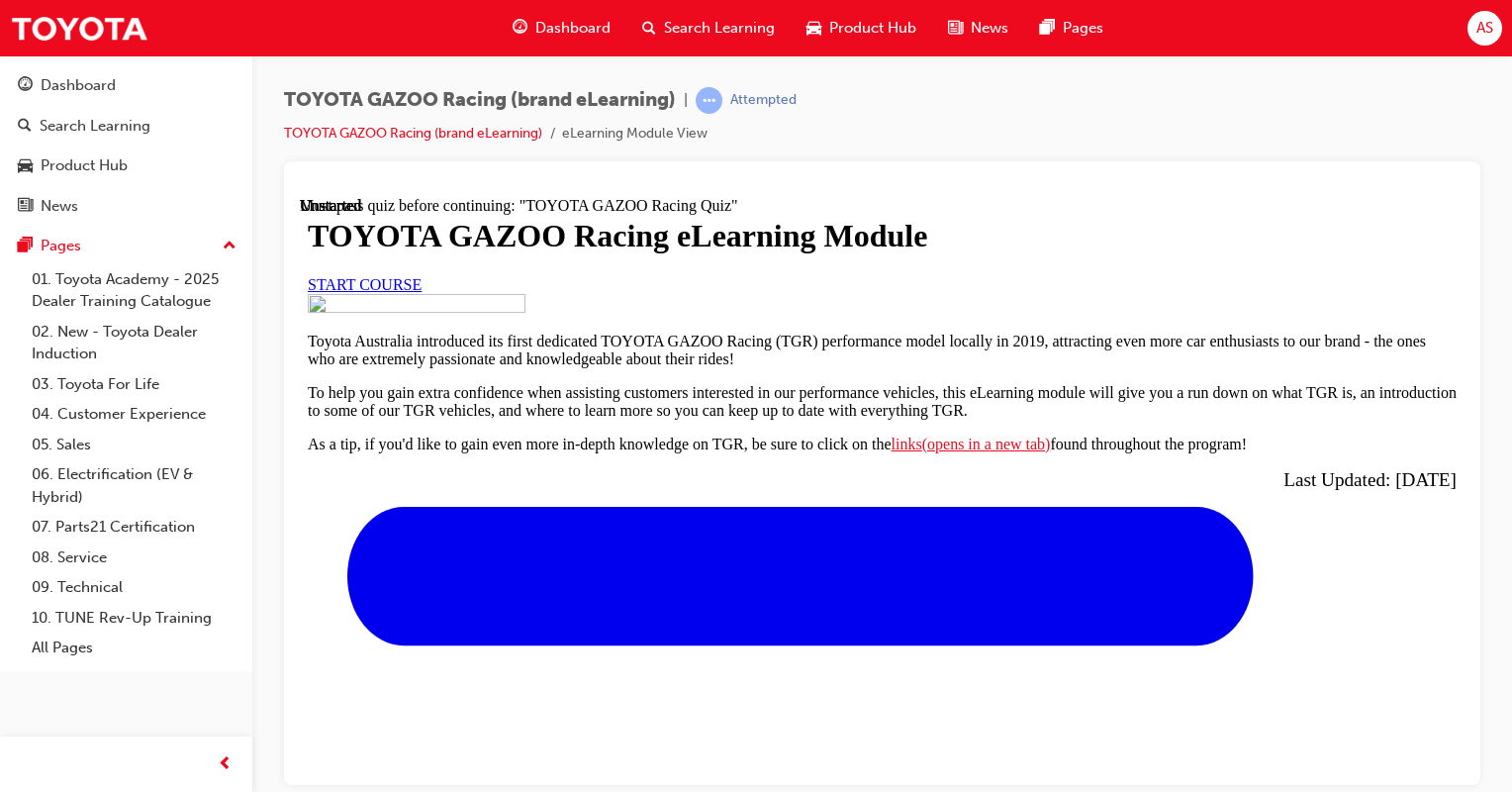 click on "START COURSE" at bounding box center (364, 283) 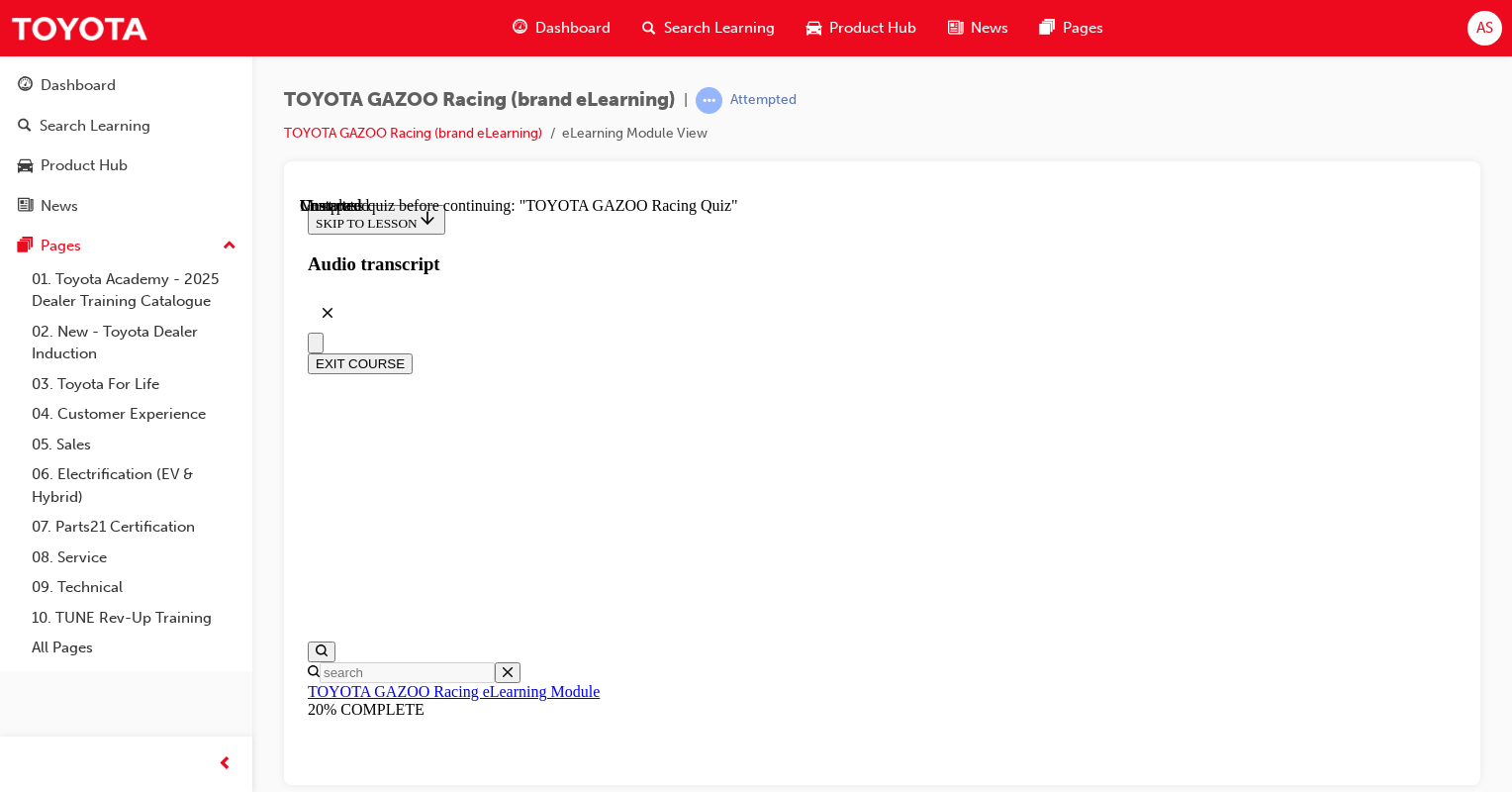scroll, scrollTop: 7270, scrollLeft: 0, axis: vertical 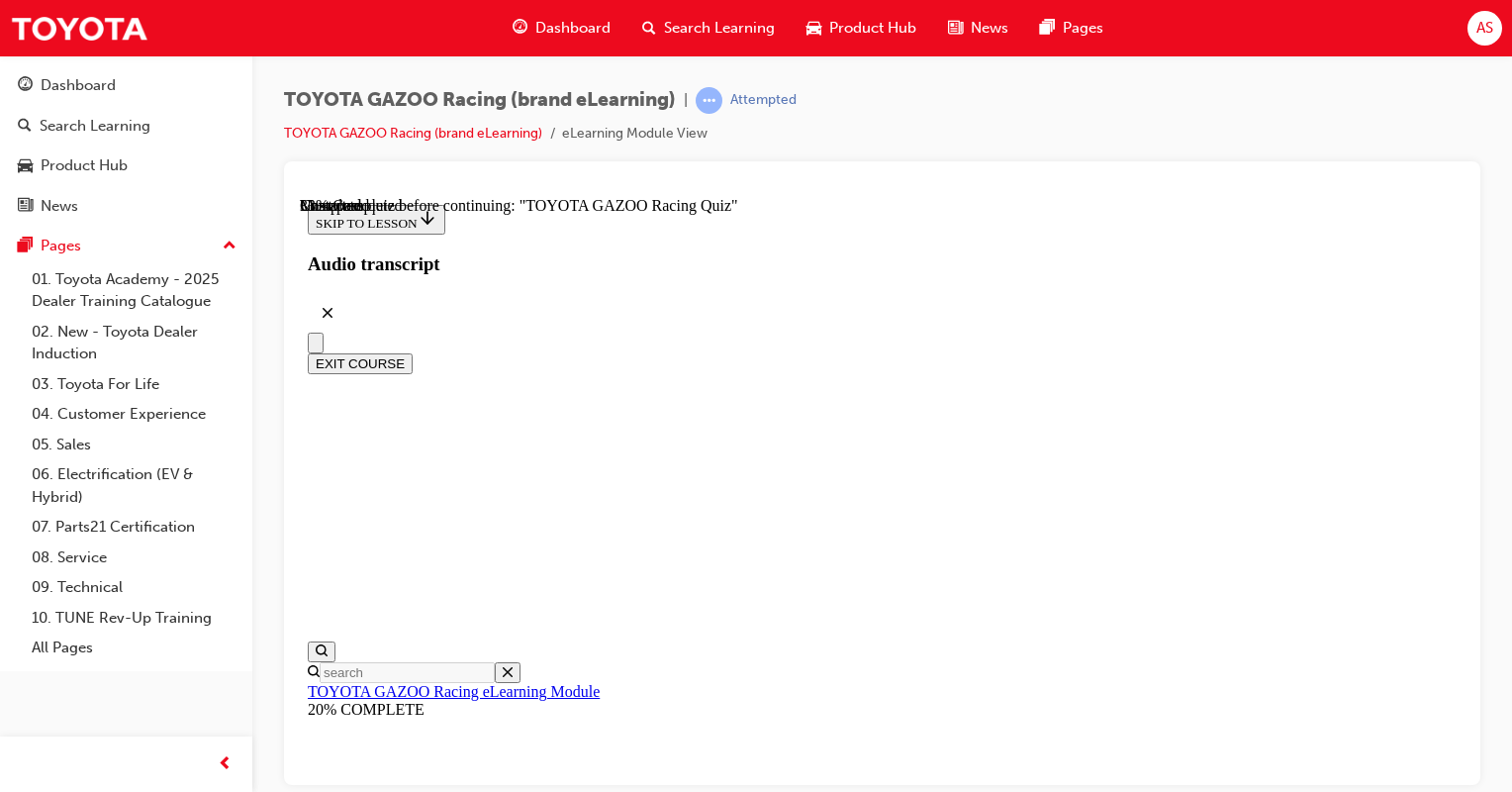click at bounding box center [395, 8885] 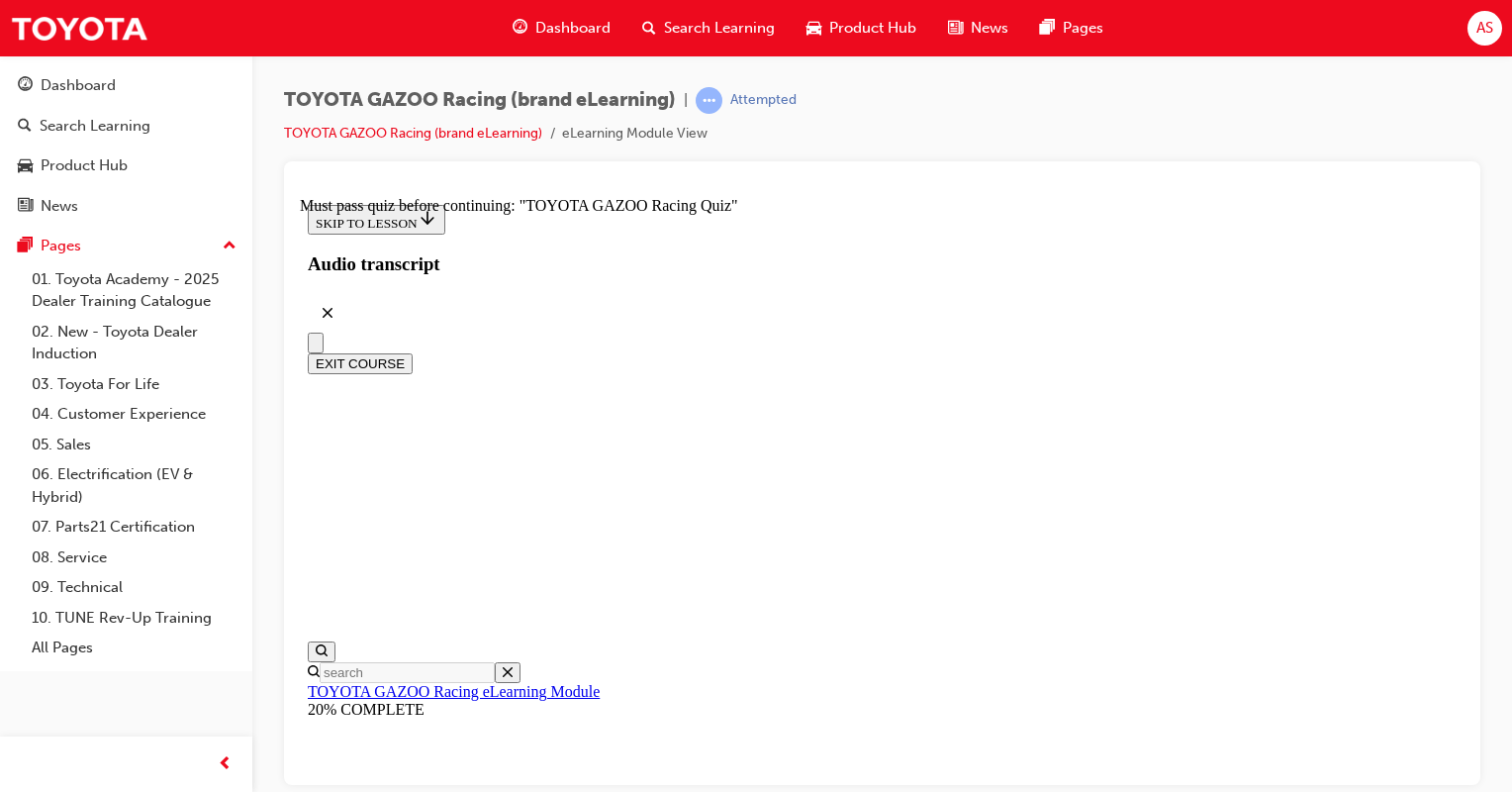 scroll, scrollTop: 8, scrollLeft: 0, axis: vertical 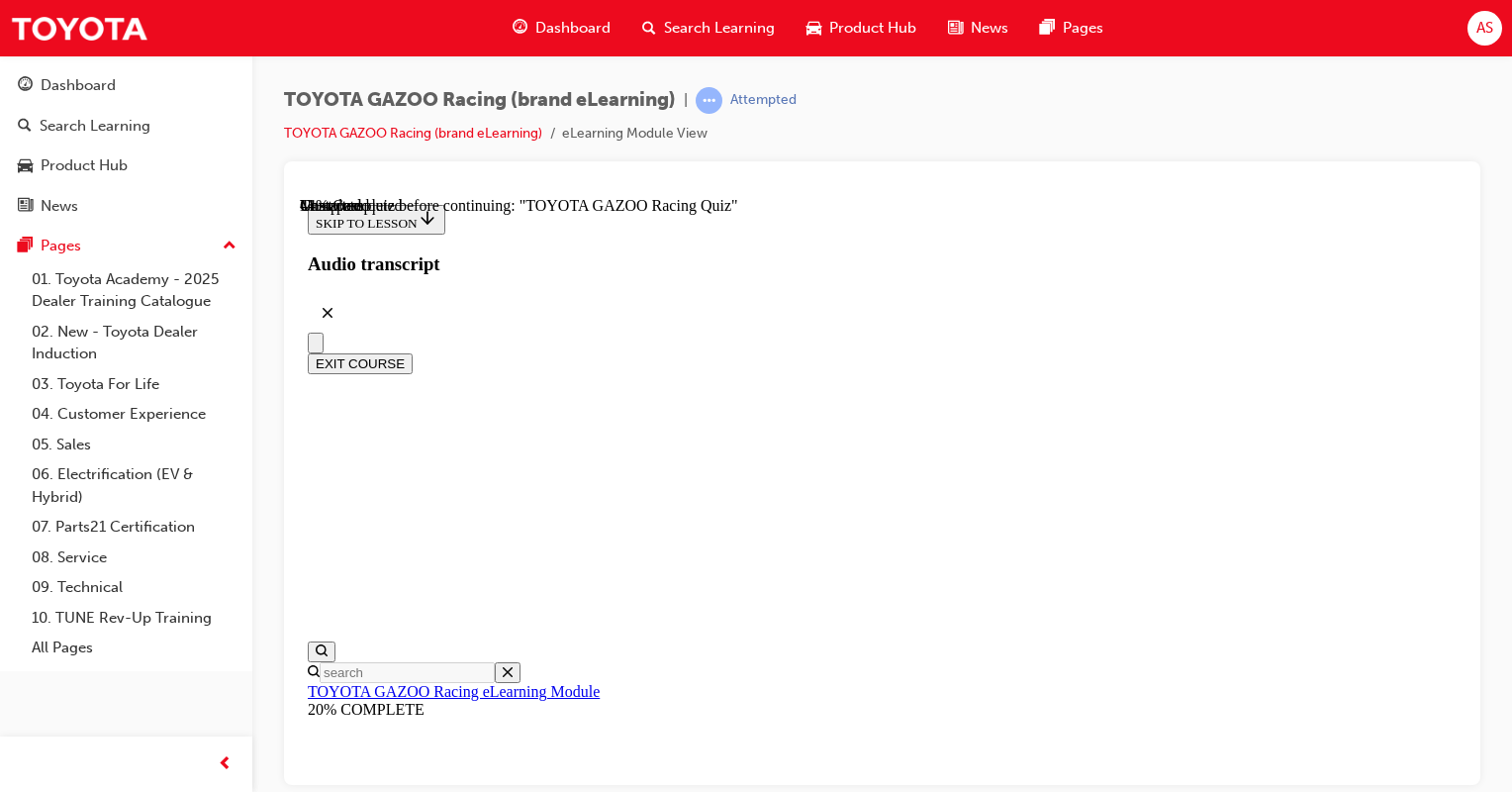 click at bounding box center [395, 8903] 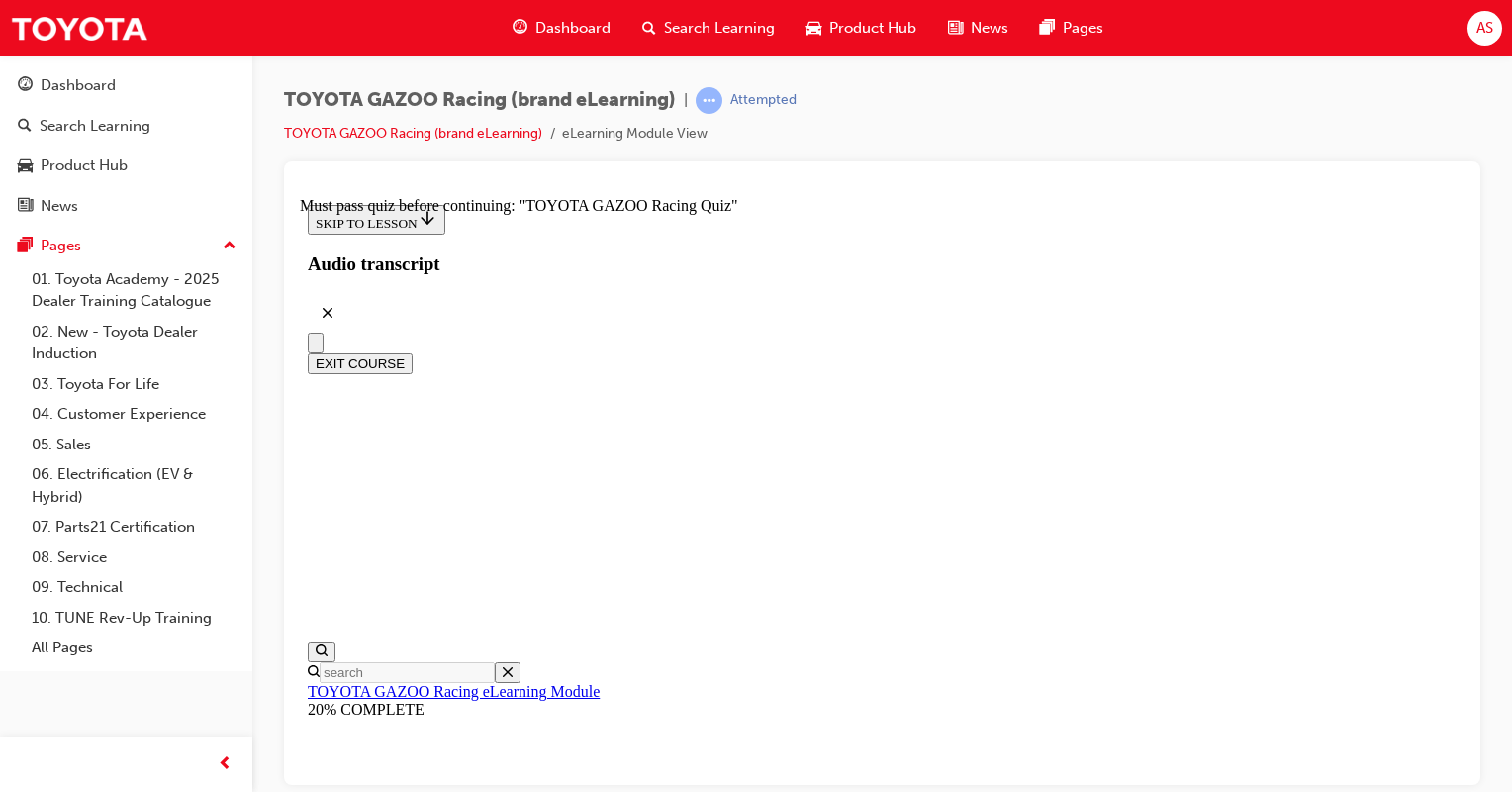 click at bounding box center (395, 8903) 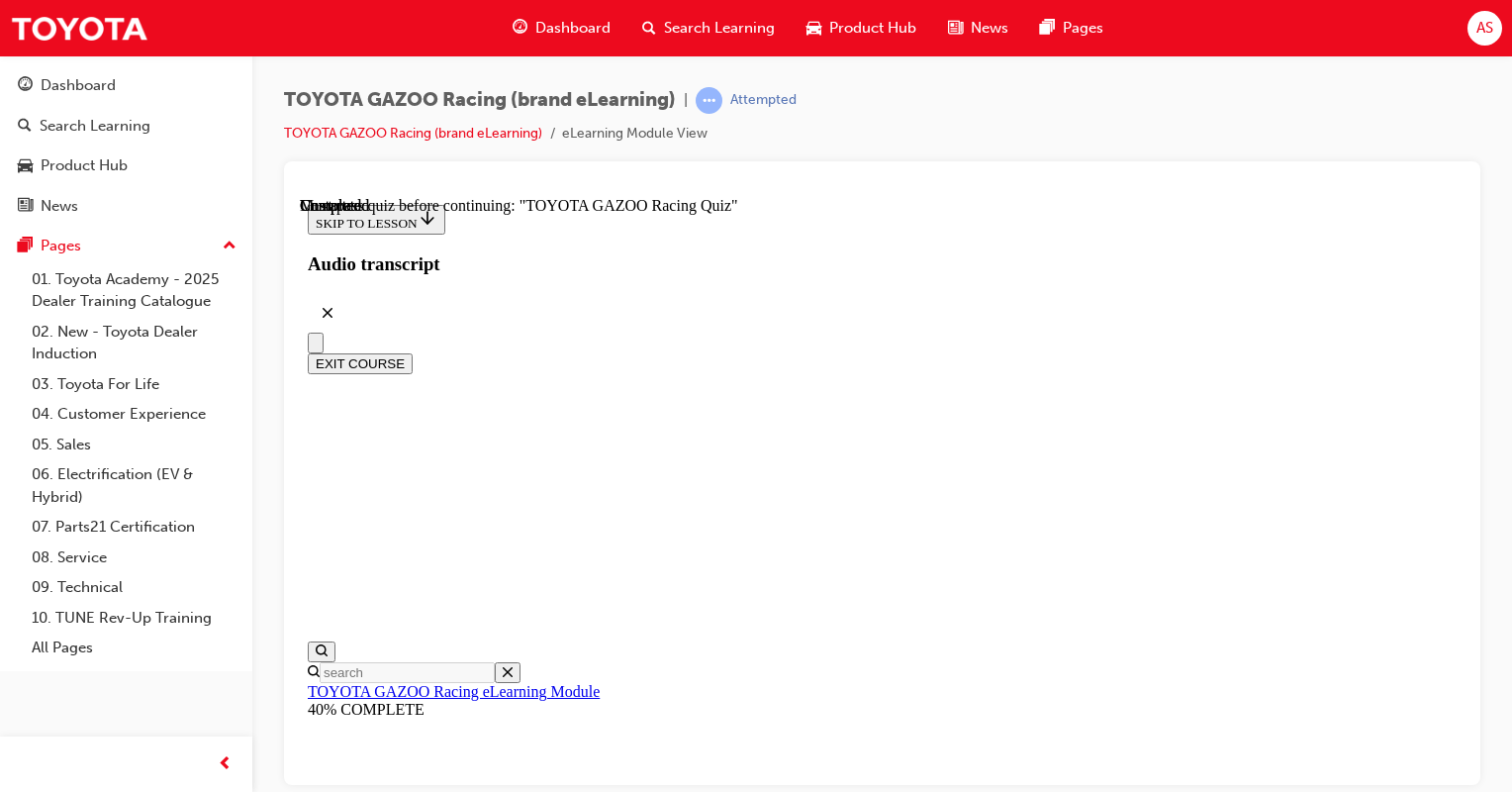 scroll, scrollTop: 3091, scrollLeft: 0, axis: vertical 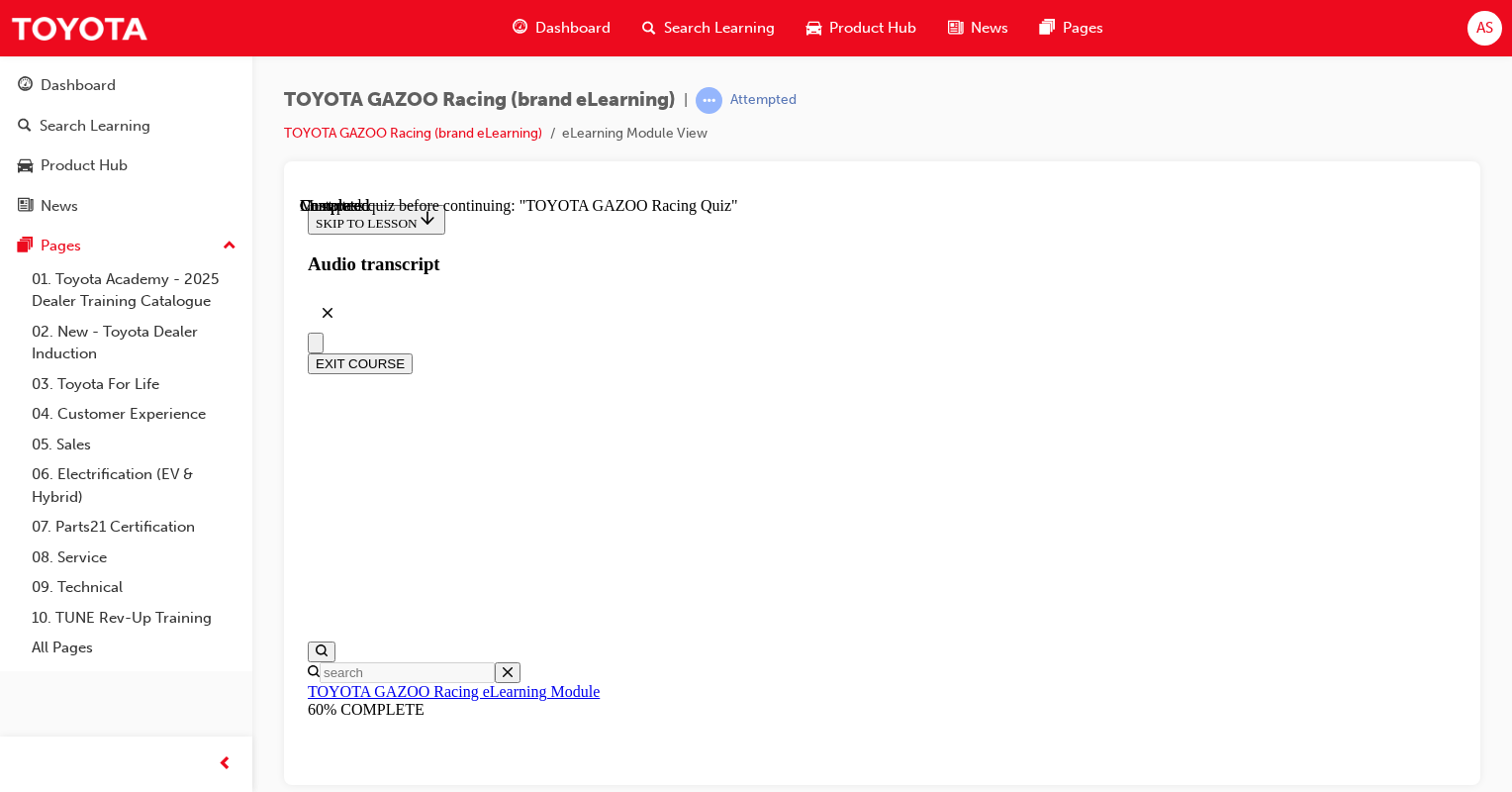 click on "Lesson 4 - TOYOTA GAZOO Racing Quiz" at bounding box center (445, 10763) 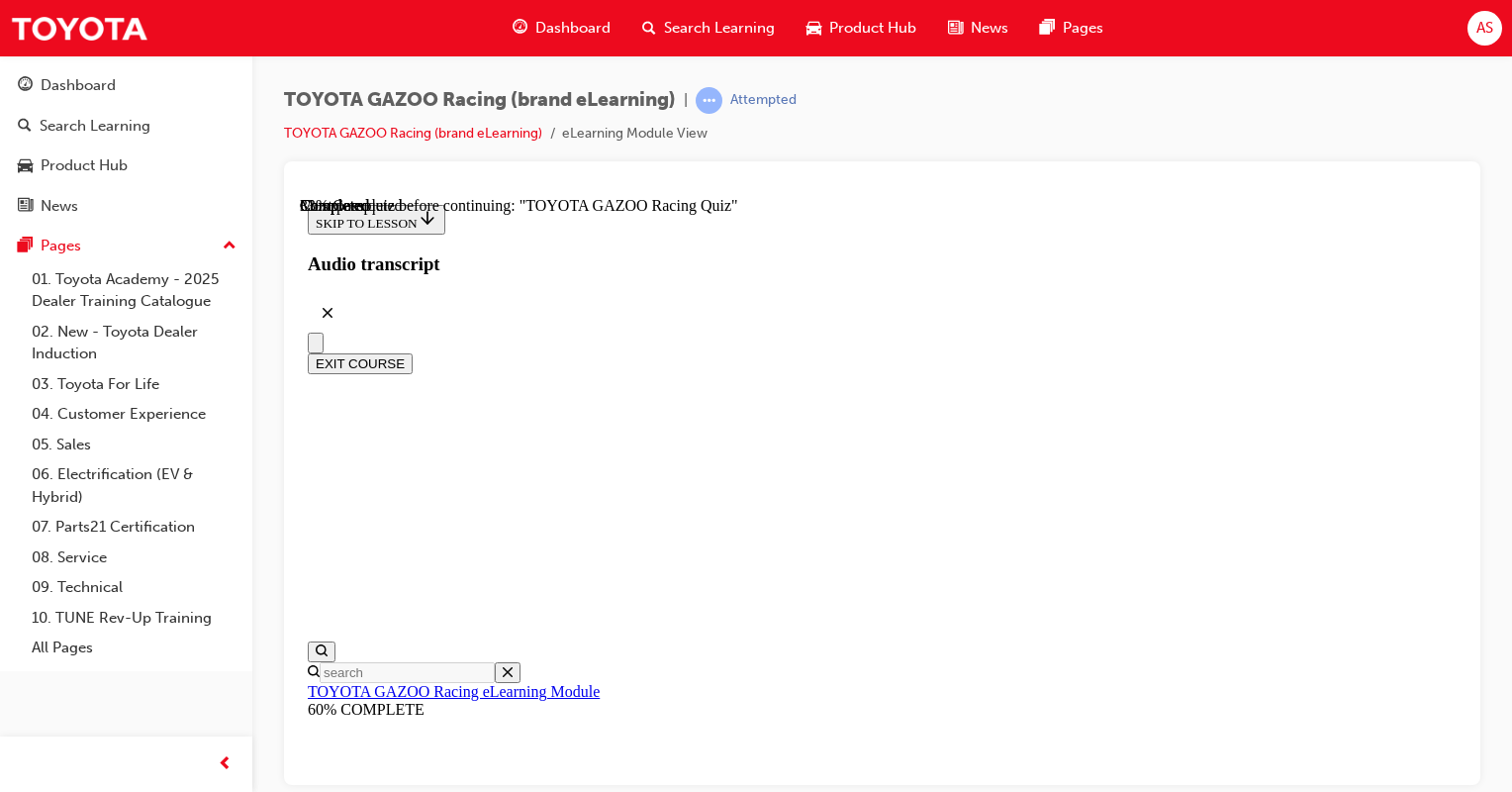 scroll, scrollTop: 257, scrollLeft: 0, axis: vertical 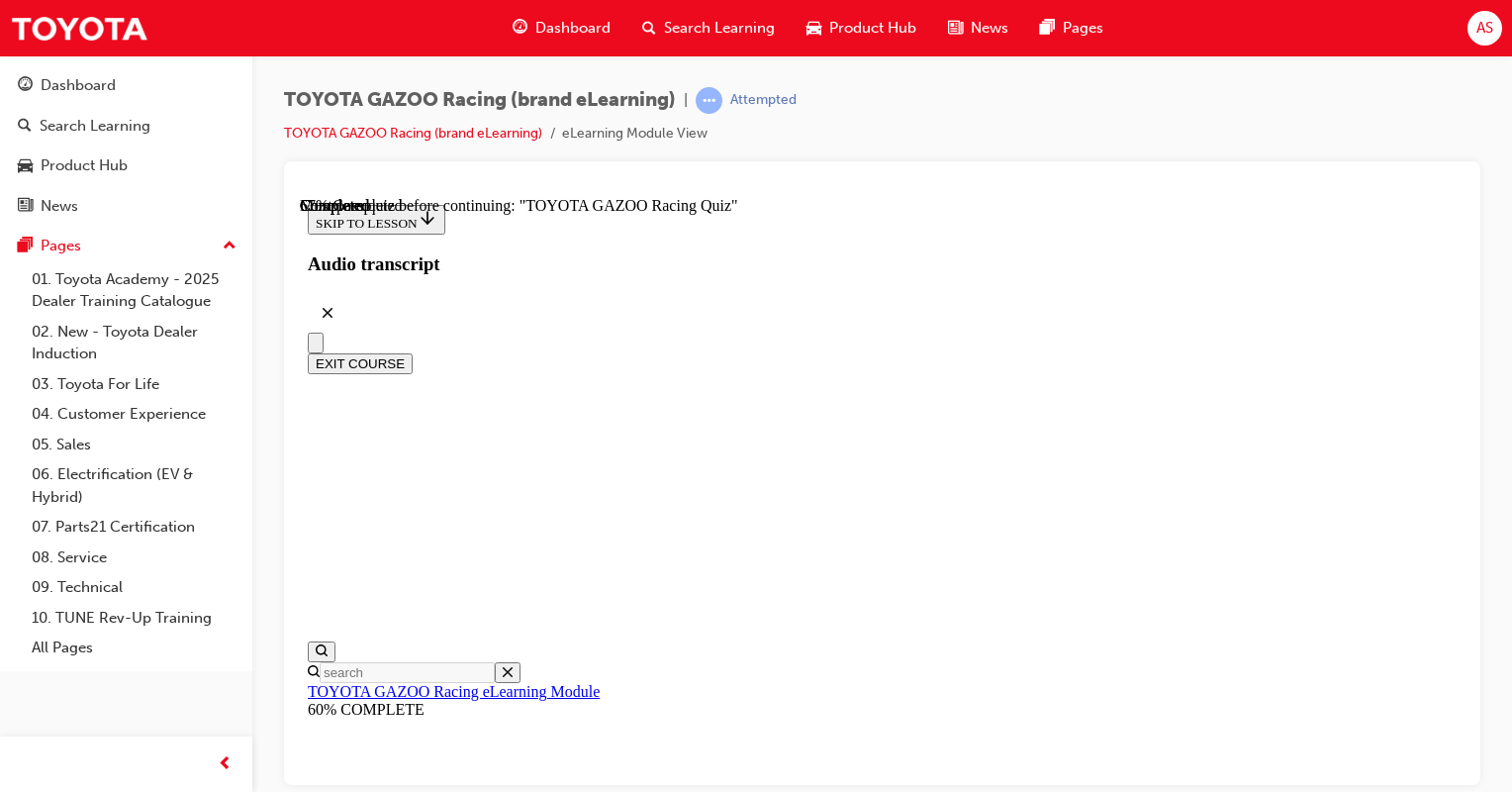 click at bounding box center (882, 17531) 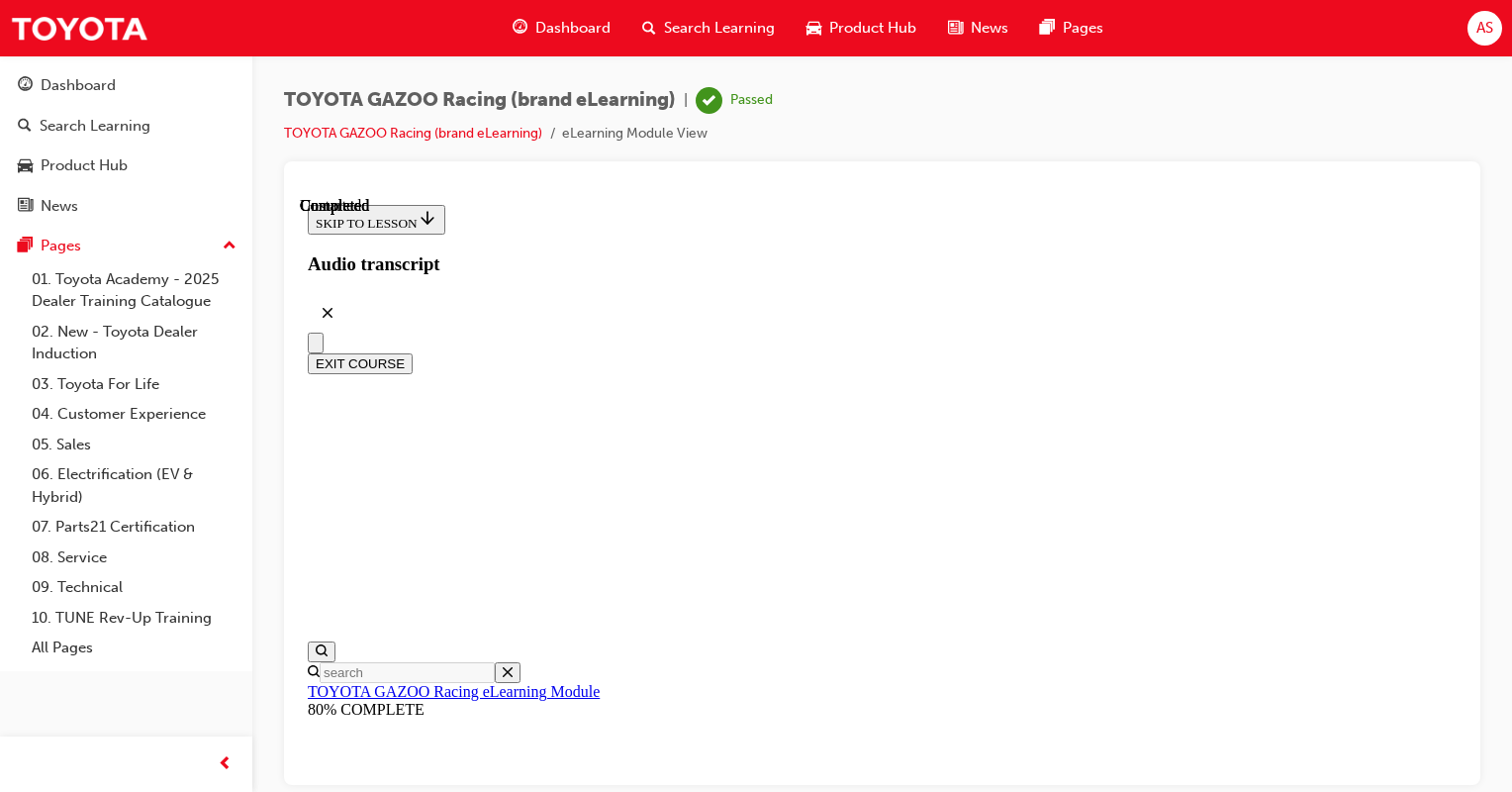 scroll, scrollTop: 482, scrollLeft: 0, axis: vertical 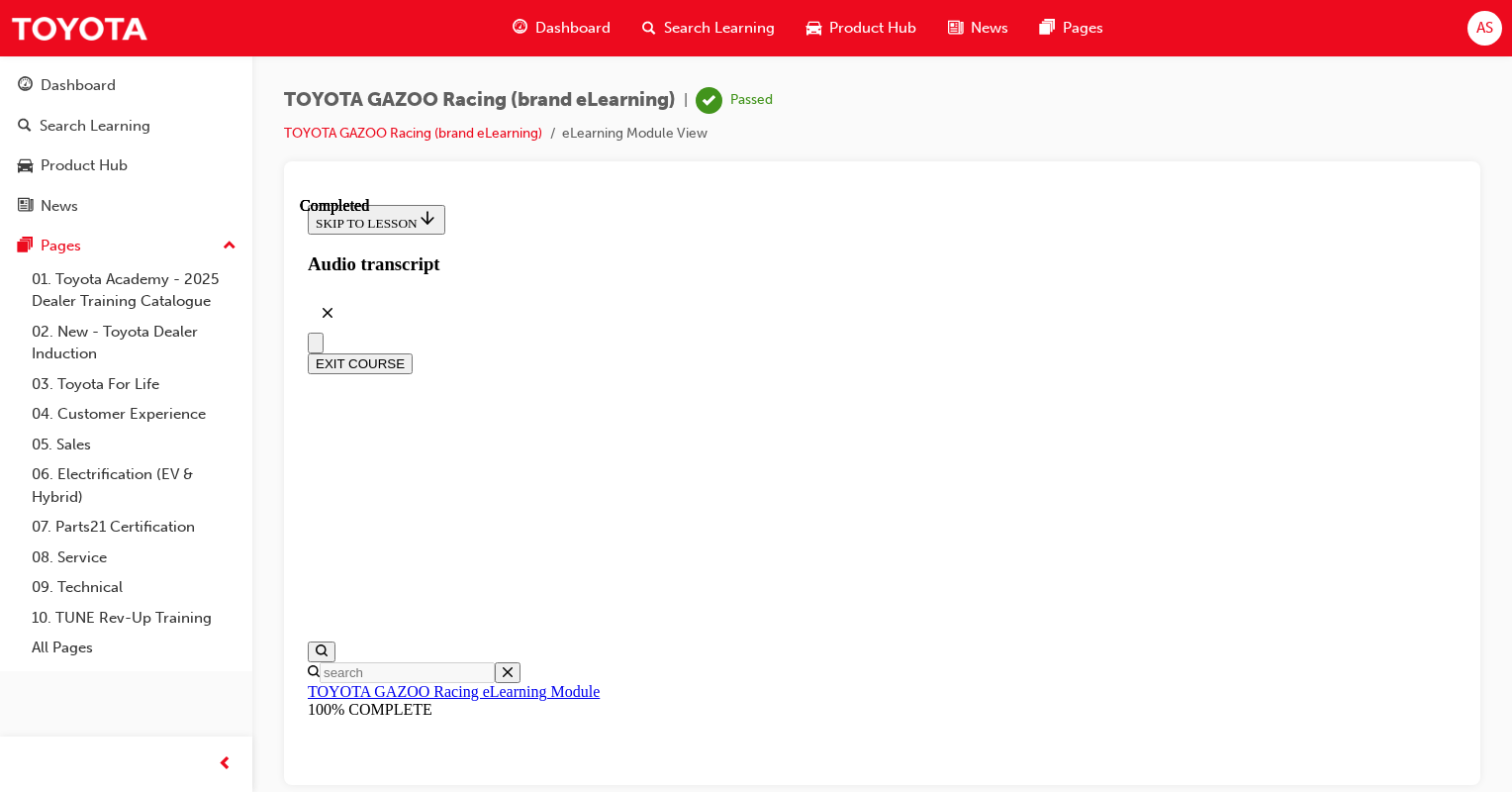 click on "EXIT COURSE" at bounding box center (360, 362) 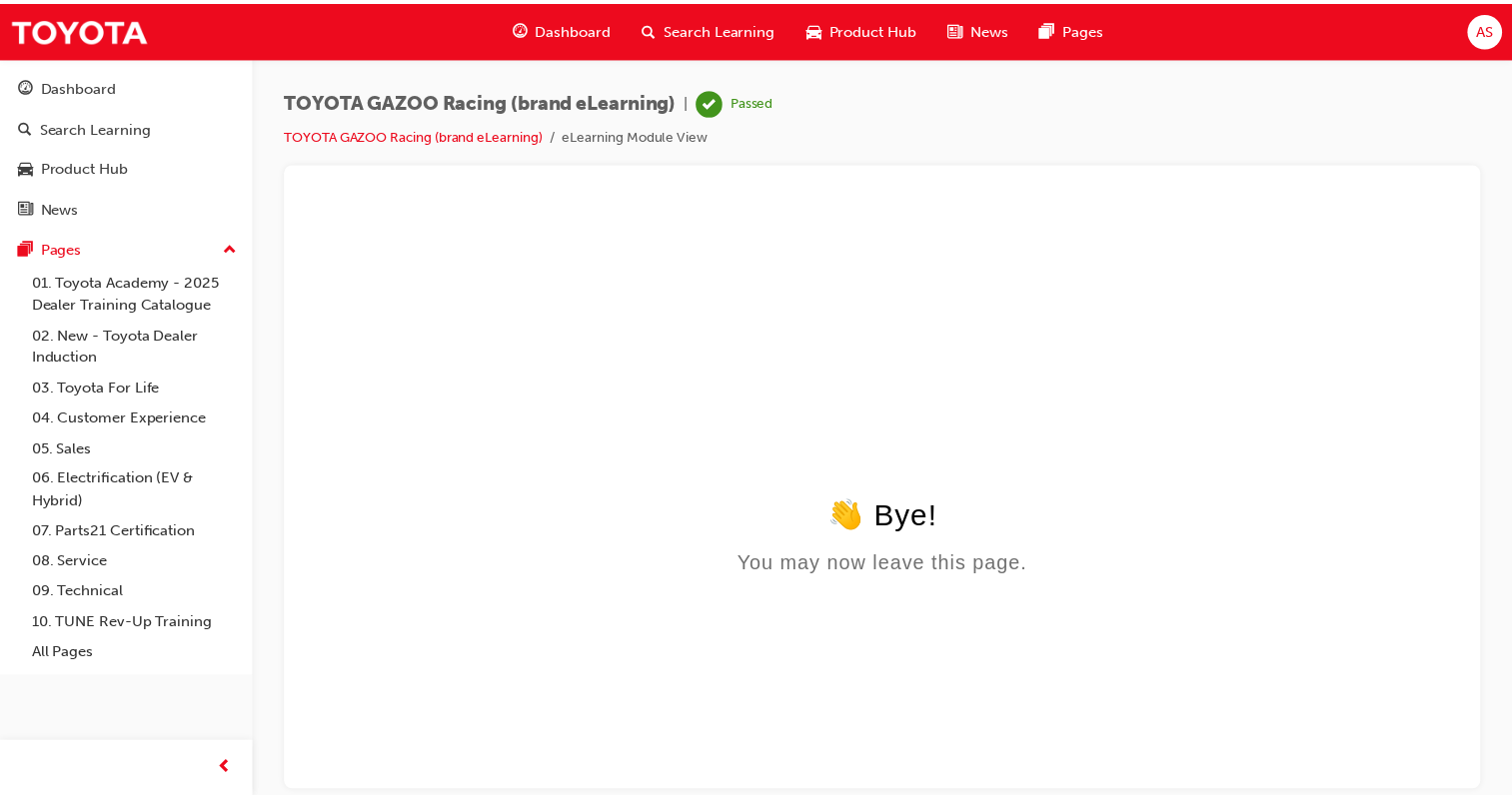 scroll, scrollTop: 0, scrollLeft: 0, axis: both 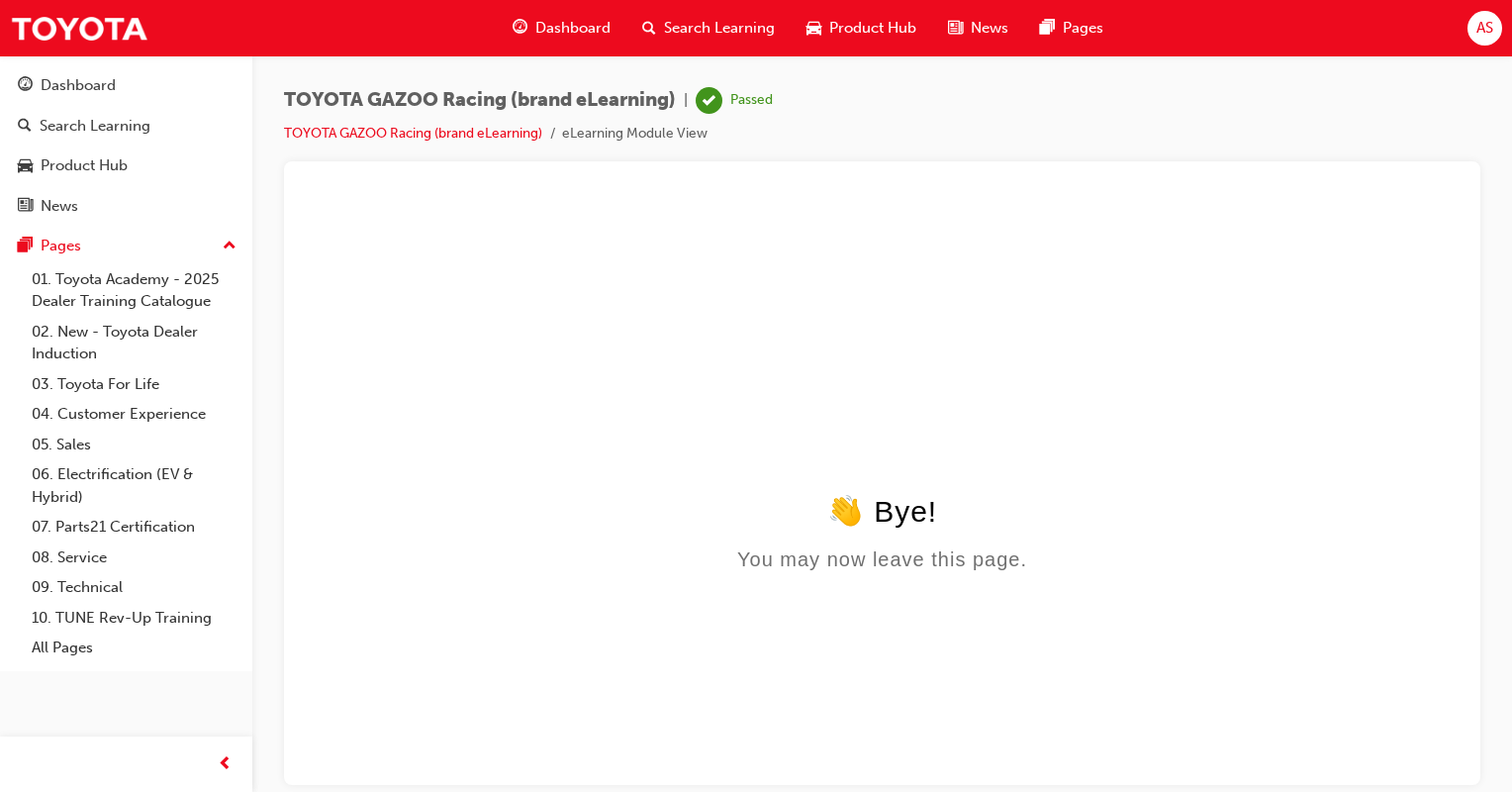click on "Dashboard" at bounding box center [573, 28] 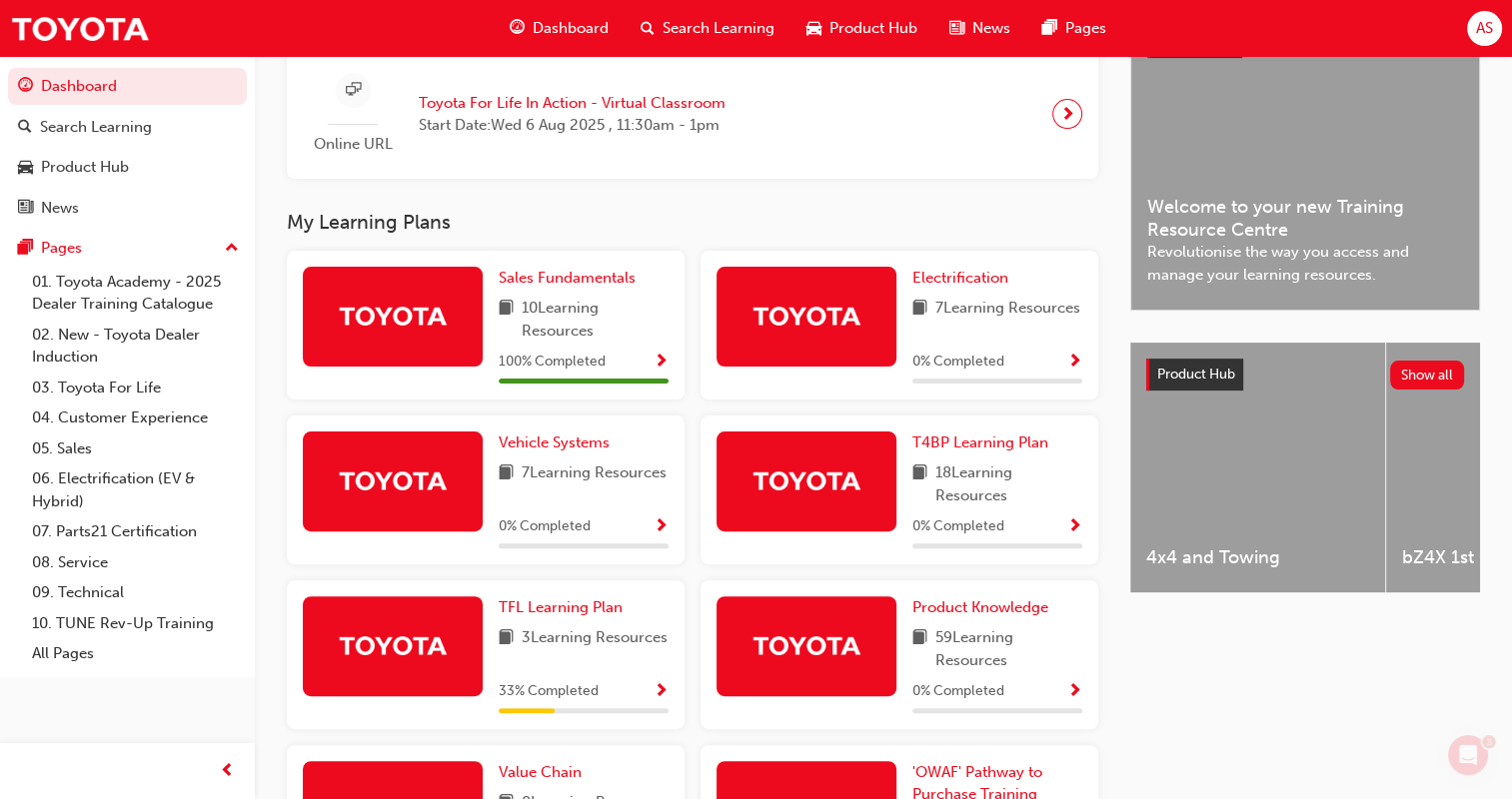 scroll, scrollTop: 599, scrollLeft: 0, axis: vertical 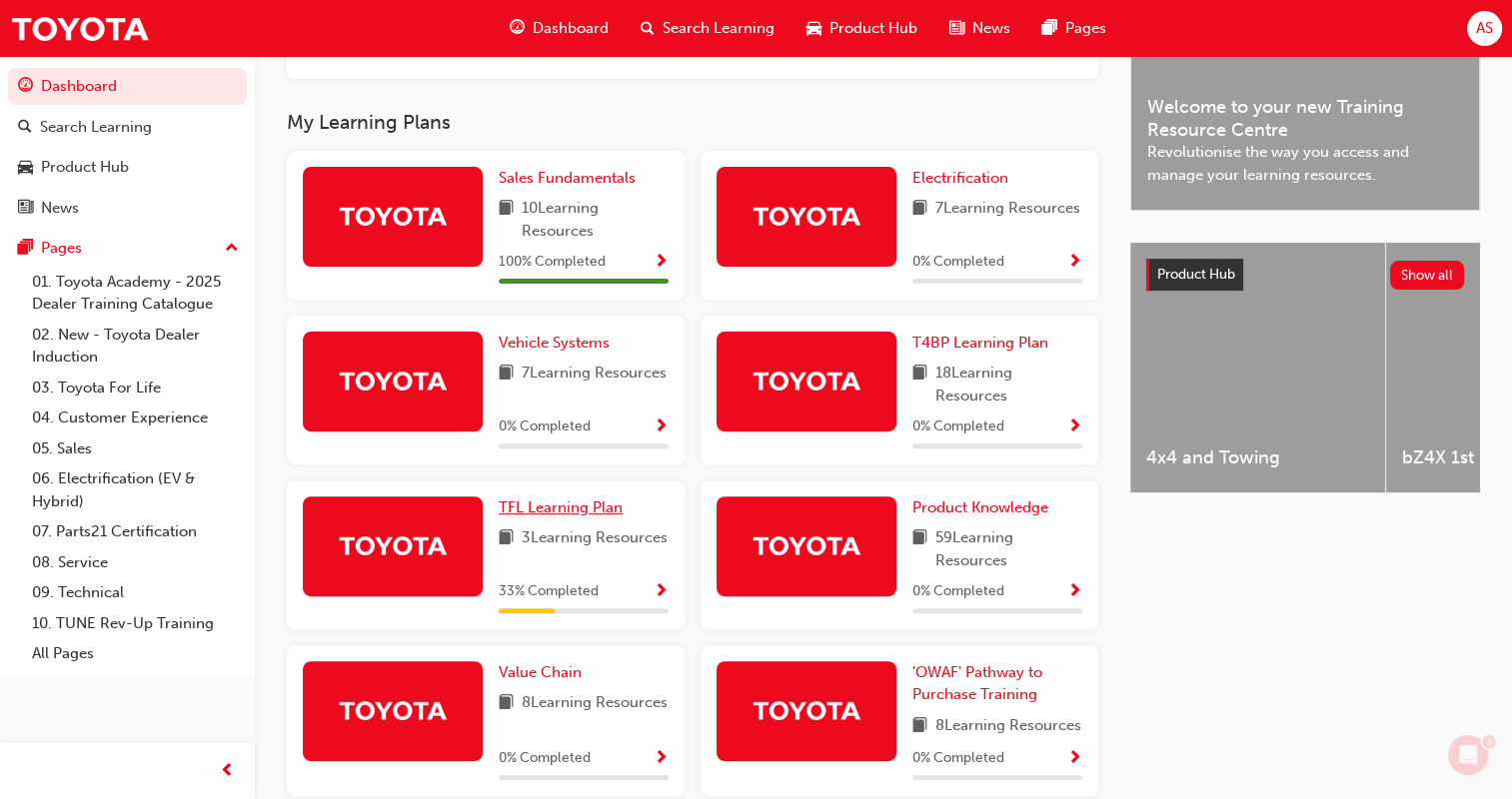 click on "TFL Learning Plan" at bounding box center (561, 507) 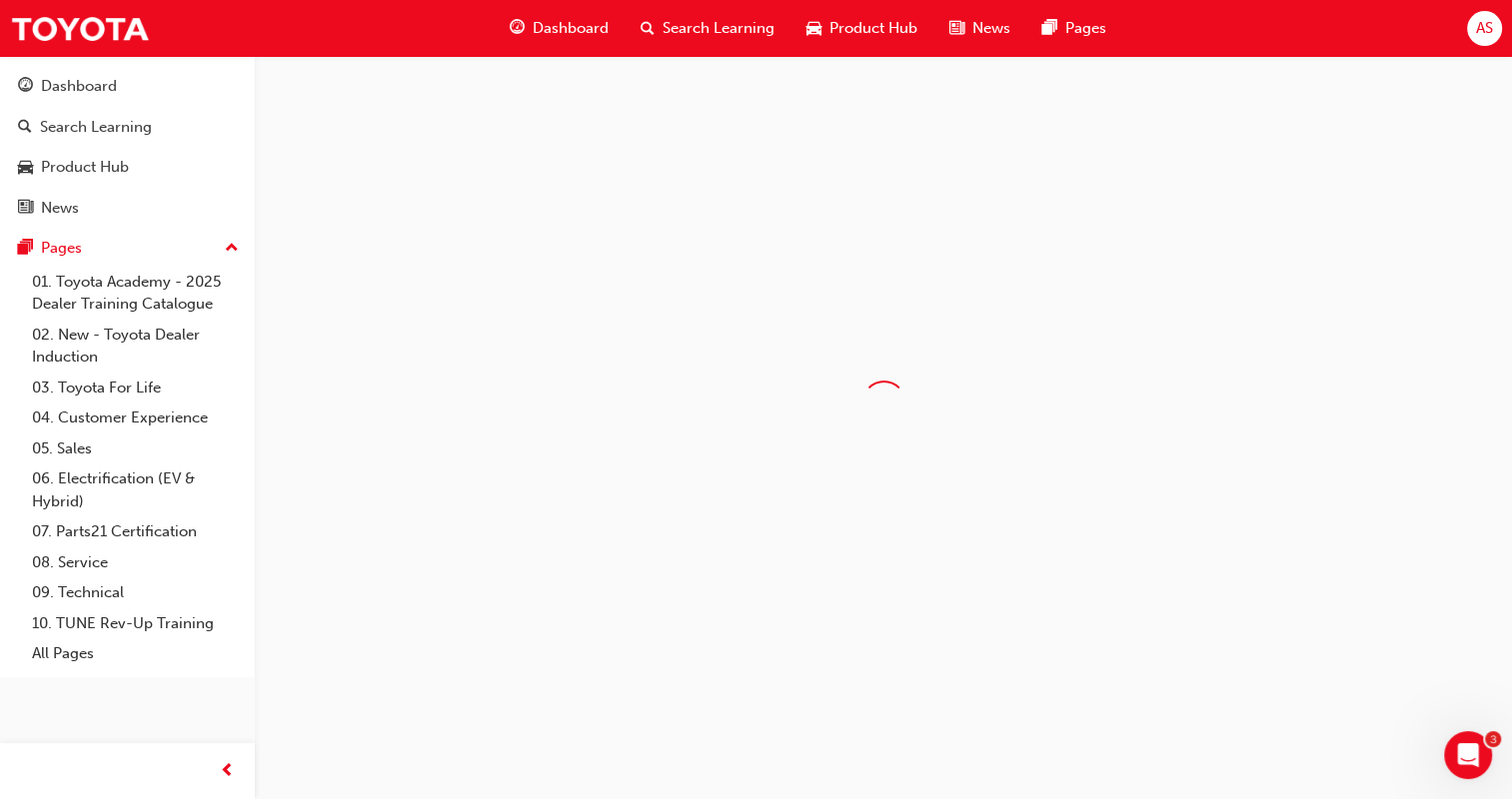 scroll, scrollTop: 0, scrollLeft: 0, axis: both 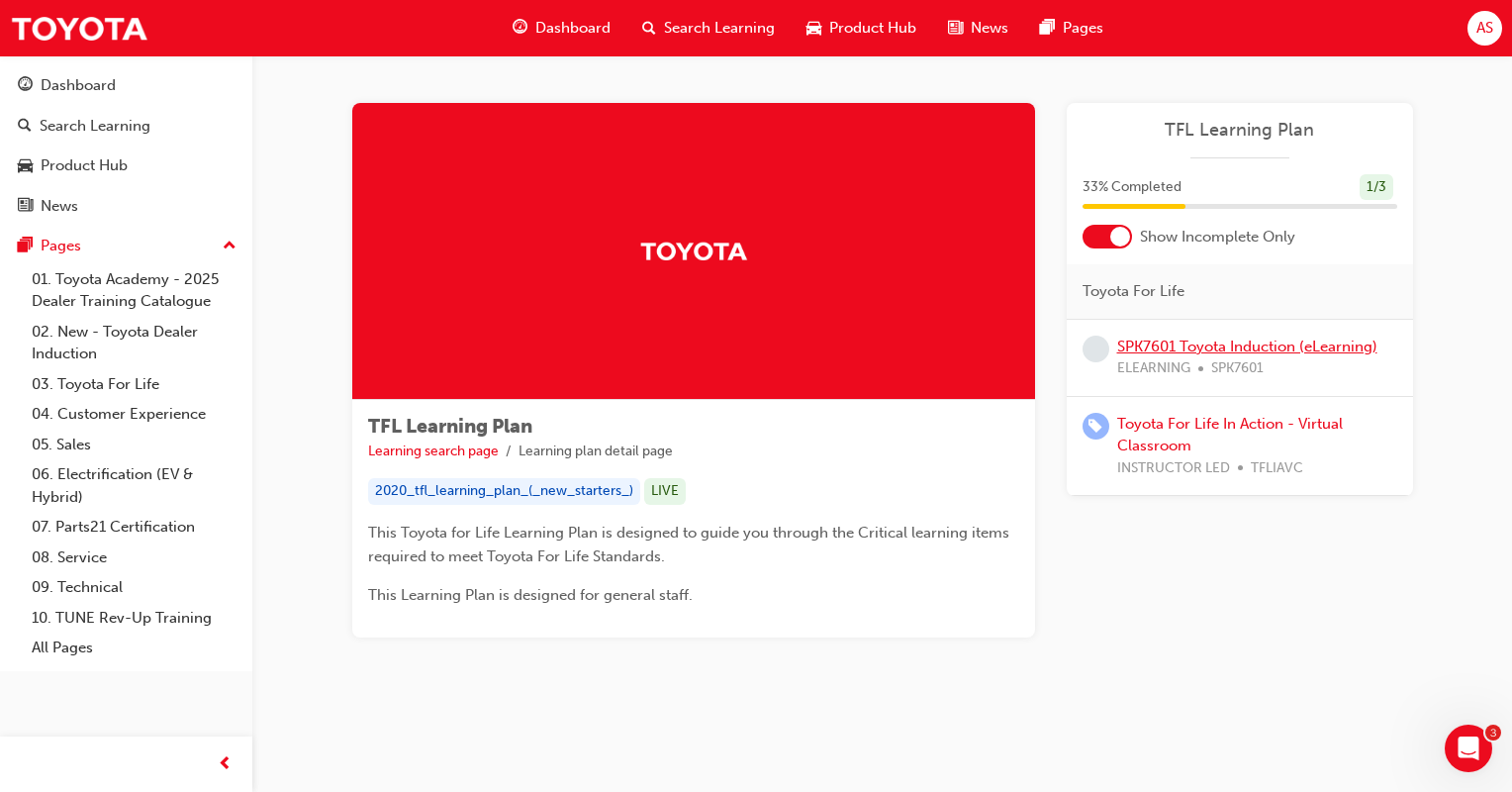 click on "SPK7601 Toyota  Induction (eLearning)" at bounding box center [1247, 346] 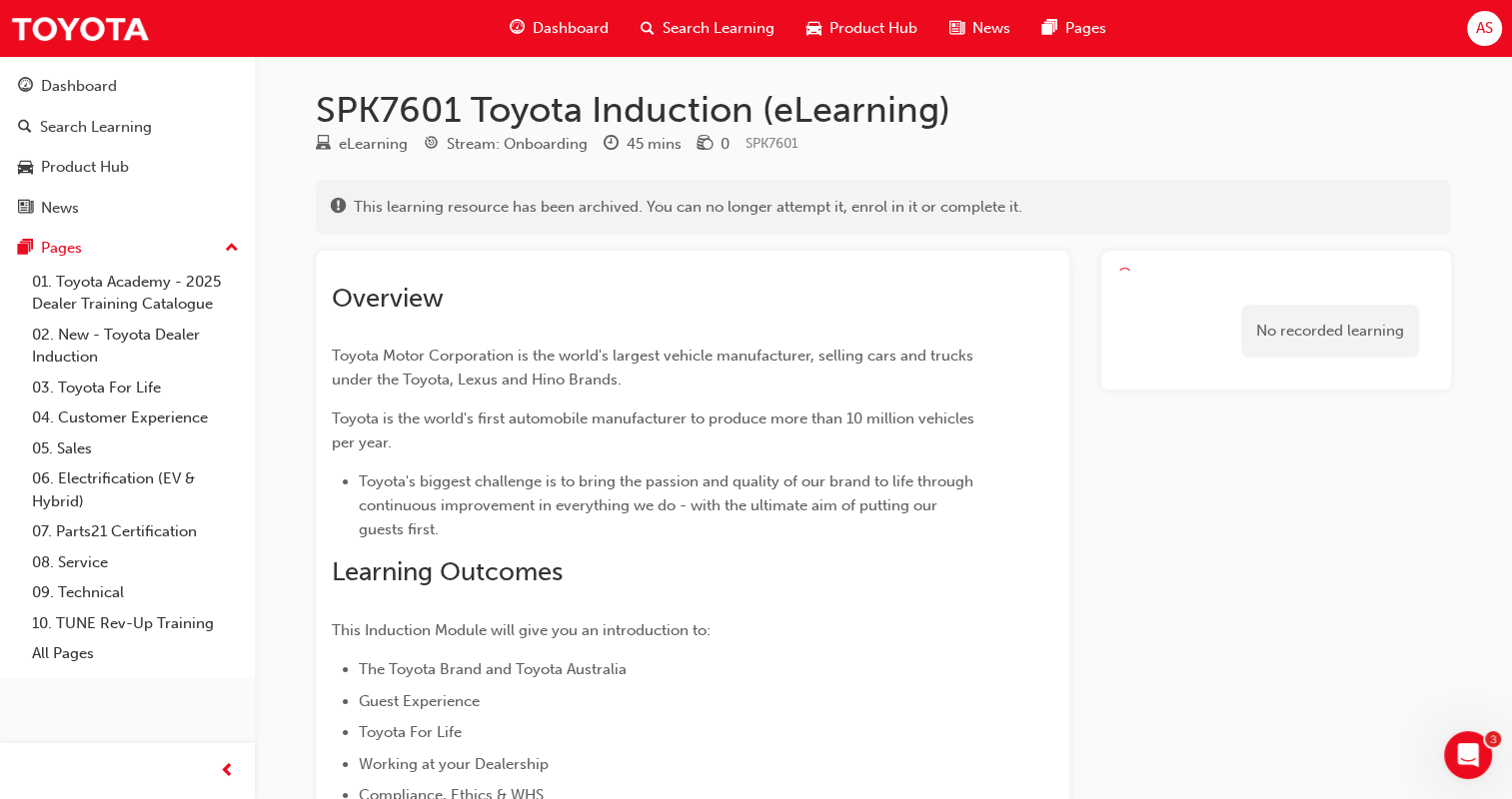 click on "Dashboard" at bounding box center (571, 28) 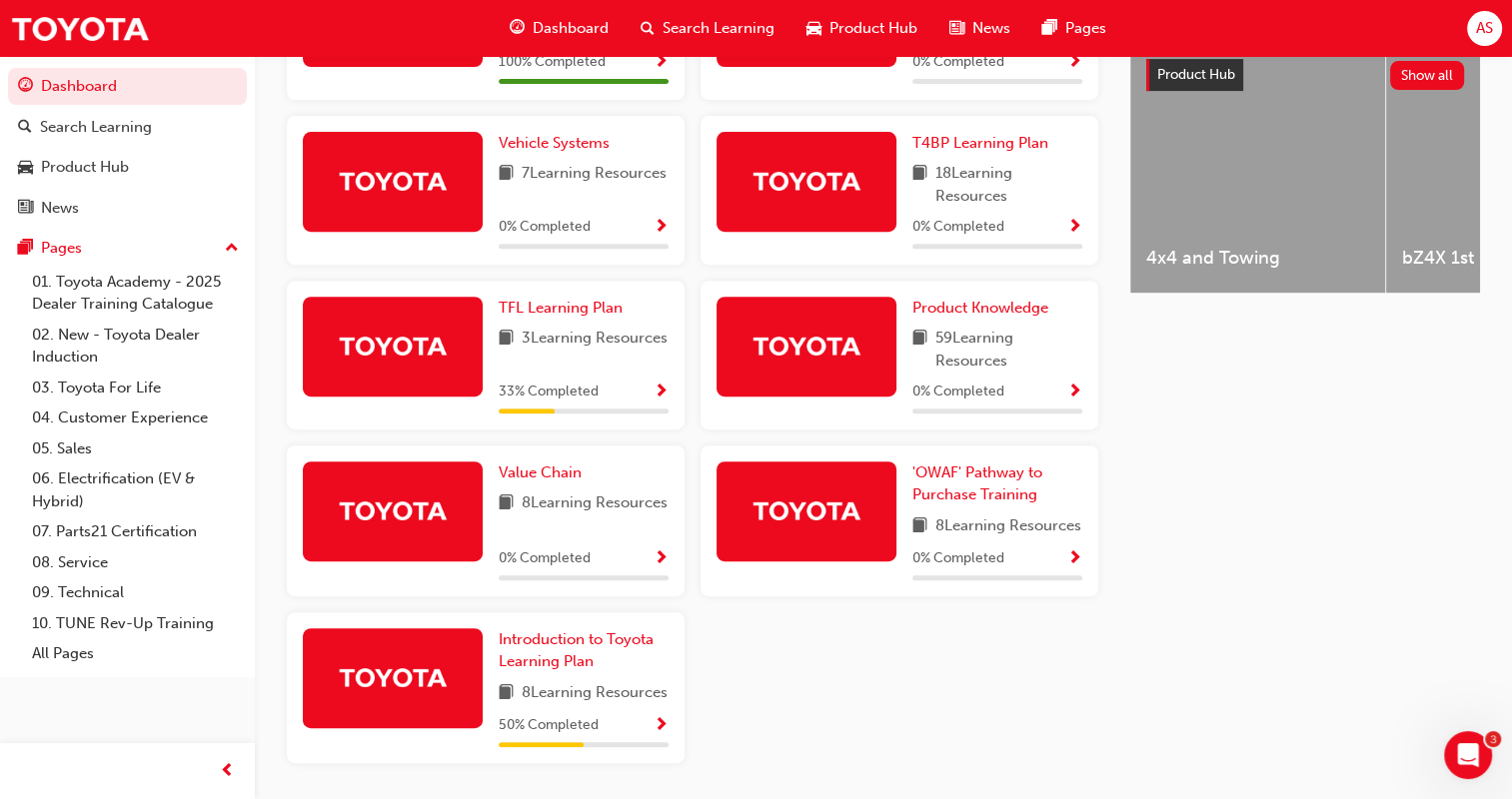 scroll, scrollTop: 699, scrollLeft: 0, axis: vertical 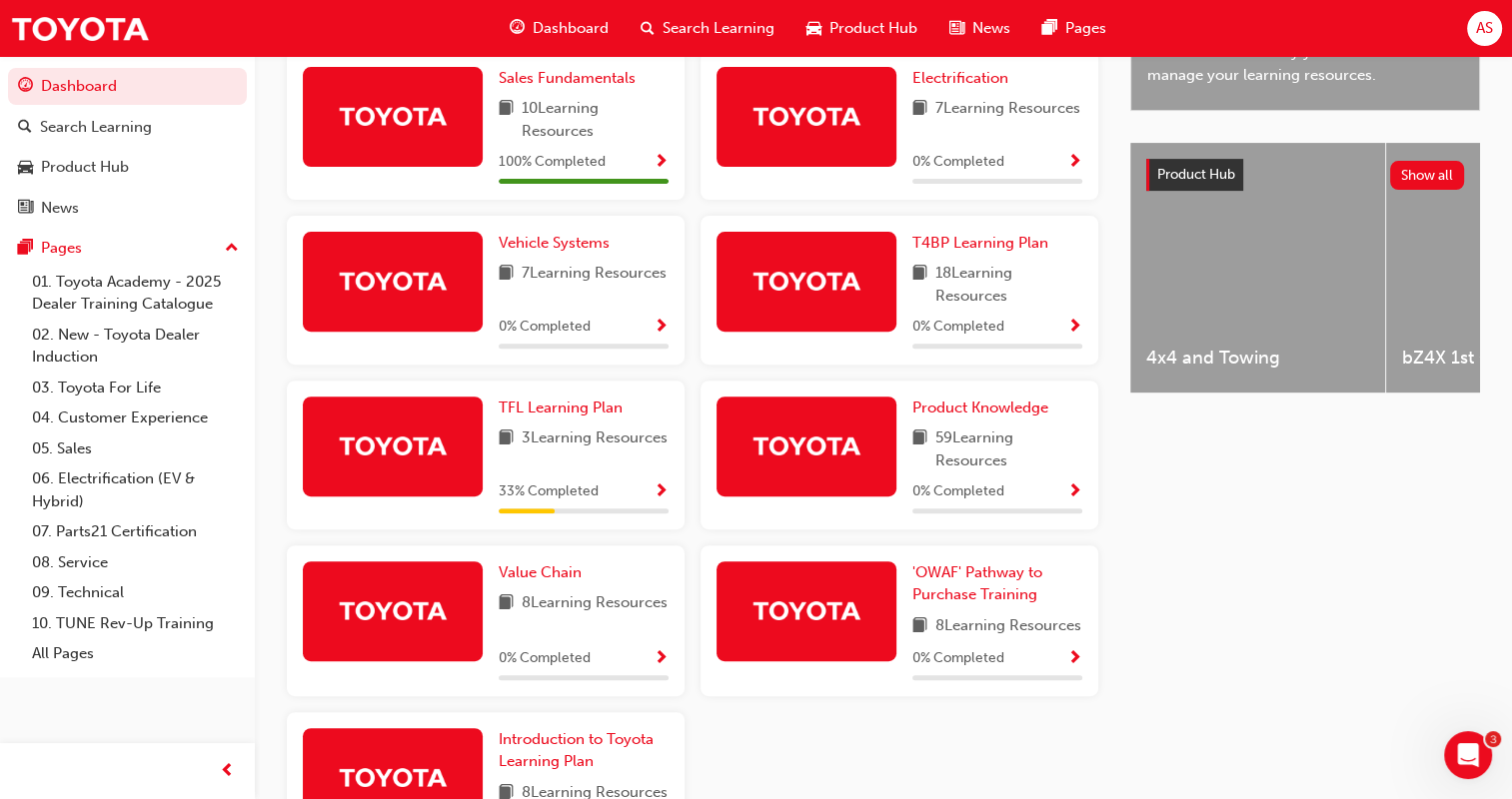click at bounding box center [661, 492] 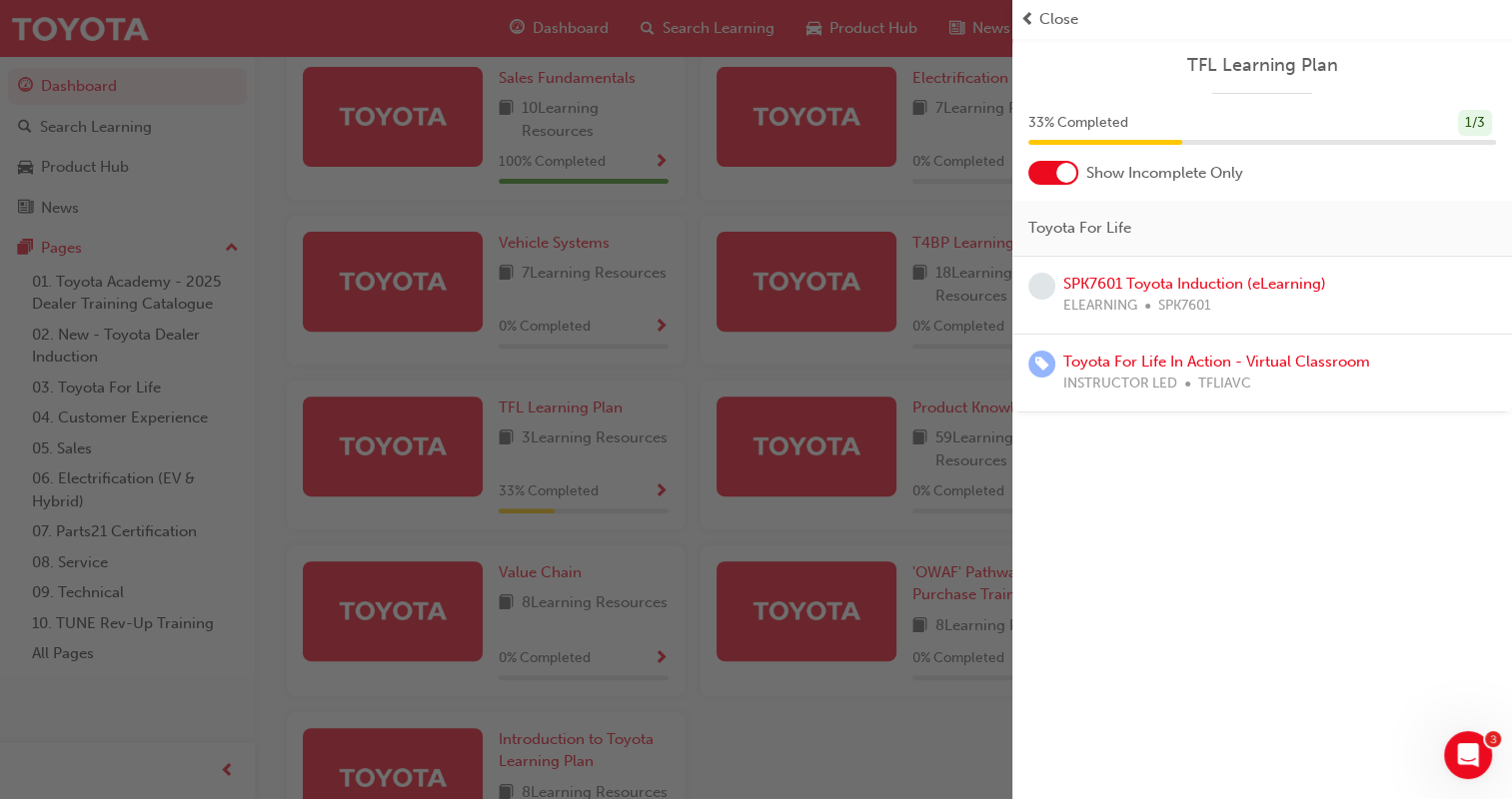 click on "Close" at bounding box center (1058, 19) 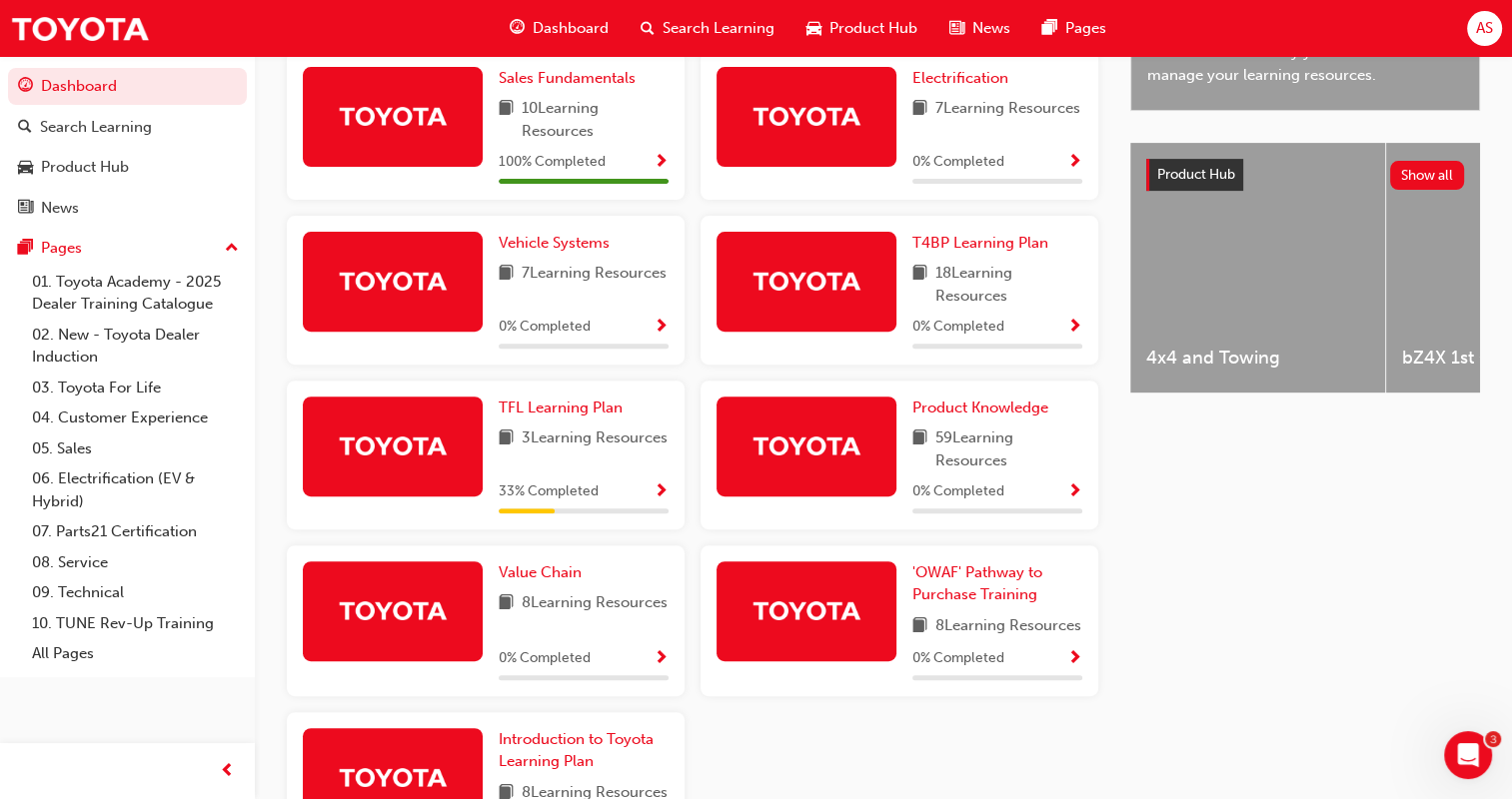 scroll, scrollTop: 899, scrollLeft: 0, axis: vertical 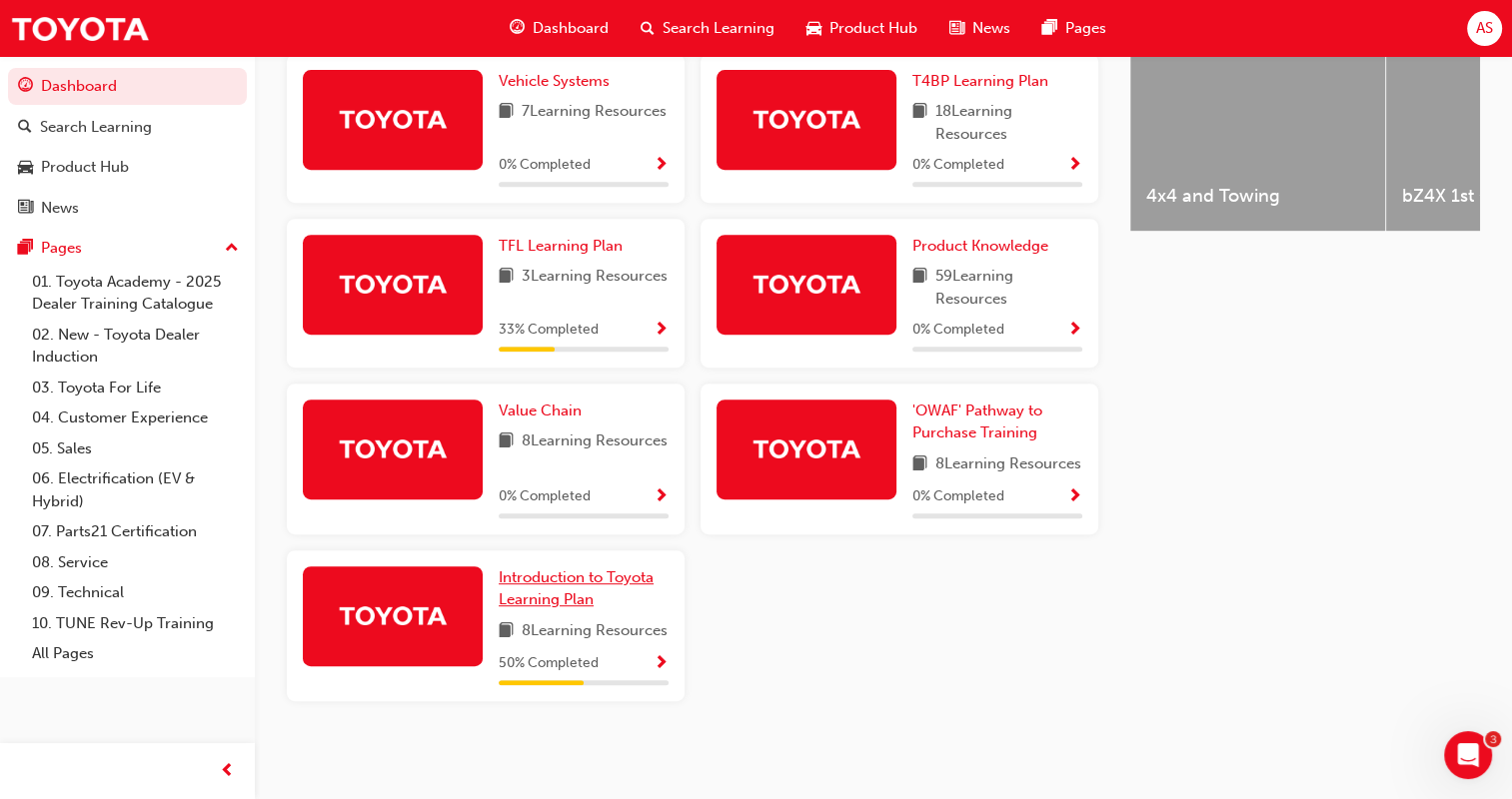 click on "Introduction to Toyota Learning Plan" at bounding box center (576, 588) 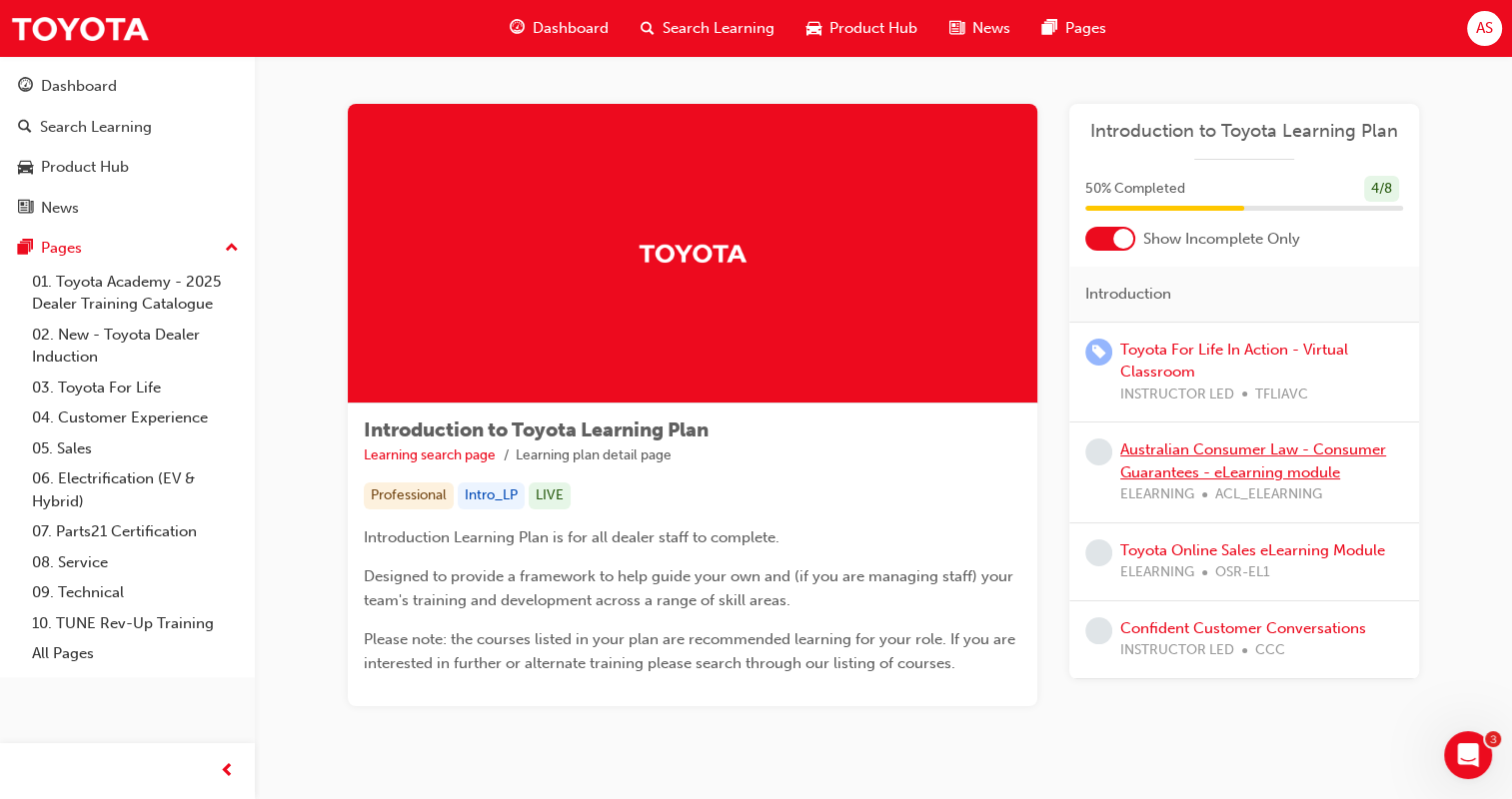 click on "Australian Consumer Law - Consumer Guarantees - eLearning module" at bounding box center (1253, 460) 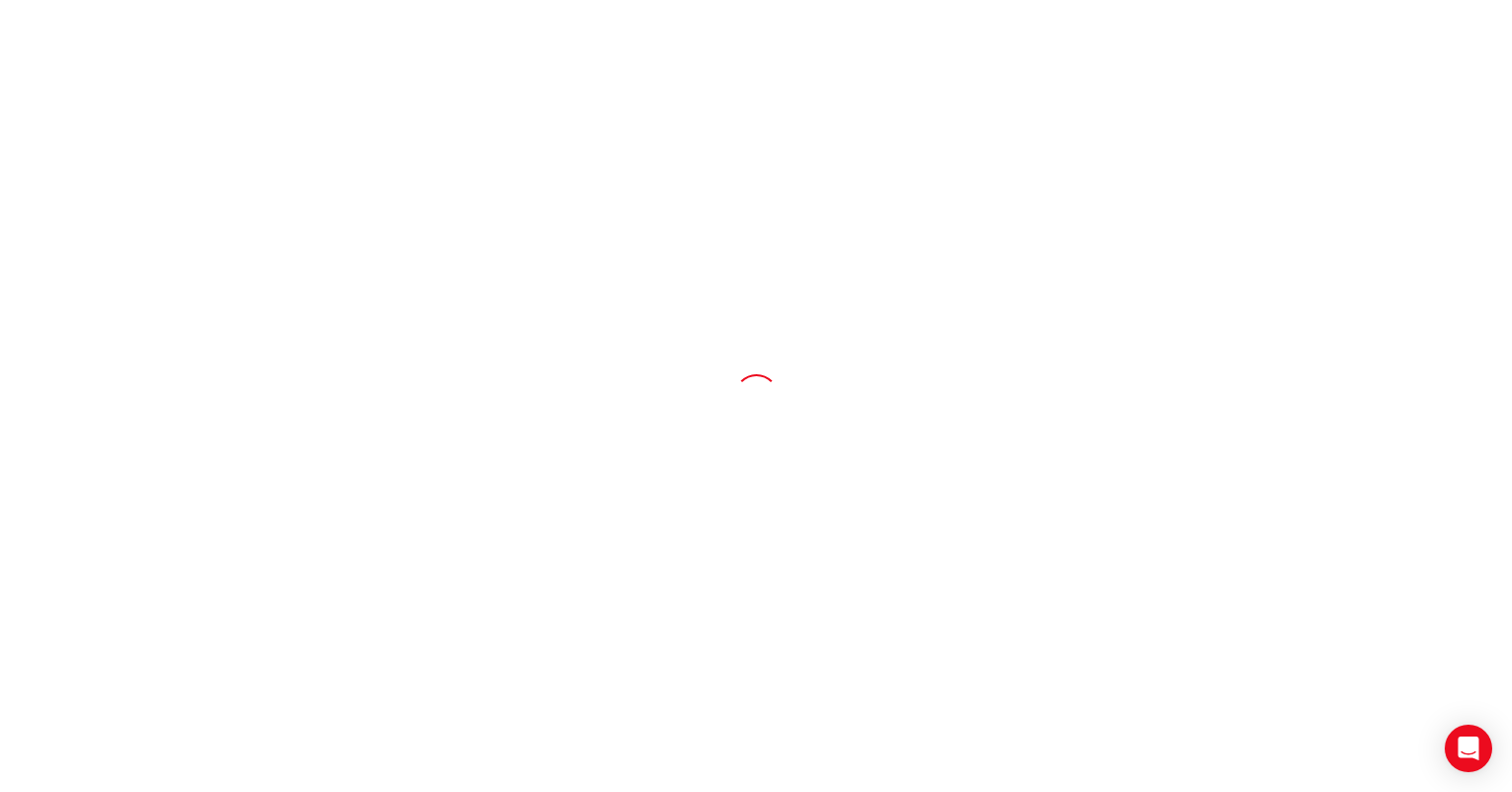 scroll, scrollTop: 0, scrollLeft: 0, axis: both 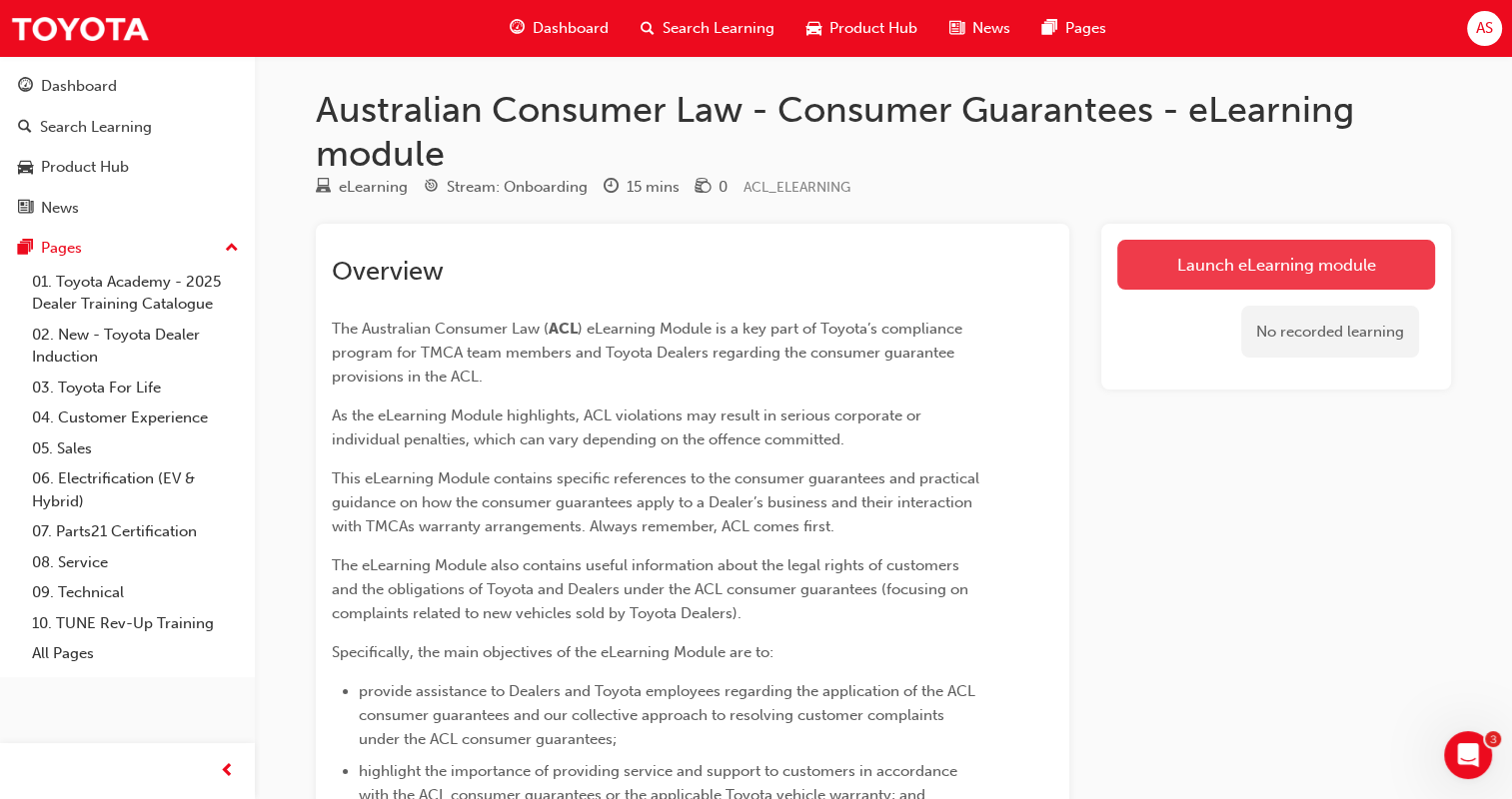 click on "Launch eLearning module" at bounding box center (1276, 265) 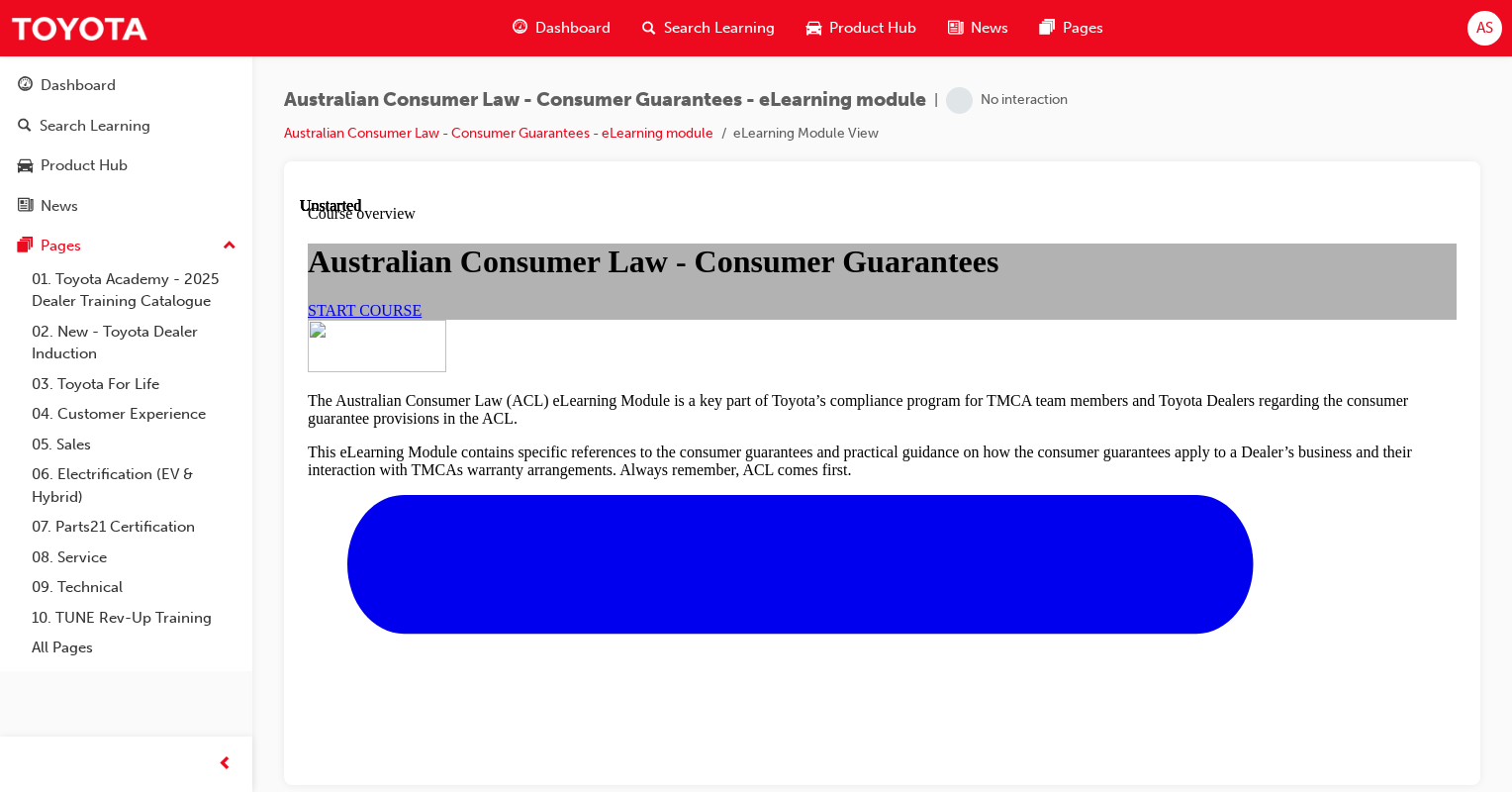 scroll, scrollTop: 0, scrollLeft: 0, axis: both 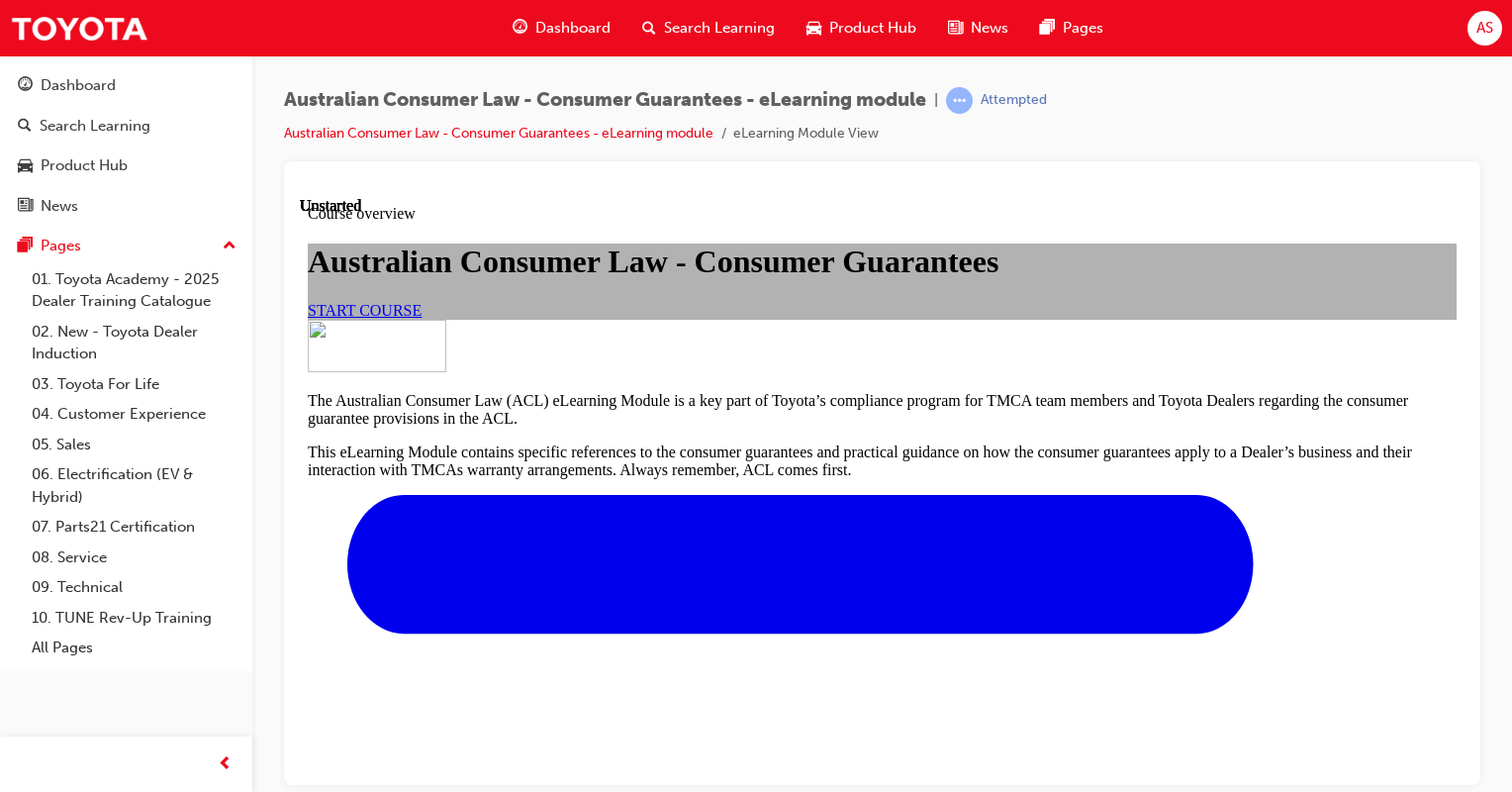 click on "START COURSE" at bounding box center (364, 309) 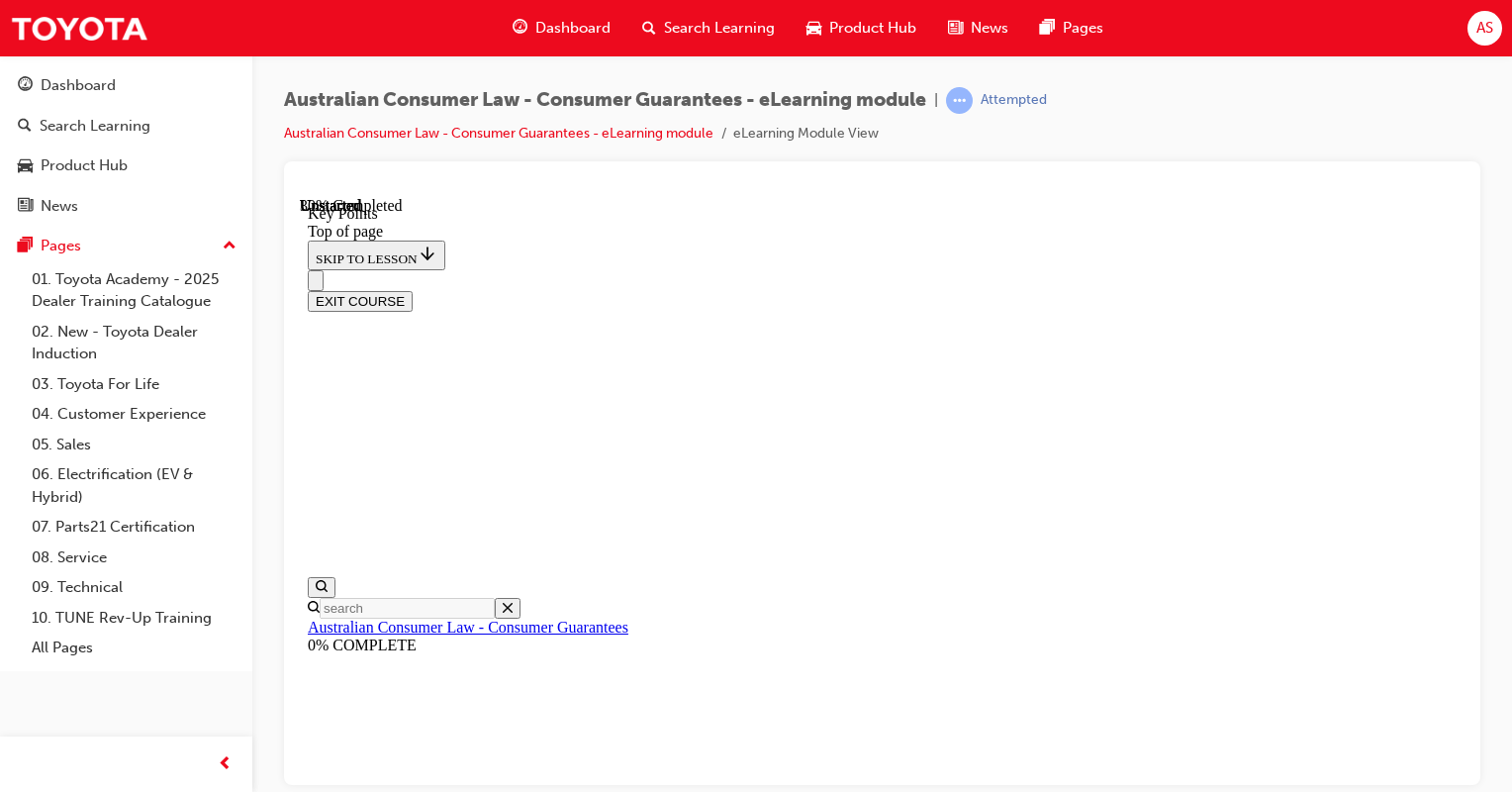scroll, scrollTop: 978, scrollLeft: 0, axis: vertical 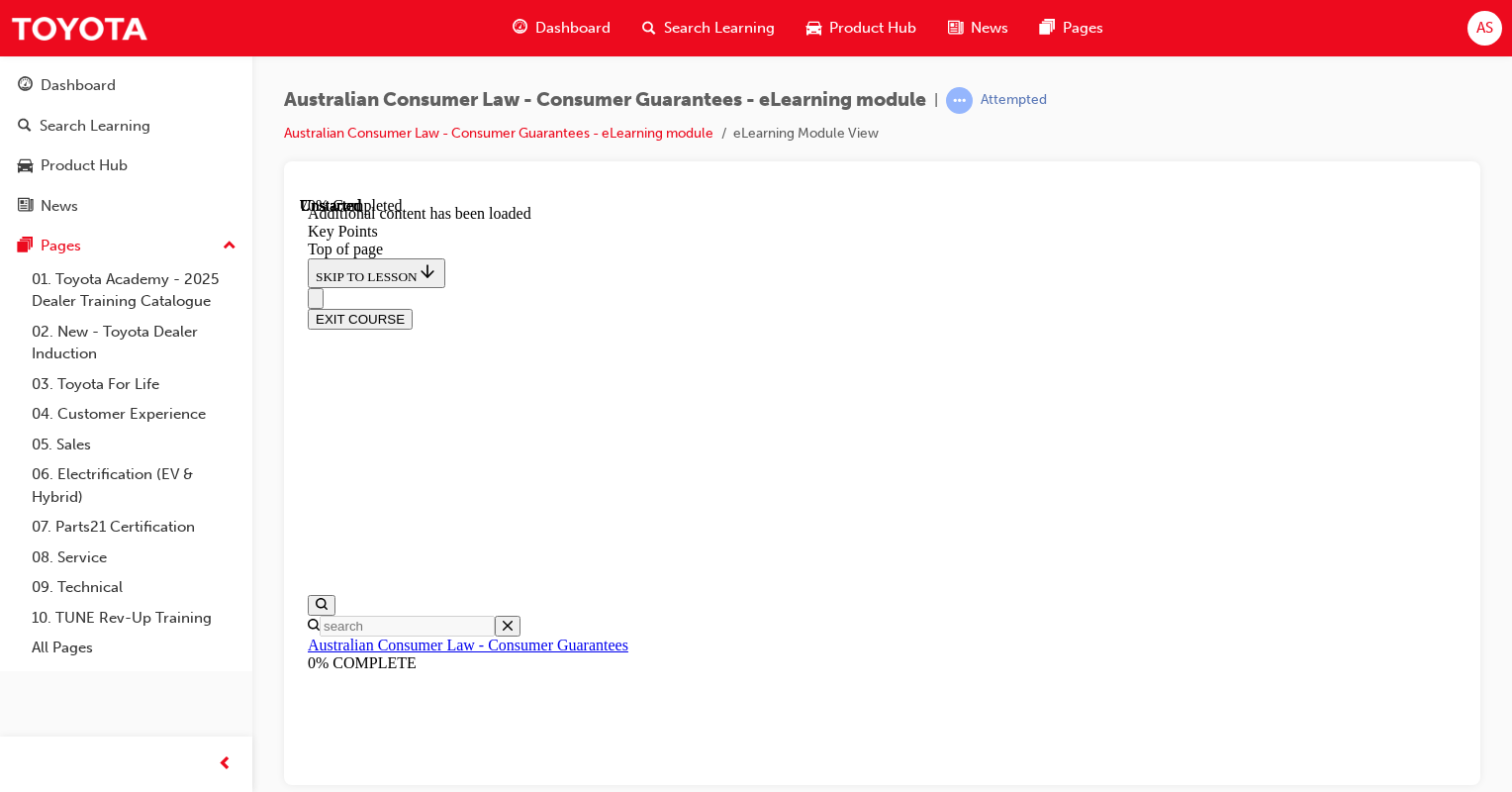 click on "CONTINUE" at bounding box center (349, 16356) 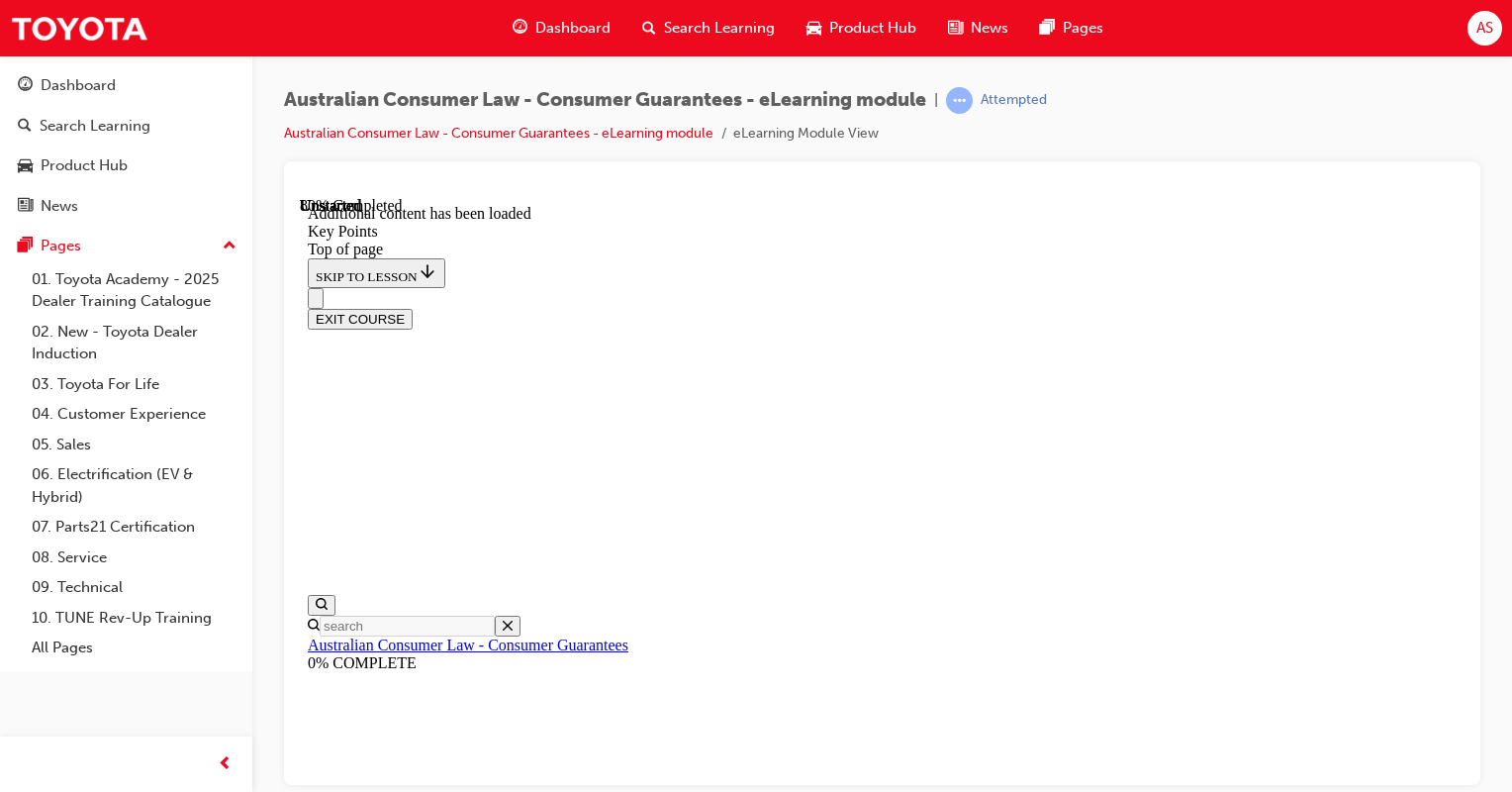 scroll, scrollTop: 3683, scrollLeft: 0, axis: vertical 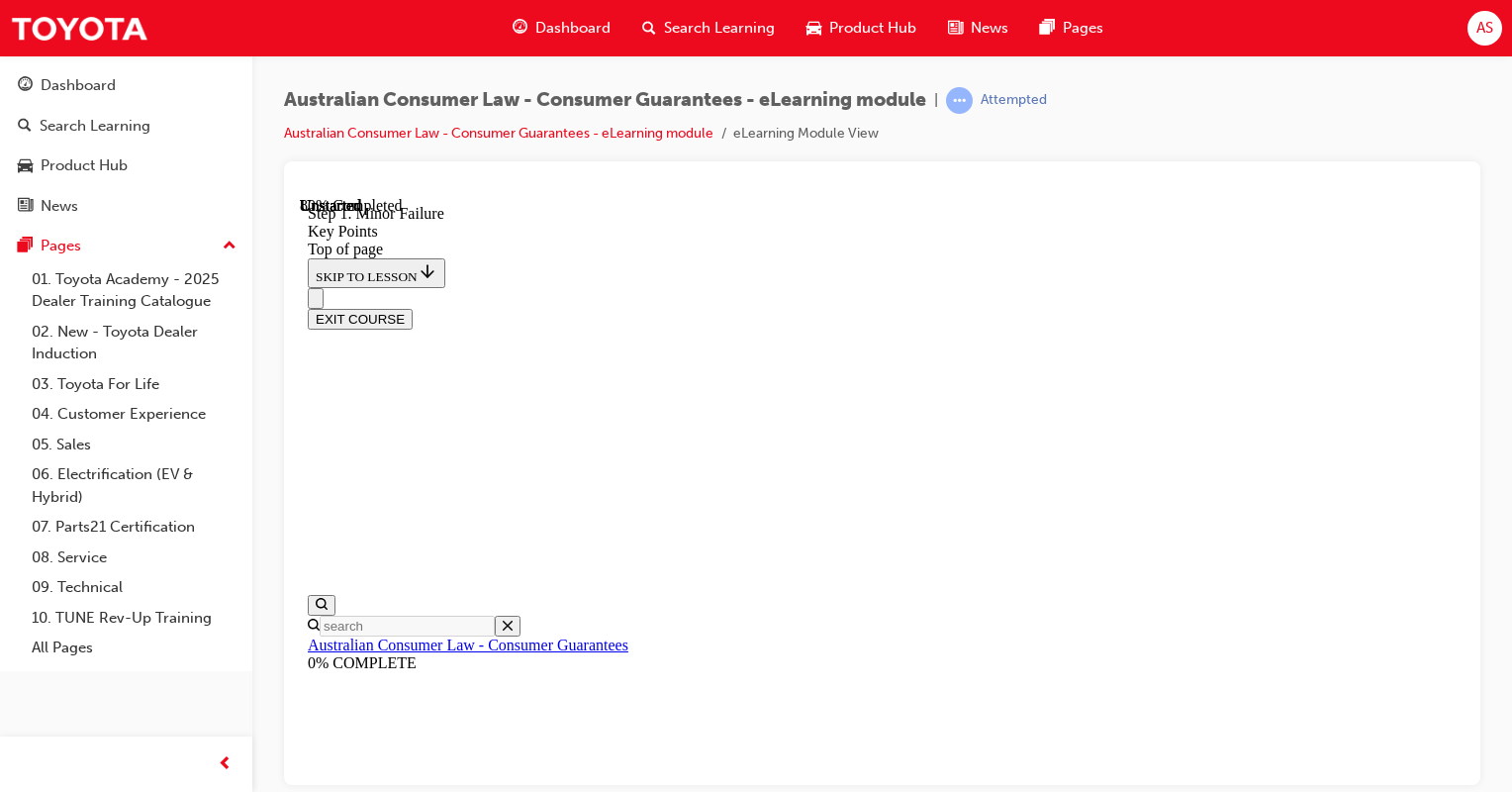 click on "2" at bounding box center (358, 16959) 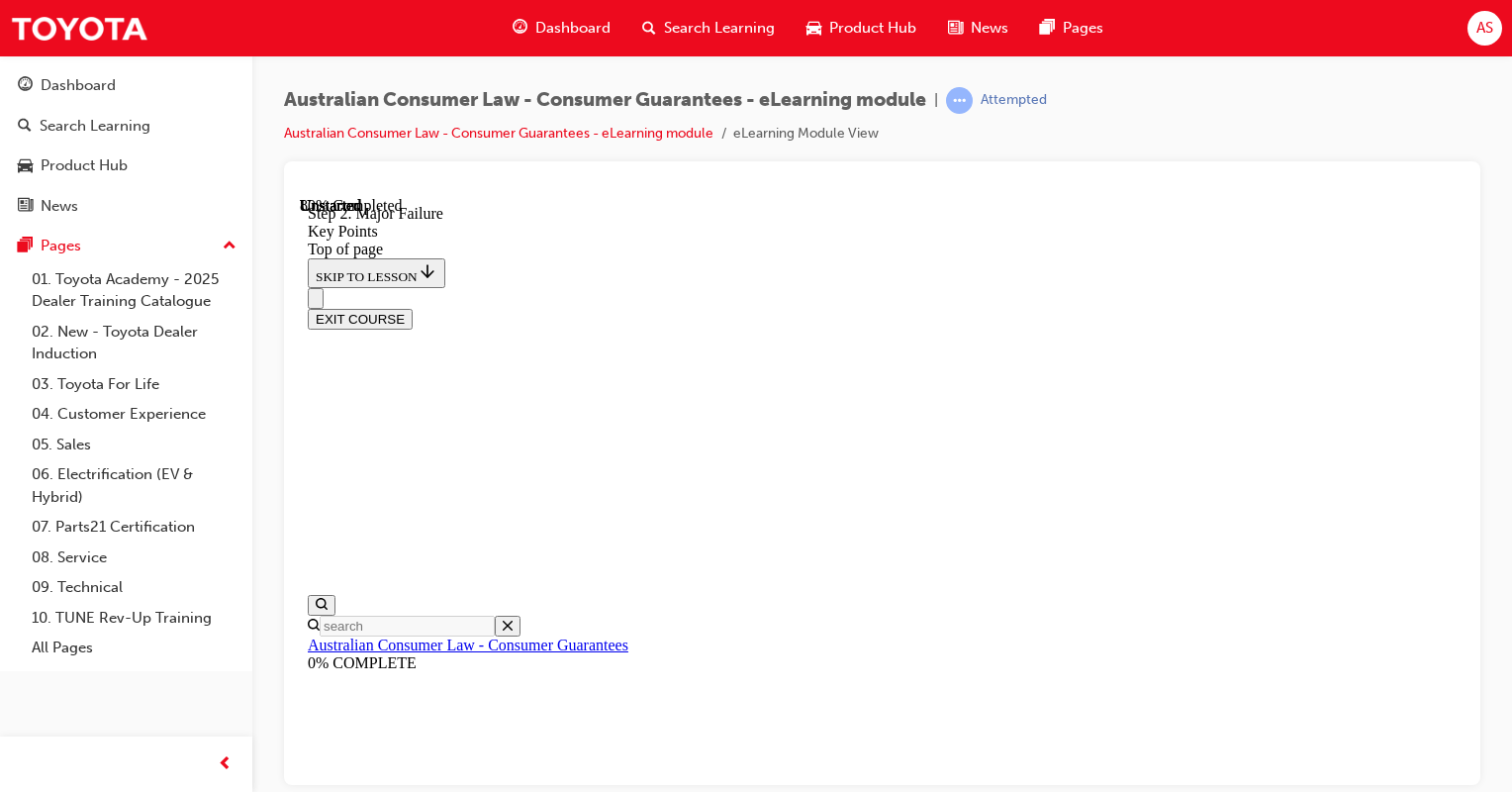 scroll, scrollTop: 3988, scrollLeft: 0, axis: vertical 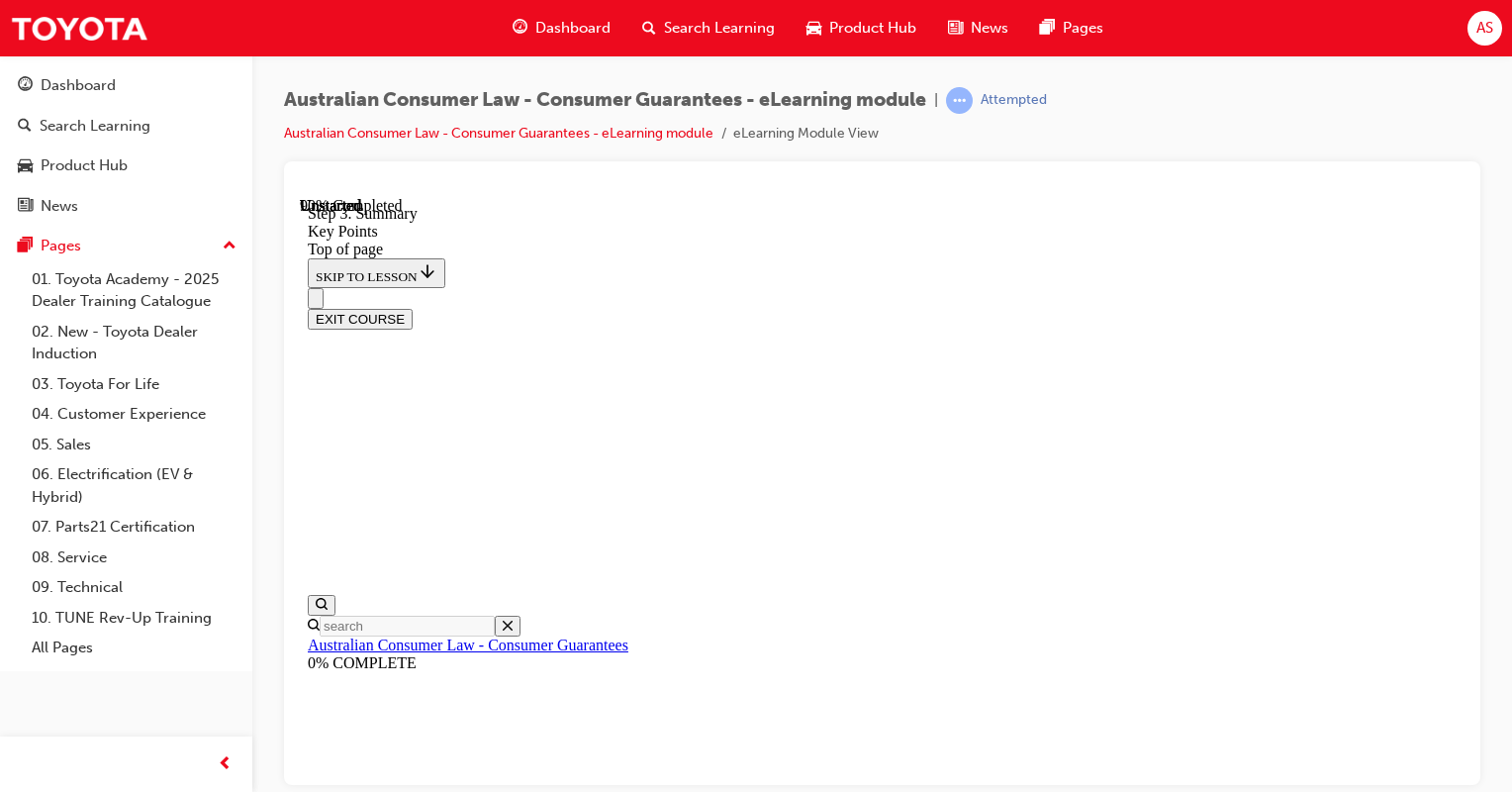 click 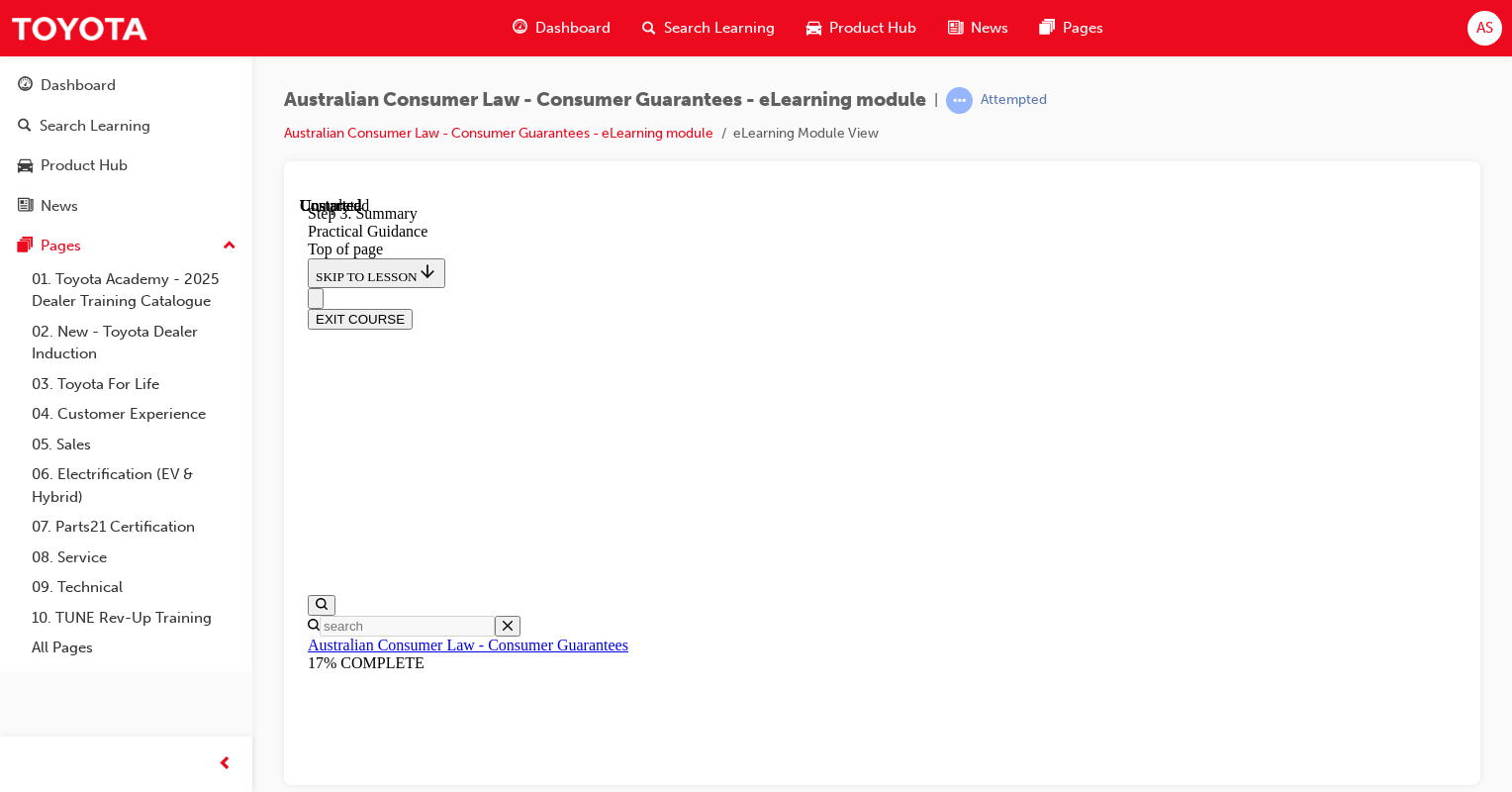 scroll, scrollTop: 0, scrollLeft: 0, axis: both 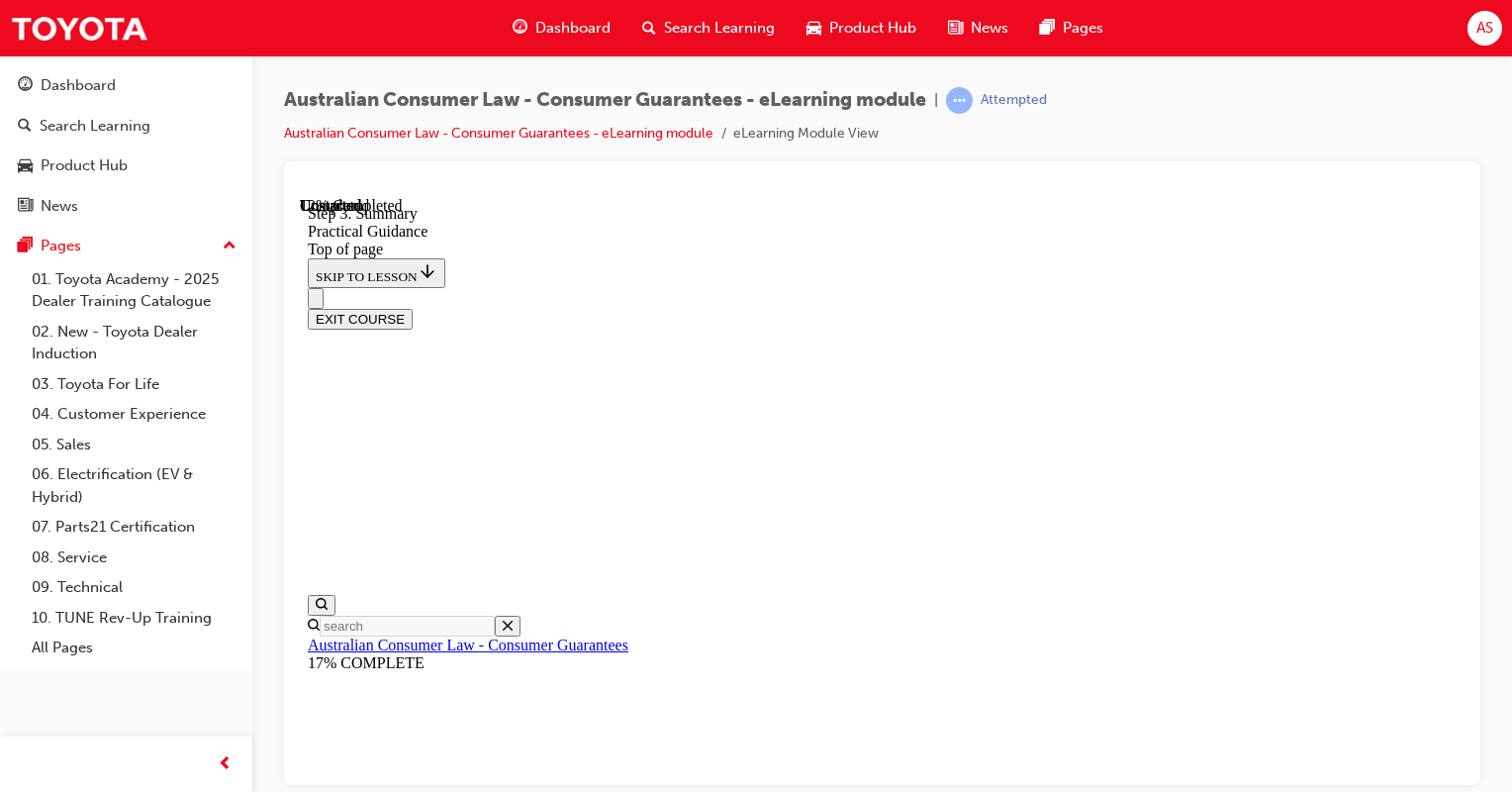 click on "When considering whether a complaint made by a customer may be a minor or major failure, it is important to consider the following factors (check off each point as you read to proceed):" at bounding box center (882, 9152) 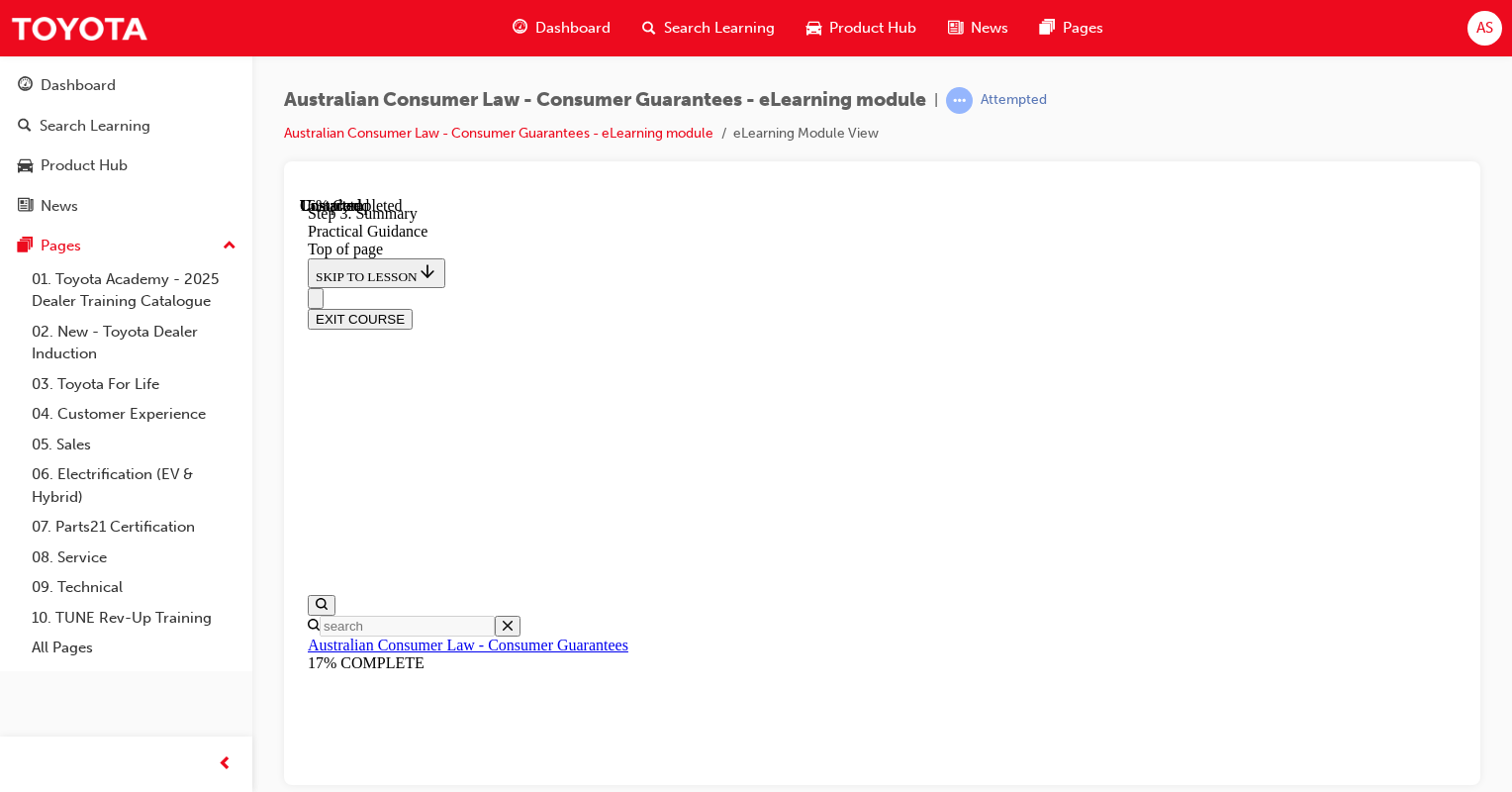 scroll, scrollTop: 618, scrollLeft: 0, axis: vertical 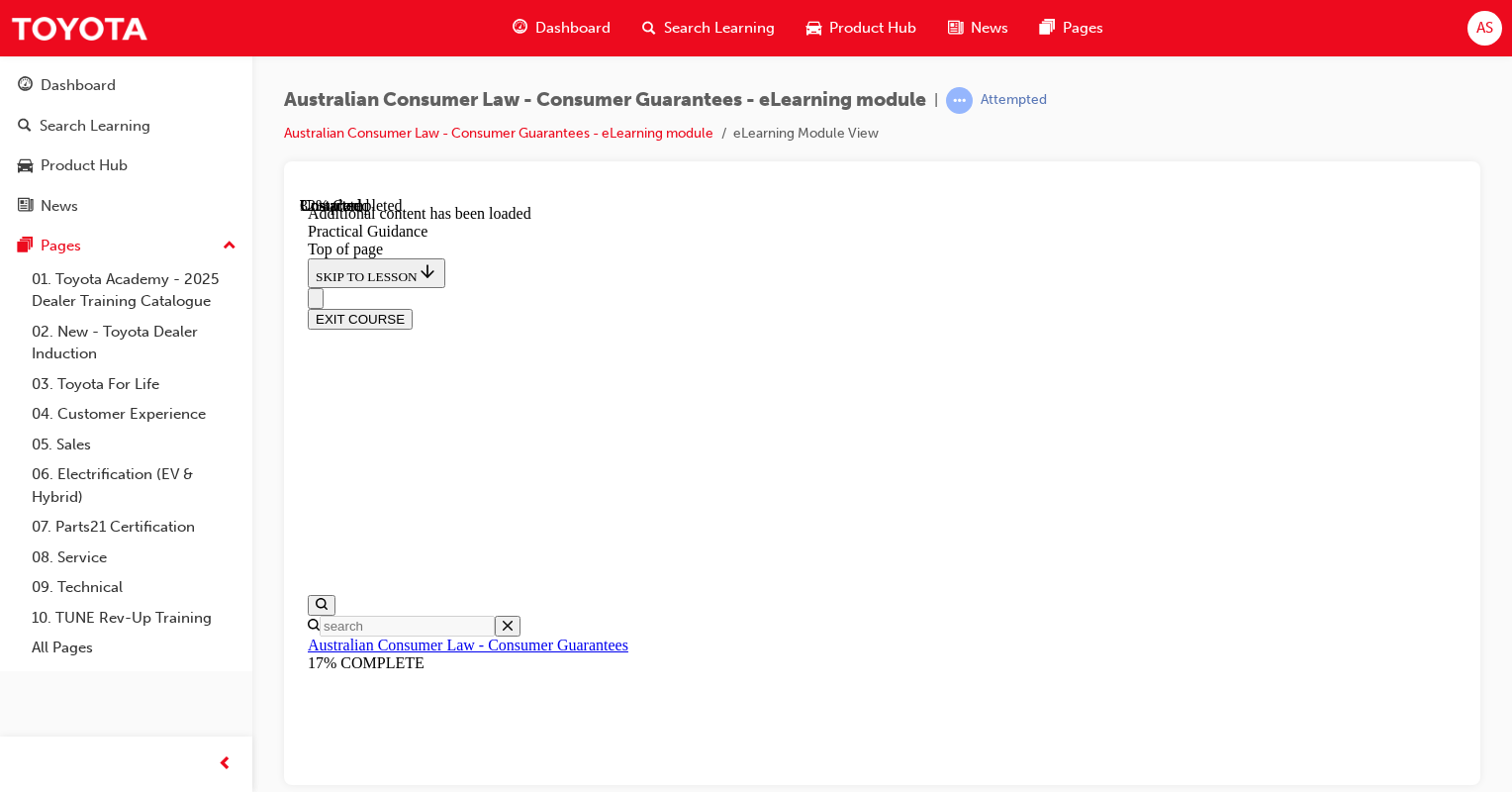 click on "CONTINUE" at bounding box center (349, 17412) 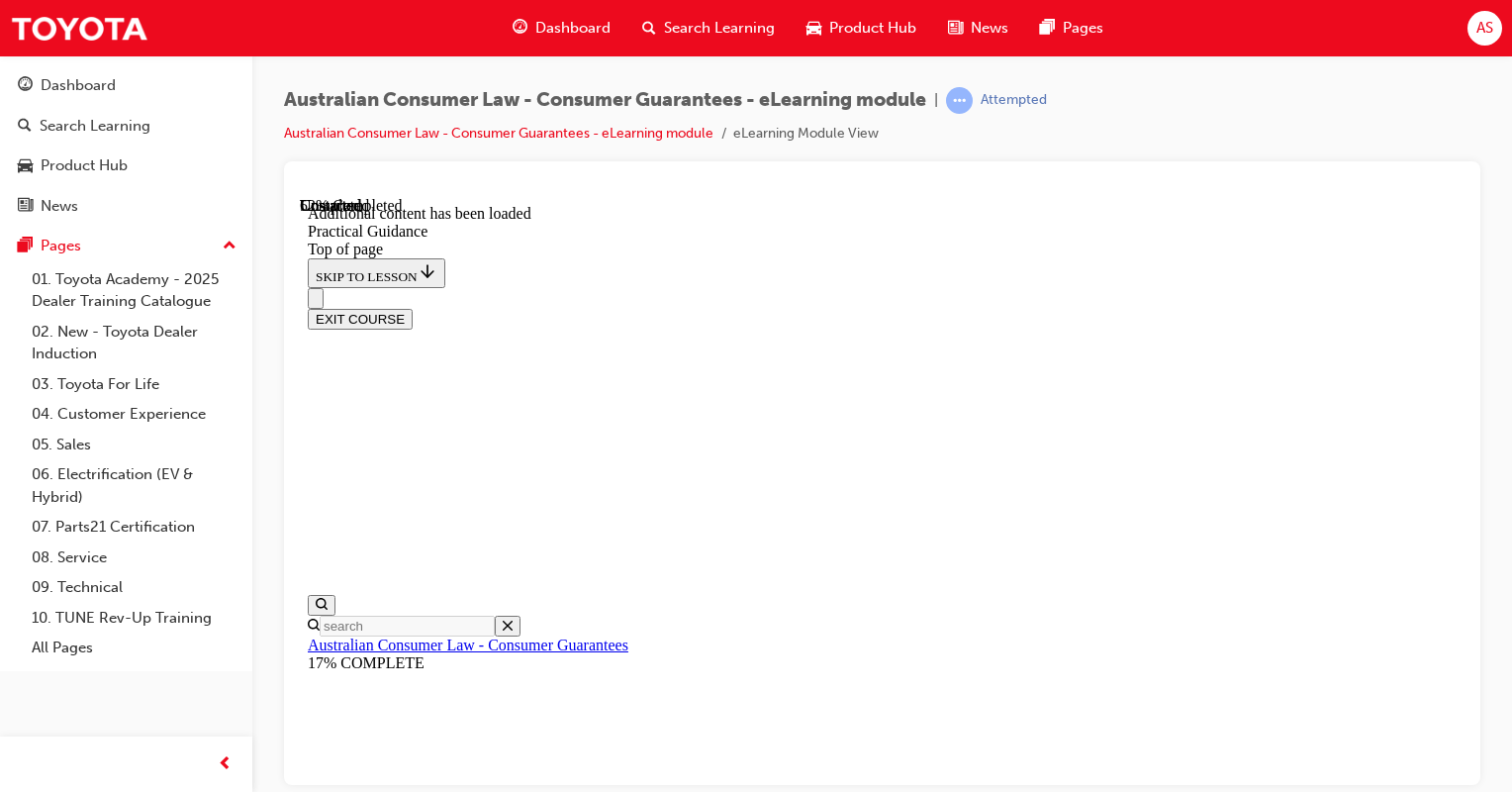 scroll, scrollTop: 3149, scrollLeft: 0, axis: vertical 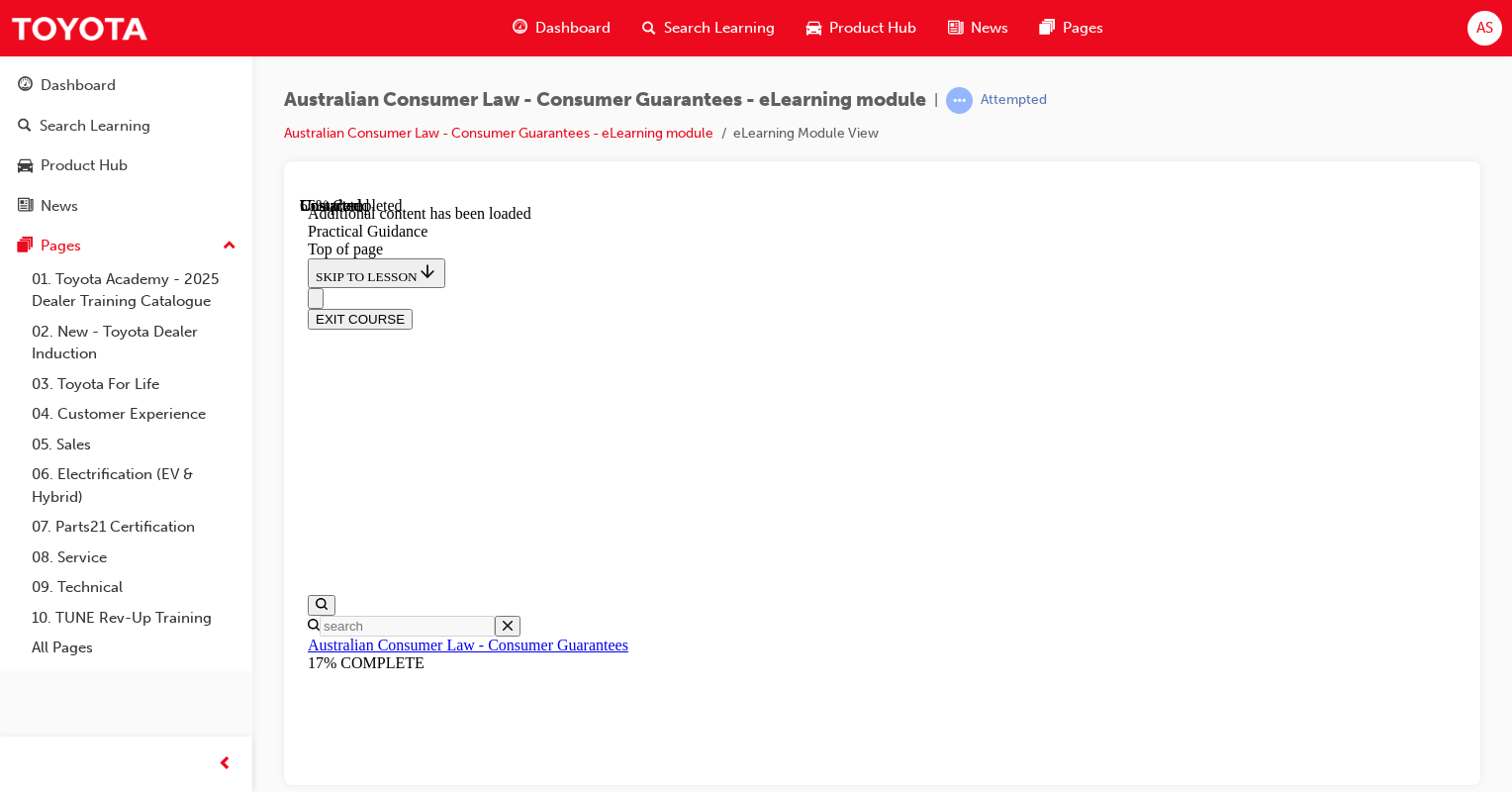 click on "CONTINUE" at bounding box center [349, 18151] 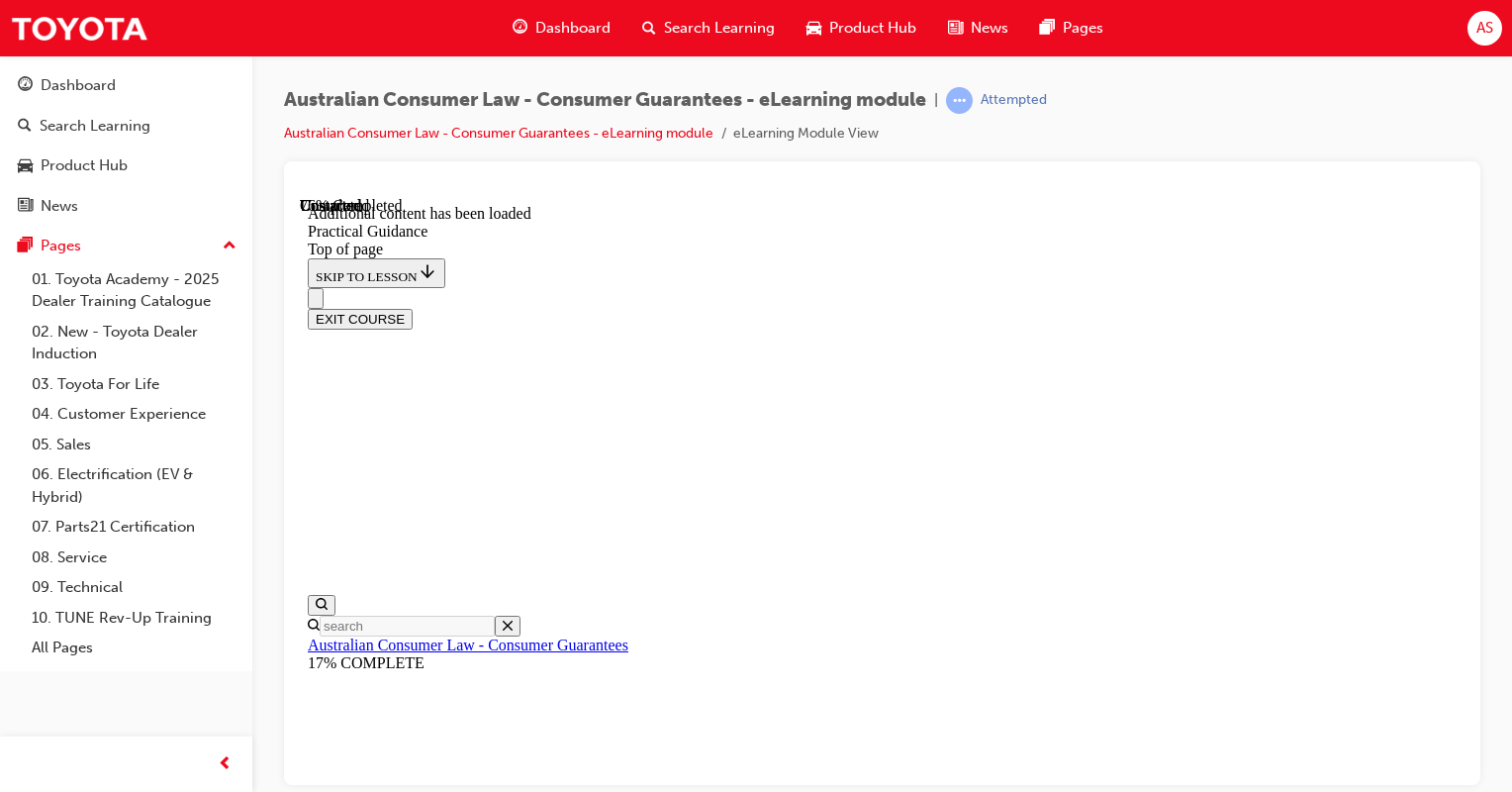 scroll, scrollTop: 3731, scrollLeft: 0, axis: vertical 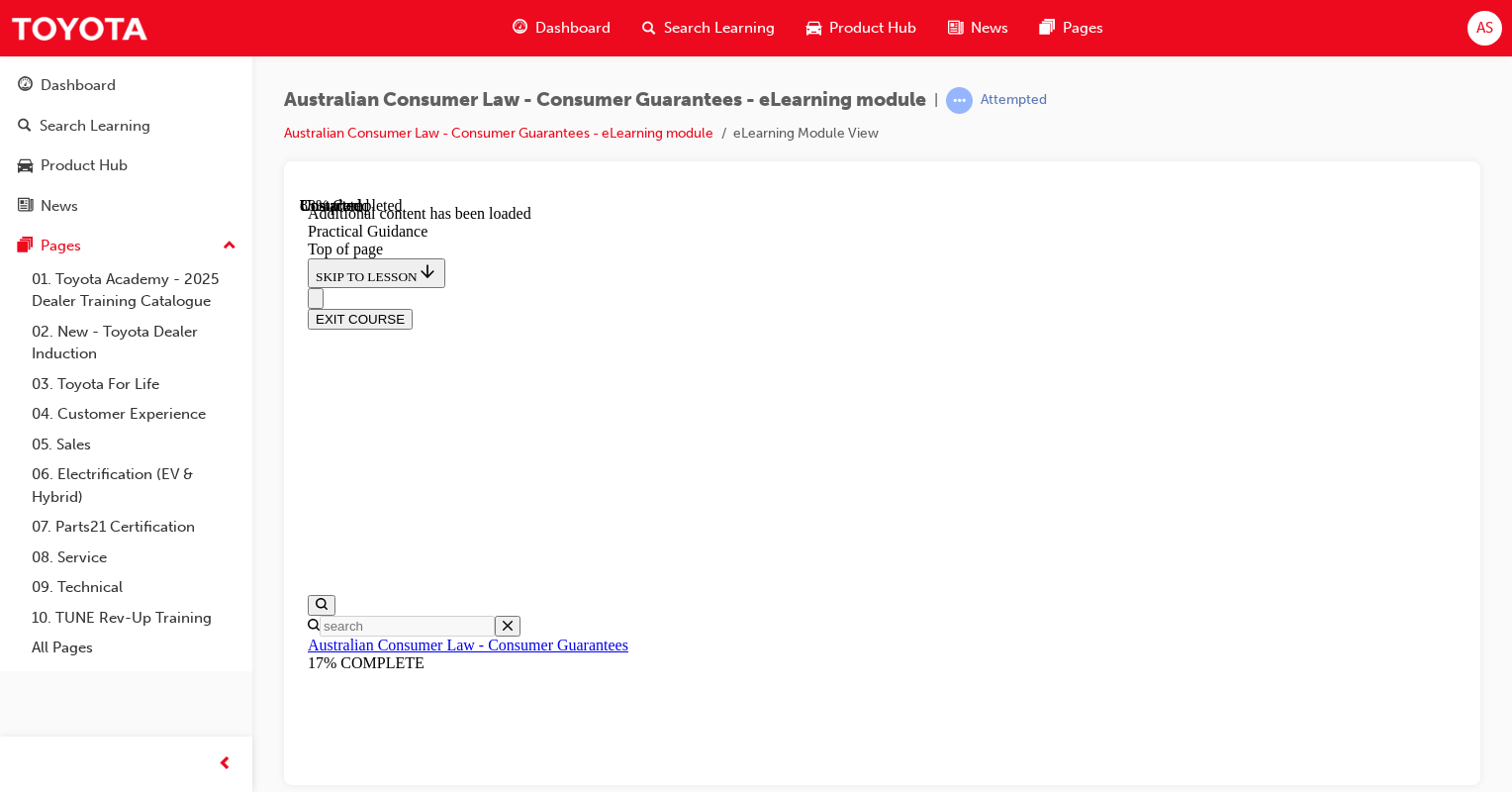 click on "CONTINUE" at bounding box center [349, 25039] 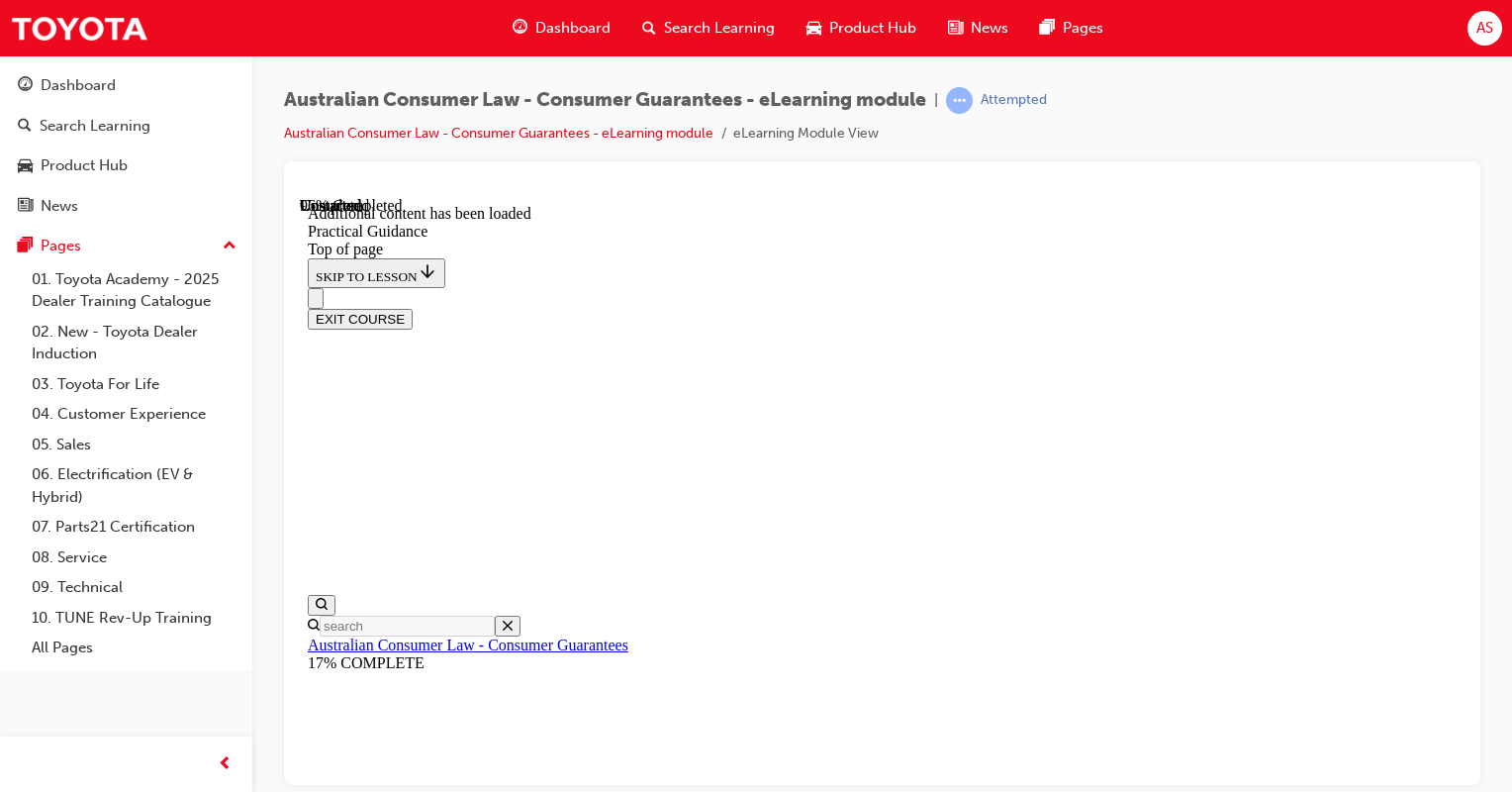 scroll, scrollTop: 5480, scrollLeft: 0, axis: vertical 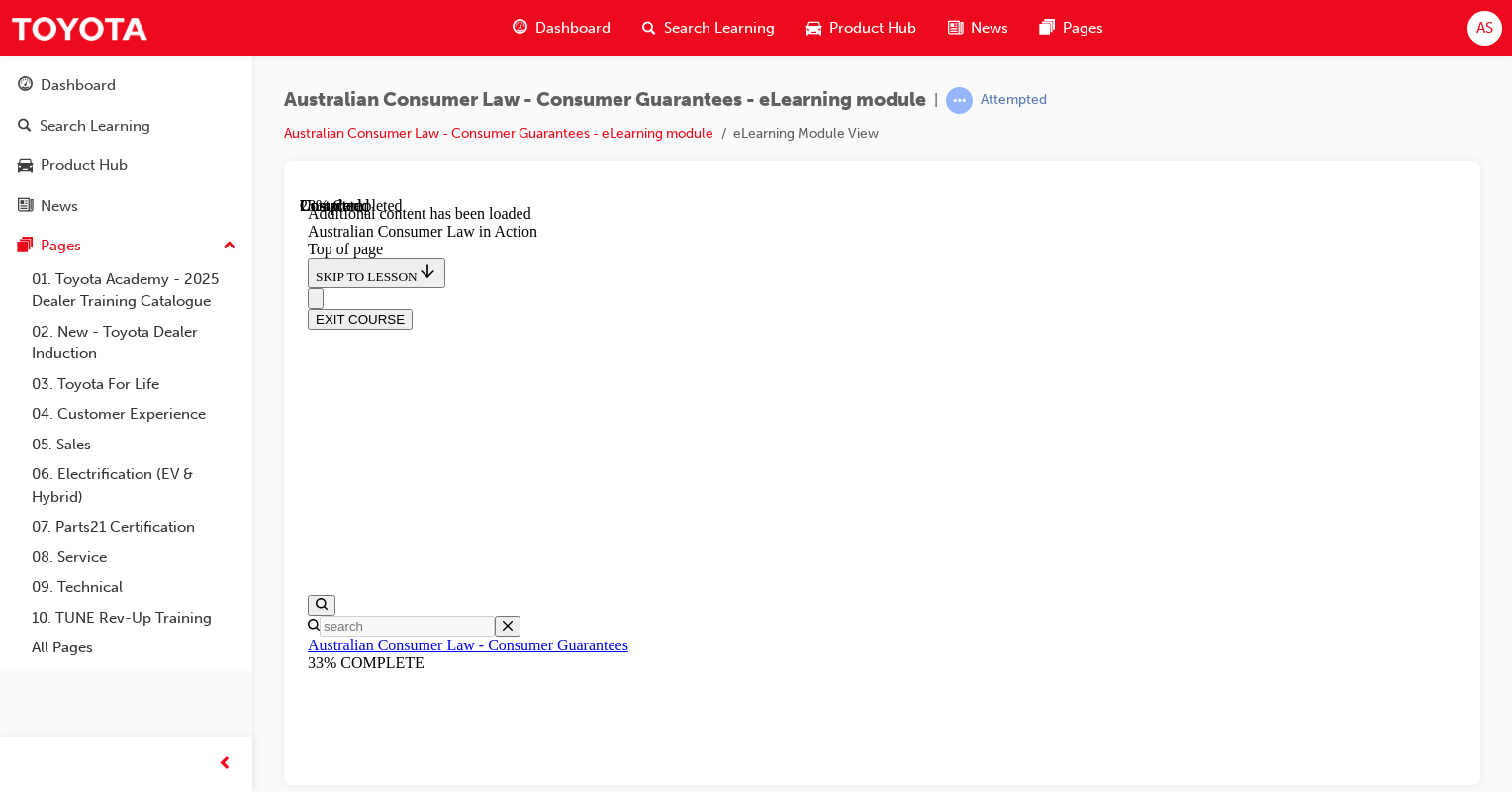 click on "CONTINUE" at bounding box center [349, 12262] 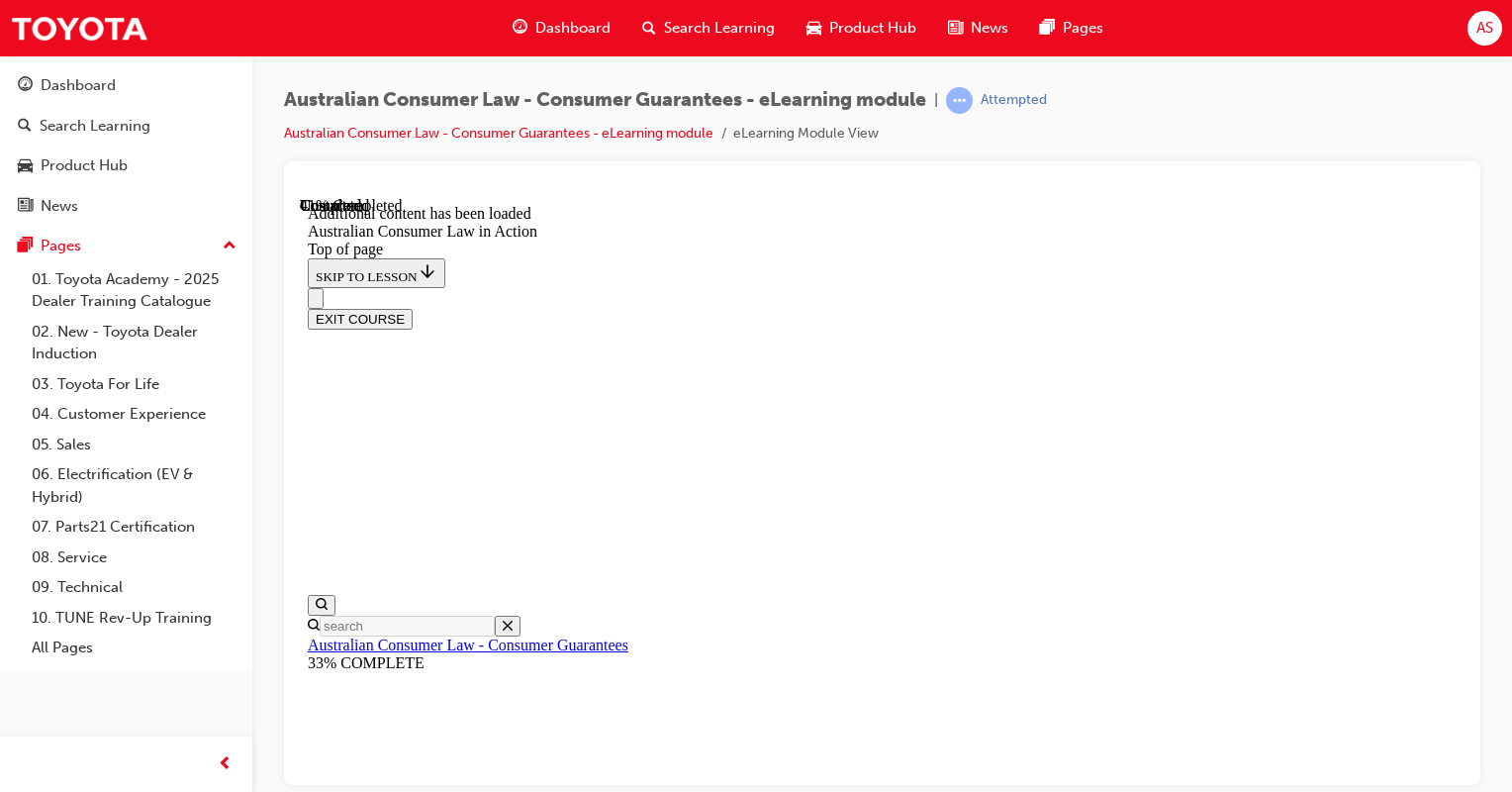scroll, scrollTop: 1905, scrollLeft: 0, axis: vertical 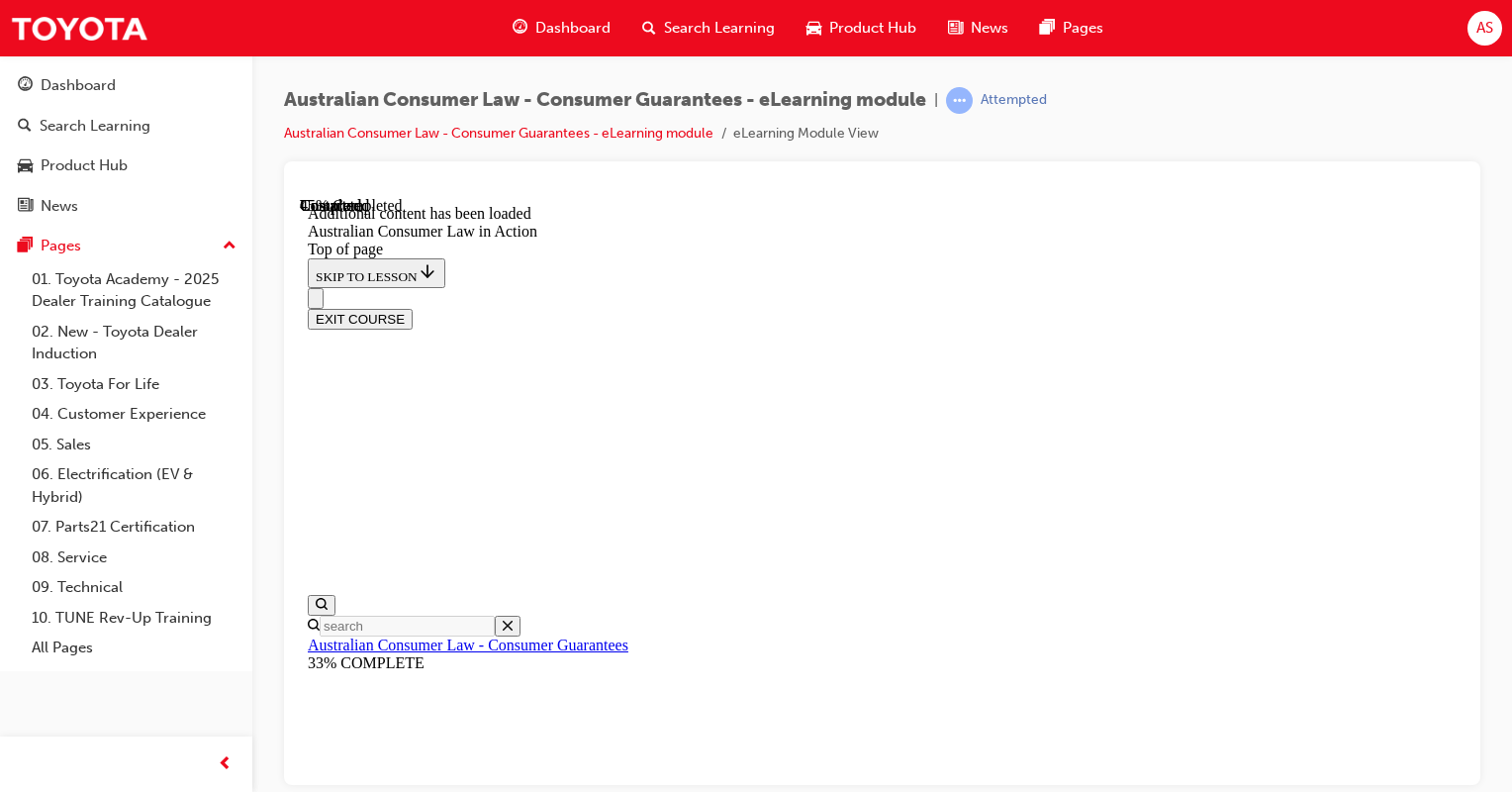 click on "CONTINUE" at bounding box center [349, 16255] 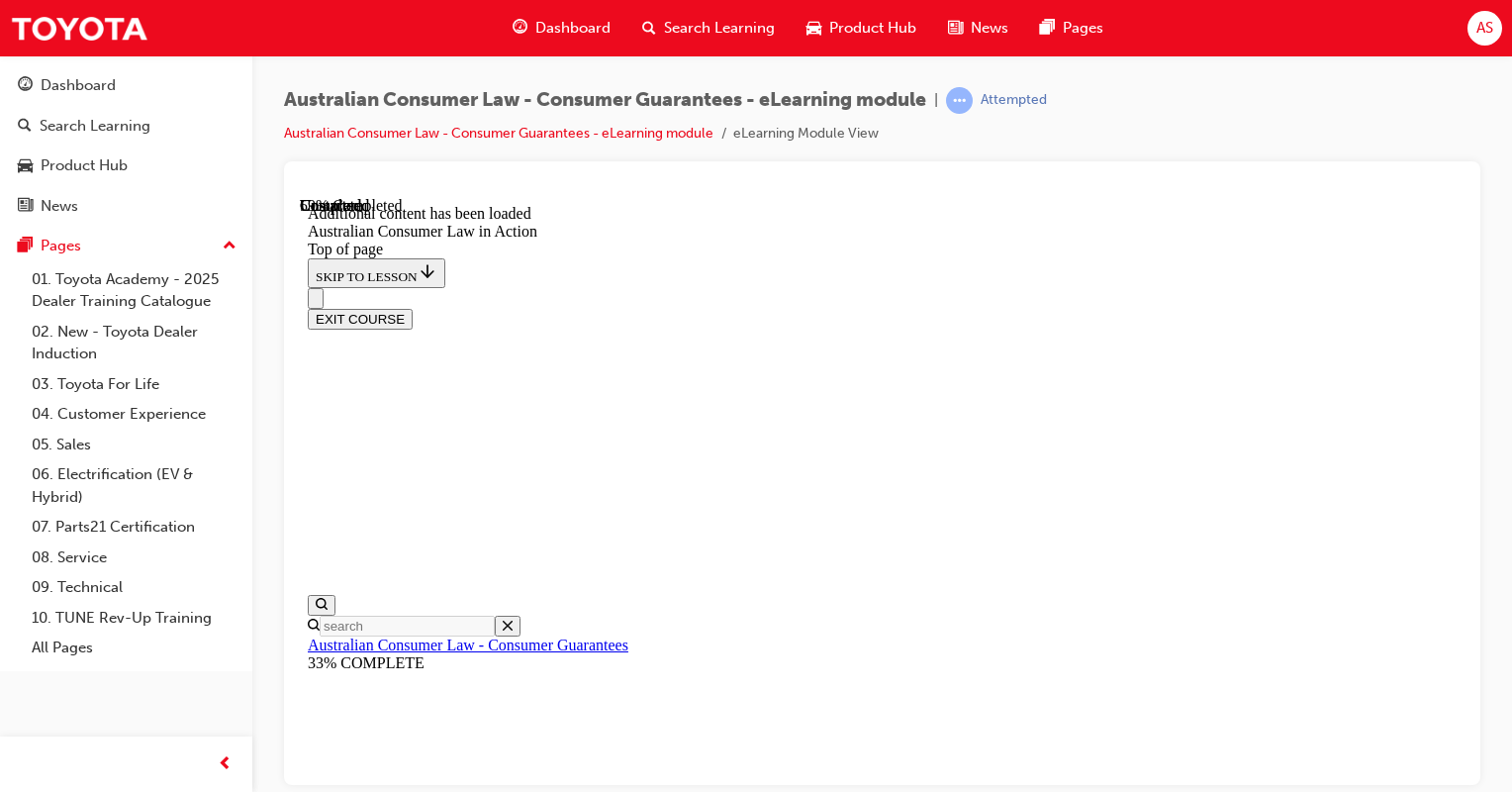 scroll, scrollTop: 2883, scrollLeft: 0, axis: vertical 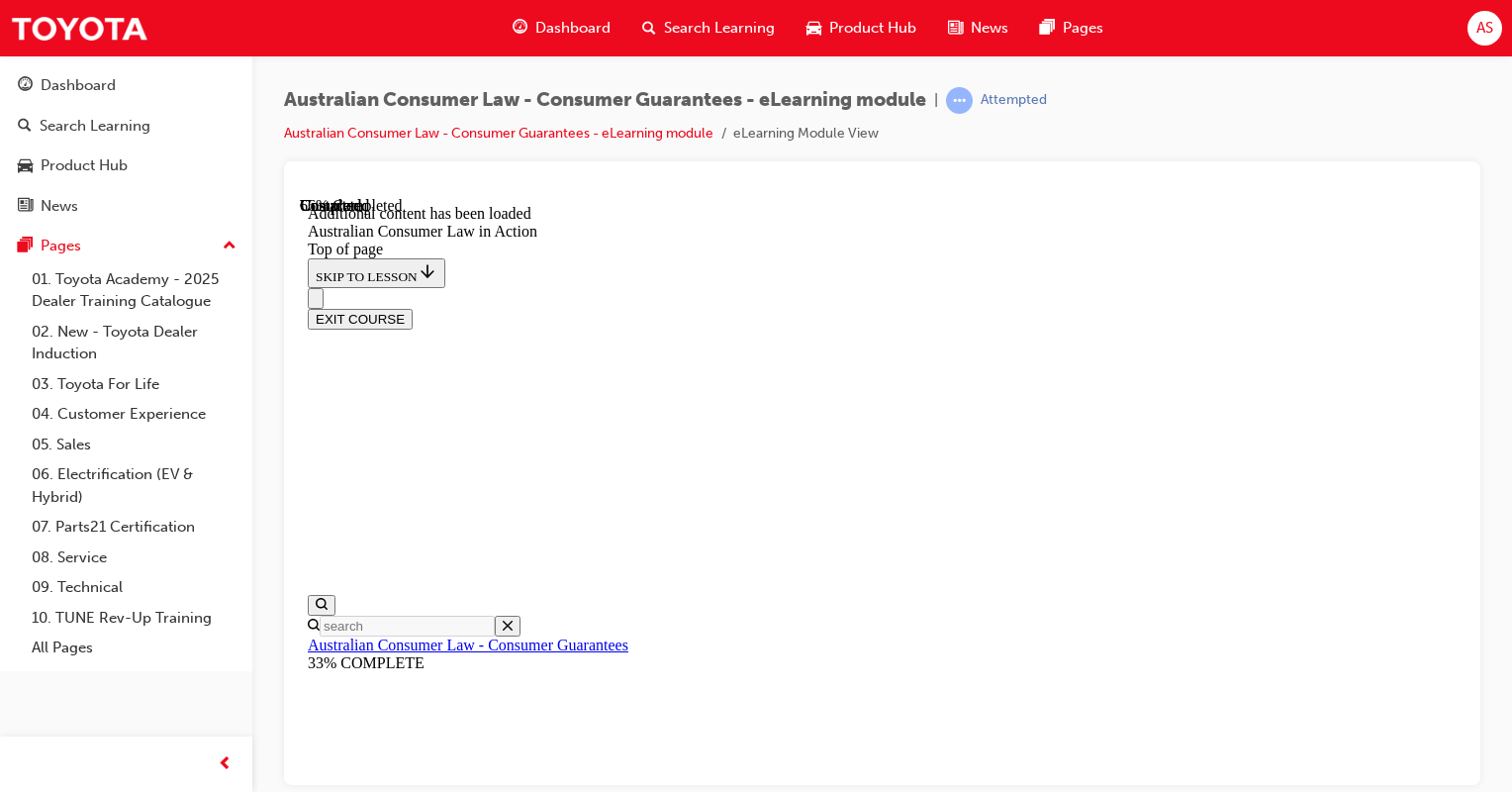 click on "CONTINUE" at bounding box center (349, 19121) 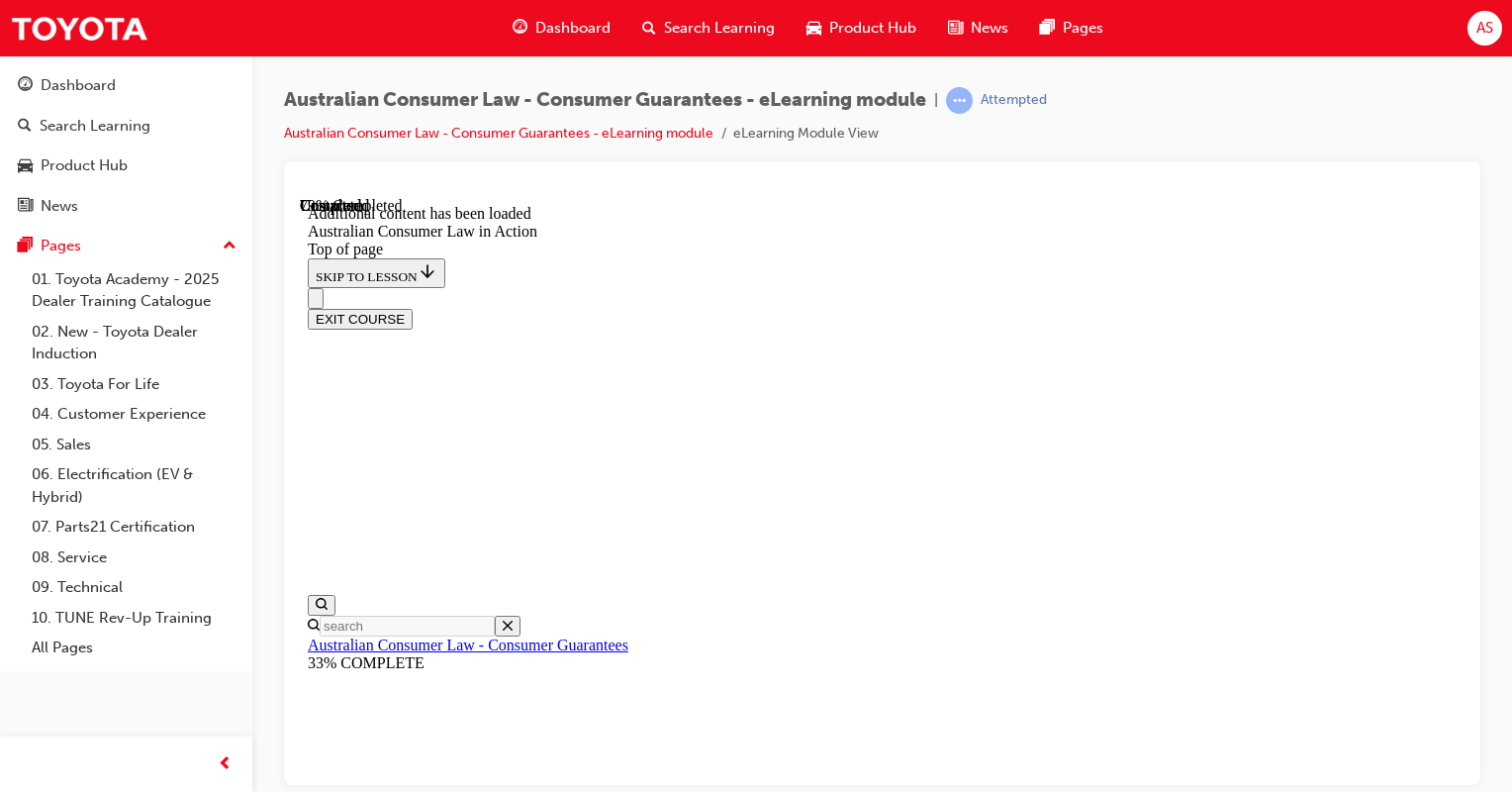 scroll, scrollTop: 3295, scrollLeft: 0, axis: vertical 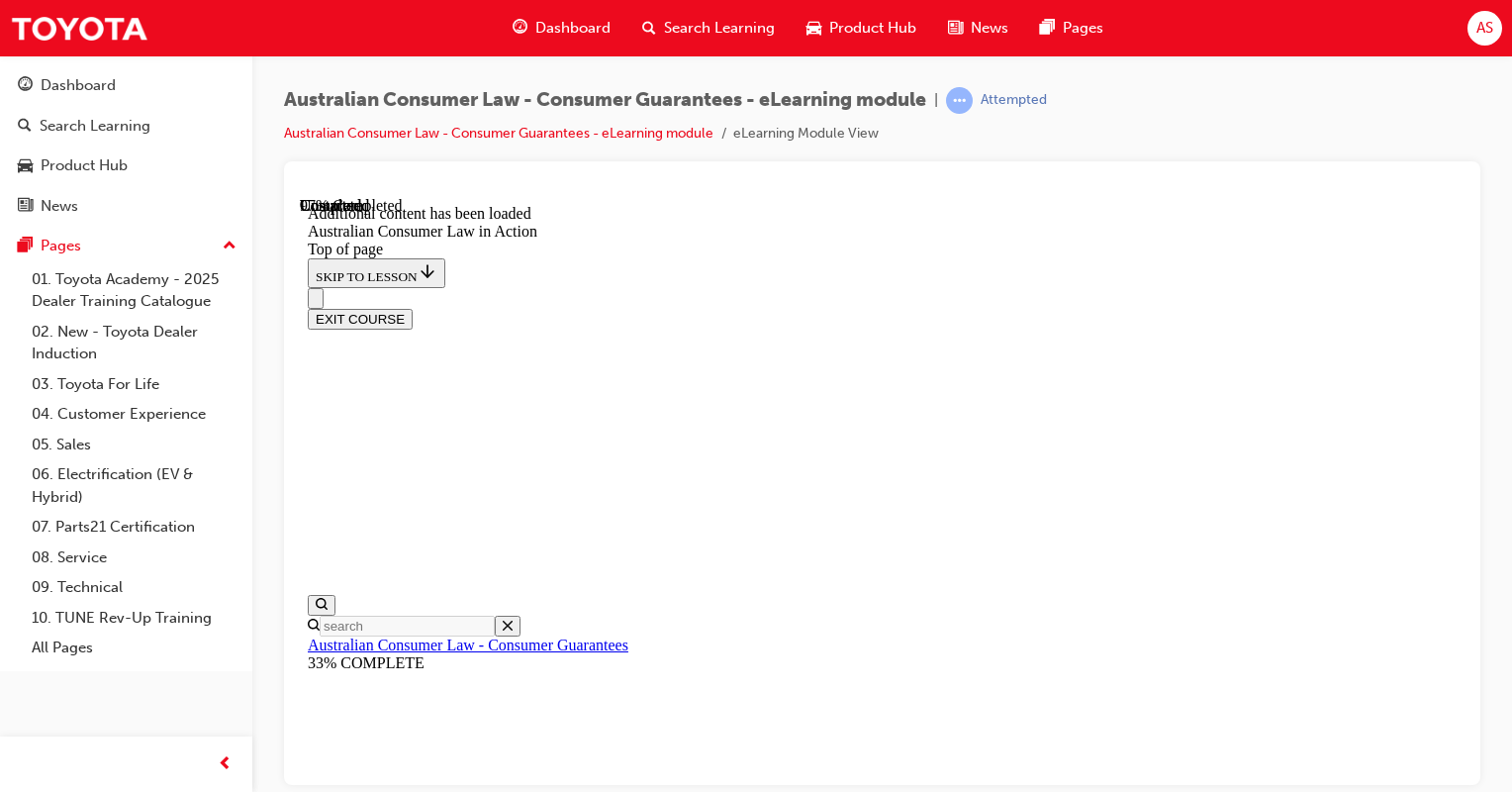 click on "CONTINUE" at bounding box center (349, 27161) 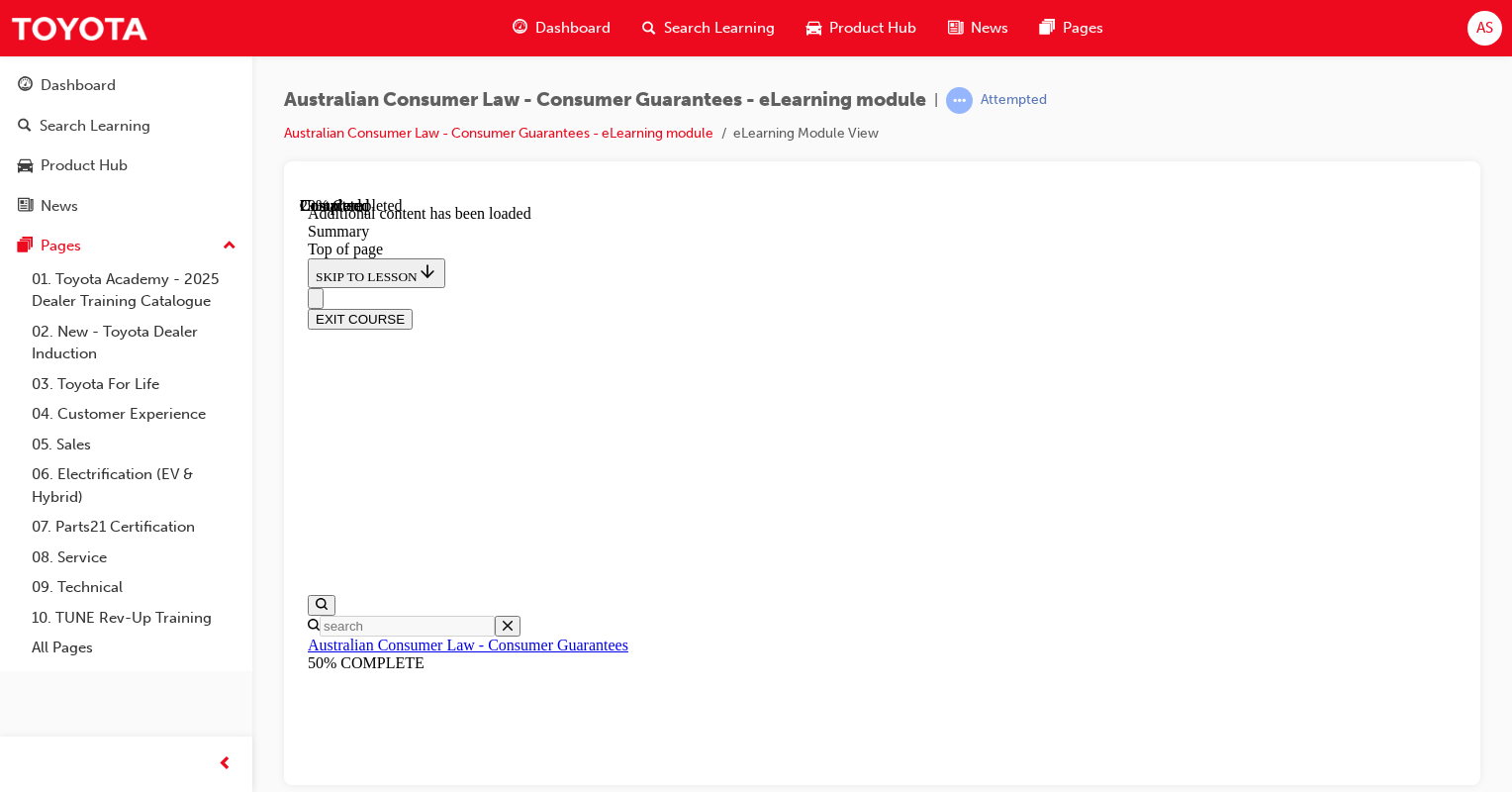 scroll, scrollTop: 899, scrollLeft: 0, axis: vertical 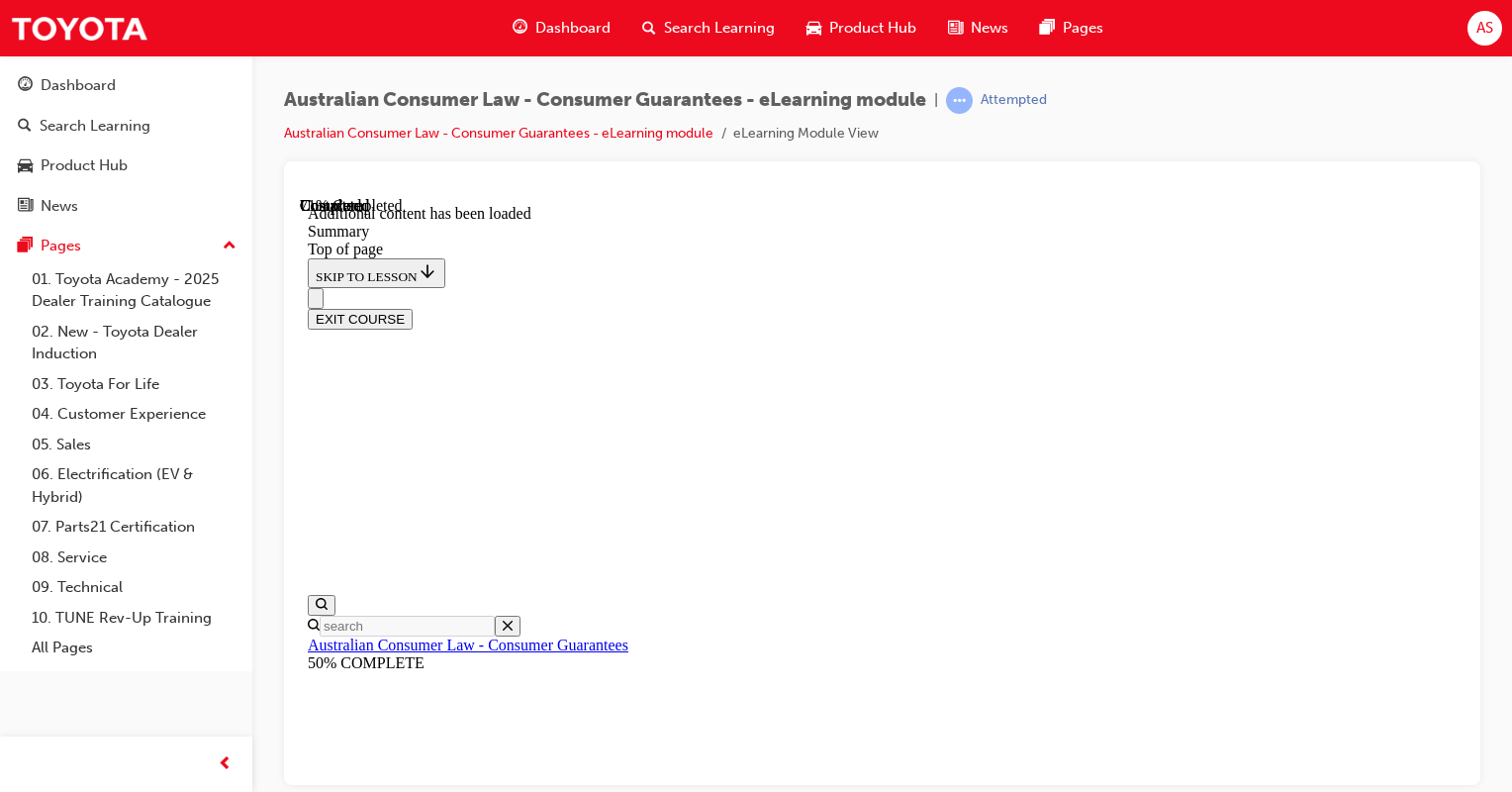 click on "Warranty and Service Books  Click to flip" at bounding box center [901, 9776] 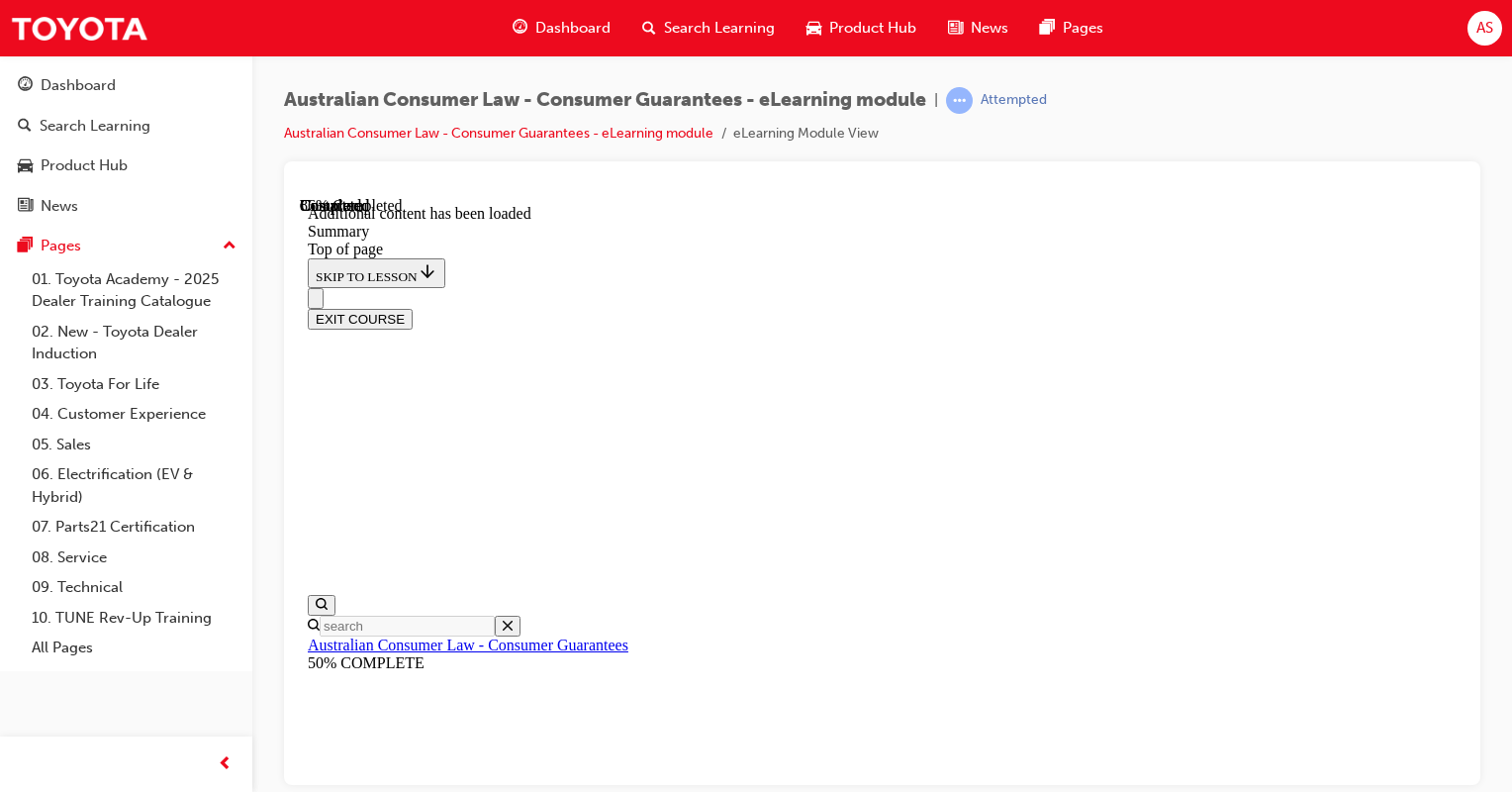 scroll, scrollTop: 2488, scrollLeft: 0, axis: vertical 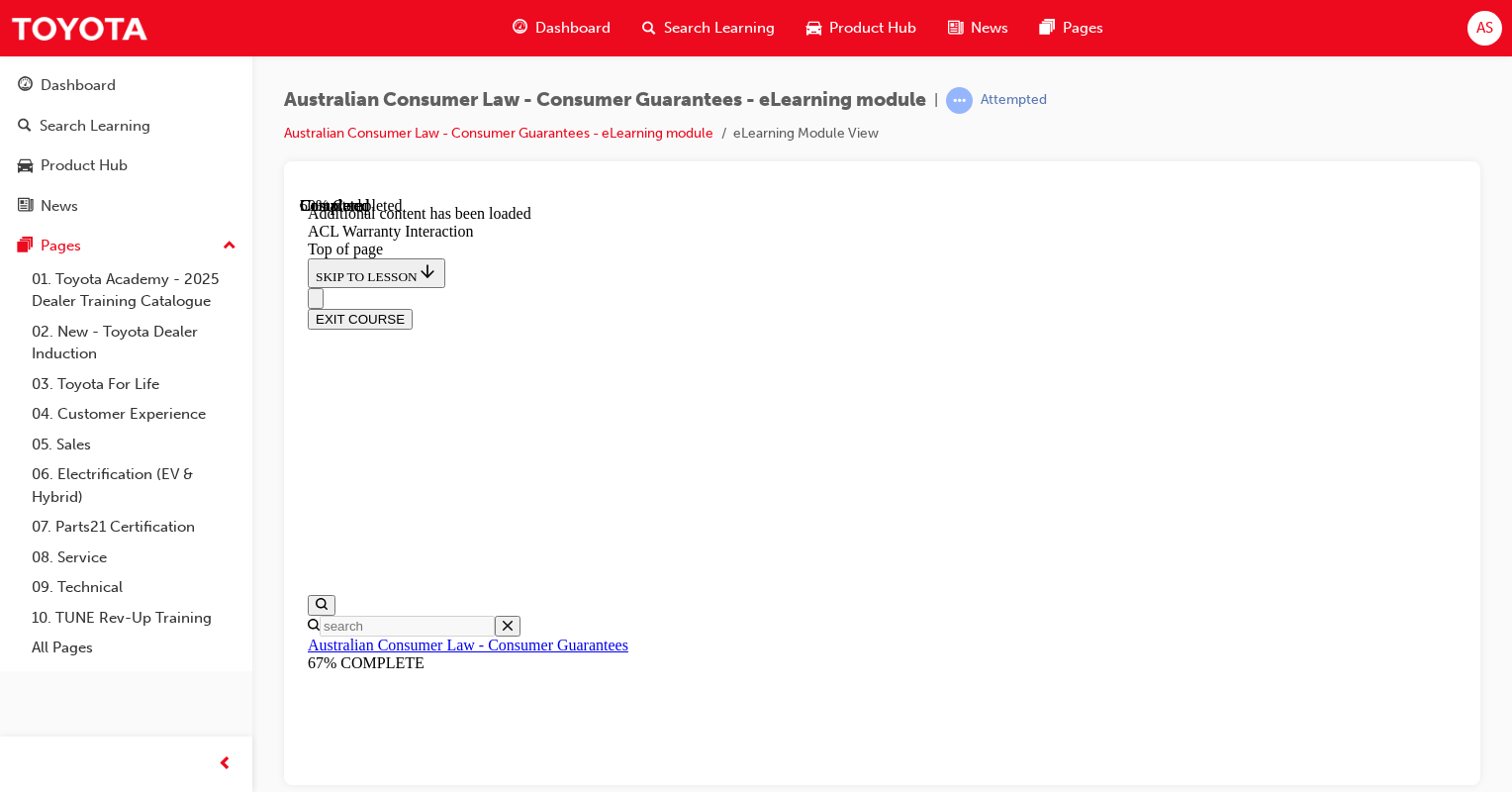 click at bounding box center [901, 9504] 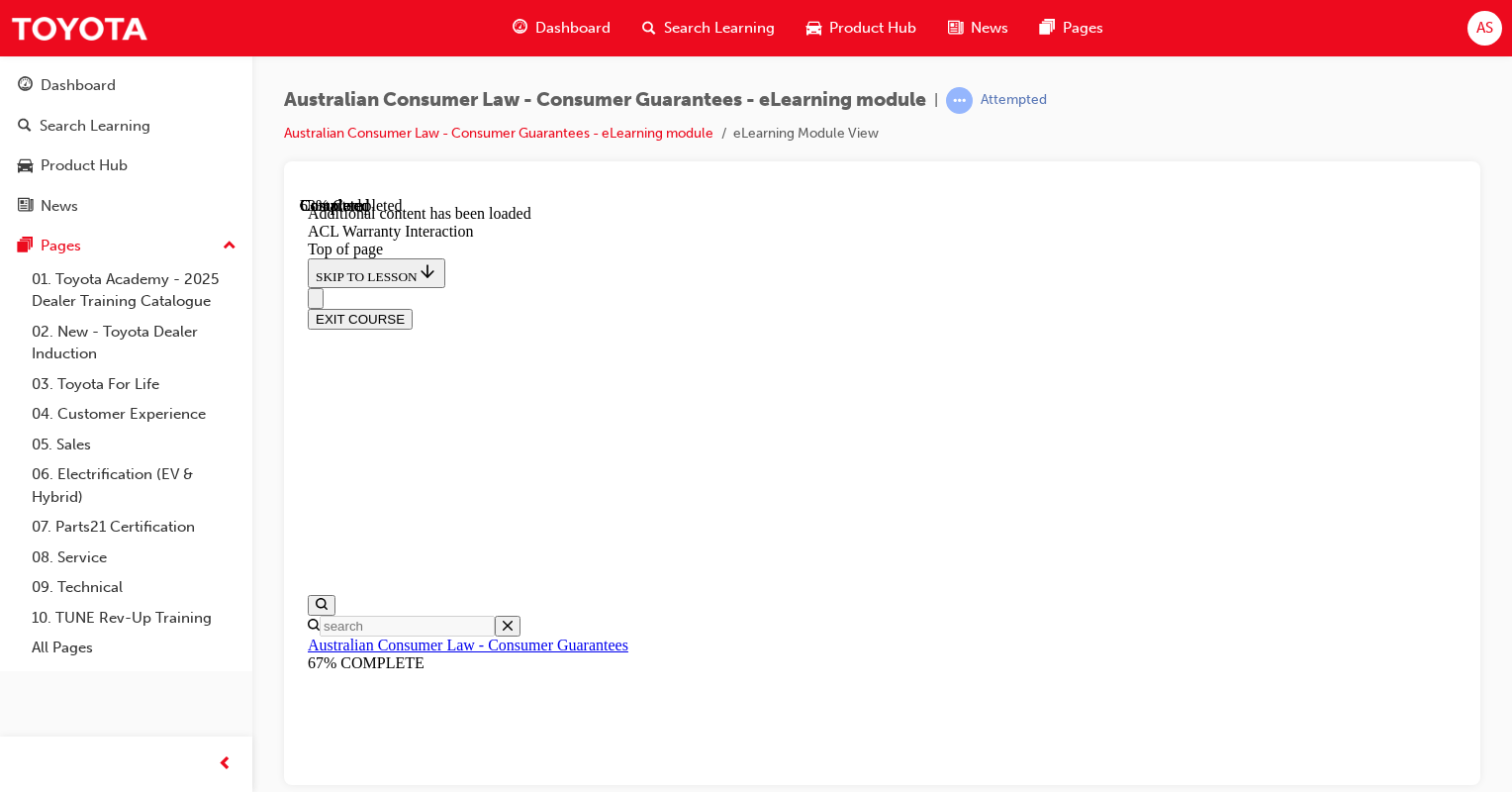 click on "CONTINUE" at bounding box center [349, 9776] 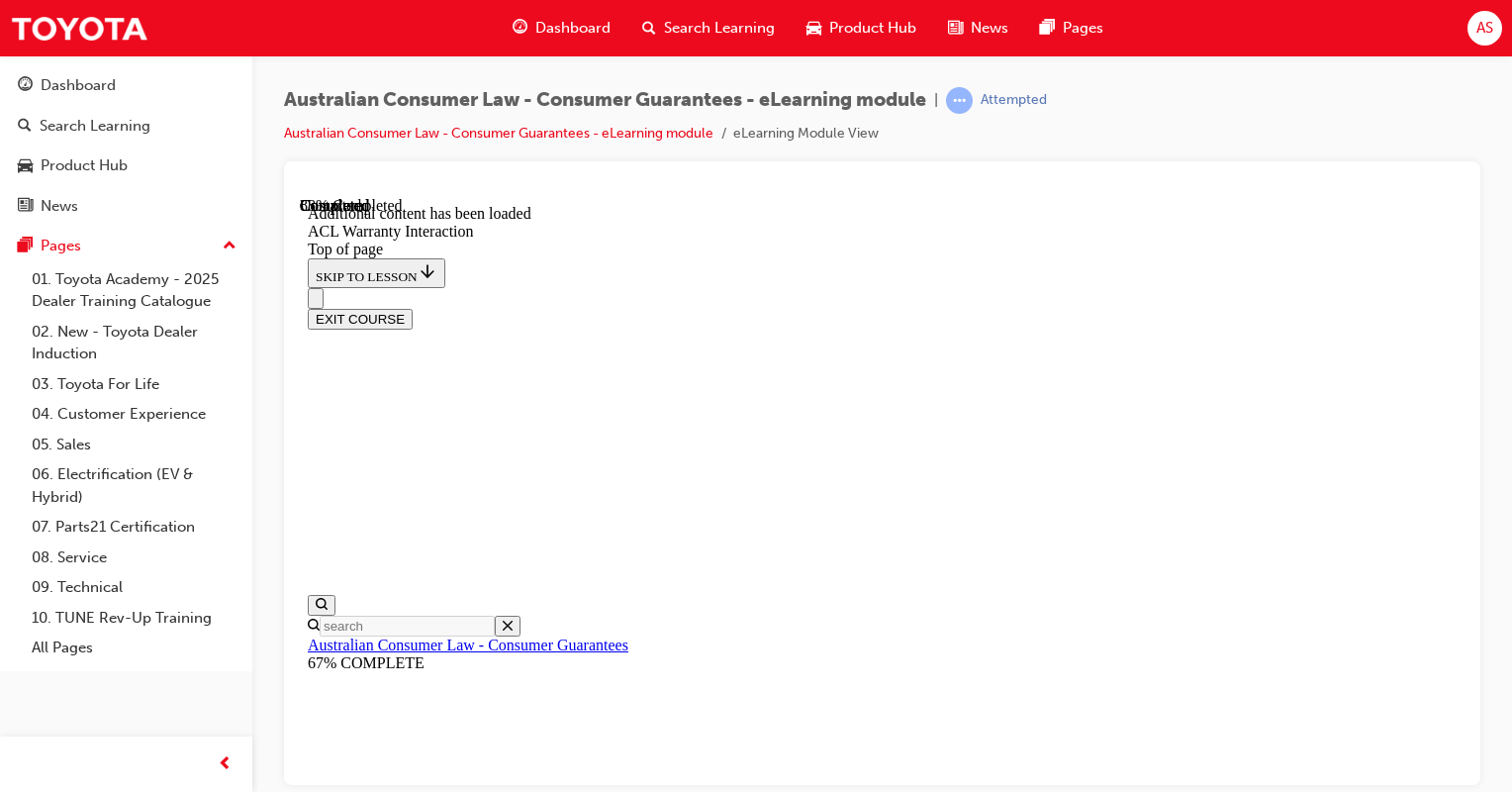 scroll, scrollTop: 2447, scrollLeft: 0, axis: vertical 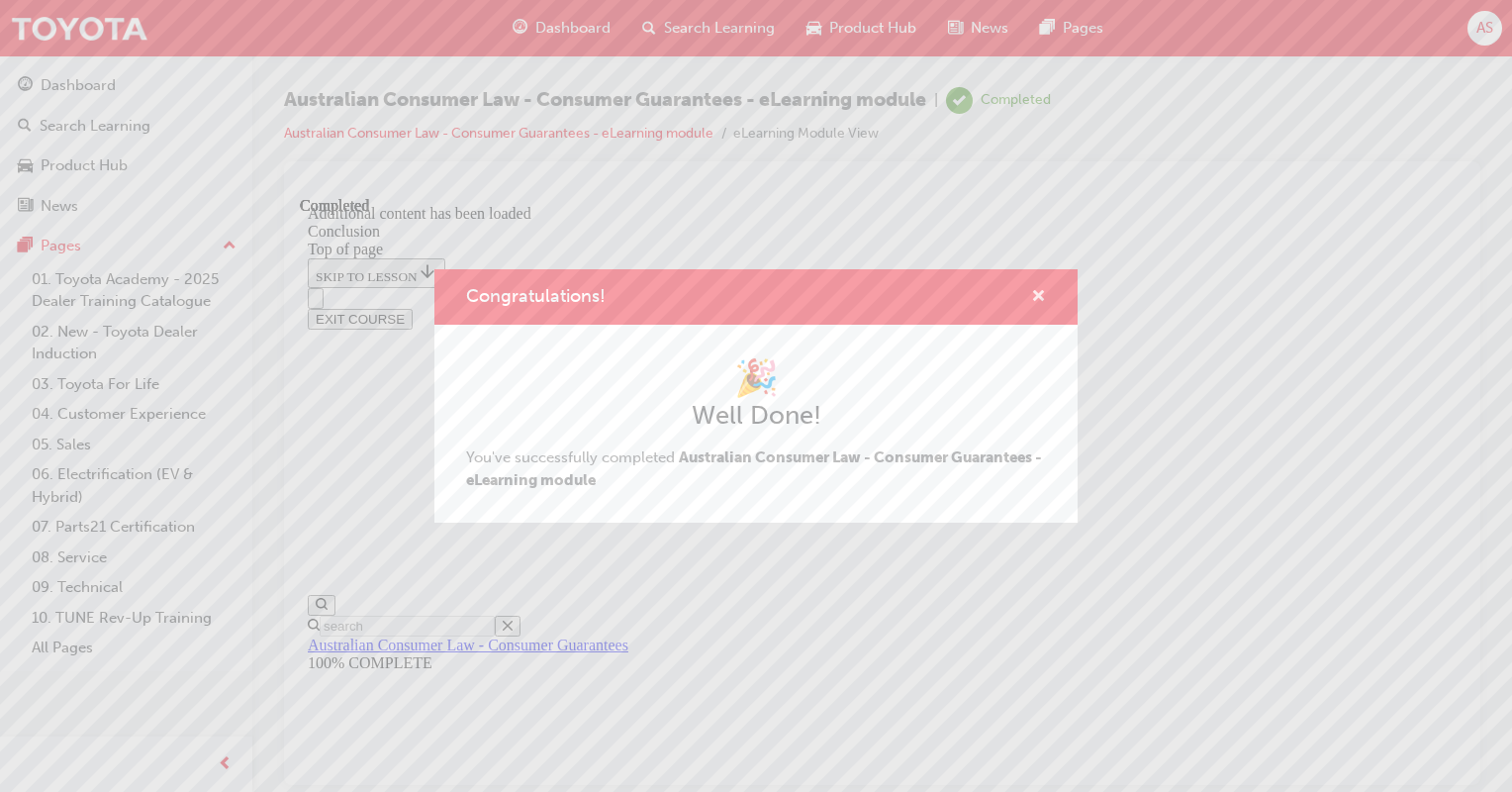 click at bounding box center [1038, 298] 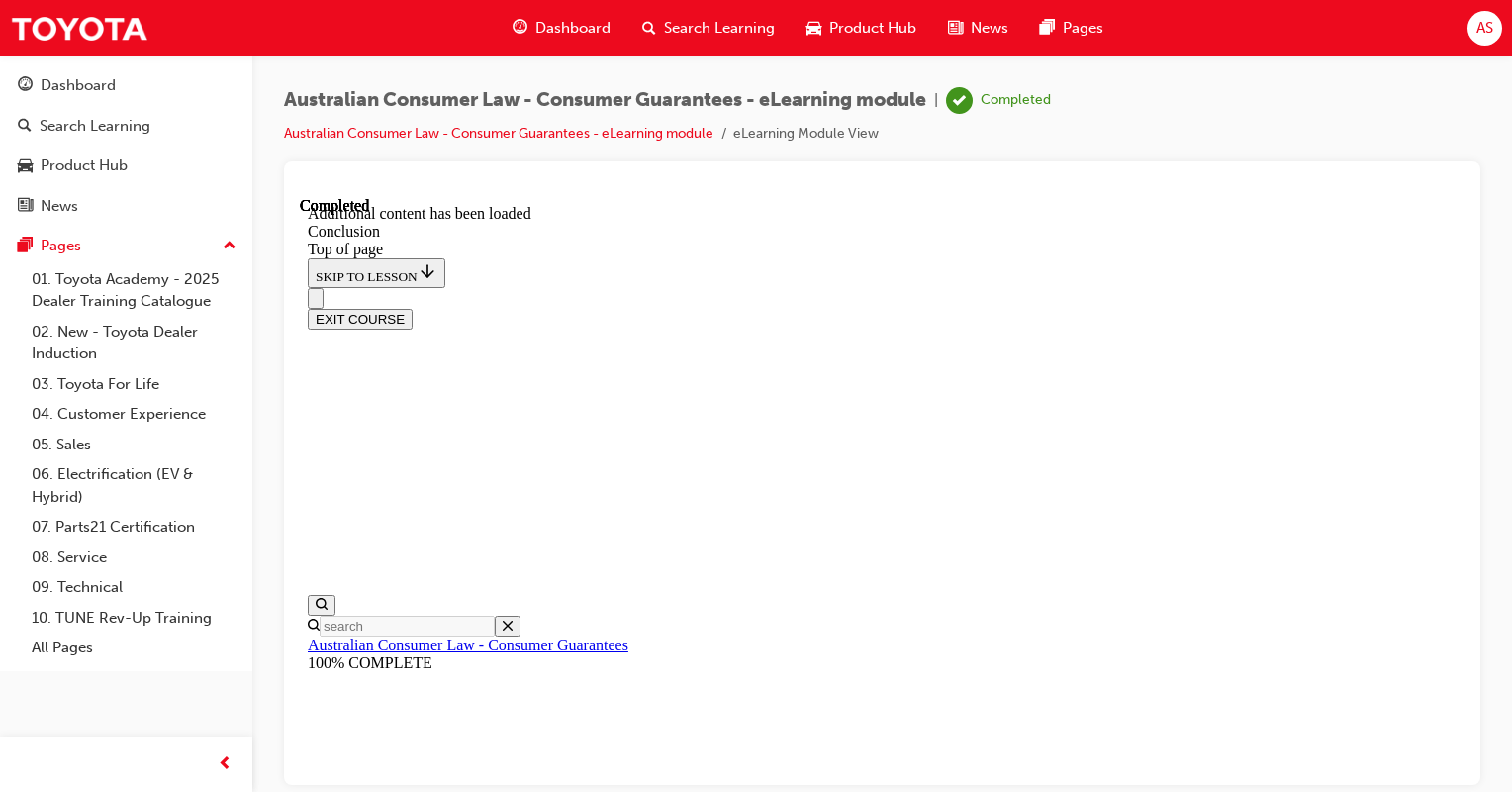 click on "EXIT COURSE" at bounding box center [360, 318] 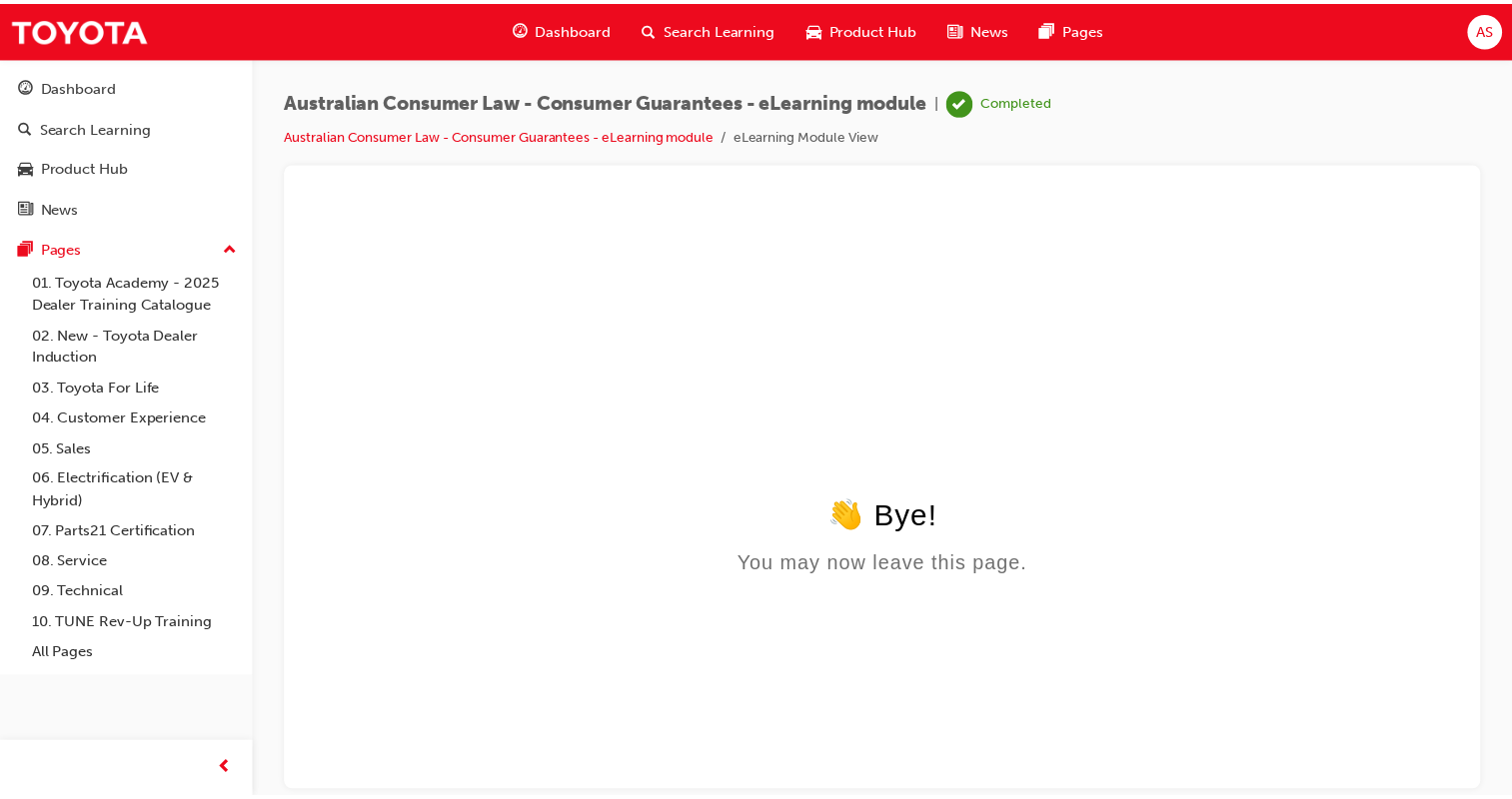 scroll, scrollTop: 0, scrollLeft: 0, axis: both 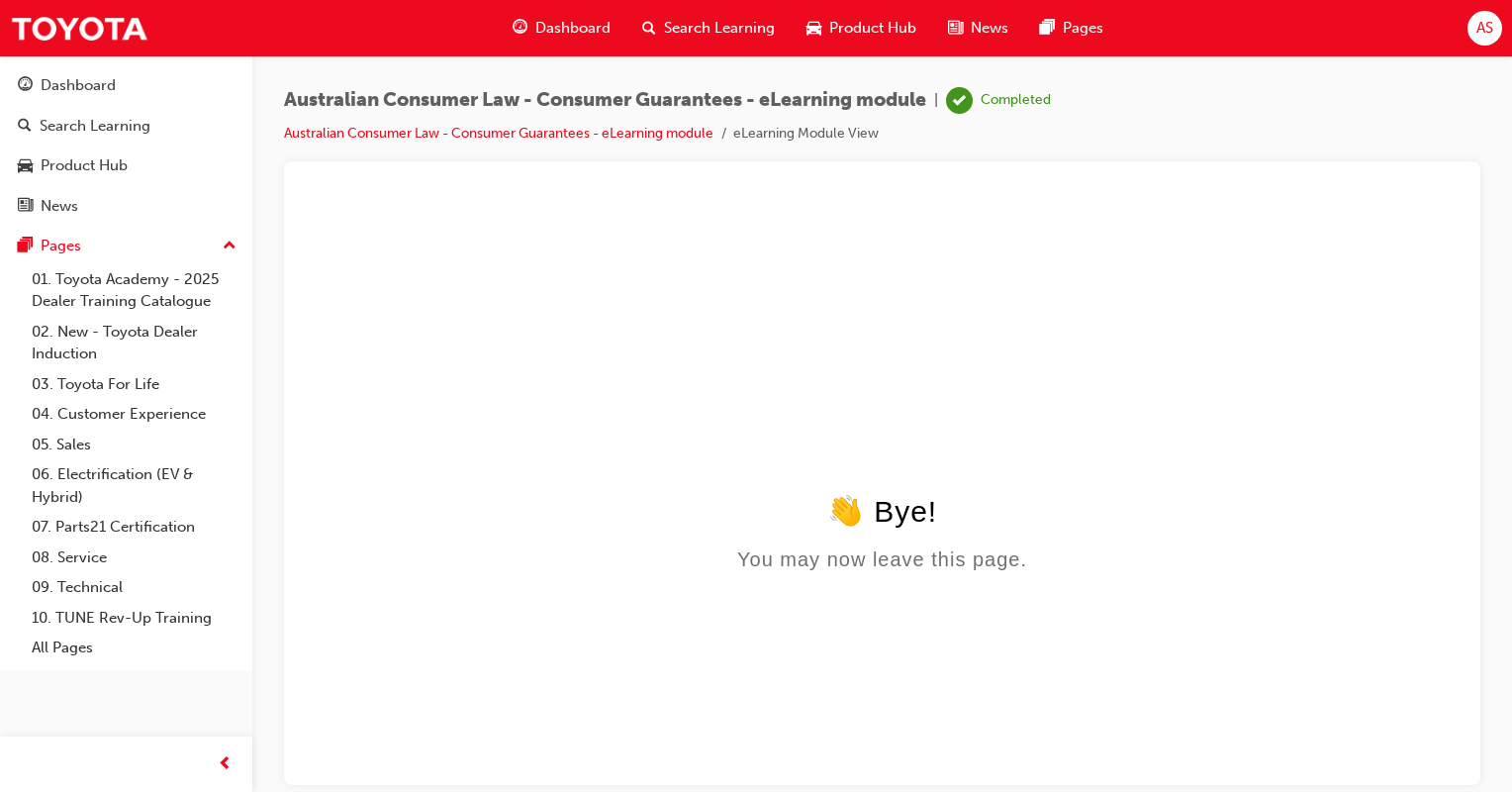 click on "Dashboard" at bounding box center [573, 28] 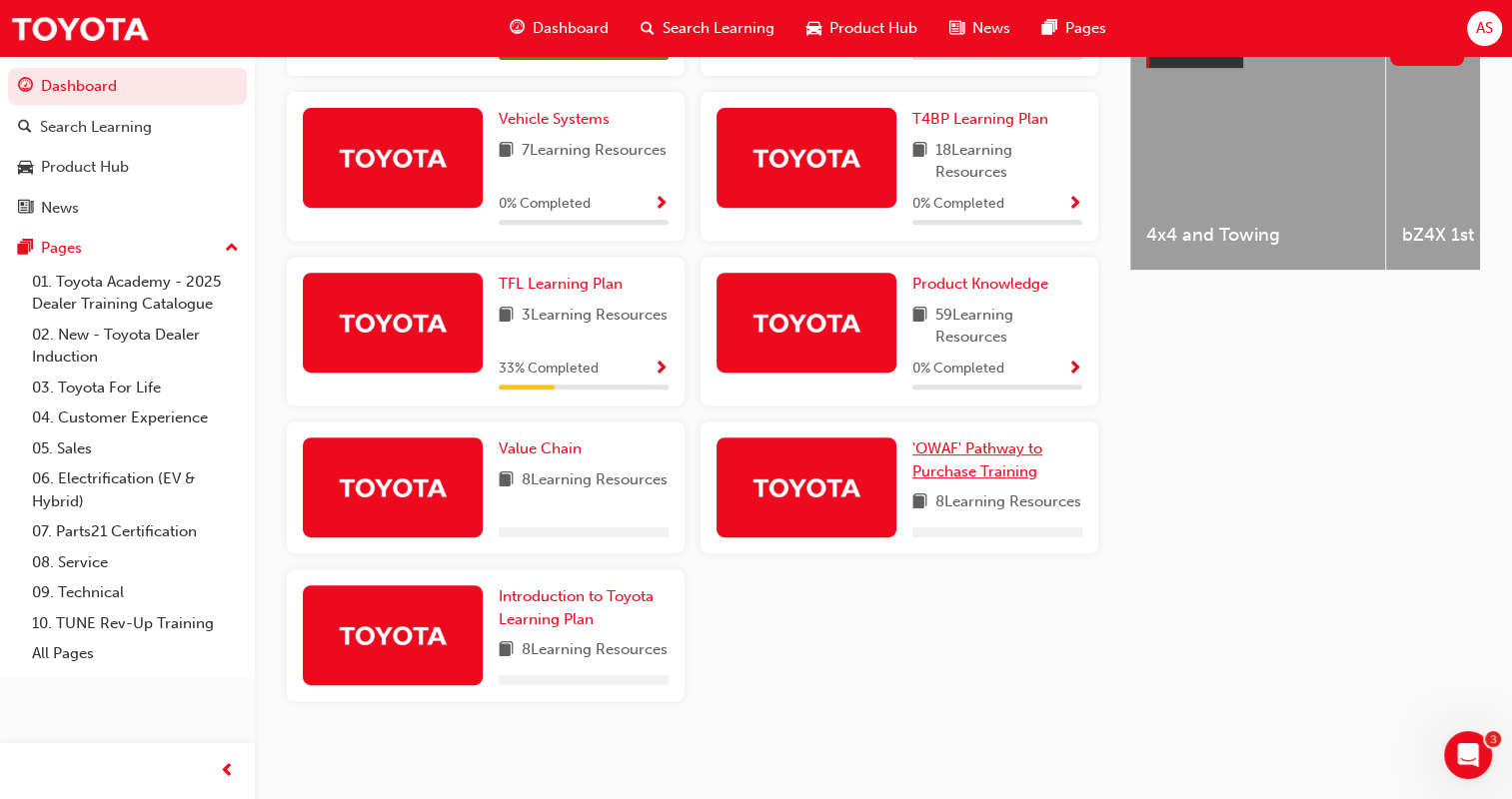 scroll, scrollTop: 862, scrollLeft: 0, axis: vertical 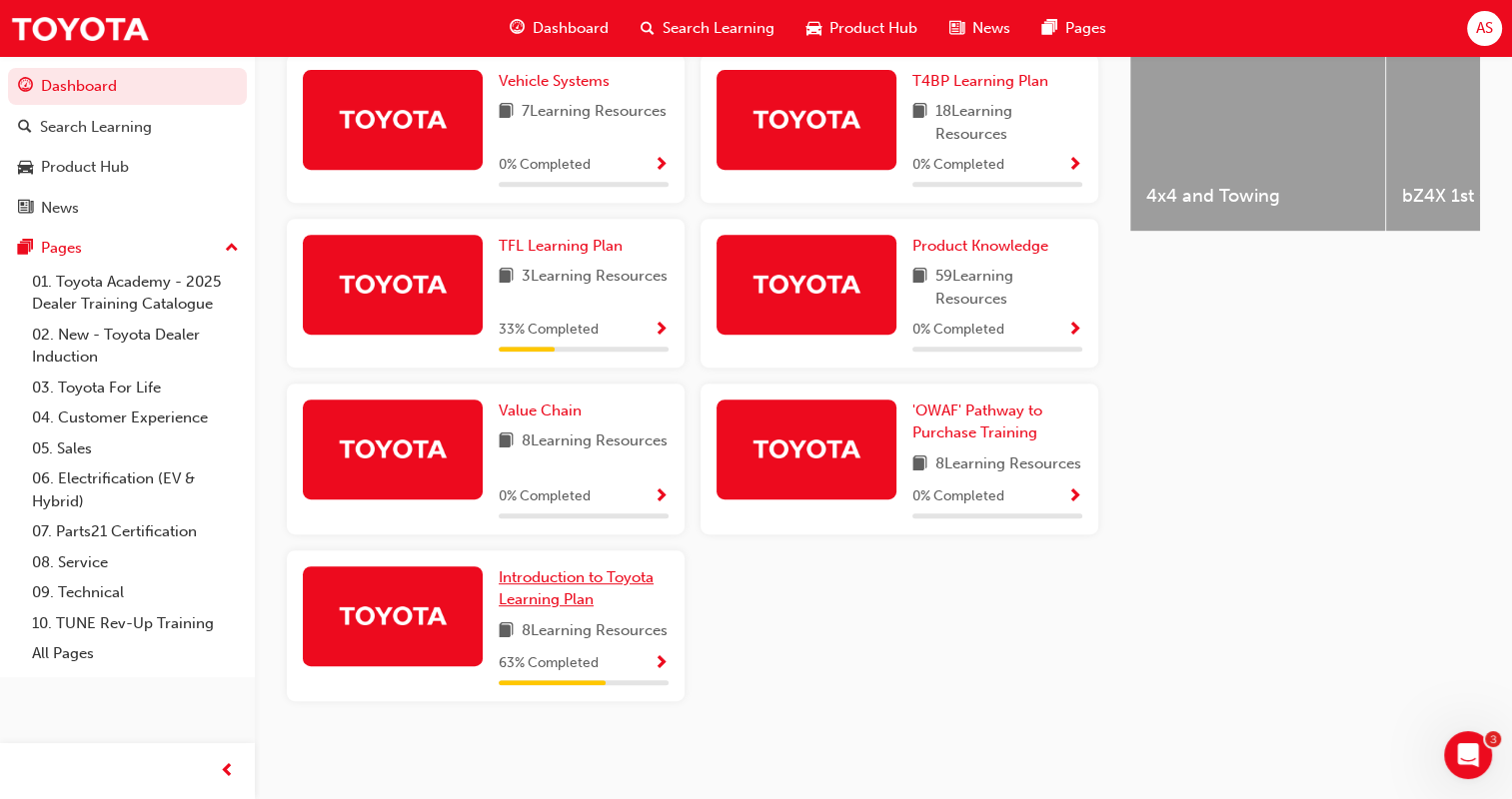 click on "Introduction to Toyota Learning Plan" at bounding box center (576, 588) 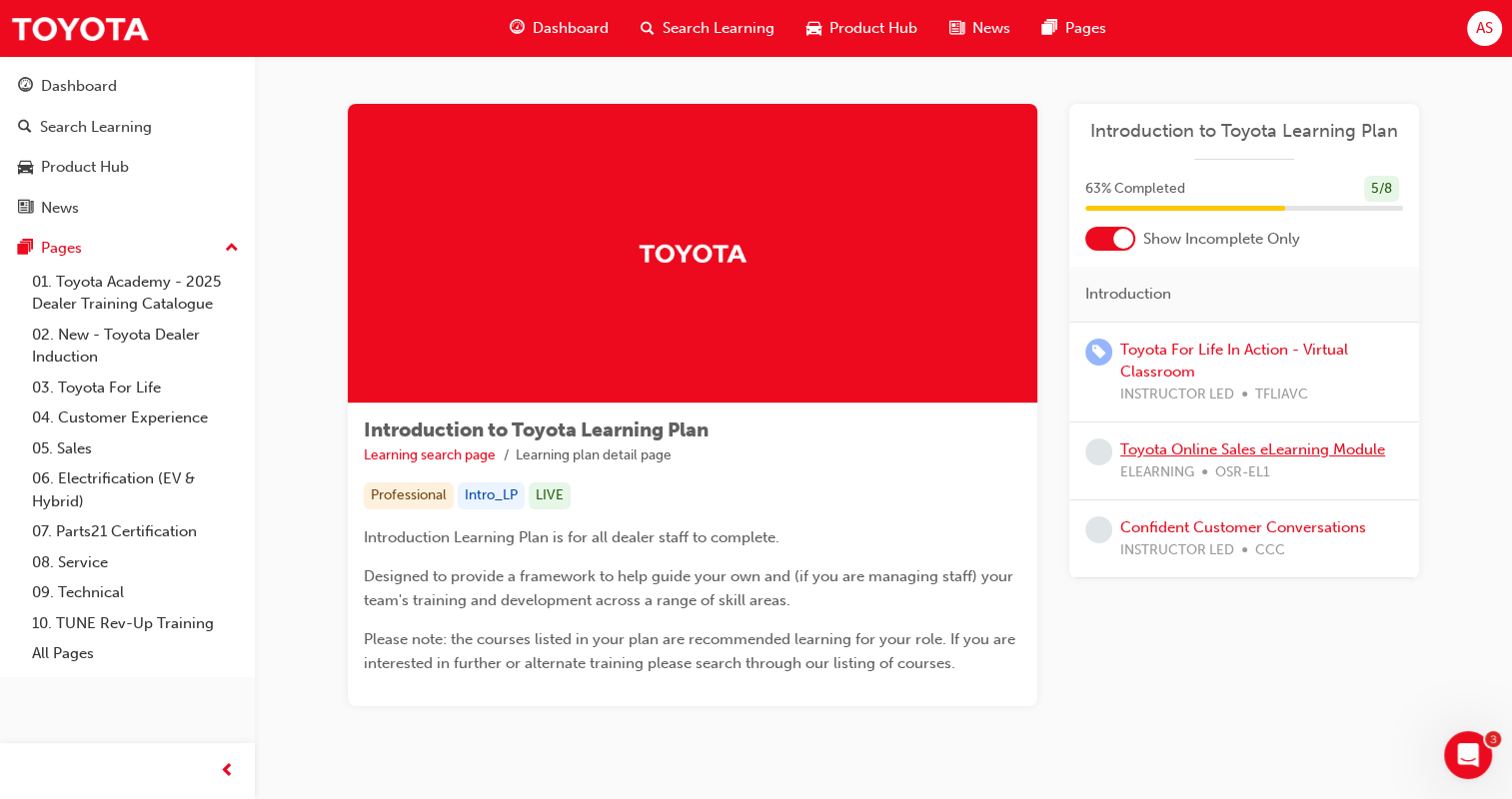 click on "Toyota Online Sales eLearning Module" at bounding box center [1252, 449] 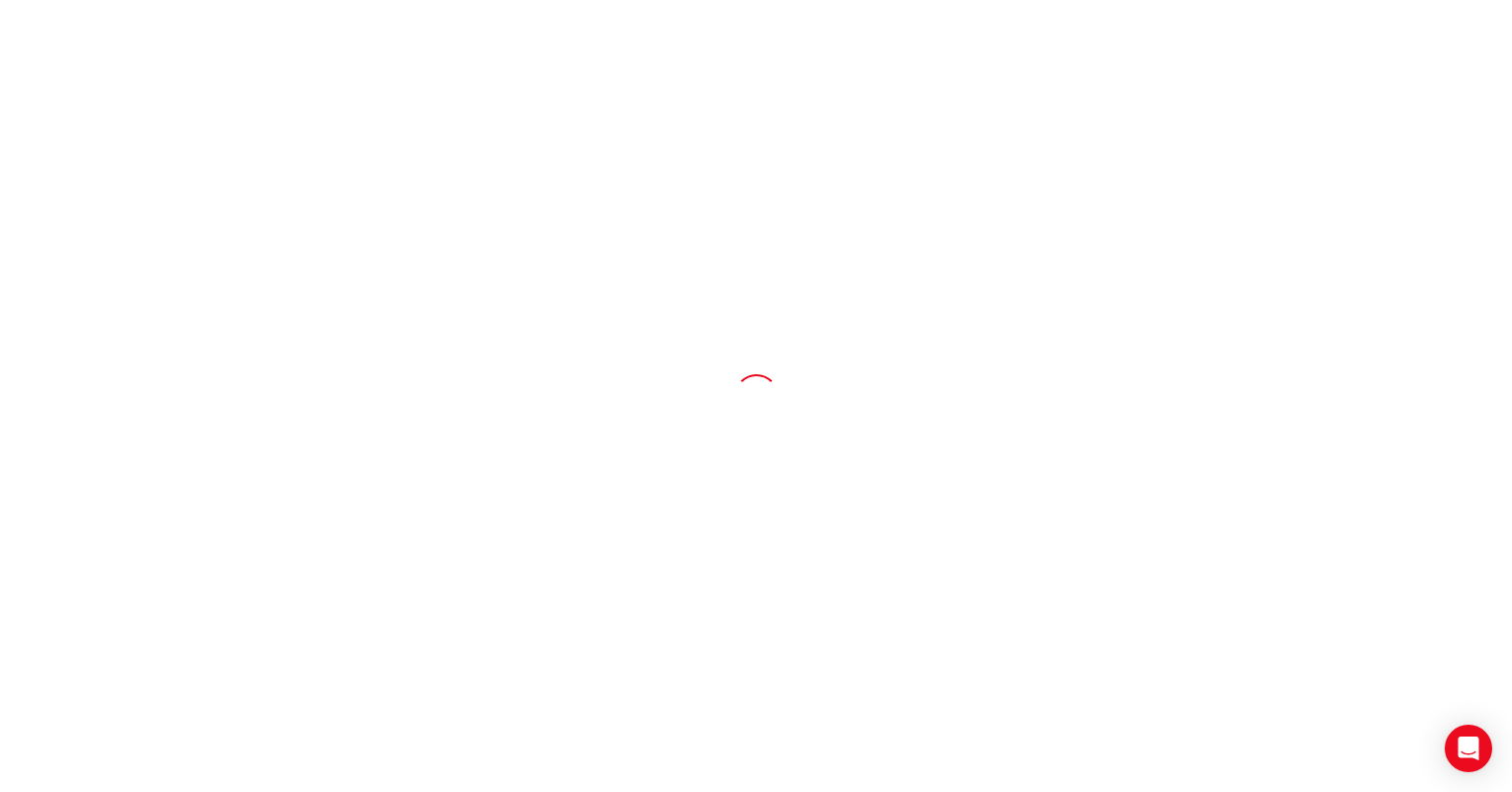 scroll, scrollTop: 0, scrollLeft: 0, axis: both 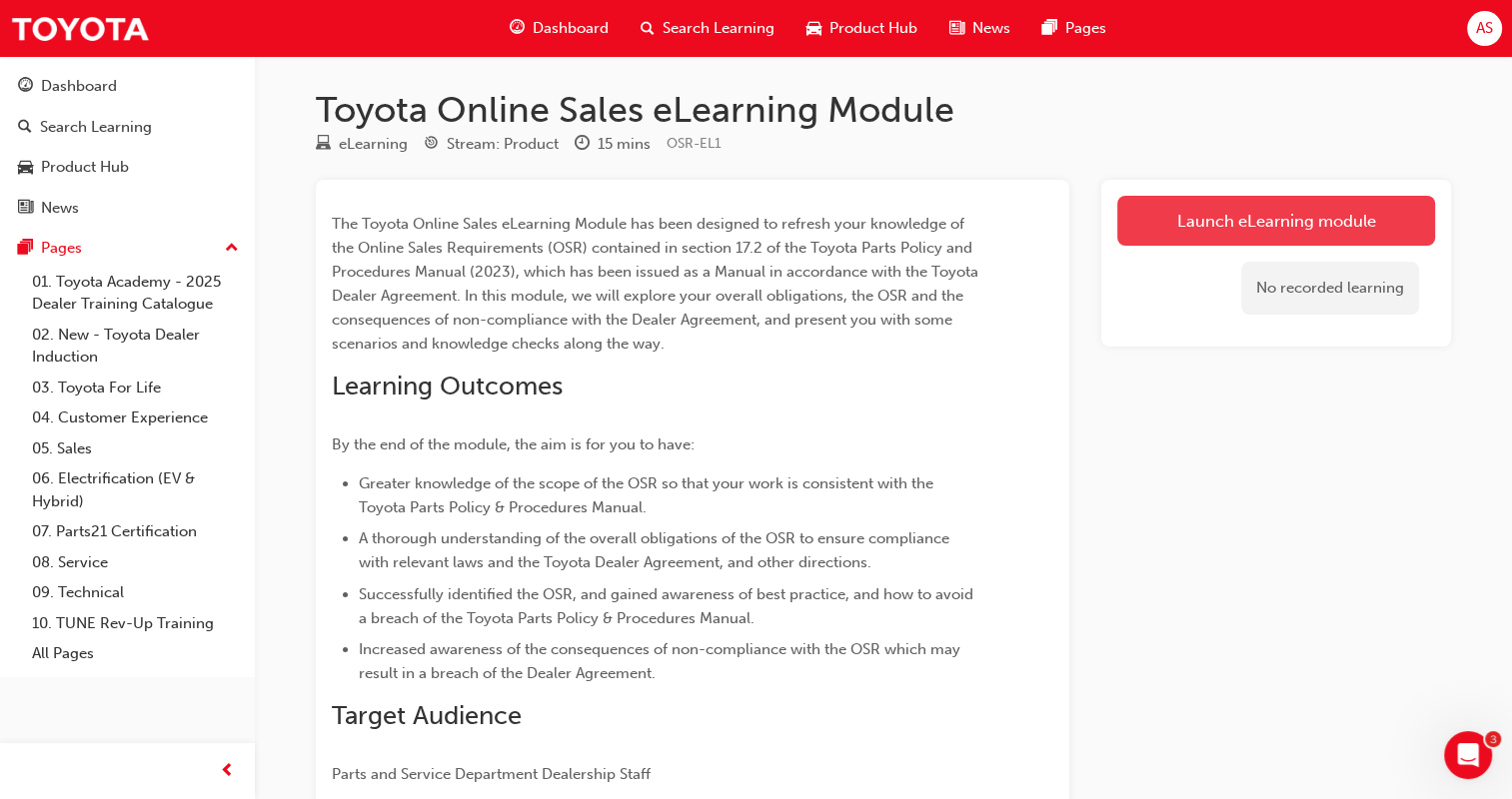 click on "Launch eLearning module" at bounding box center [1276, 221] 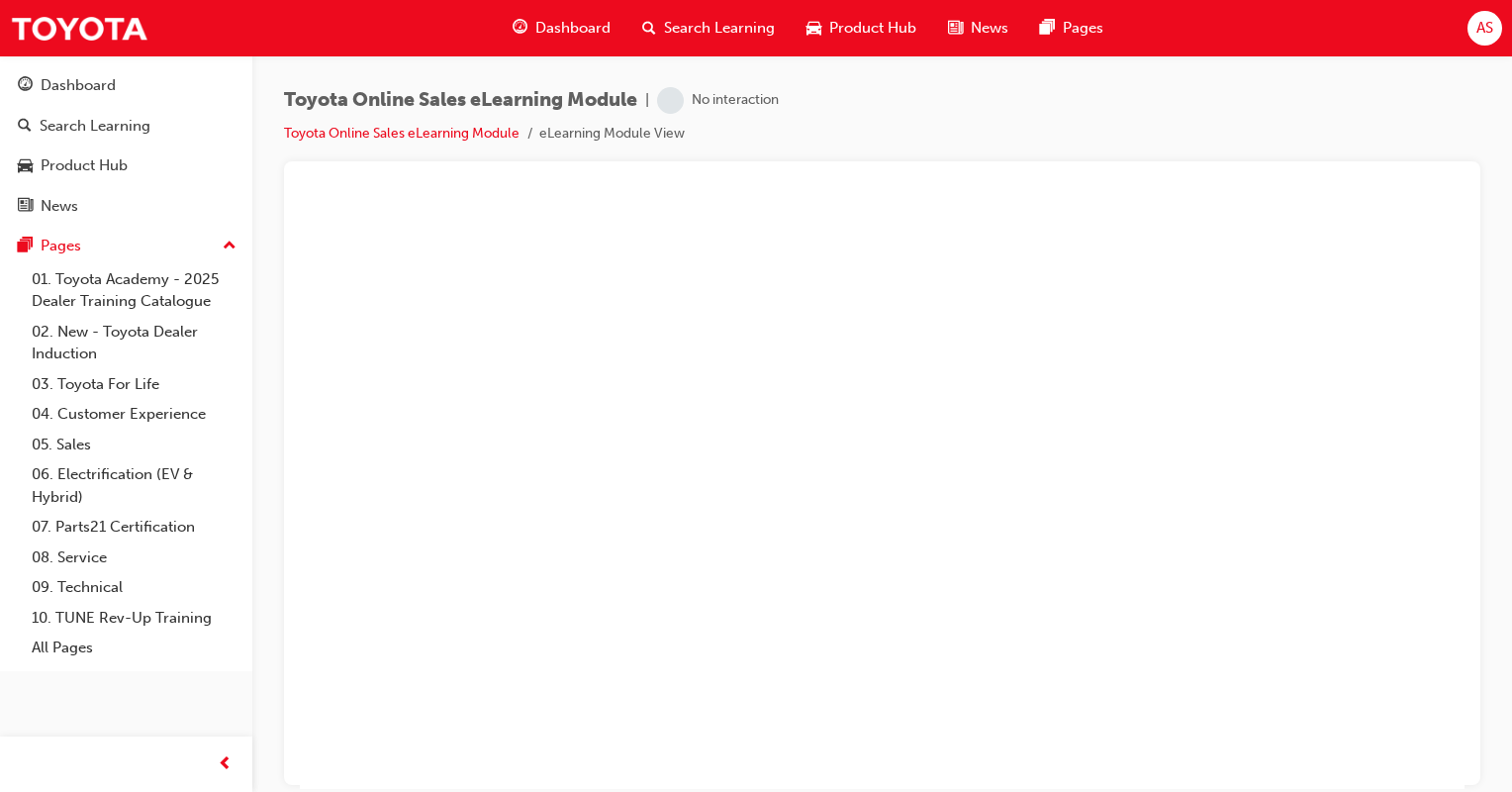 scroll, scrollTop: 0, scrollLeft: 0, axis: both 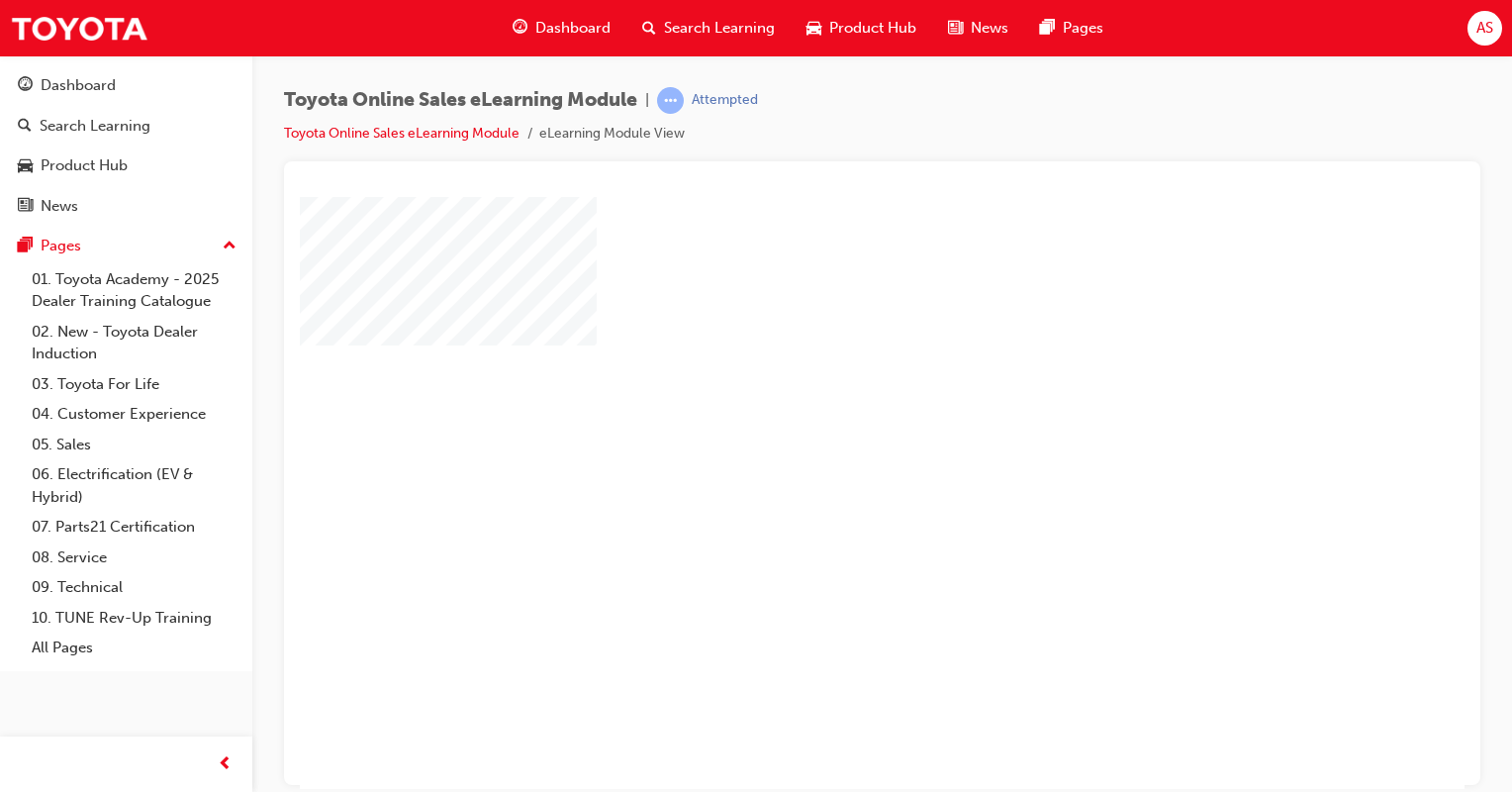 click at bounding box center [825, 435] 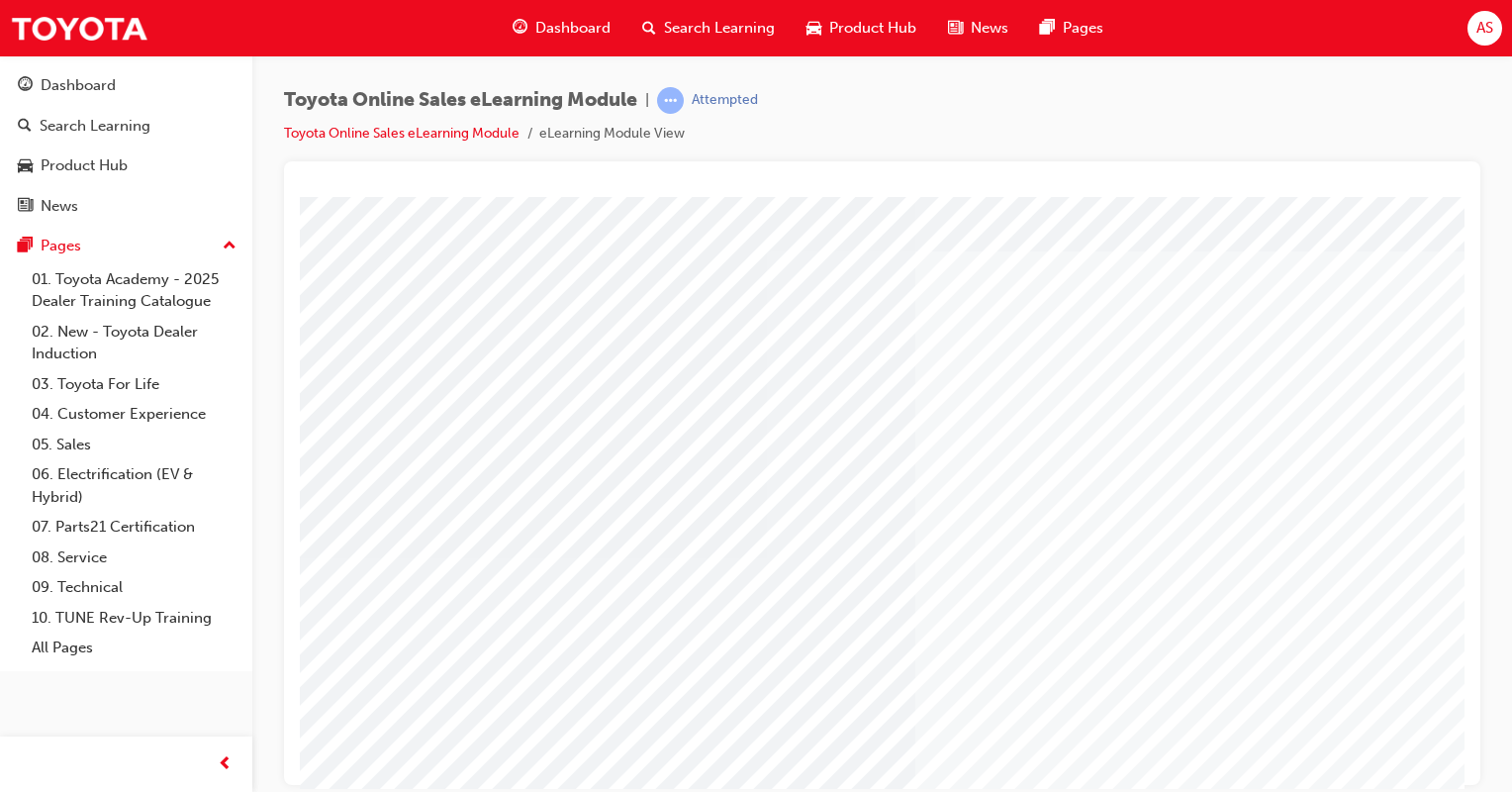 scroll, scrollTop: 165, scrollLeft: 0, axis: vertical 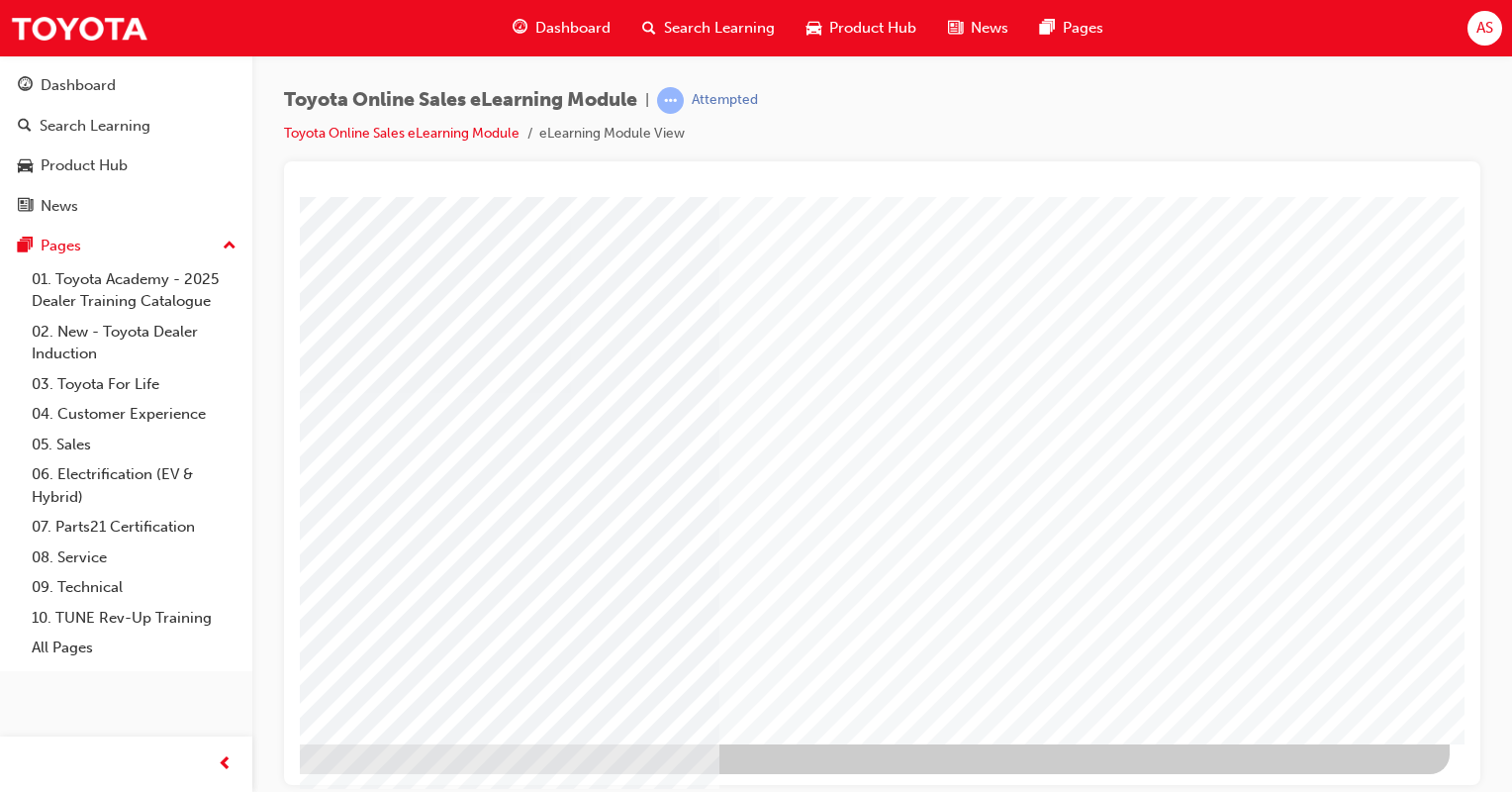click at bounding box center (166, 3227) 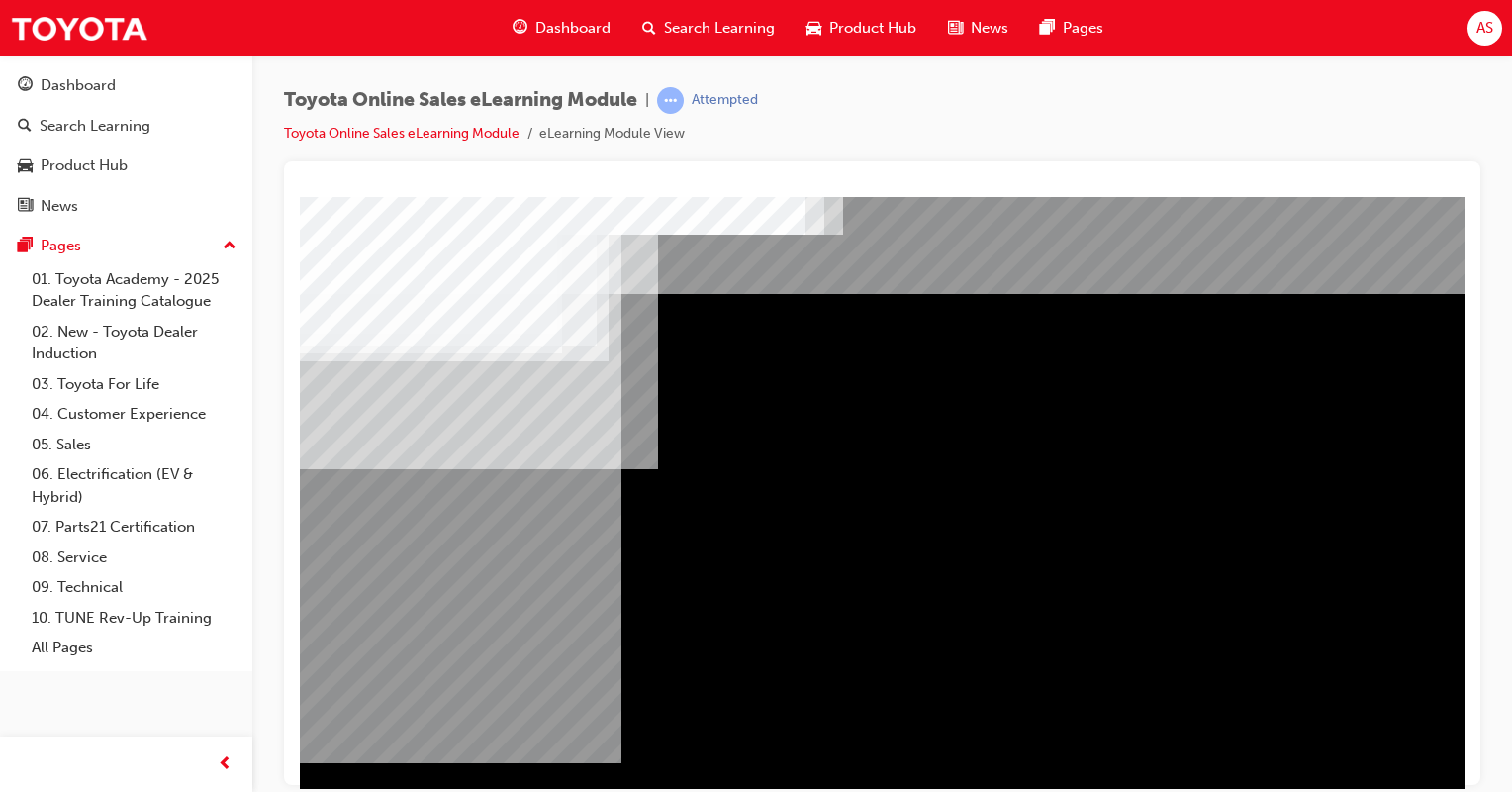 click at bounding box center [453, 1920] 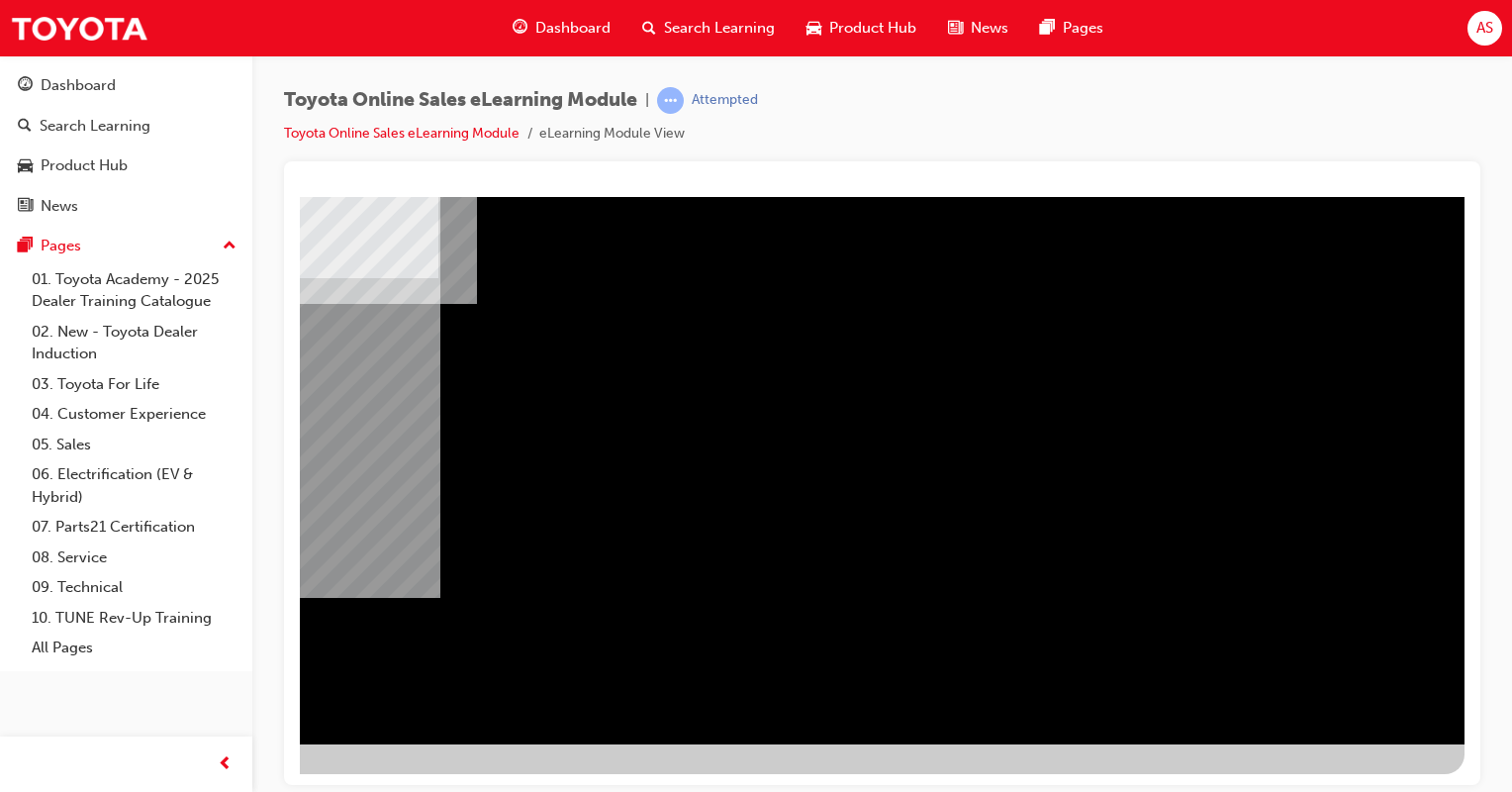 scroll, scrollTop: 165, scrollLeft: 0, axis: vertical 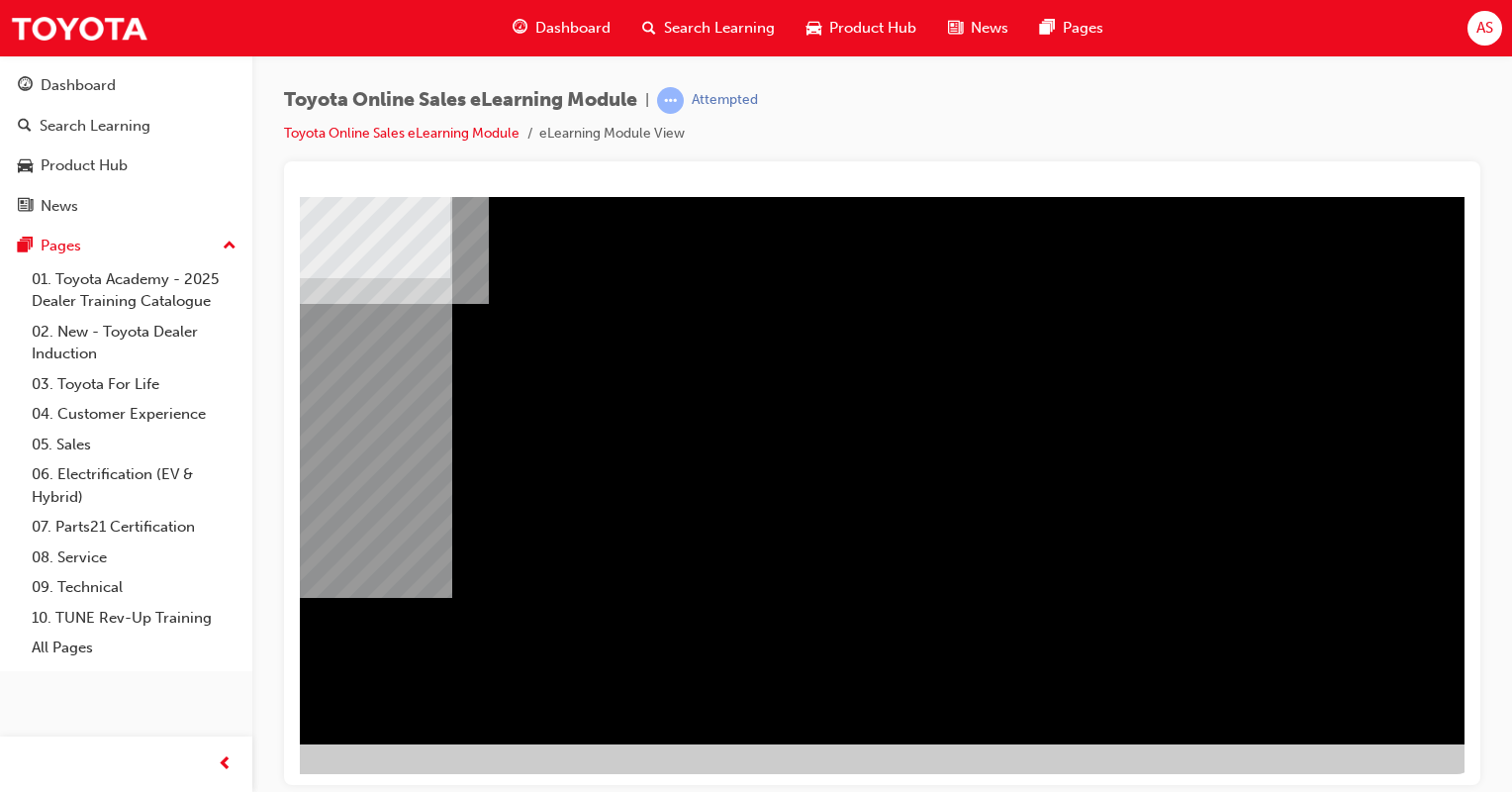 drag, startPoint x: 776, startPoint y: 778, endPoint x: 1557, endPoint y: 987, distance: 808.4813 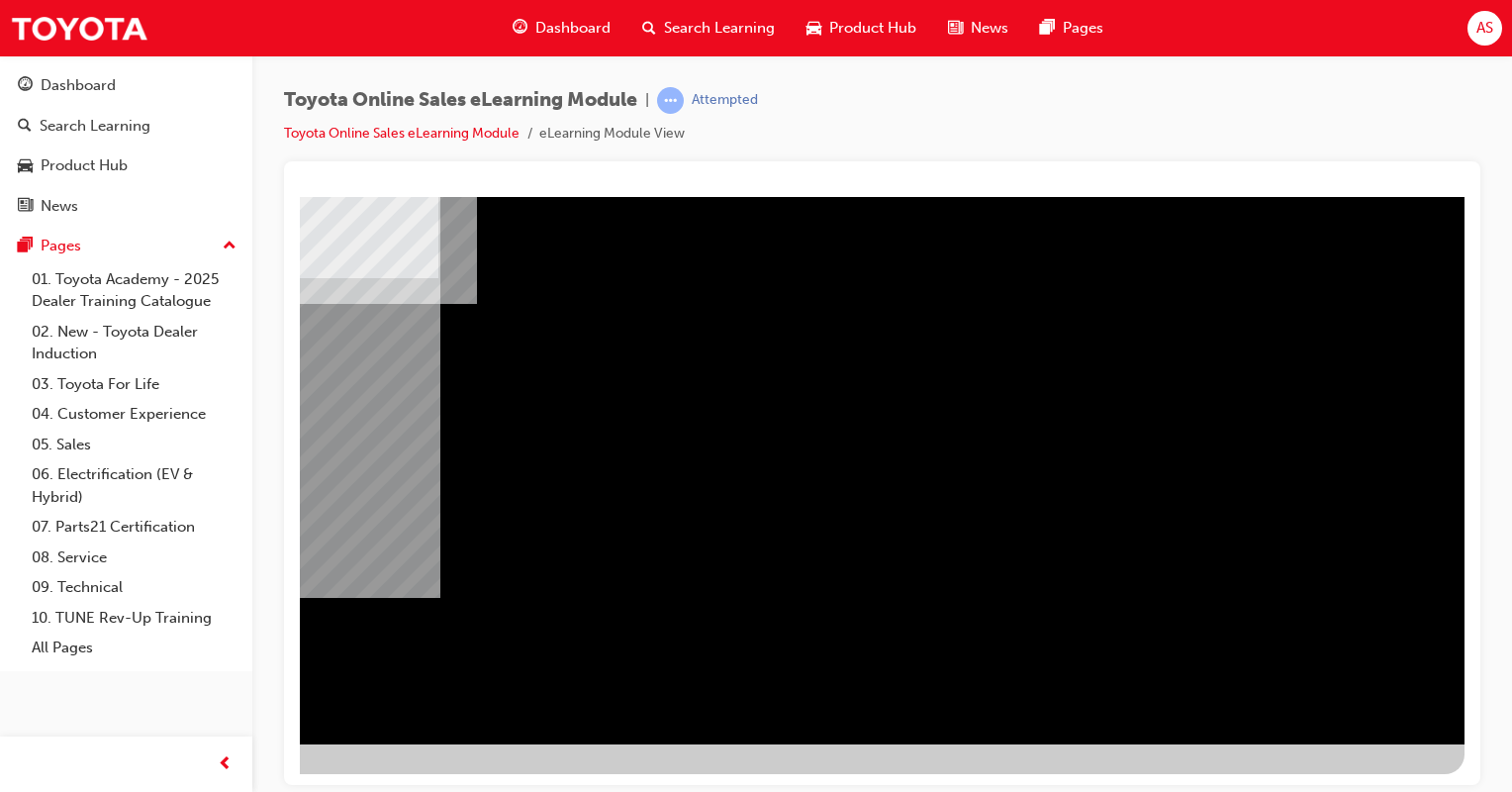 click at bounding box center (181, 2426) 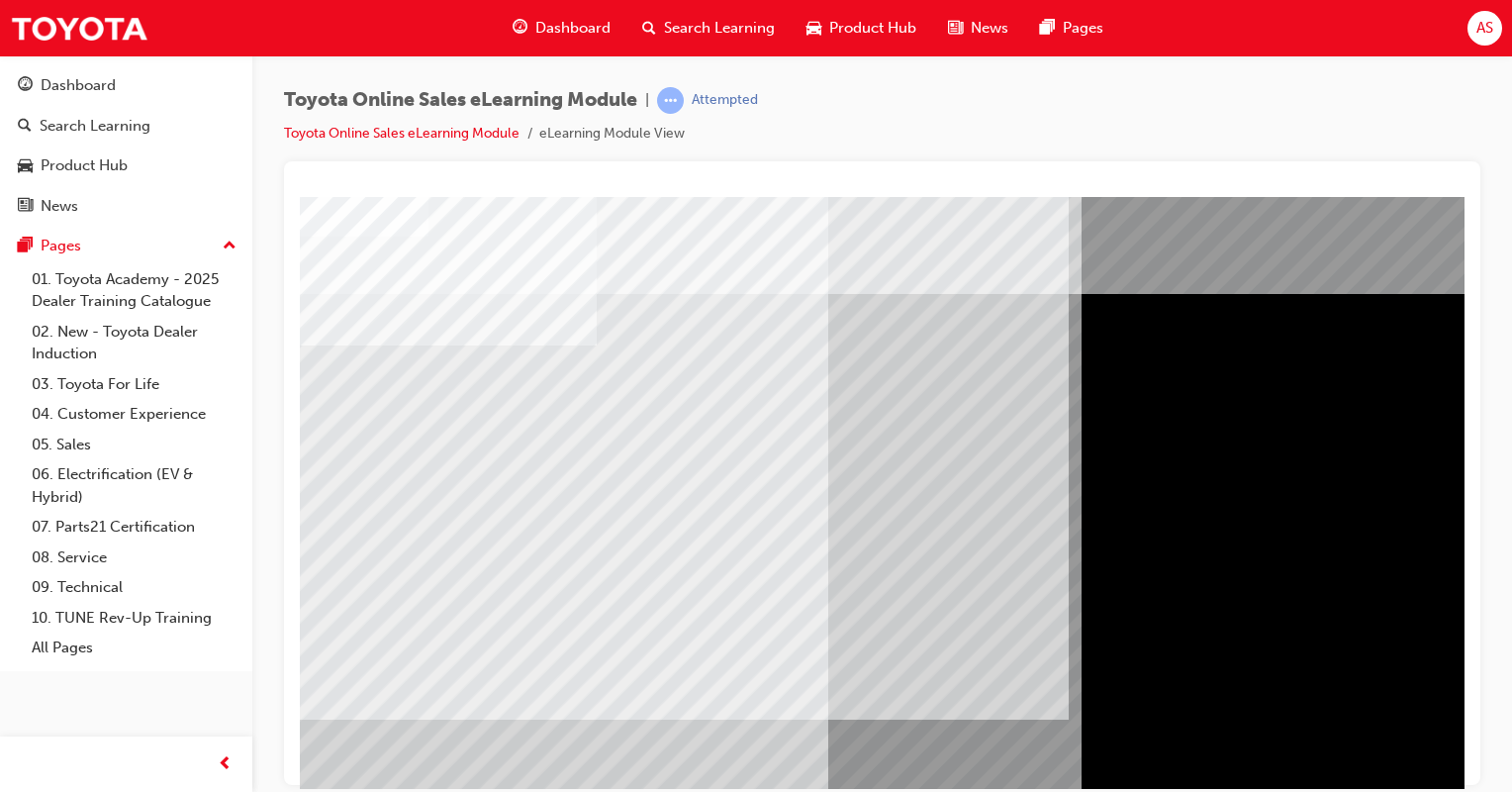 scroll, scrollTop: 0, scrollLeft: 196, axis: horizontal 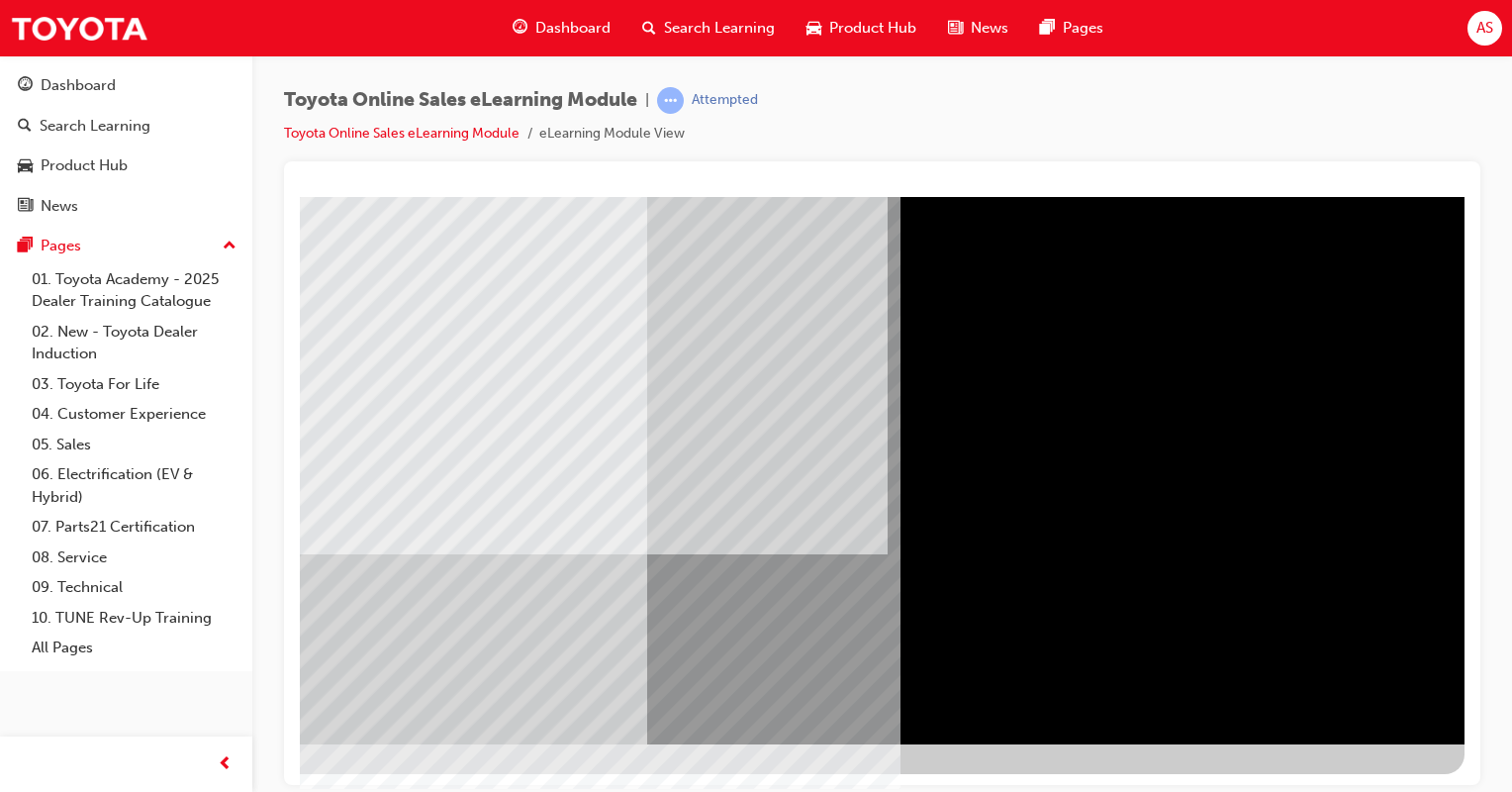 click at bounding box center [181, 3571] 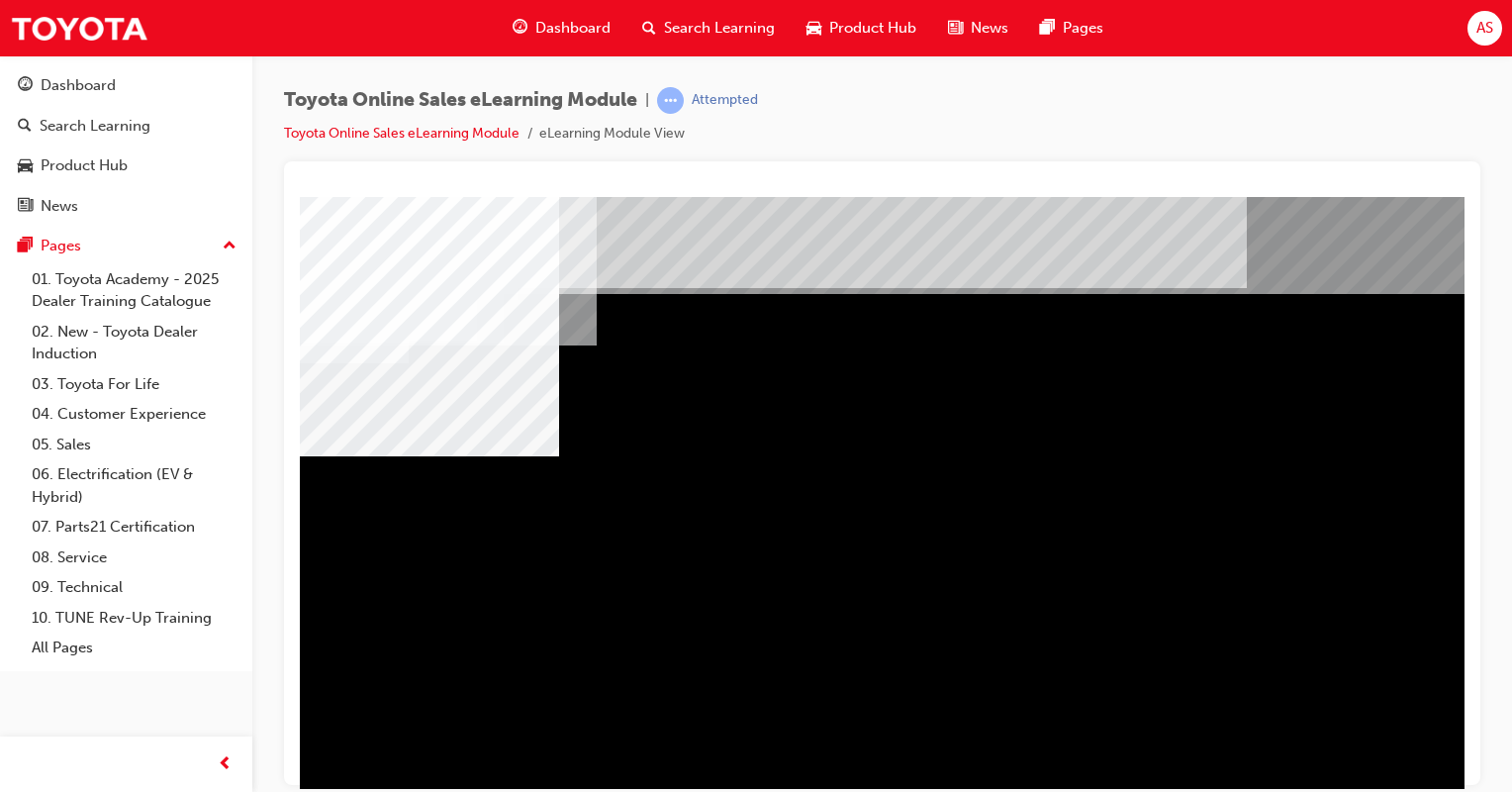 scroll, scrollTop: 99, scrollLeft: 0, axis: vertical 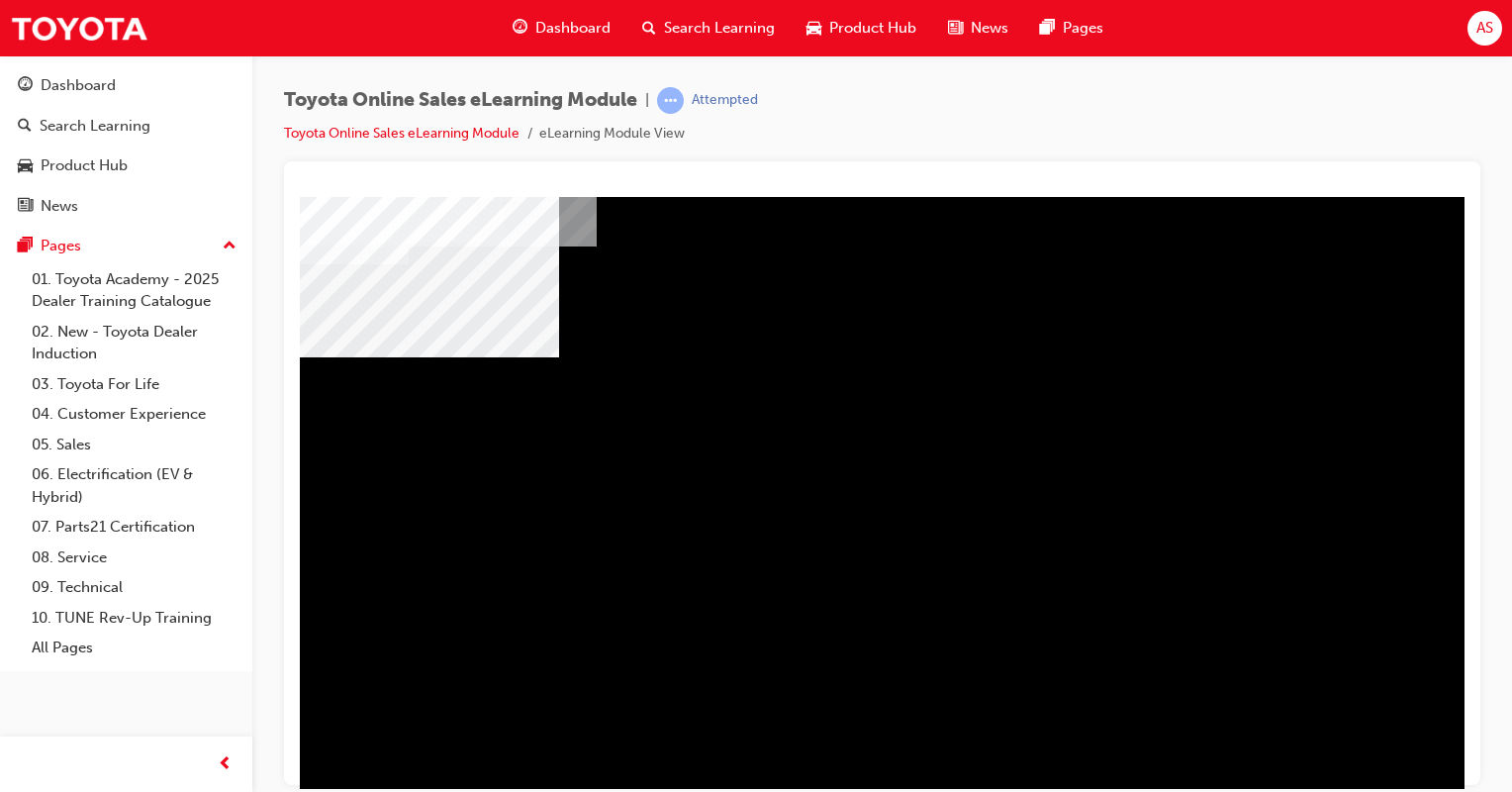 click at bounding box center (409, 1156) 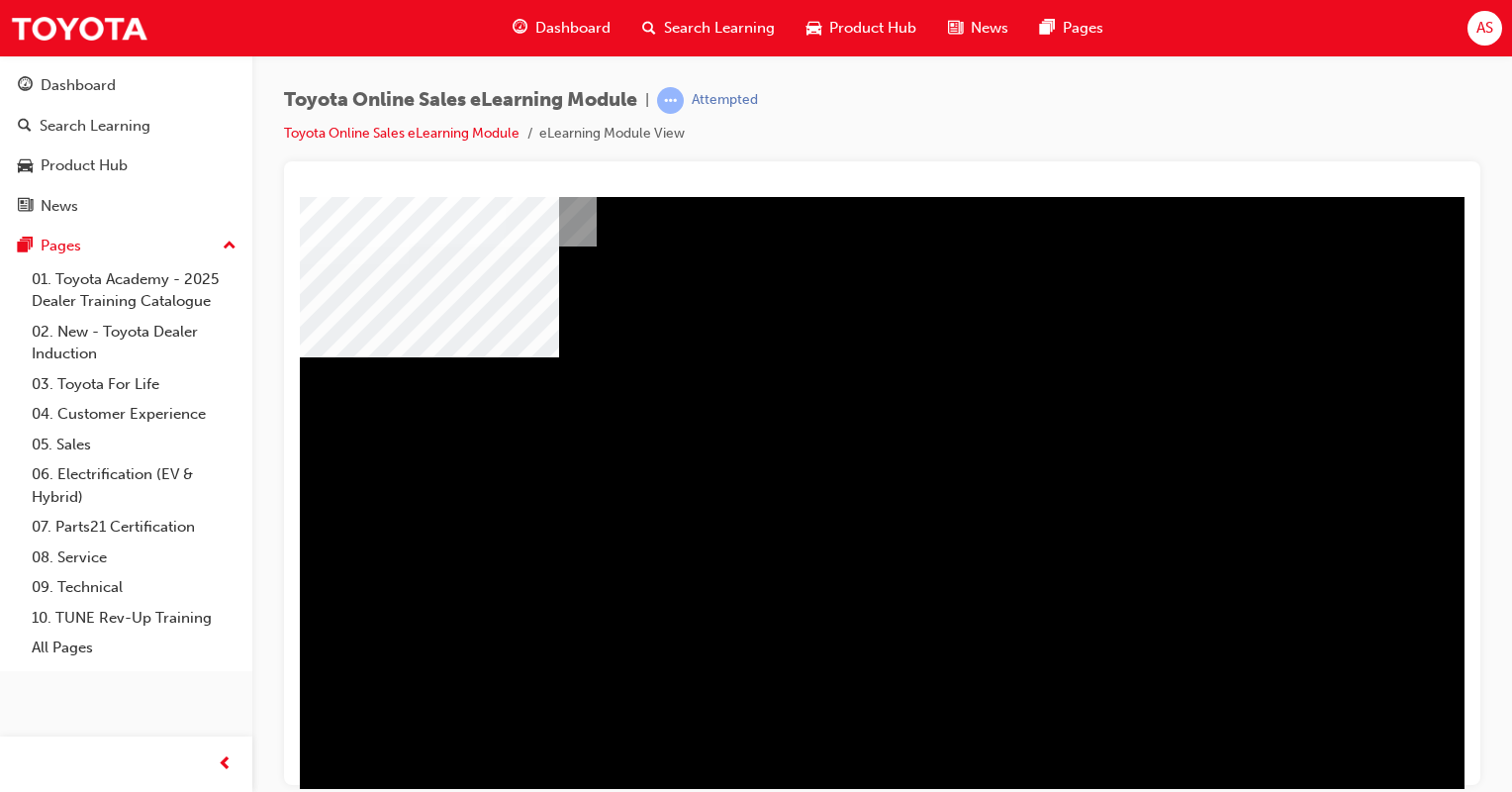 click at bounding box center (388, 1538) 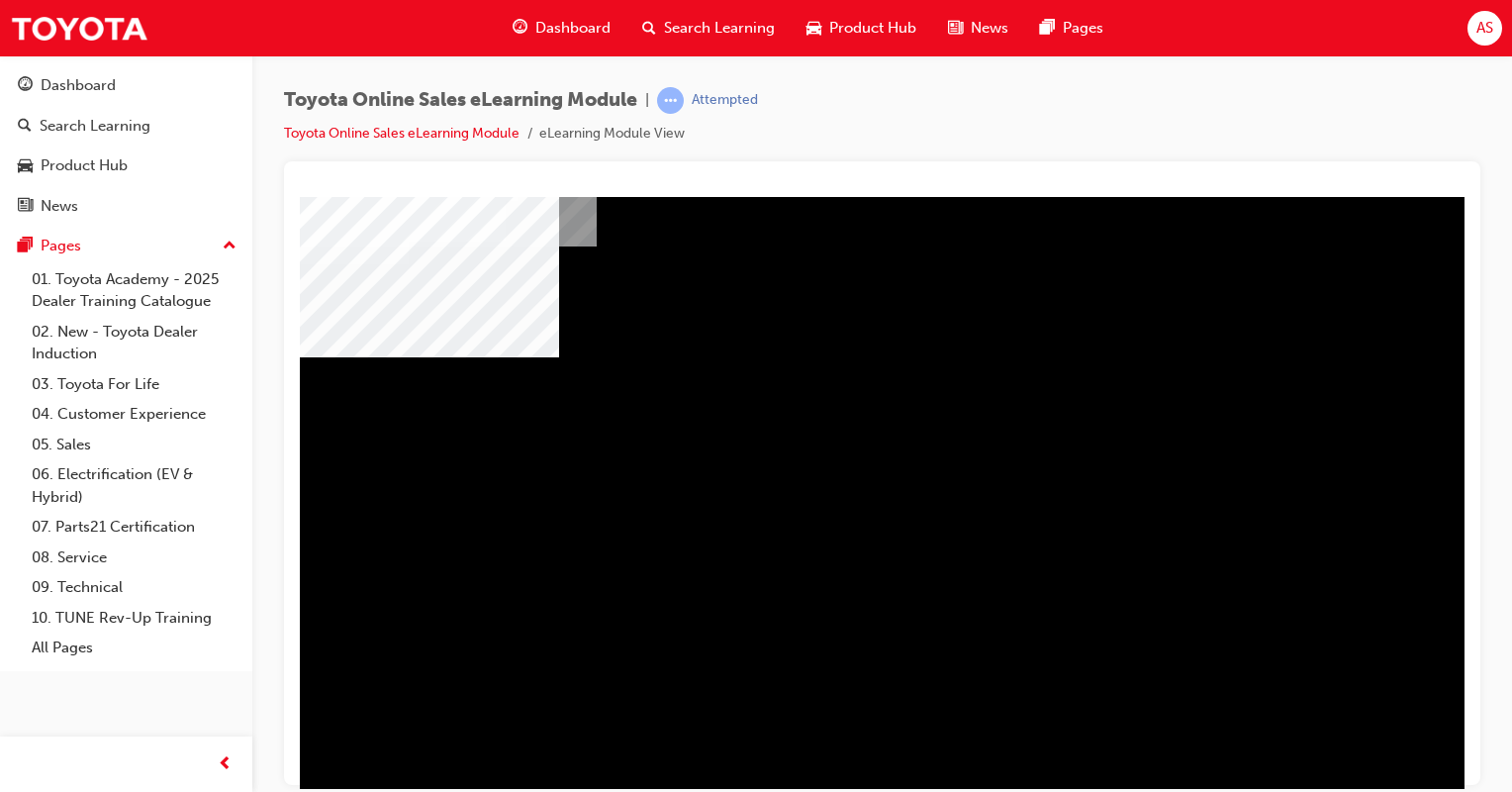 click at bounding box center (402, 1942) 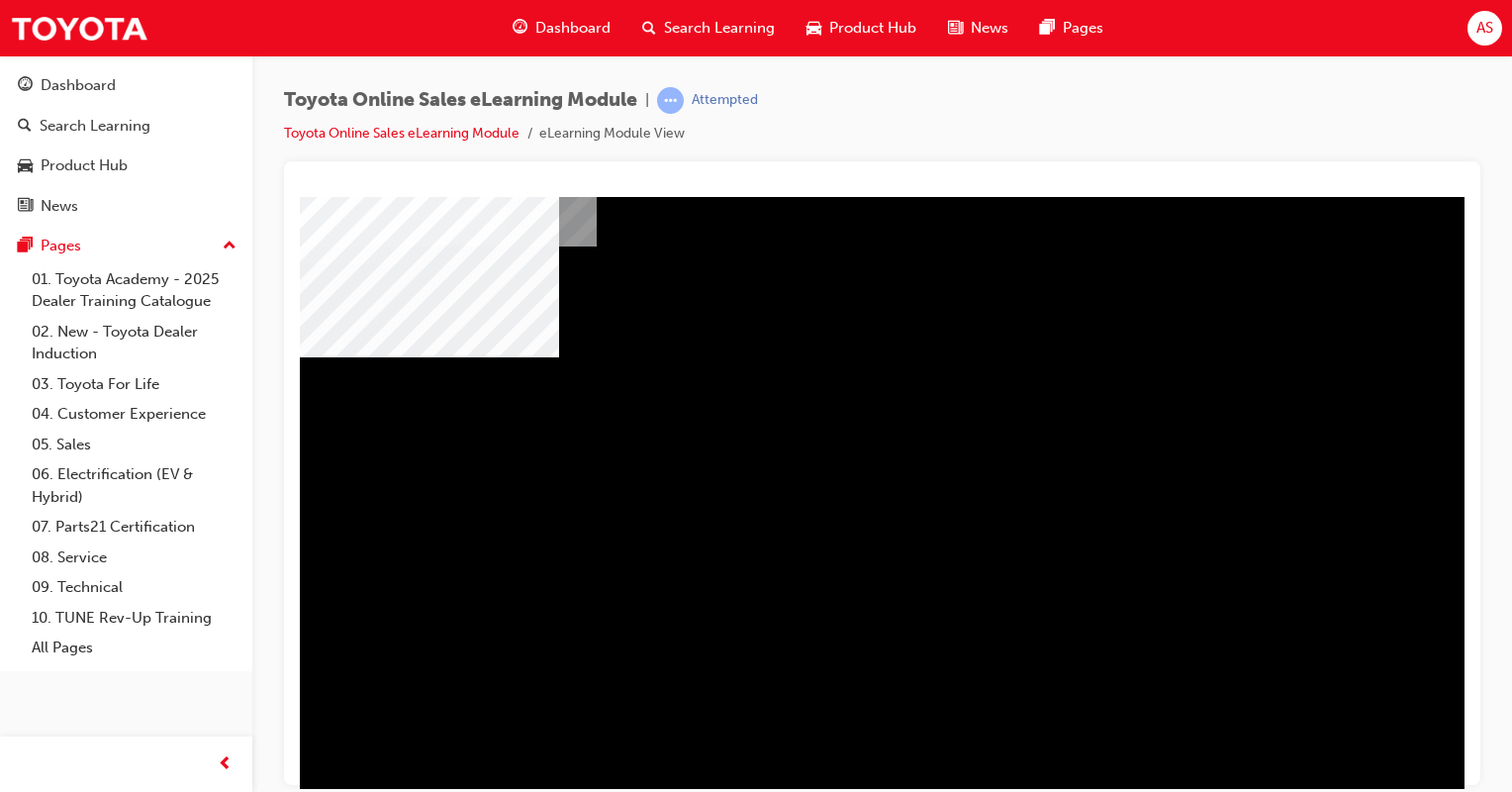 click at bounding box center [429, 2145] 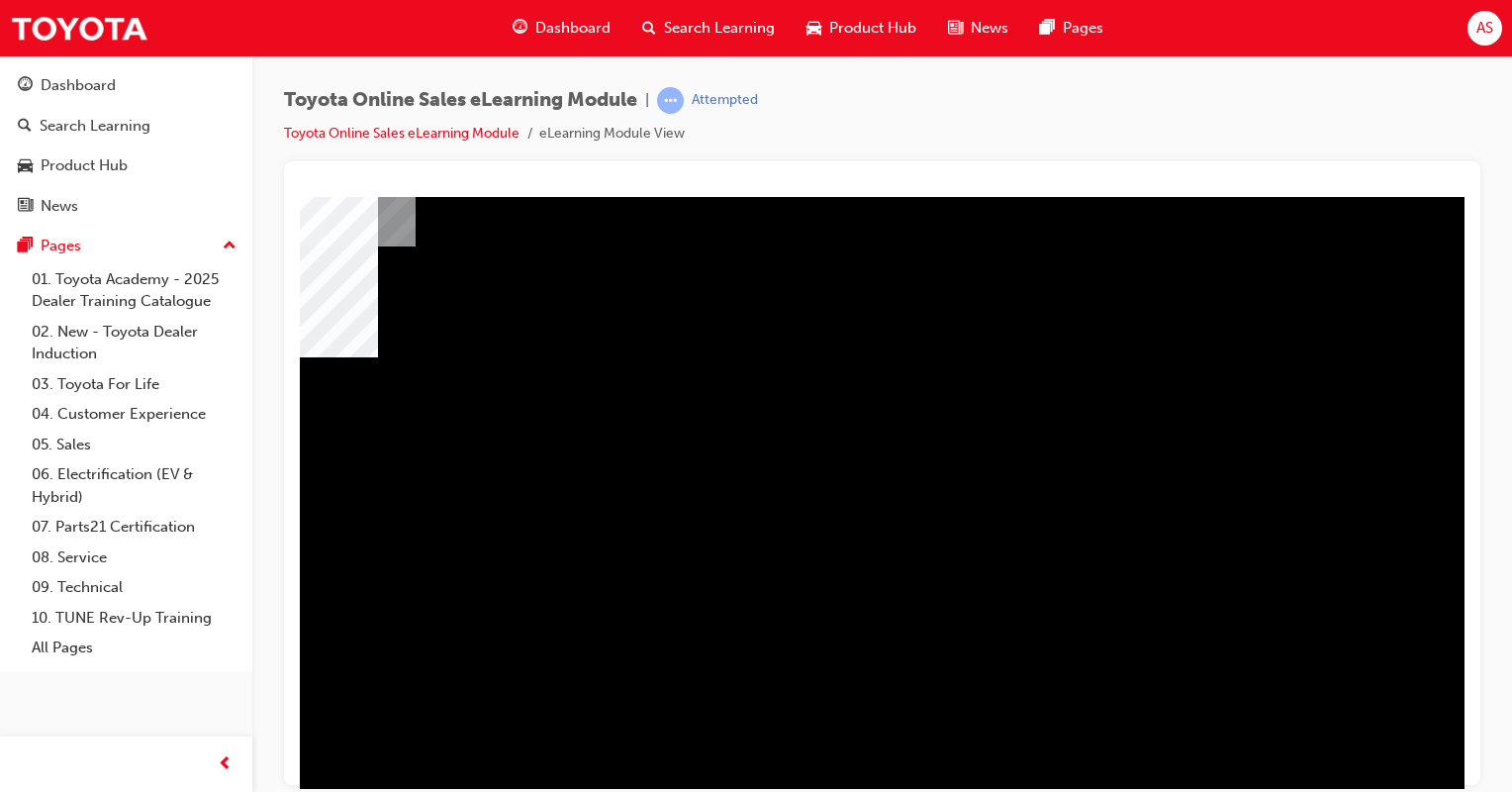 click at bounding box center [173, 2358] 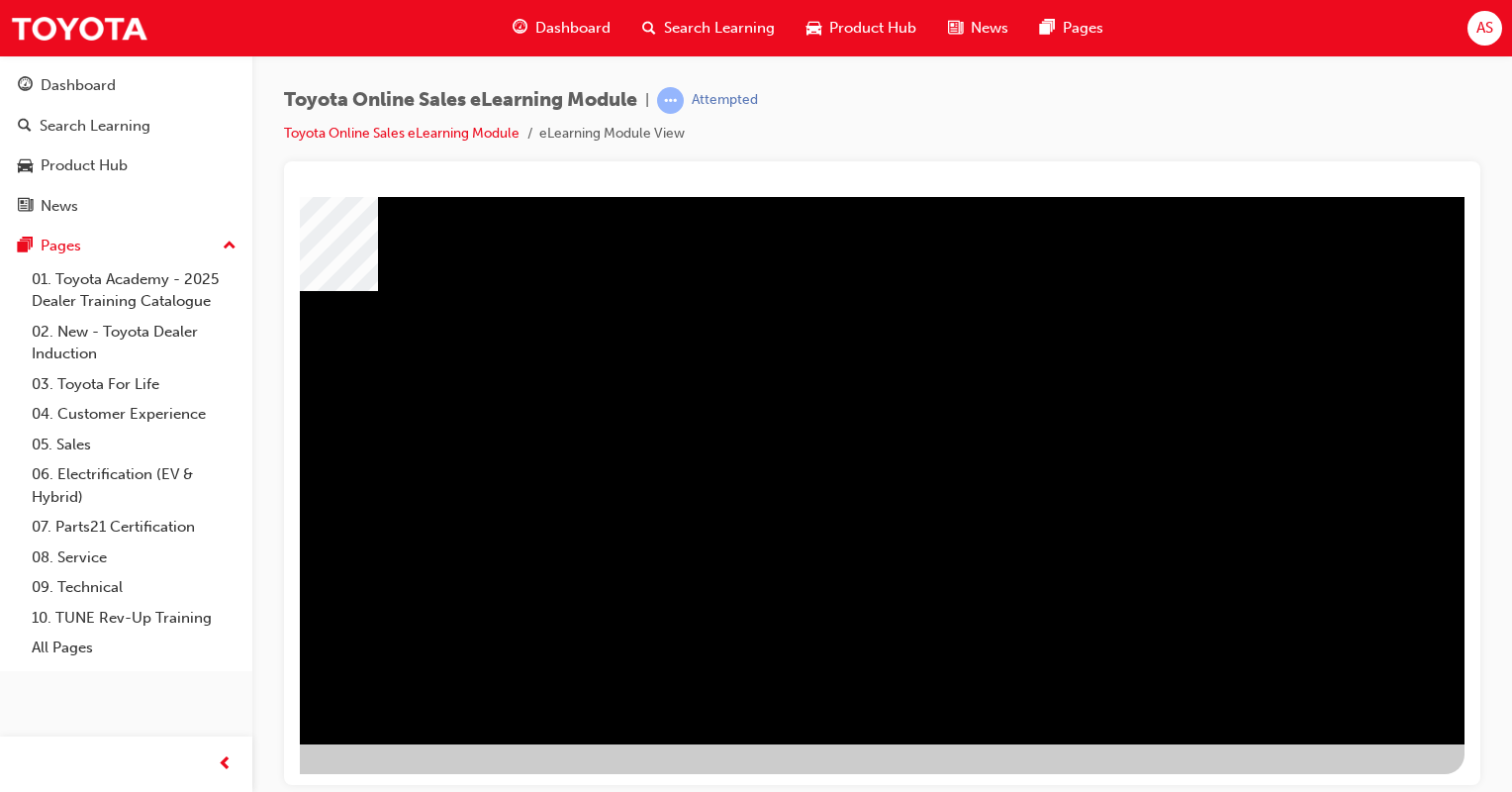 click at bounding box center (181, 2975) 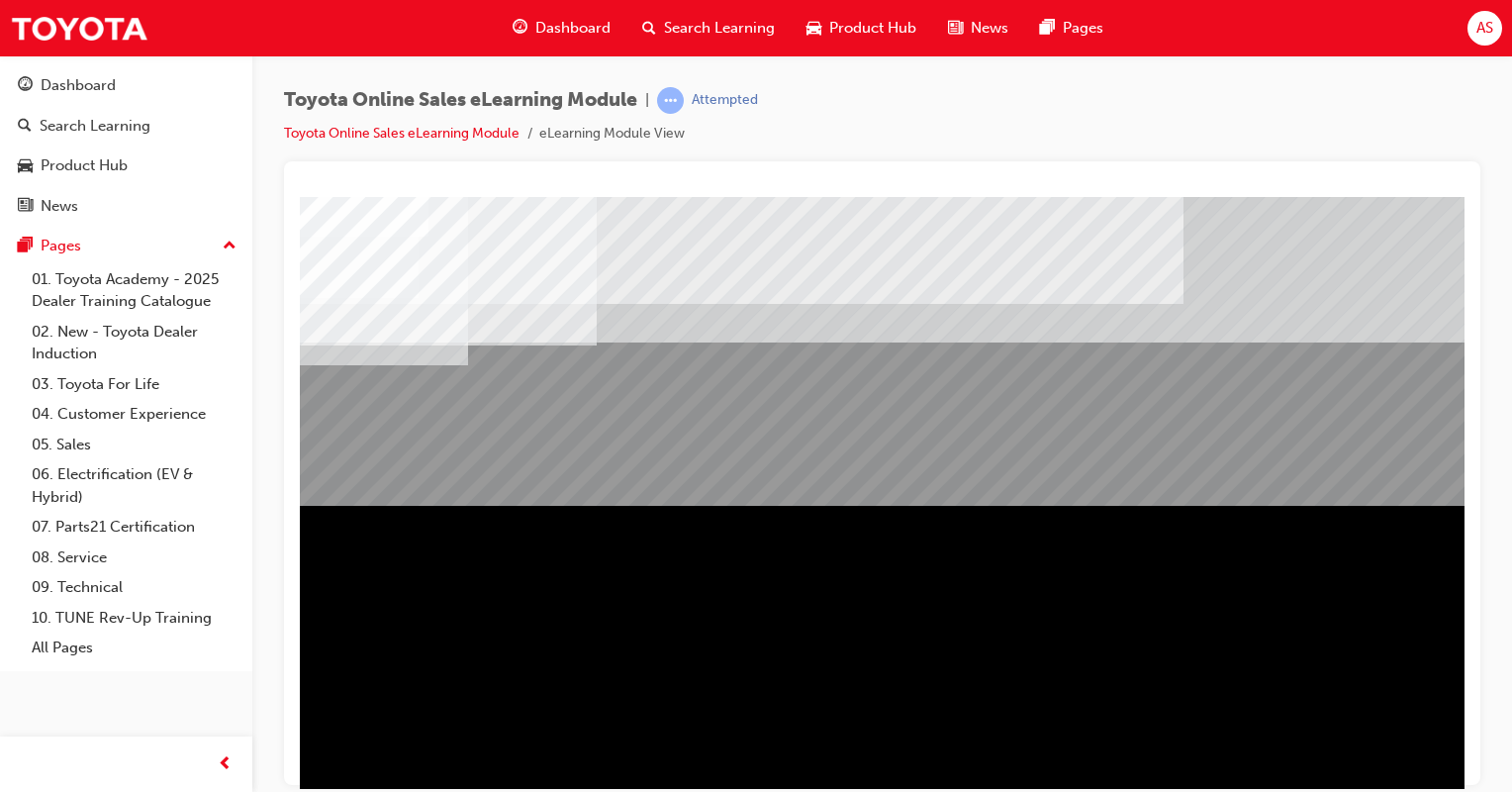 scroll, scrollTop: 165, scrollLeft: 0, axis: vertical 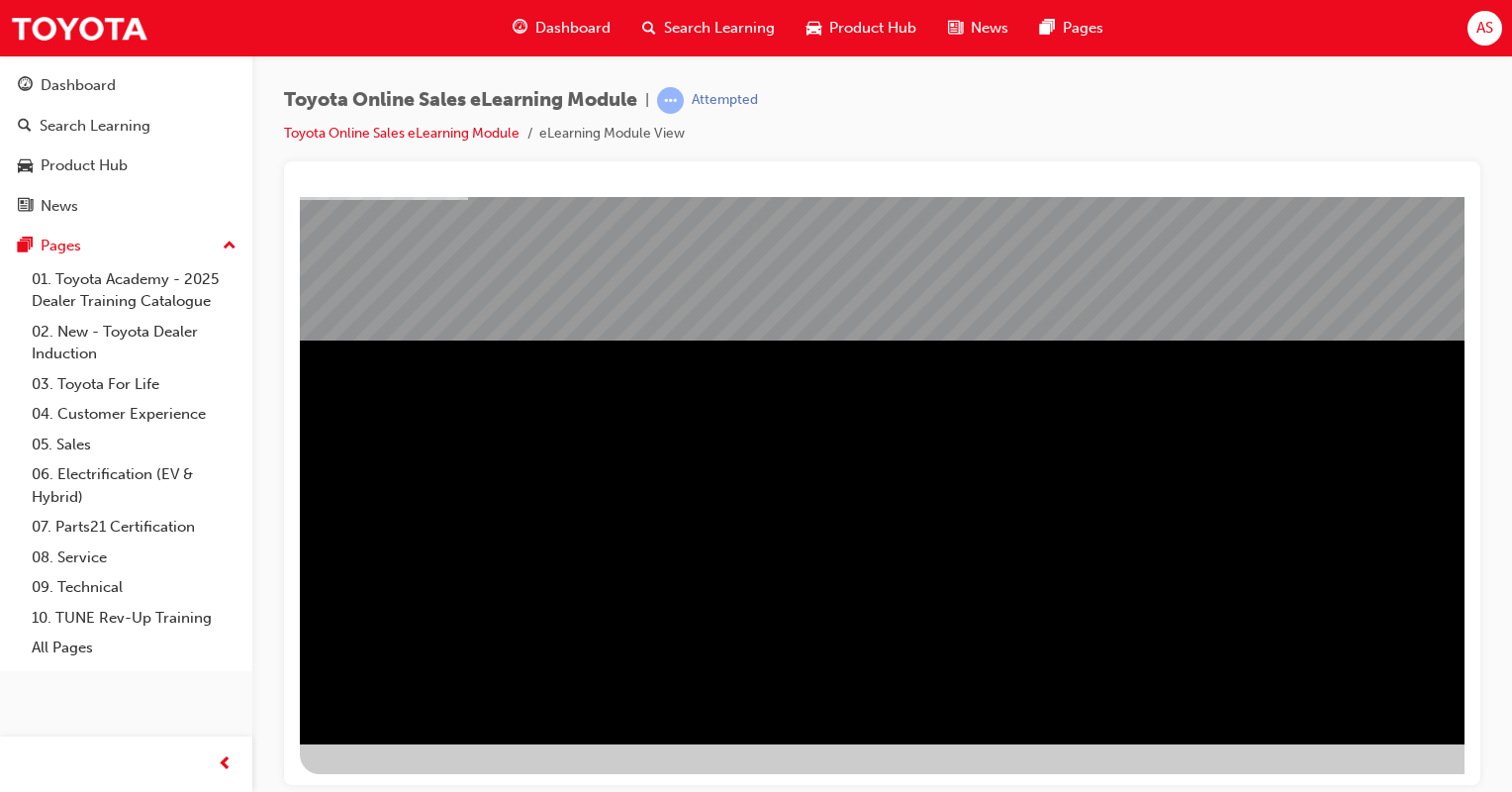 drag, startPoint x: 1073, startPoint y: 541, endPoint x: 1015, endPoint y: 343, distance: 206.32014 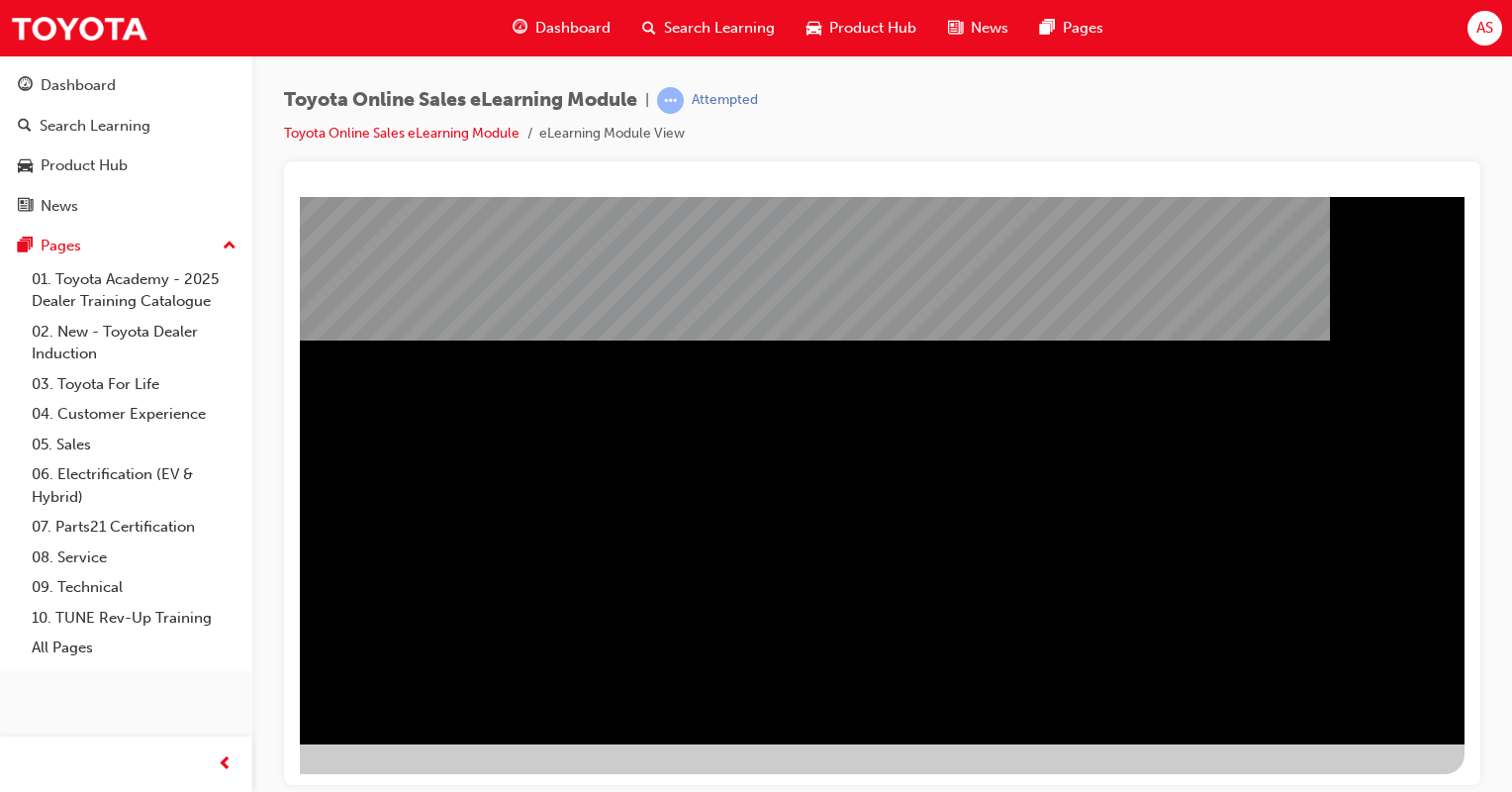 click at bounding box center (181, 1311) 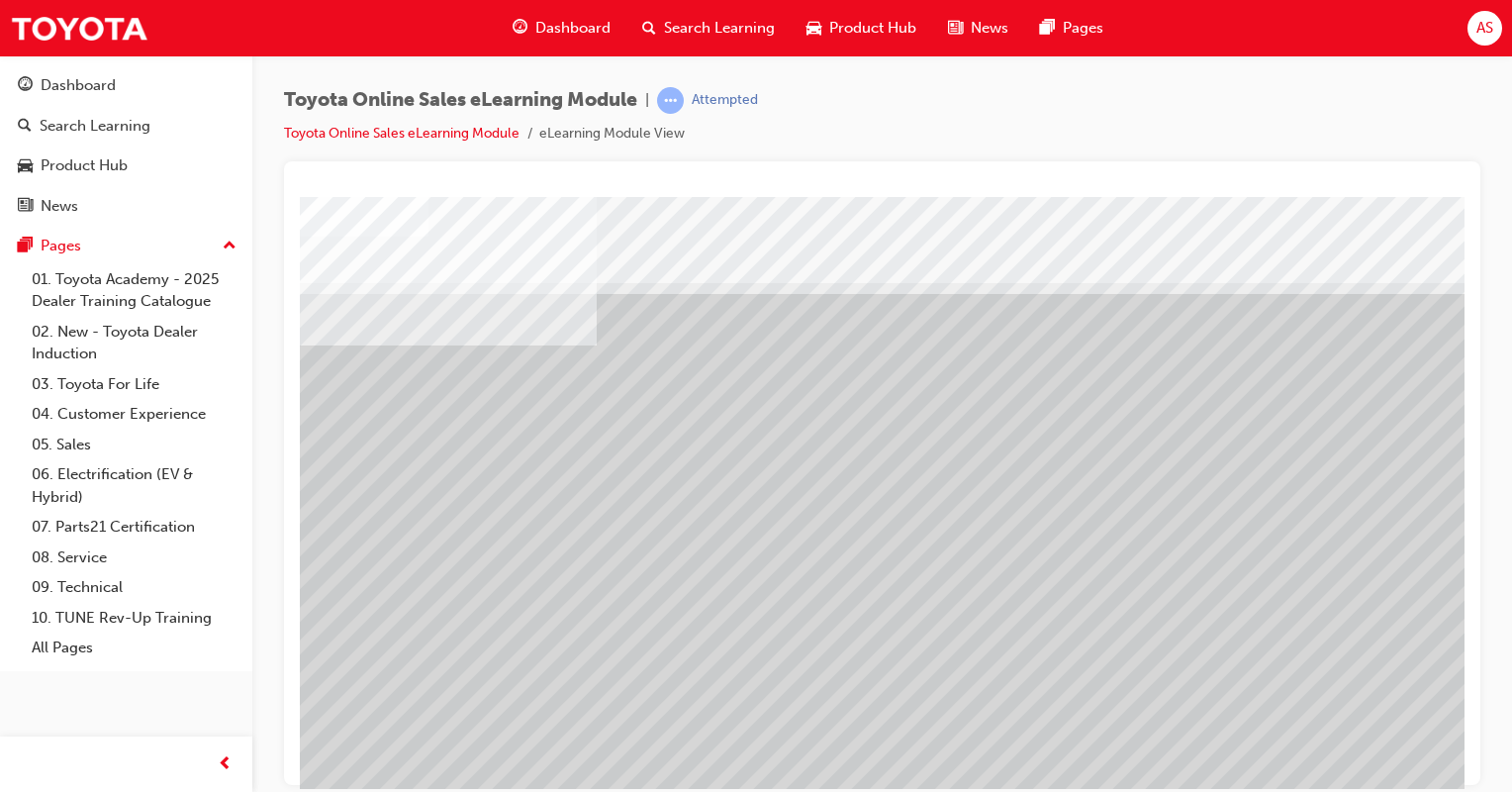 scroll, scrollTop: 99, scrollLeft: 0, axis: vertical 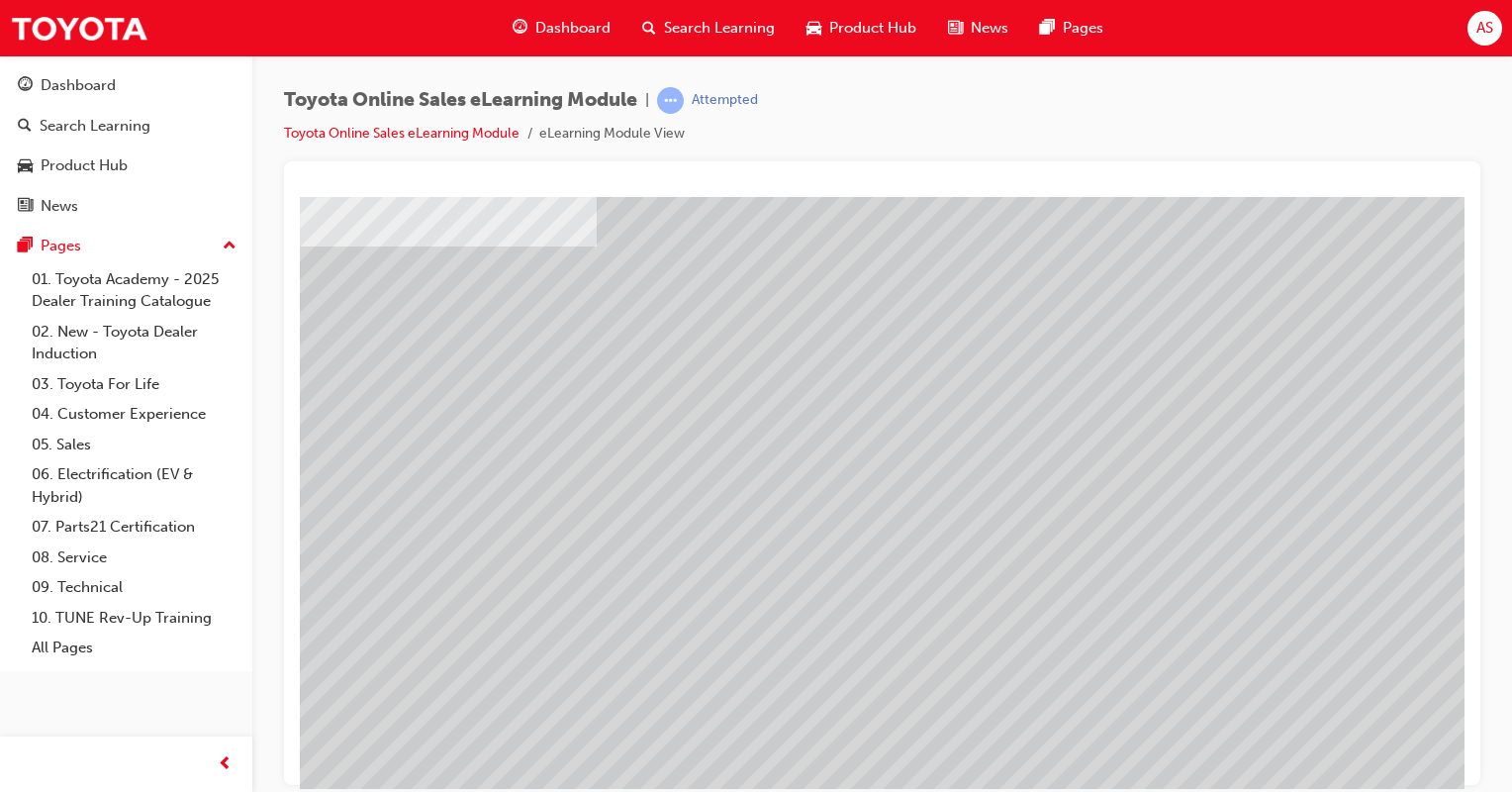 click at bounding box center [488, 3643] 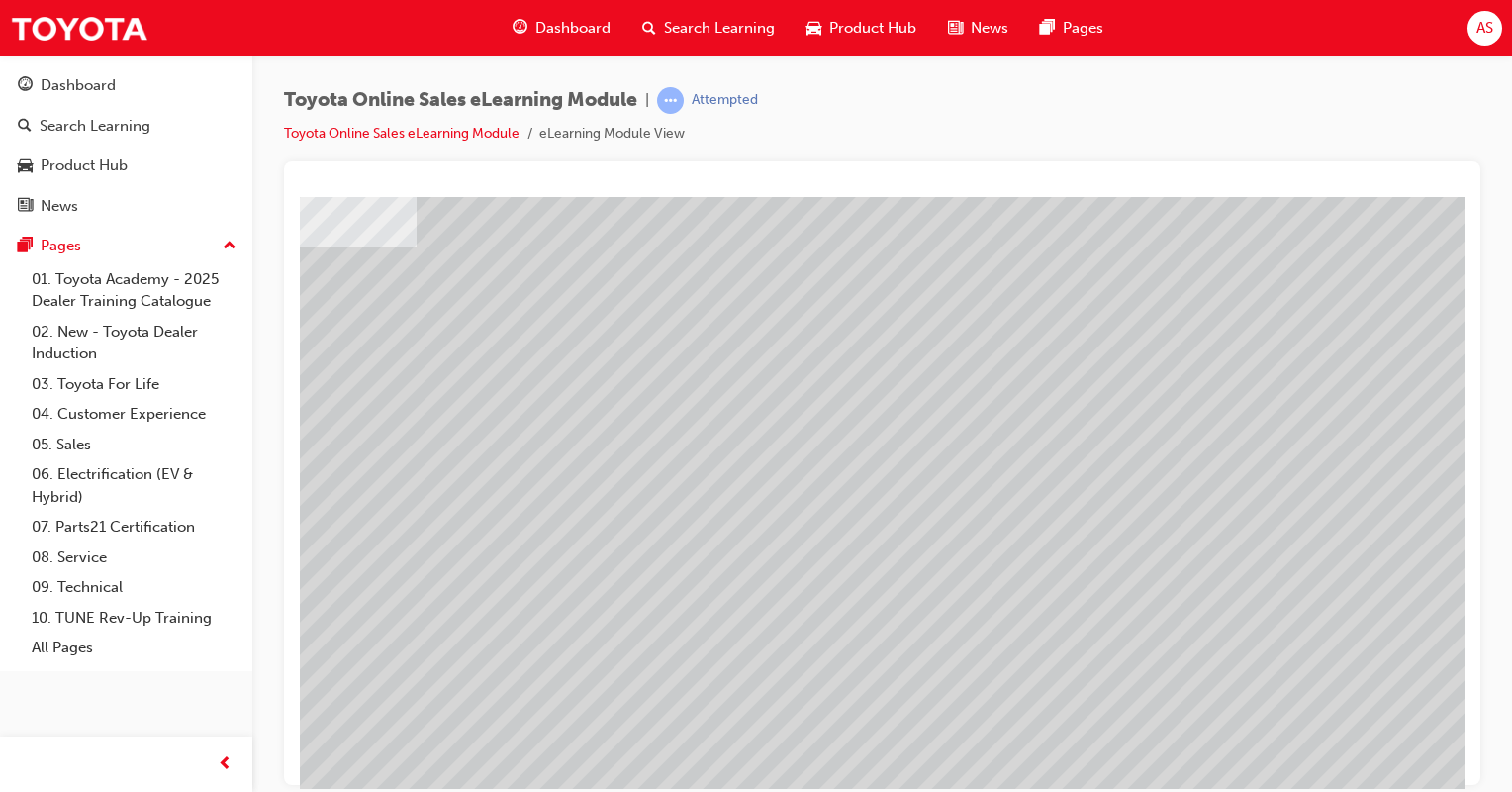 scroll, scrollTop: 99, scrollLeft: 196, axis: both 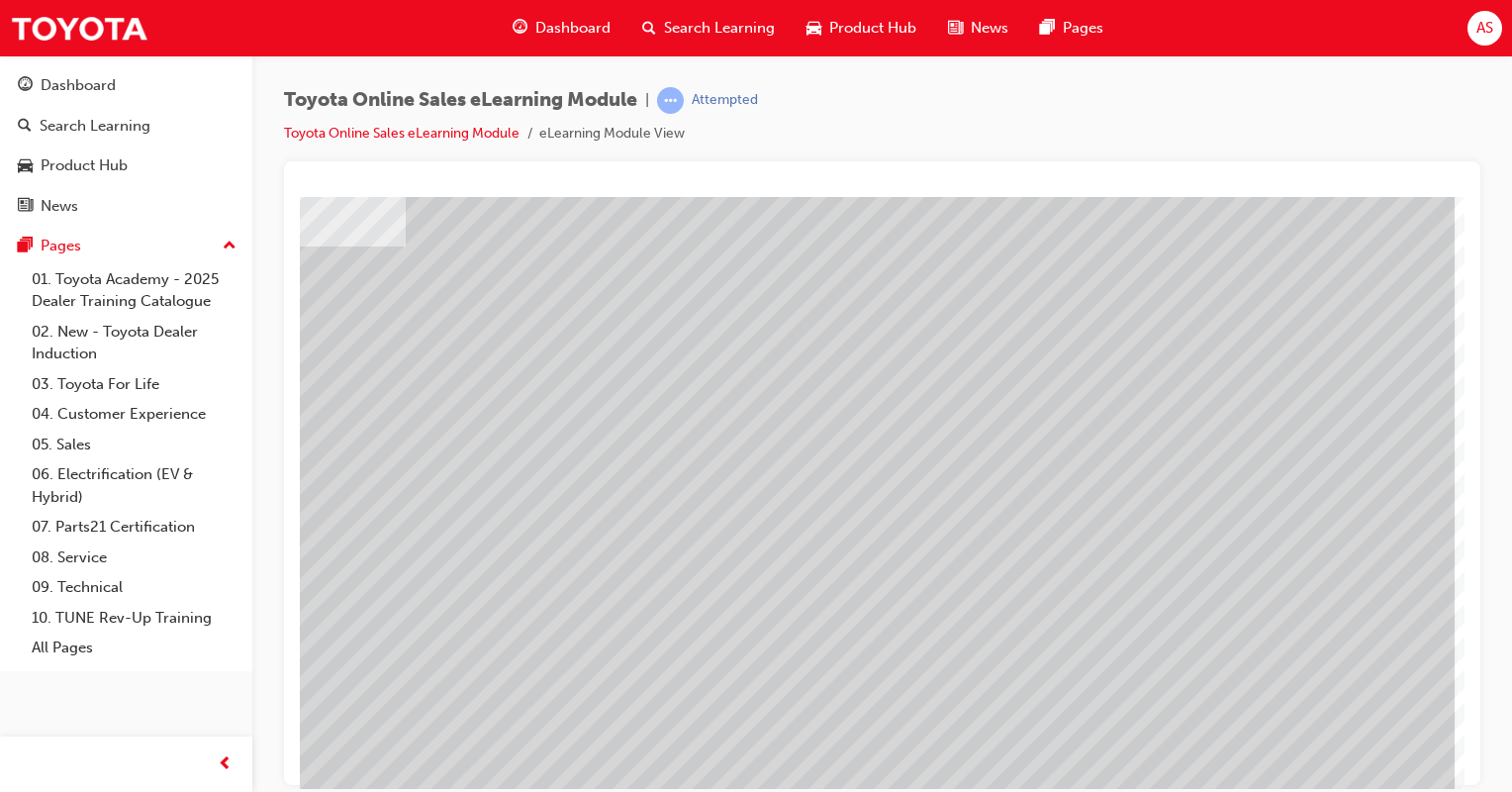 click at bounding box center (171, 2512) 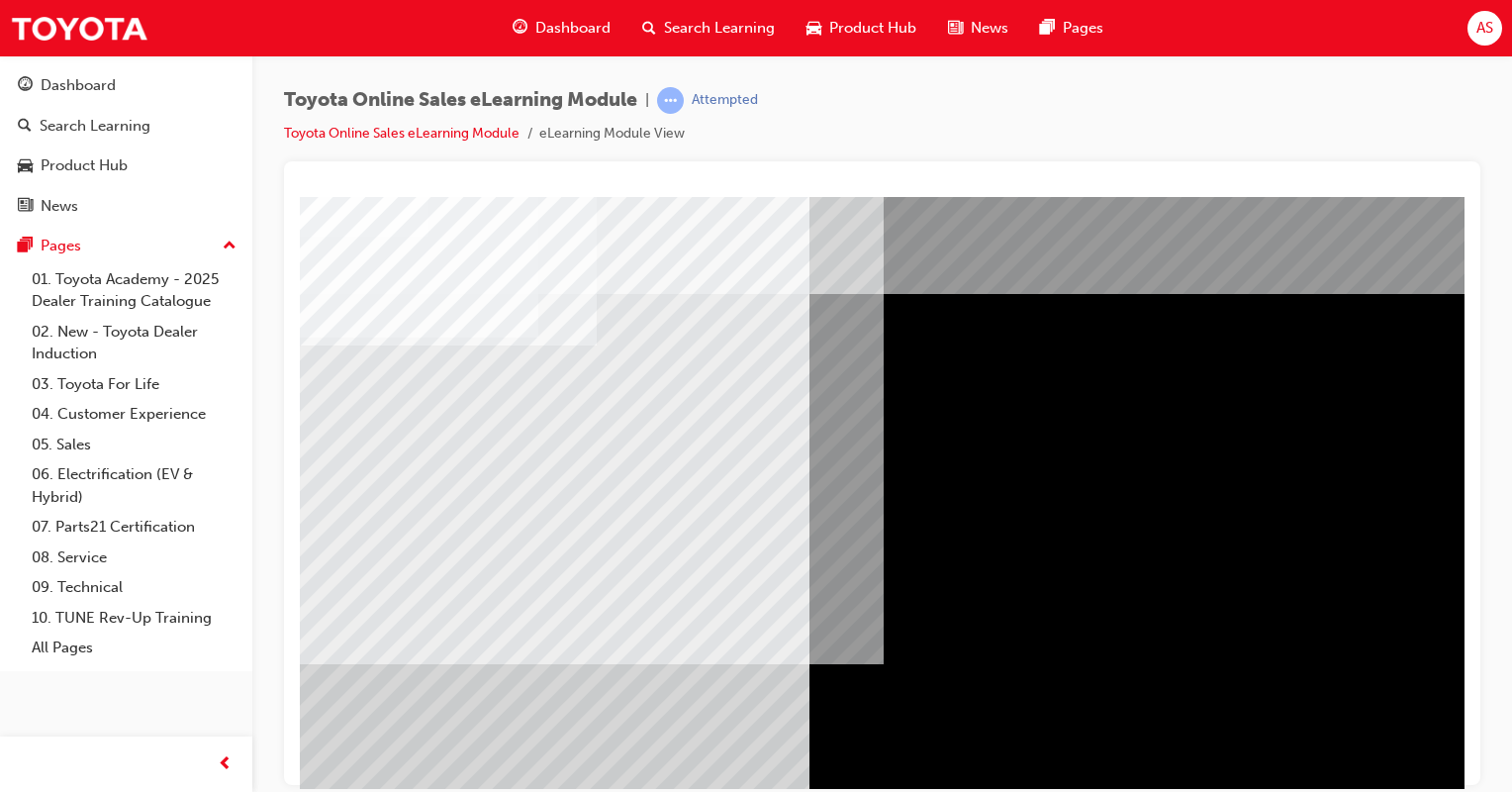 scroll, scrollTop: 165, scrollLeft: 0, axis: vertical 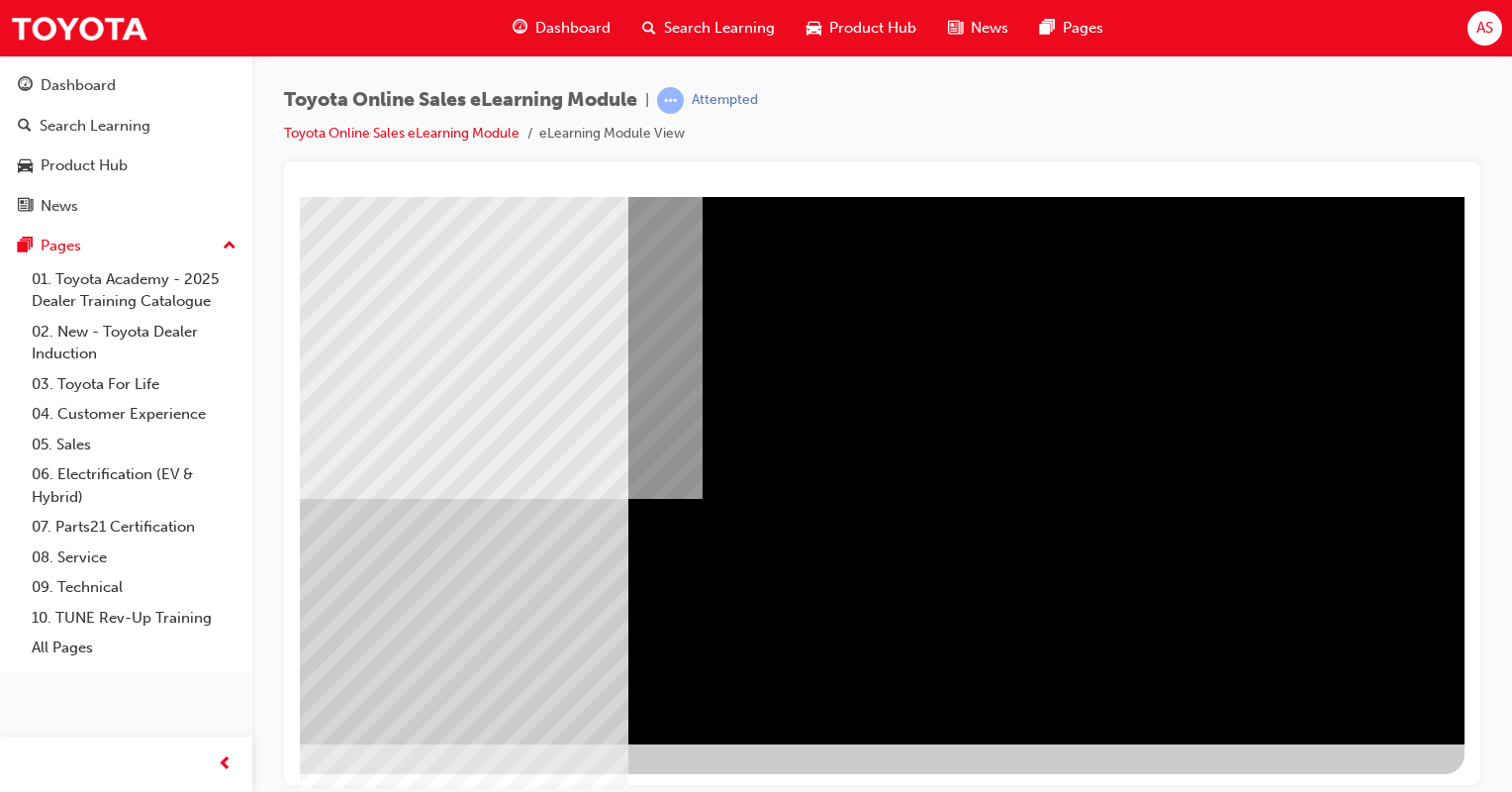 click at bounding box center [181, 2074] 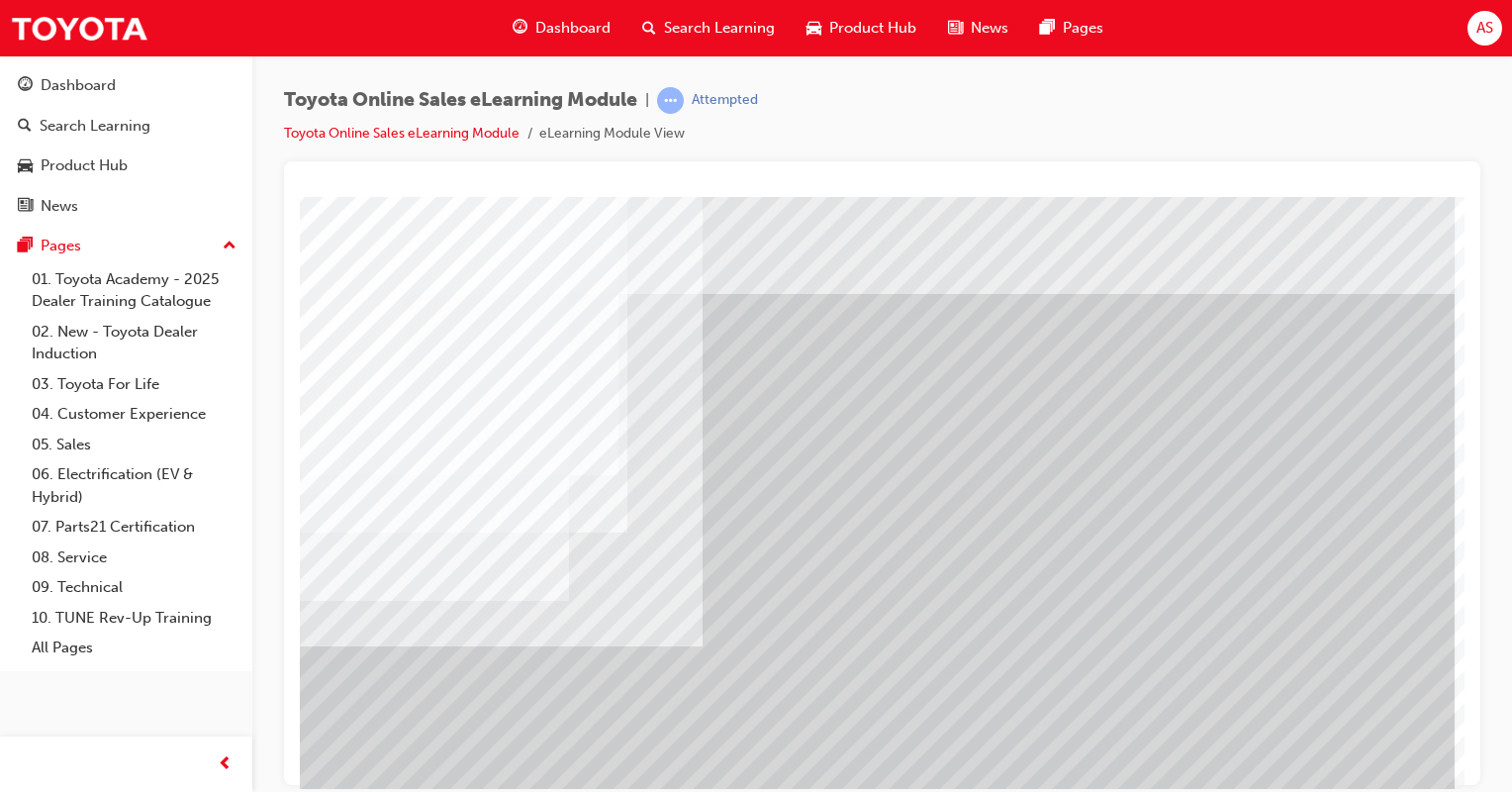 scroll, scrollTop: 165, scrollLeft: 196, axis: both 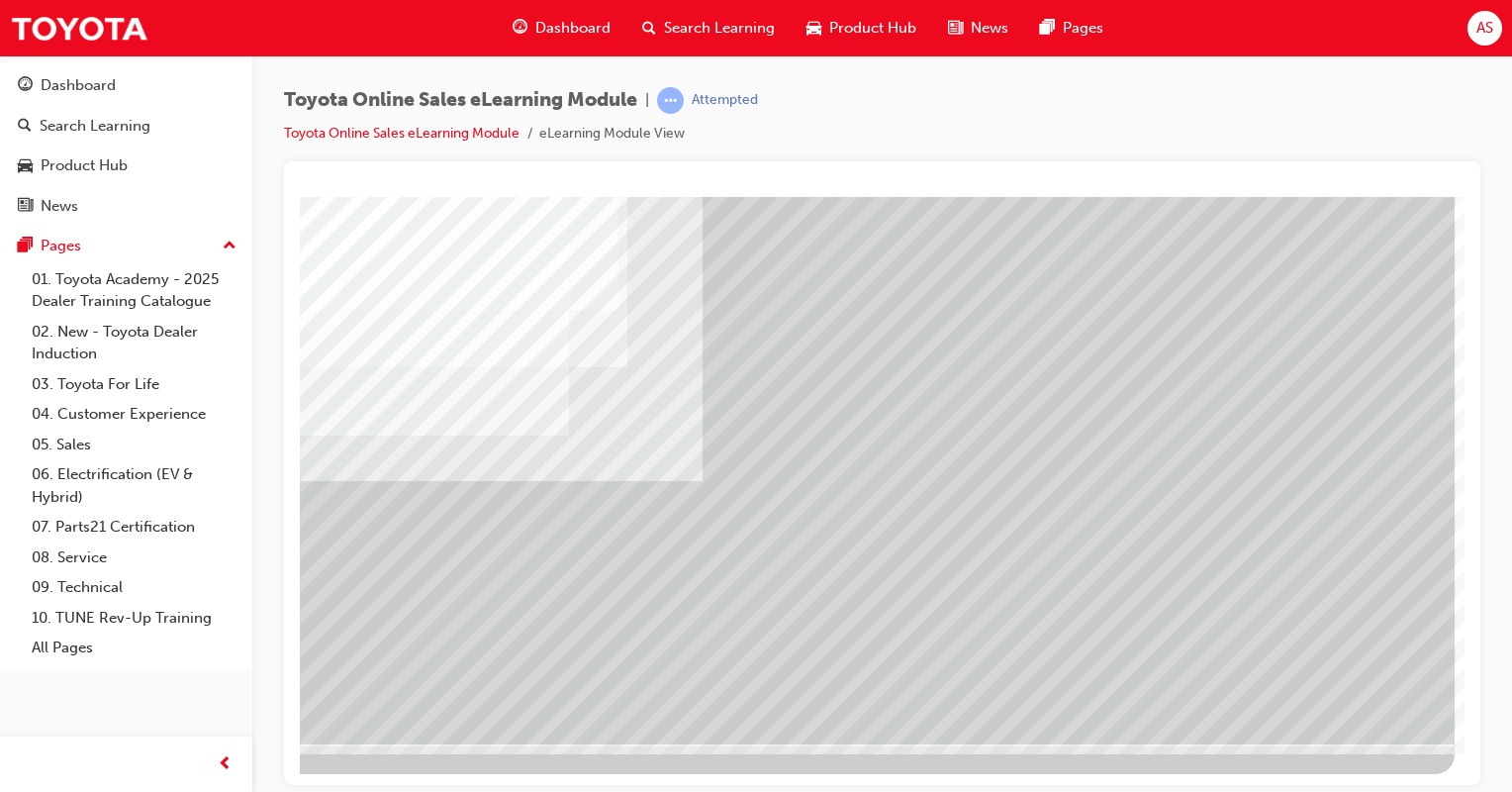 click at bounding box center [134, 5290] 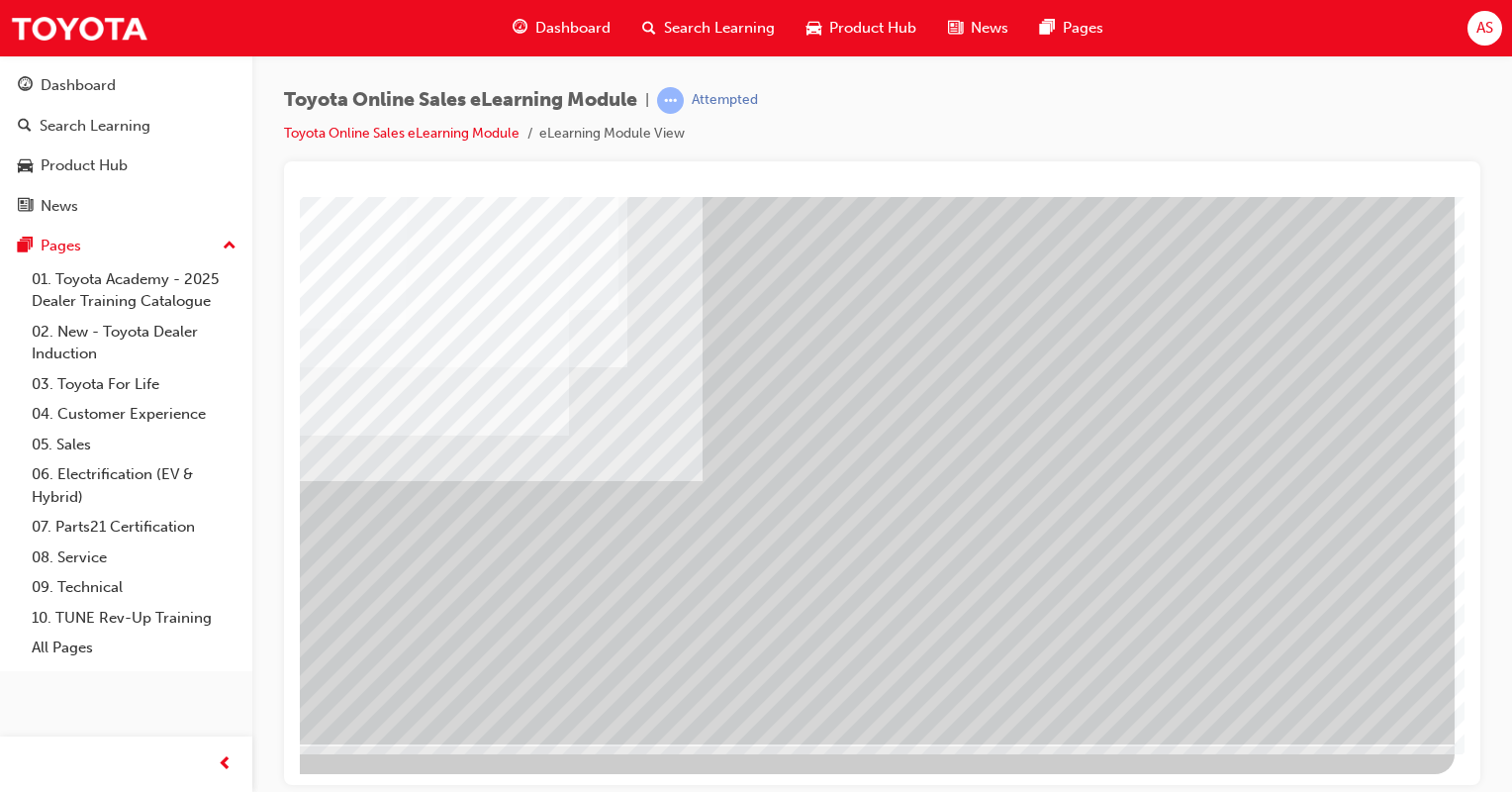 click at bounding box center (171, 3116) 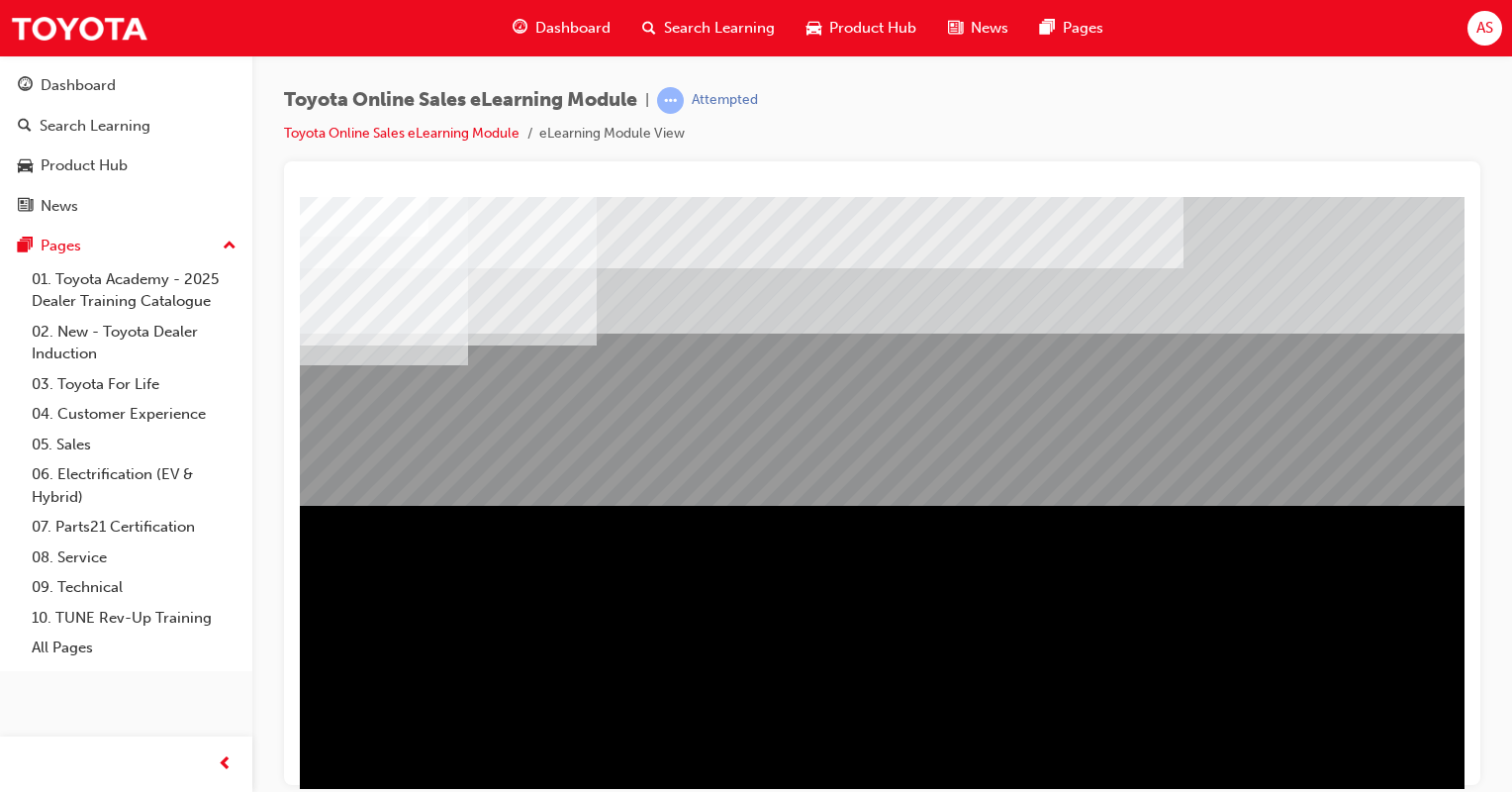 scroll, scrollTop: 165, scrollLeft: 0, axis: vertical 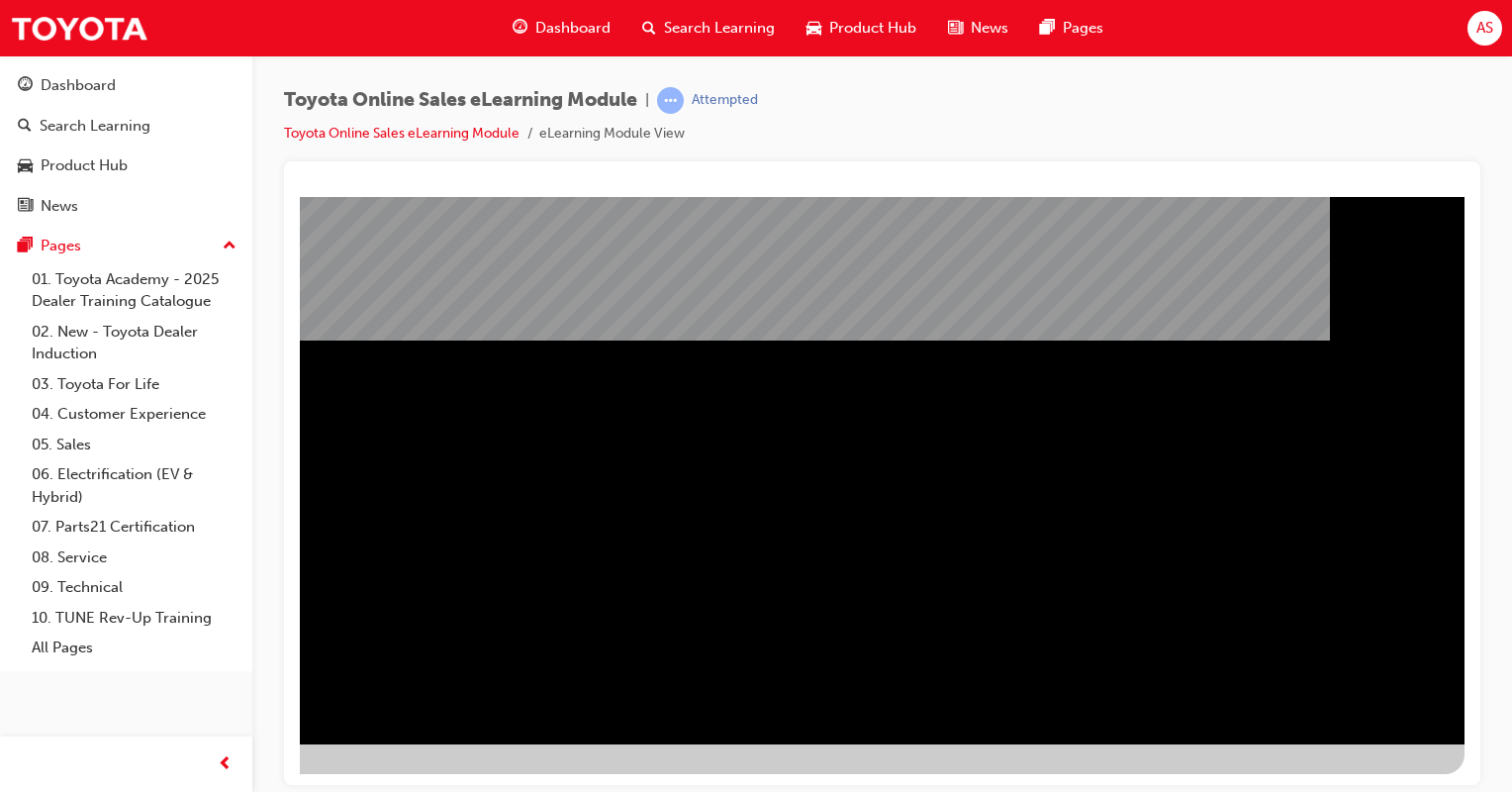 click at bounding box center [181, 1165] 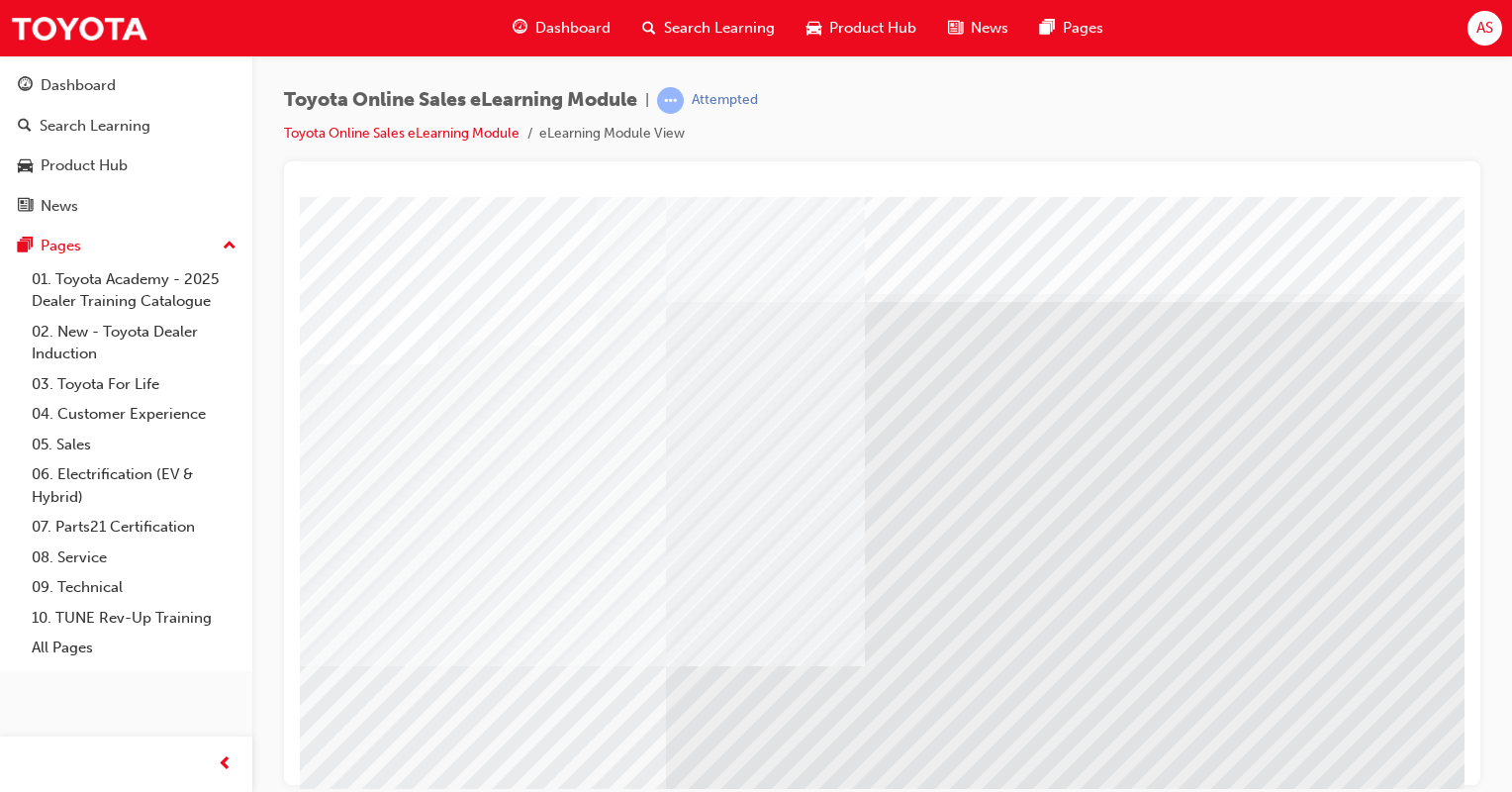 click at bounding box center [369, 4789] 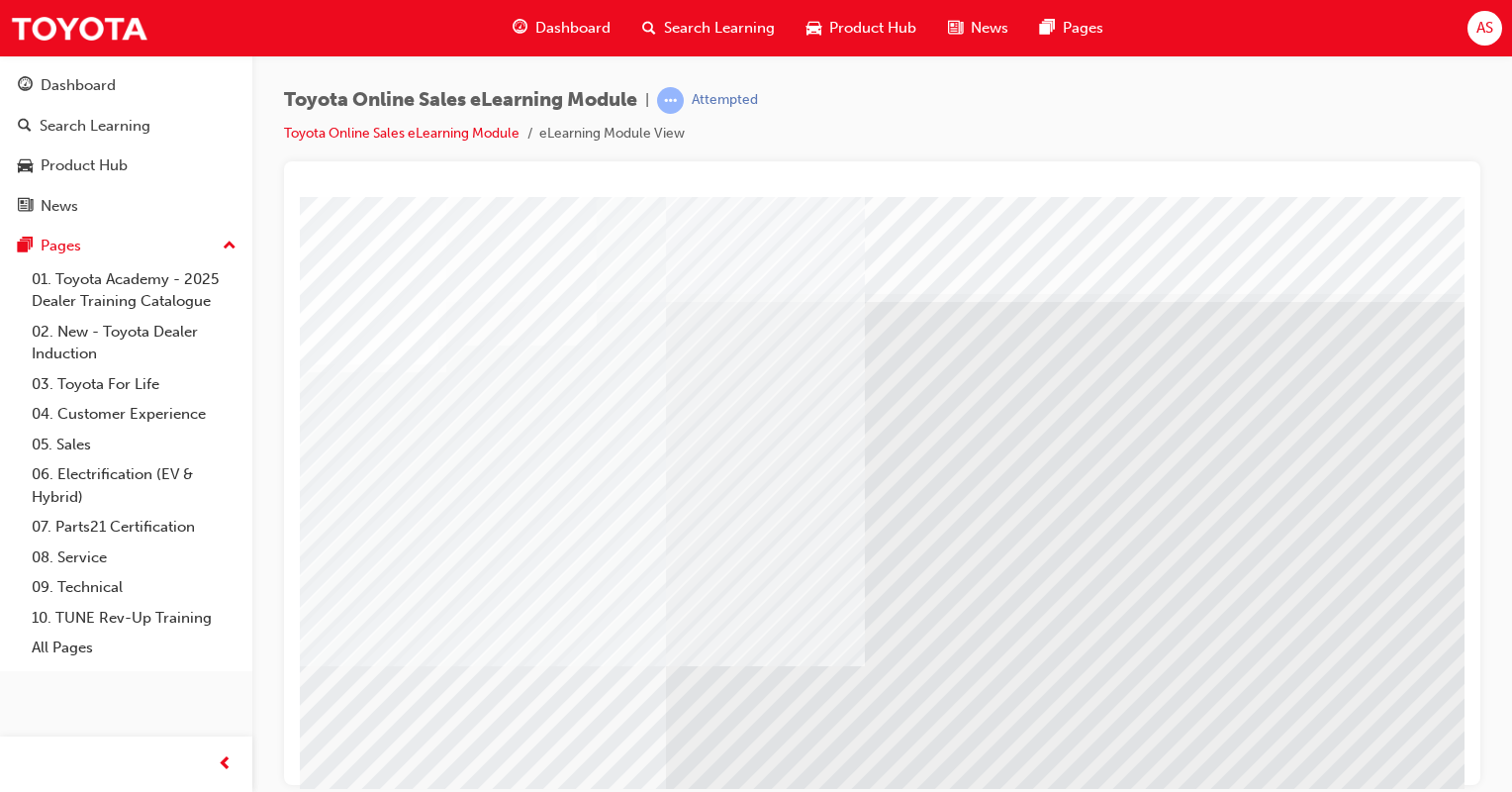click at bounding box center [369, 4956] 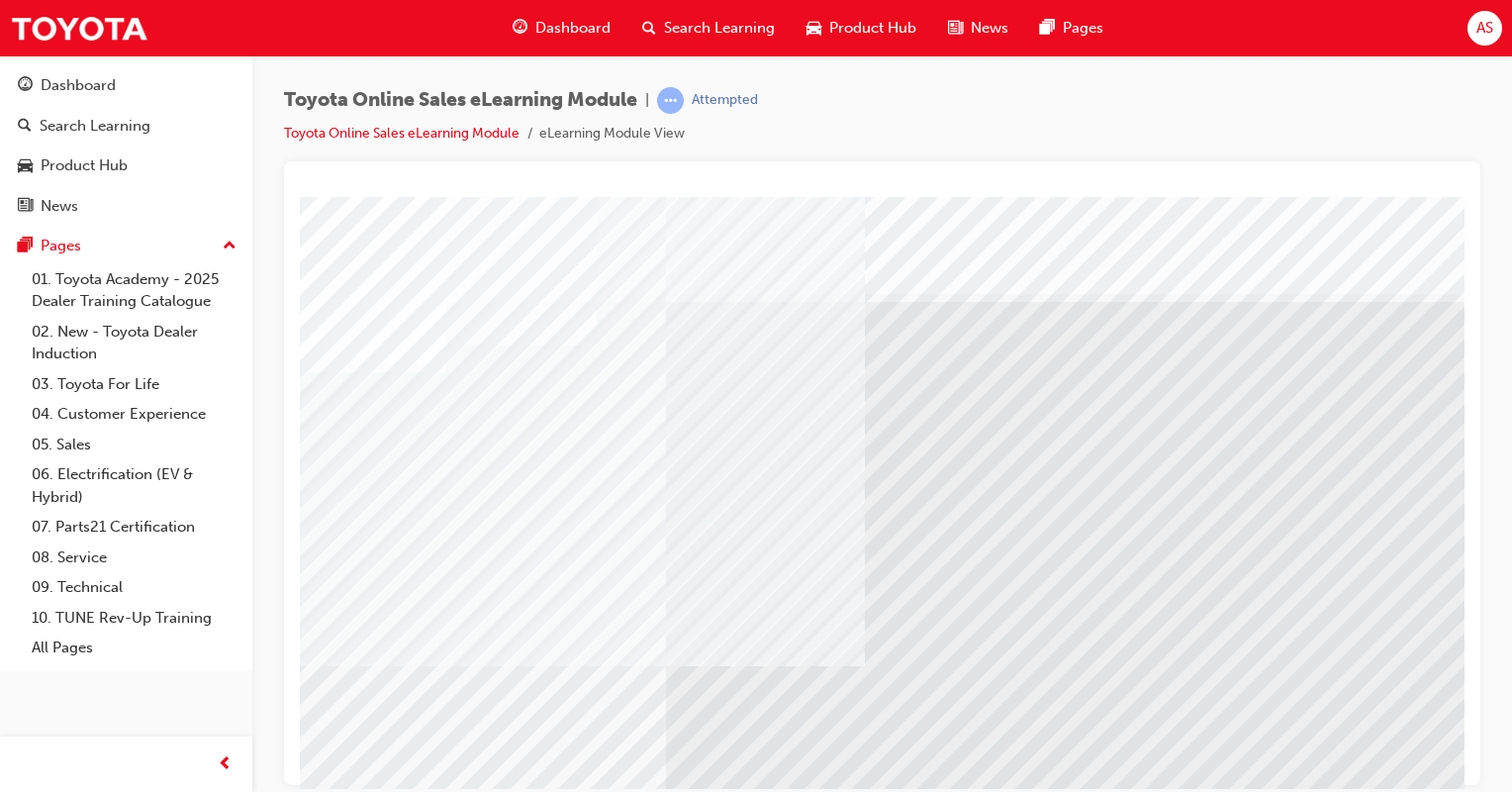 click at bounding box center (369, 5123) 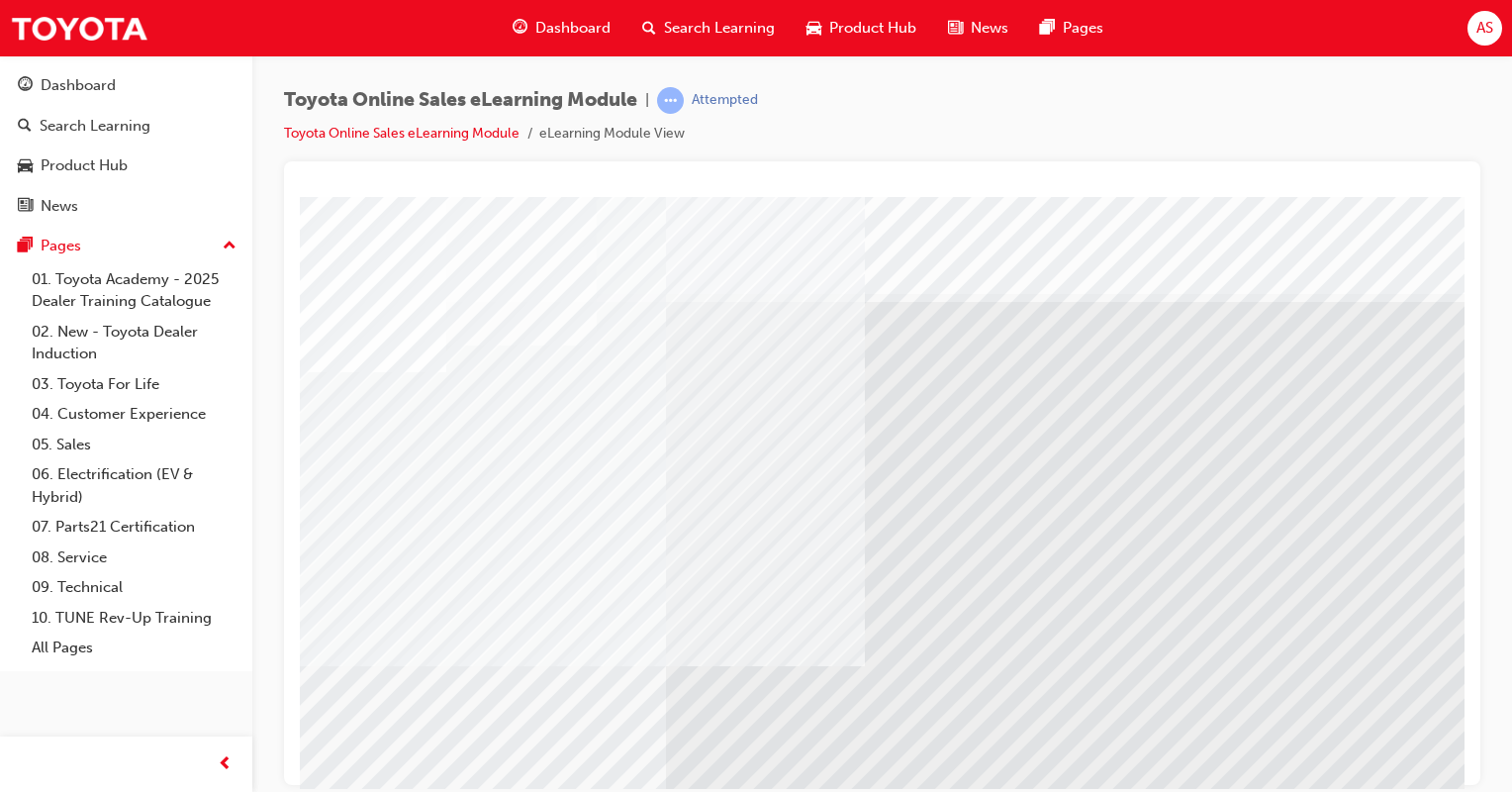 click at bounding box center [369, 5291] 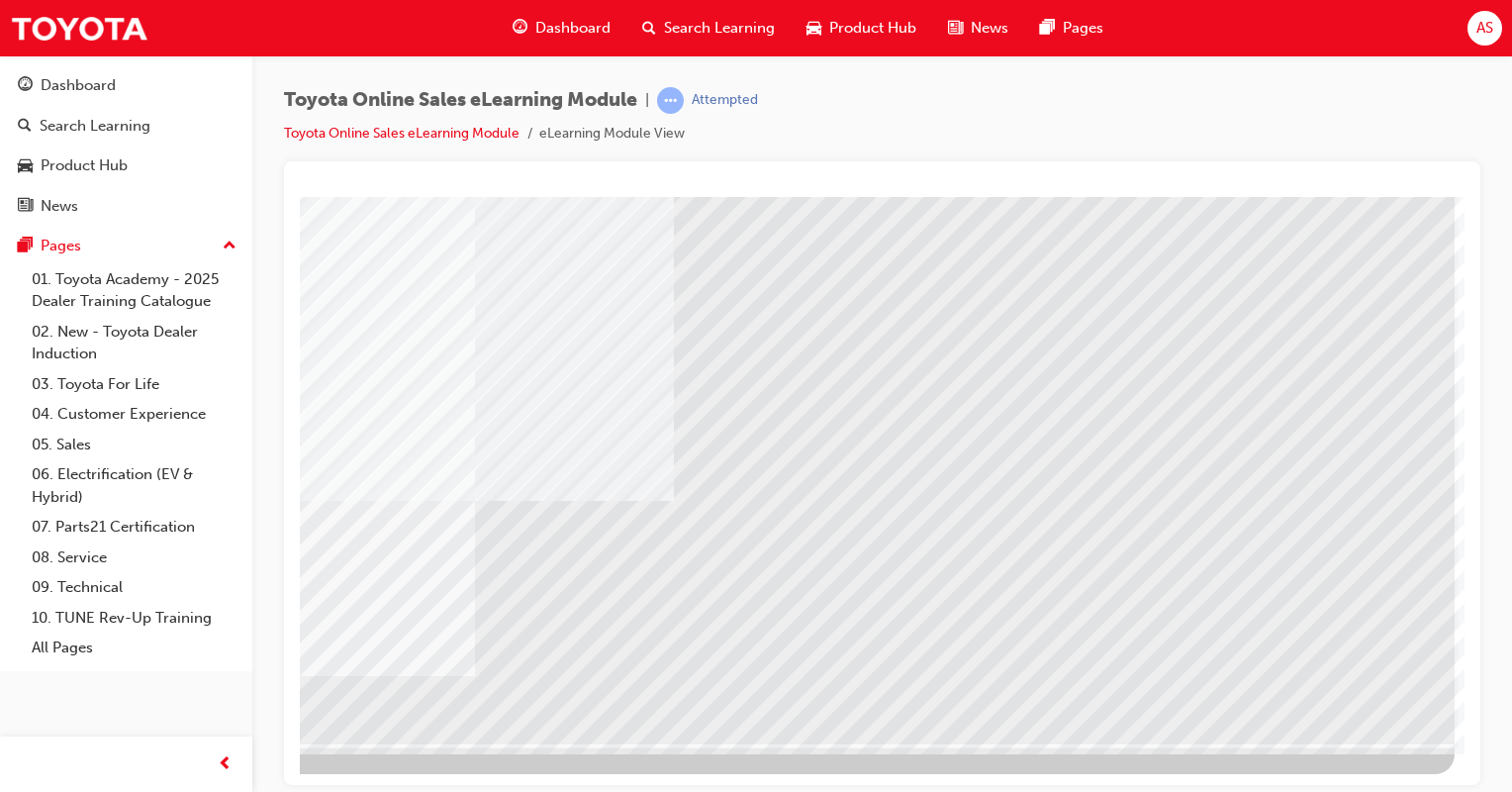 click at bounding box center (171, 4522) 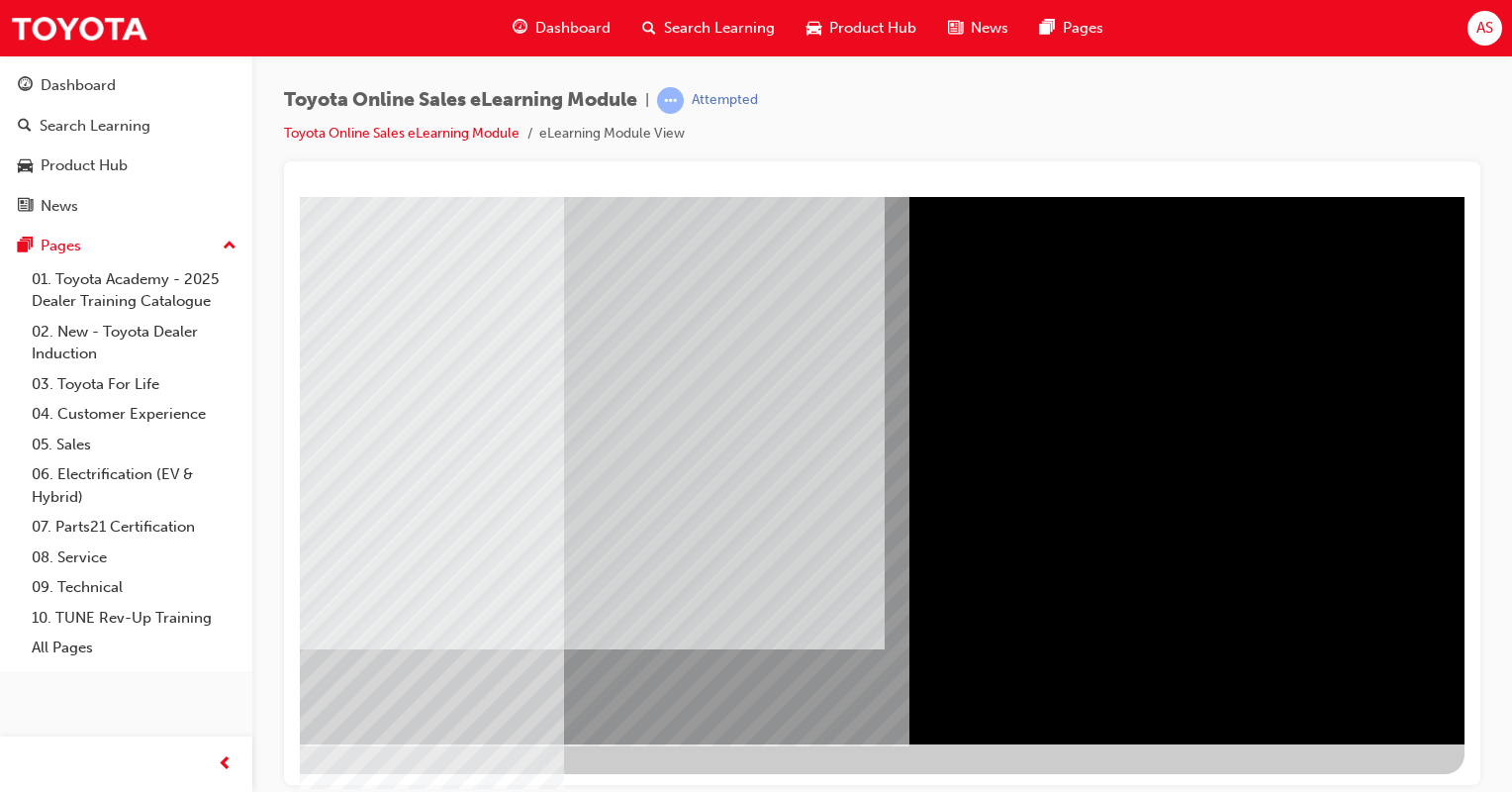 scroll, scrollTop: 0, scrollLeft: 0, axis: both 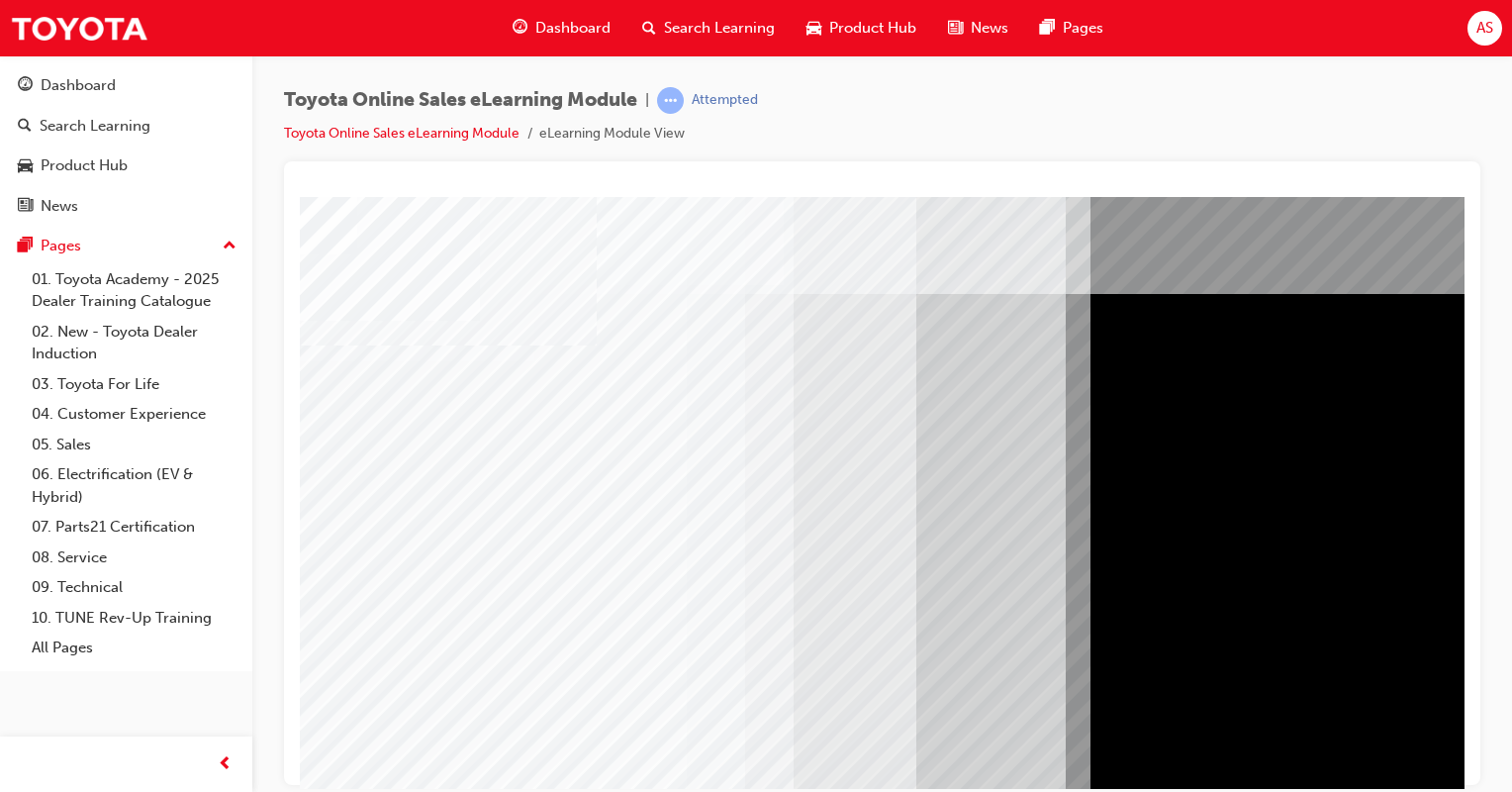 click at bounding box center (325, 5160) 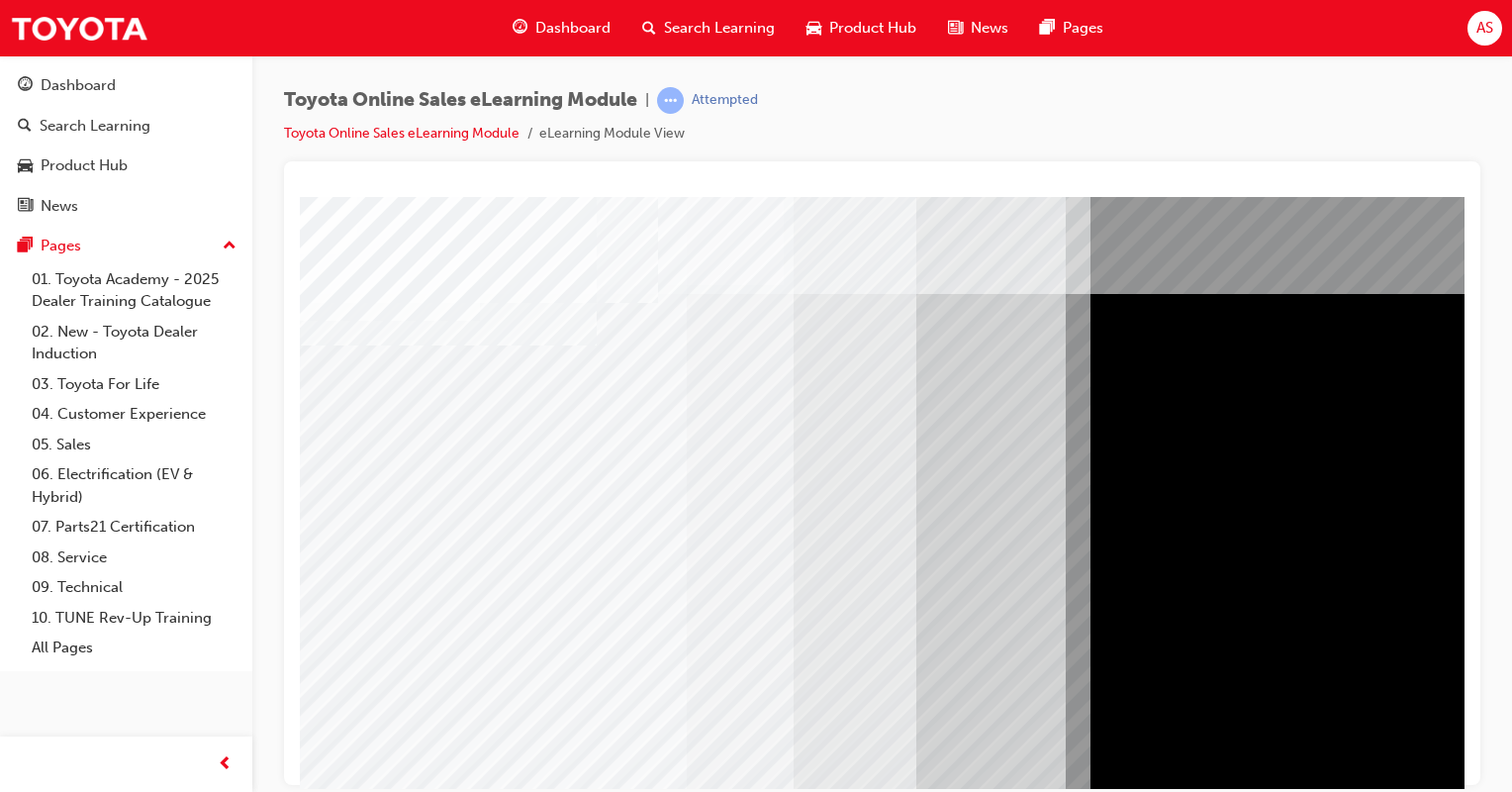 click at bounding box center (325, 5209) 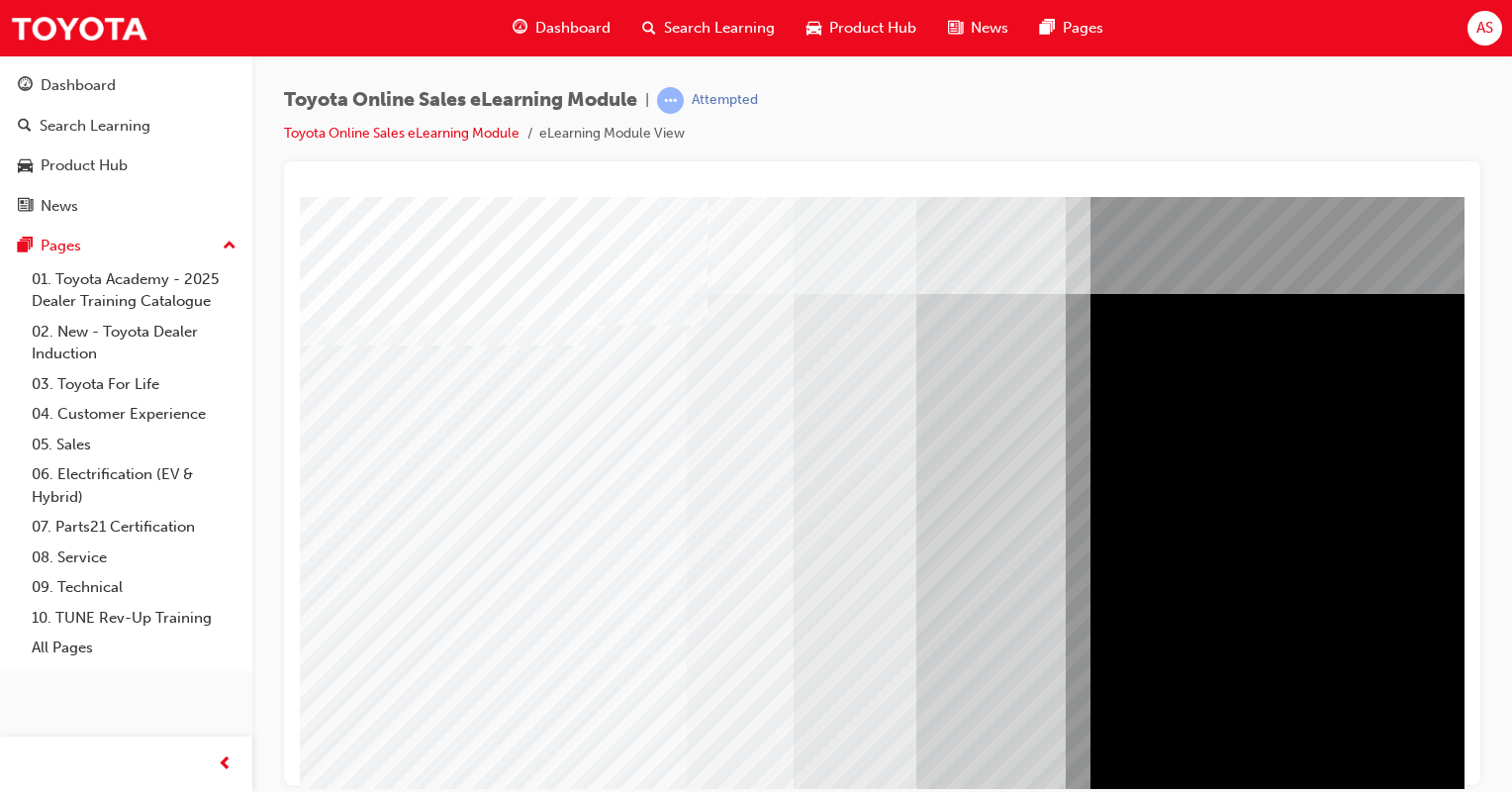 click at bounding box center [325, 5529] 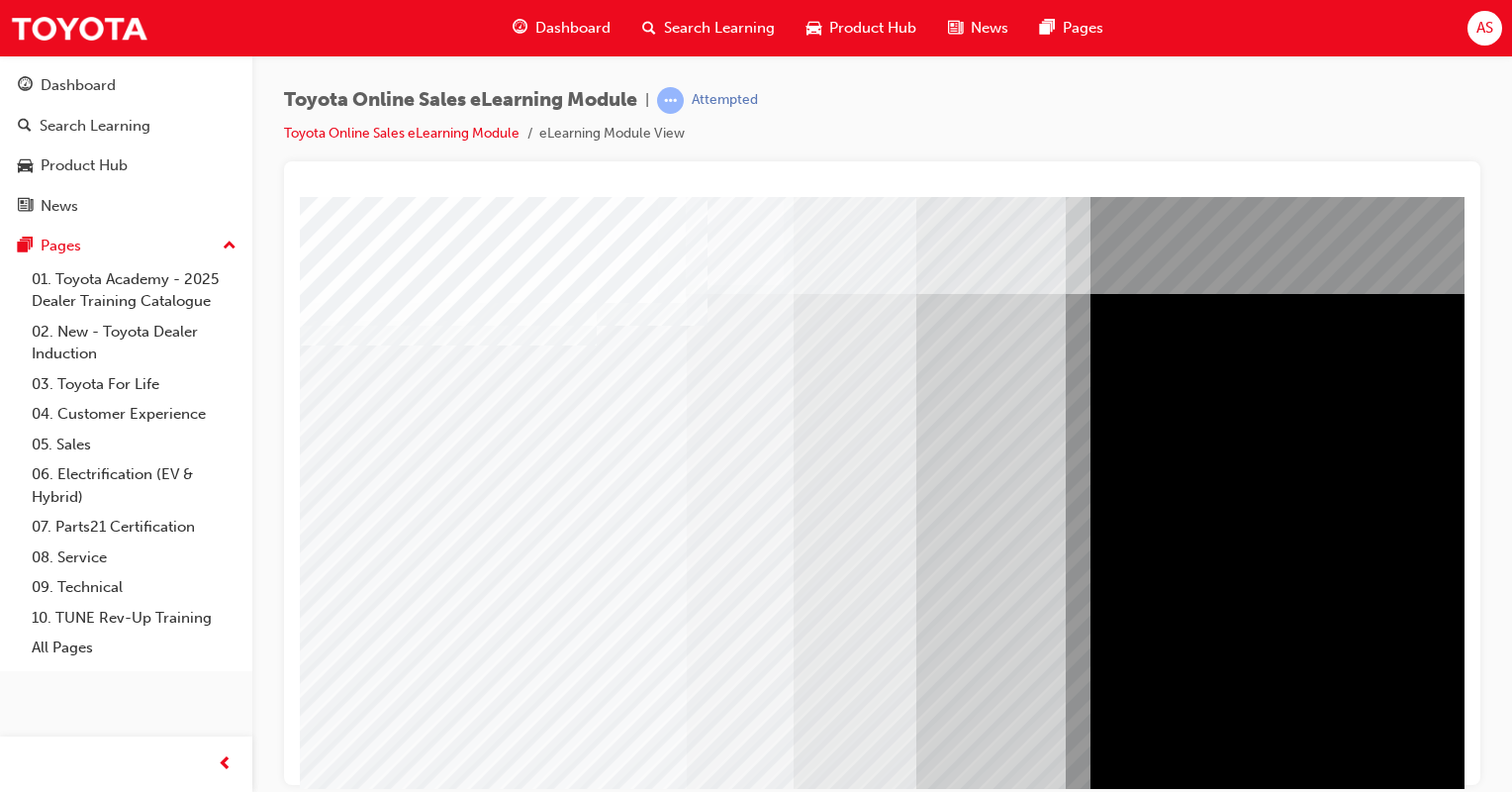 scroll, scrollTop: 165, scrollLeft: 0, axis: vertical 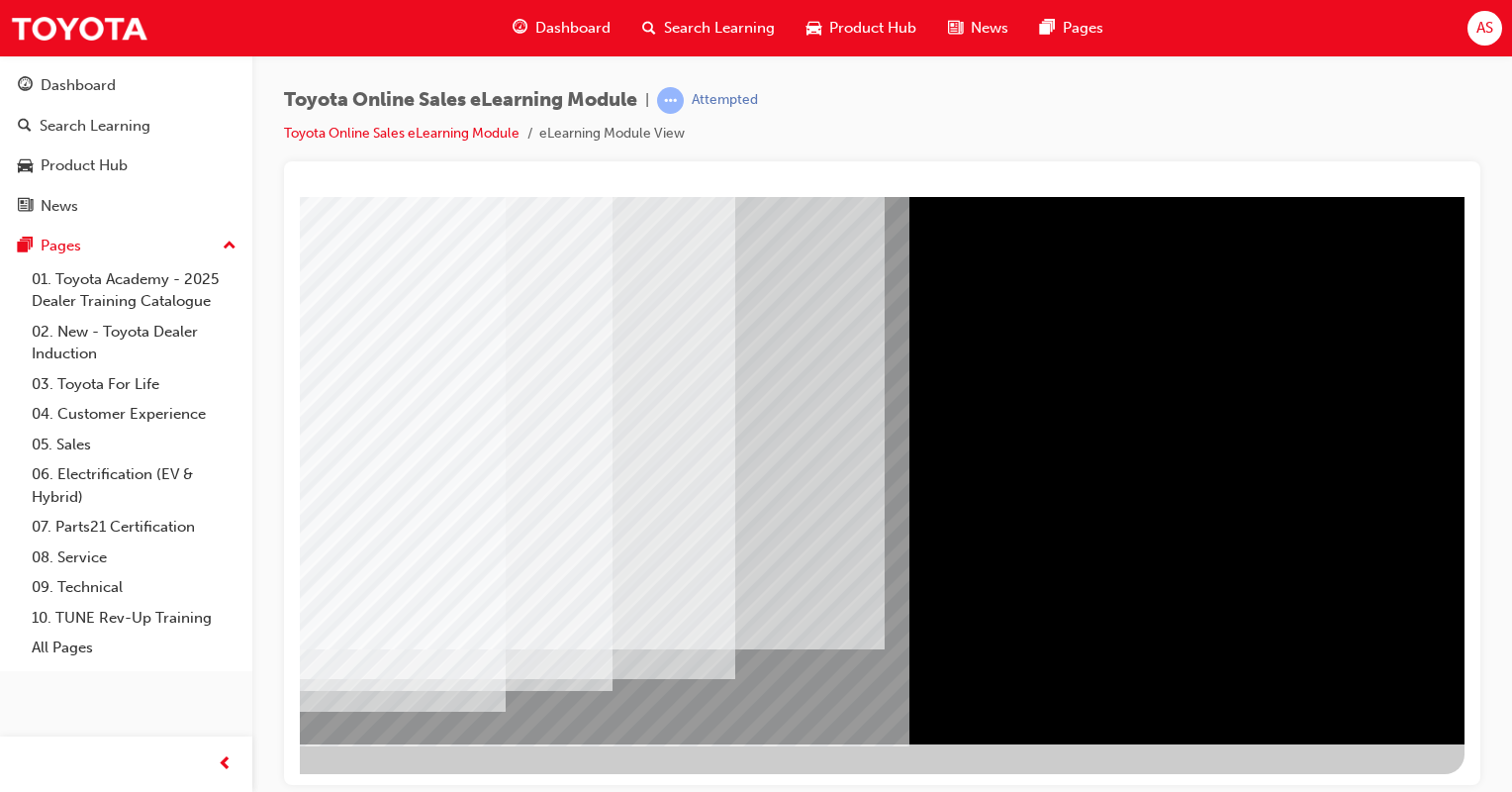 click at bounding box center (181, 5321) 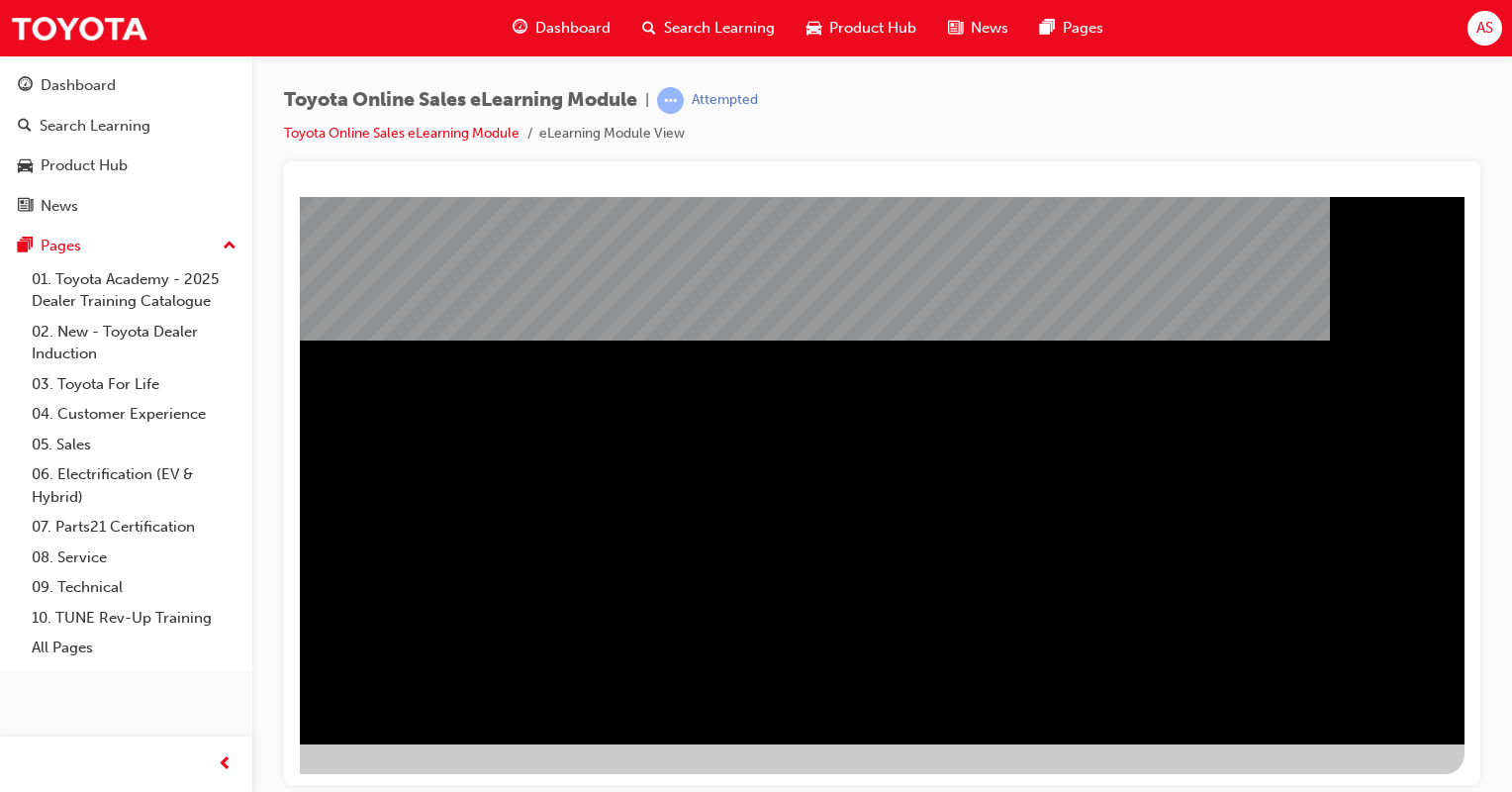 scroll, scrollTop: 0, scrollLeft: 0, axis: both 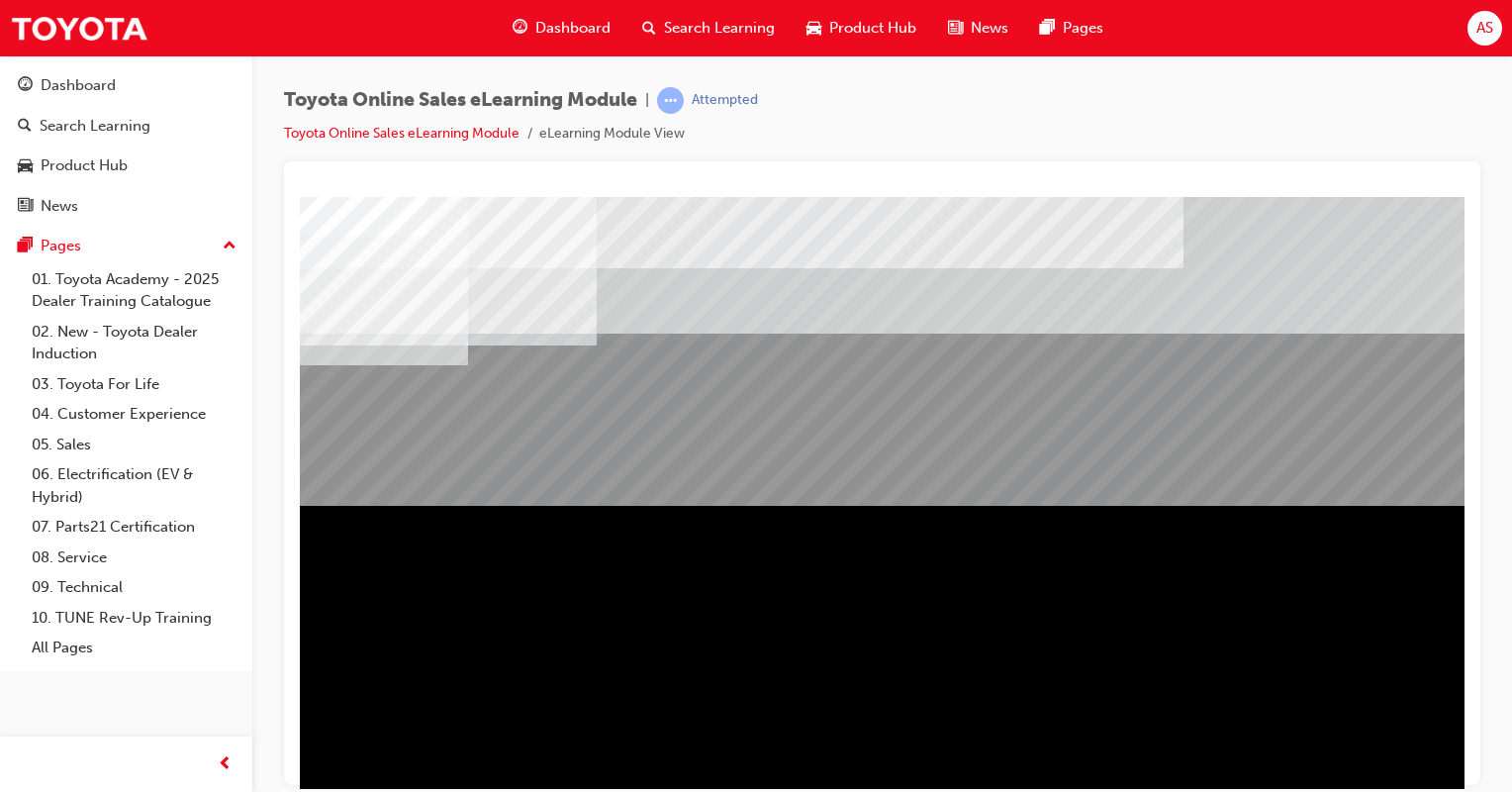 drag, startPoint x: 974, startPoint y: 788, endPoint x: 1136, endPoint y: 789, distance: 162.00309 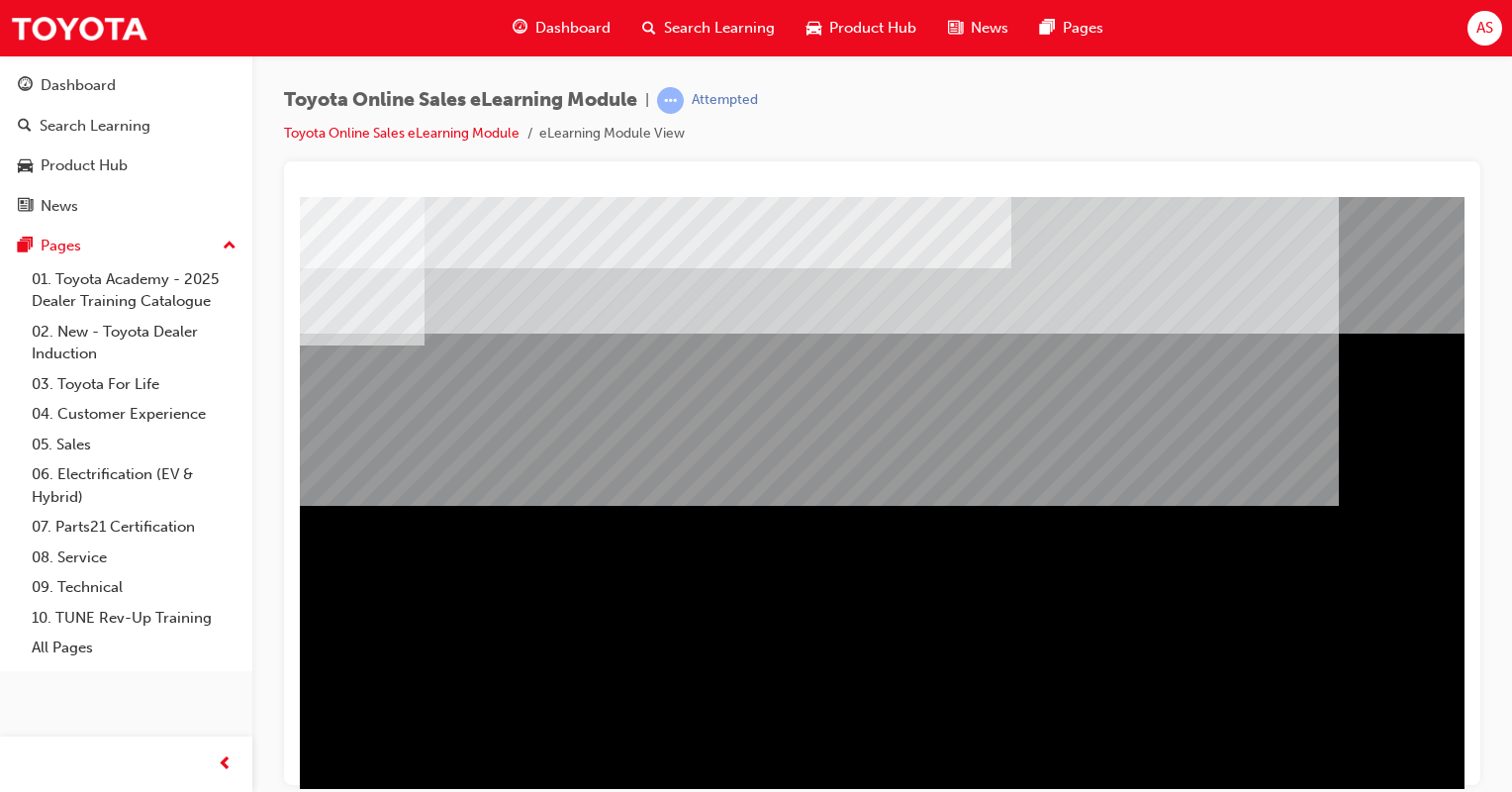 drag, startPoint x: 1147, startPoint y: 781, endPoint x: 1811, endPoint y: 932, distance: 680.95301 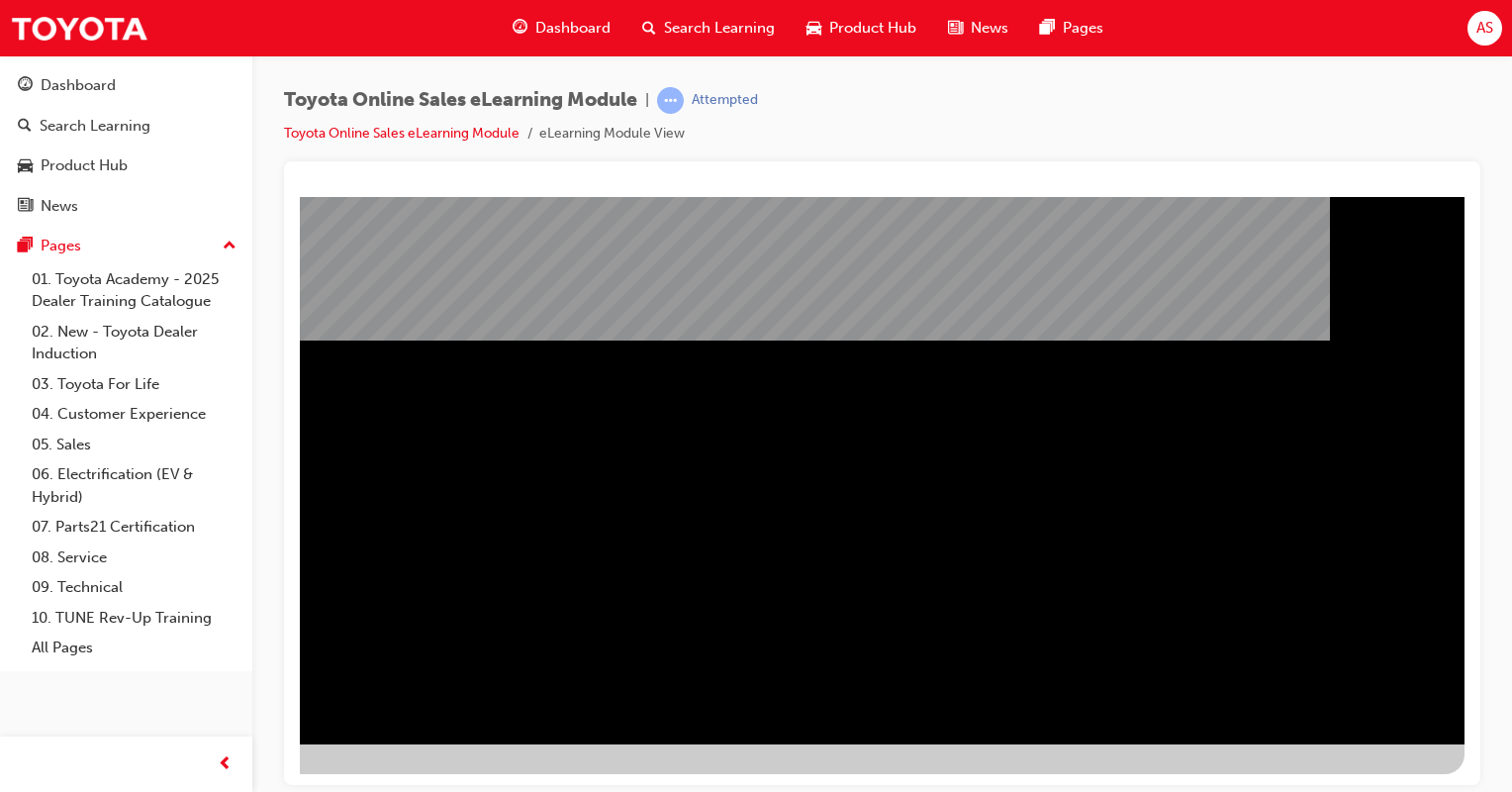 click at bounding box center (181, 1165) 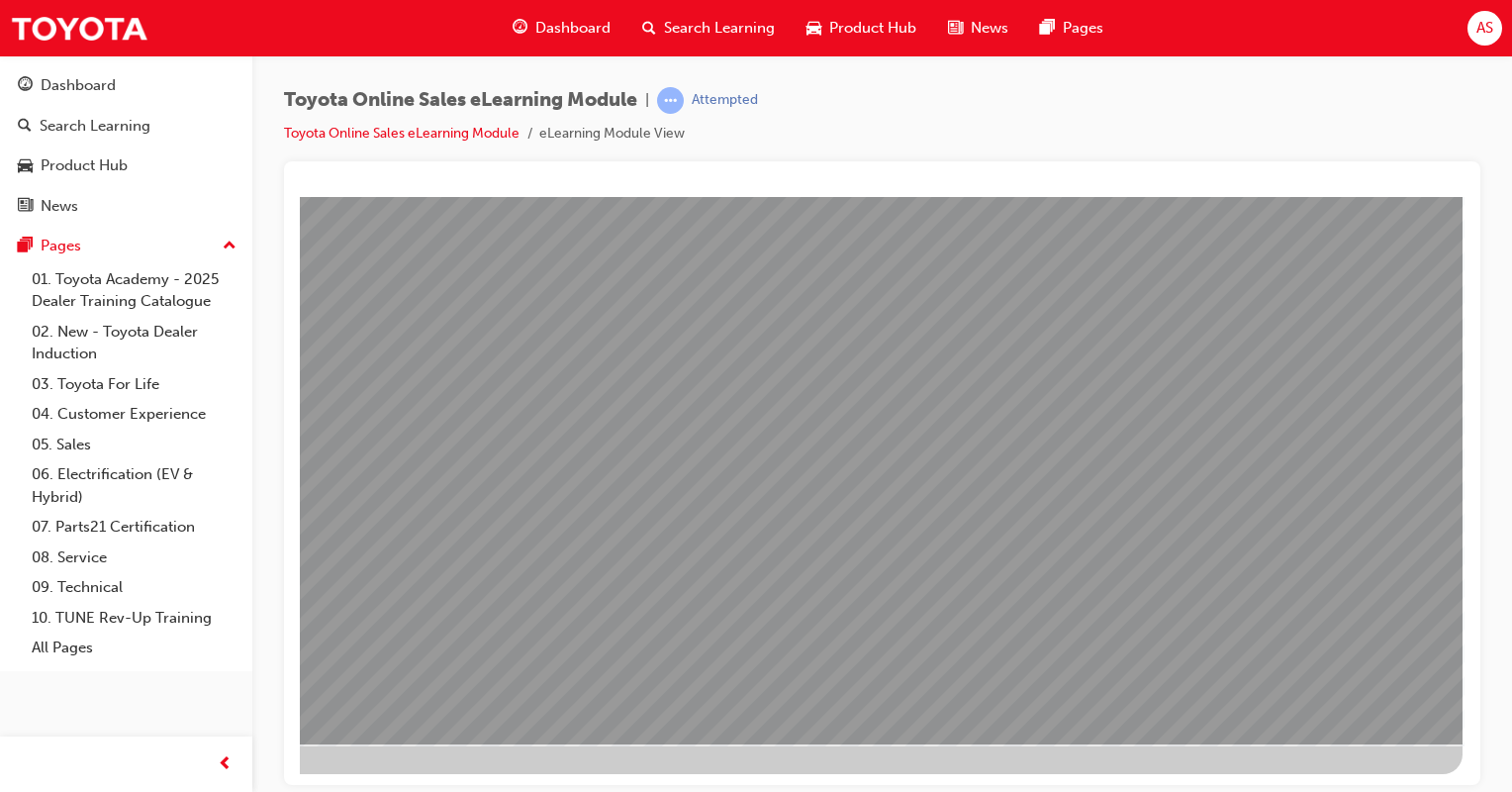 scroll, scrollTop: 0, scrollLeft: 0, axis: both 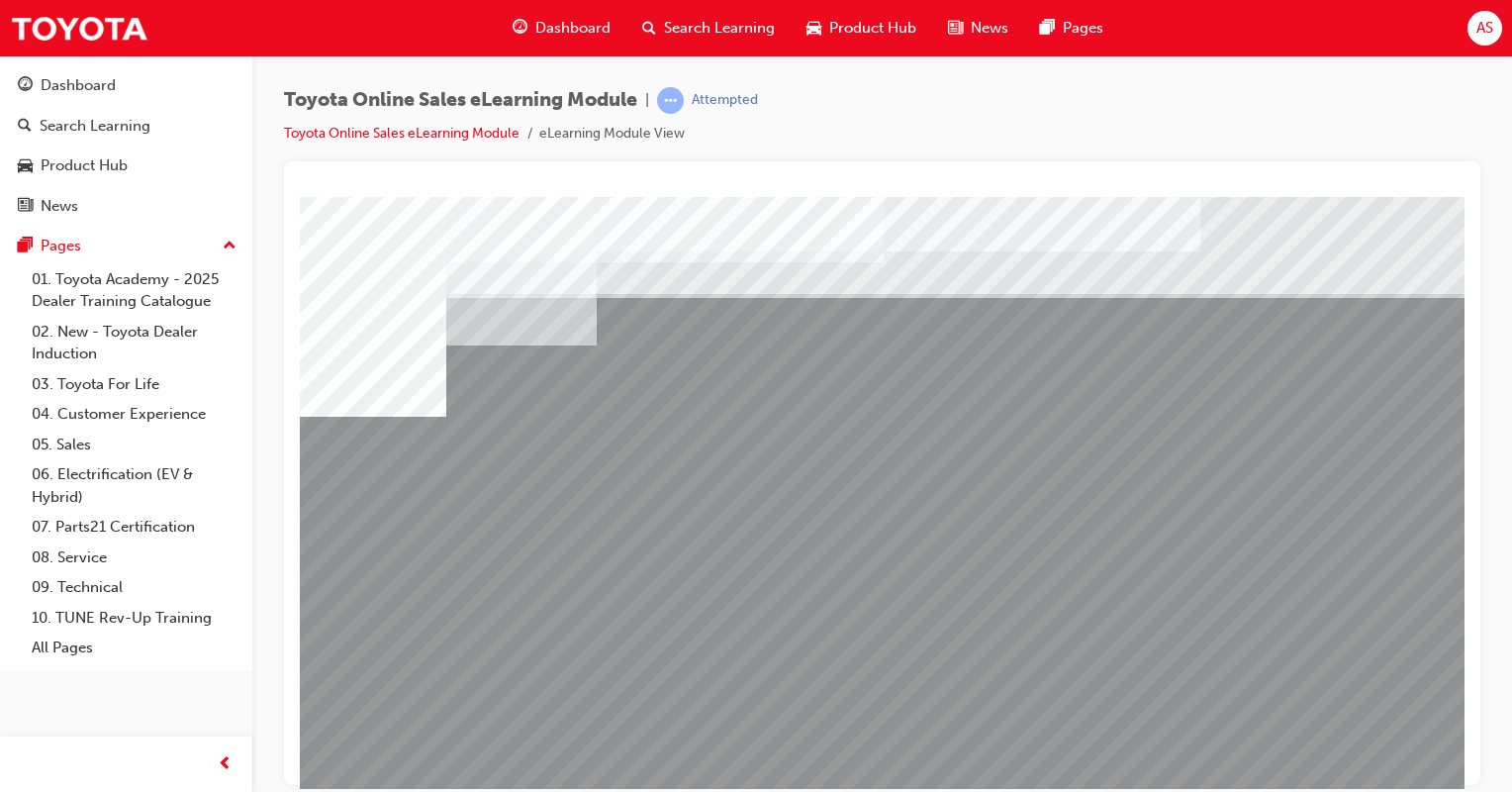 click at bounding box center [369, 4362] 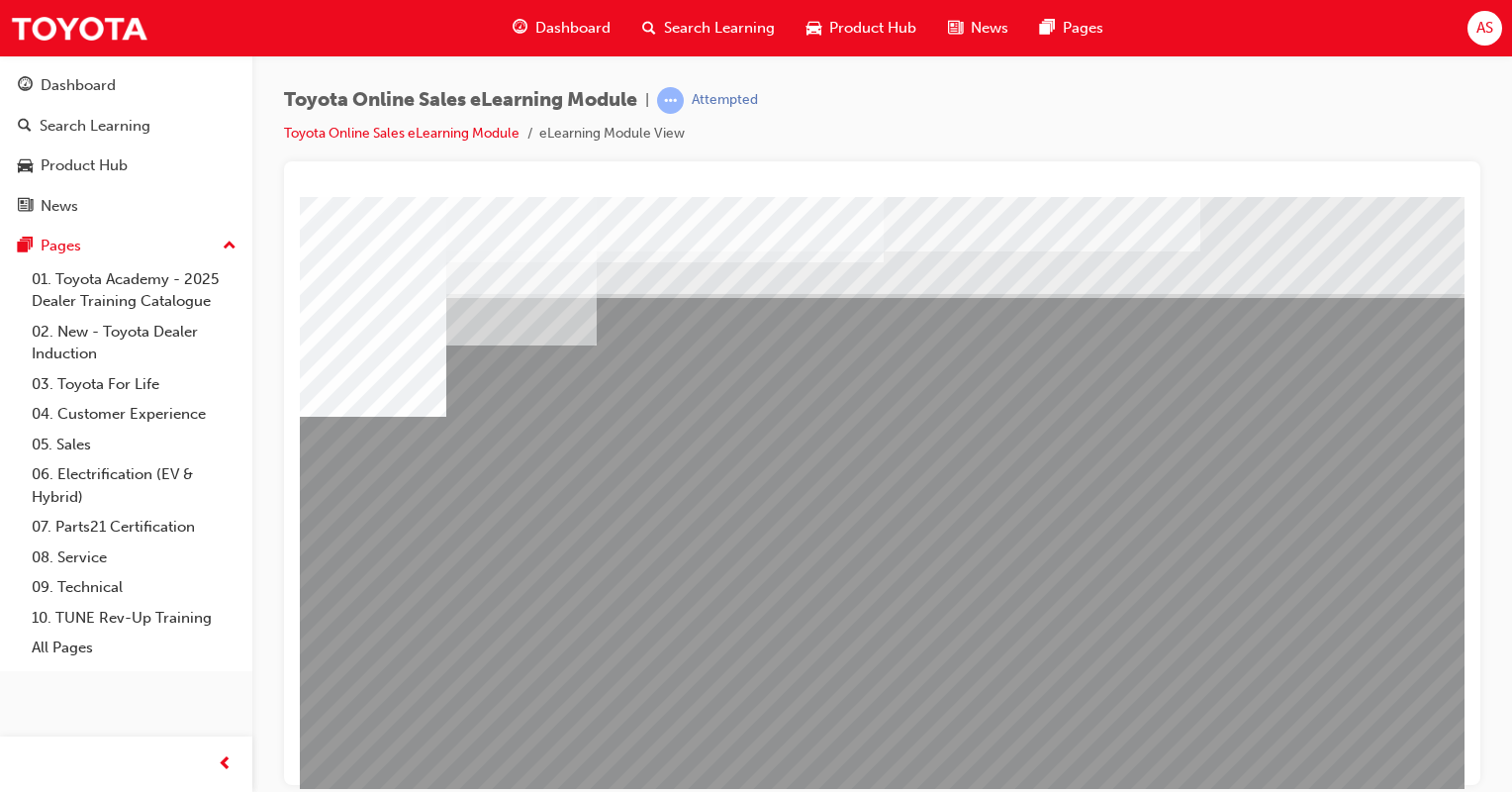 click at bounding box center (369, 4694) 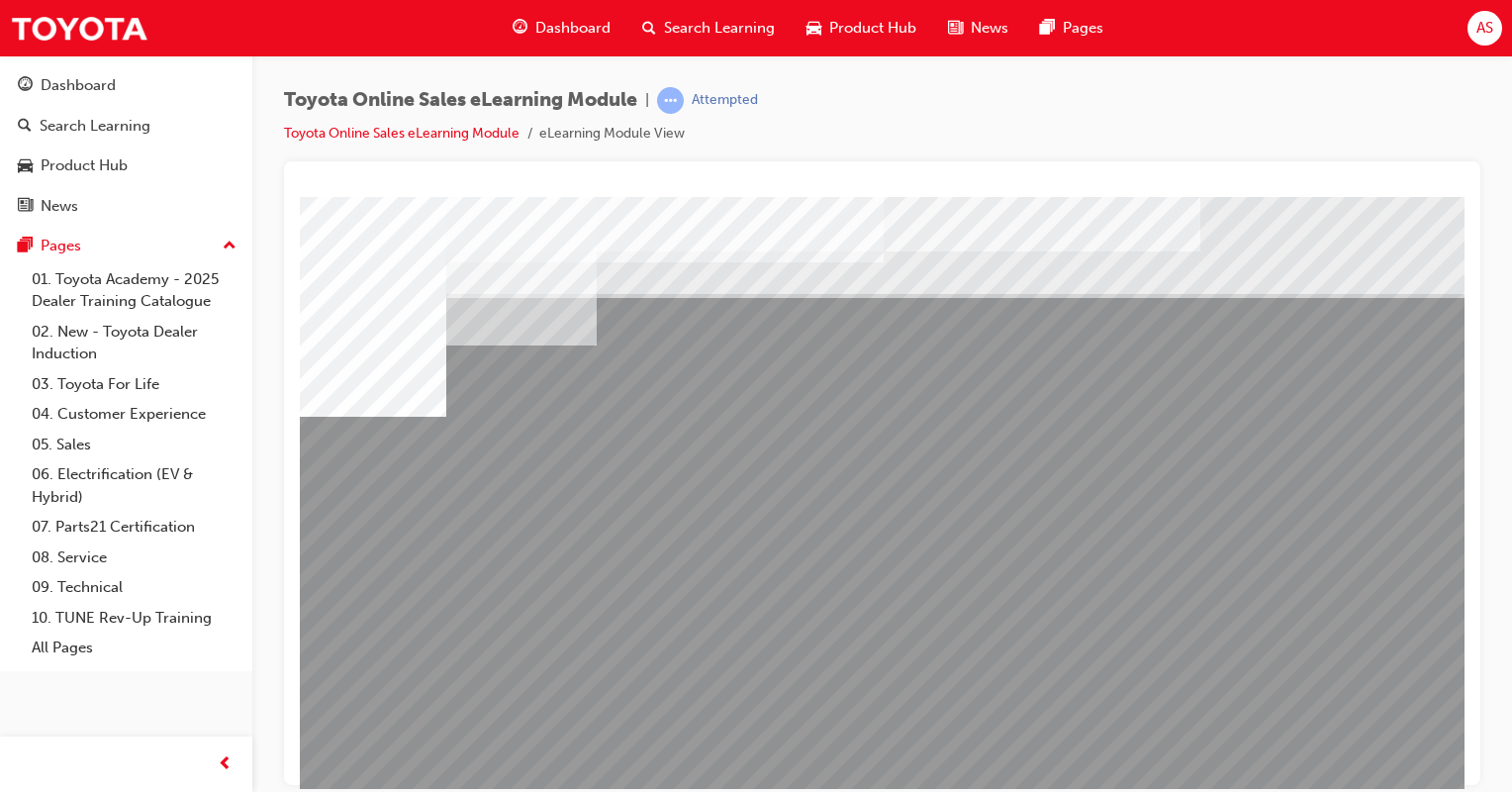 click at bounding box center [369, 4763] 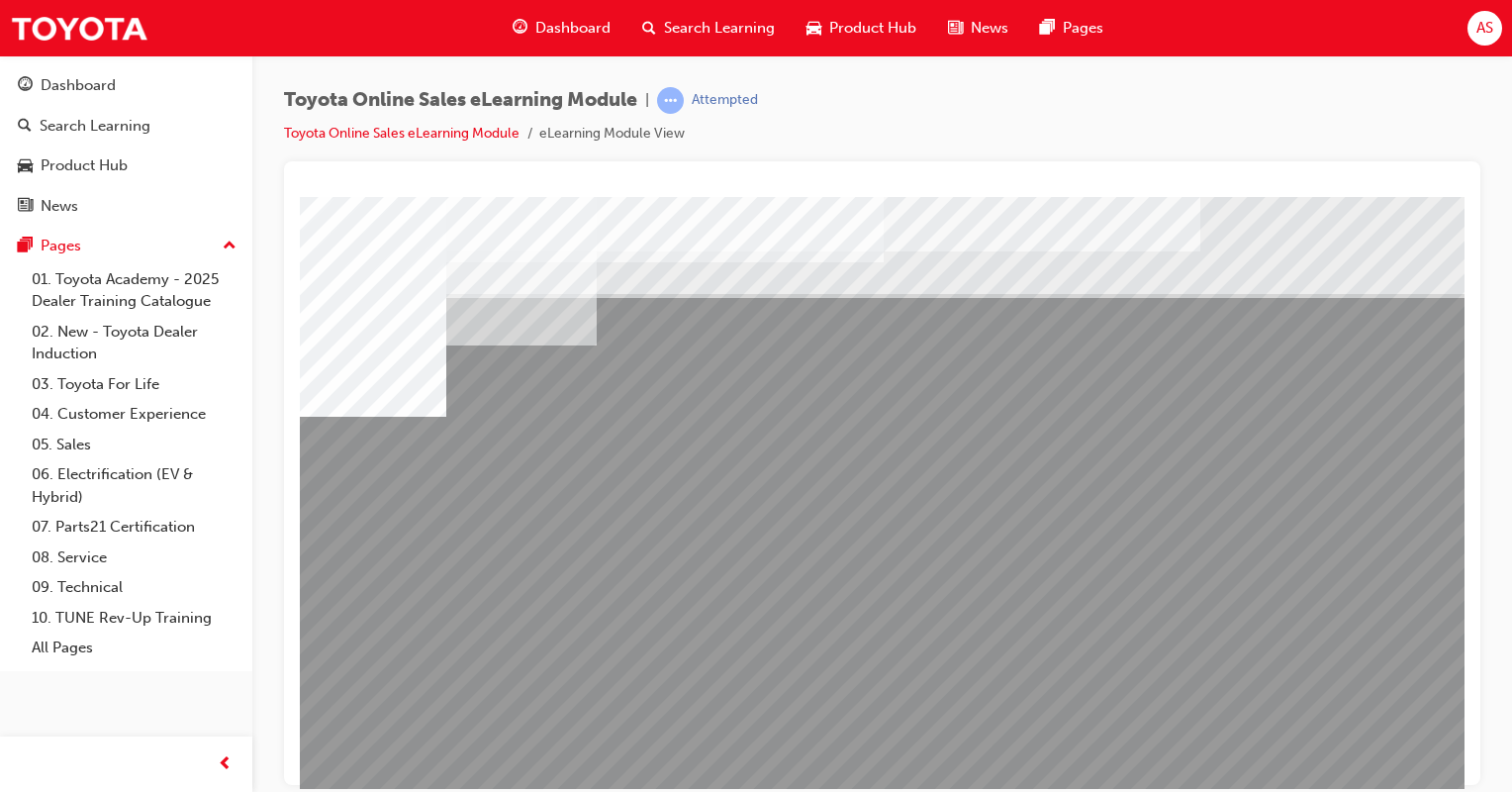 click at bounding box center [369, 4832] 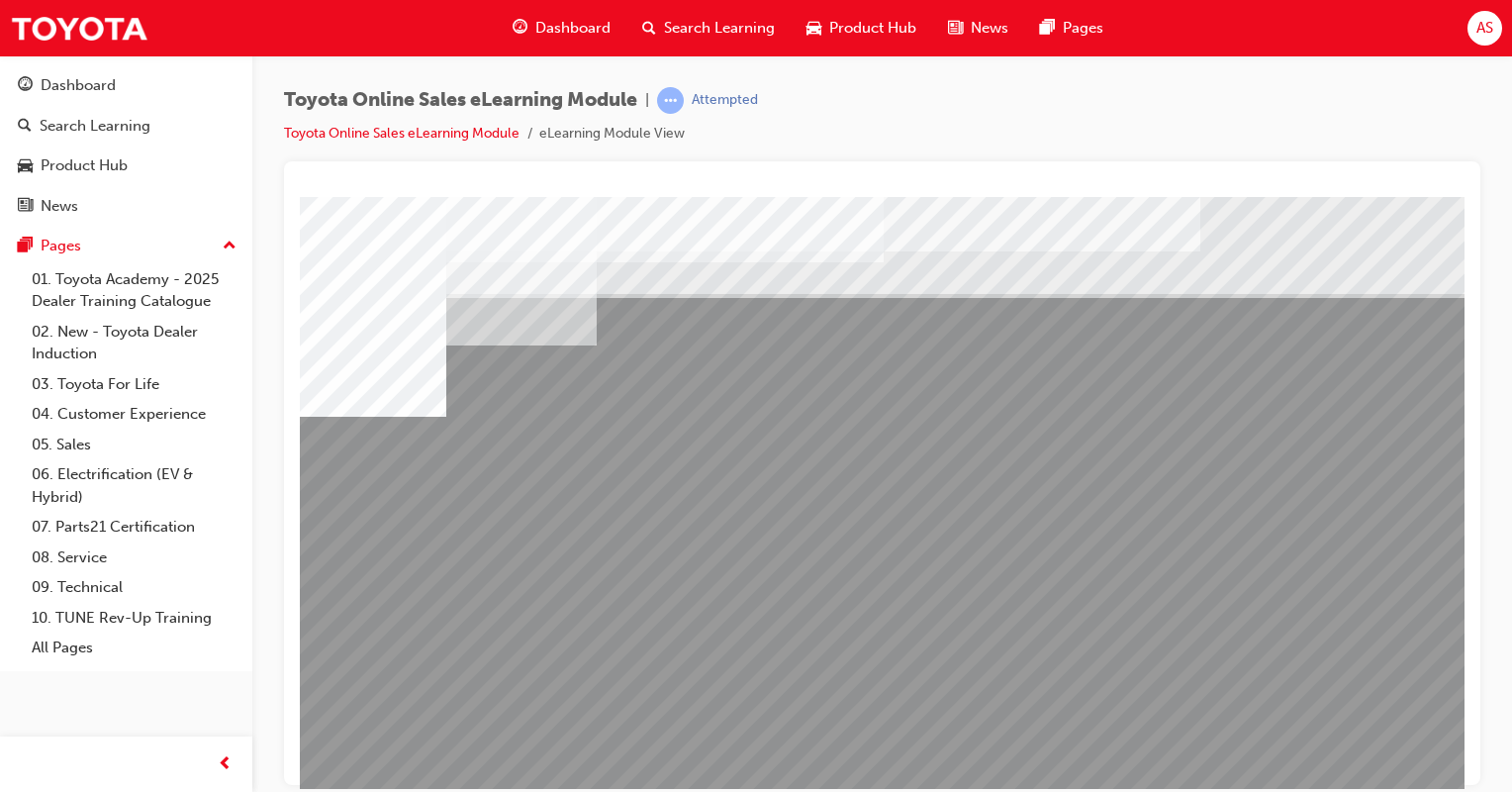 scroll, scrollTop: 0, scrollLeft: 196, axis: horizontal 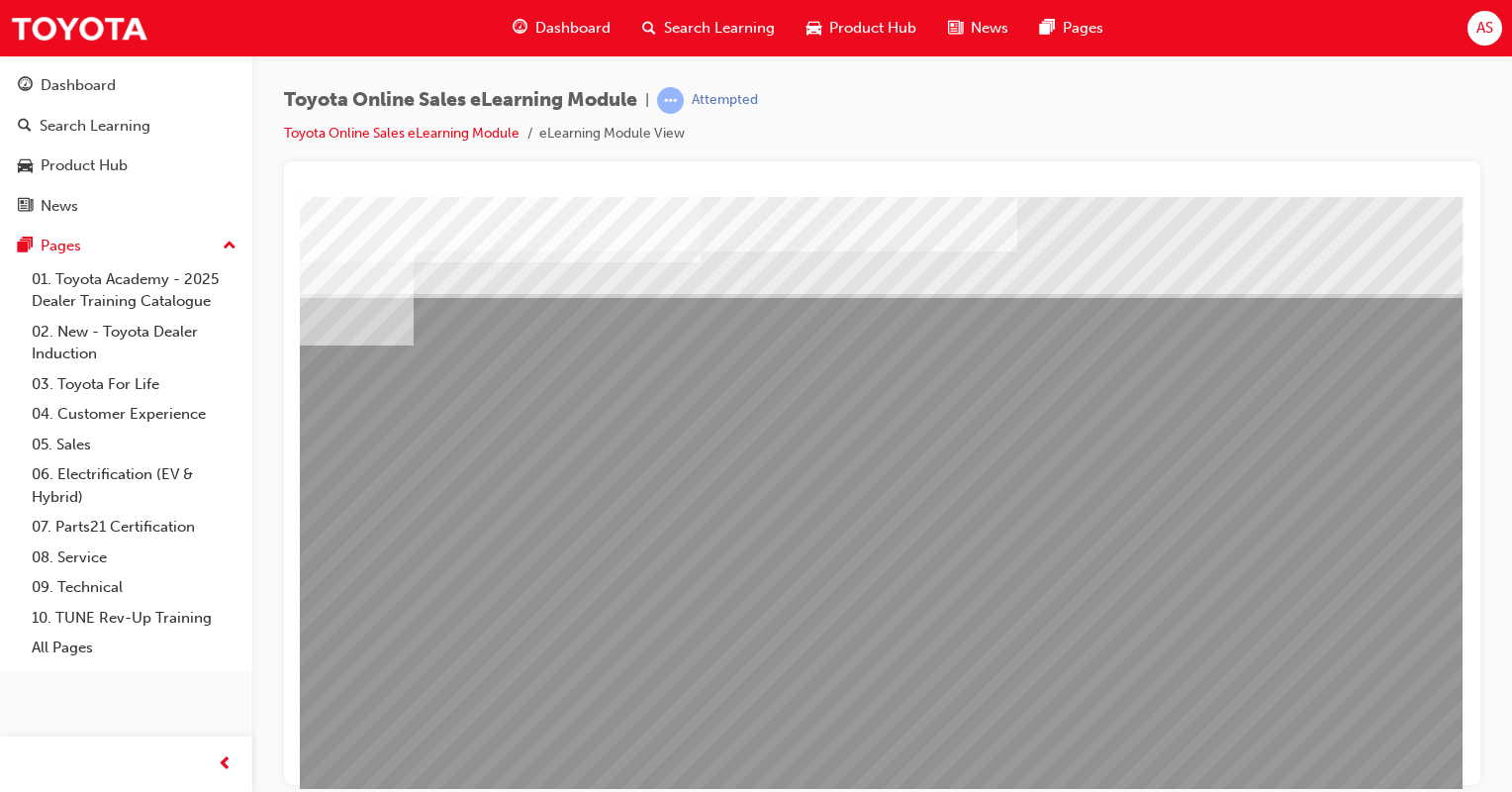 drag, startPoint x: 1223, startPoint y: 782, endPoint x: 1766, endPoint y: 958, distance: 570.8108 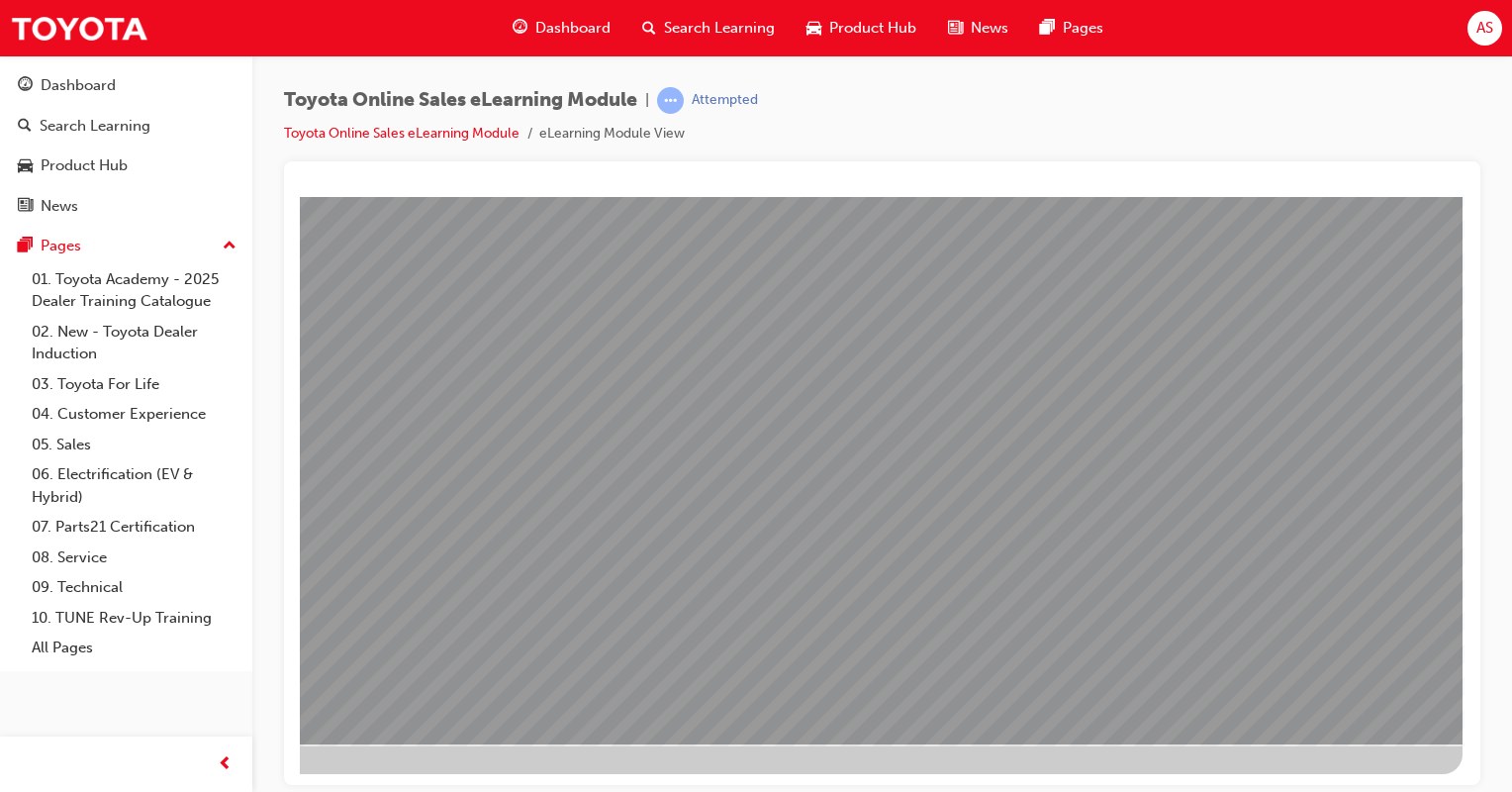 click at bounding box center [179, 2450] 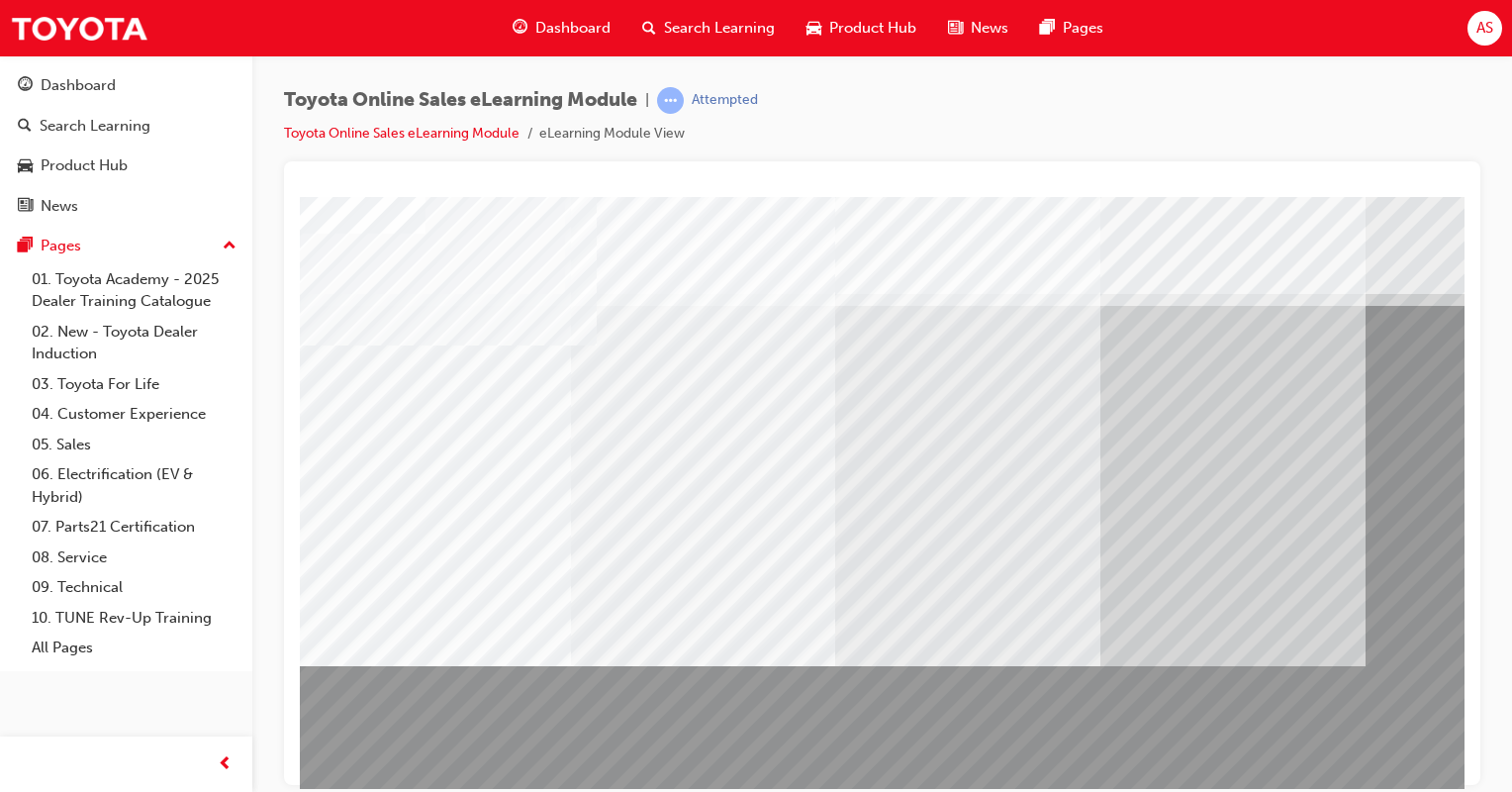 scroll, scrollTop: 99, scrollLeft: 0, axis: vertical 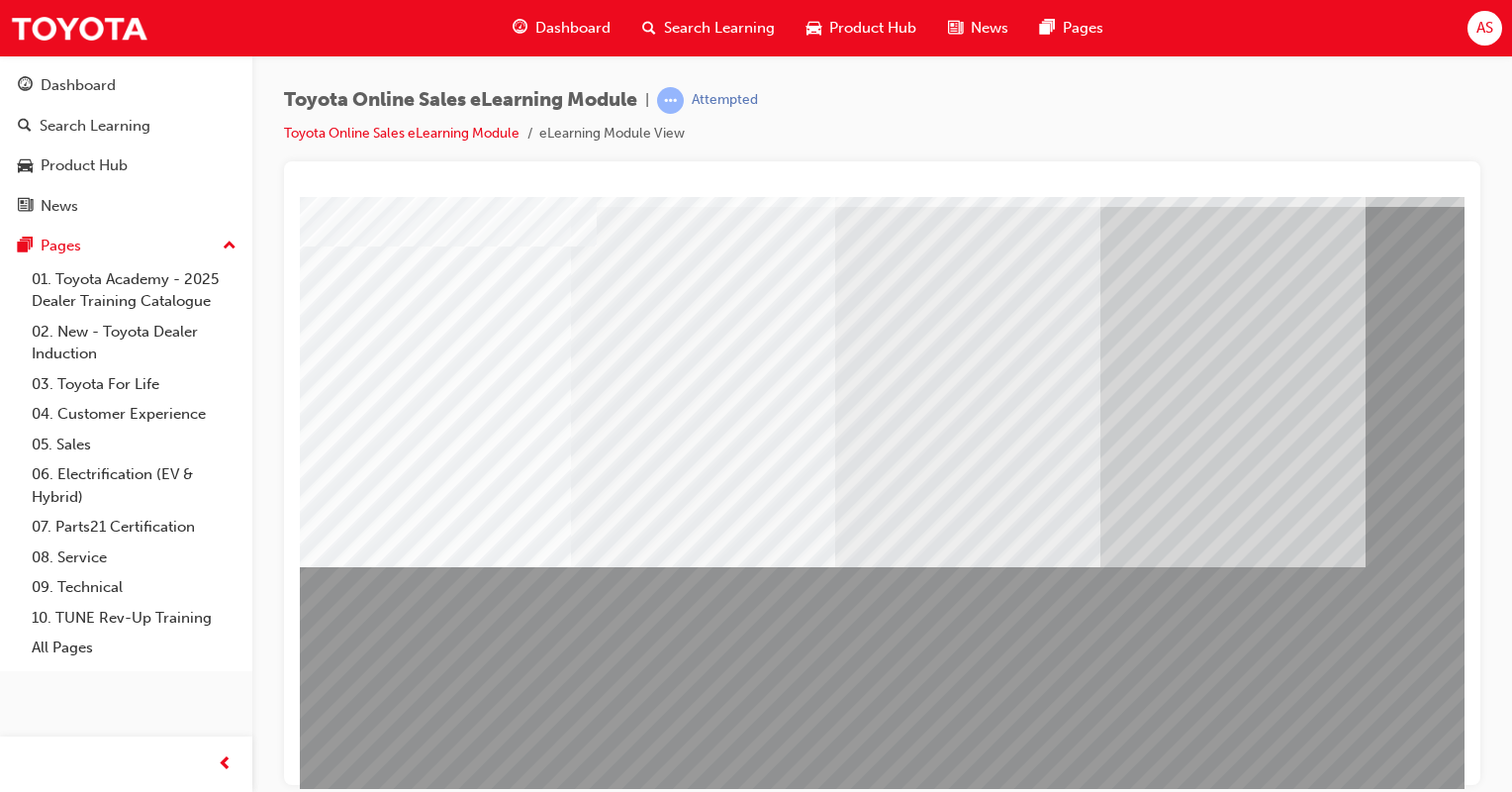 click at bounding box center [428, 2598] 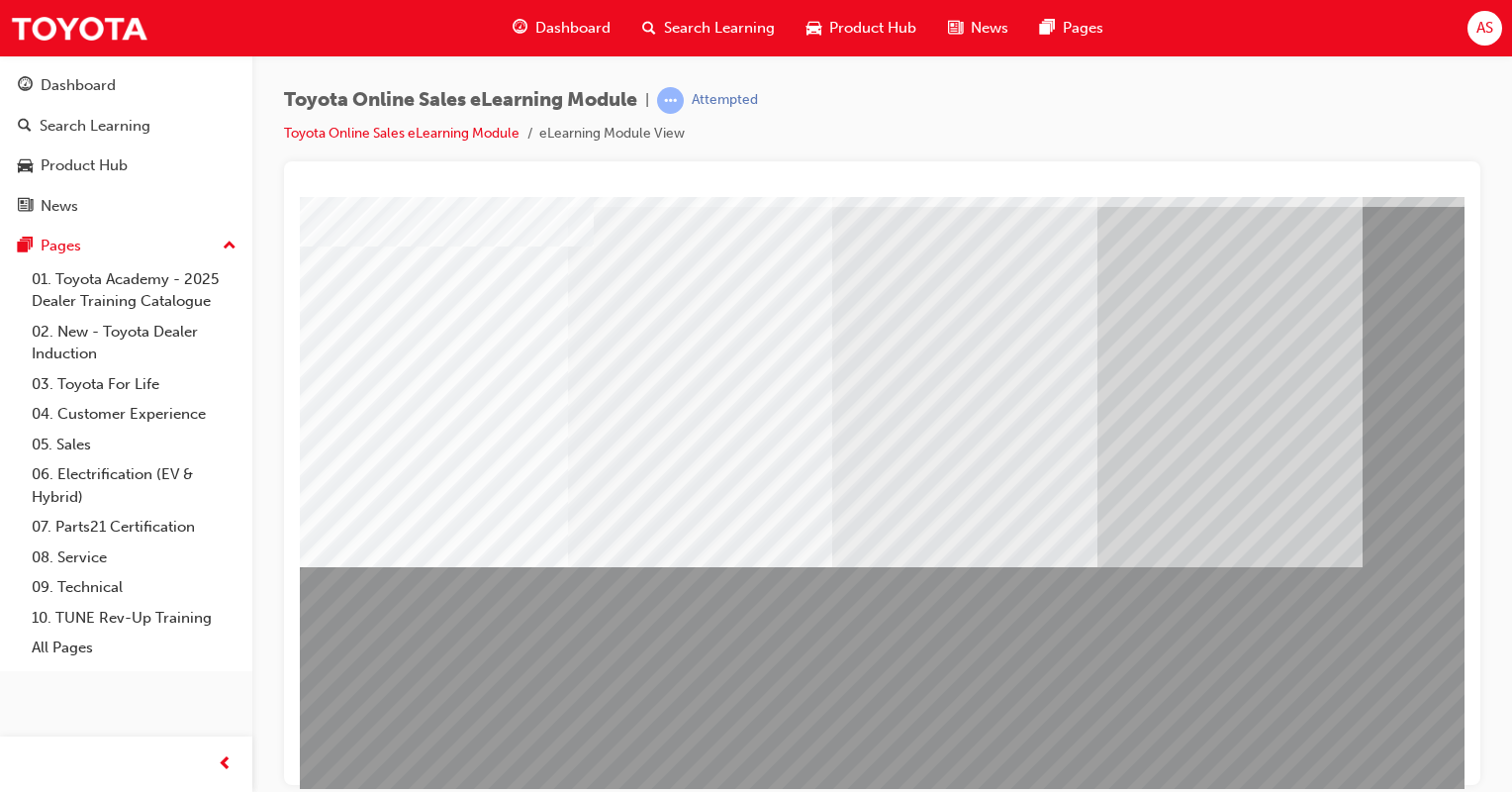 scroll, scrollTop: 99, scrollLeft: 0, axis: vertical 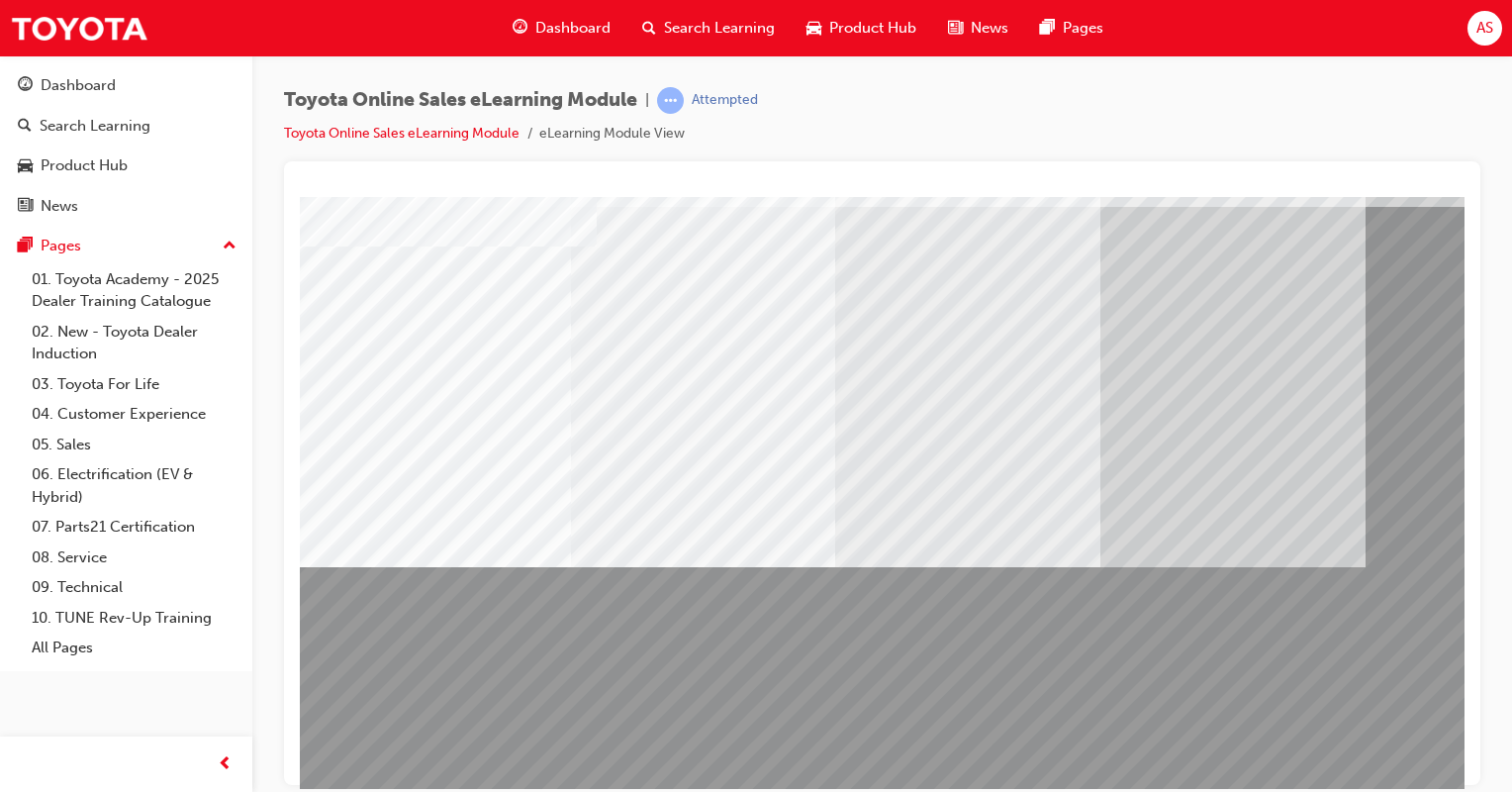 click at bounding box center (362, 3760) 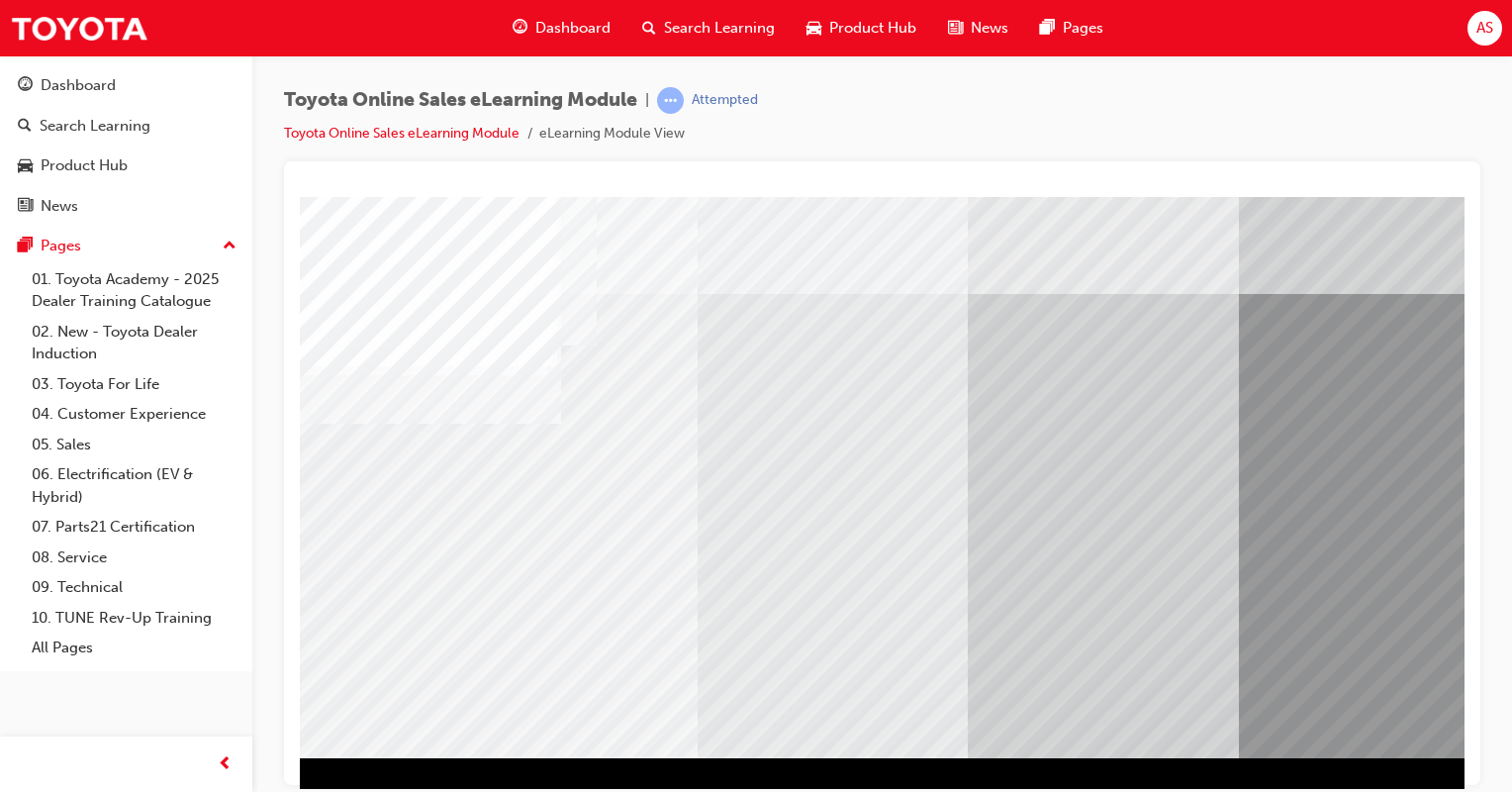 scroll, scrollTop: 99, scrollLeft: 0, axis: vertical 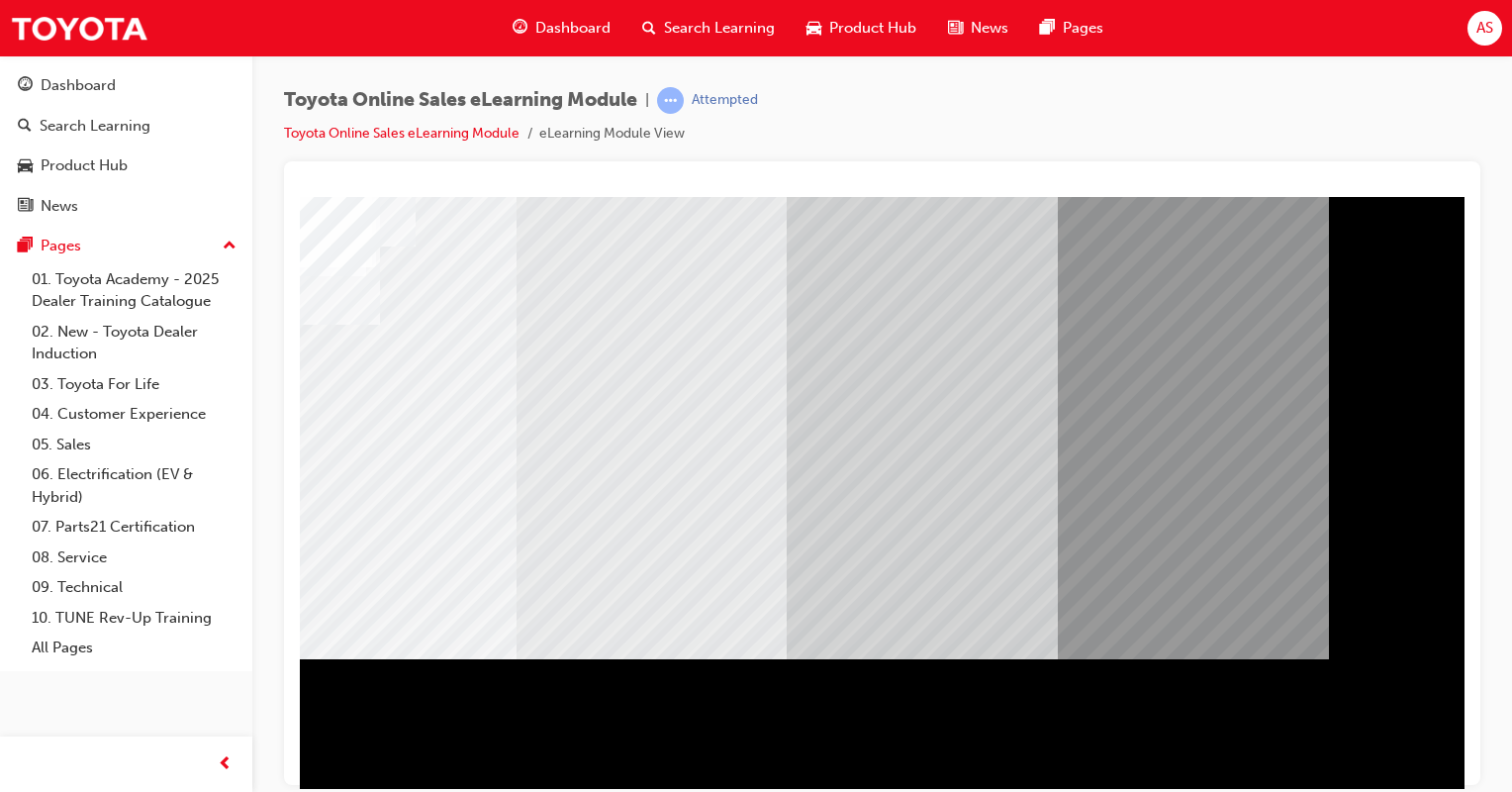 drag, startPoint x: 646, startPoint y: 778, endPoint x: 1190, endPoint y: 984, distance: 581.698 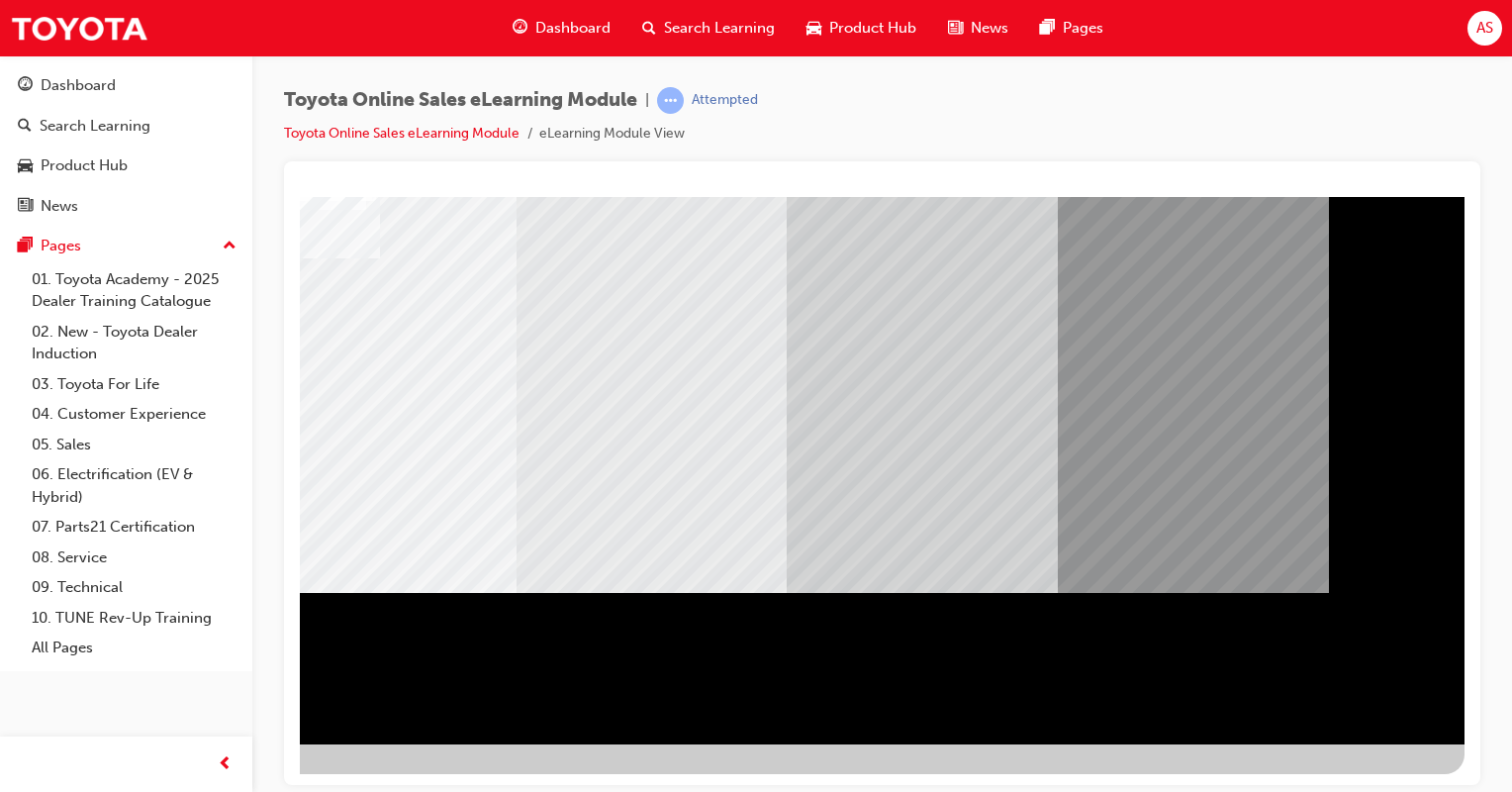 click at bounding box center [181, 2470] 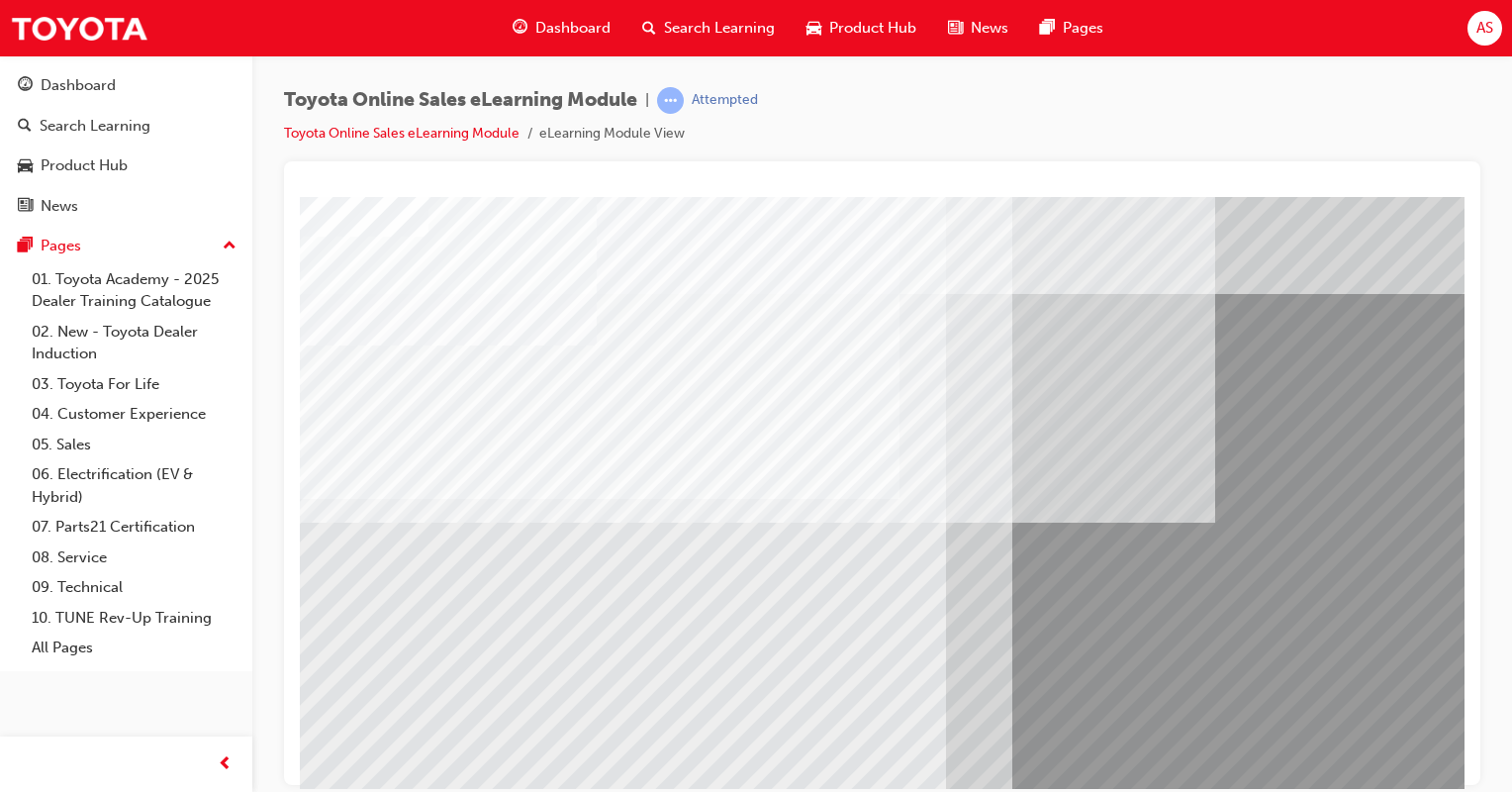 scroll, scrollTop: 165, scrollLeft: 0, axis: vertical 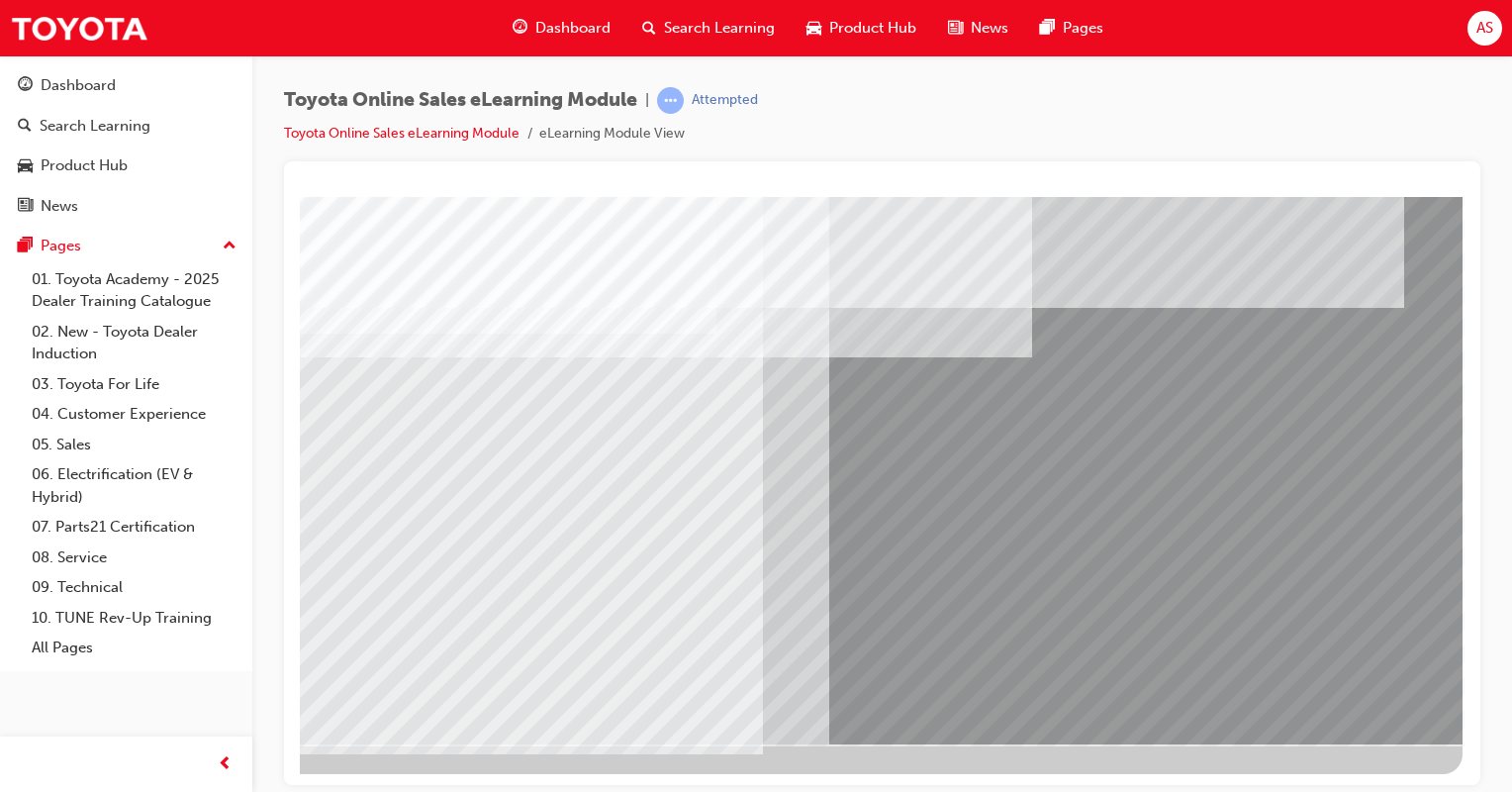click at bounding box center (179, 3696) 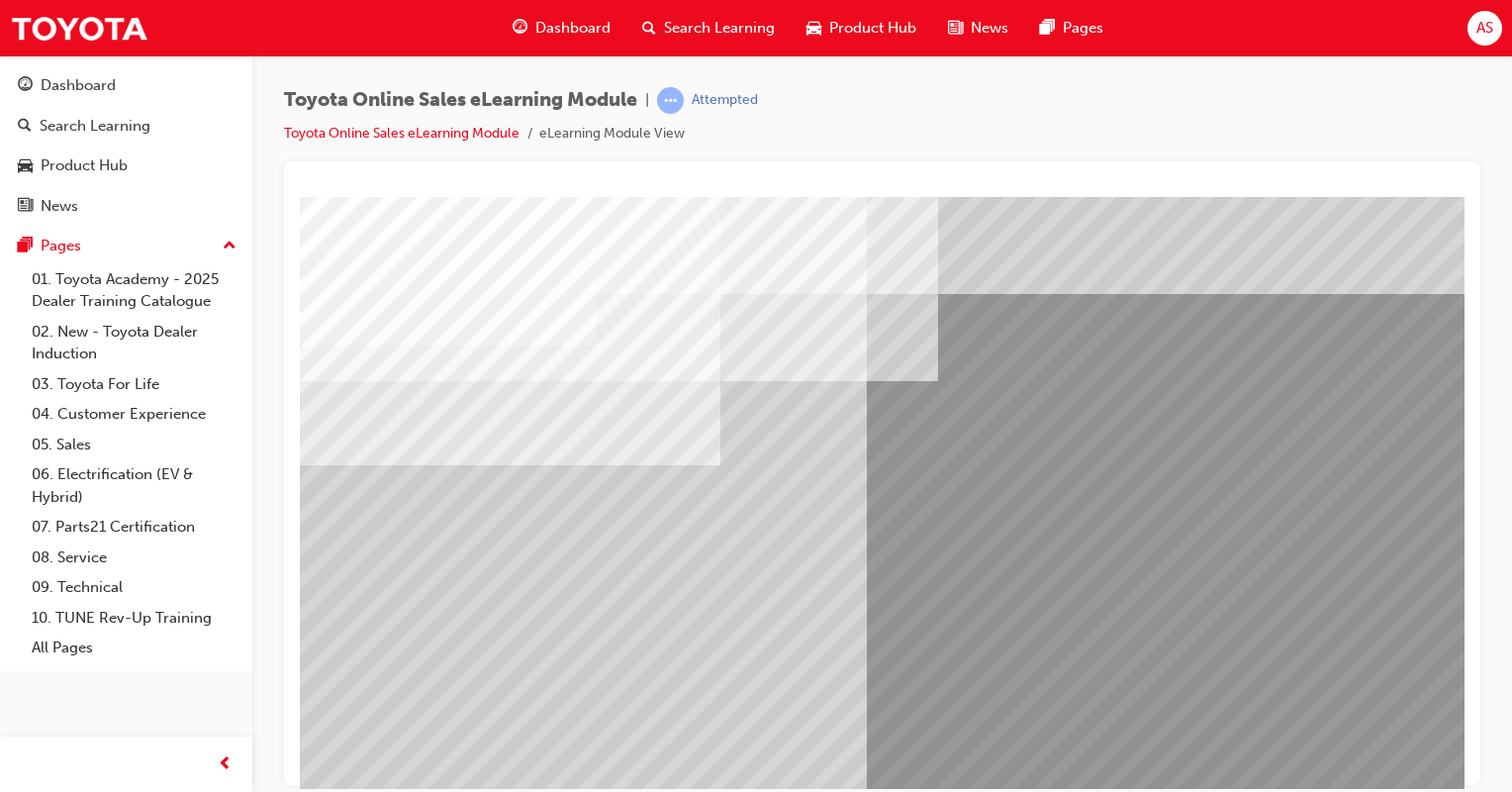scroll, scrollTop: 99, scrollLeft: 0, axis: vertical 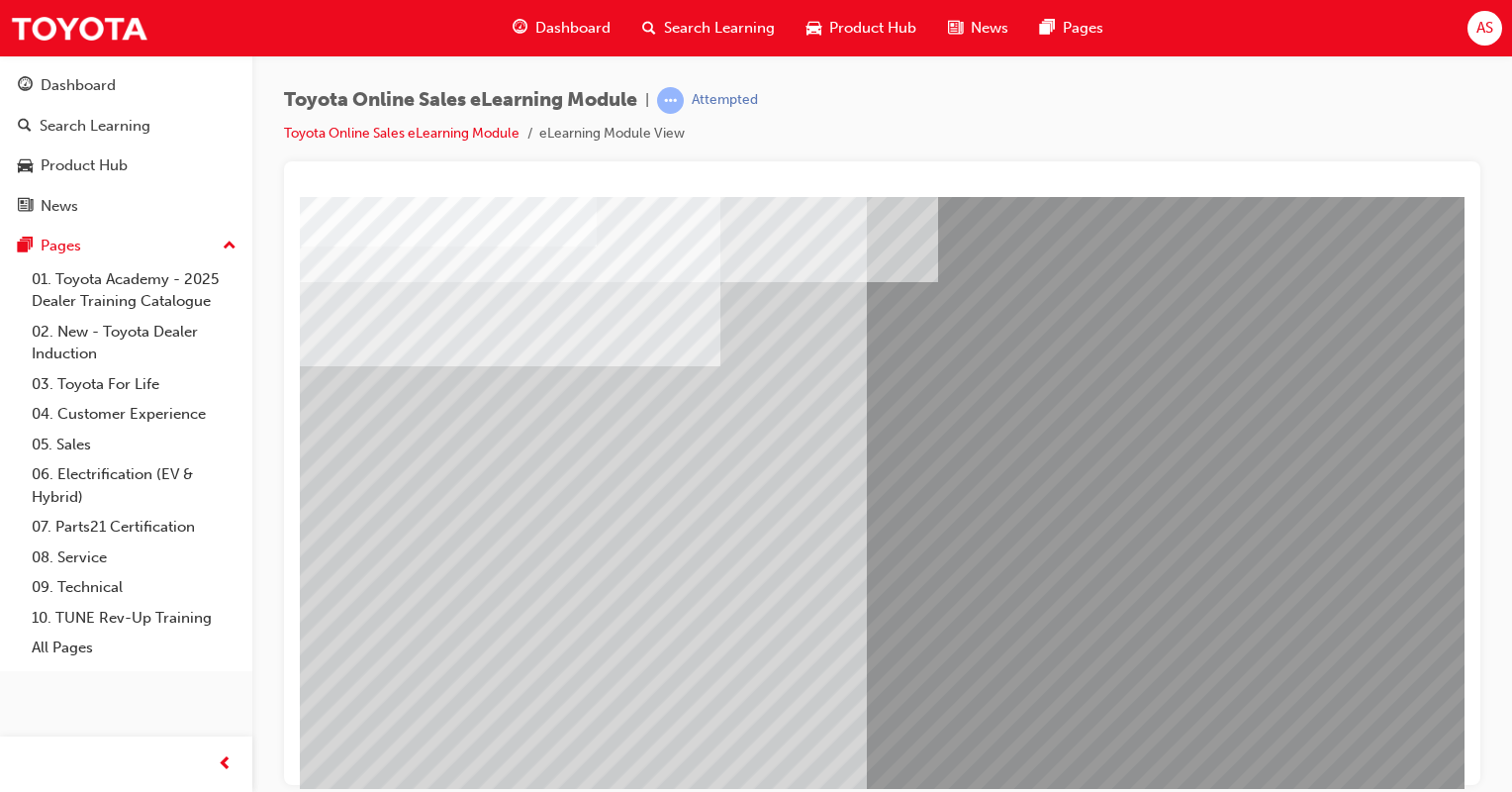 click at bounding box center (974, 1203) 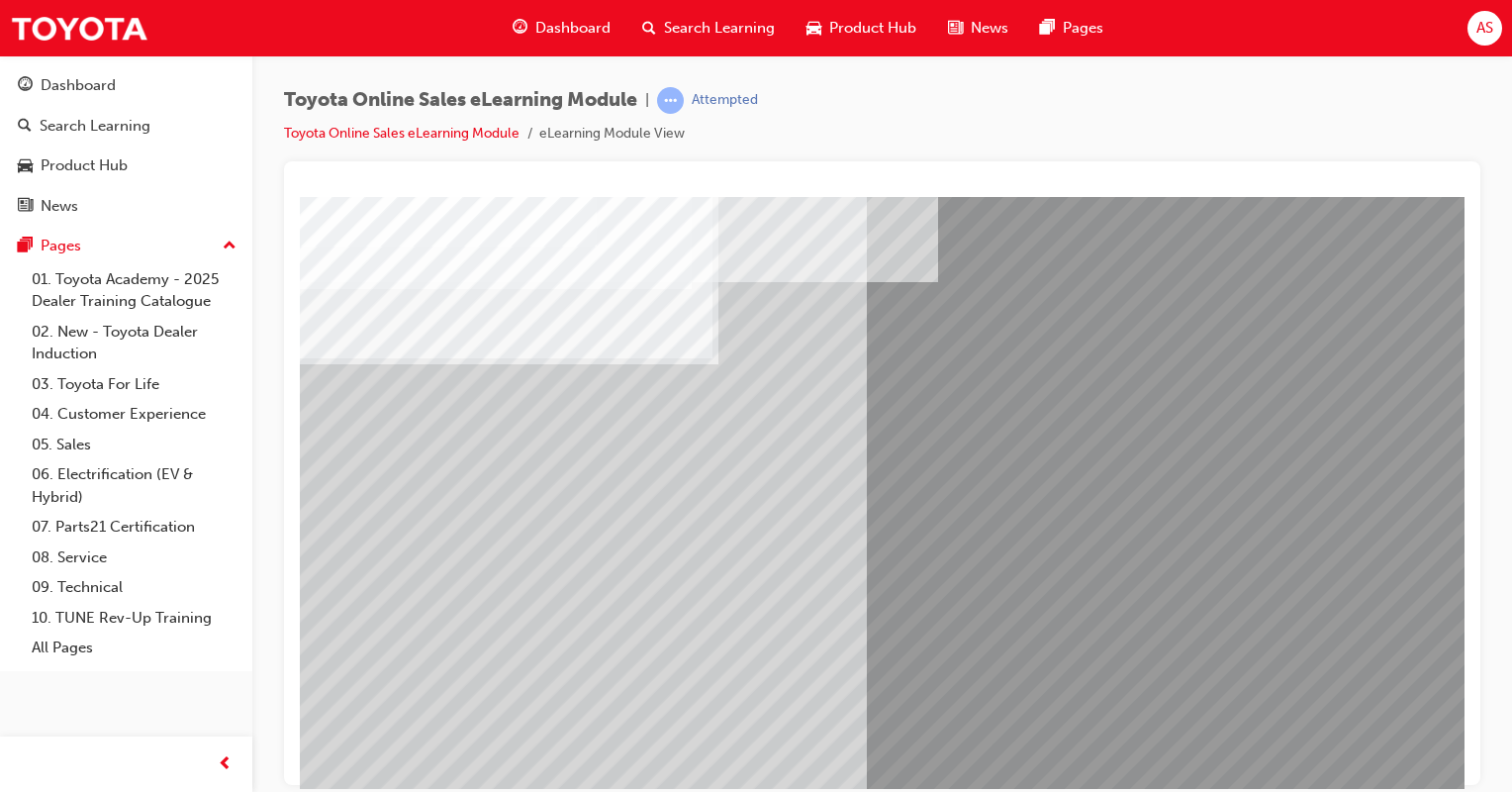 click at bounding box center (325, 4258) 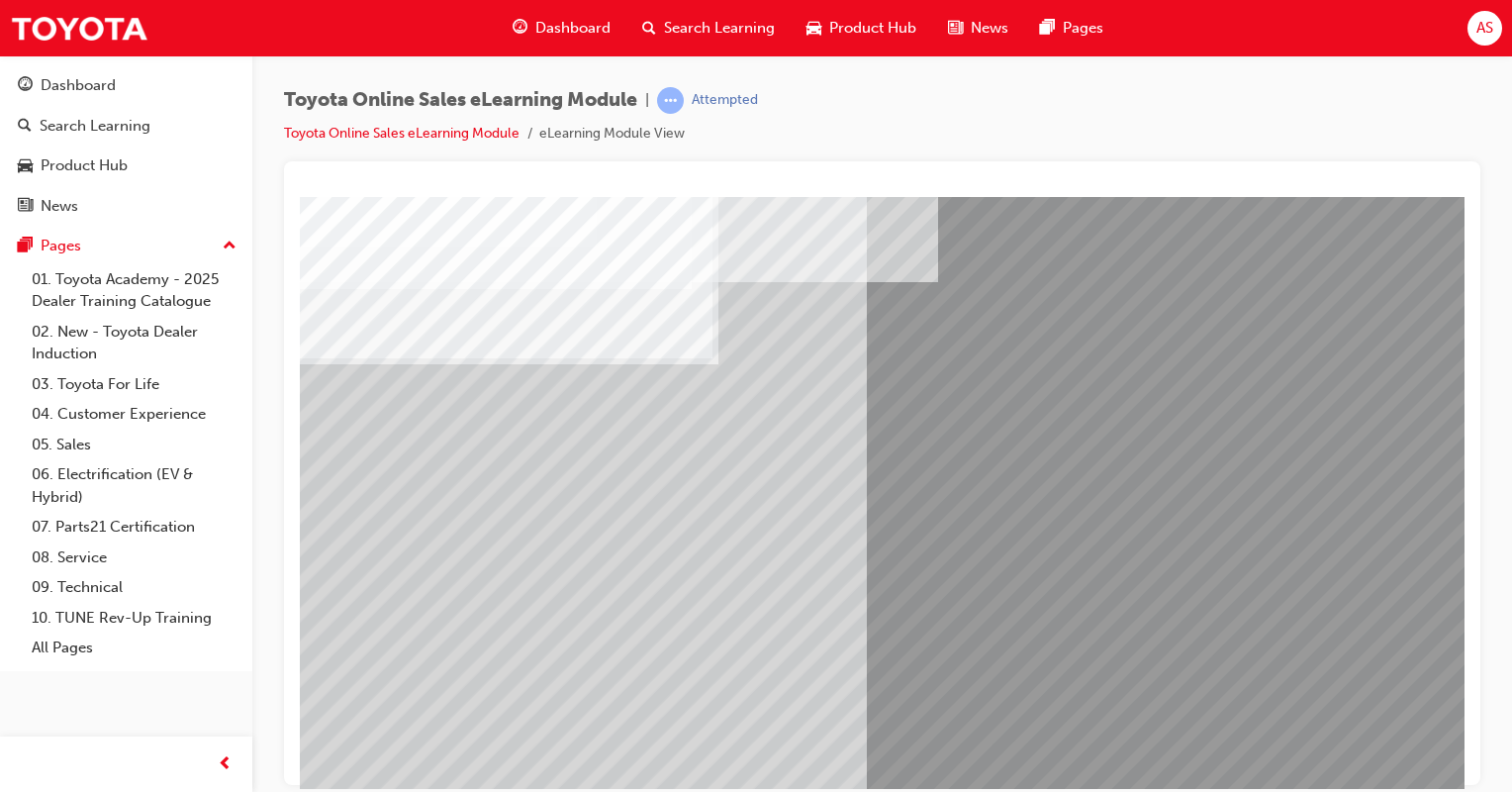 click at bounding box center [325, 4307] 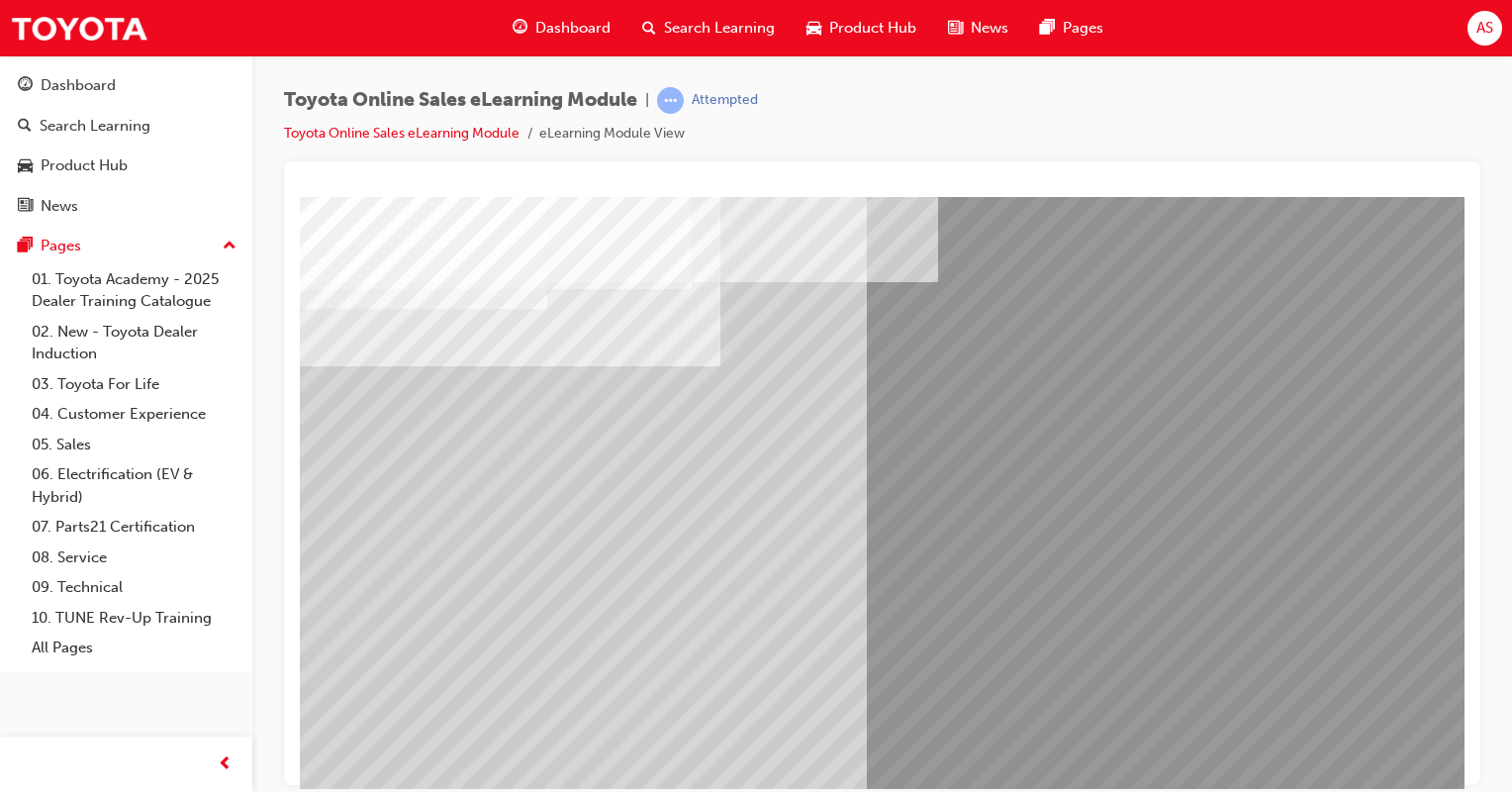 click at bounding box center (325, 4357) 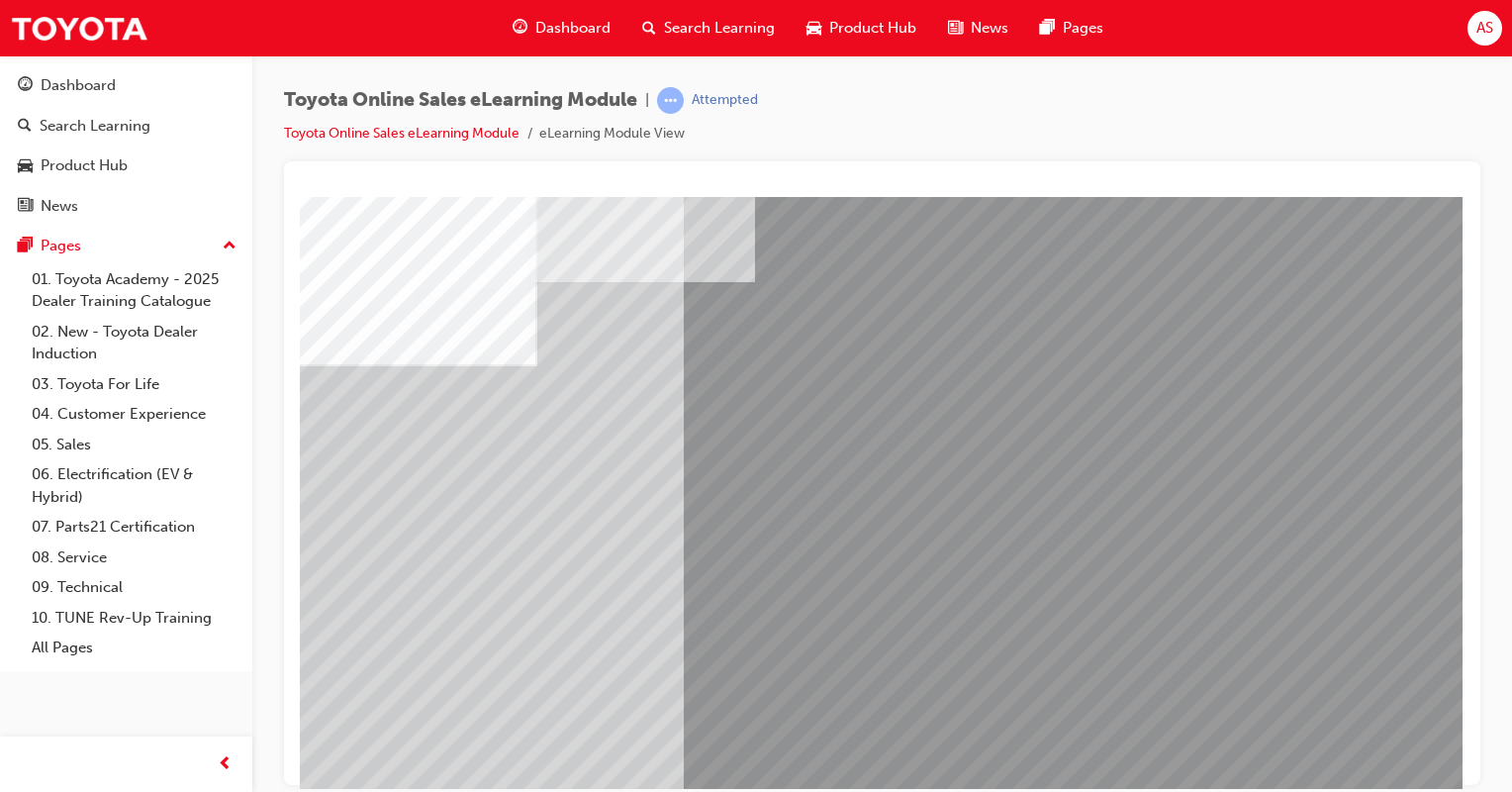 click at bounding box center (179, 5144) 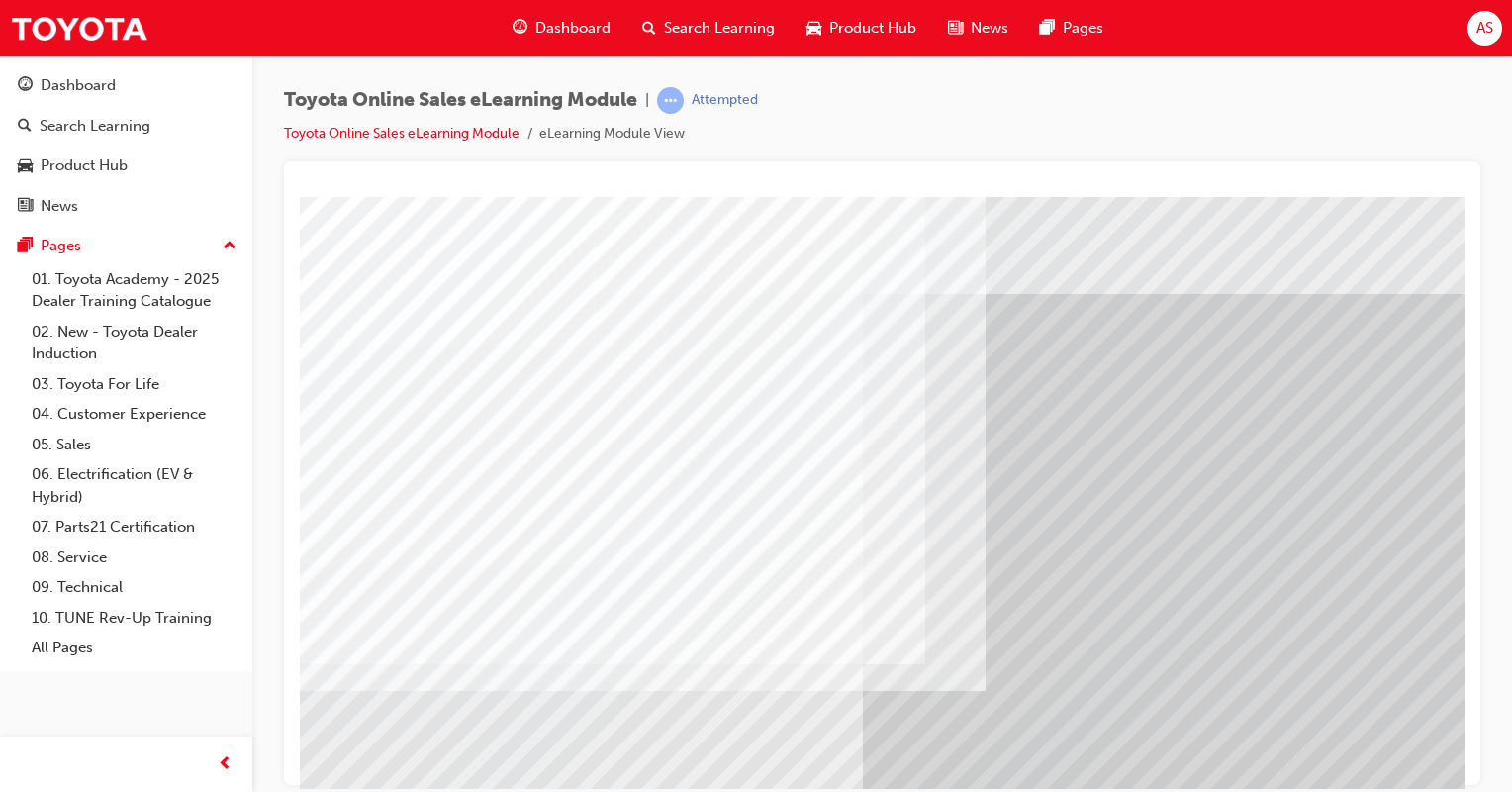 scroll, scrollTop: 165, scrollLeft: 0, axis: vertical 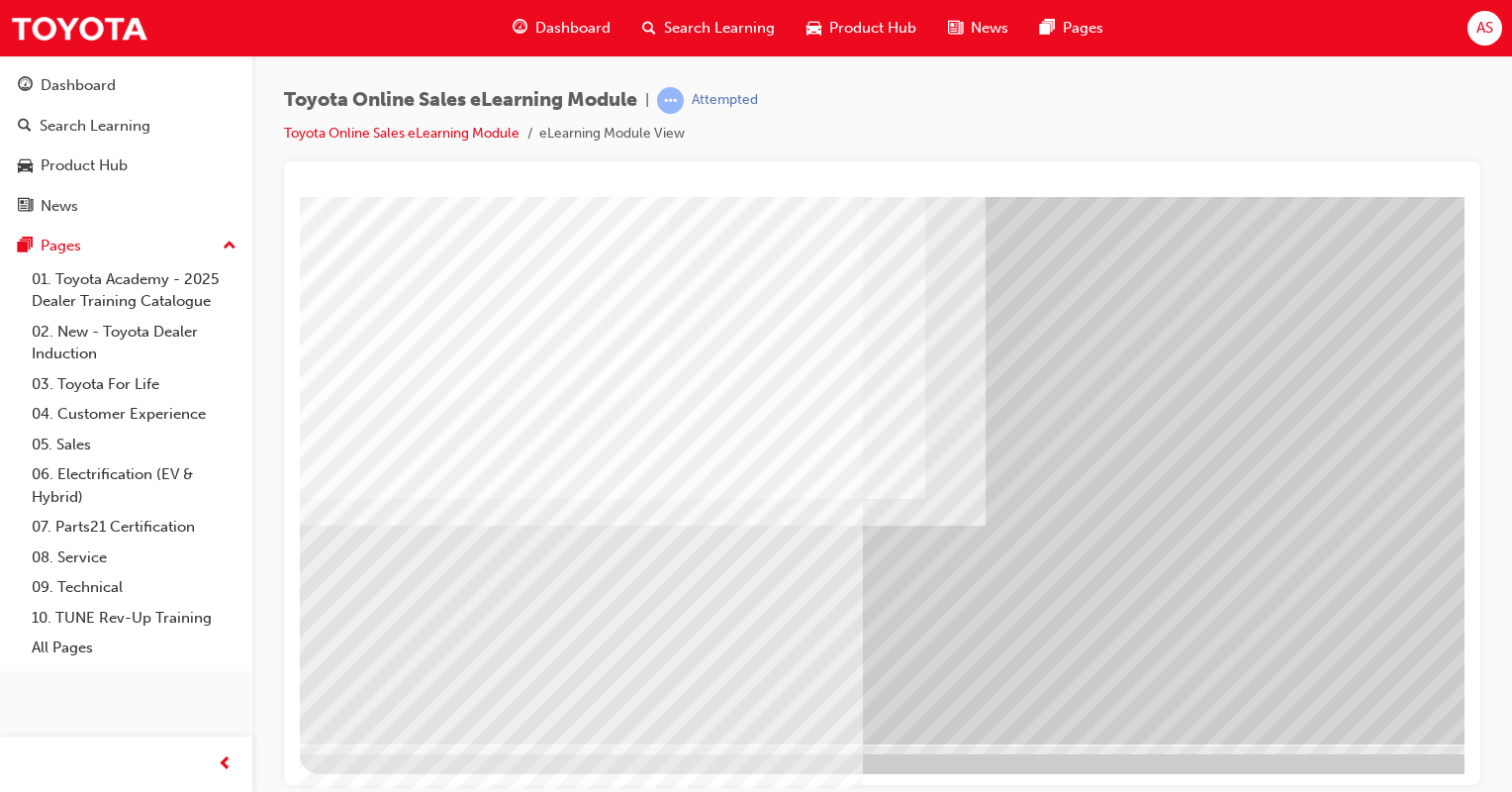 click at bounding box center [362, 4525] 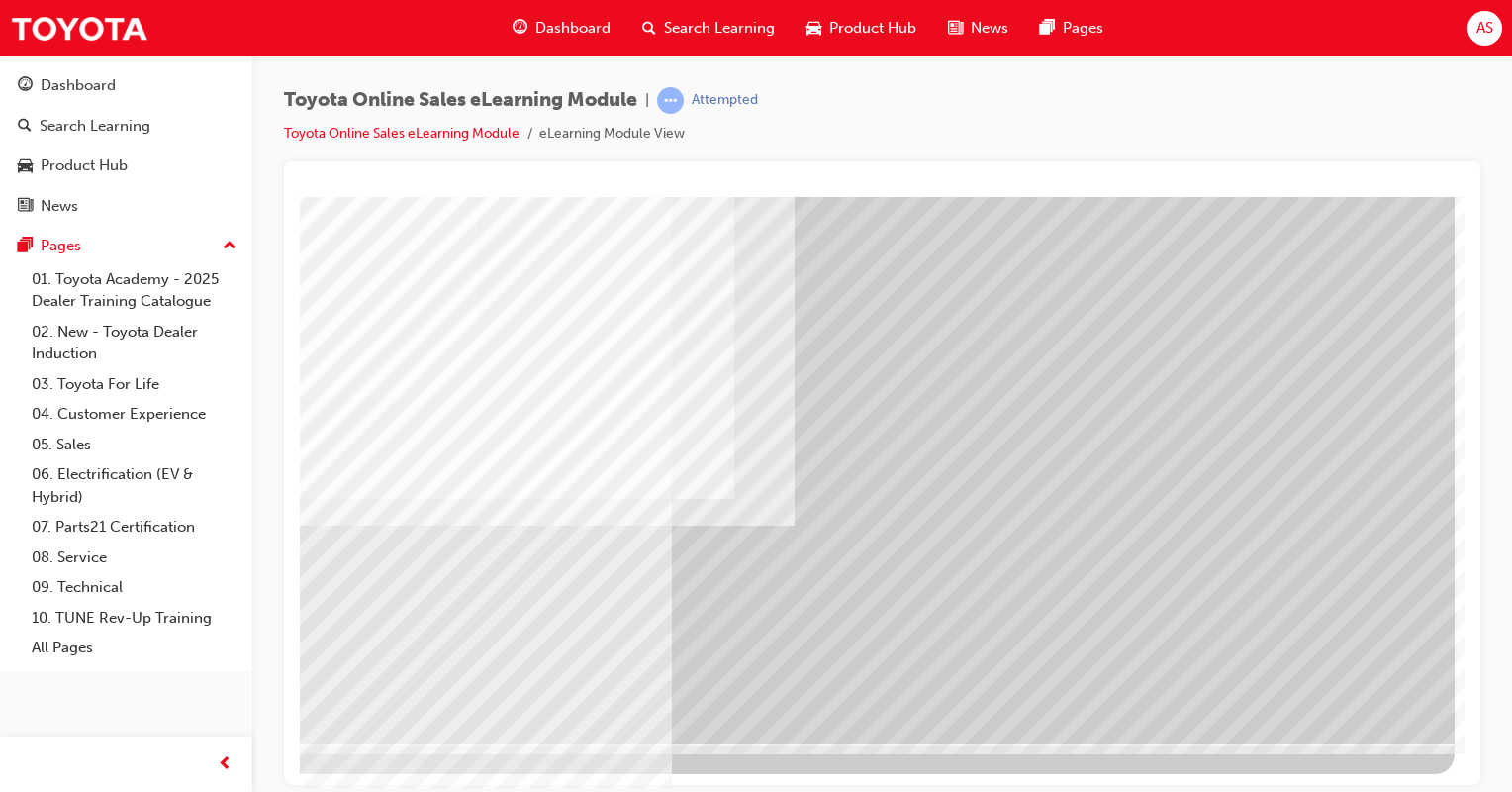 click at bounding box center (171, 3948) 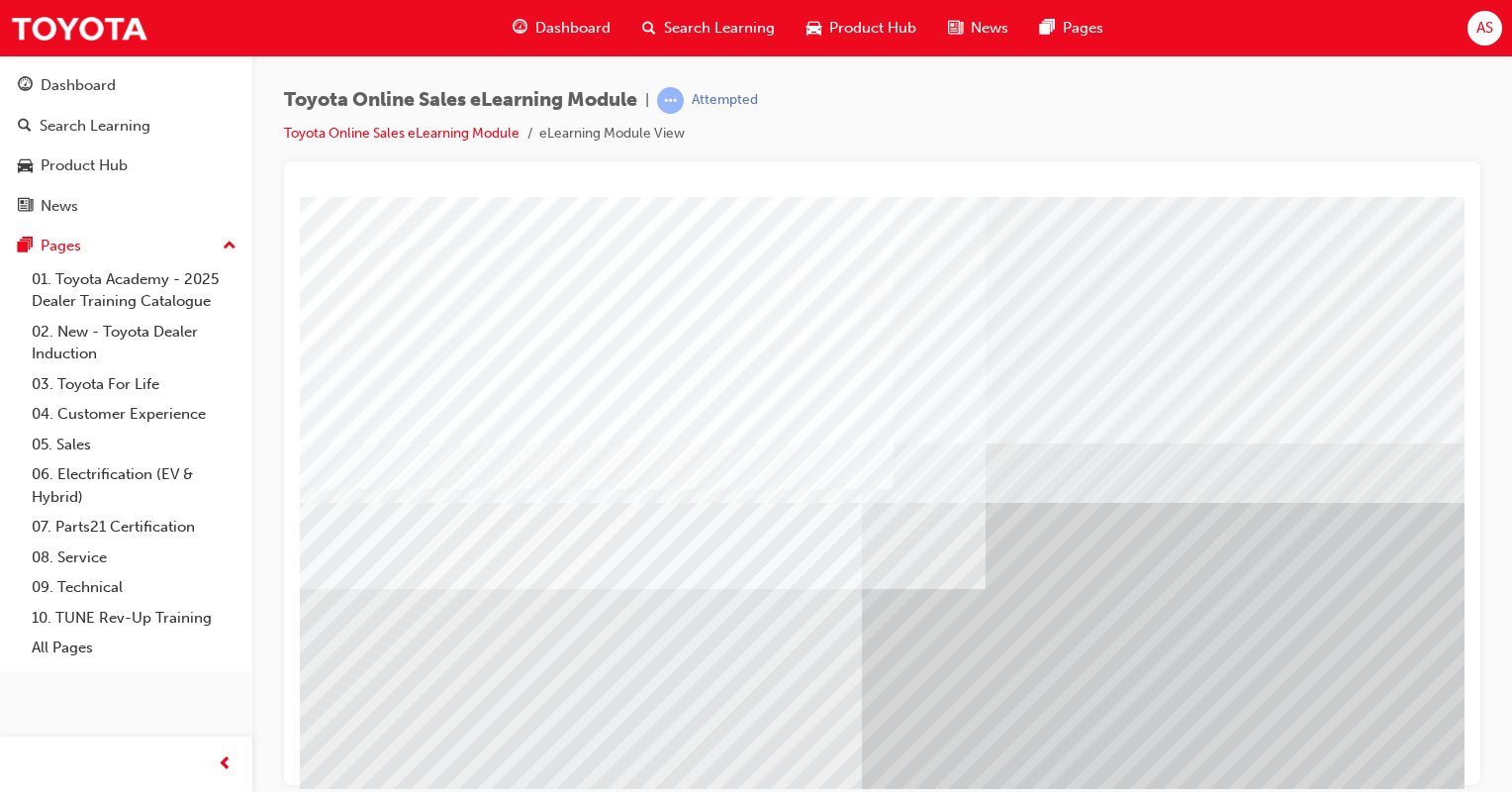 scroll, scrollTop: 165, scrollLeft: 0, axis: vertical 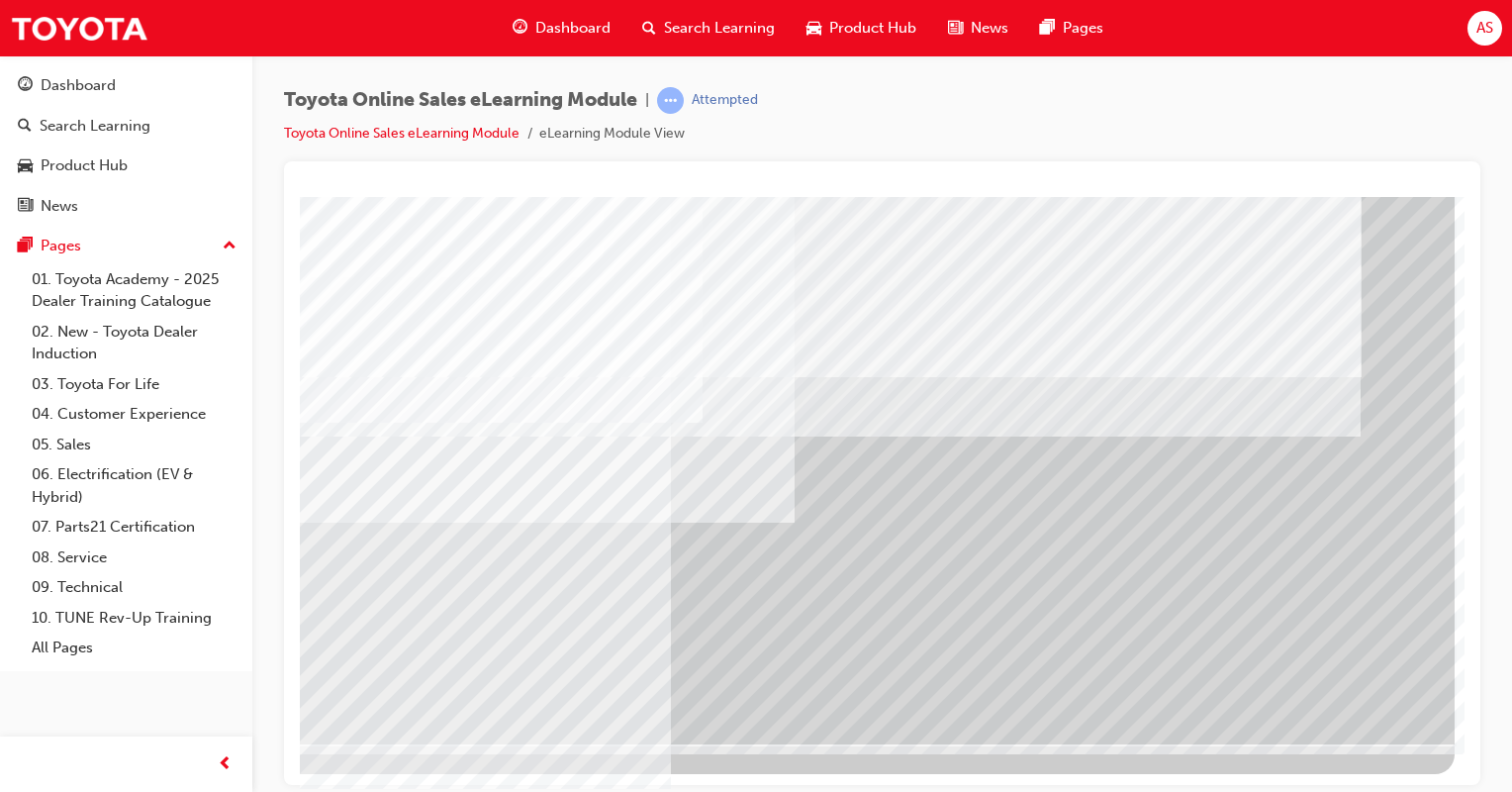 click at bounding box center [171, 3601] 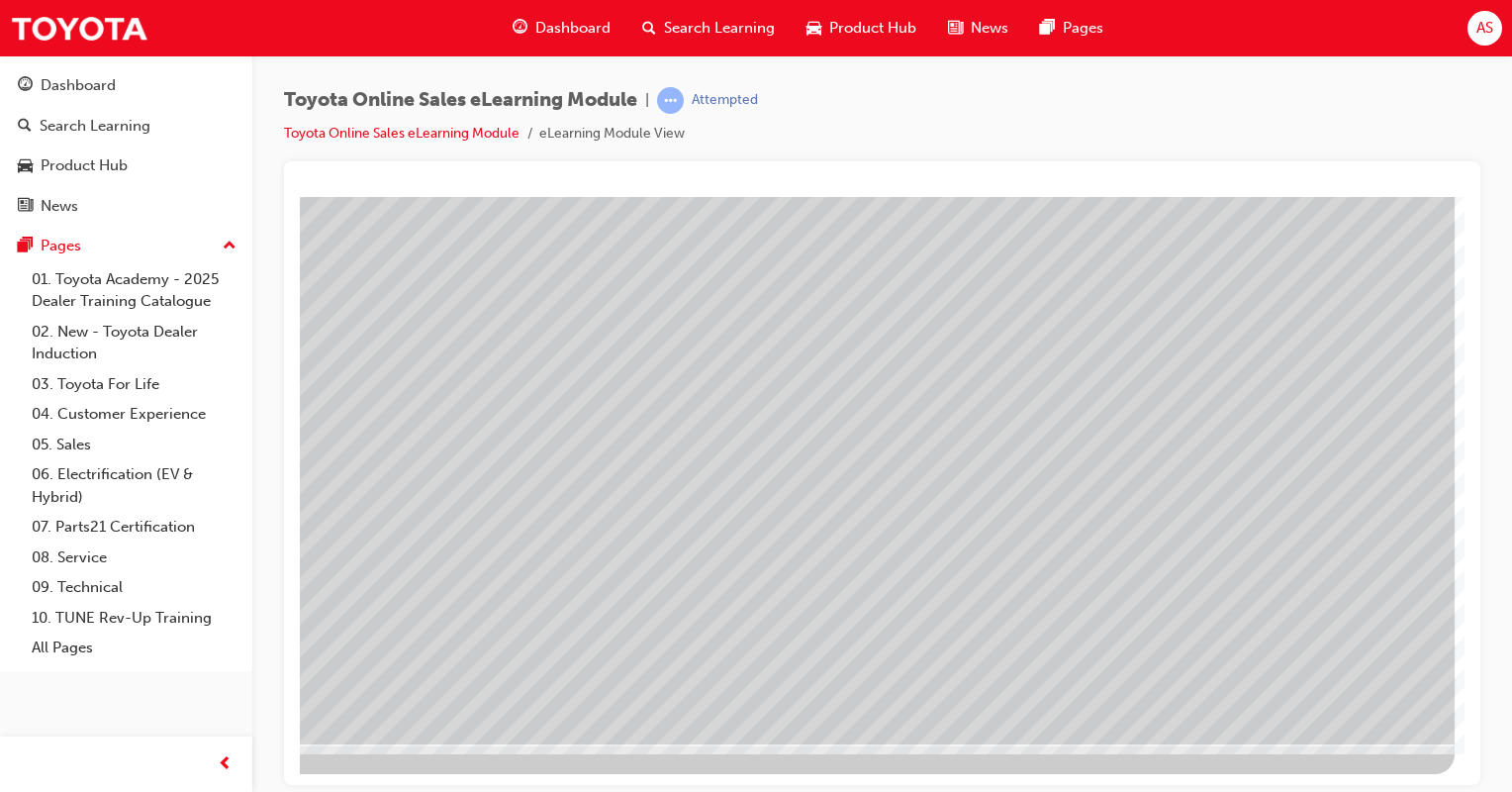 scroll, scrollTop: 0, scrollLeft: 0, axis: both 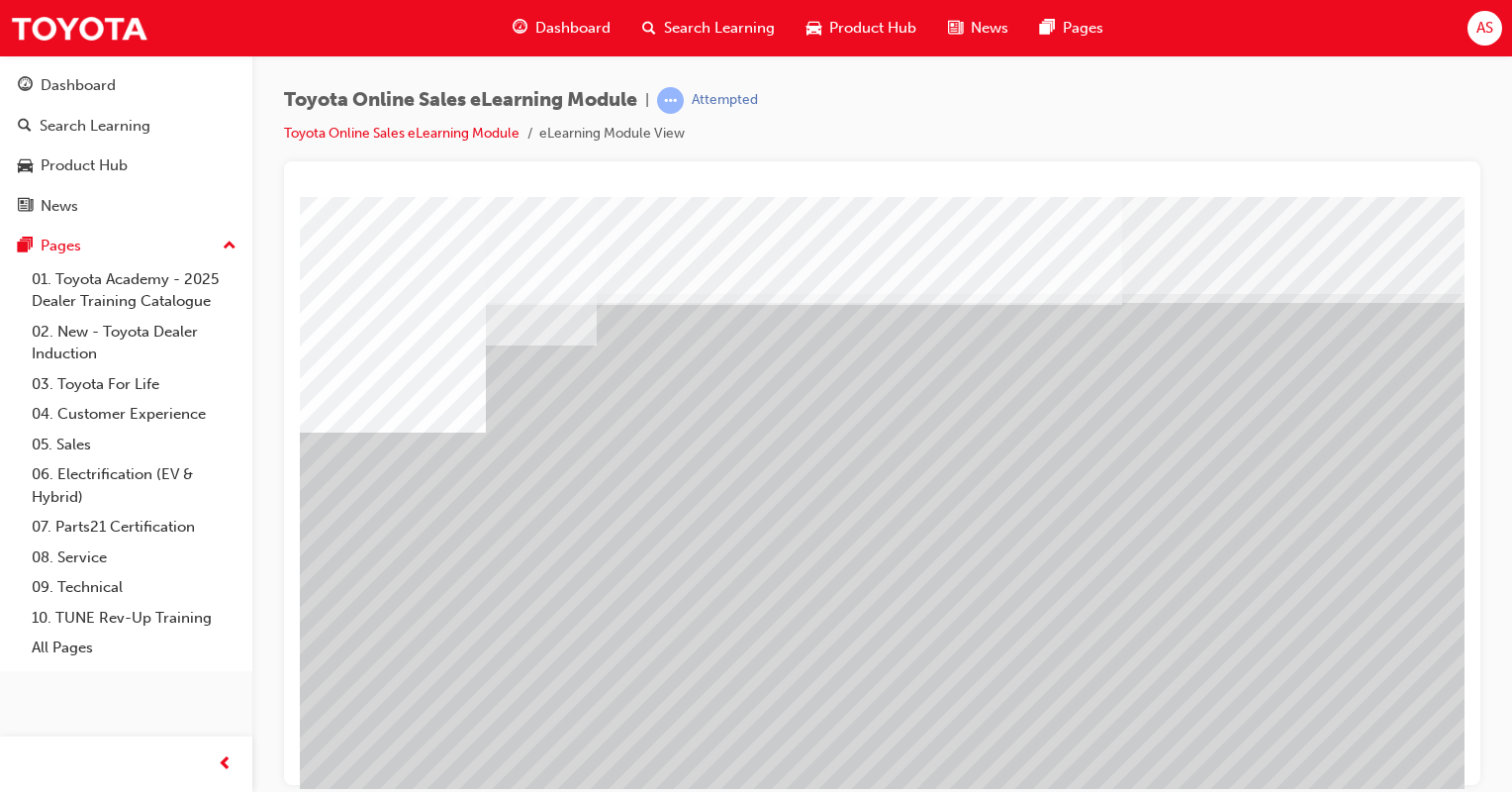 click at bounding box center [379, 5202] 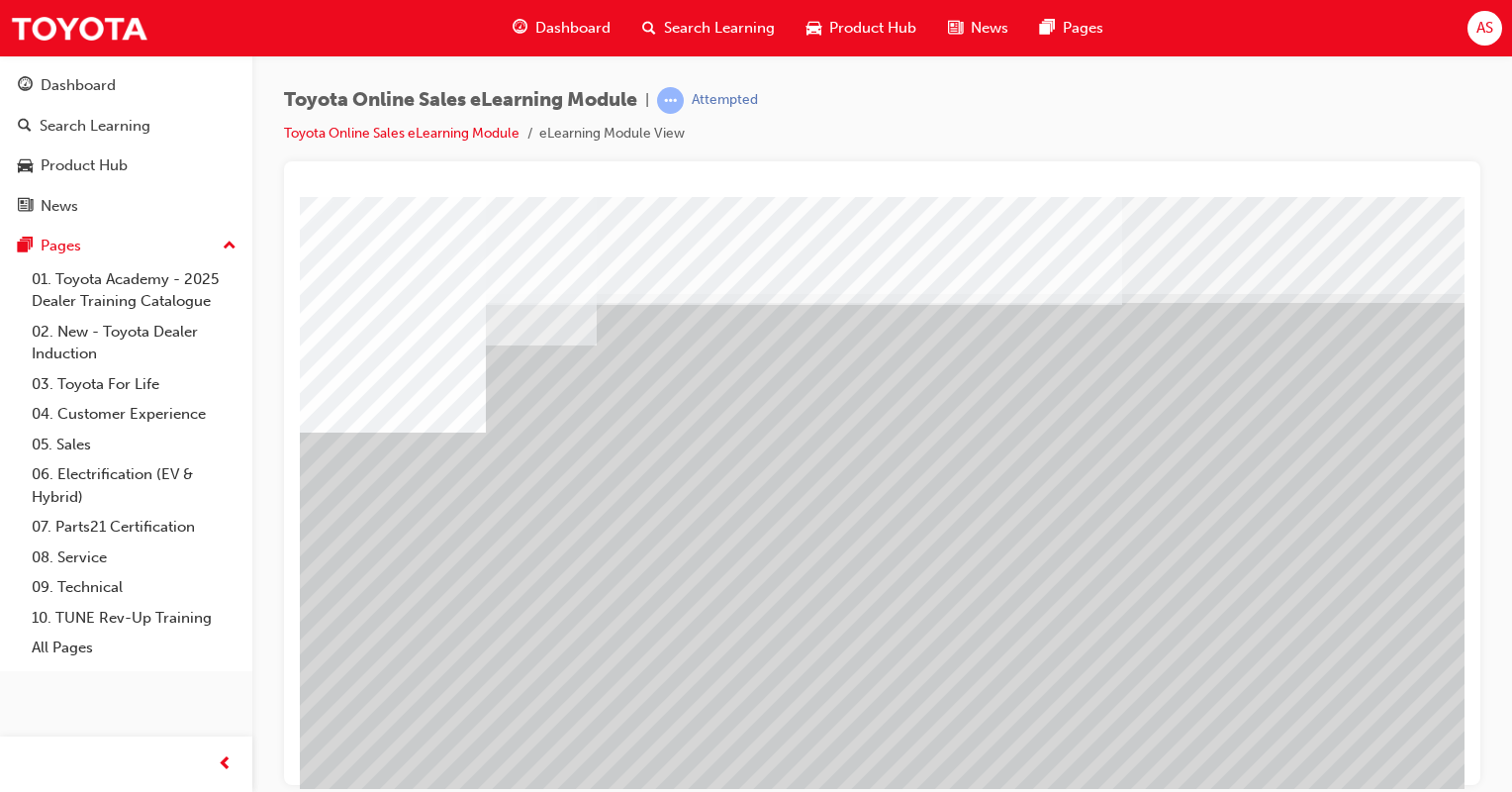 click at bounding box center [389, 4731] 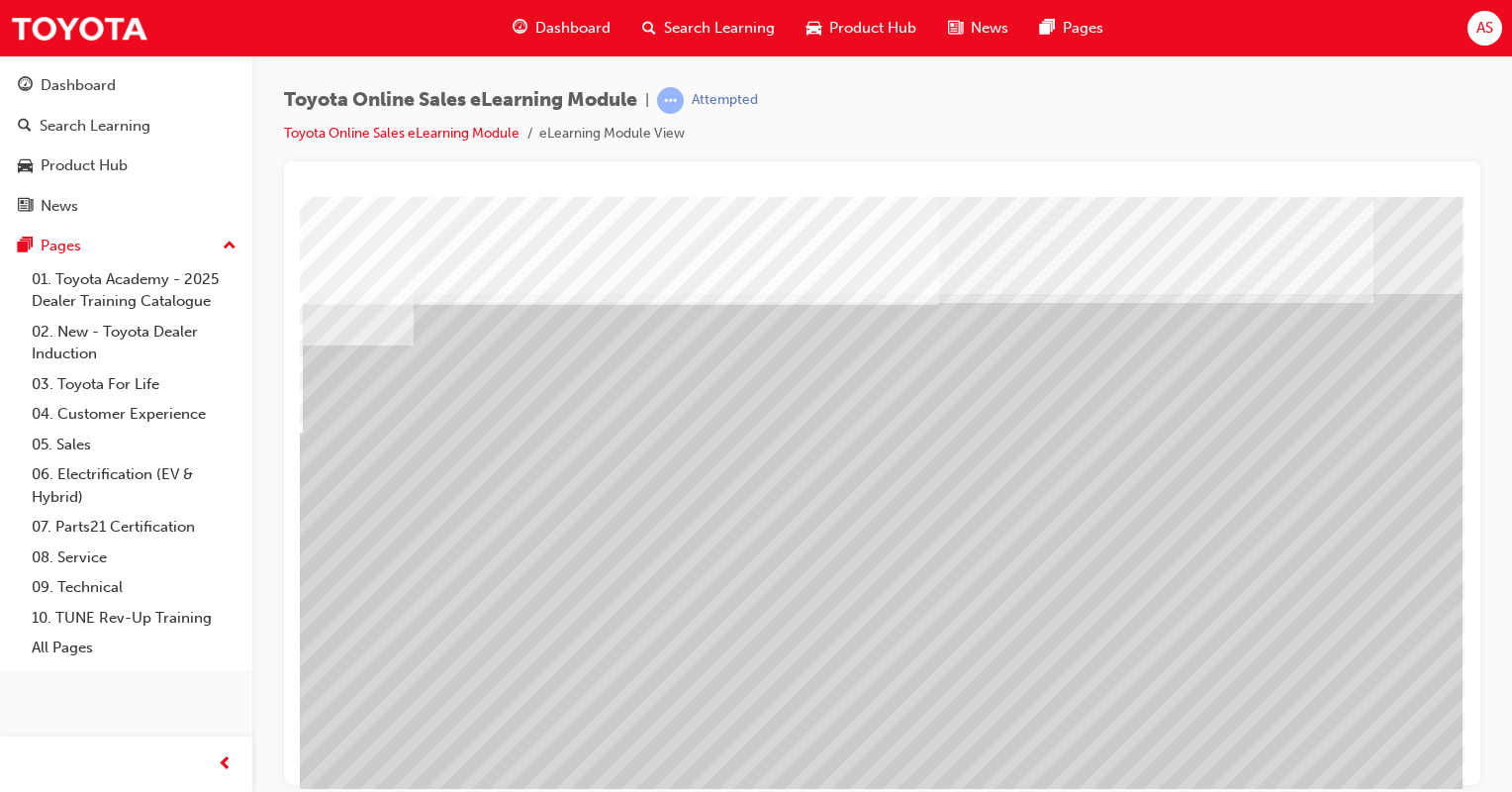 scroll, scrollTop: 0, scrollLeft: 196, axis: horizontal 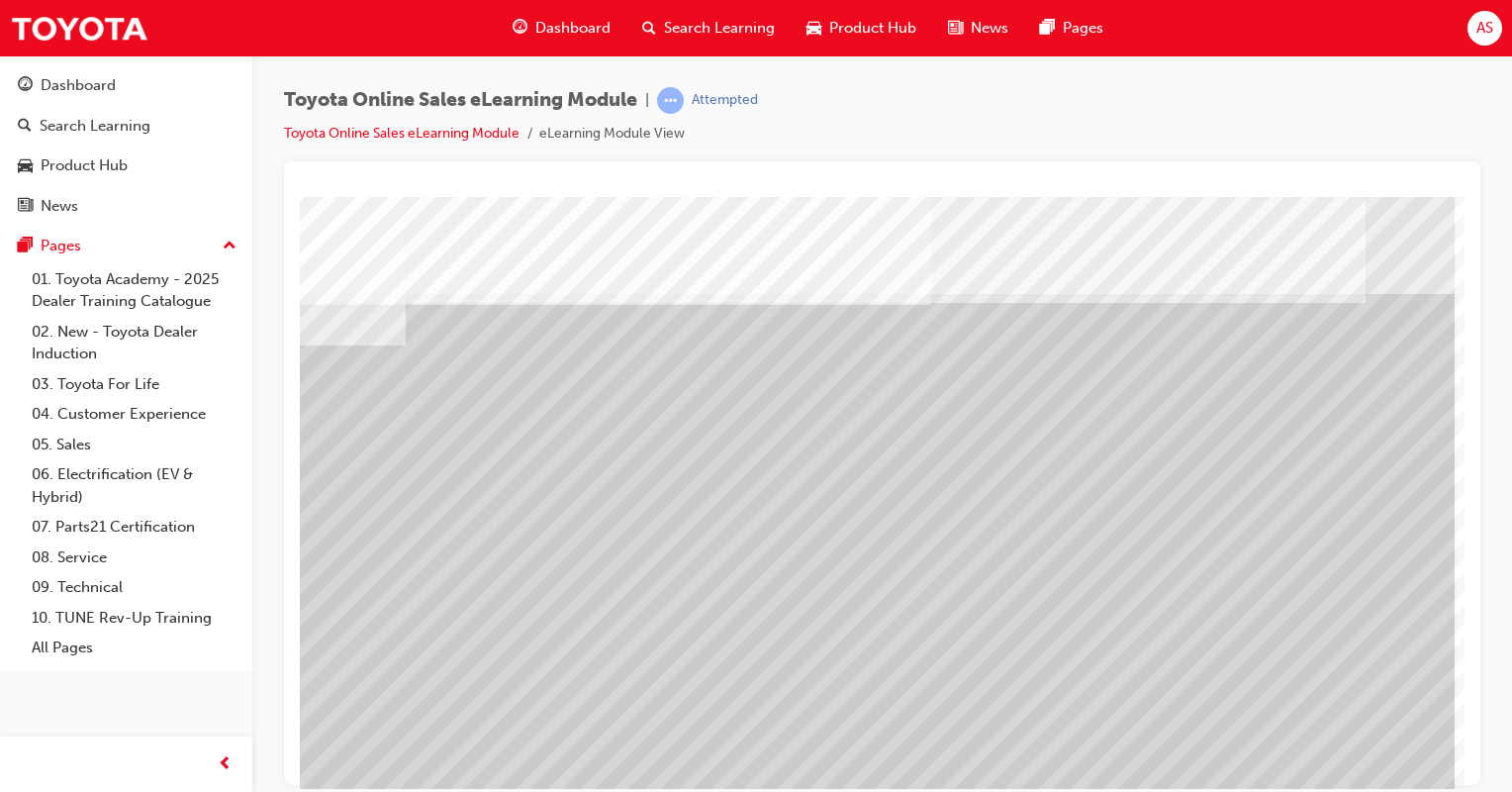 click at bounding box center [198, 4870] 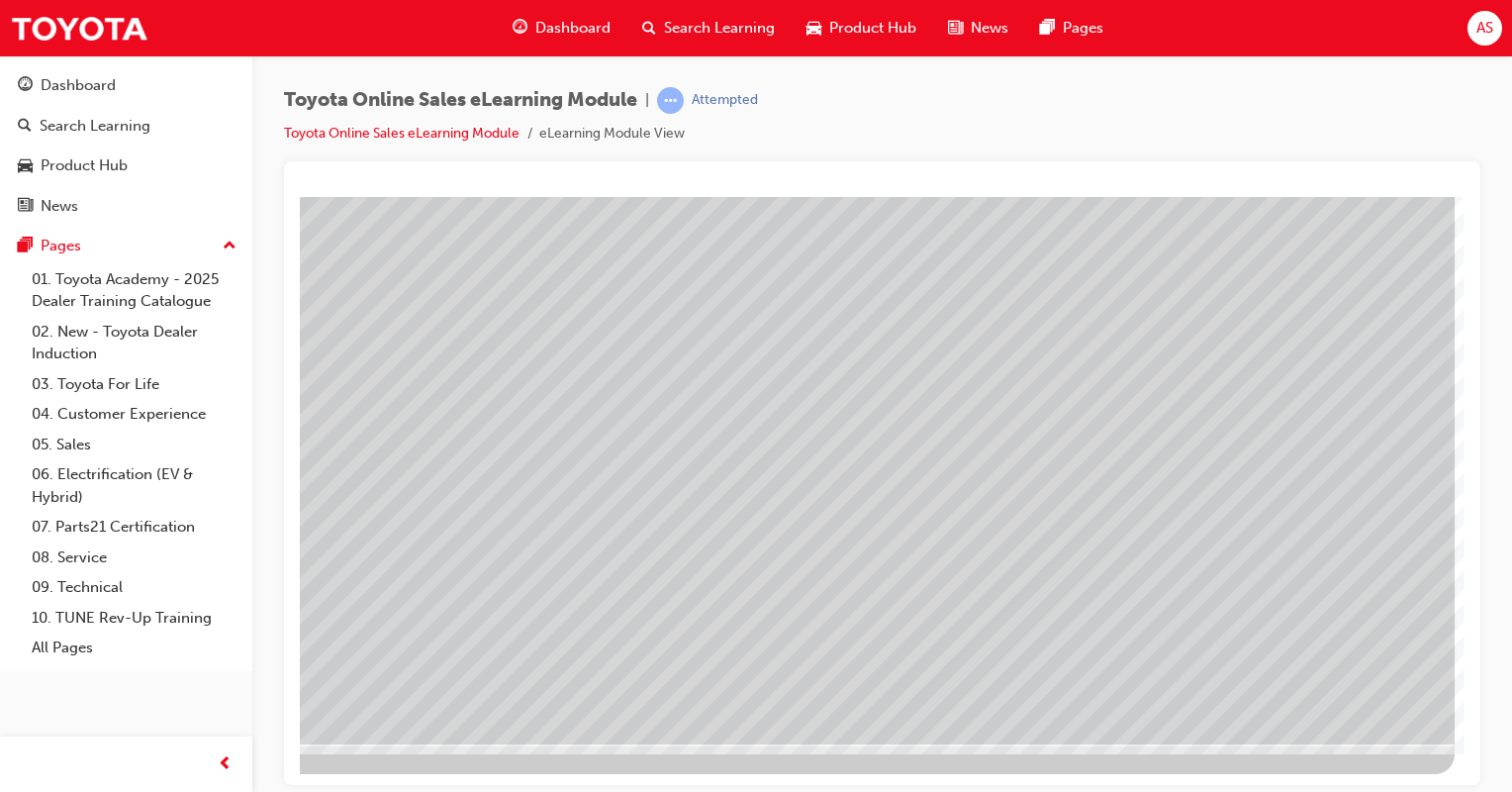 click at bounding box center [171, 3147] 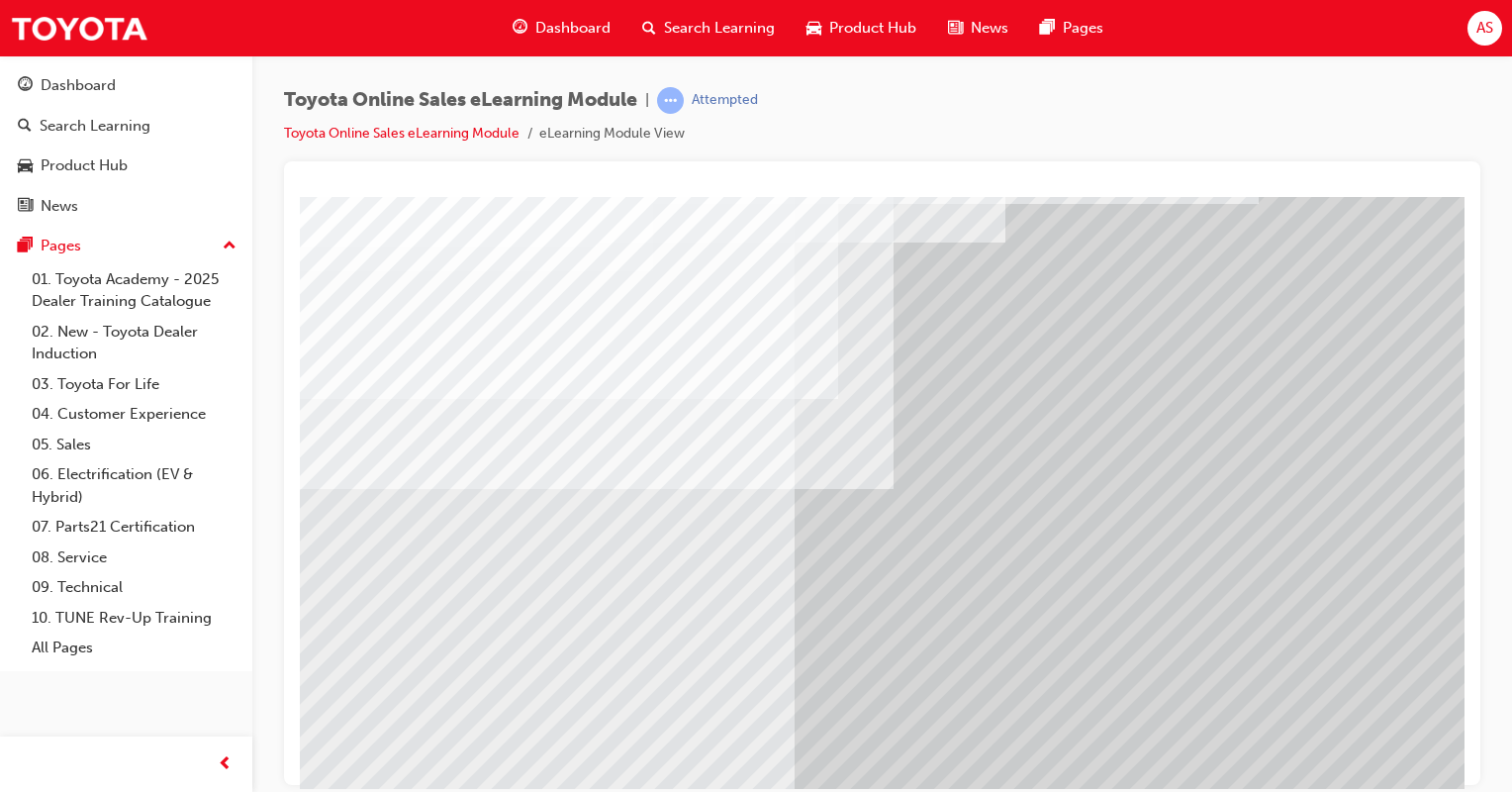 scroll, scrollTop: 165, scrollLeft: 0, axis: vertical 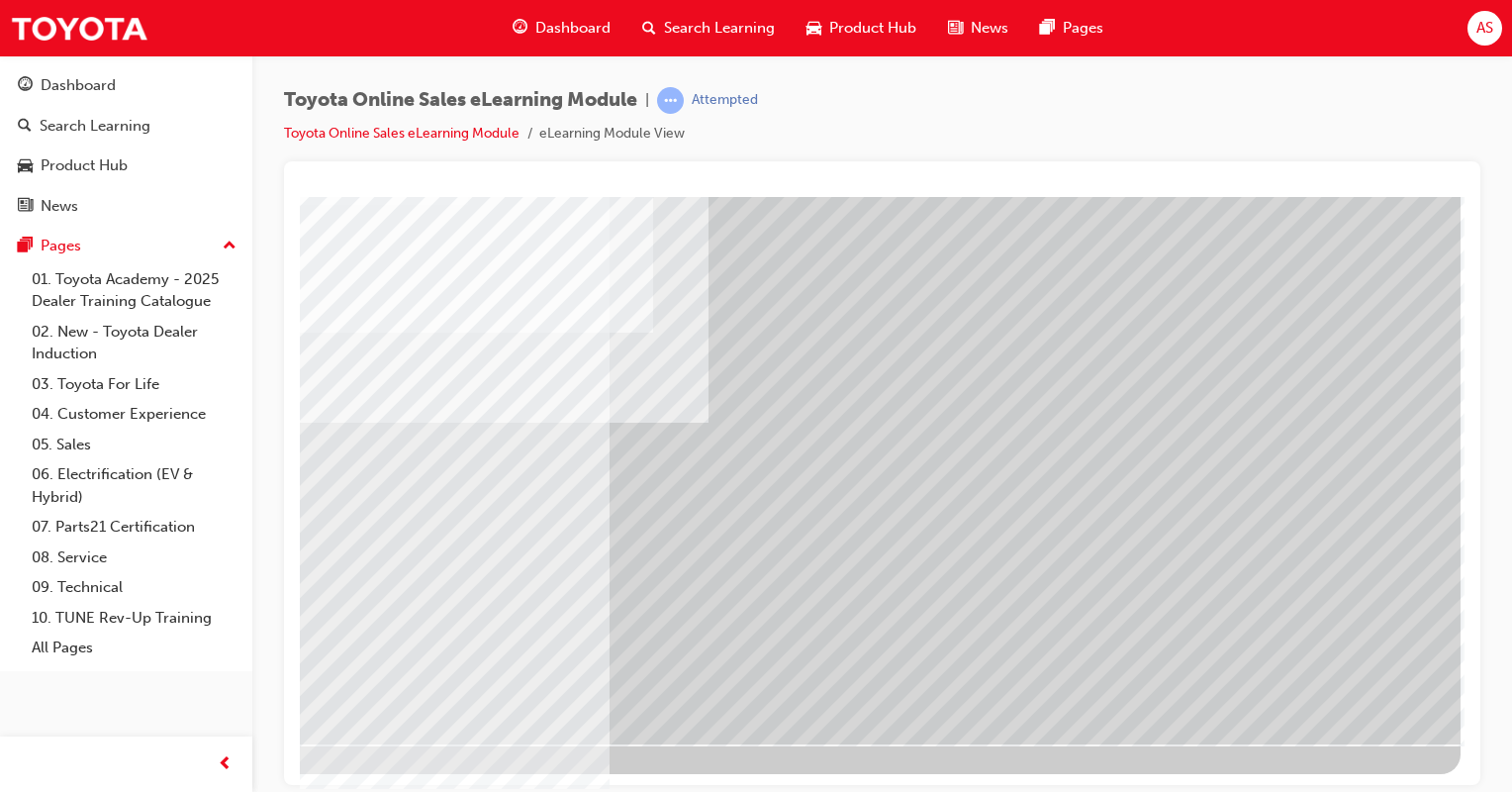 click at bounding box center (177, 4386) 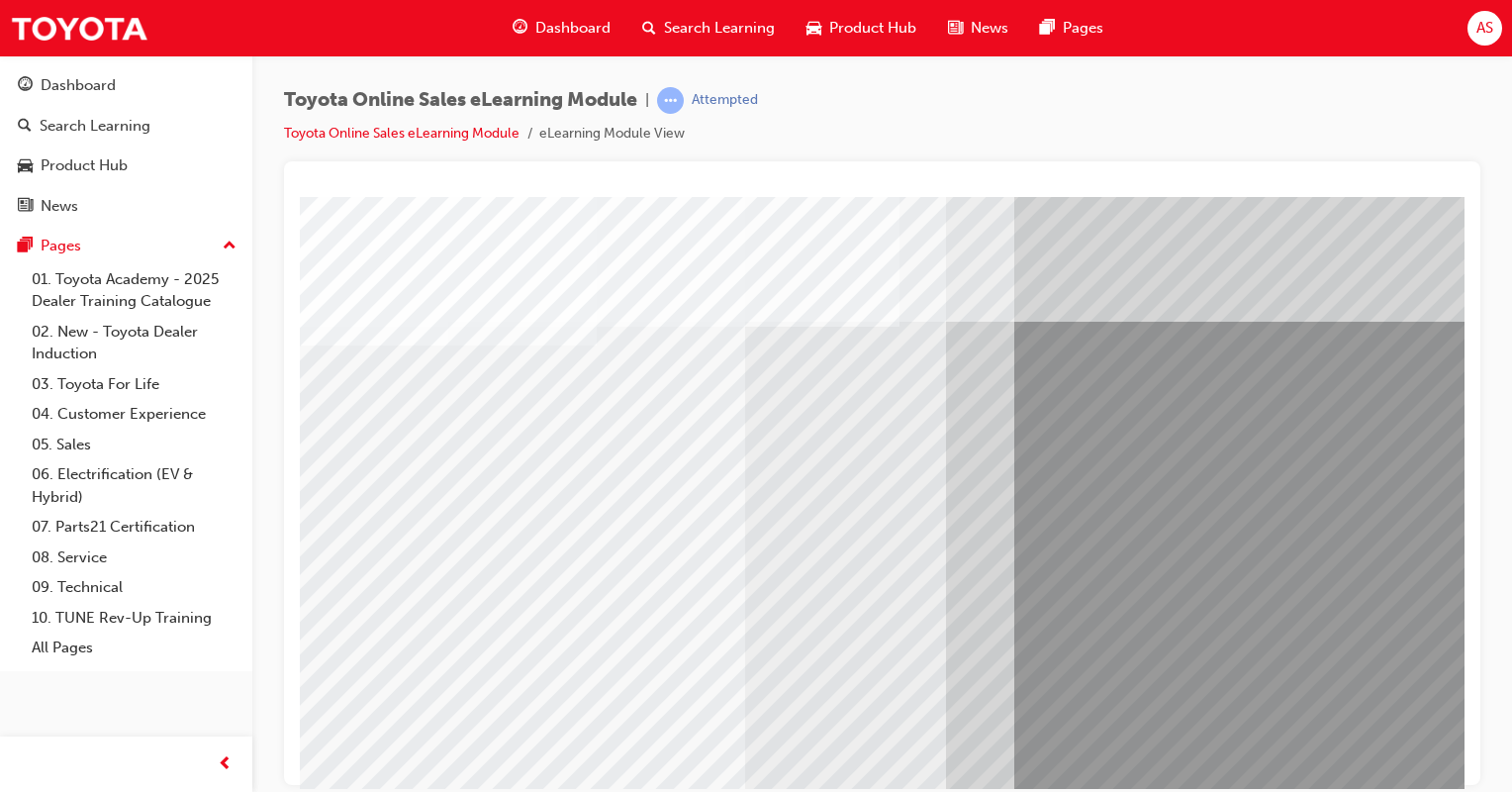 scroll, scrollTop: 165, scrollLeft: 0, axis: vertical 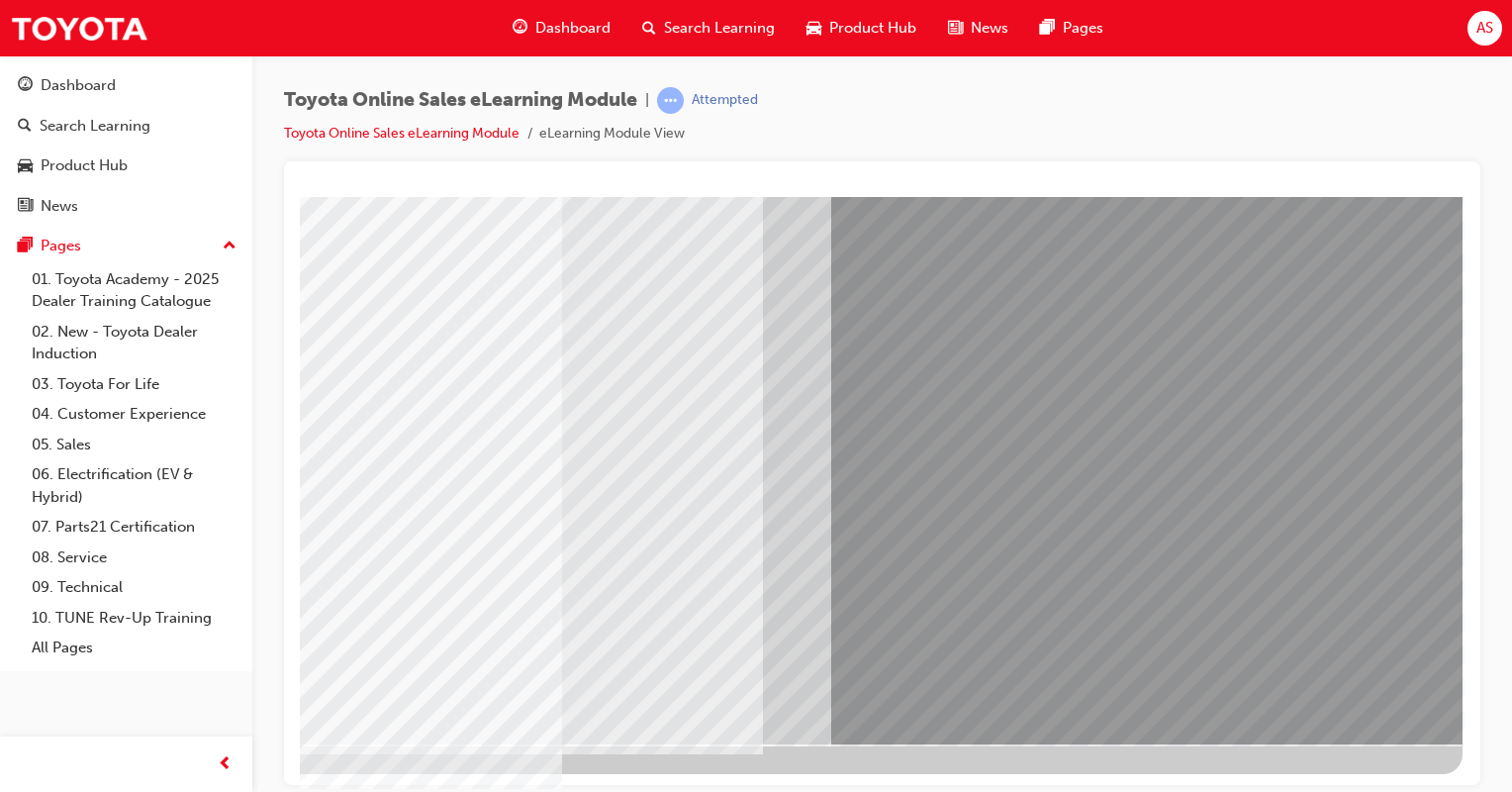click at bounding box center (179, 3231) 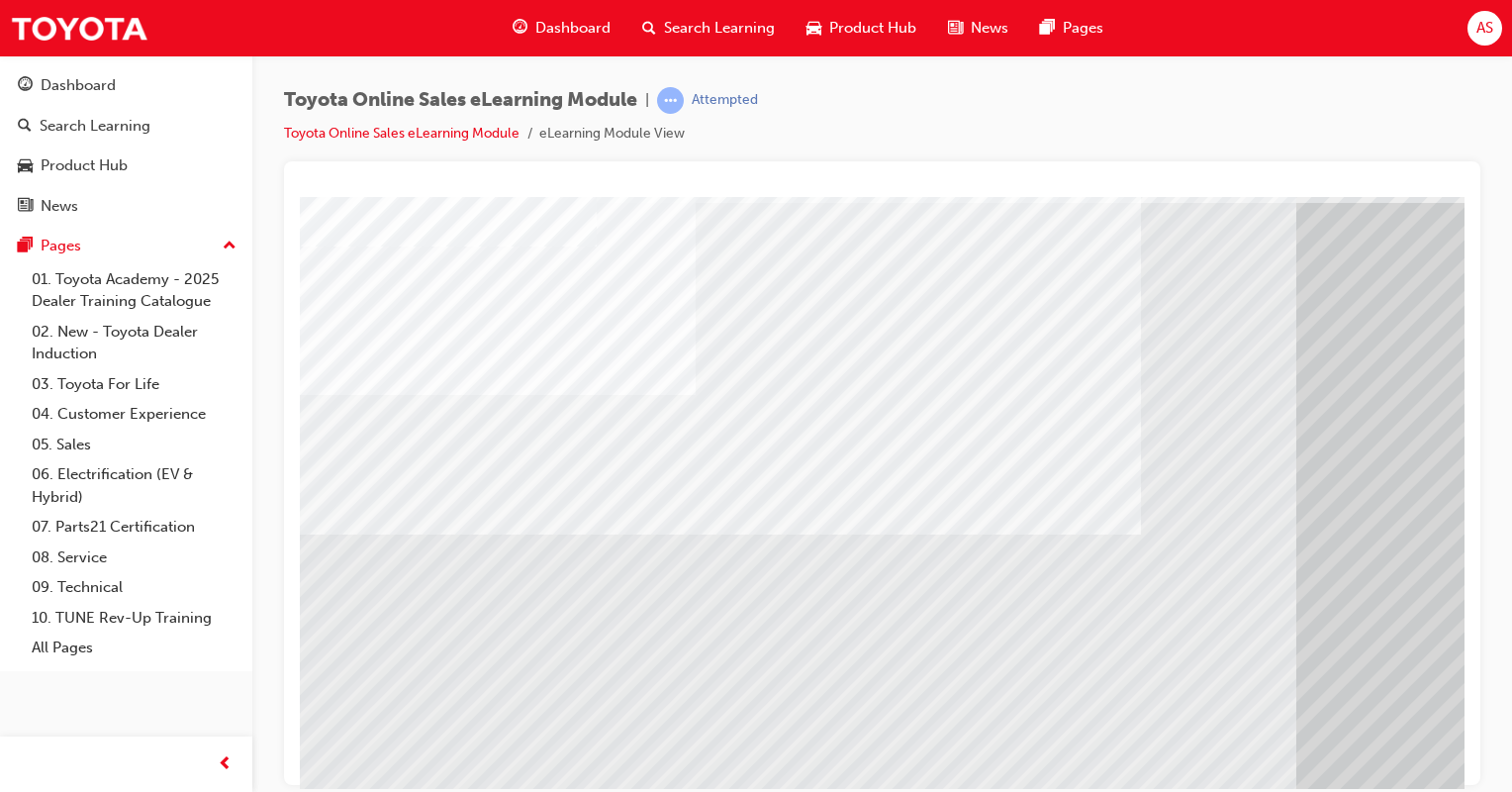 scroll, scrollTop: 165, scrollLeft: 0, axis: vertical 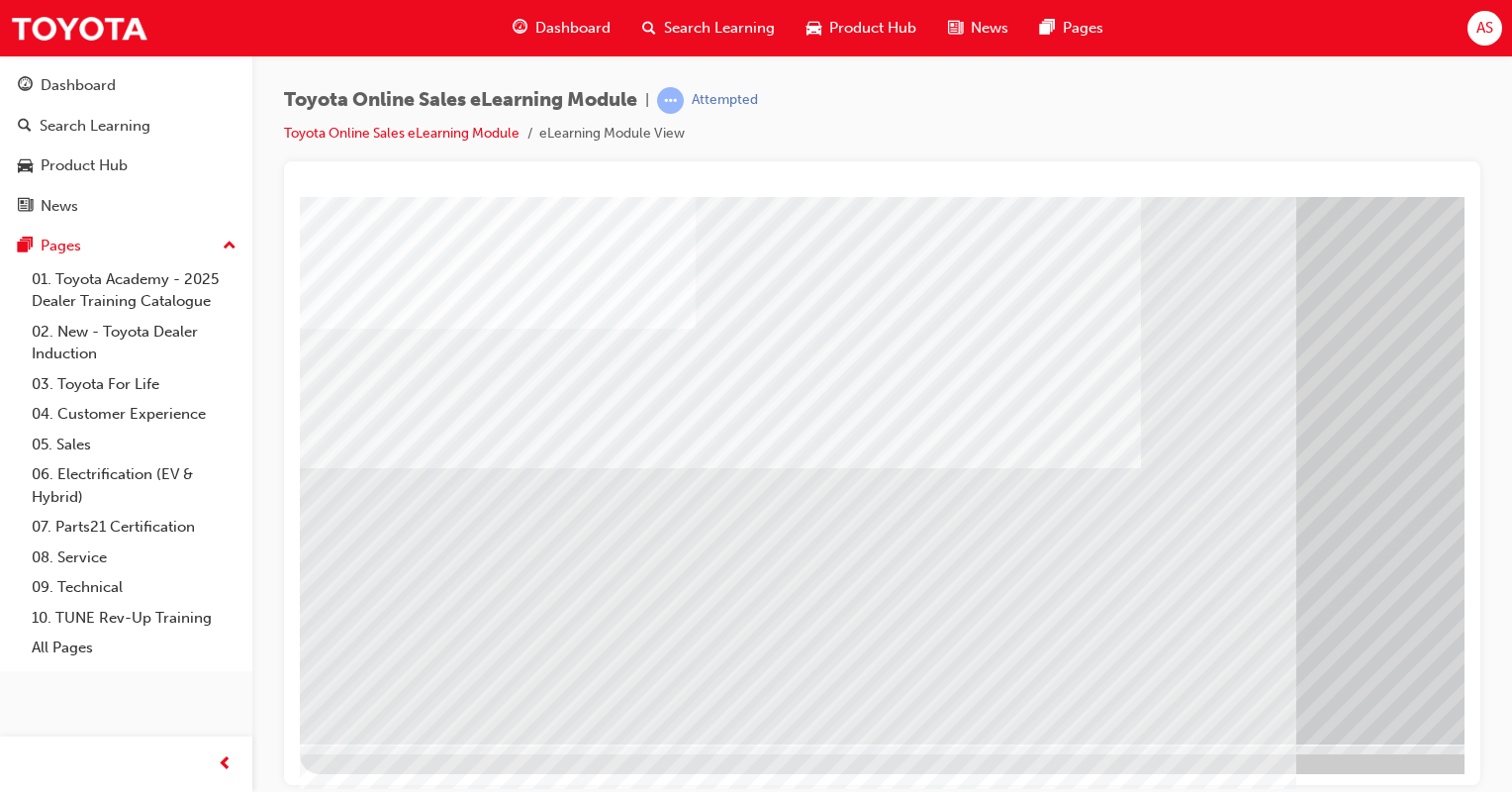click at bounding box center (498, 2711) 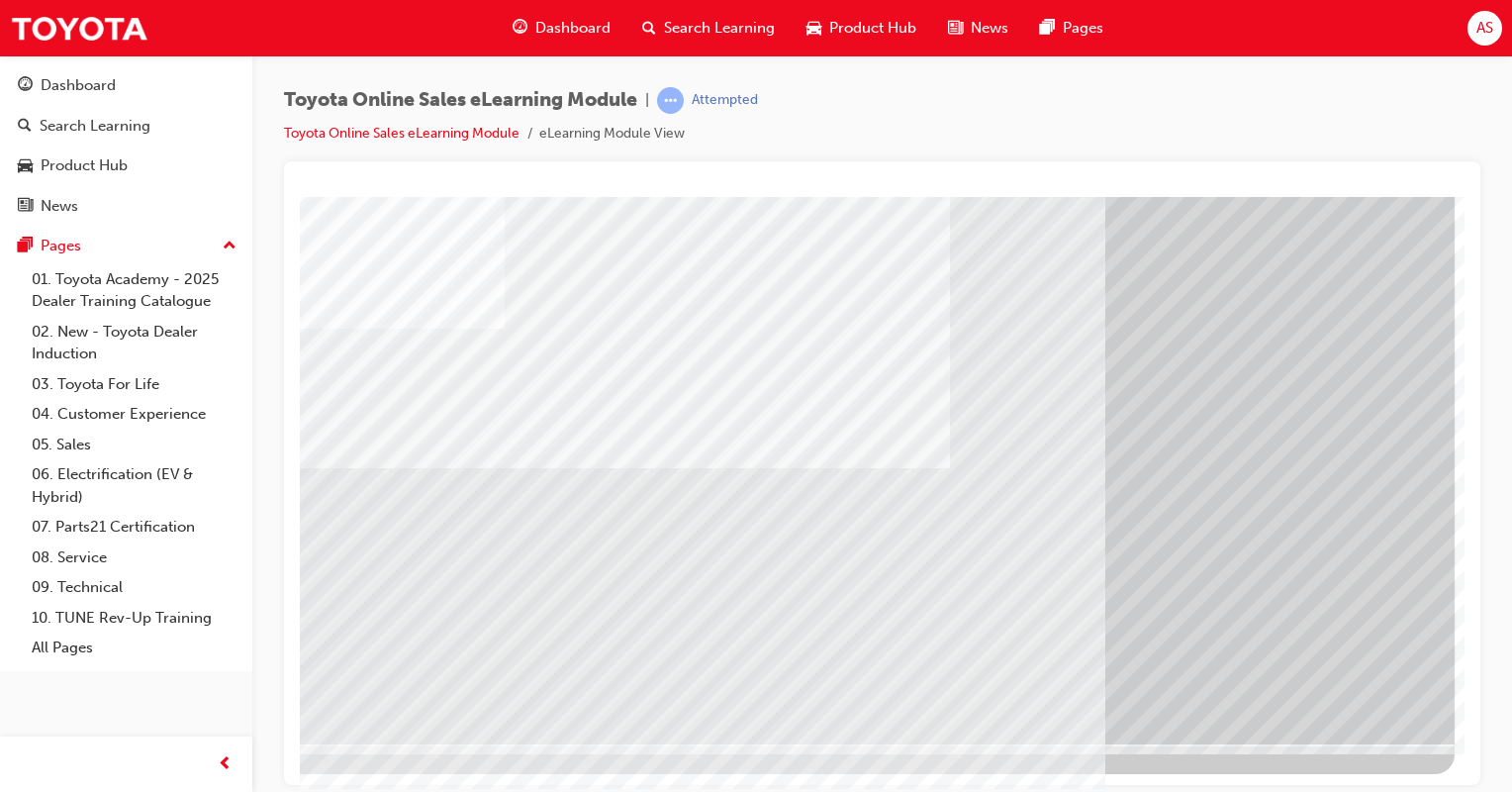 scroll, scrollTop: 165, scrollLeft: 196, axis: both 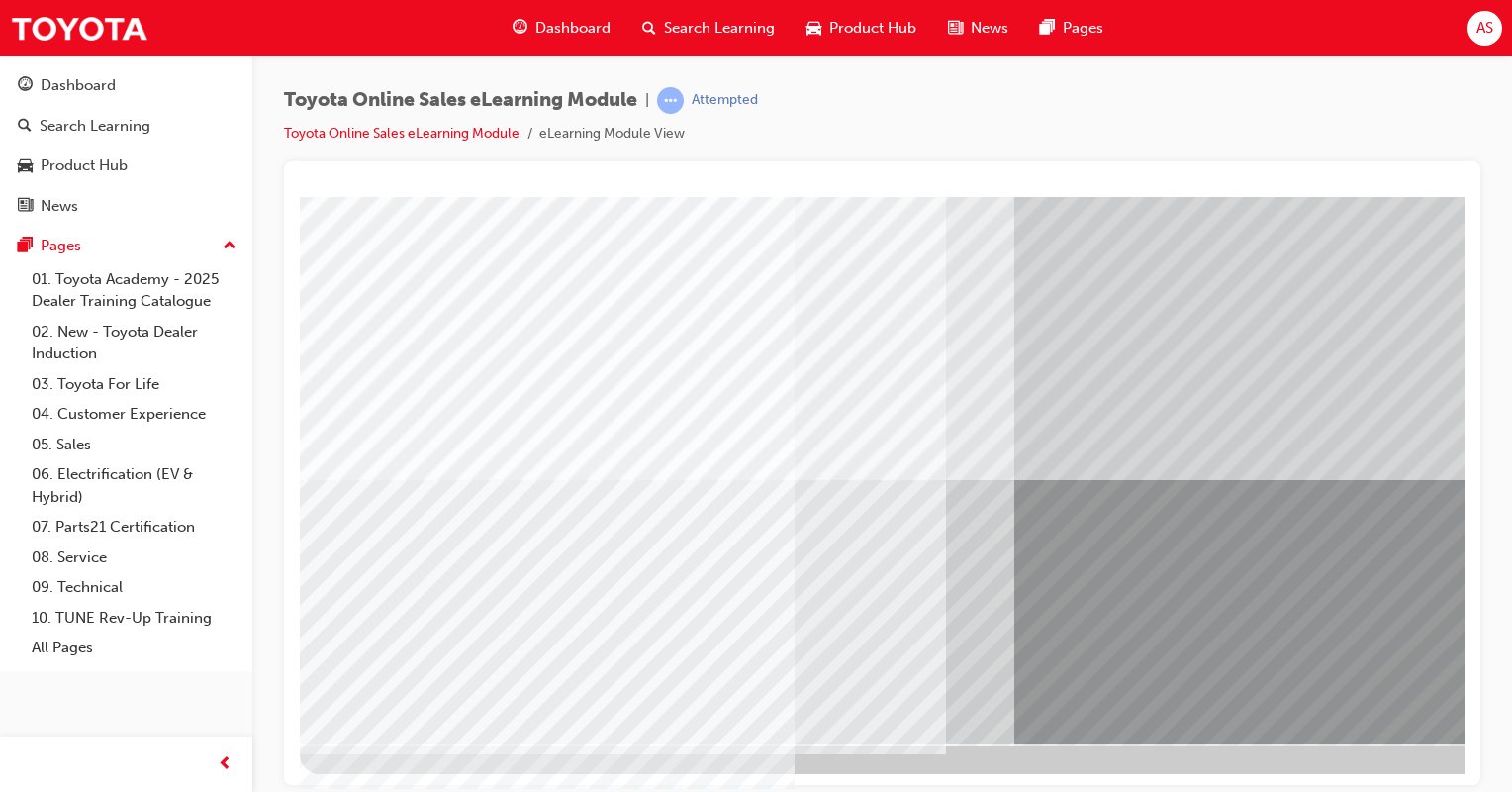 click at bounding box center [502, 4626] 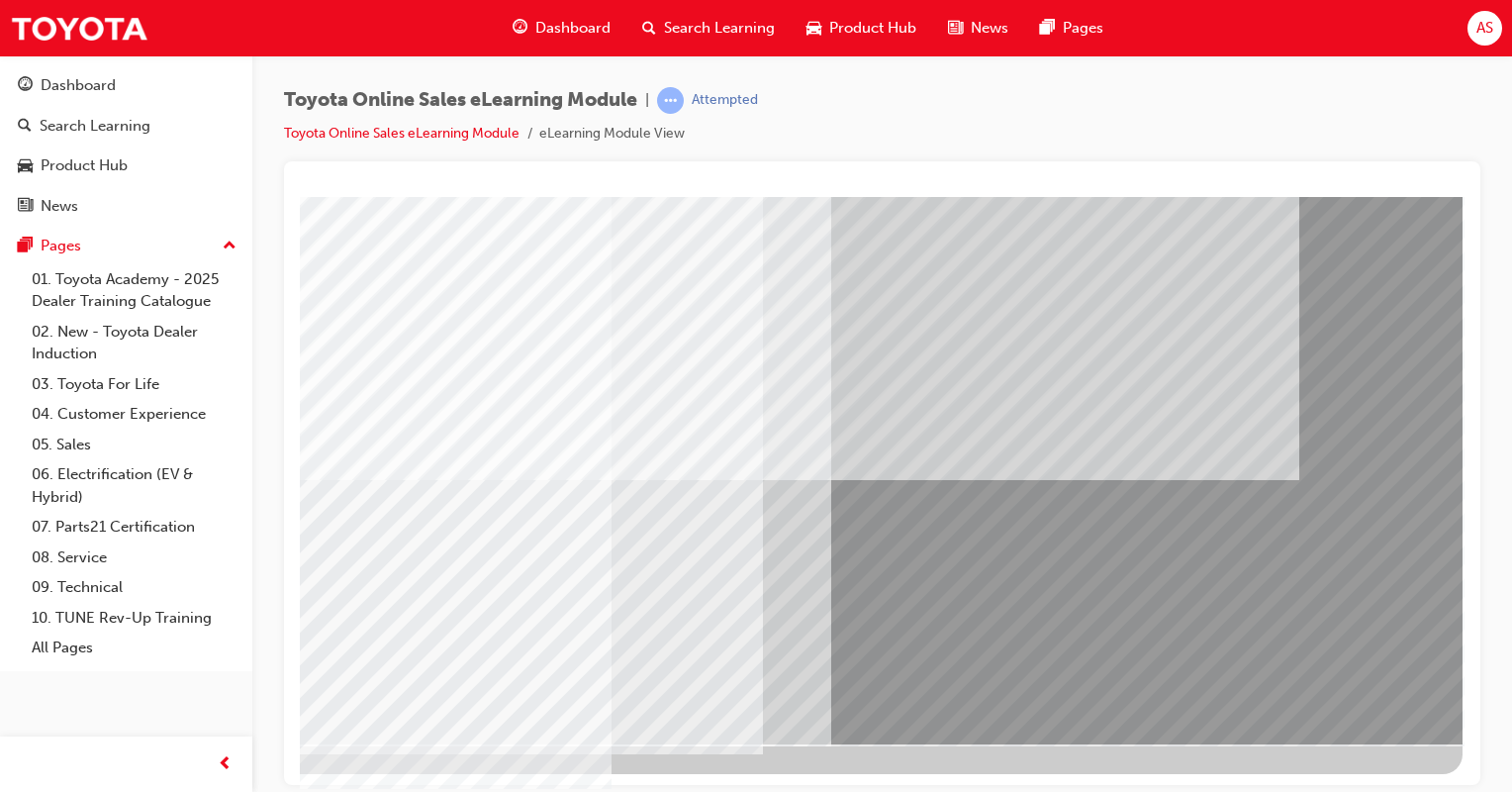 click at bounding box center [179, 3320] 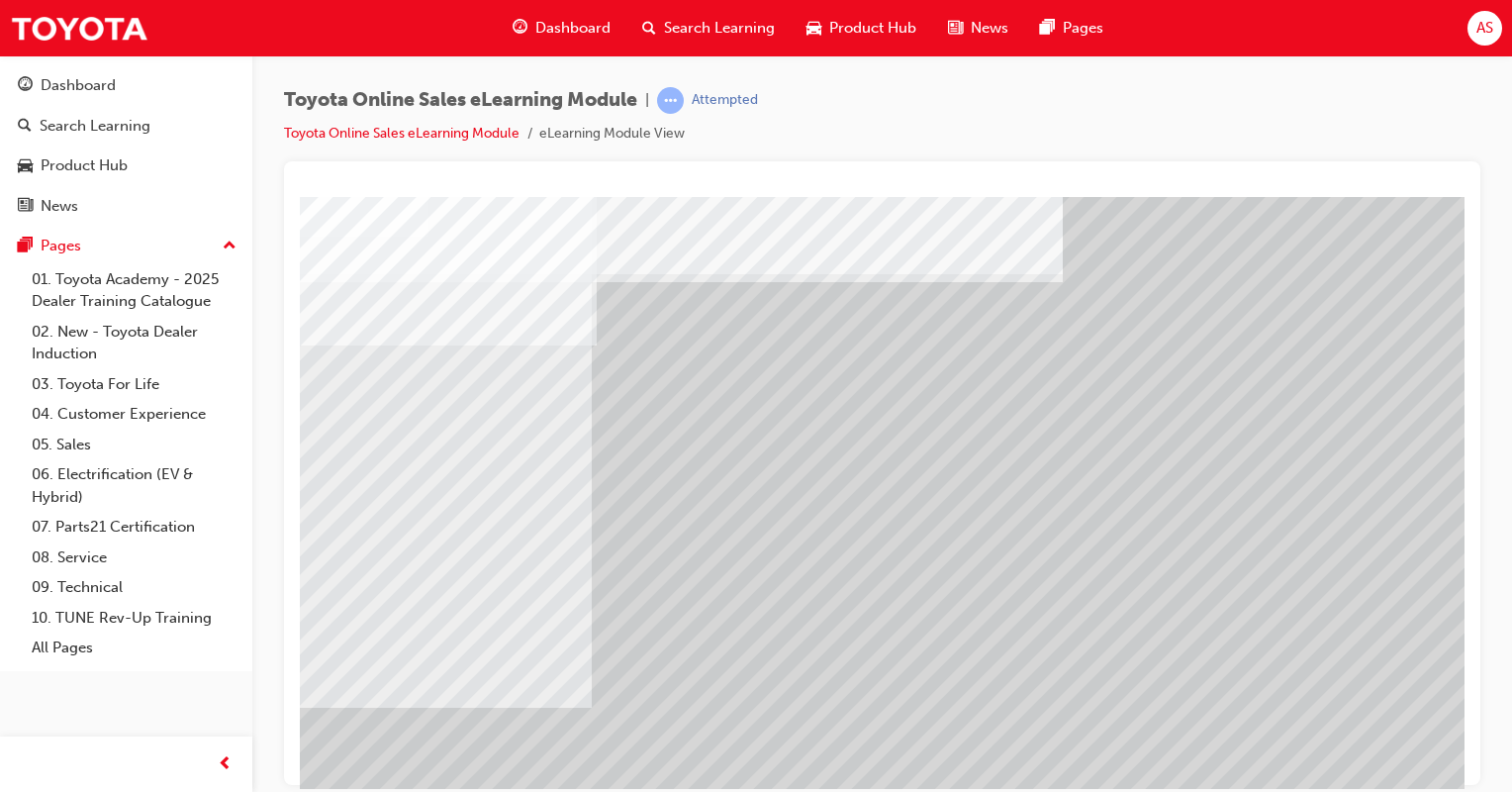scroll, scrollTop: 165, scrollLeft: 0, axis: vertical 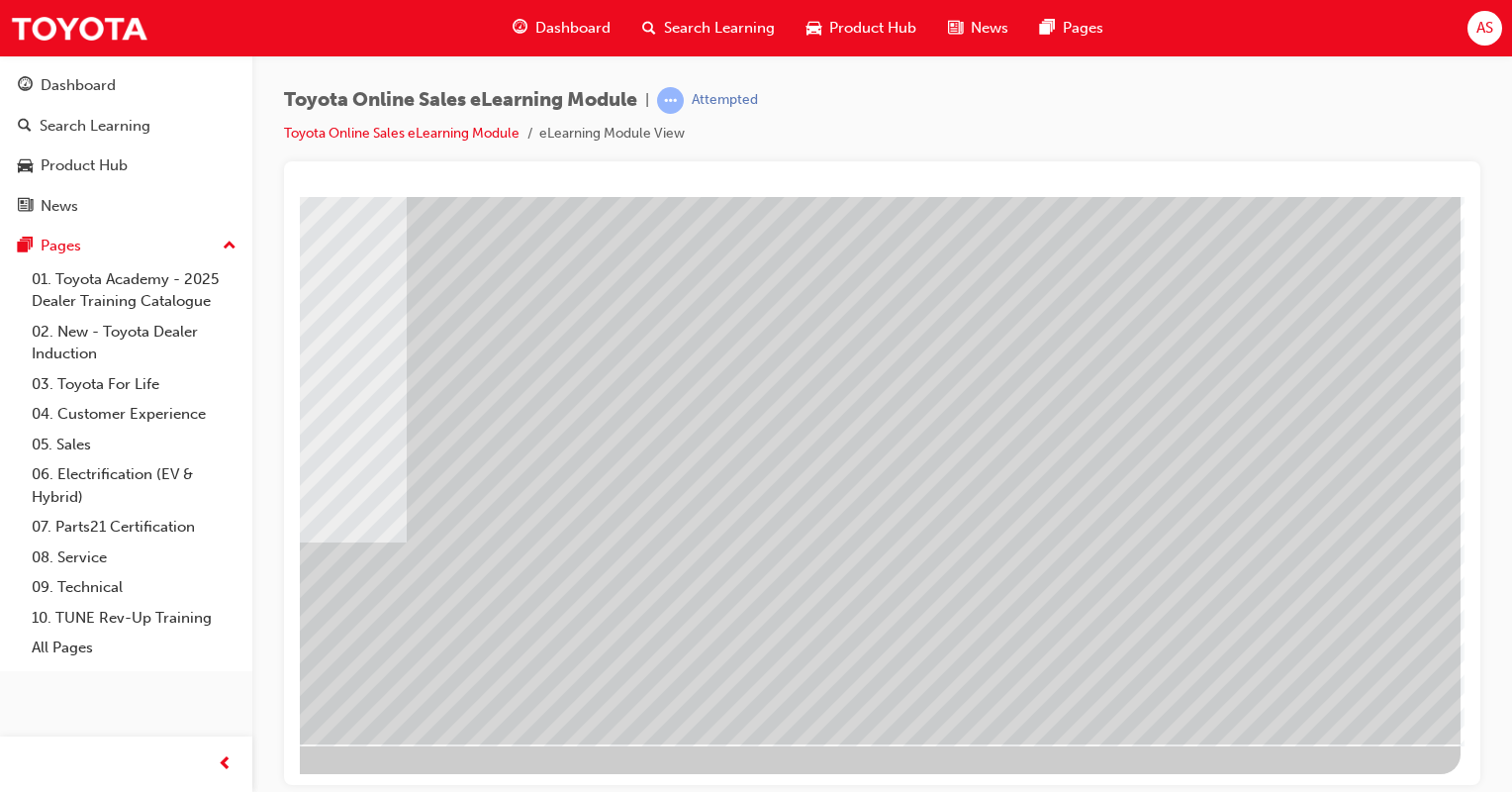 click at bounding box center (177, 3007) 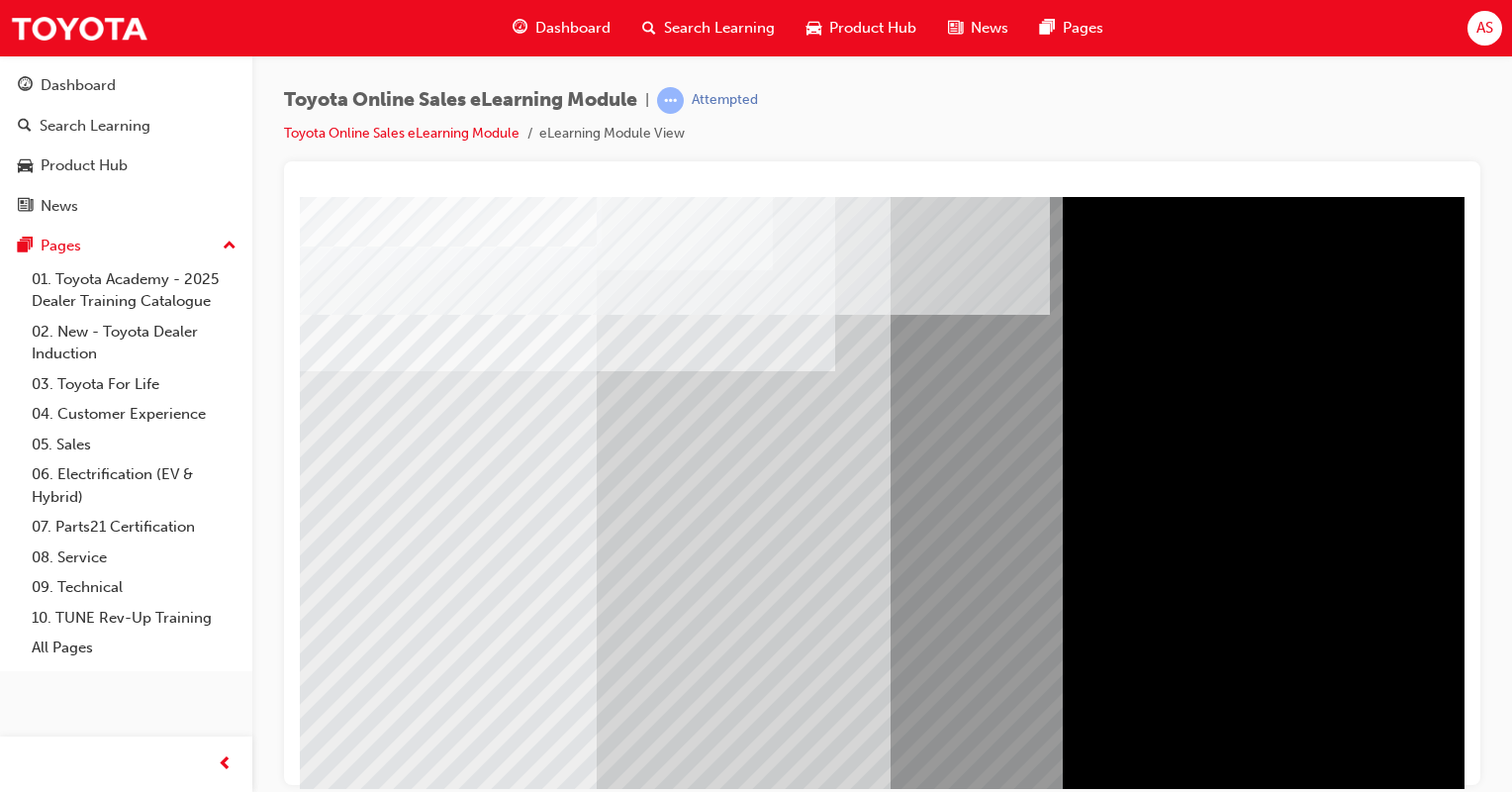 scroll, scrollTop: 165, scrollLeft: 0, axis: vertical 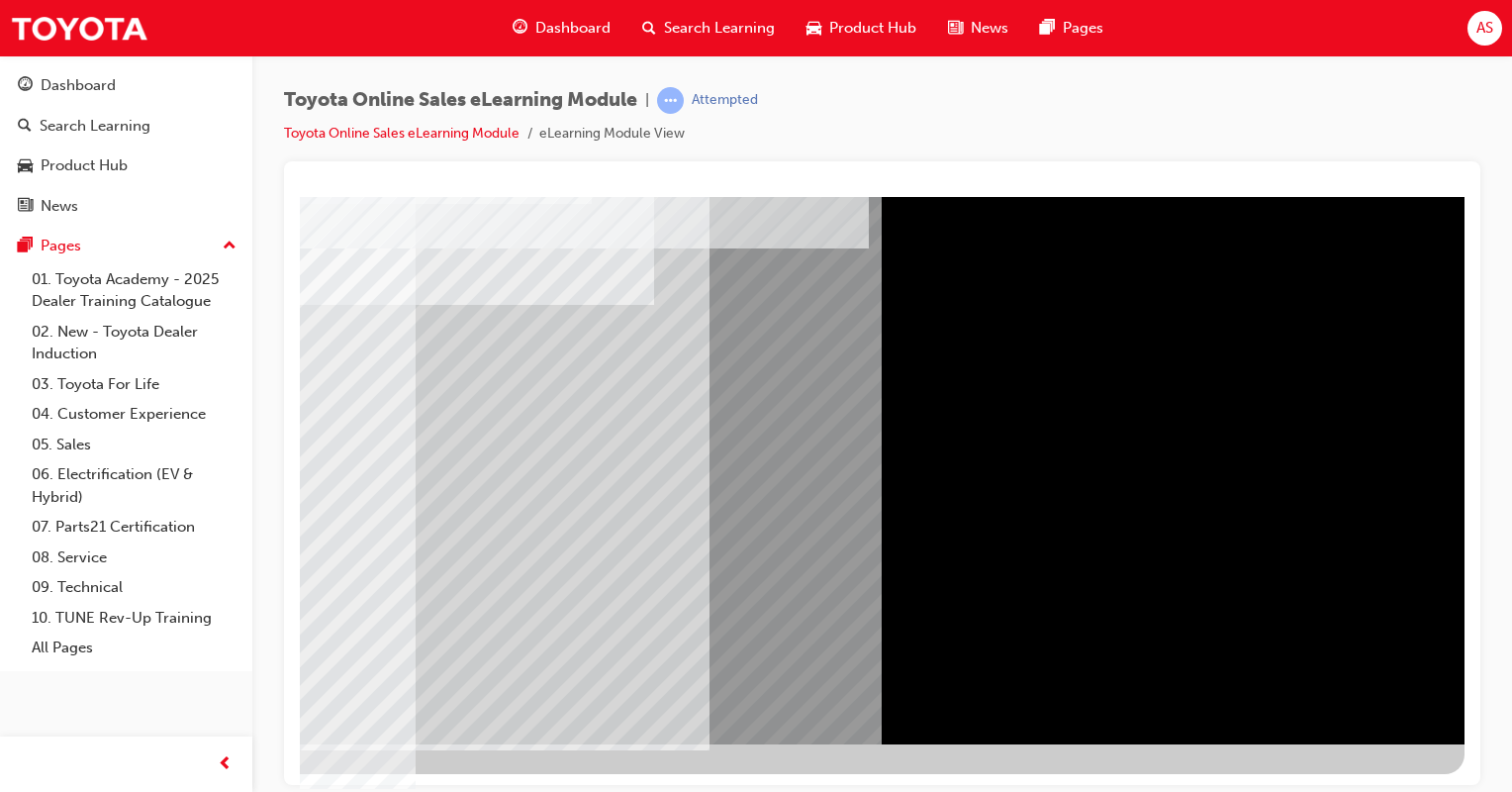 click at bounding box center (181, 4483) 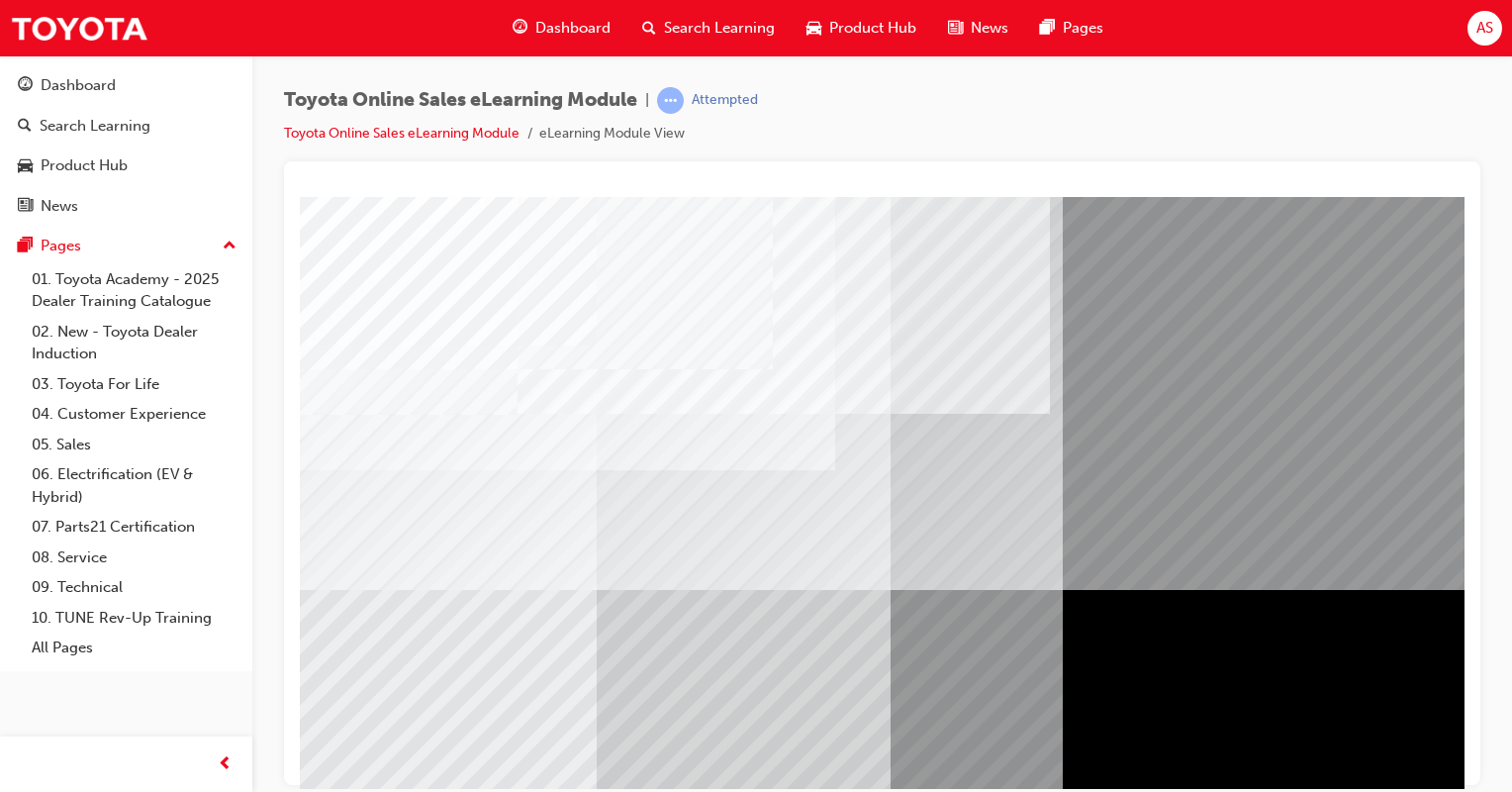 scroll, scrollTop: 165, scrollLeft: 0, axis: vertical 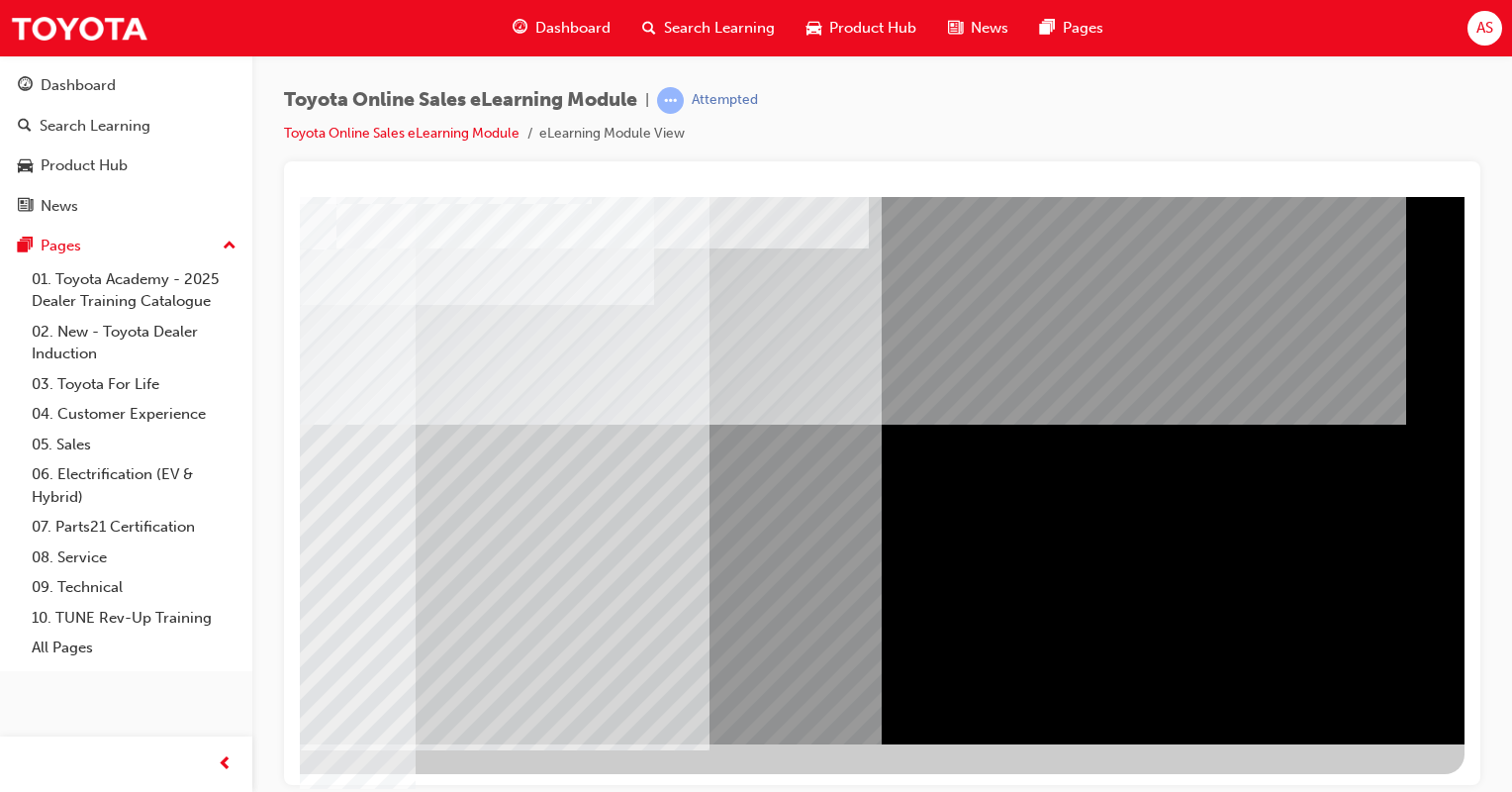 click at bounding box center [181, 4902] 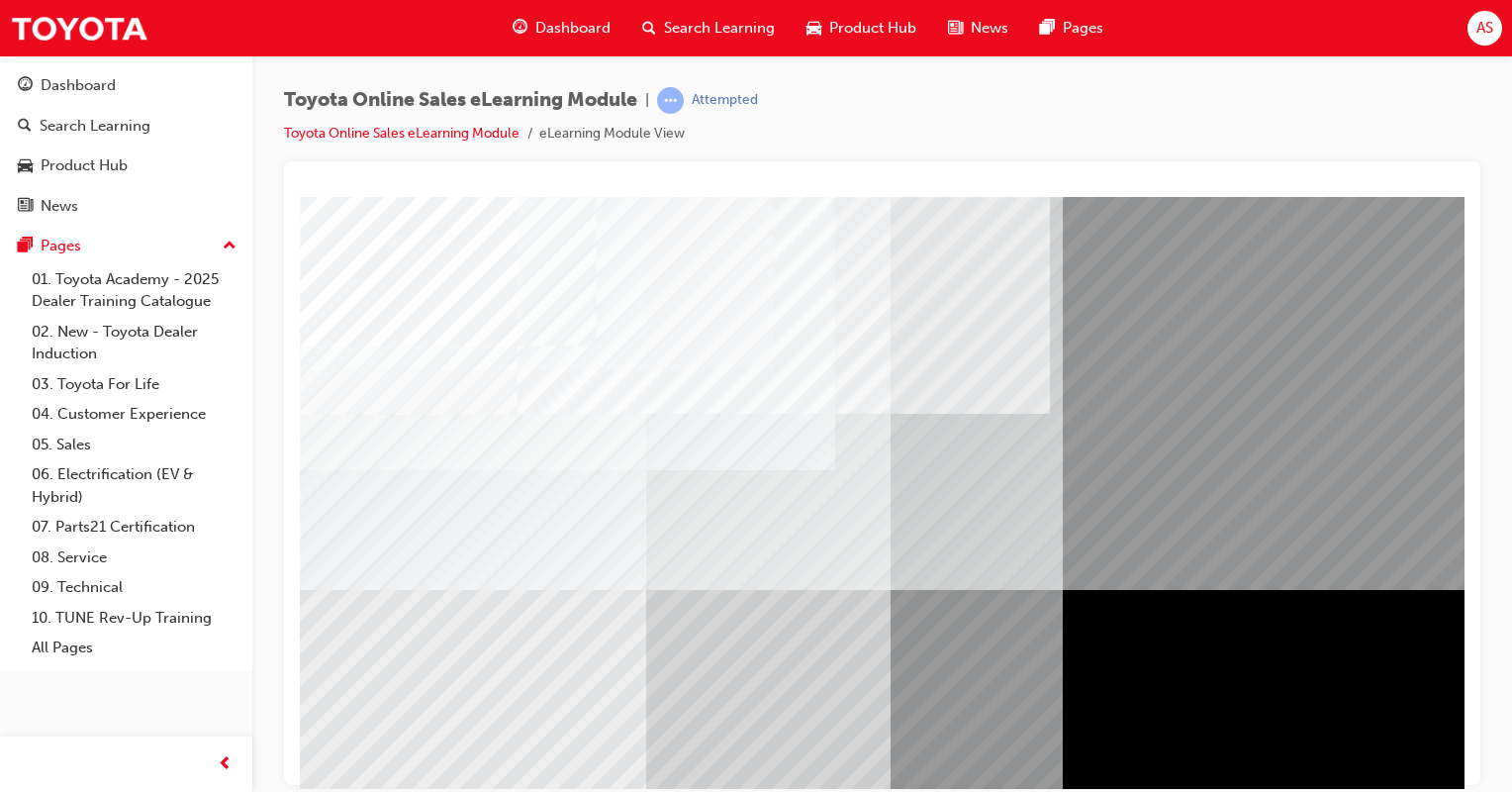 scroll, scrollTop: 165, scrollLeft: 0, axis: vertical 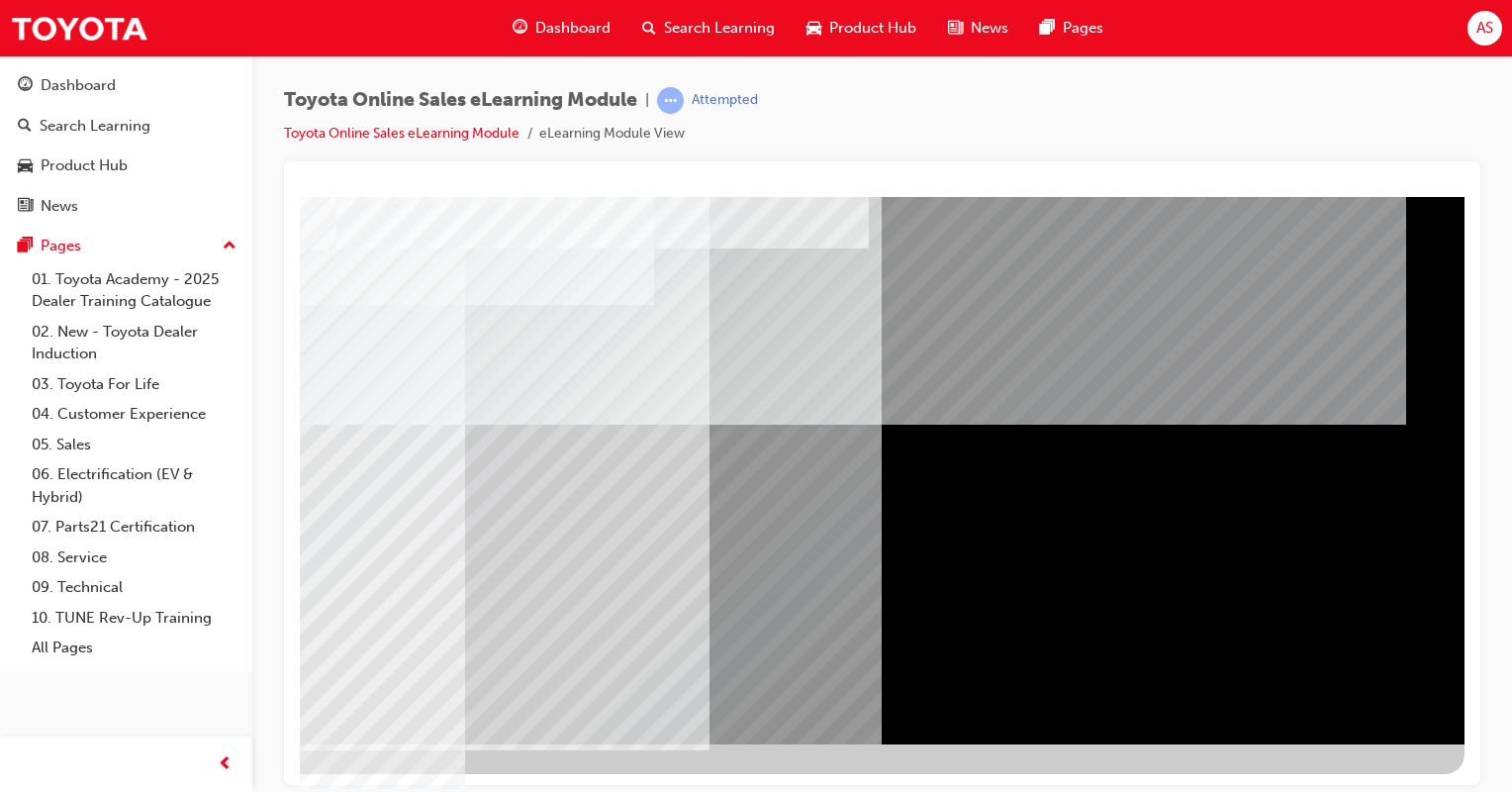 click at bounding box center (181, 5014) 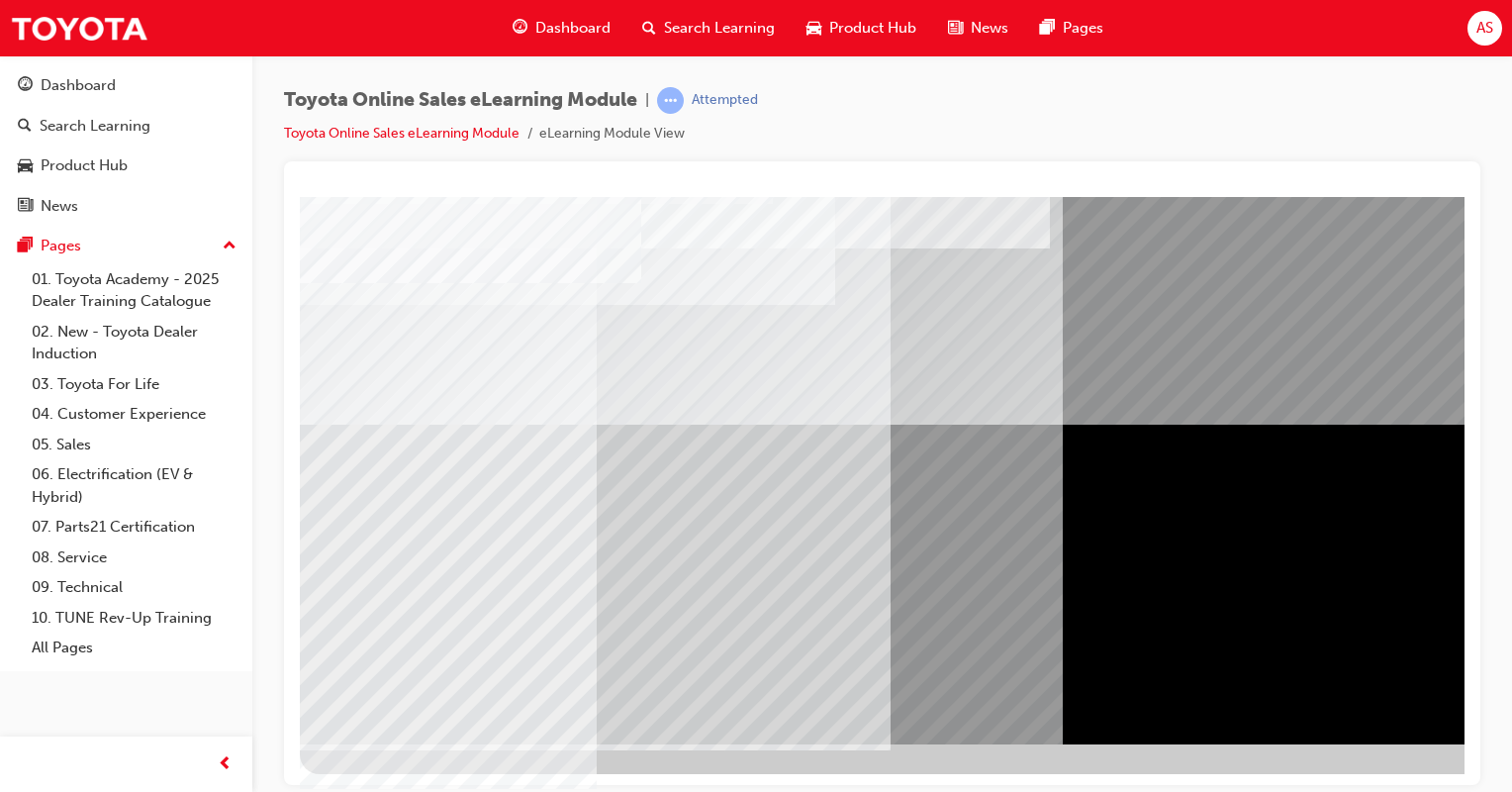 scroll, scrollTop: 165, scrollLeft: 196, axis: both 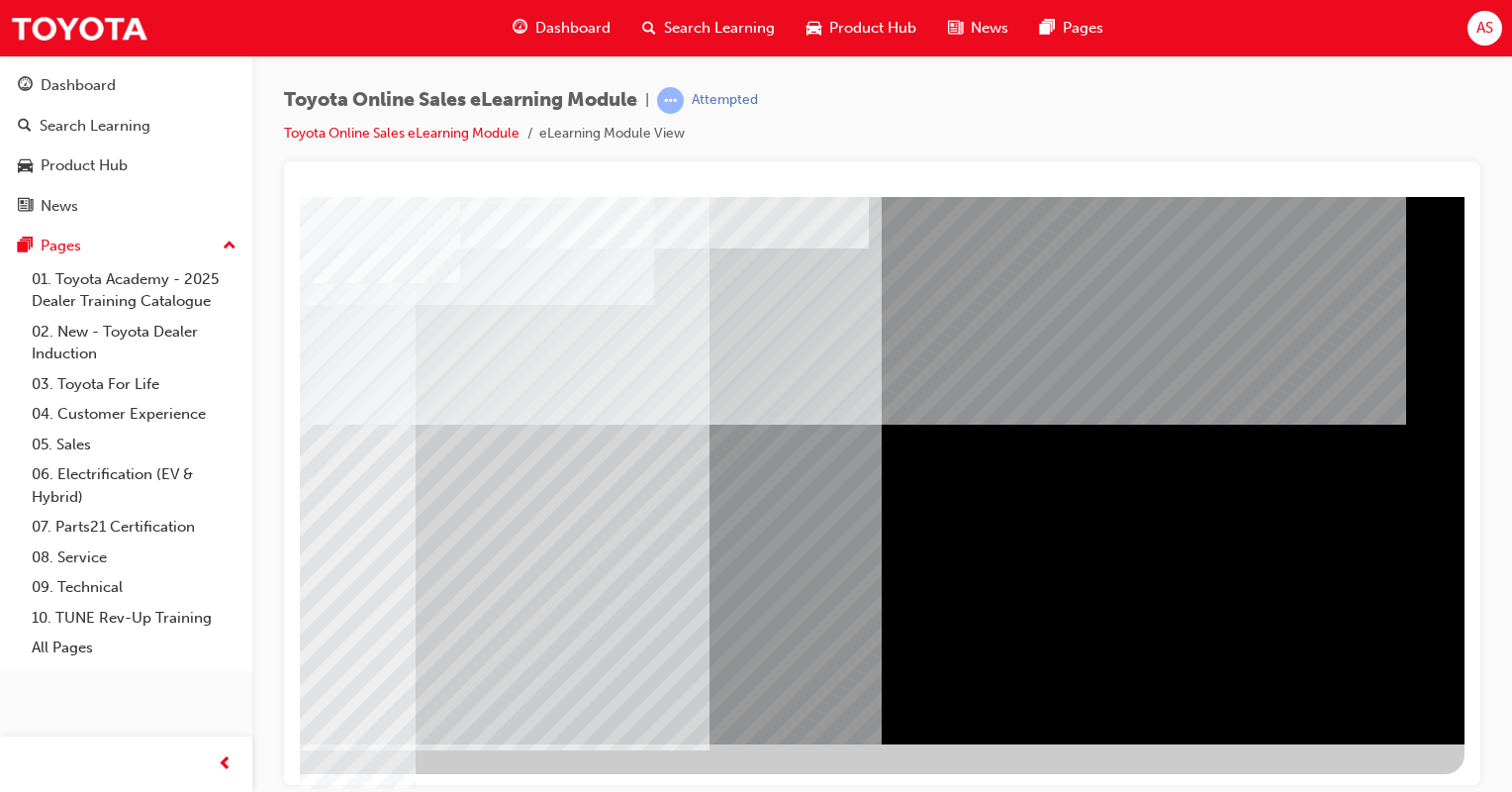 click at bounding box center [181, 5041] 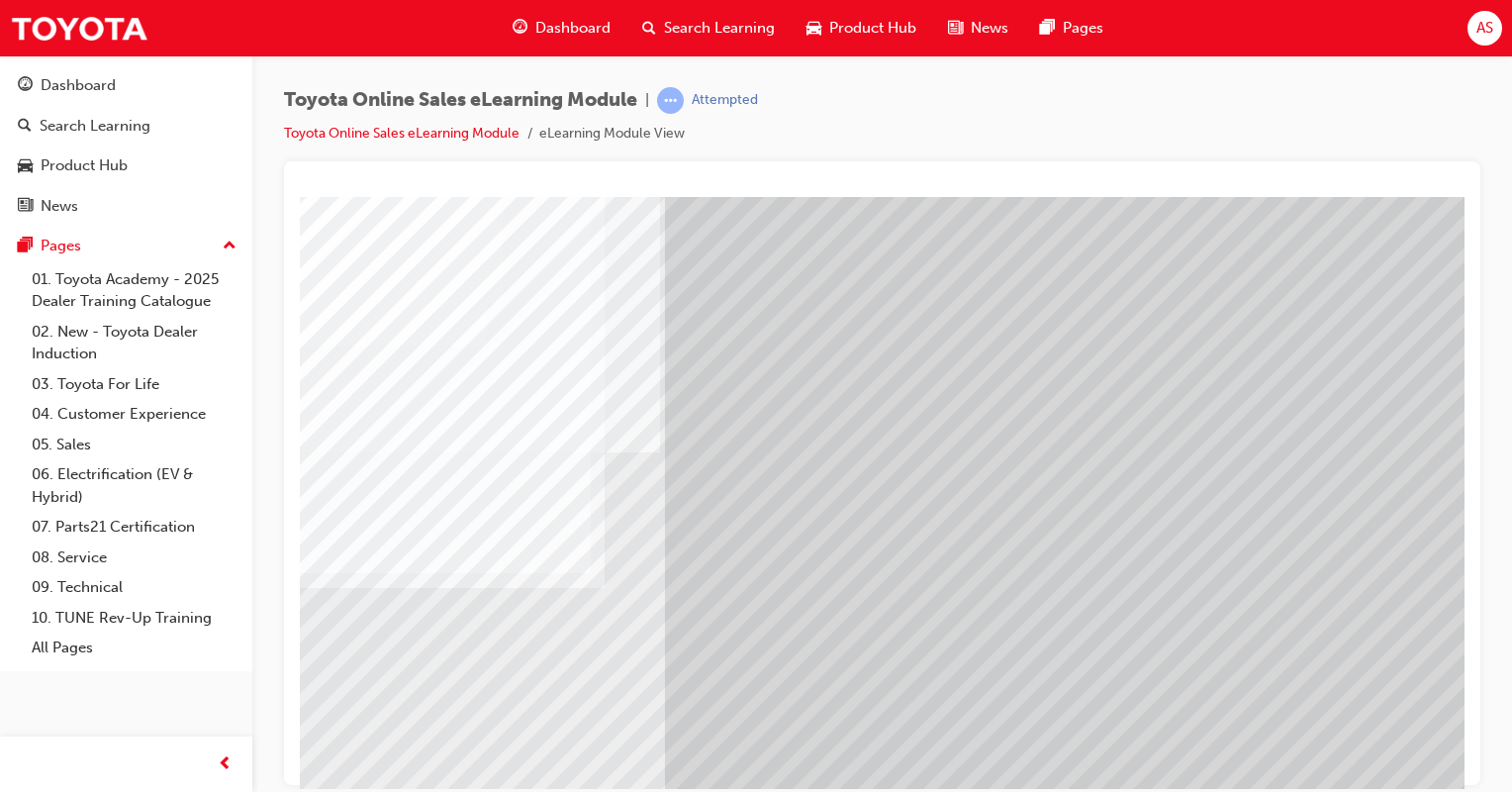 scroll, scrollTop: 165, scrollLeft: 110, axis: both 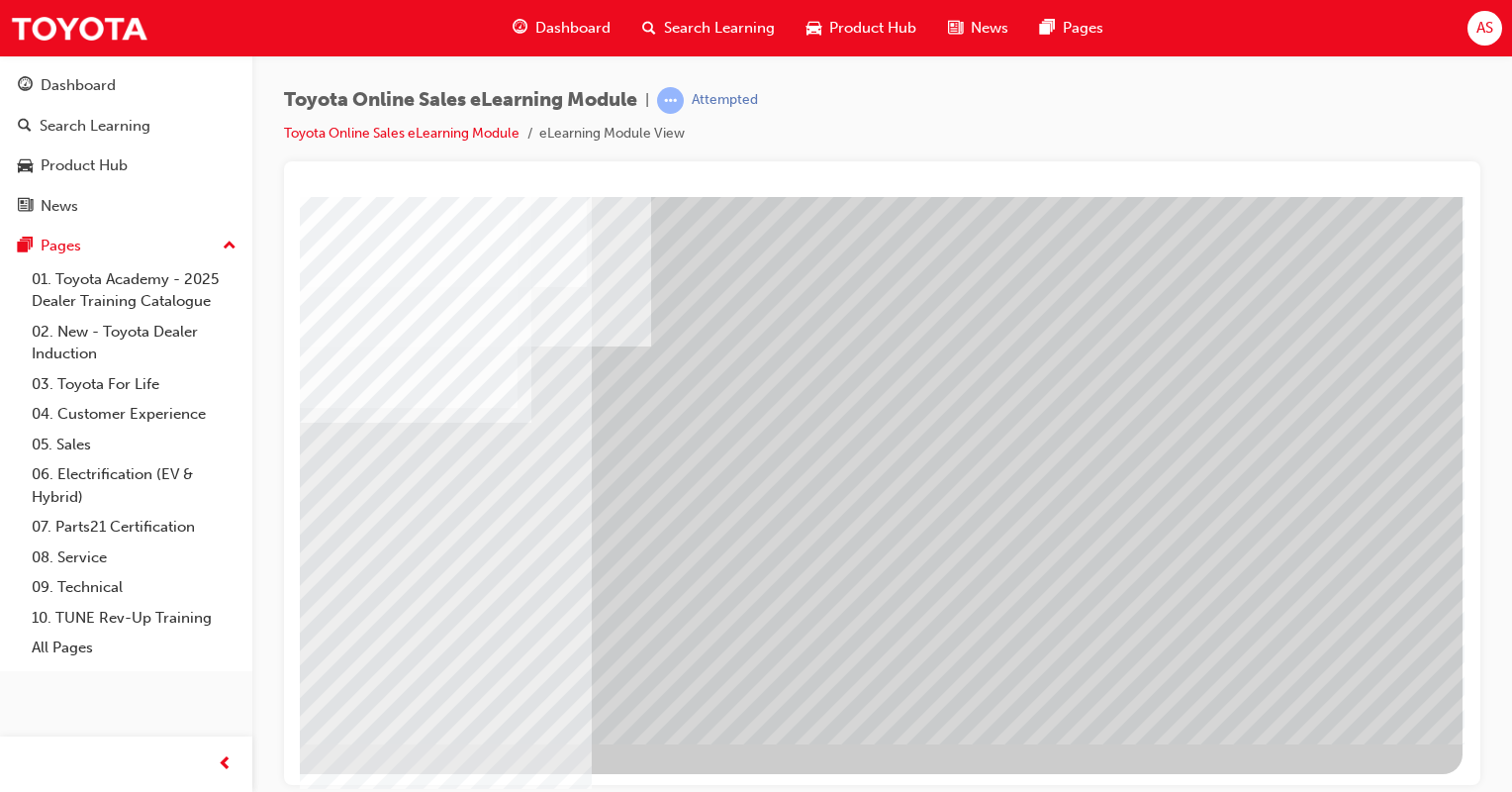click at bounding box center [179, 5892] 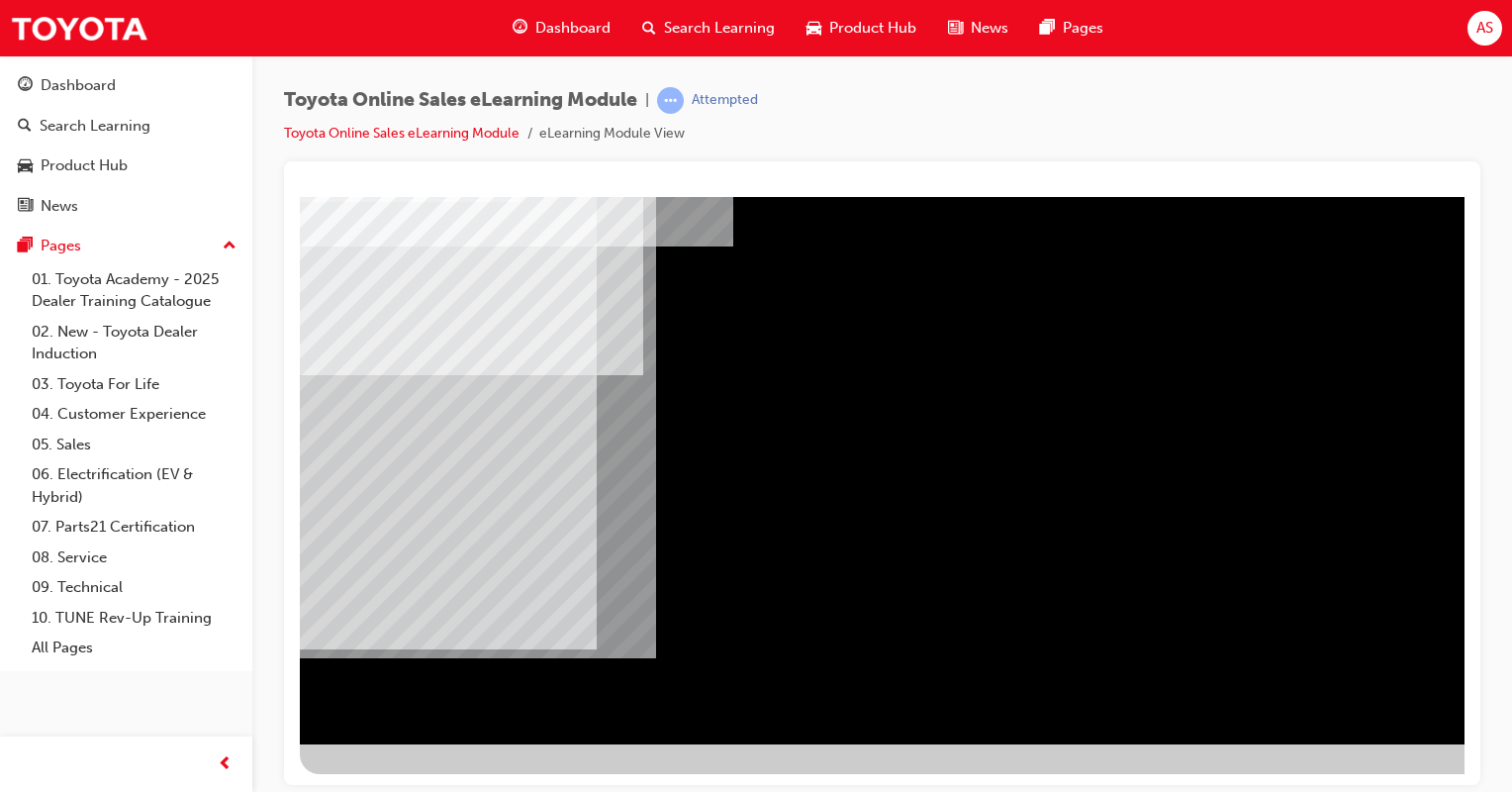 scroll, scrollTop: 165, scrollLeft: 196, axis: both 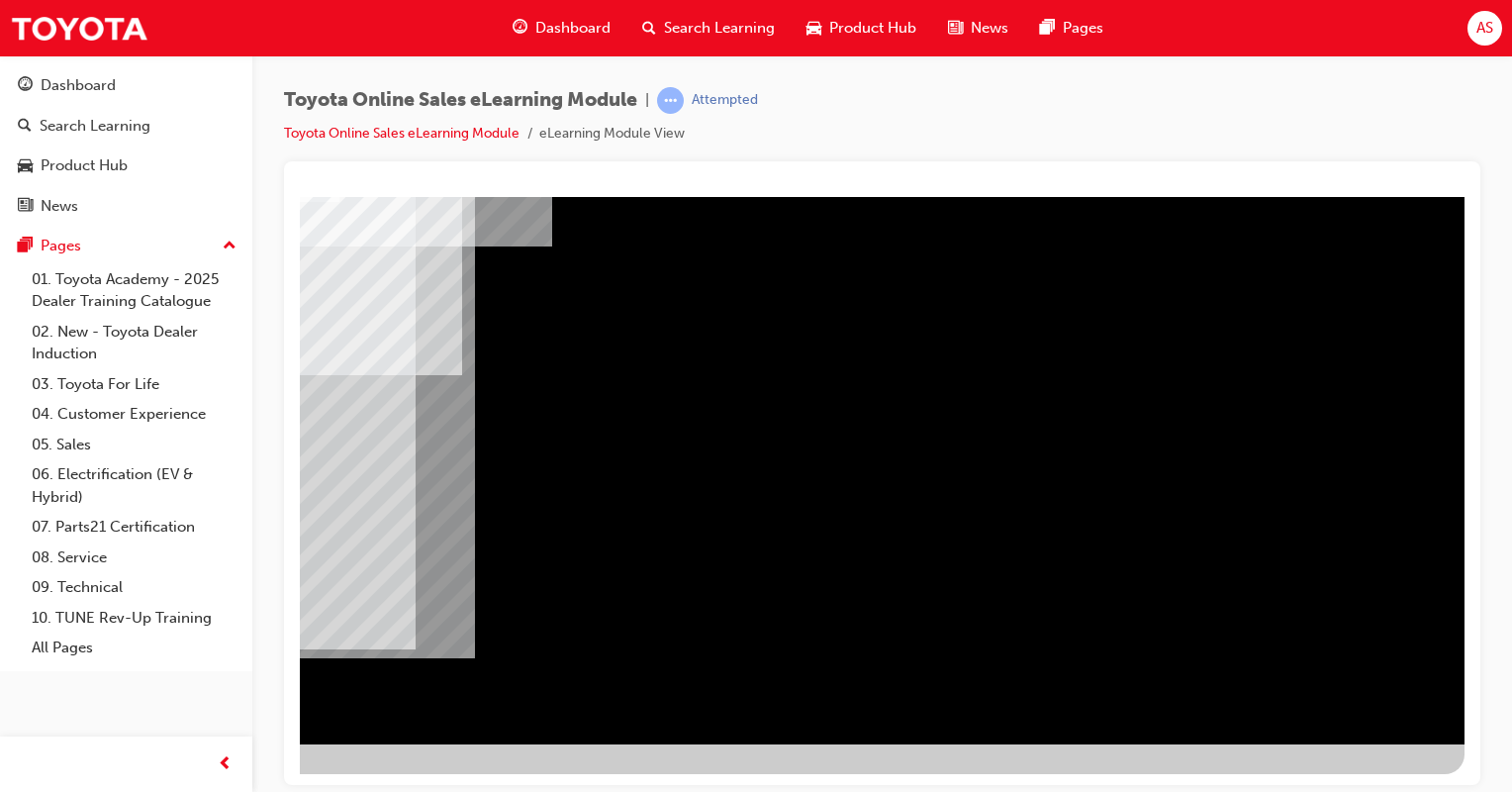 click at bounding box center [181, 2722] 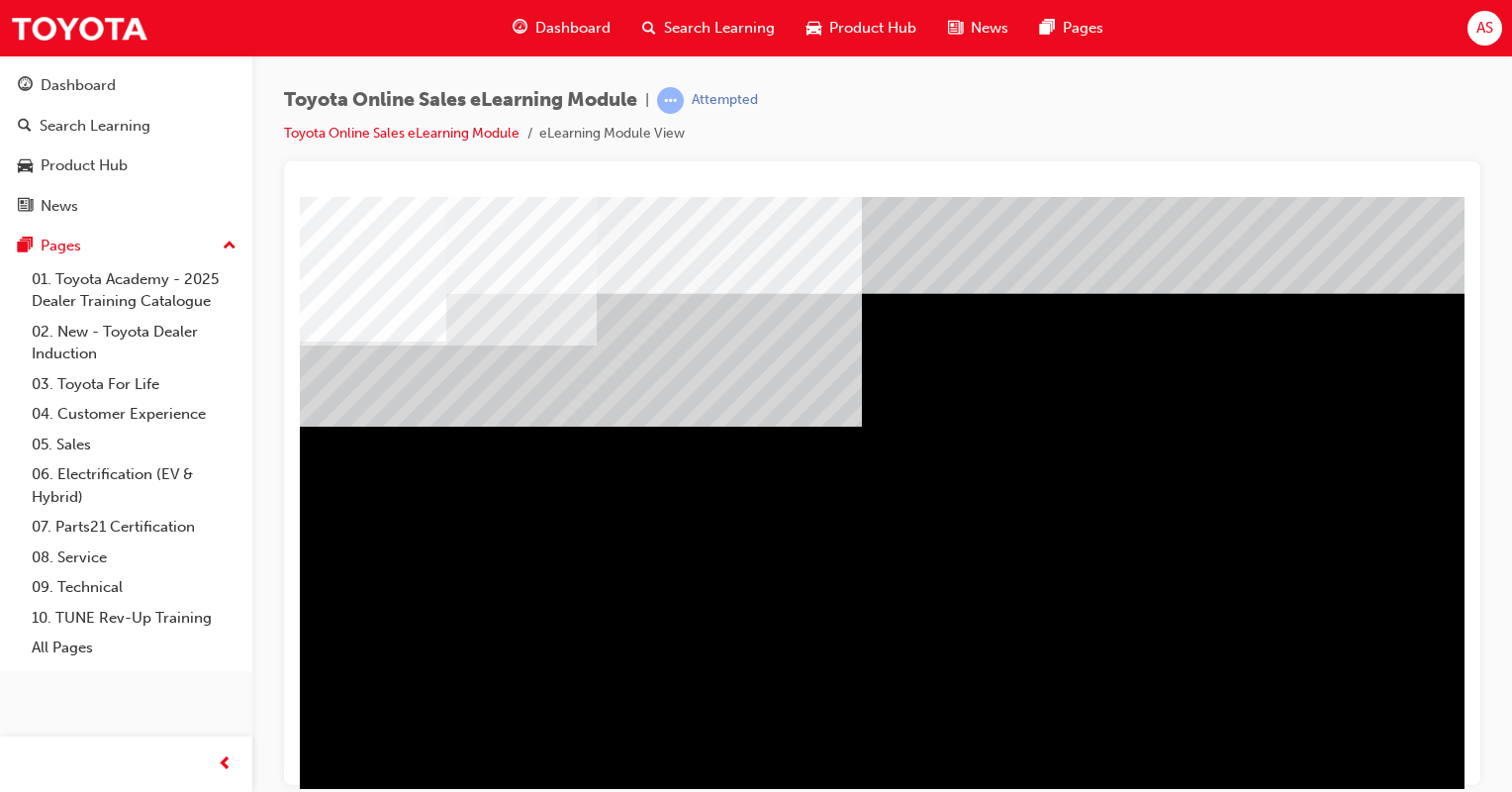scroll, scrollTop: 99, scrollLeft: 0, axis: vertical 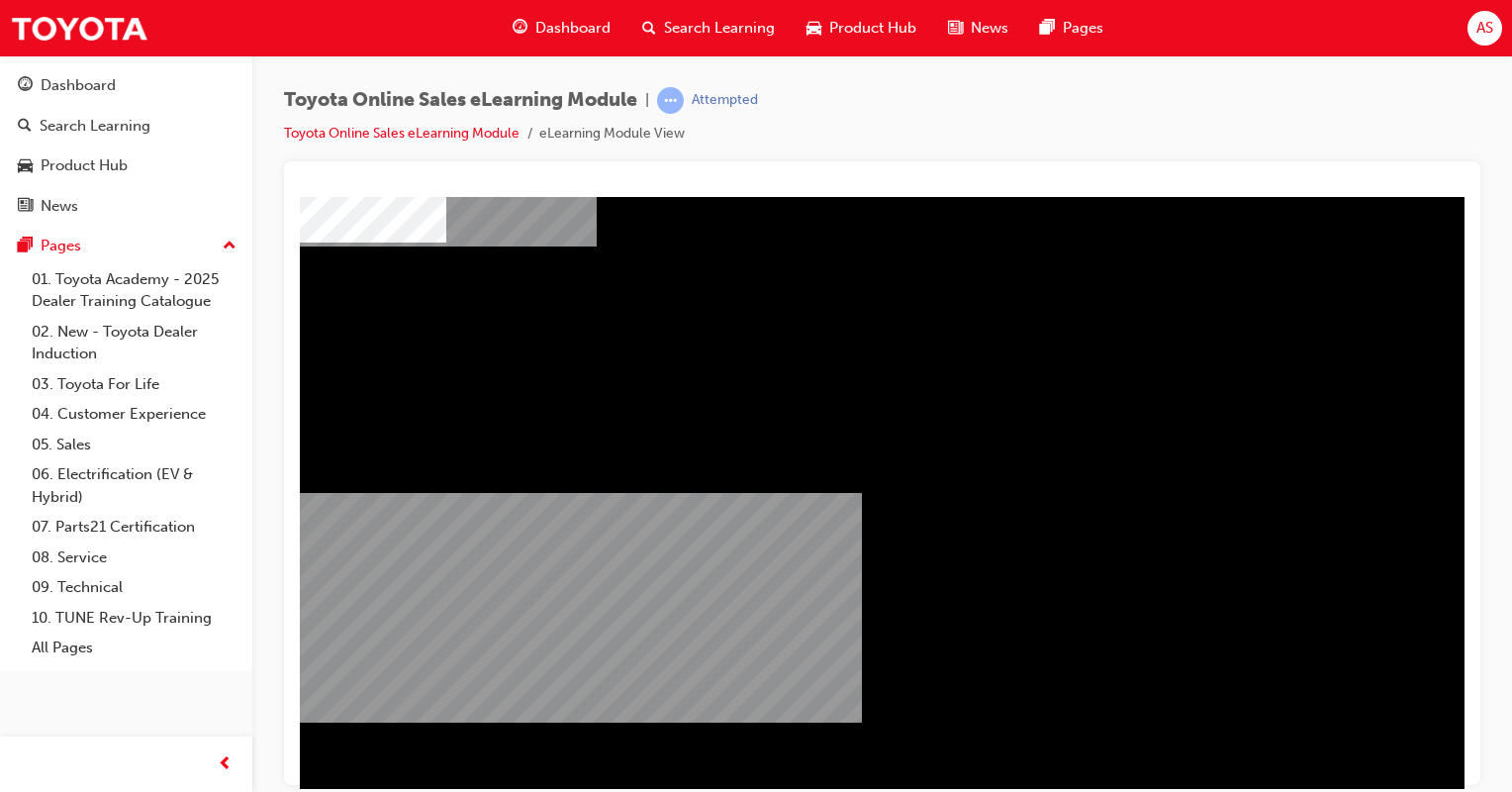 click at bounding box center [362, 2442] 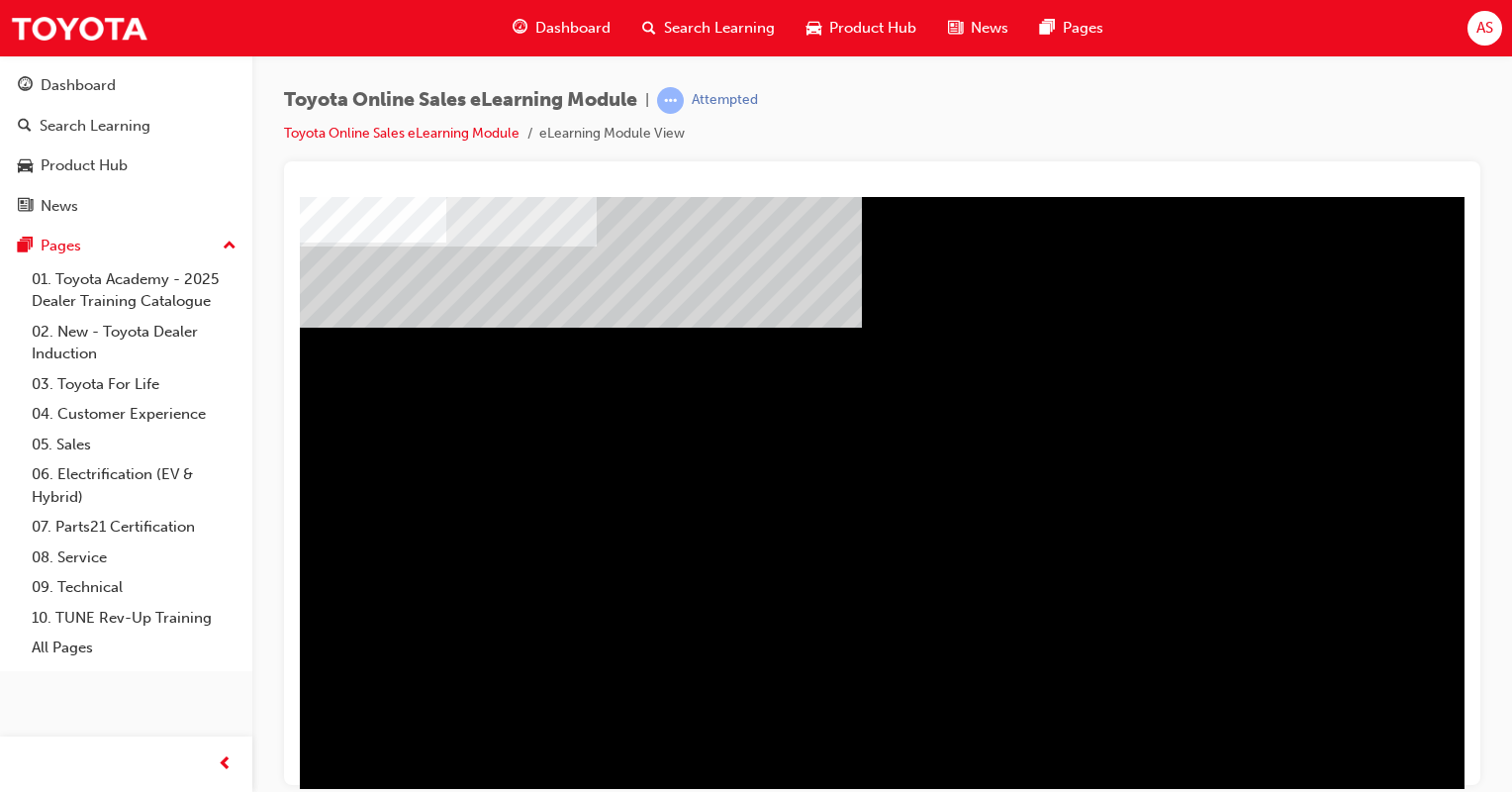scroll, scrollTop: 165, scrollLeft: 0, axis: vertical 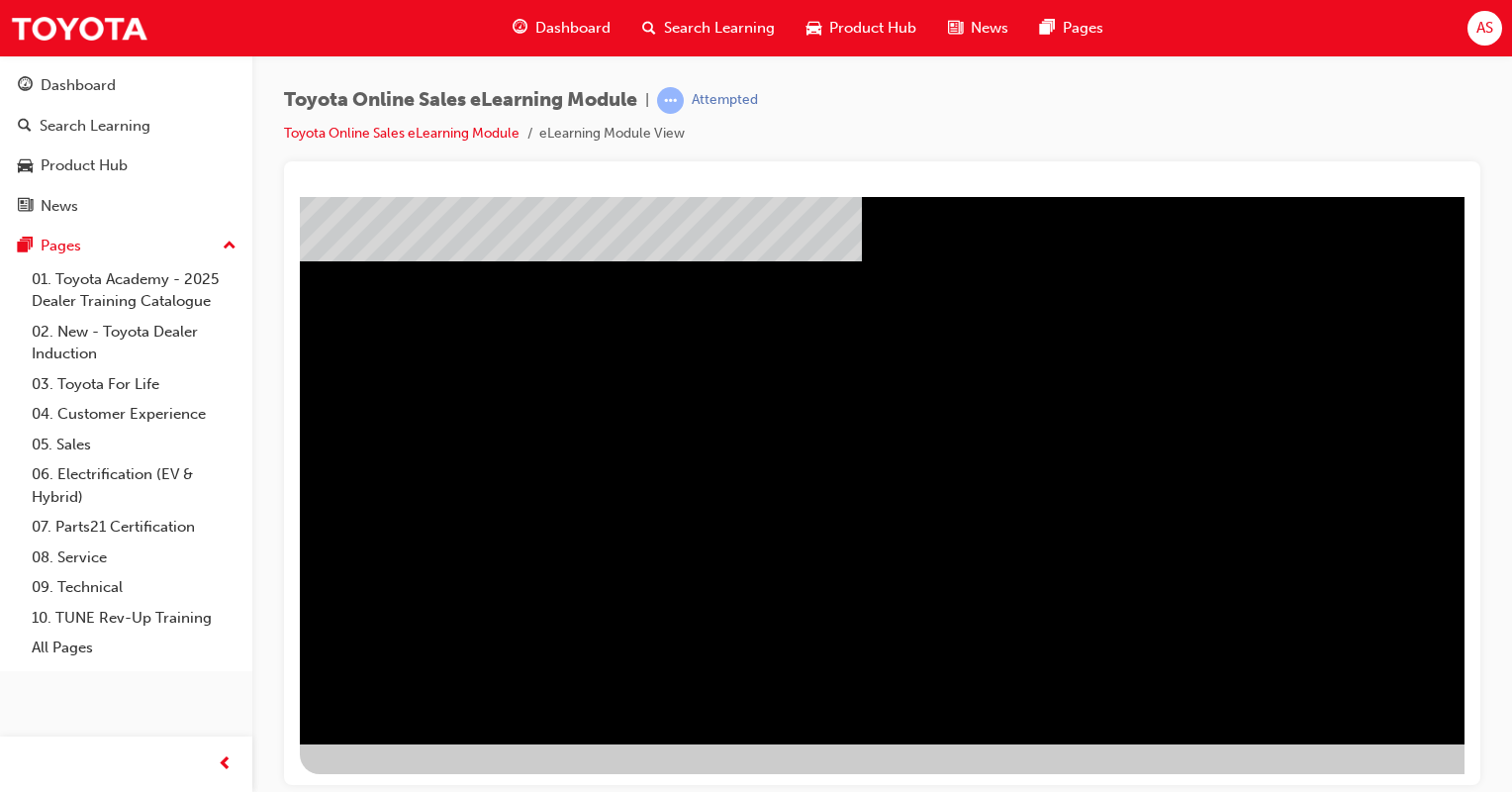 drag, startPoint x: 1267, startPoint y: 986, endPoint x: 1201, endPoint y: 783, distance: 213.4596 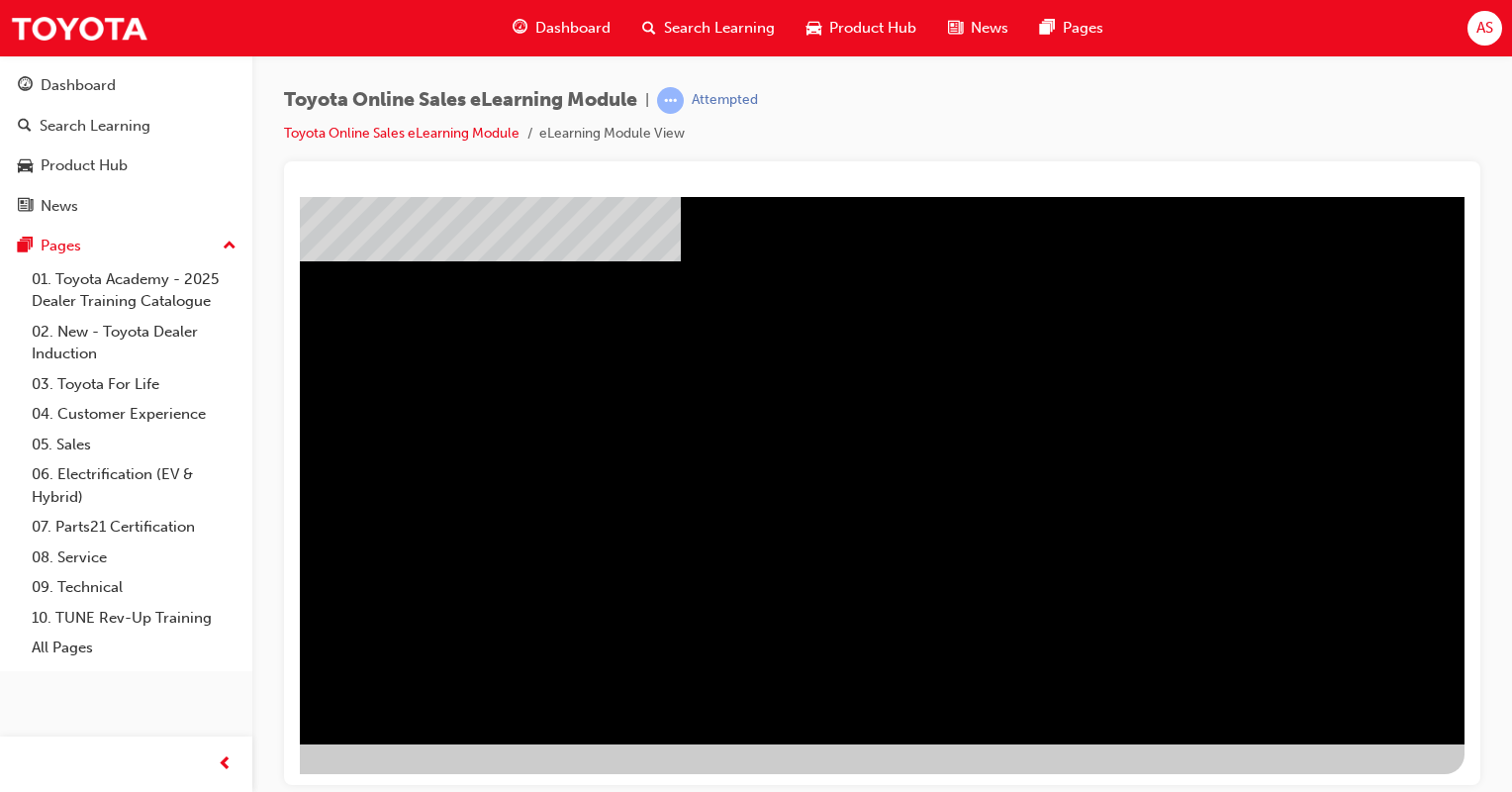 click at bounding box center [181, 2239] 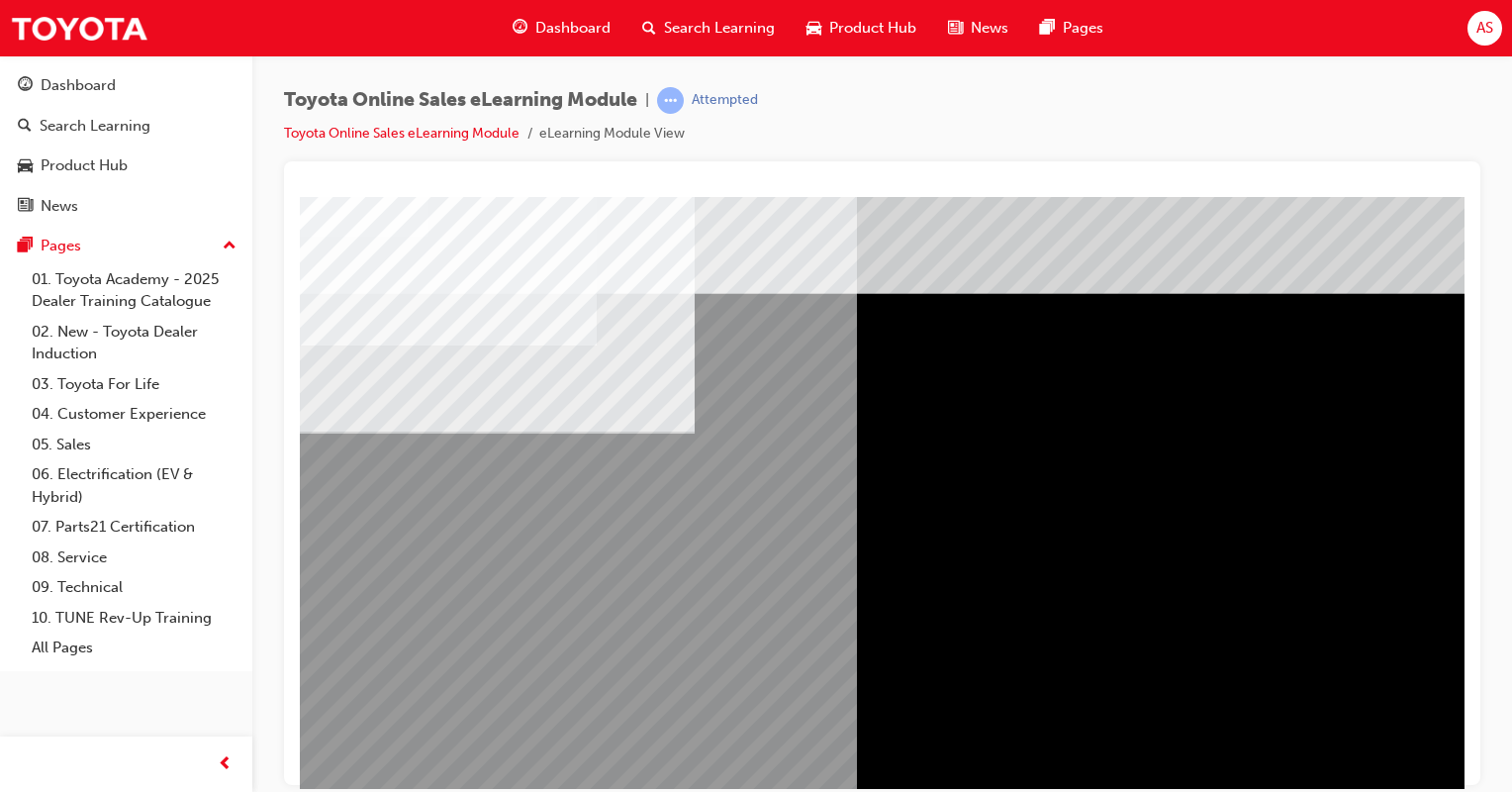 click at bounding box center (497, 1433) 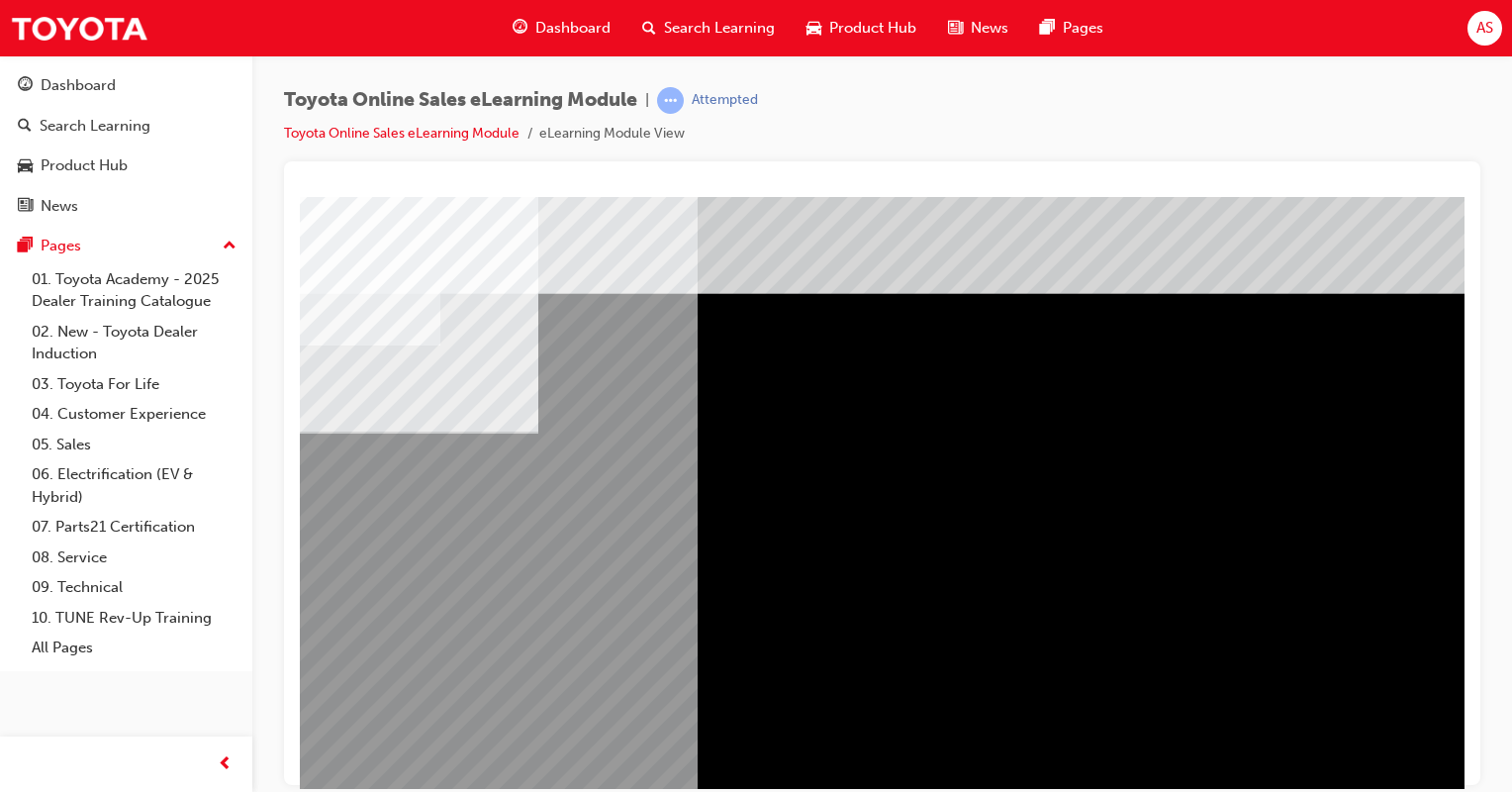 scroll, scrollTop: 0, scrollLeft: 196, axis: horizontal 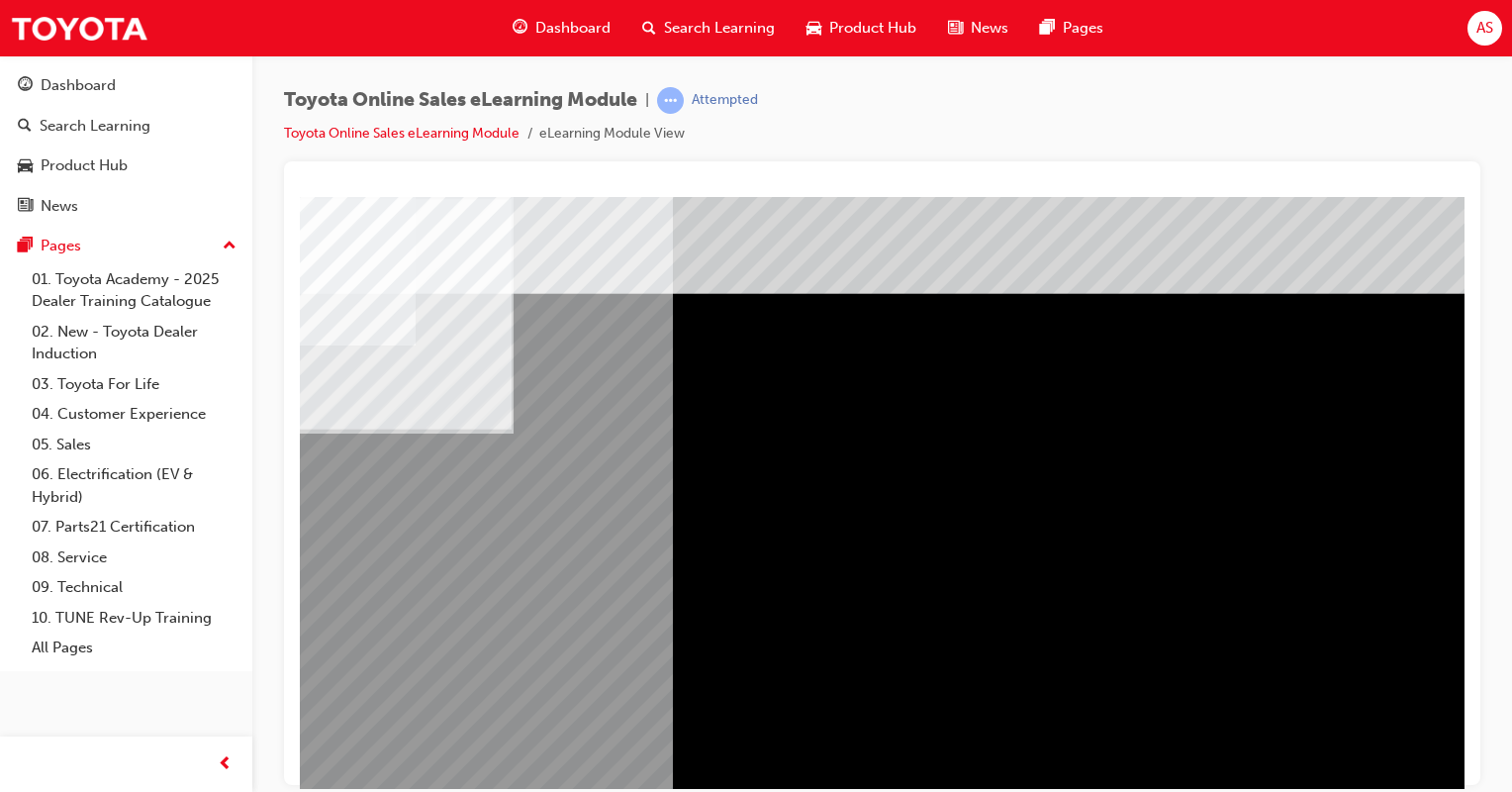 click at bounding box center [316, 1634] 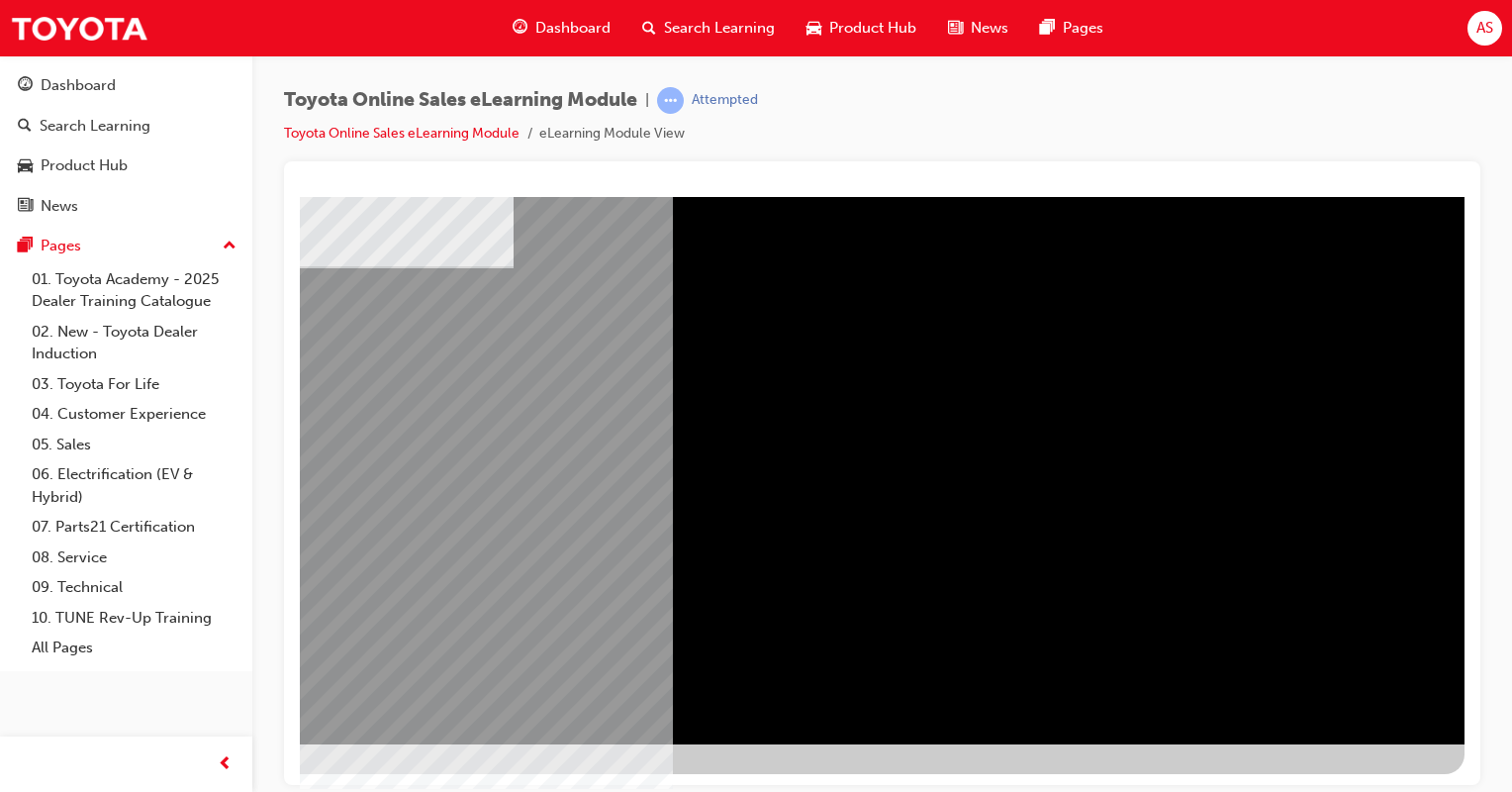click at bounding box center (181, 1148) 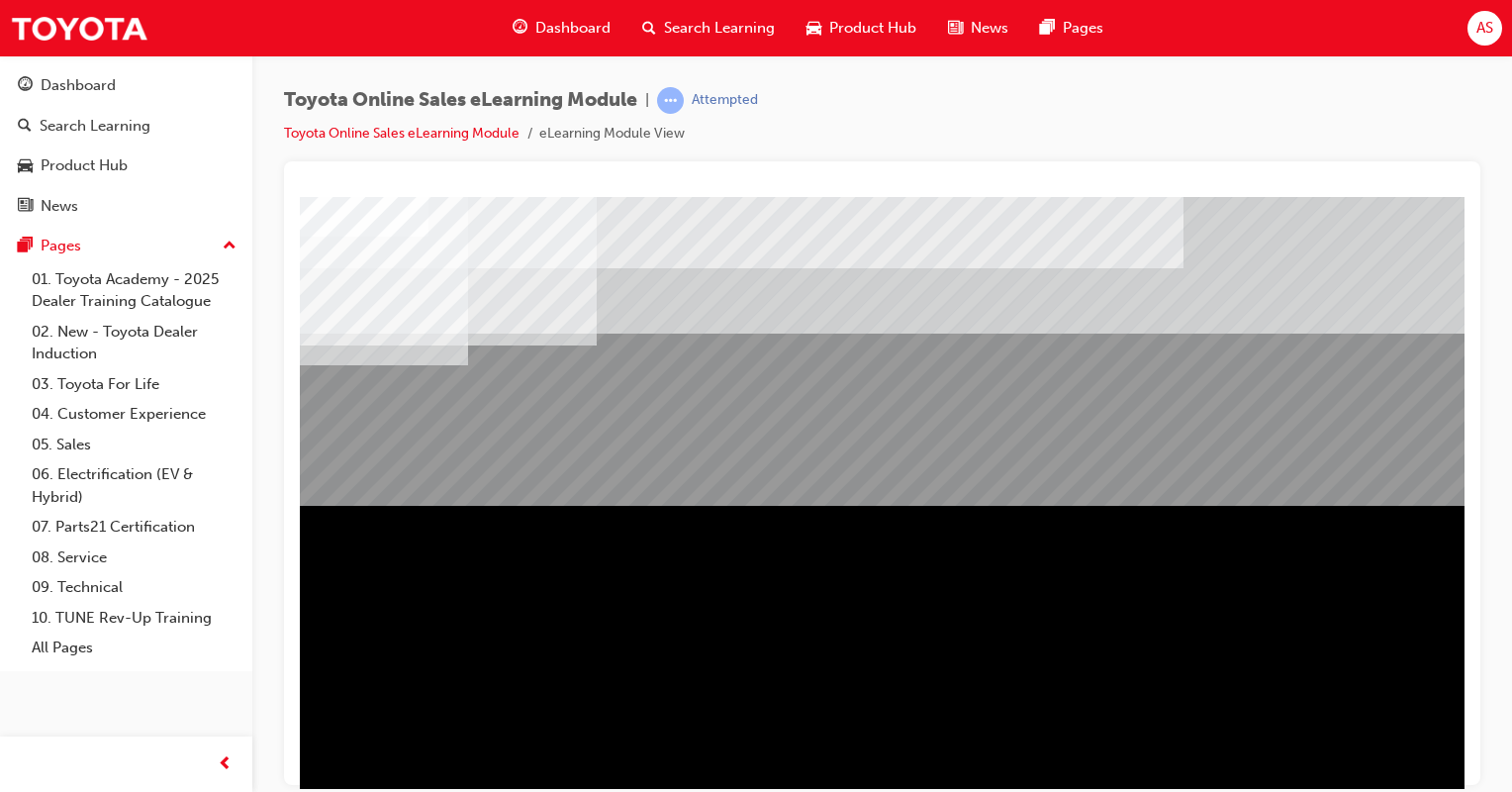 scroll, scrollTop: 165, scrollLeft: 0, axis: vertical 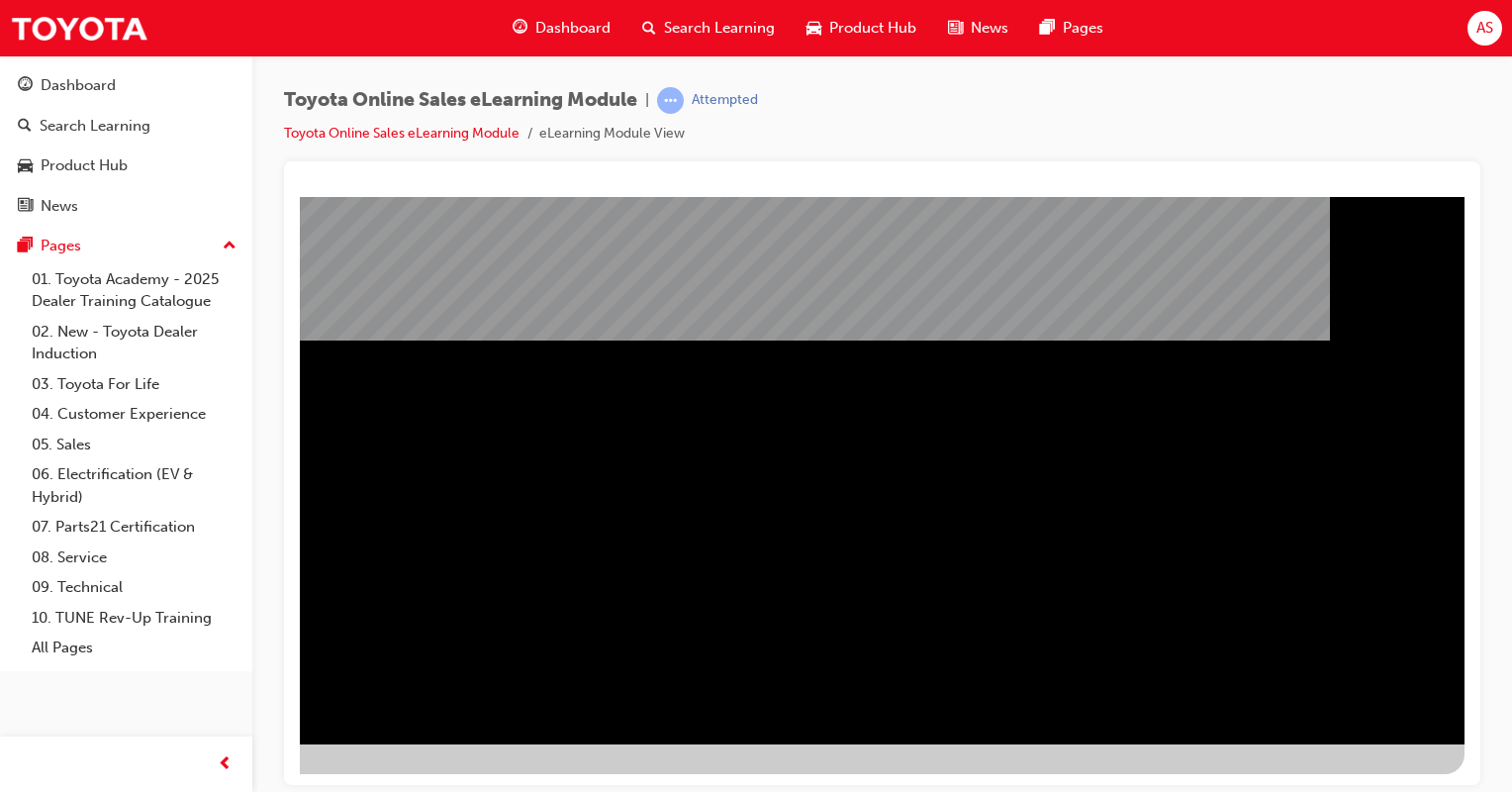 click at bounding box center [181, 1165] 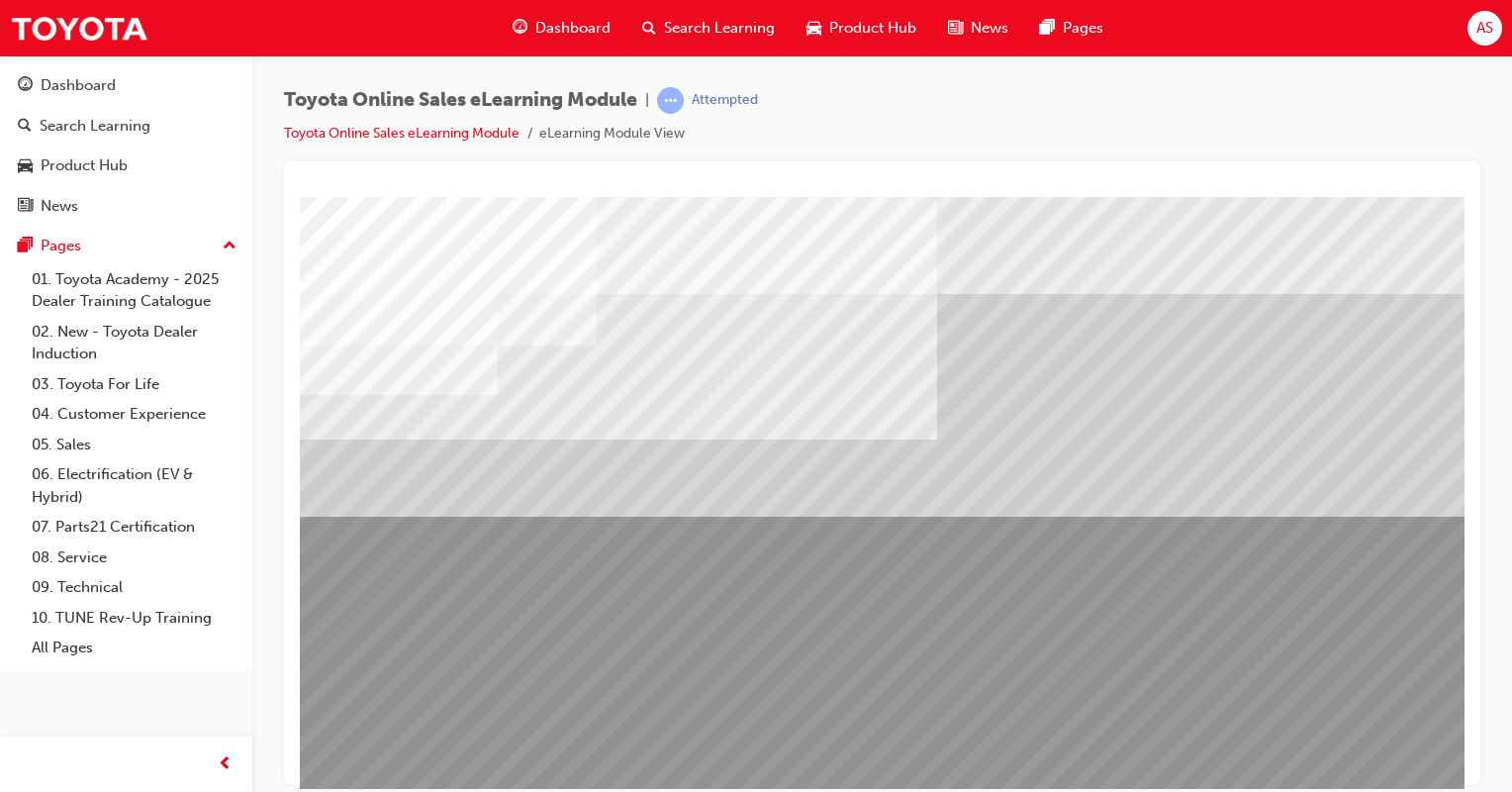 scroll, scrollTop: 165, scrollLeft: 0, axis: vertical 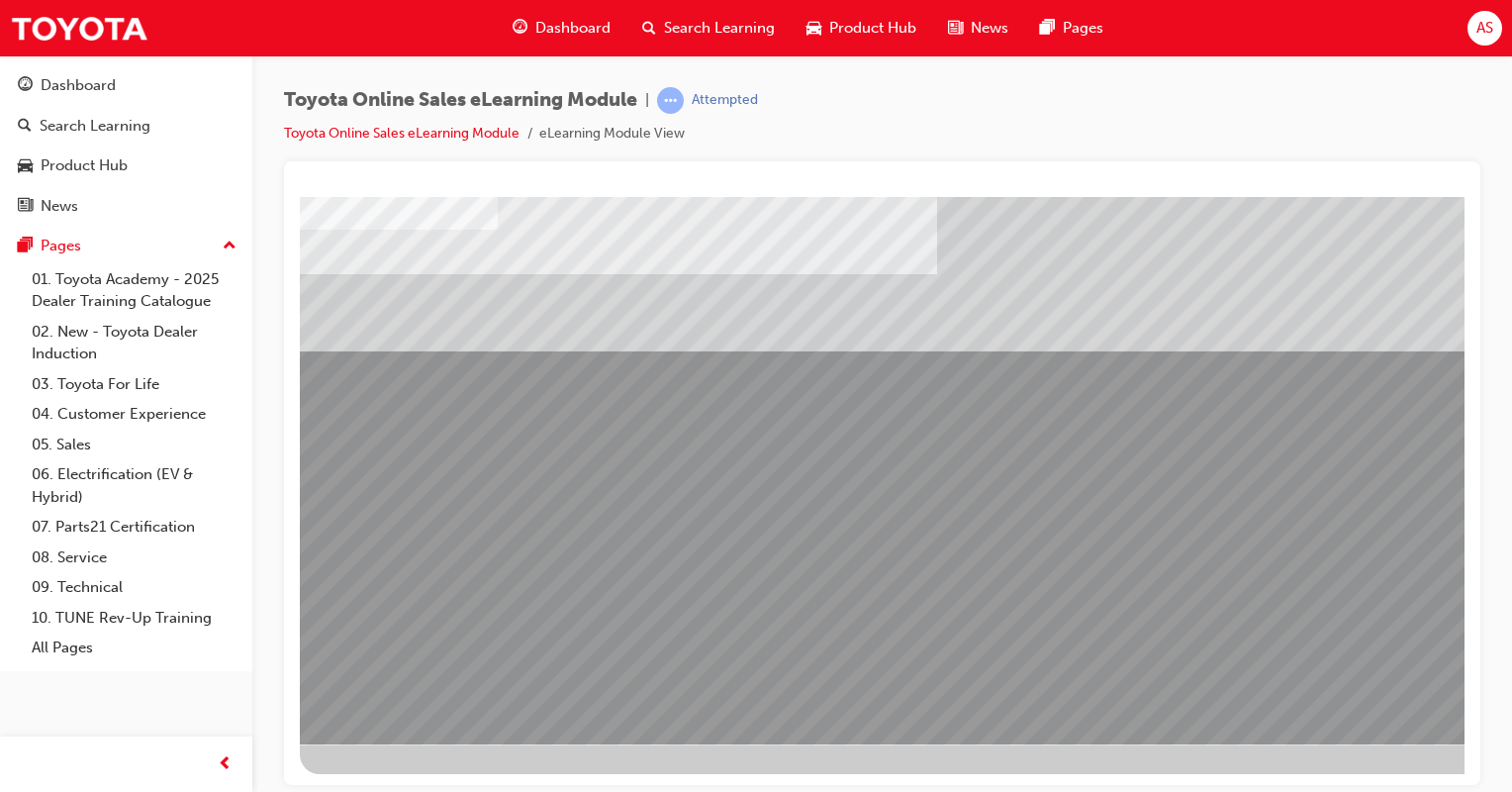 click at bounding box center (399, 2161) 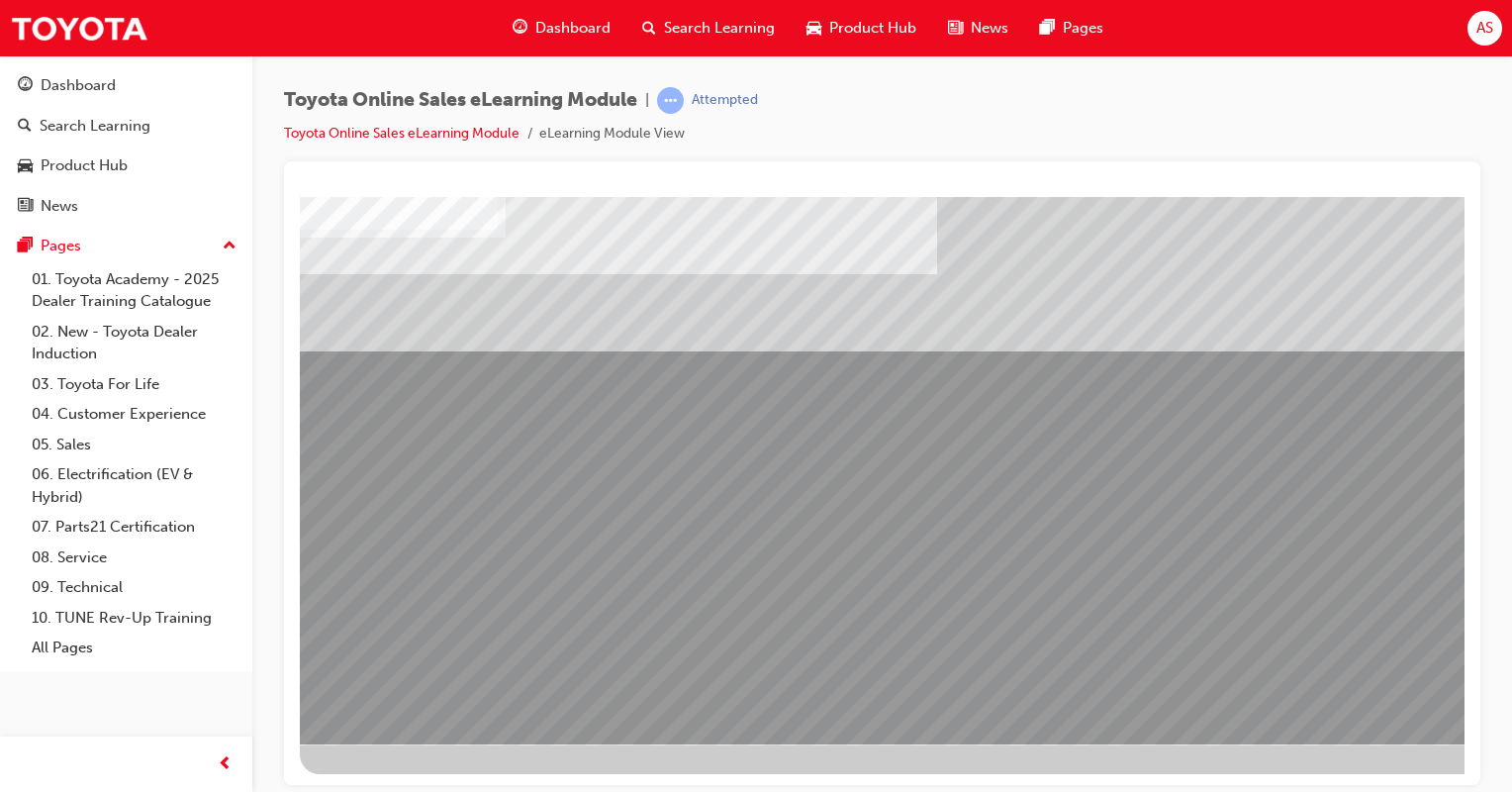 click at bounding box center [399, 2557] 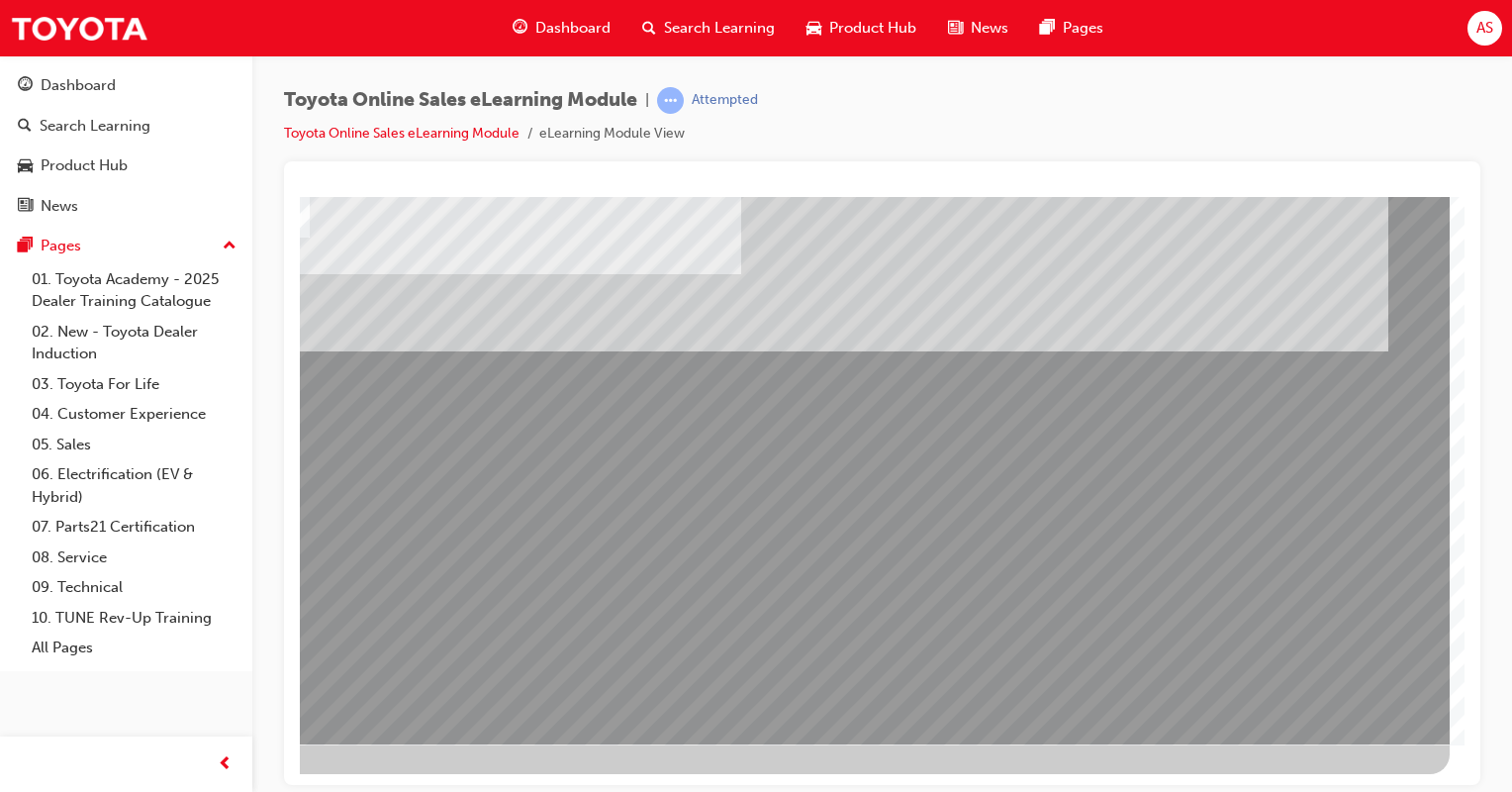 click at bounding box center [166, 2872] 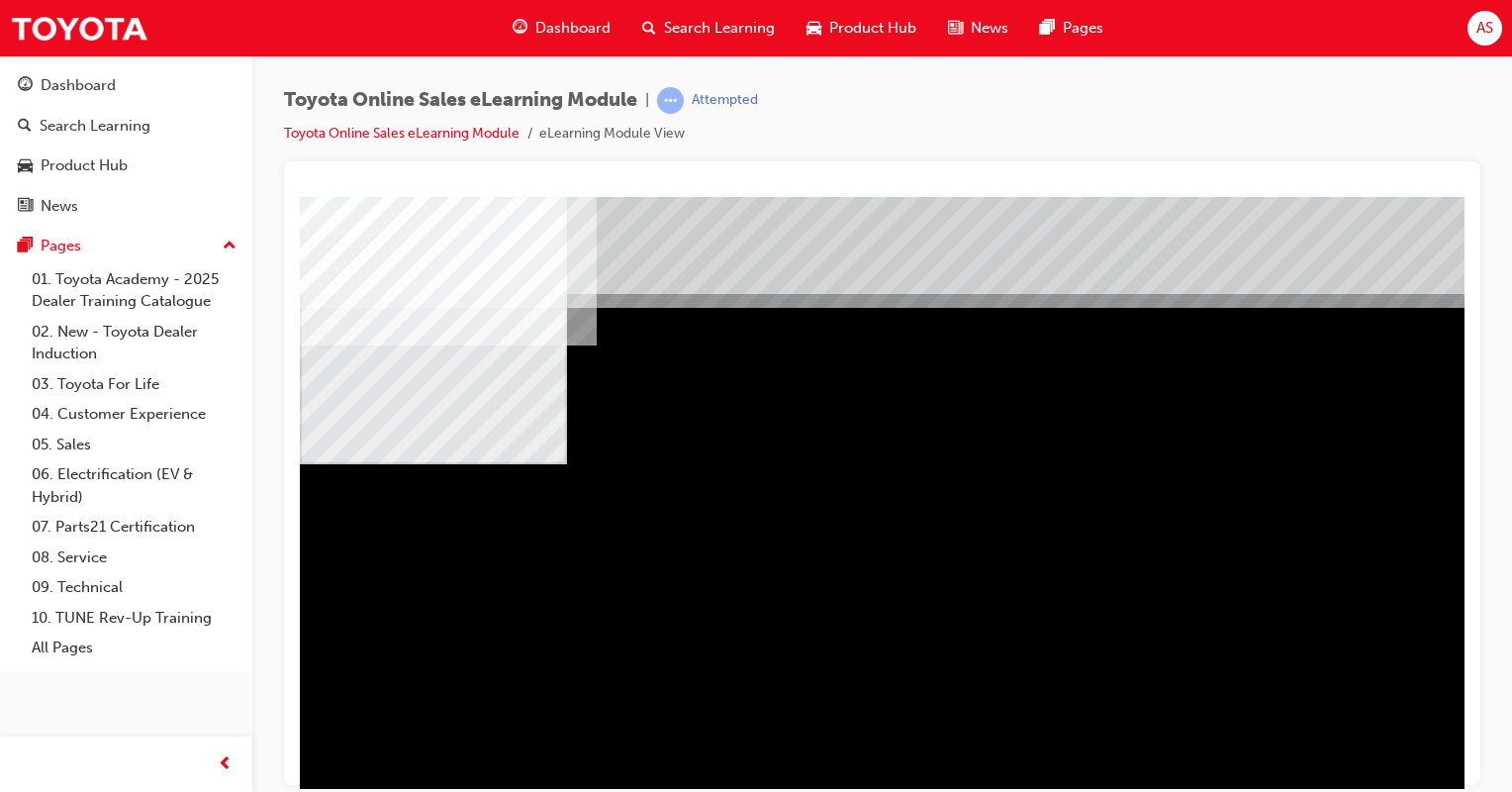 click at bounding box center (429, 1282) 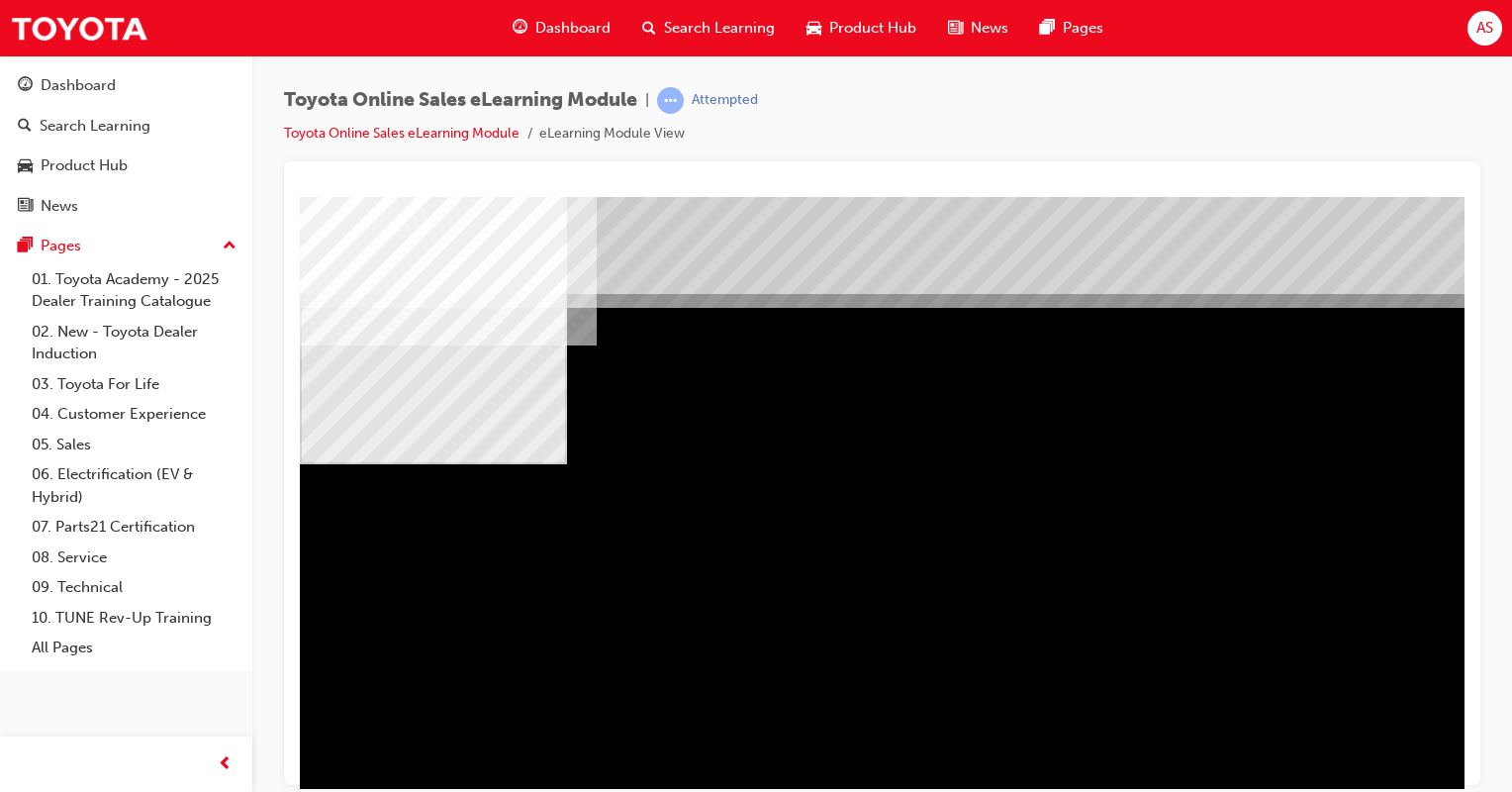 click at bounding box center [429, 1541] 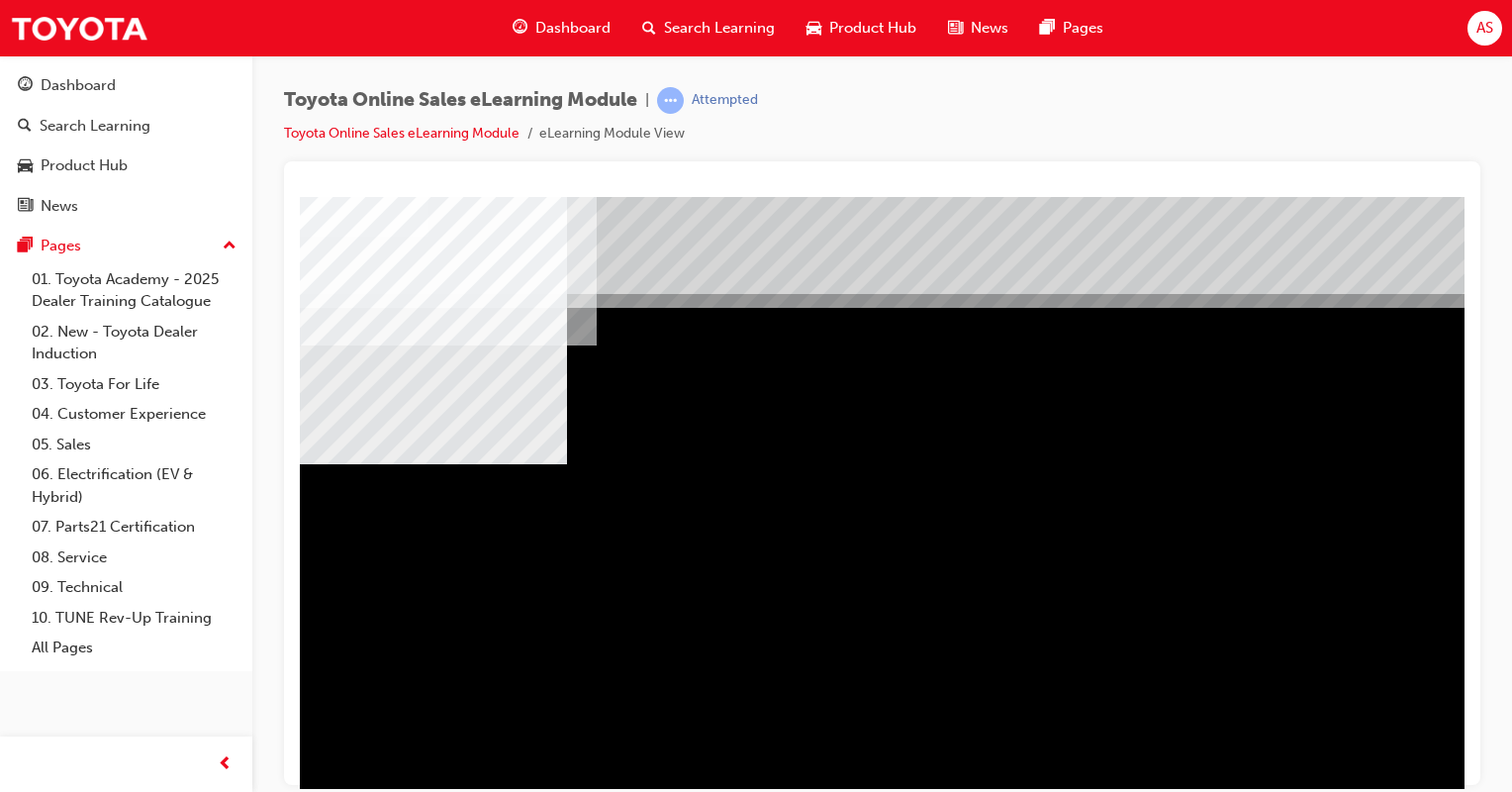 click at bounding box center [429, 1801] 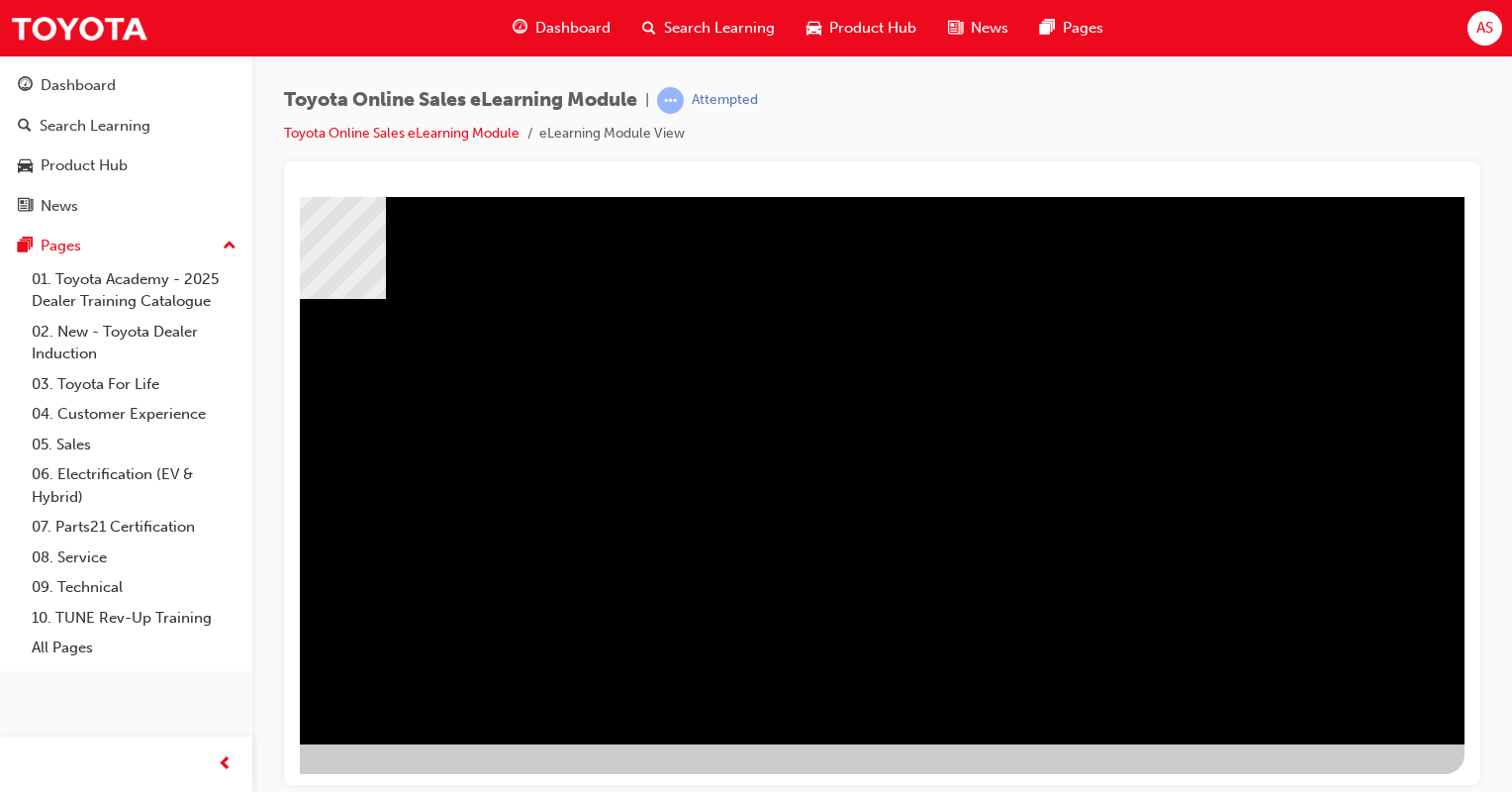 click at bounding box center [181, 1783] 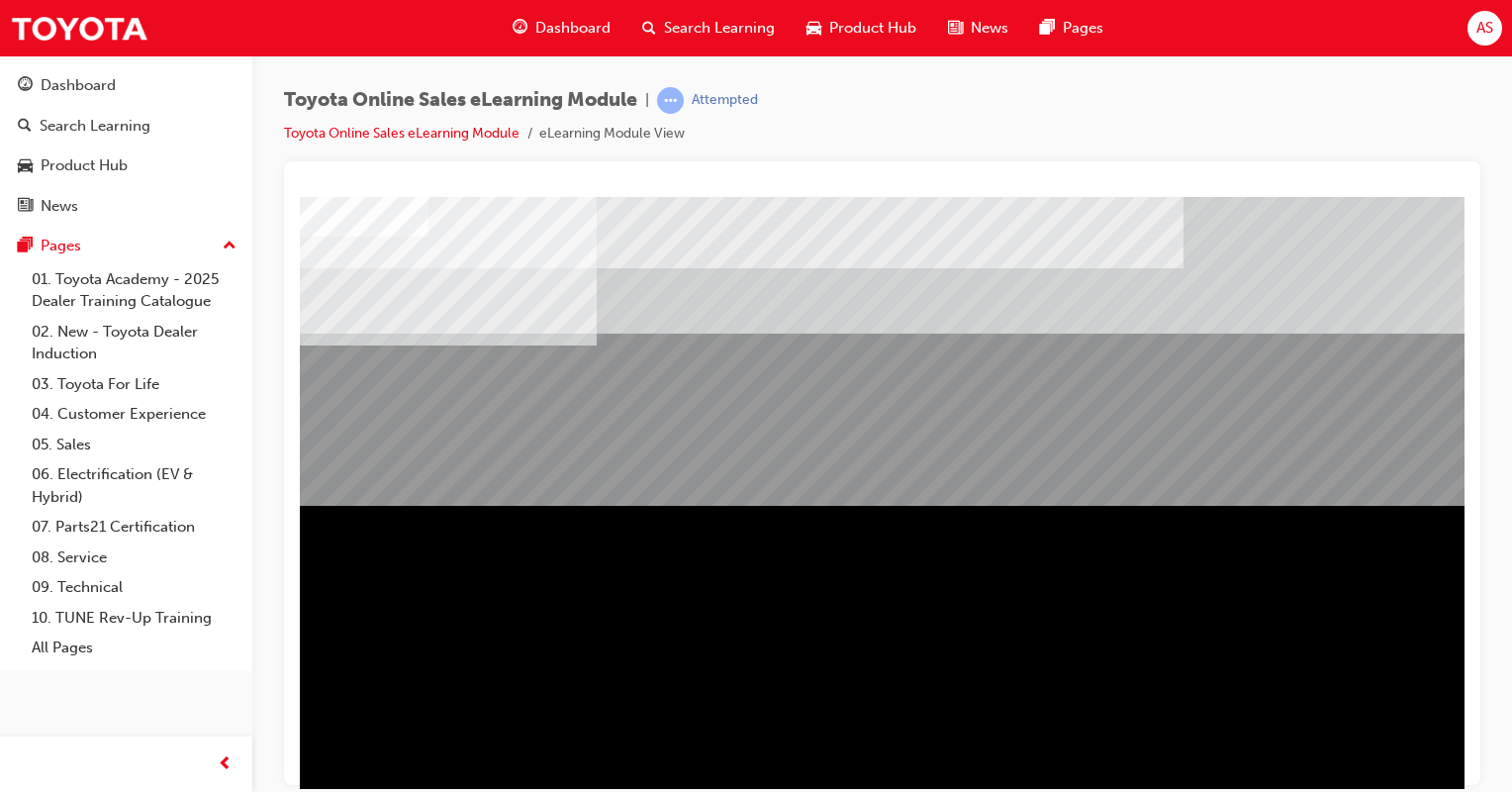 scroll, scrollTop: 165, scrollLeft: 0, axis: vertical 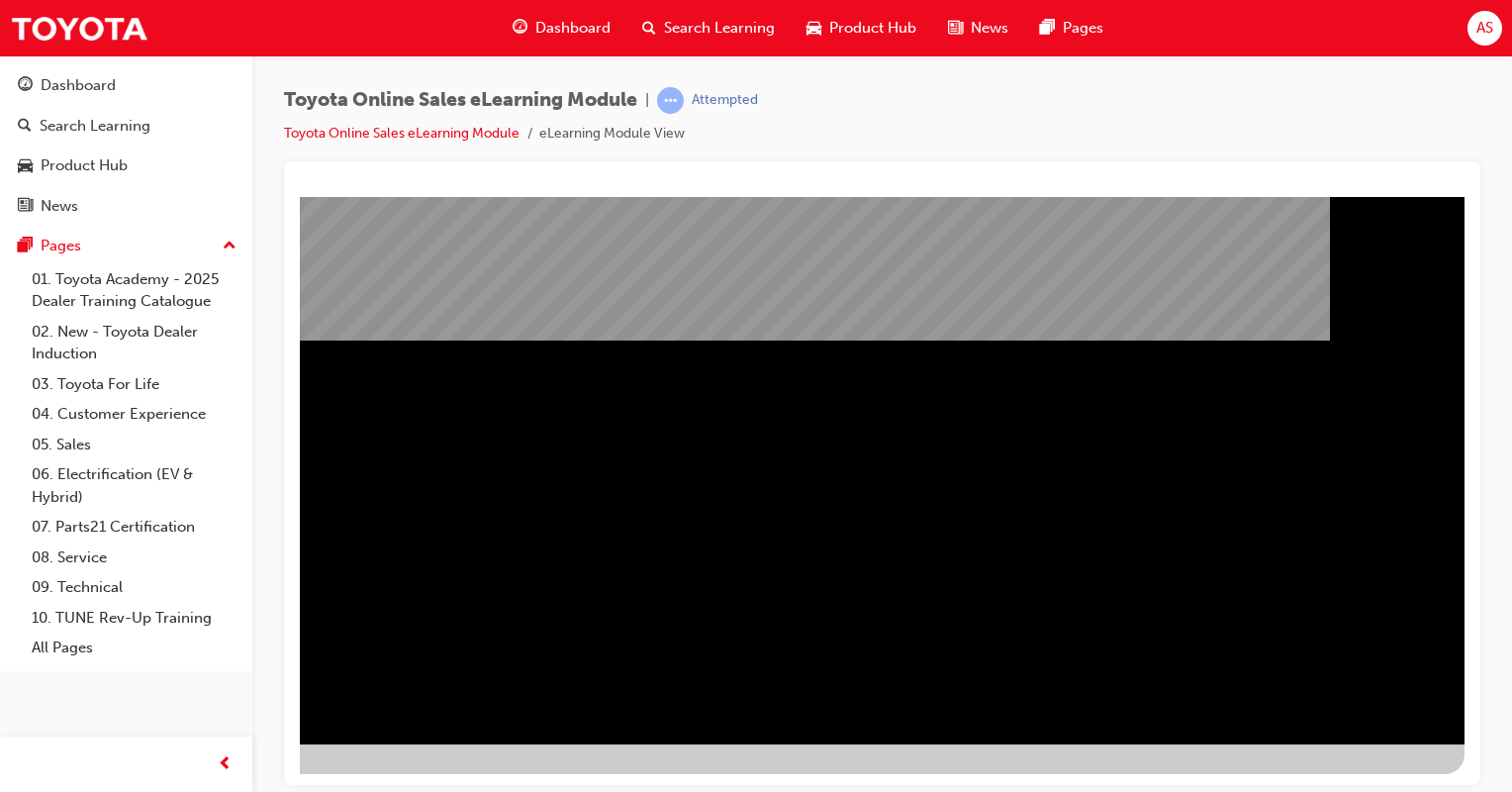 click at bounding box center (181, 1005) 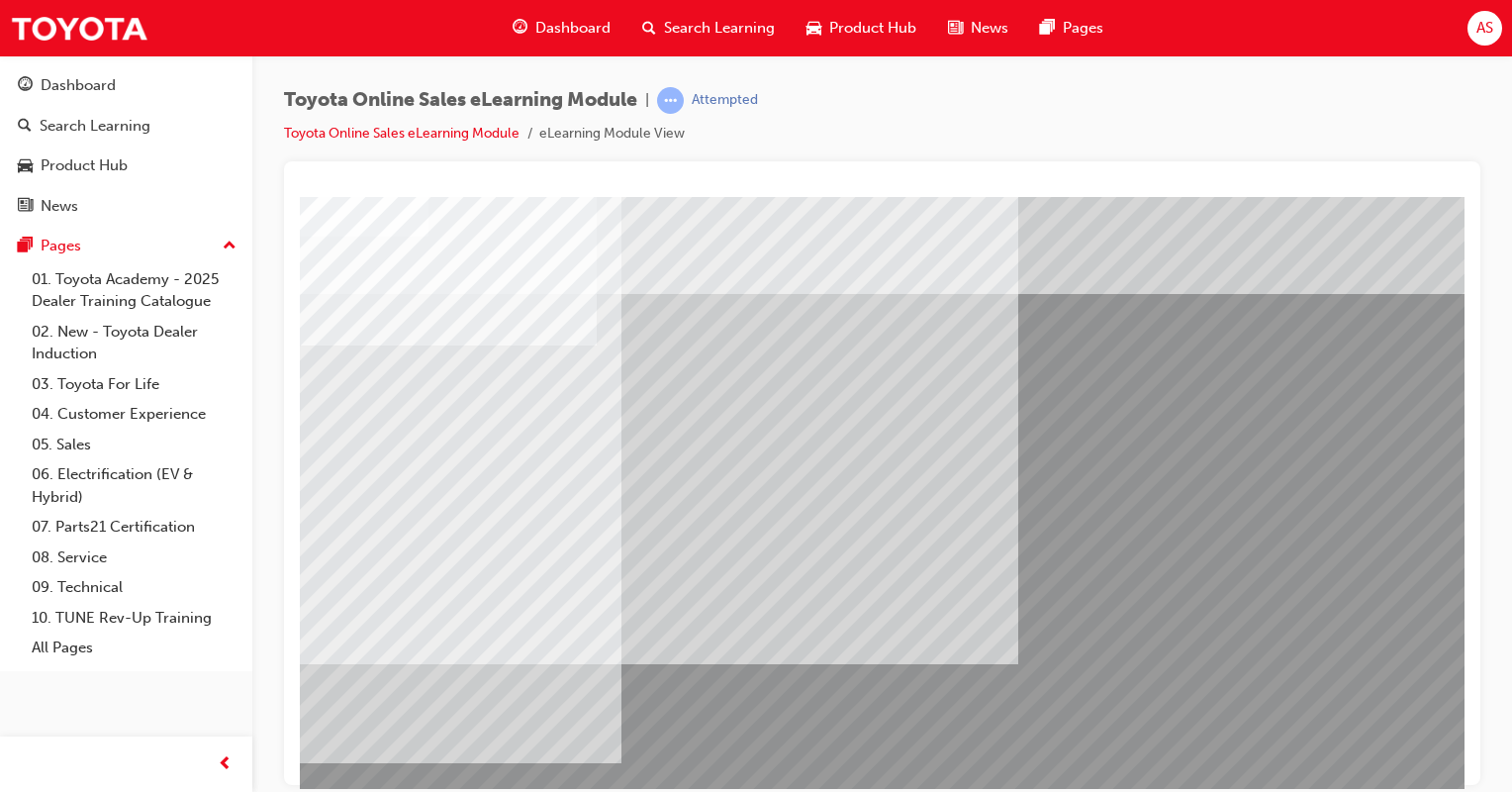 scroll, scrollTop: 165, scrollLeft: 0, axis: vertical 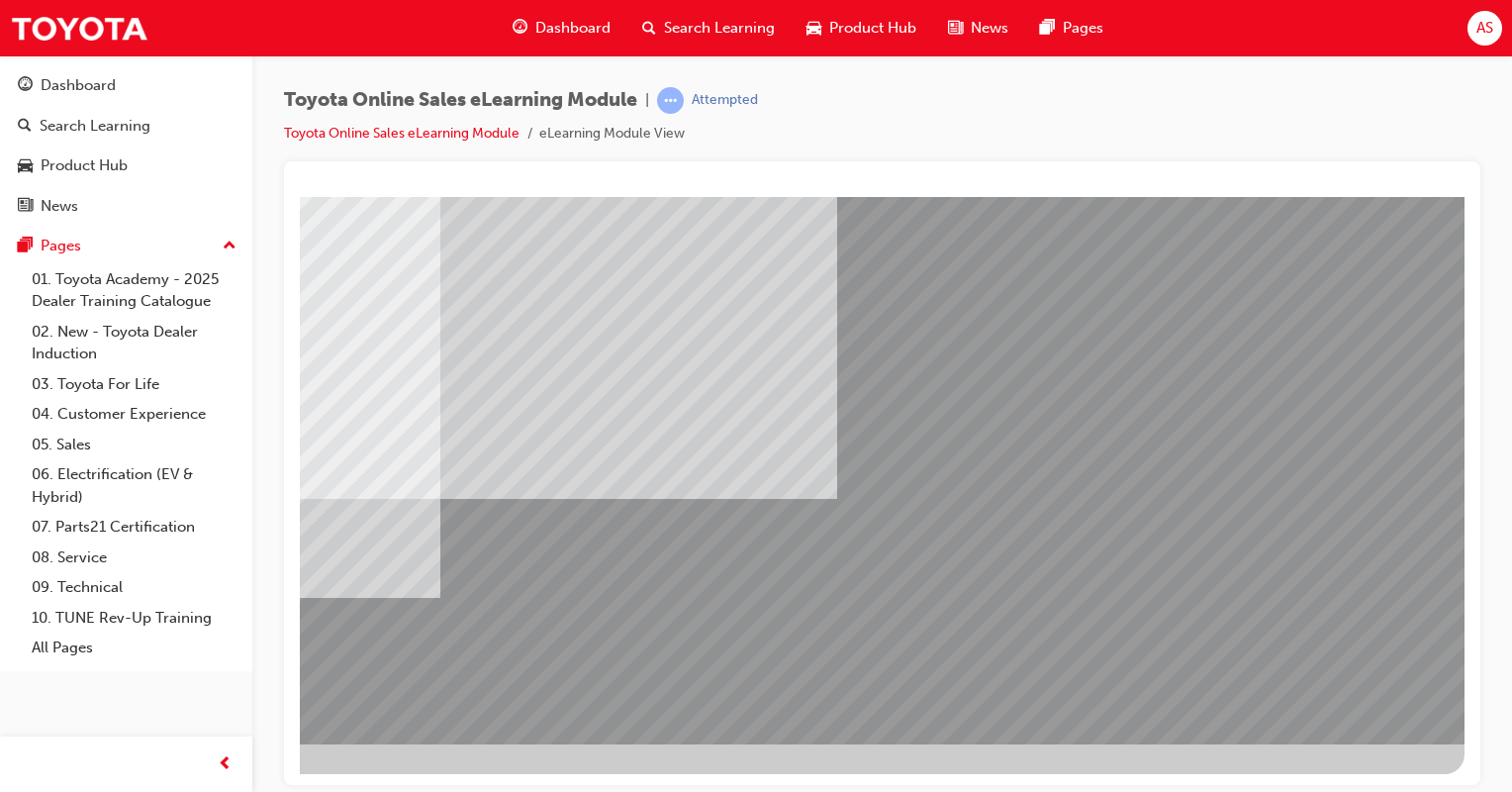 click at bounding box center (181, 2640) 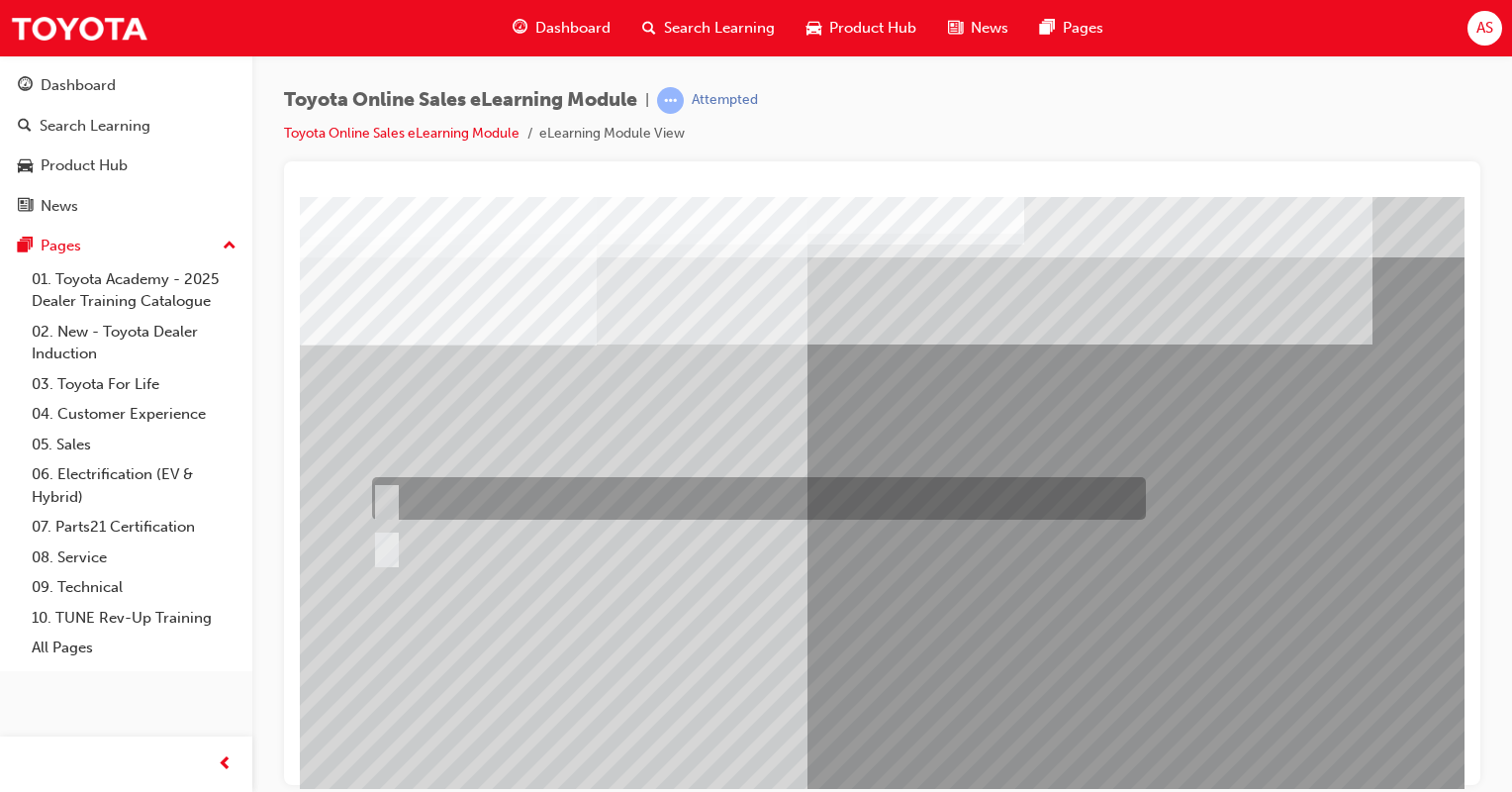 click at bounding box center [754, 498] 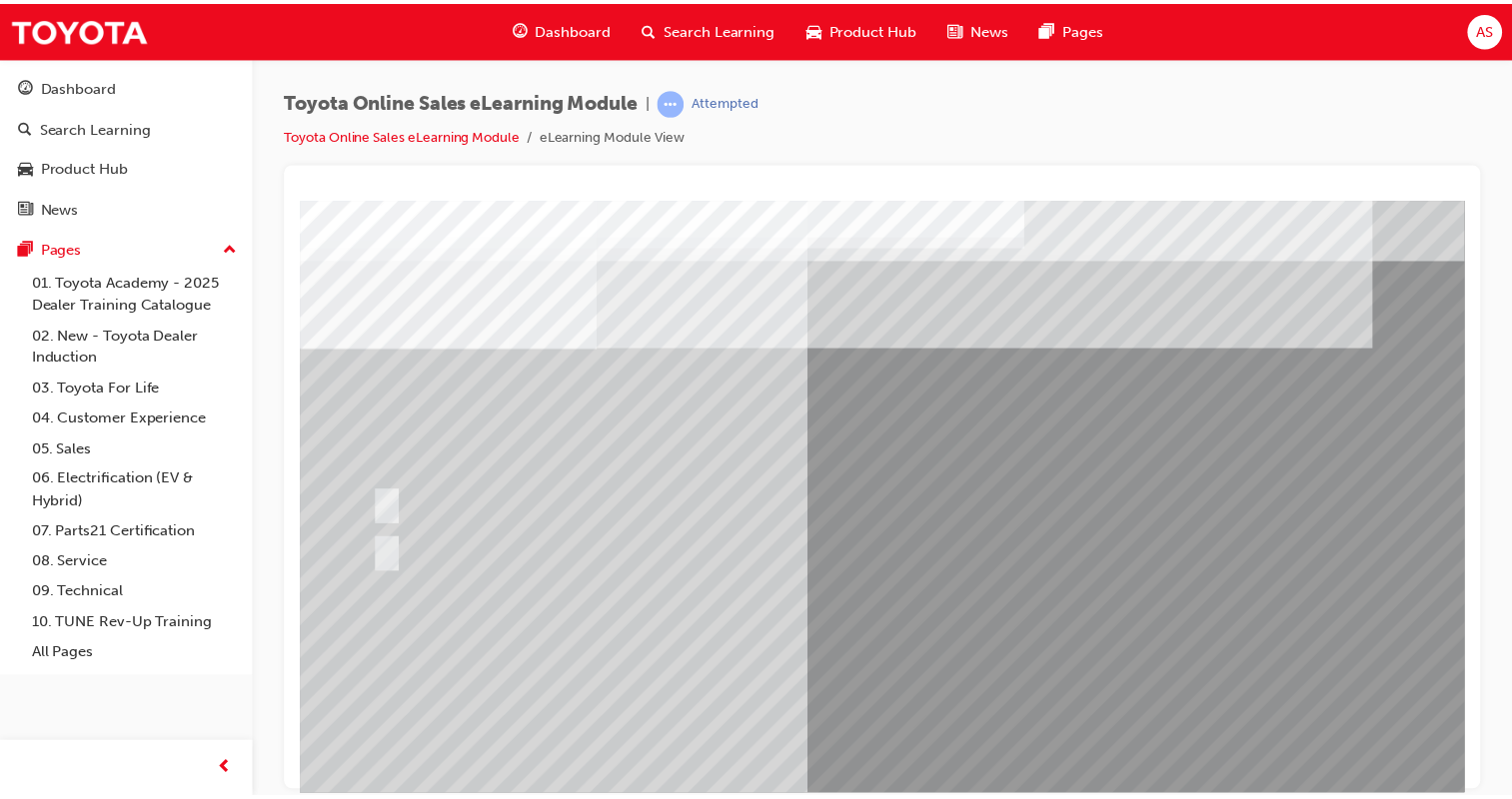 scroll, scrollTop: 167, scrollLeft: 0, axis: vertical 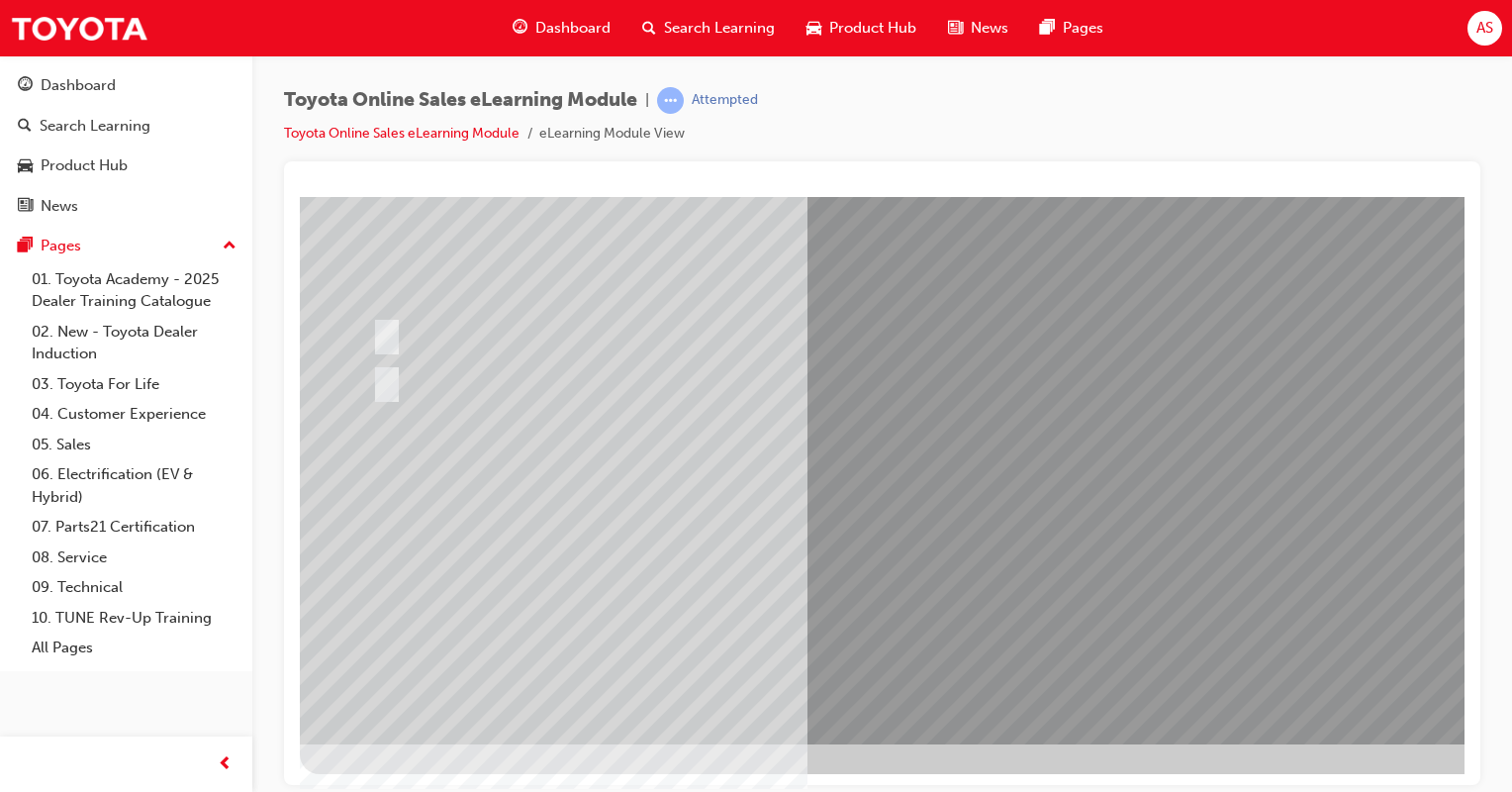 click at bounding box center [371, 2766] 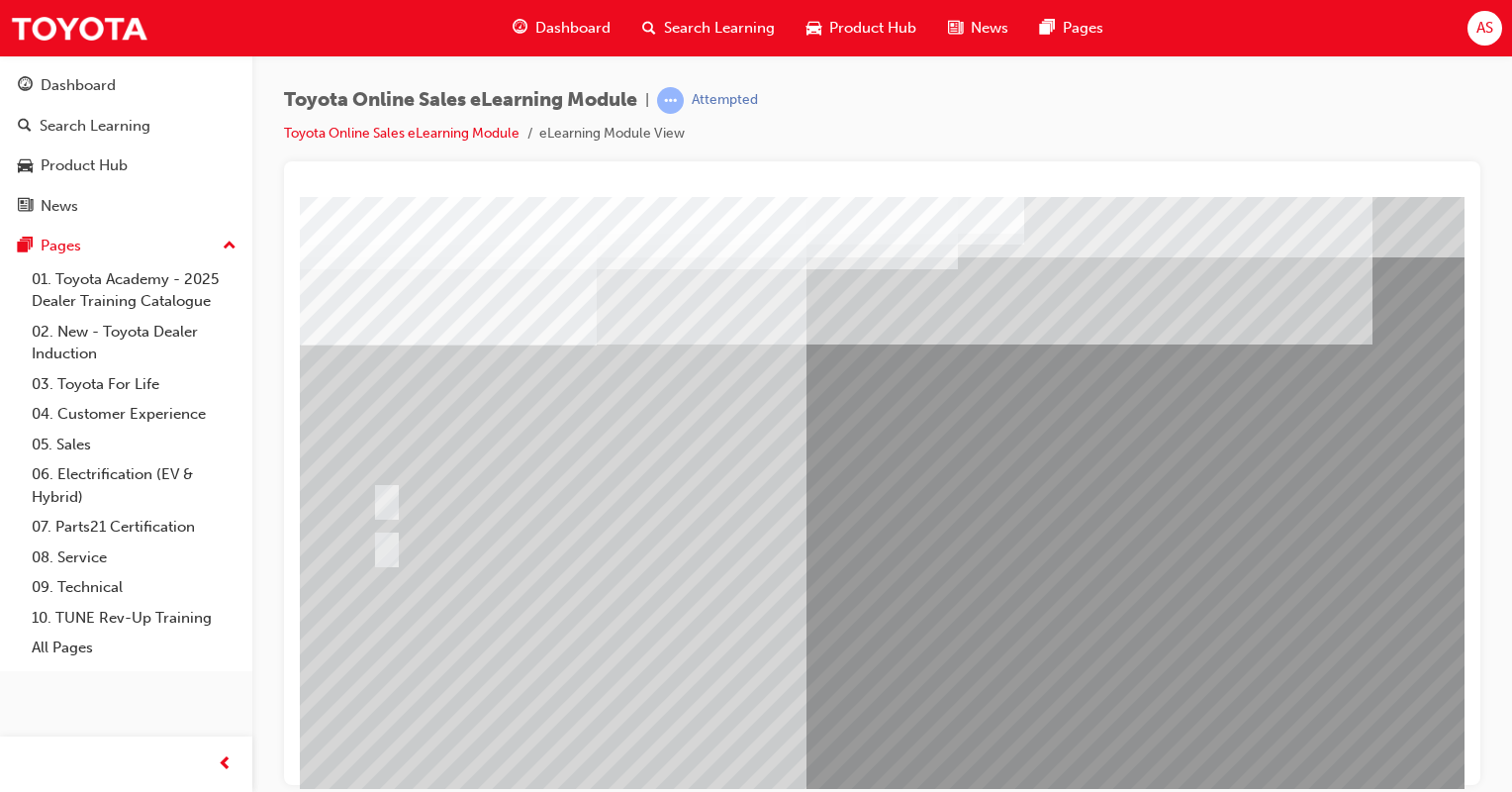 scroll, scrollTop: 99, scrollLeft: 0, axis: vertical 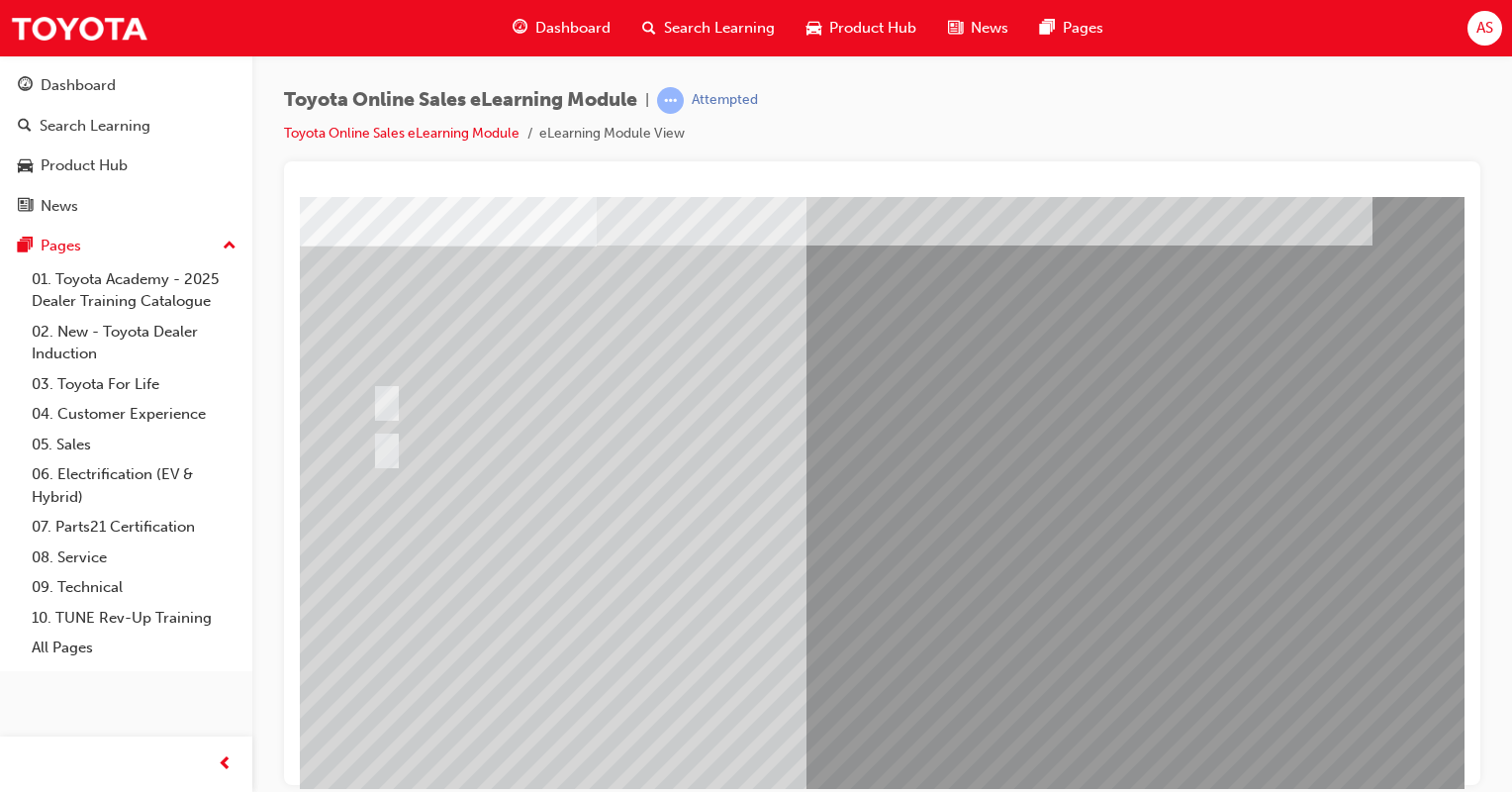 click at bounding box center (628, 2568) 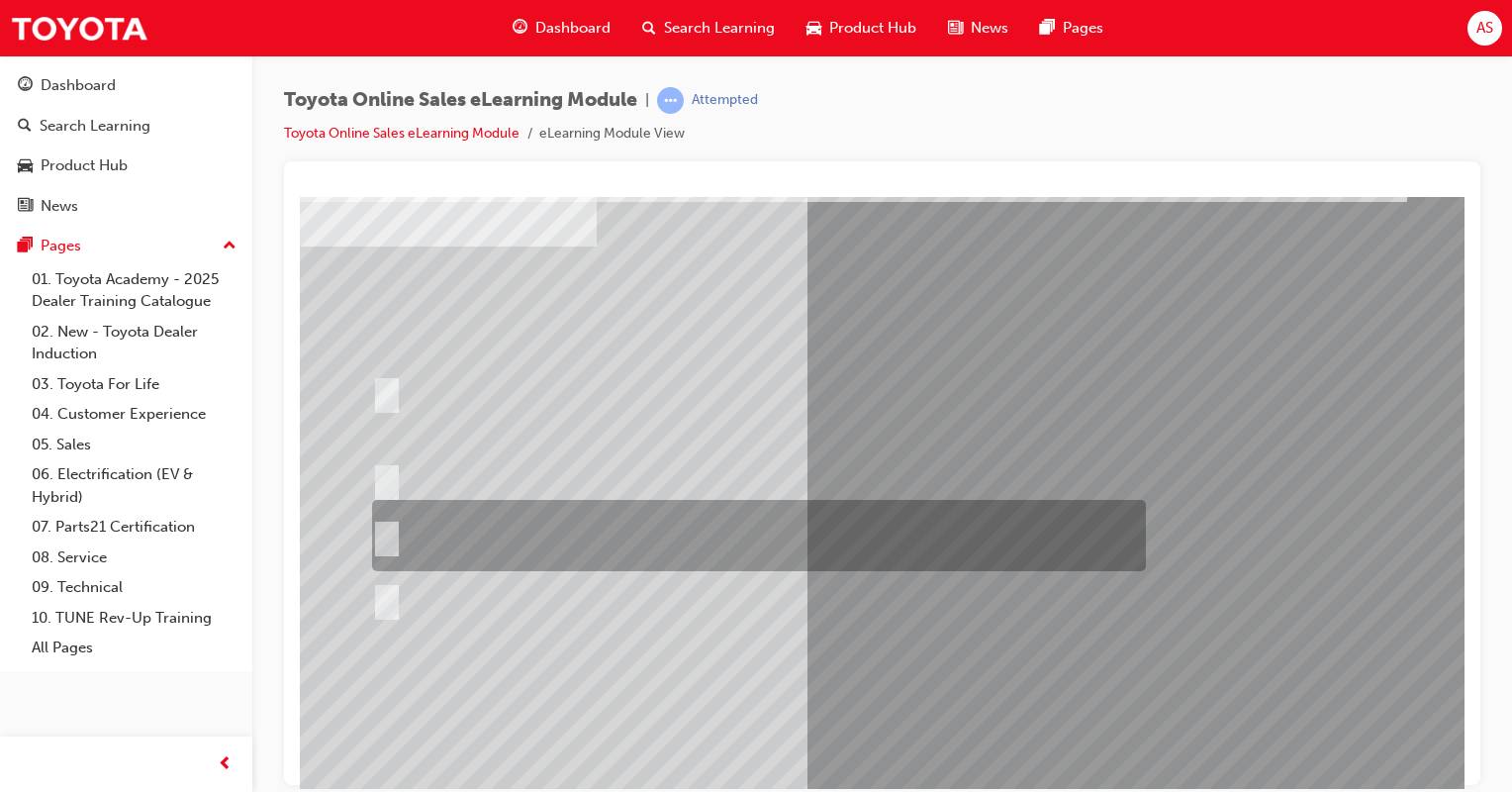 scroll, scrollTop: 0, scrollLeft: 0, axis: both 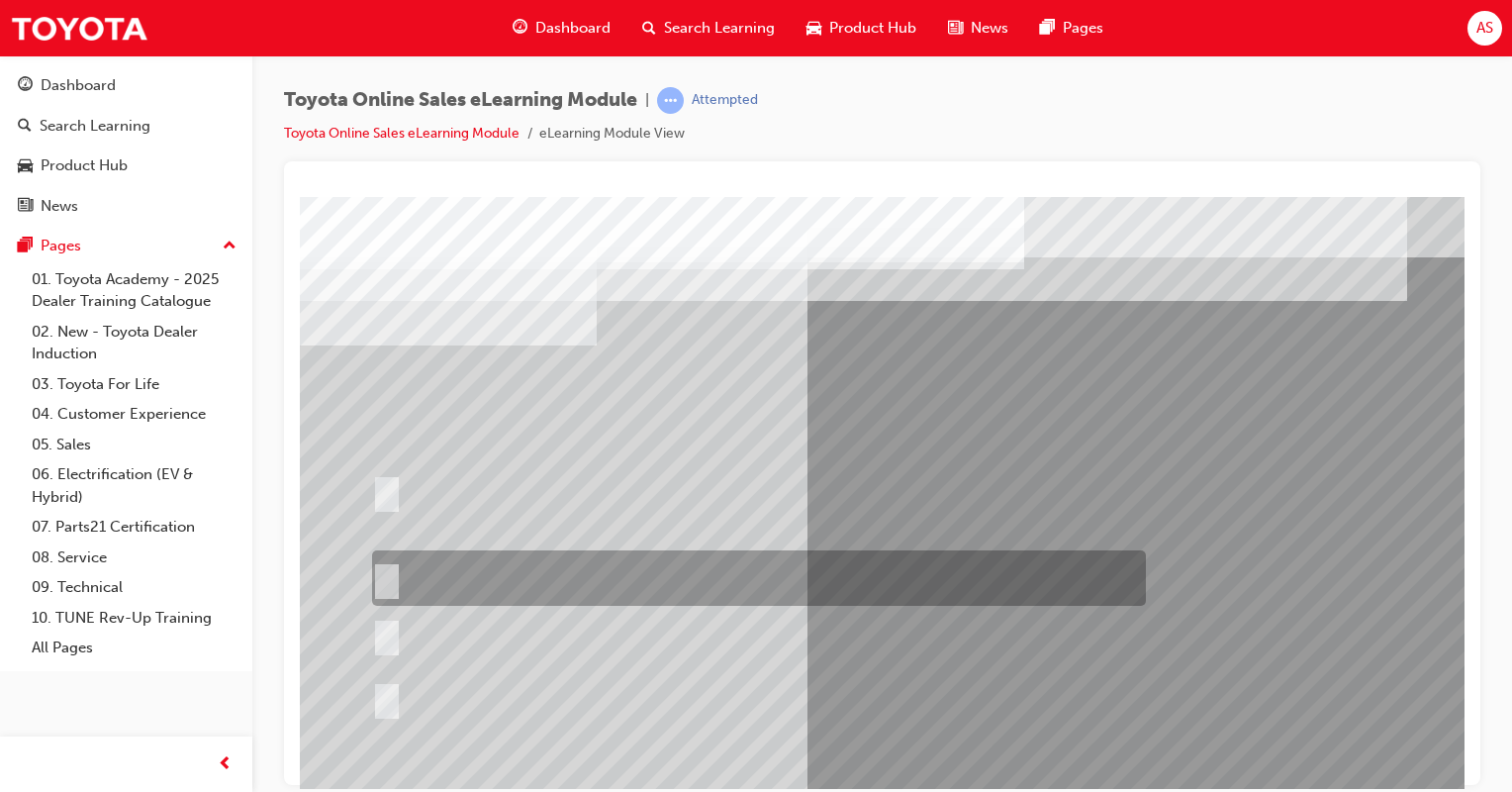 click at bounding box center (383, 578) 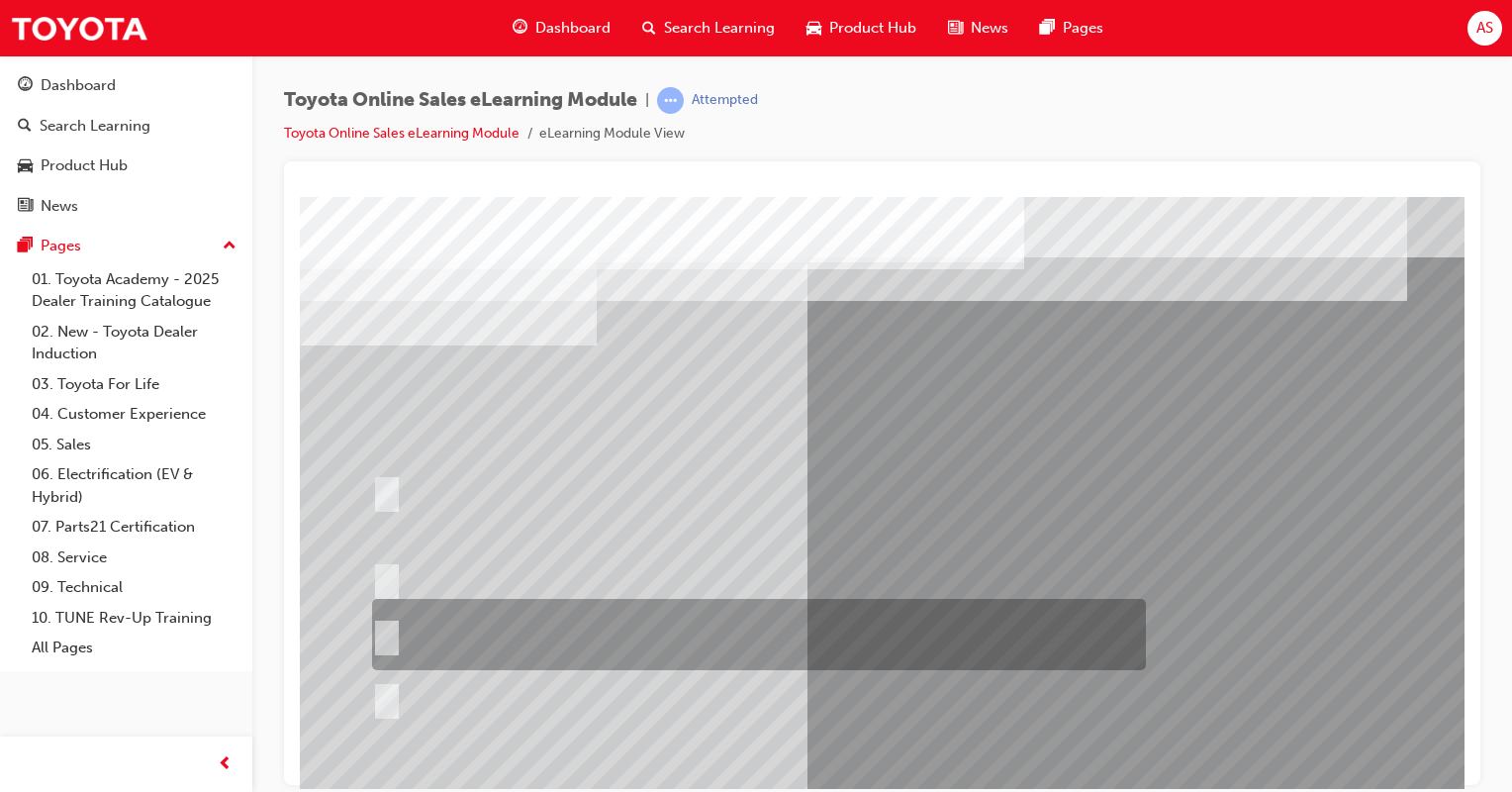 scroll, scrollTop: 99, scrollLeft: 0, axis: vertical 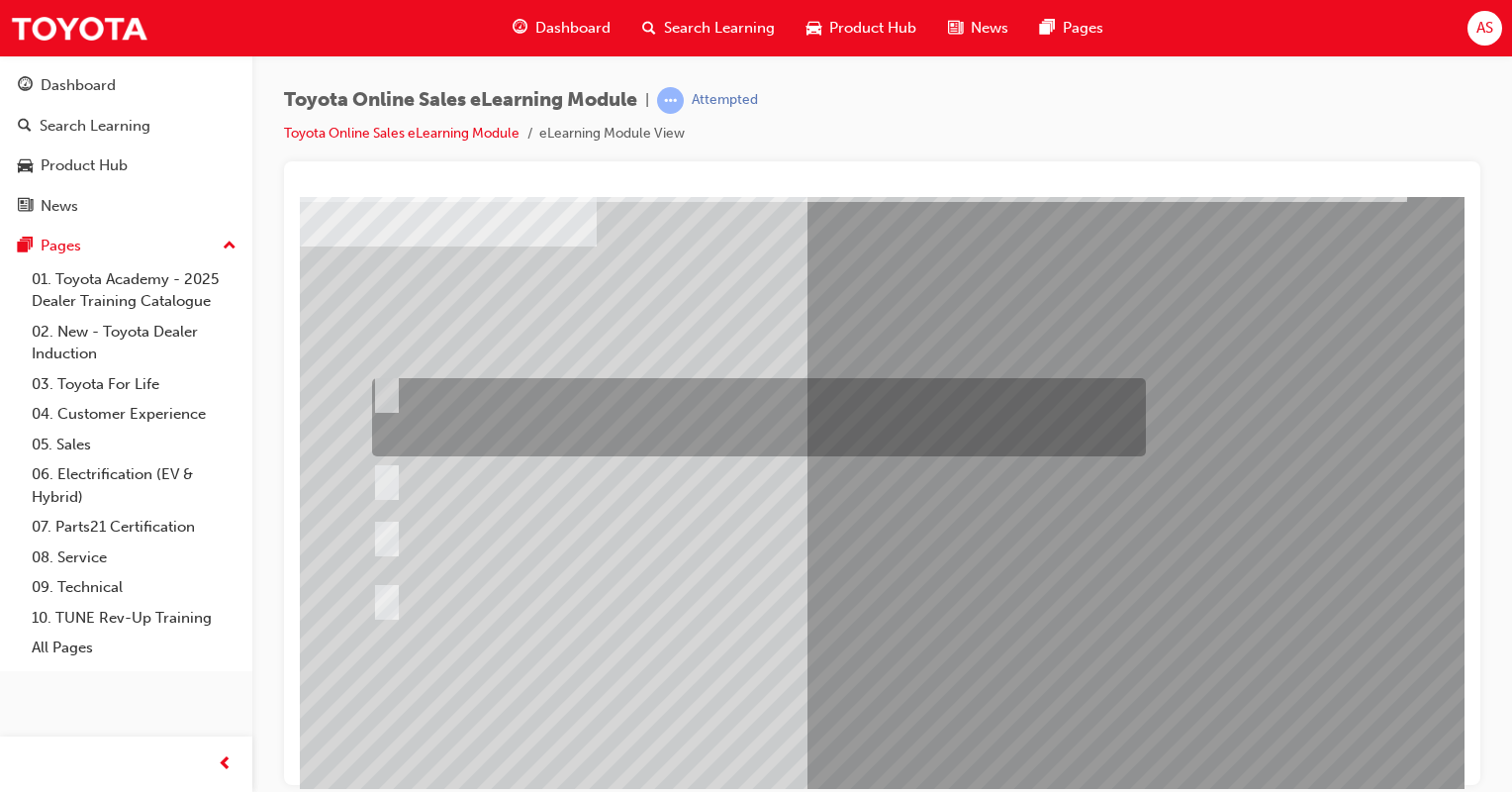 click at bounding box center [754, 417] 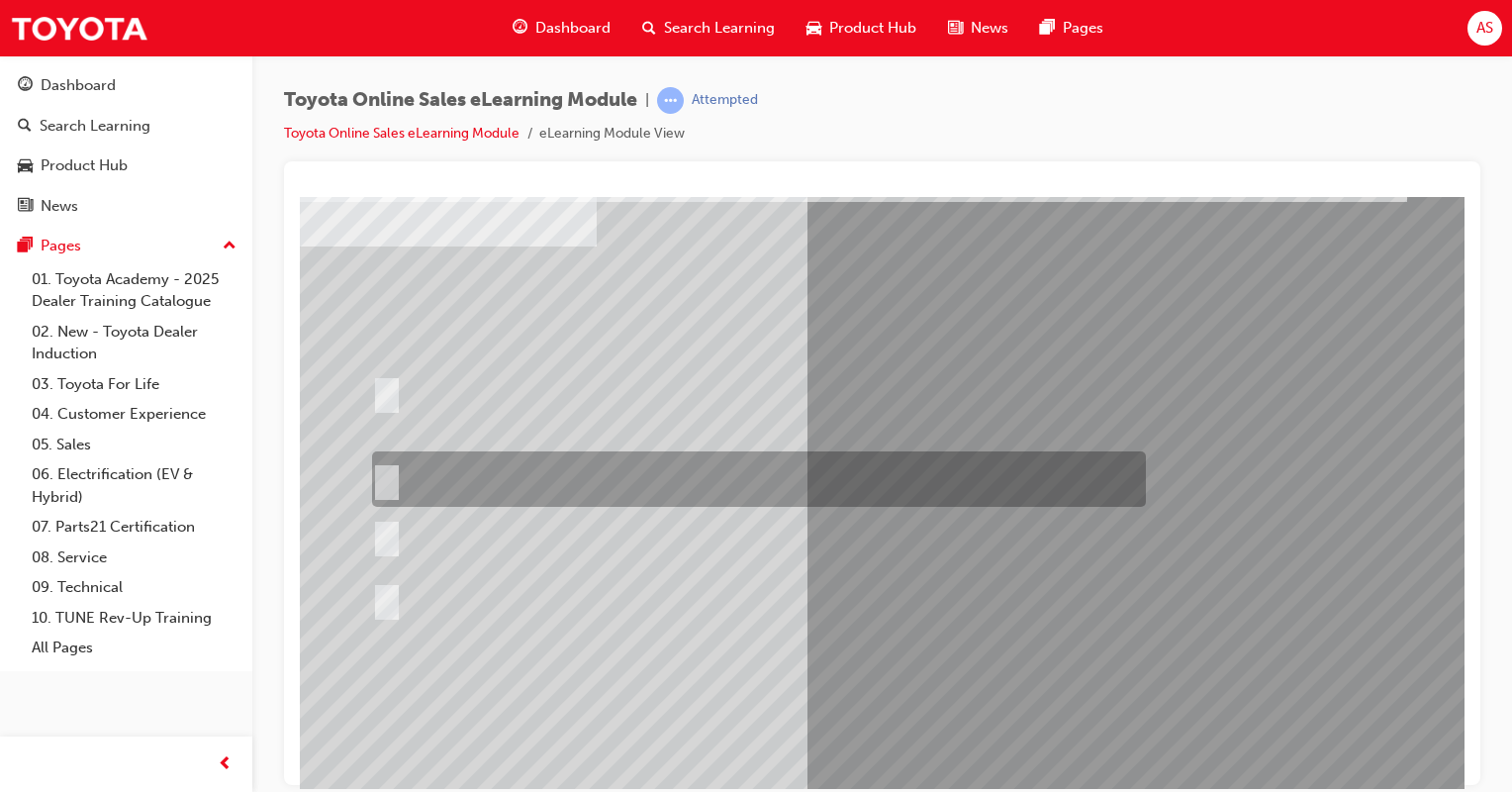 click at bounding box center (754, 479) 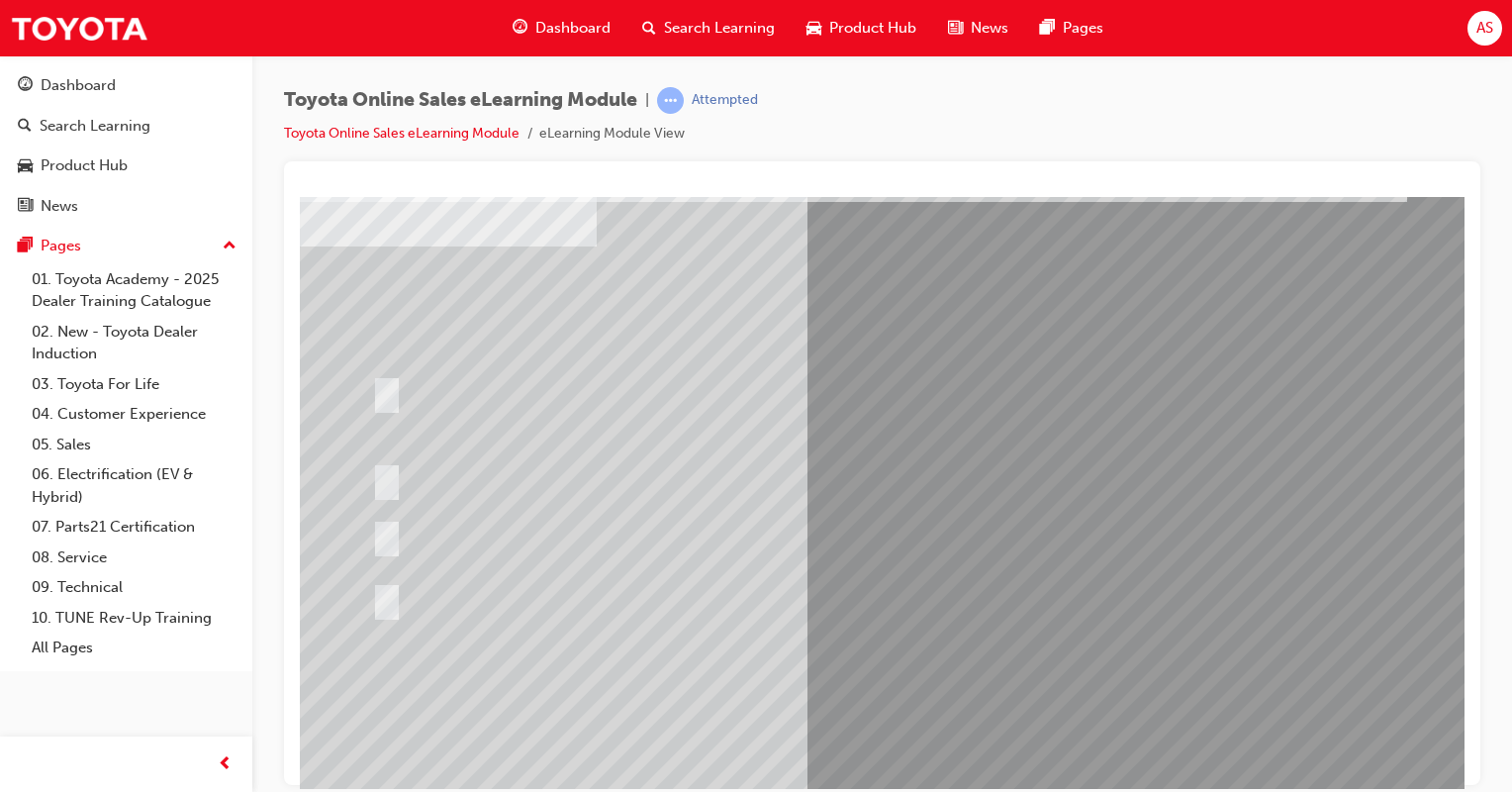 click at bounding box center [371, 2850] 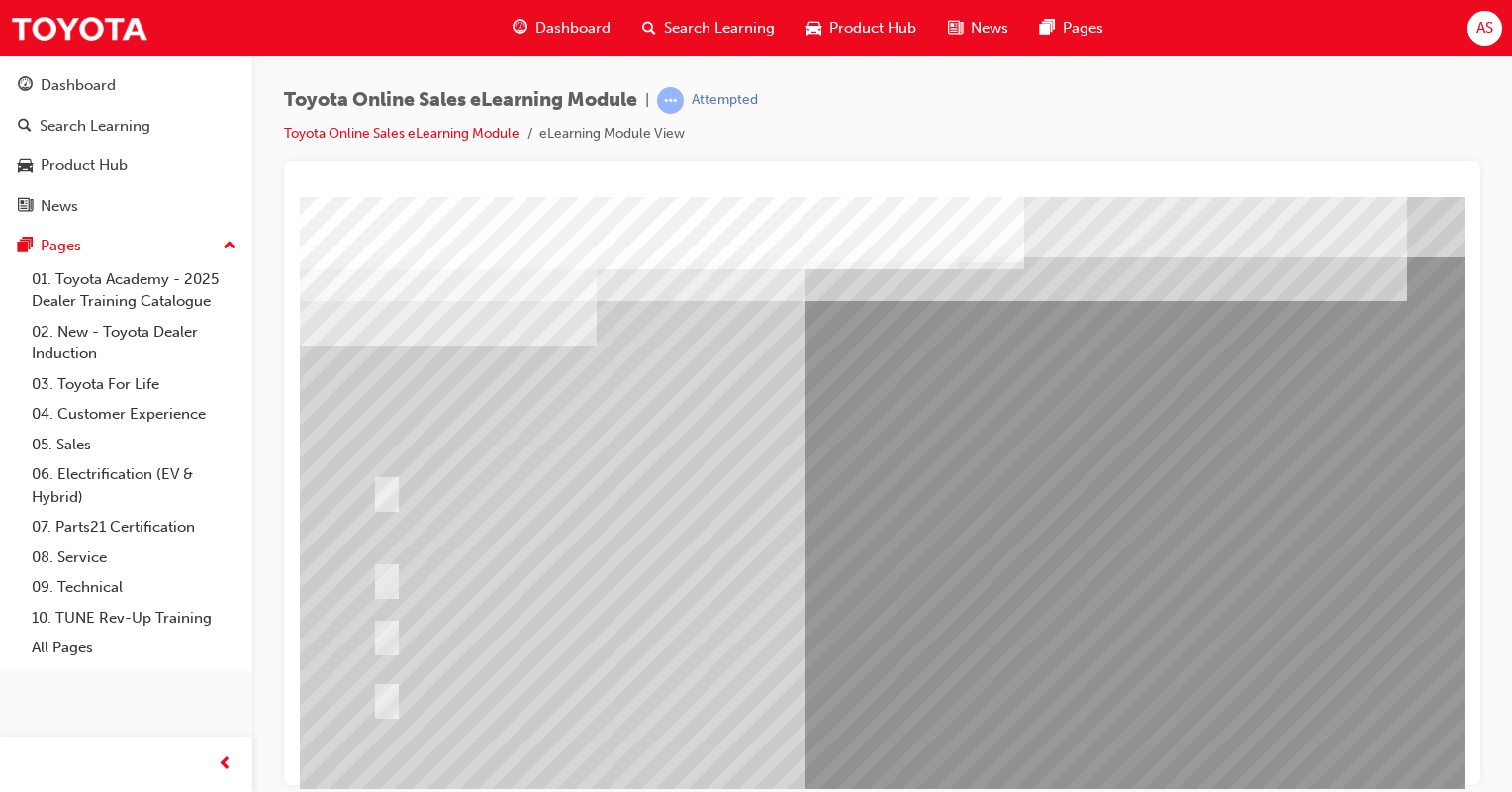 scroll, scrollTop: 99, scrollLeft: 0, axis: vertical 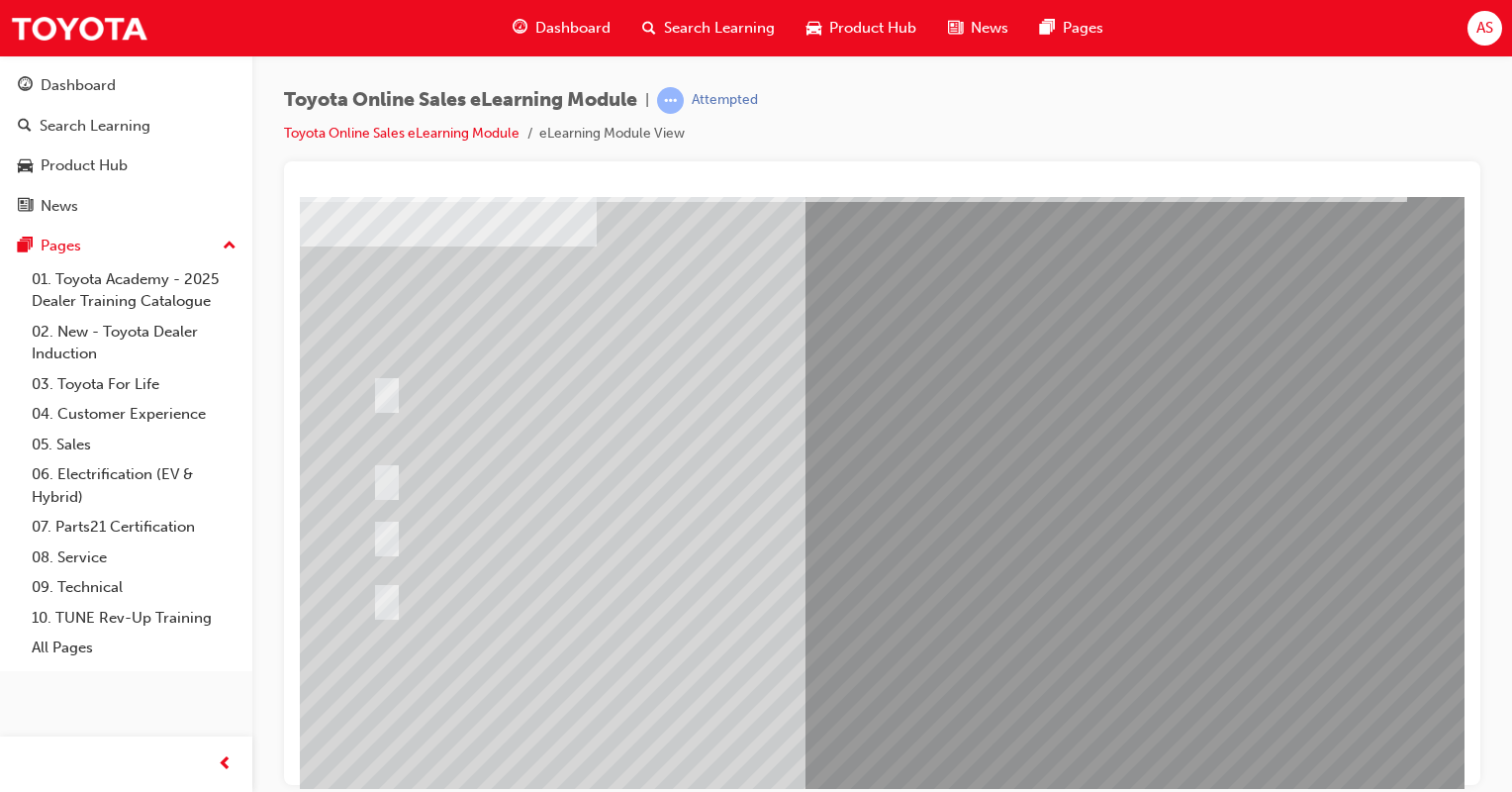 click at bounding box center [628, 2566] 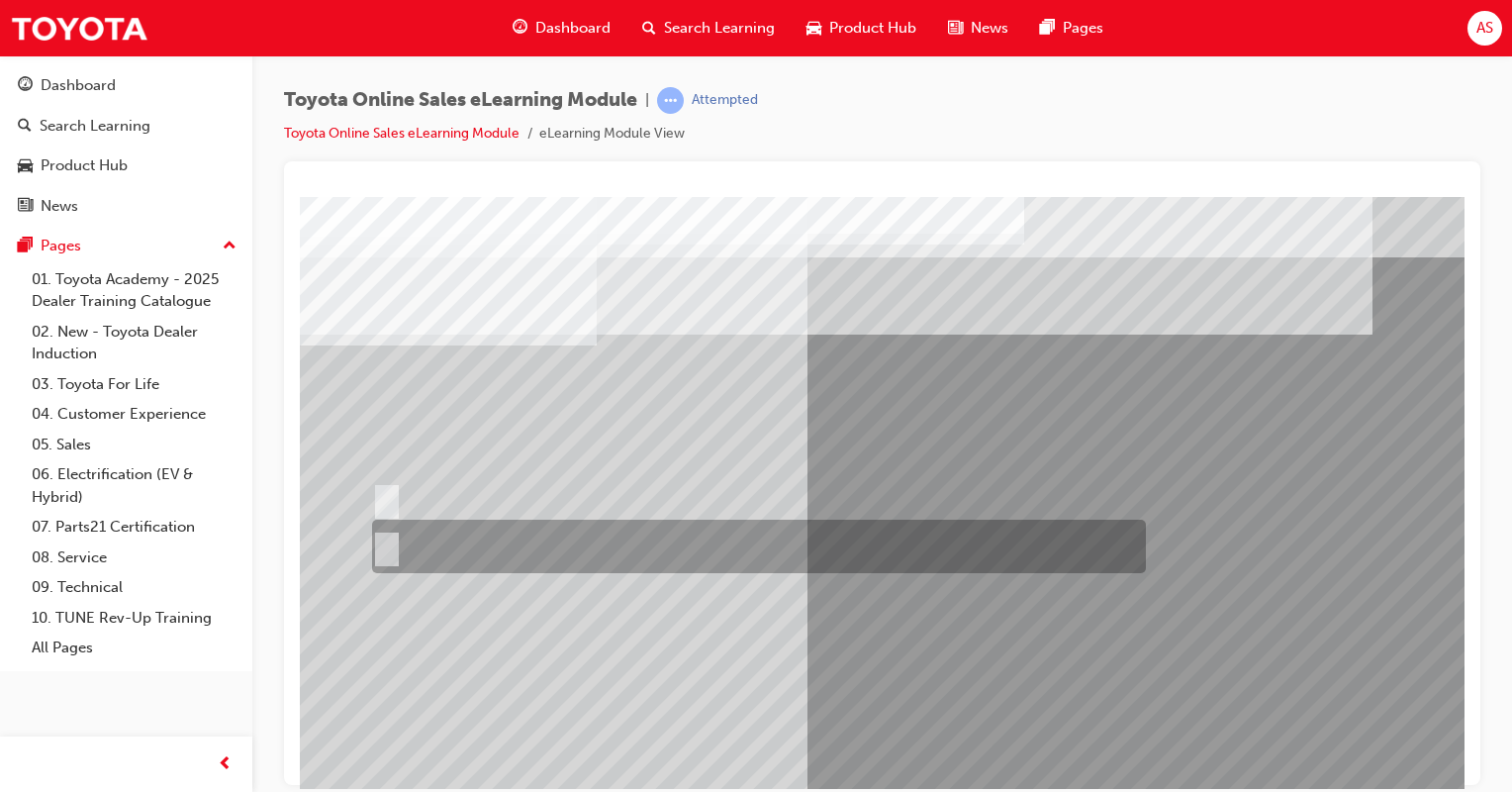 click at bounding box center [754, 546] 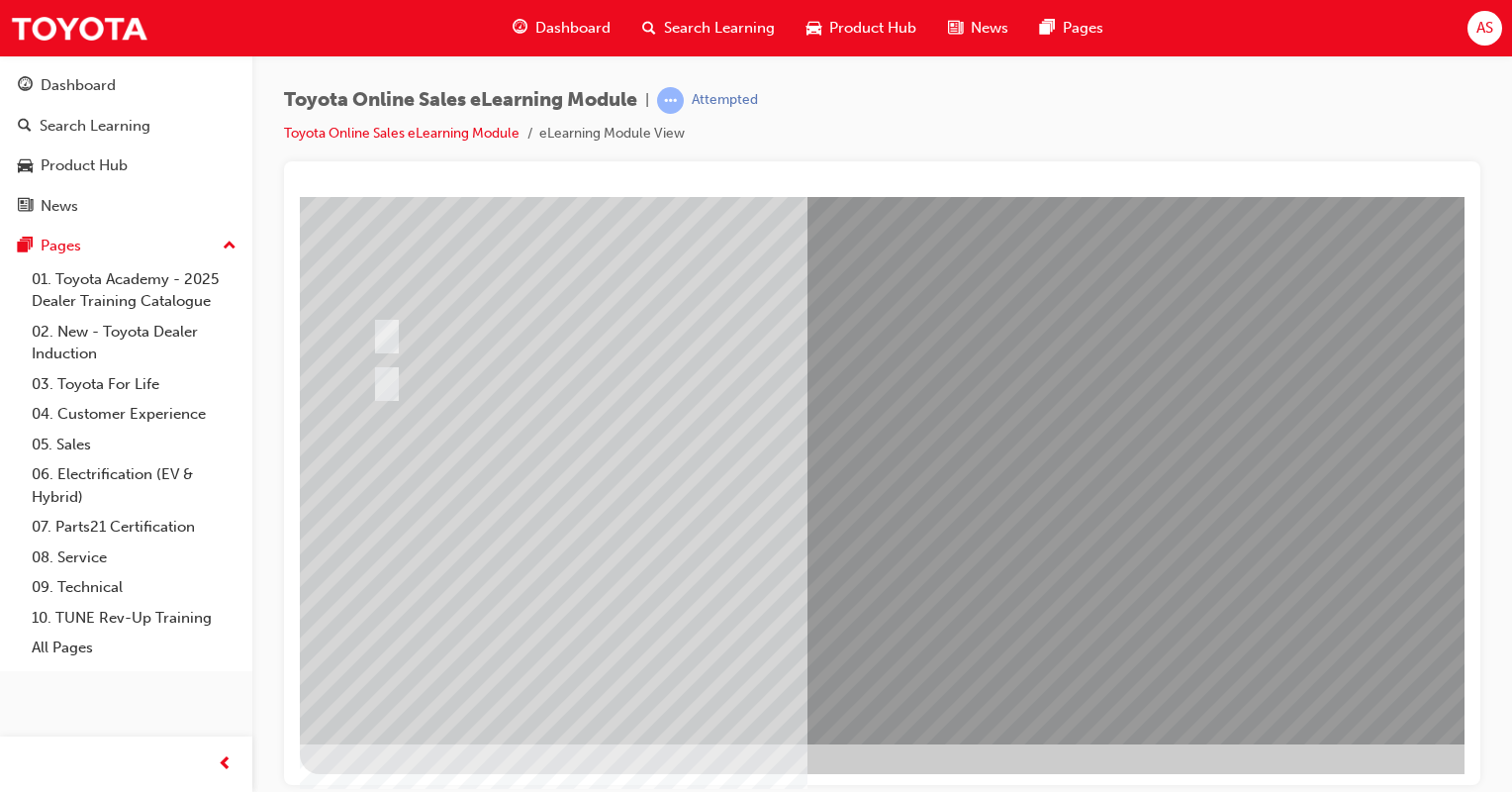 click at bounding box center (371, 2756) 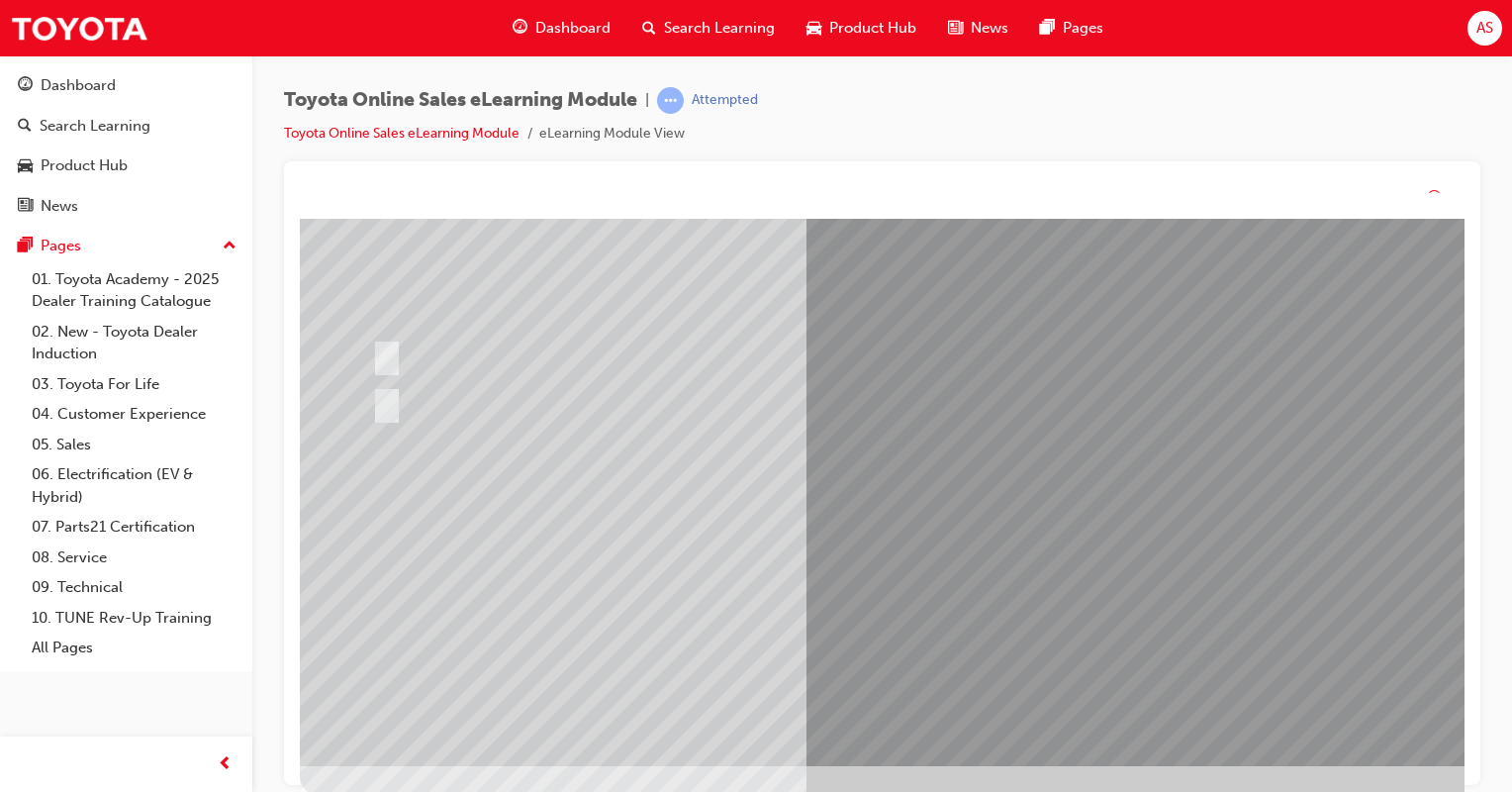 scroll, scrollTop: 0, scrollLeft: 0, axis: both 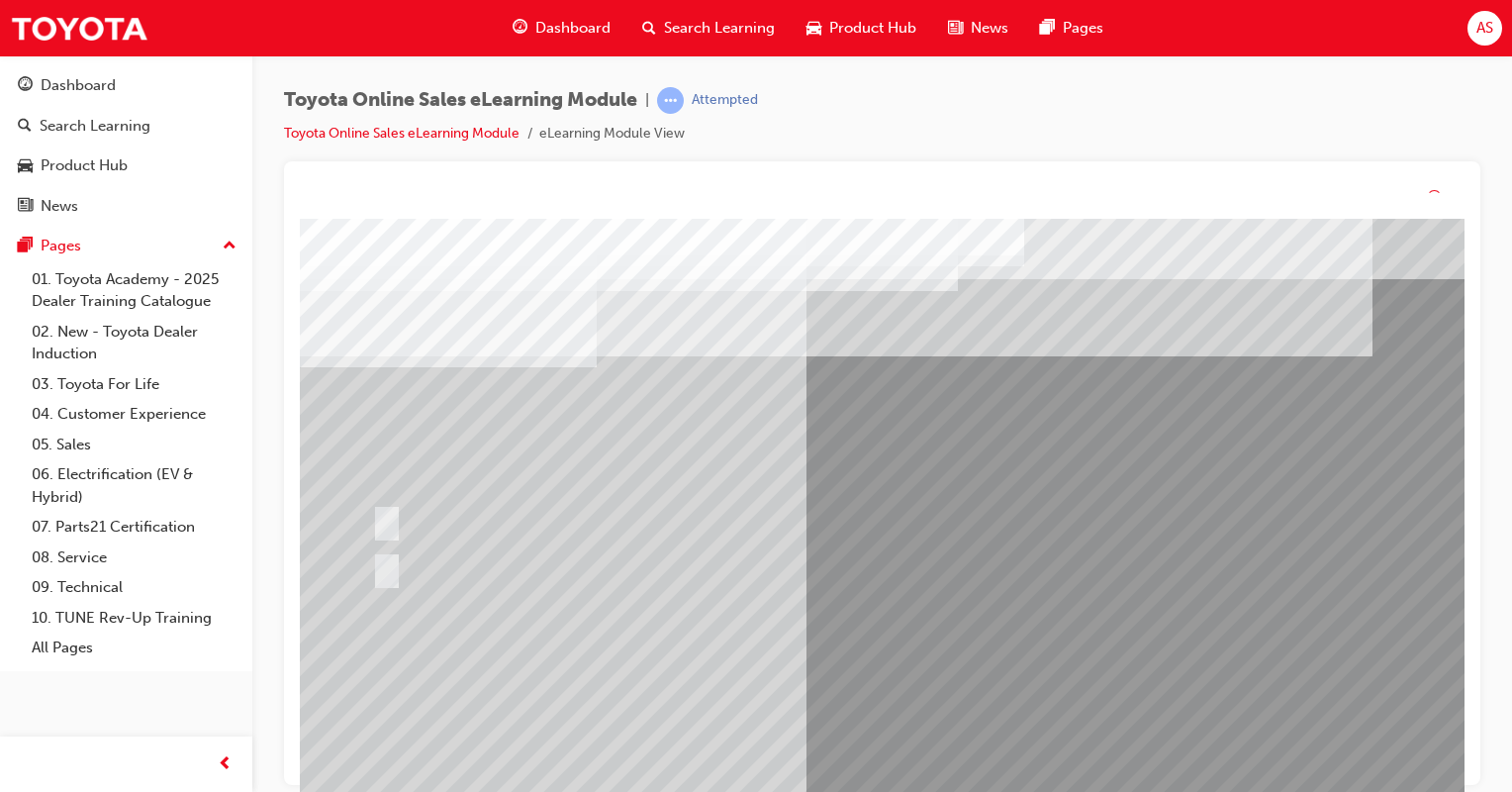click at bounding box center (973, 1288) 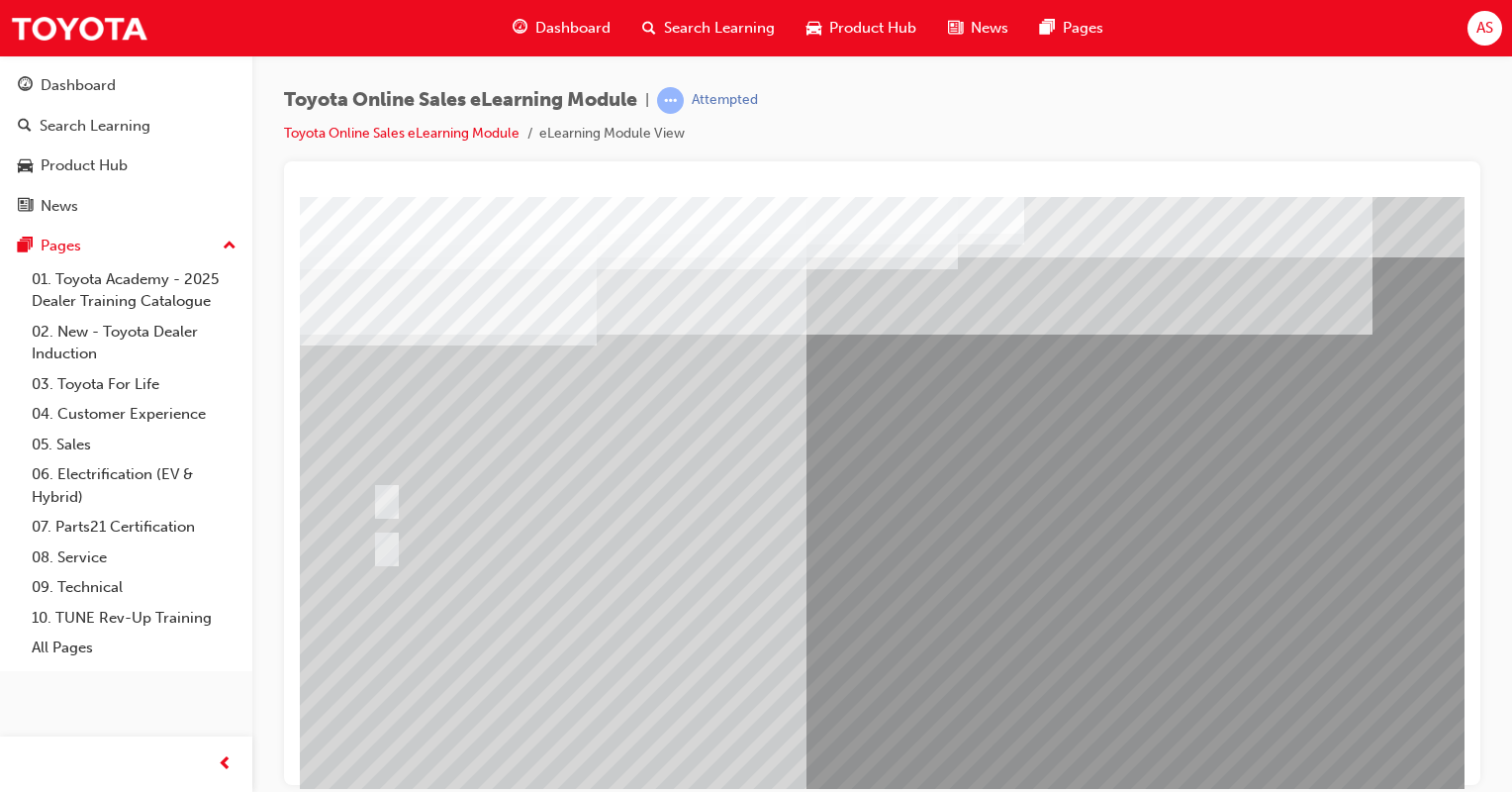 click at bounding box center (973, 1265) 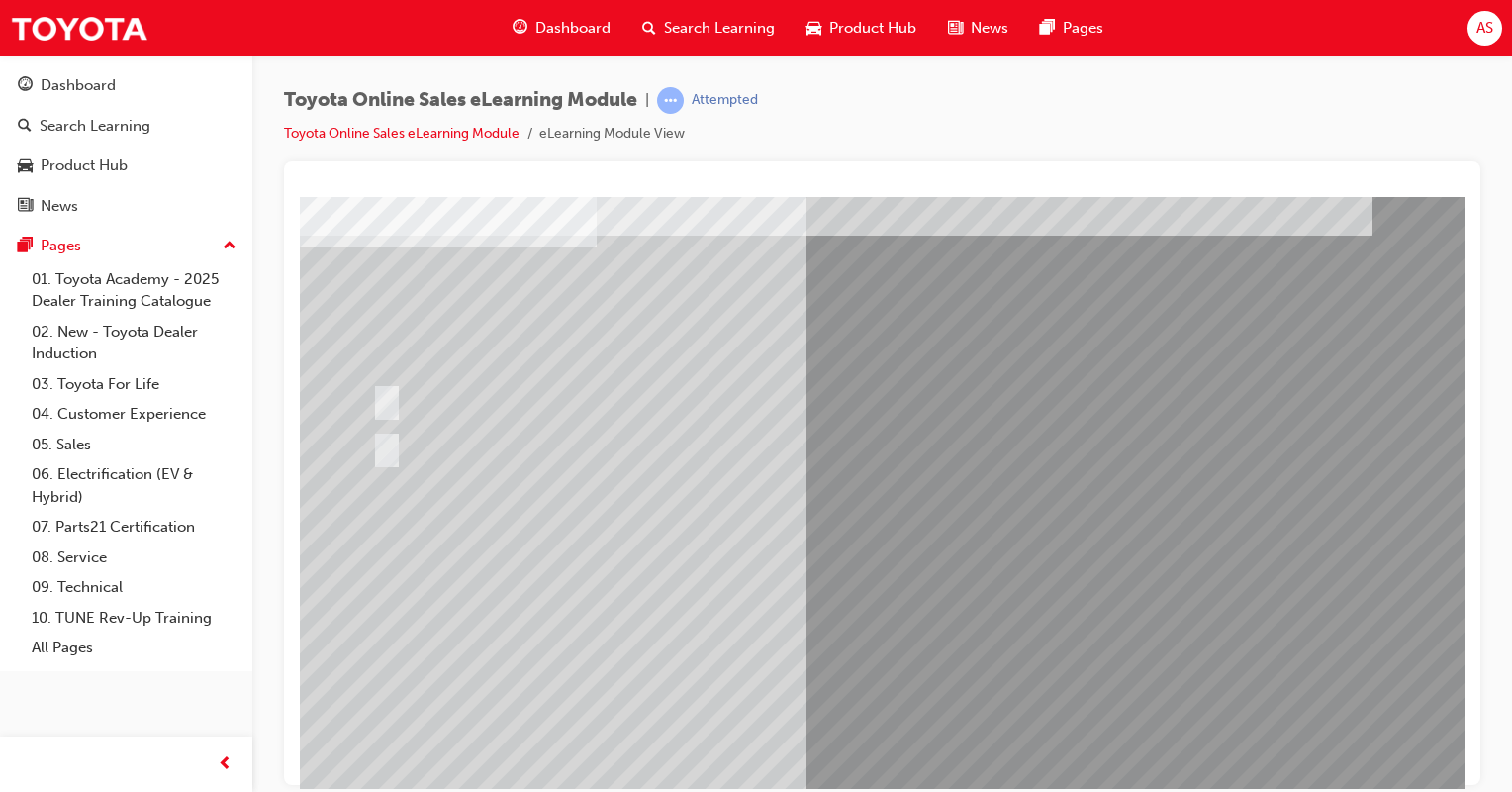 click at bounding box center (628, 2568) 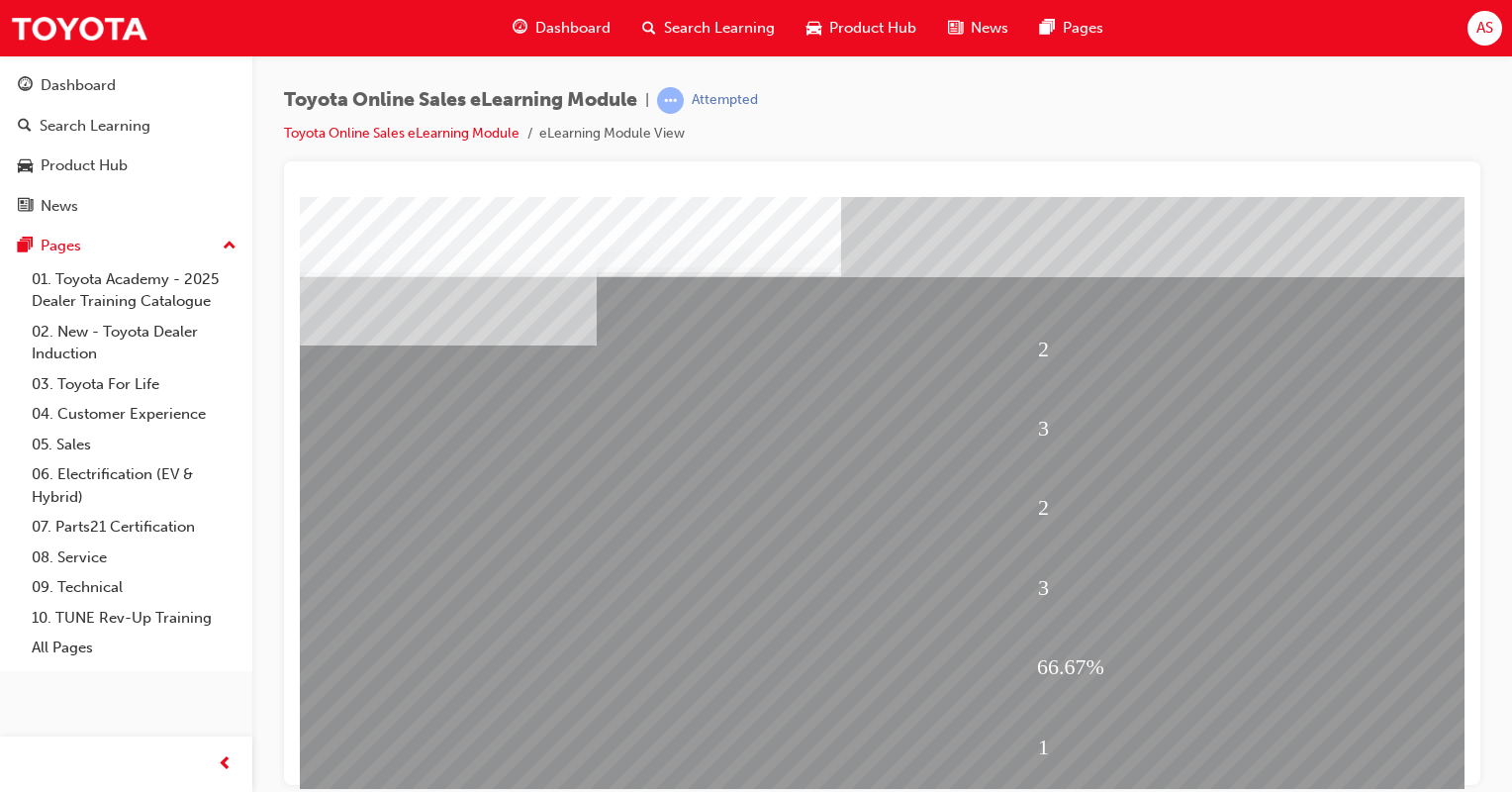 scroll, scrollTop: 165, scrollLeft: 0, axis: vertical 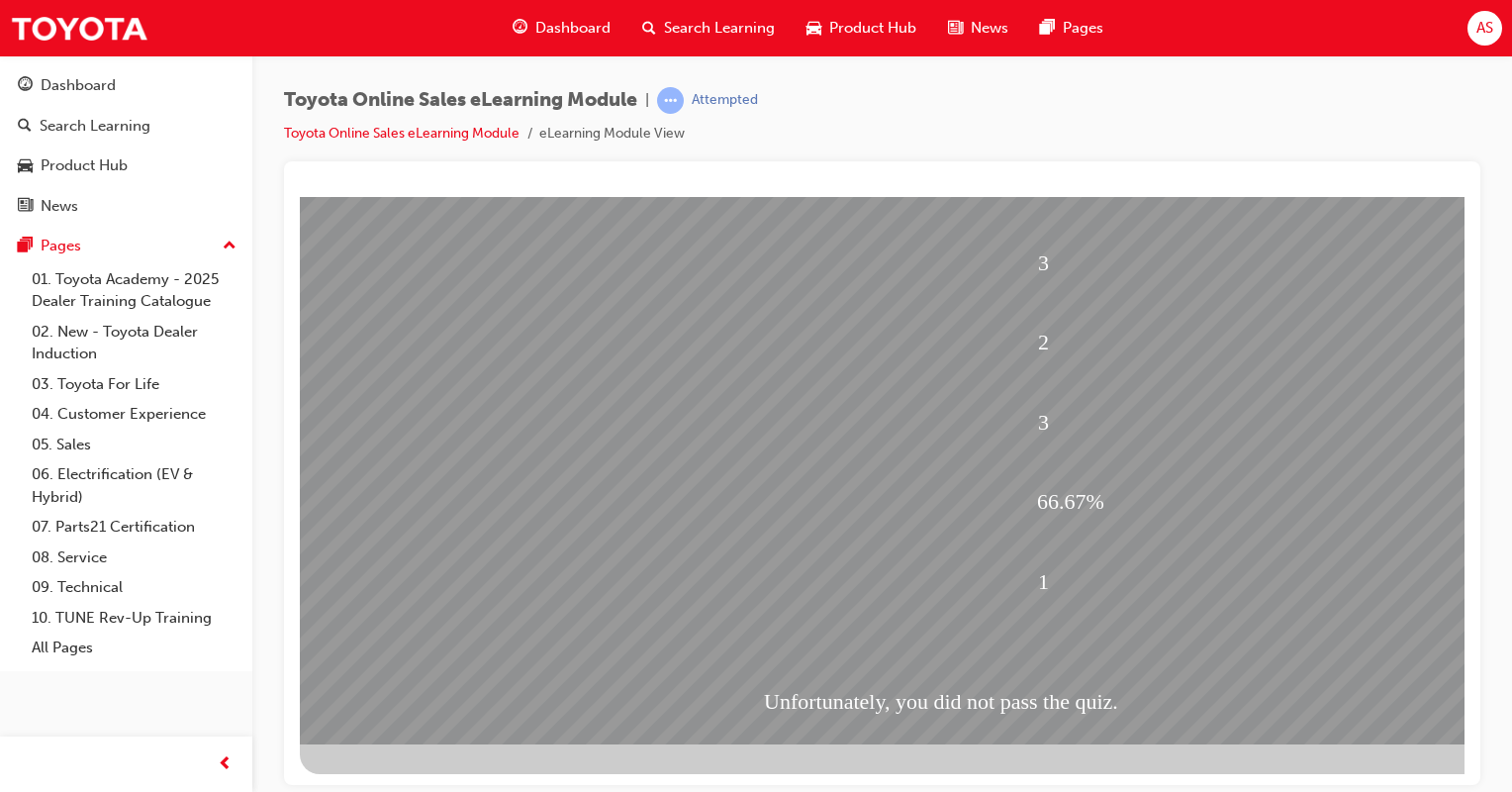 click at bounding box center (371, 1965) 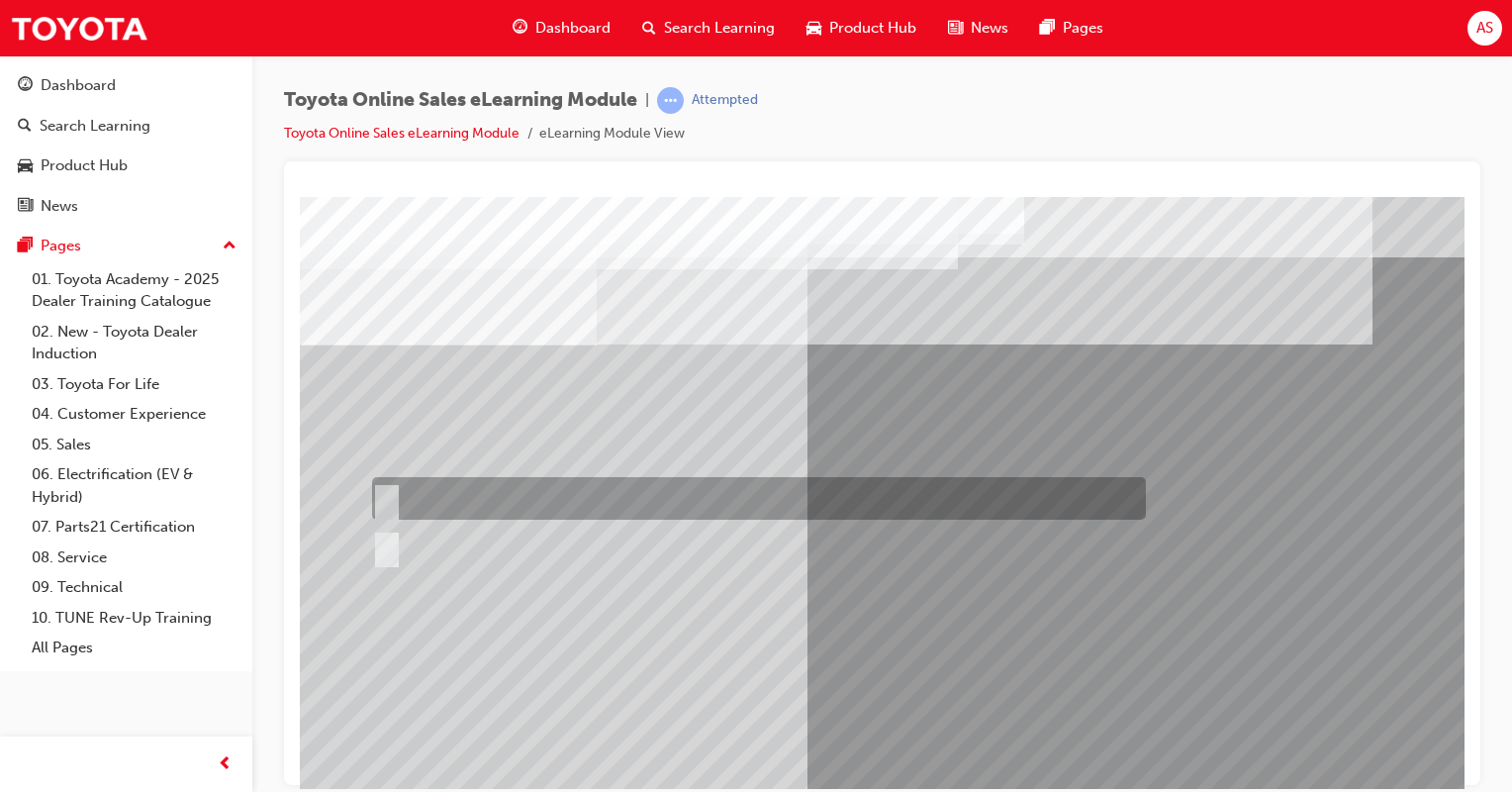 click at bounding box center (754, 498) 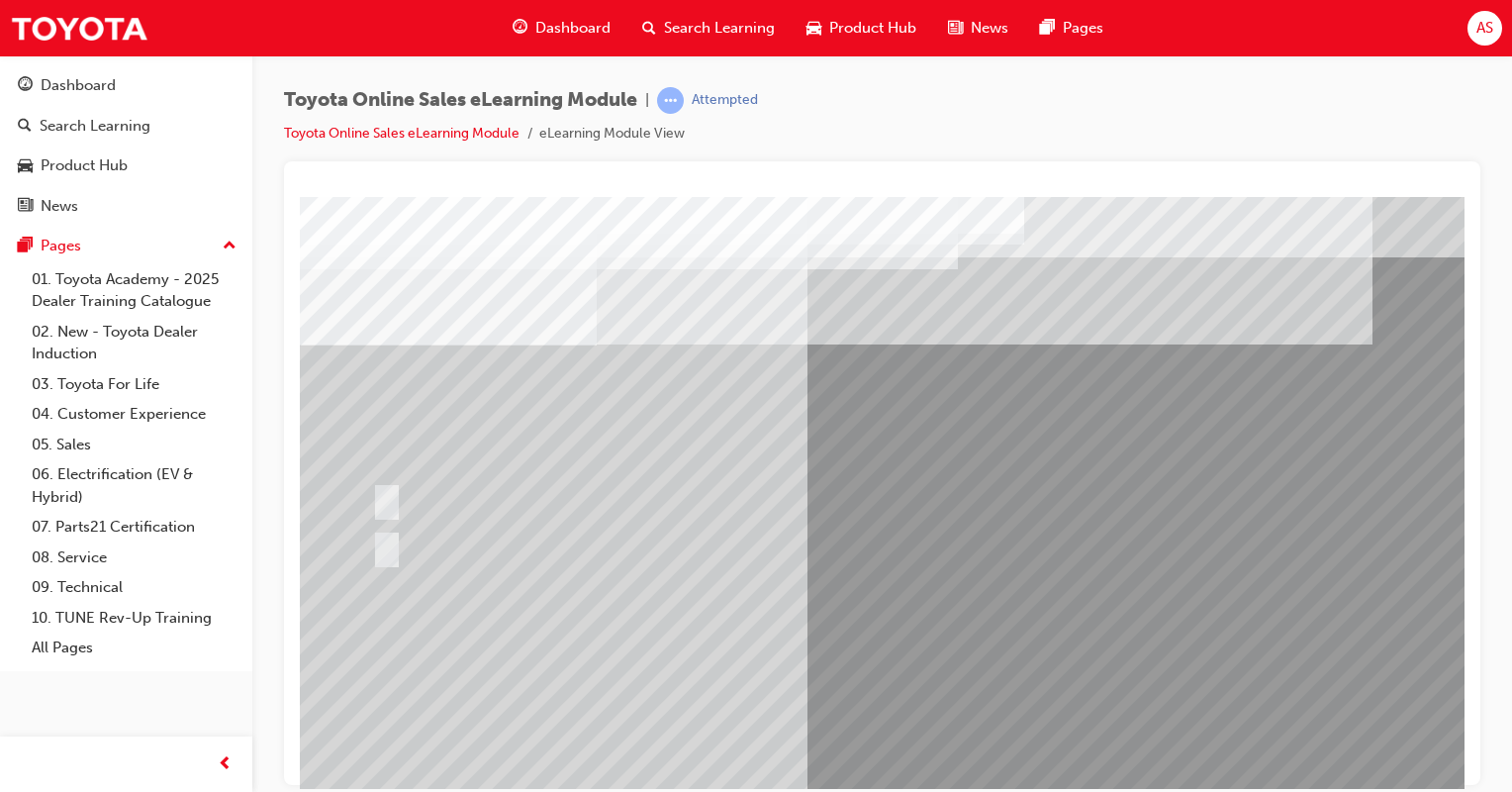 scroll, scrollTop: 99, scrollLeft: 0, axis: vertical 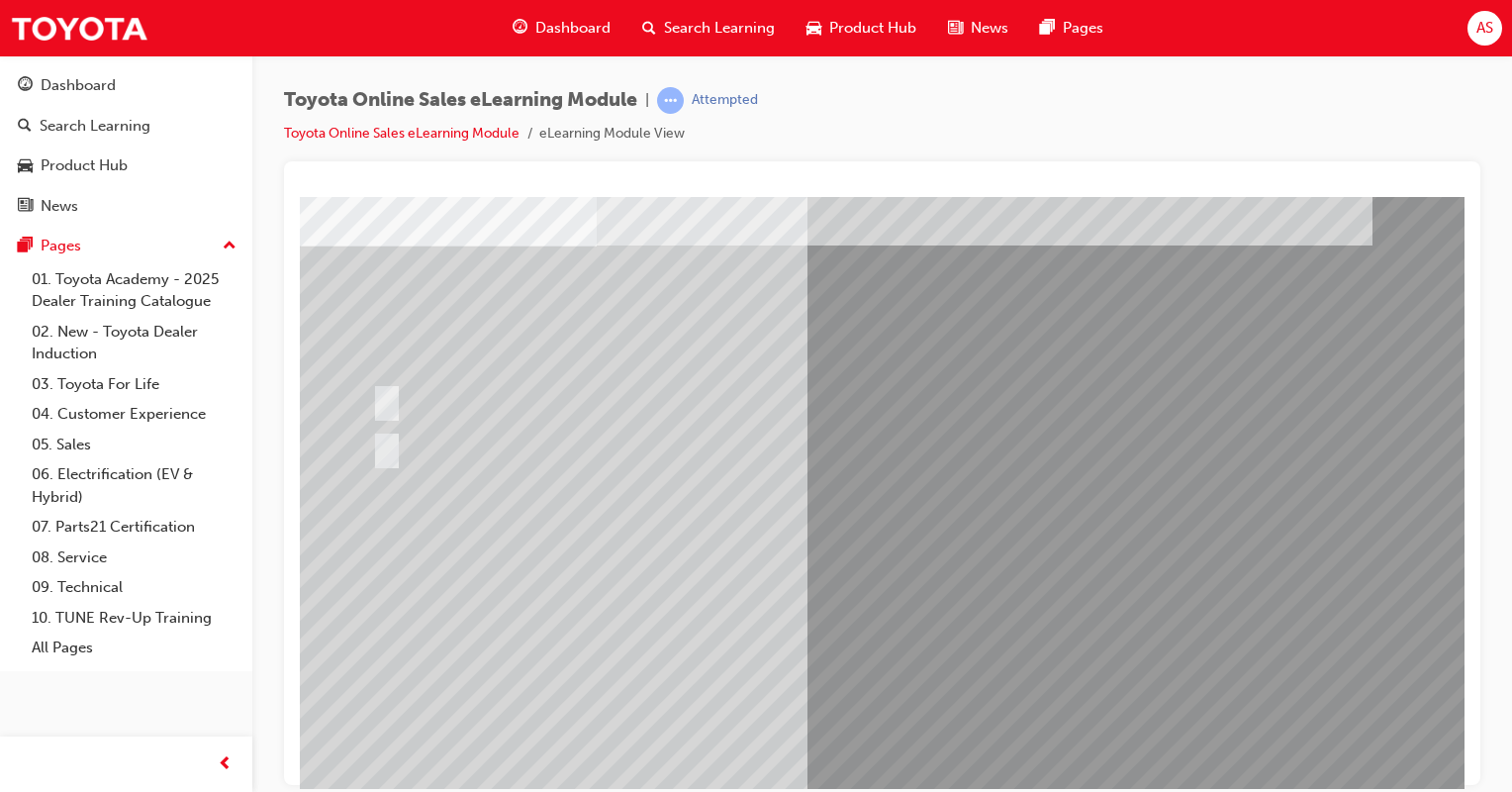 click at bounding box center [371, 2832] 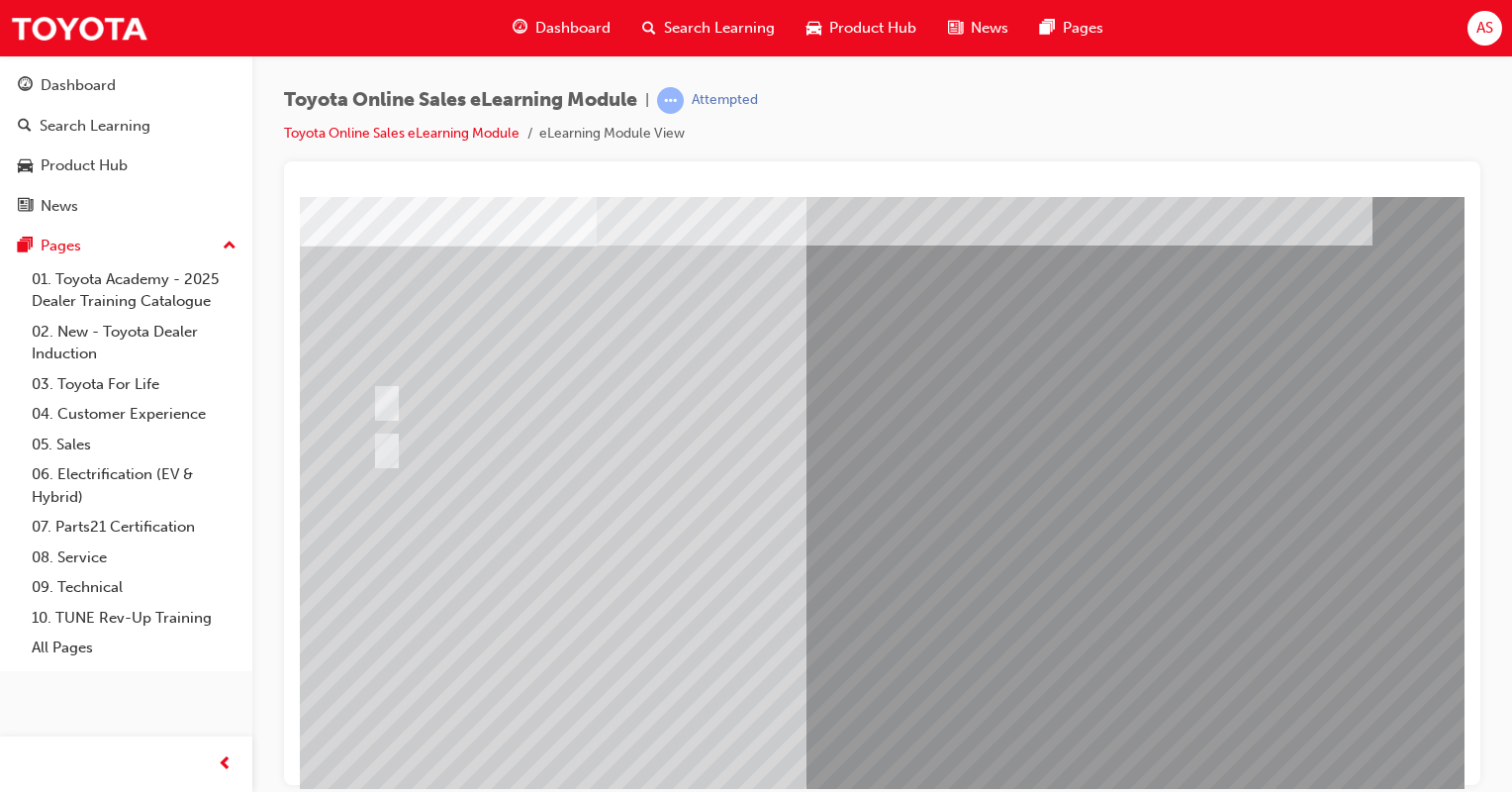 click at bounding box center (628, 2568) 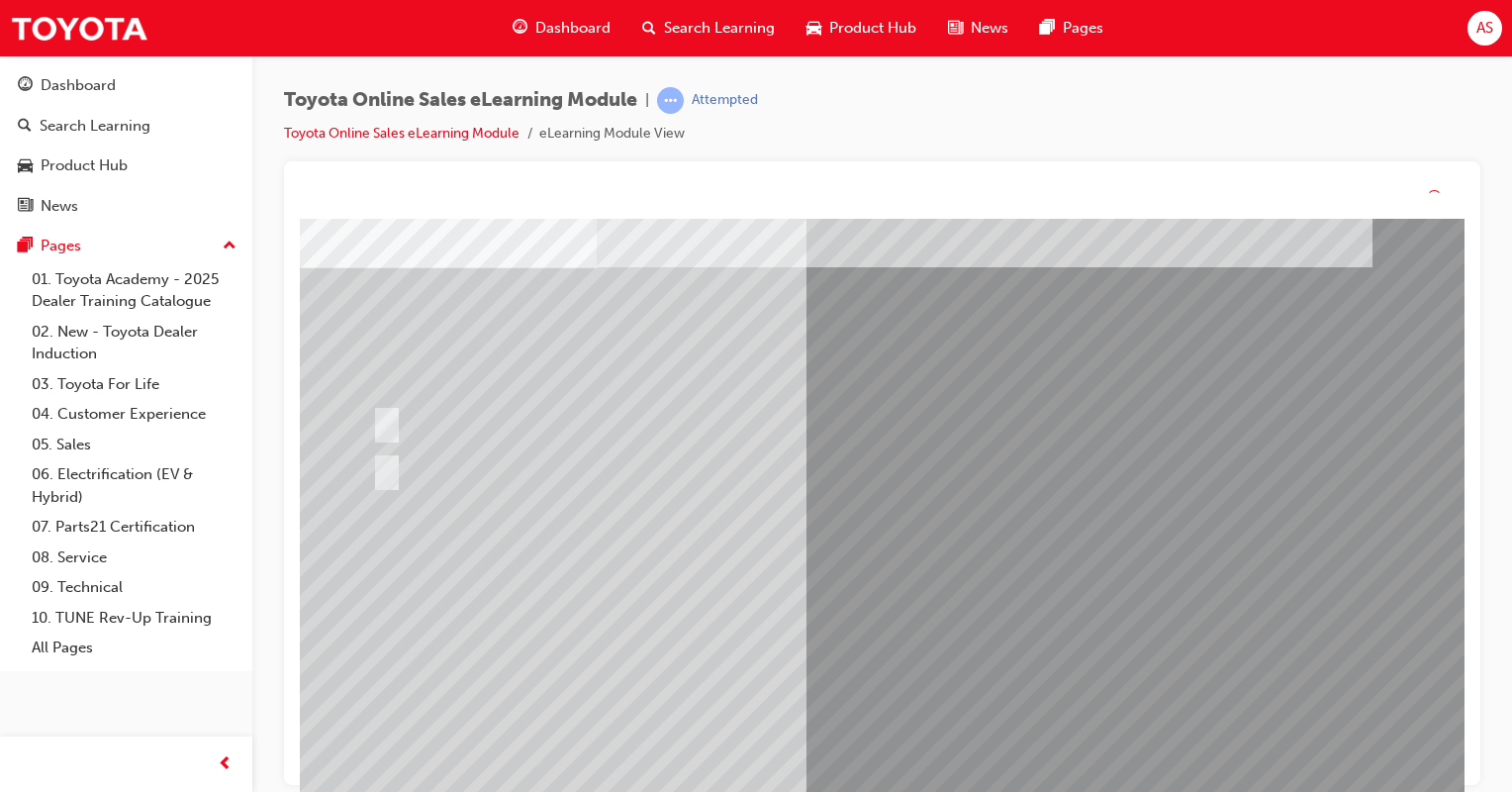 scroll, scrollTop: 0, scrollLeft: 0, axis: both 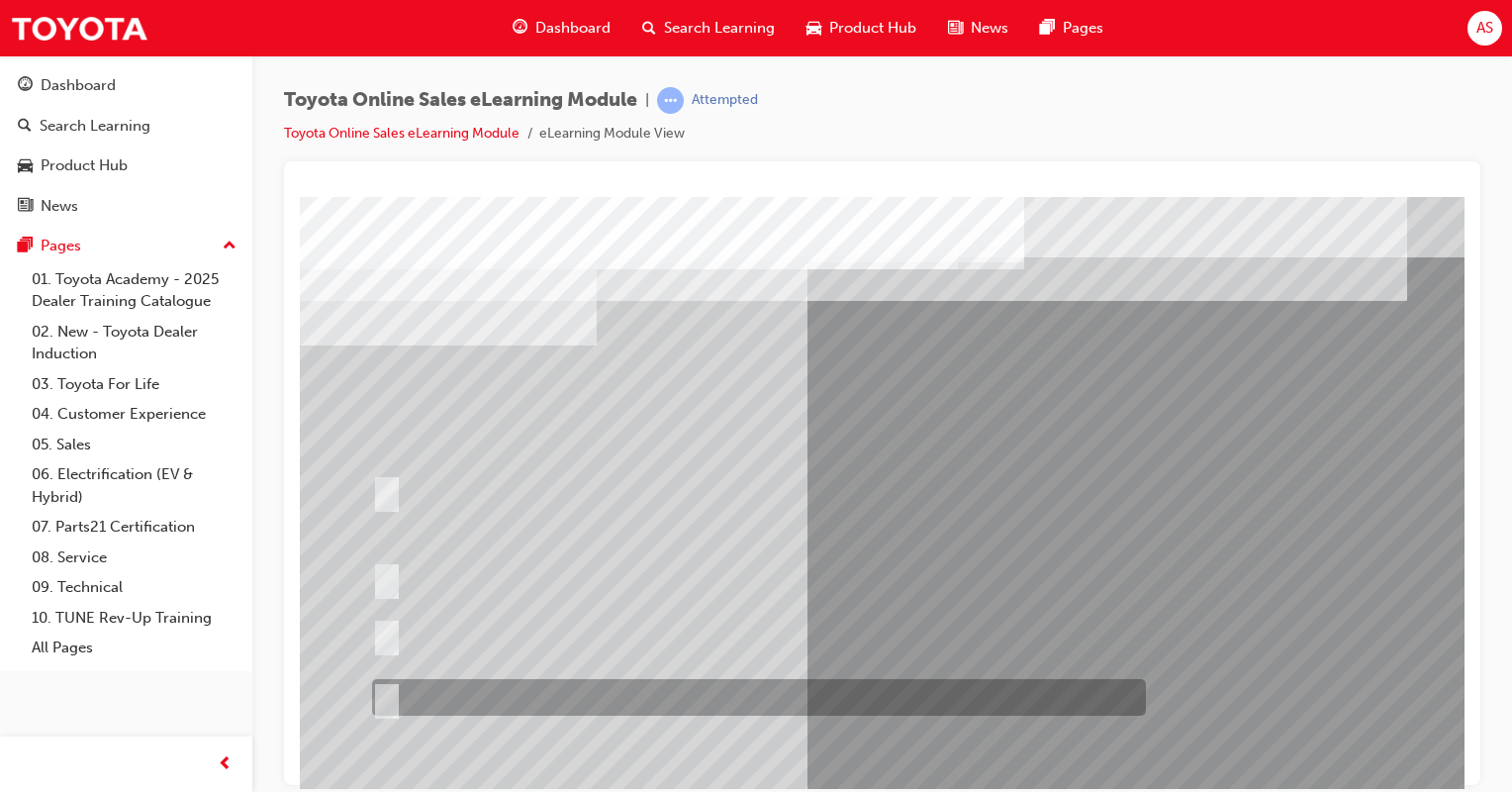 click at bounding box center (383, 698) 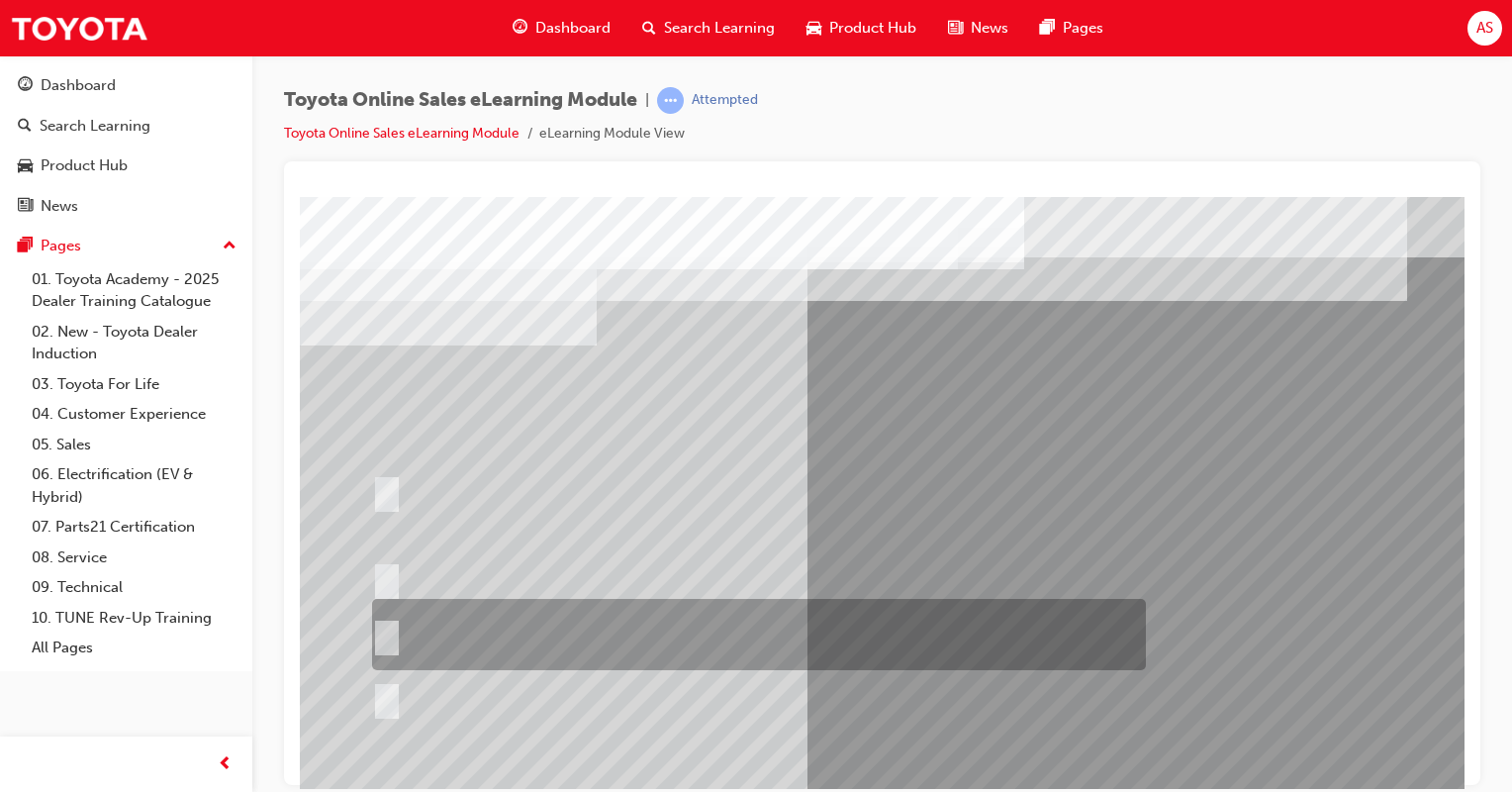 scroll, scrollTop: 165, scrollLeft: 0, axis: vertical 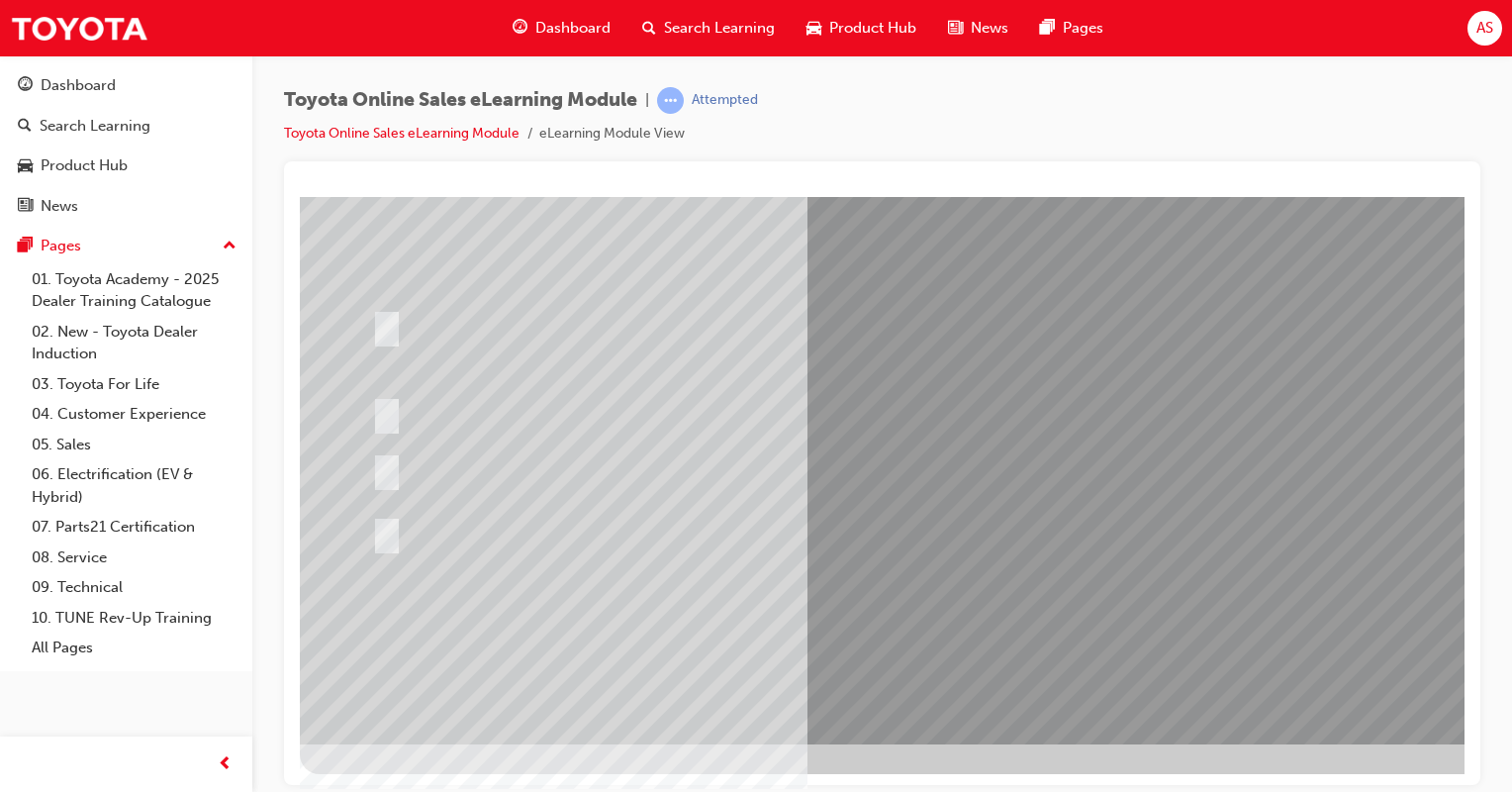 click at bounding box center [371, 2784] 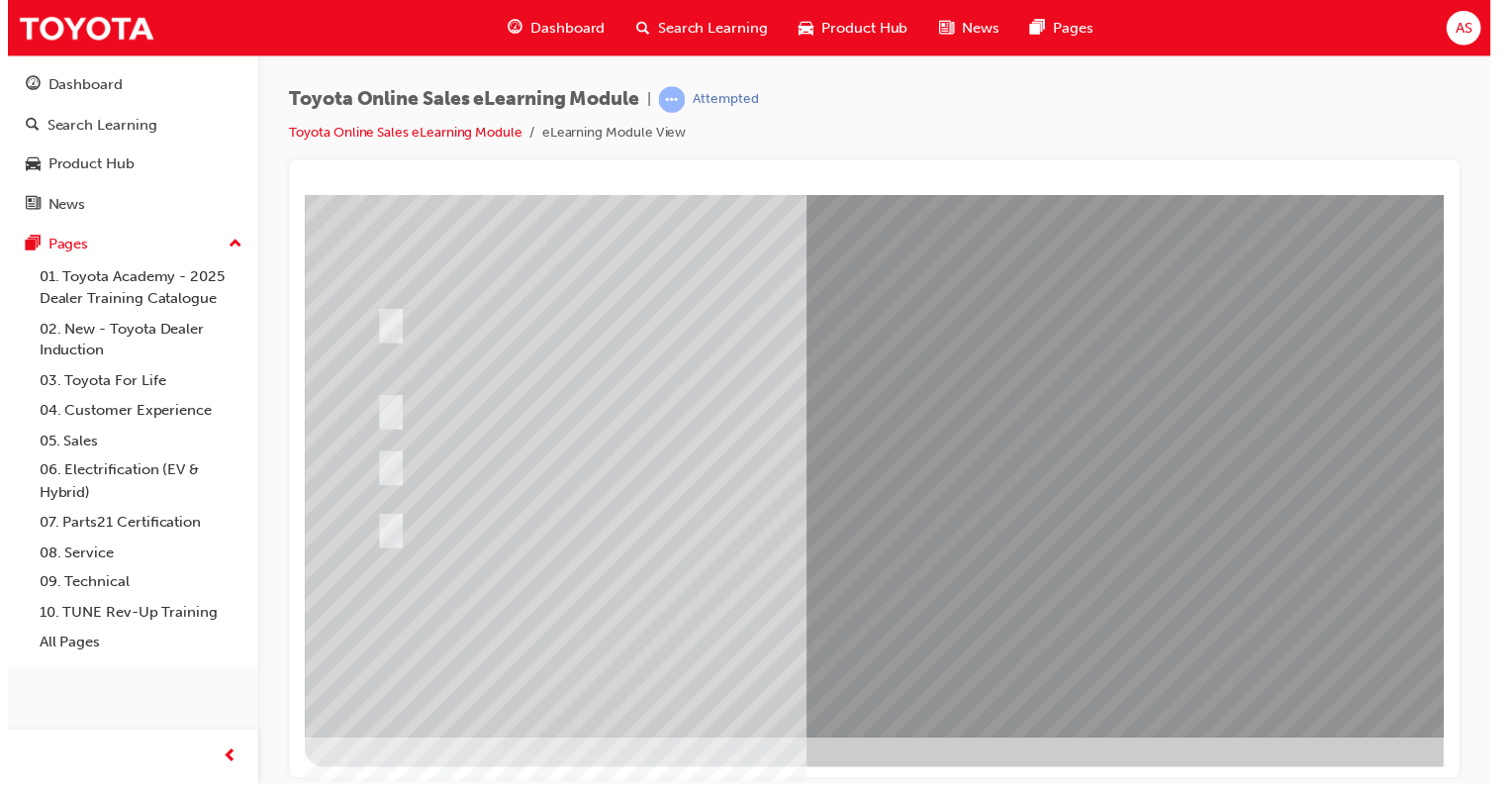 scroll, scrollTop: 0, scrollLeft: 0, axis: both 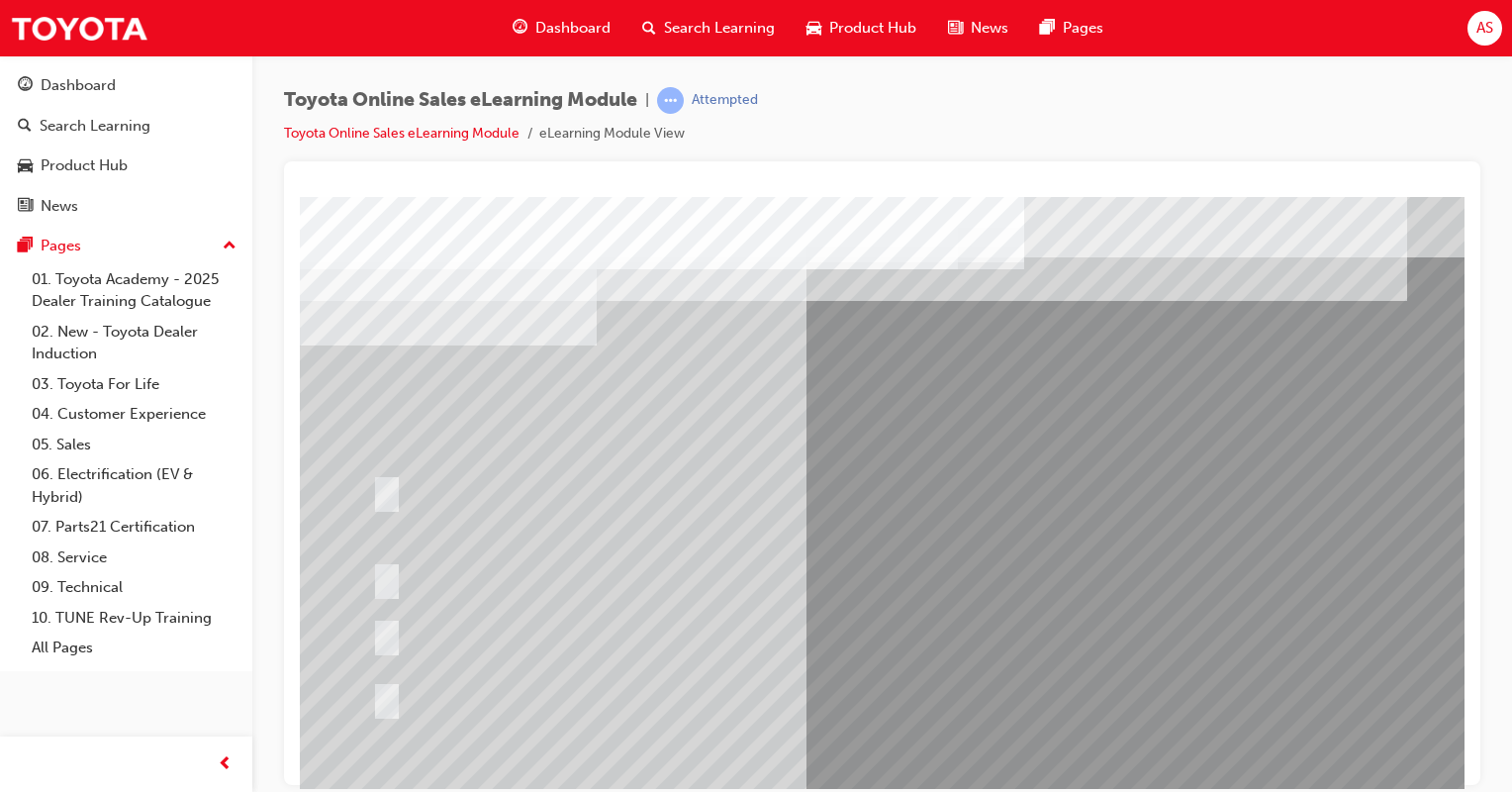 click at bounding box center [754, 578] 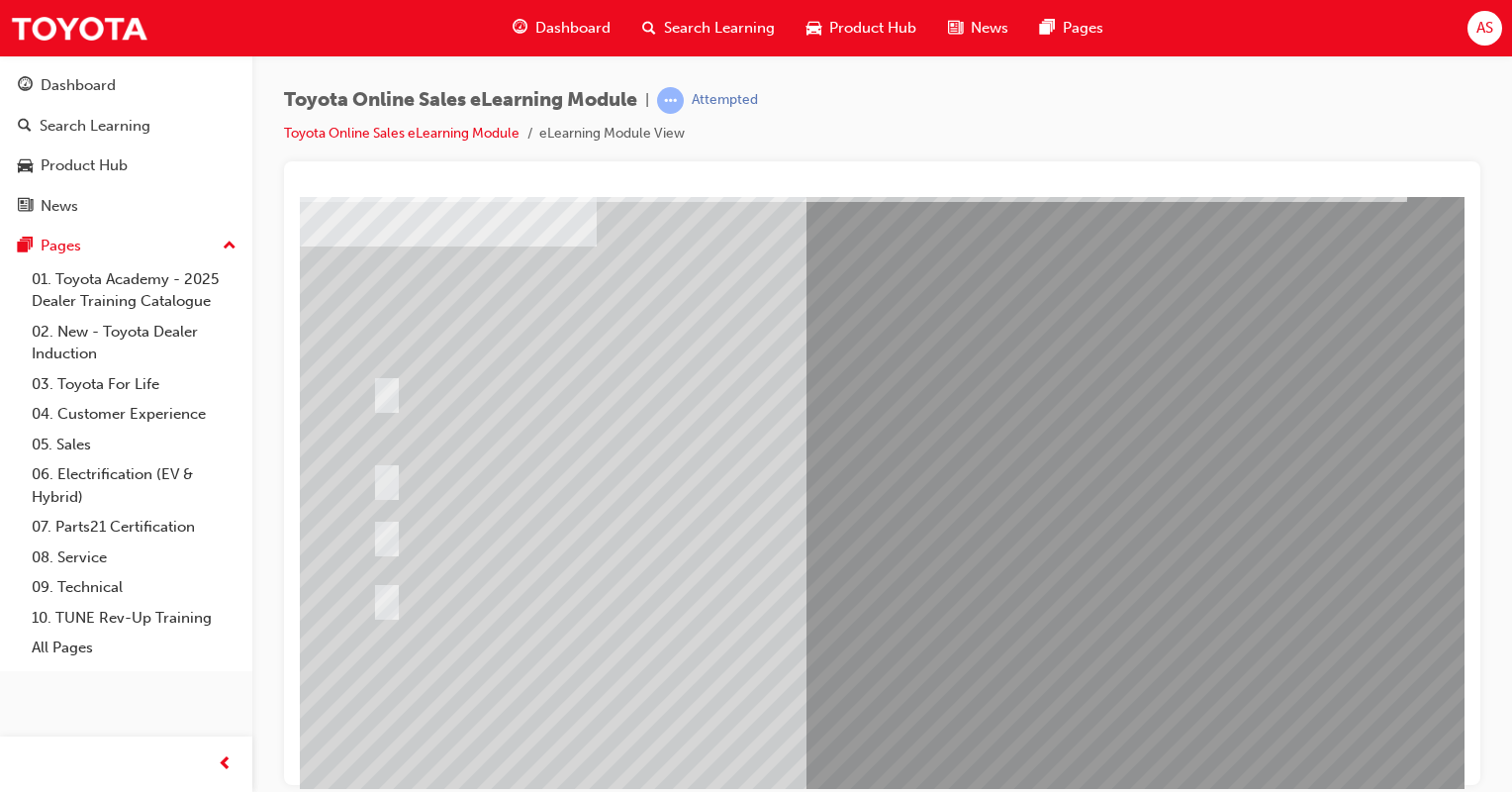 scroll, scrollTop: 165, scrollLeft: 0, axis: vertical 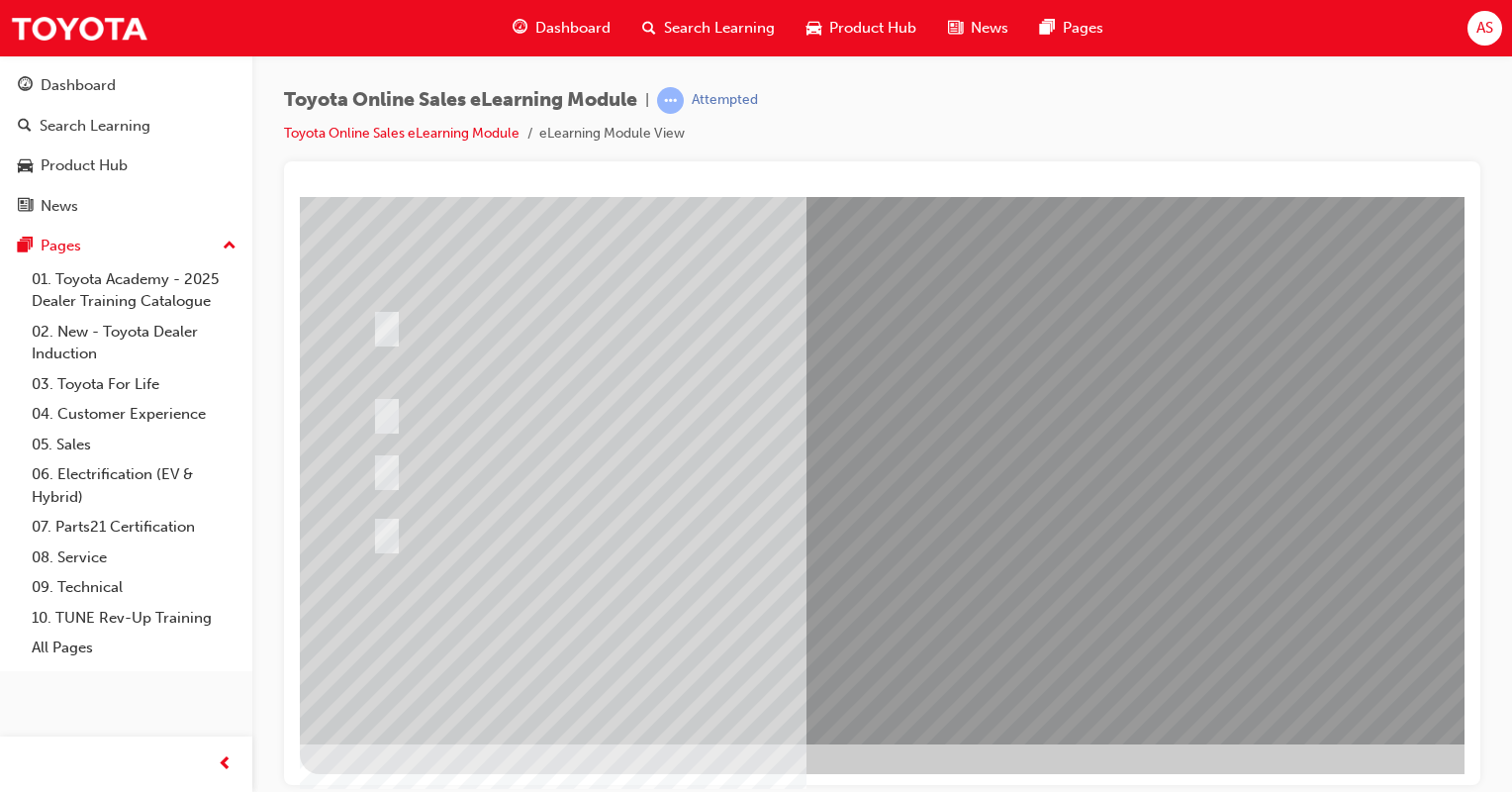 click at bounding box center [628, 2502] 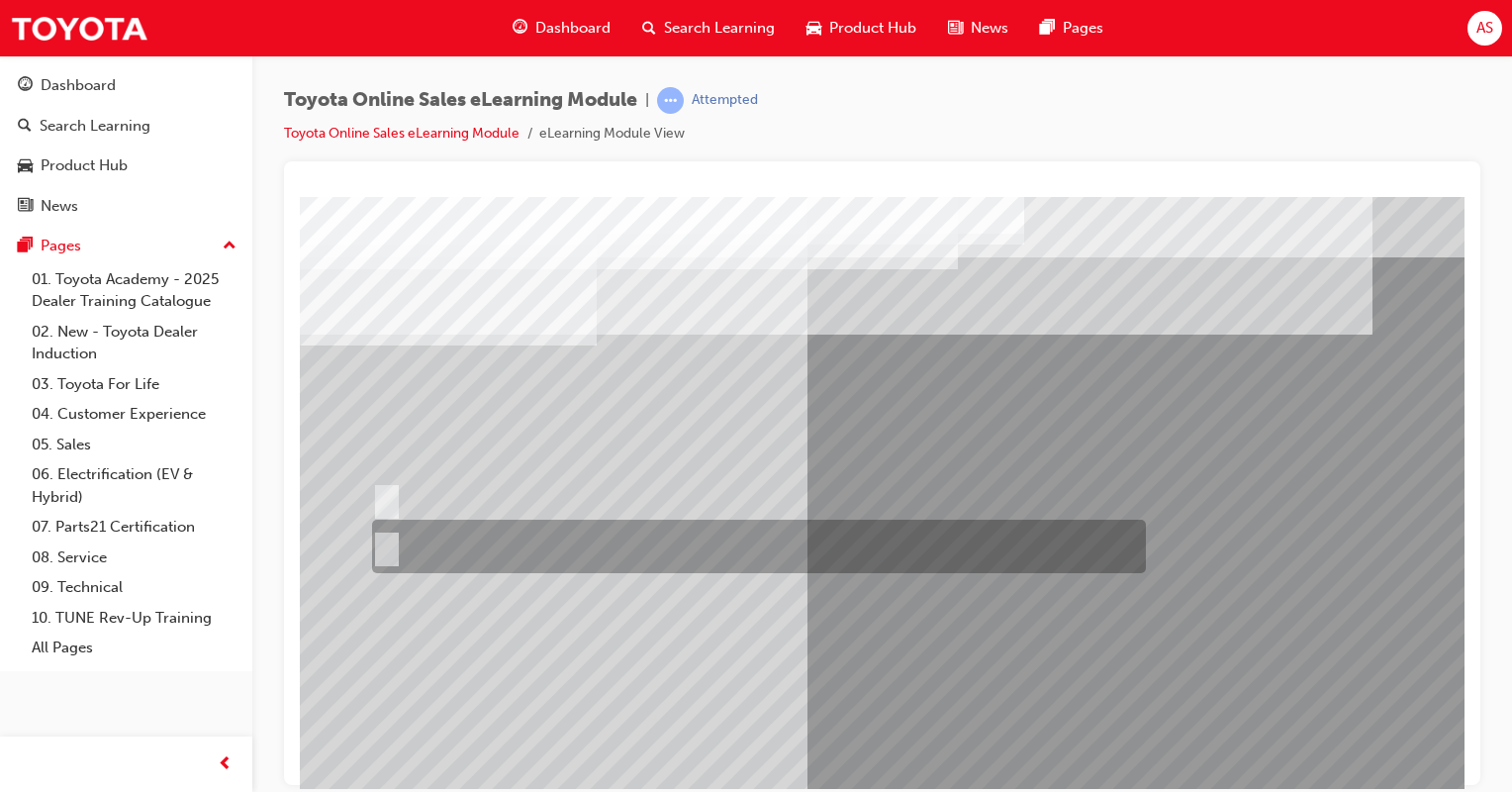 click at bounding box center (383, 546) 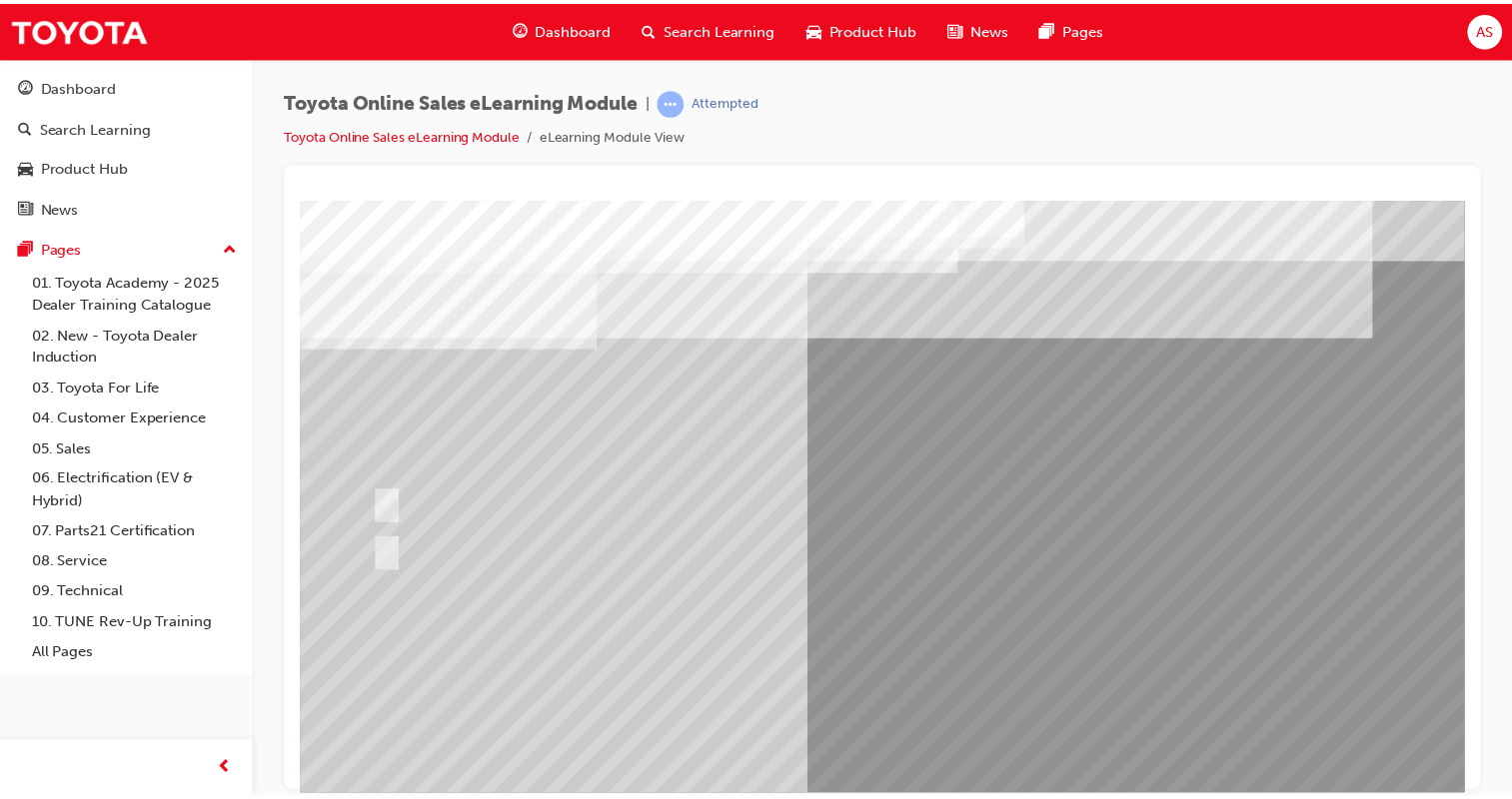 scroll, scrollTop: 167, scrollLeft: 0, axis: vertical 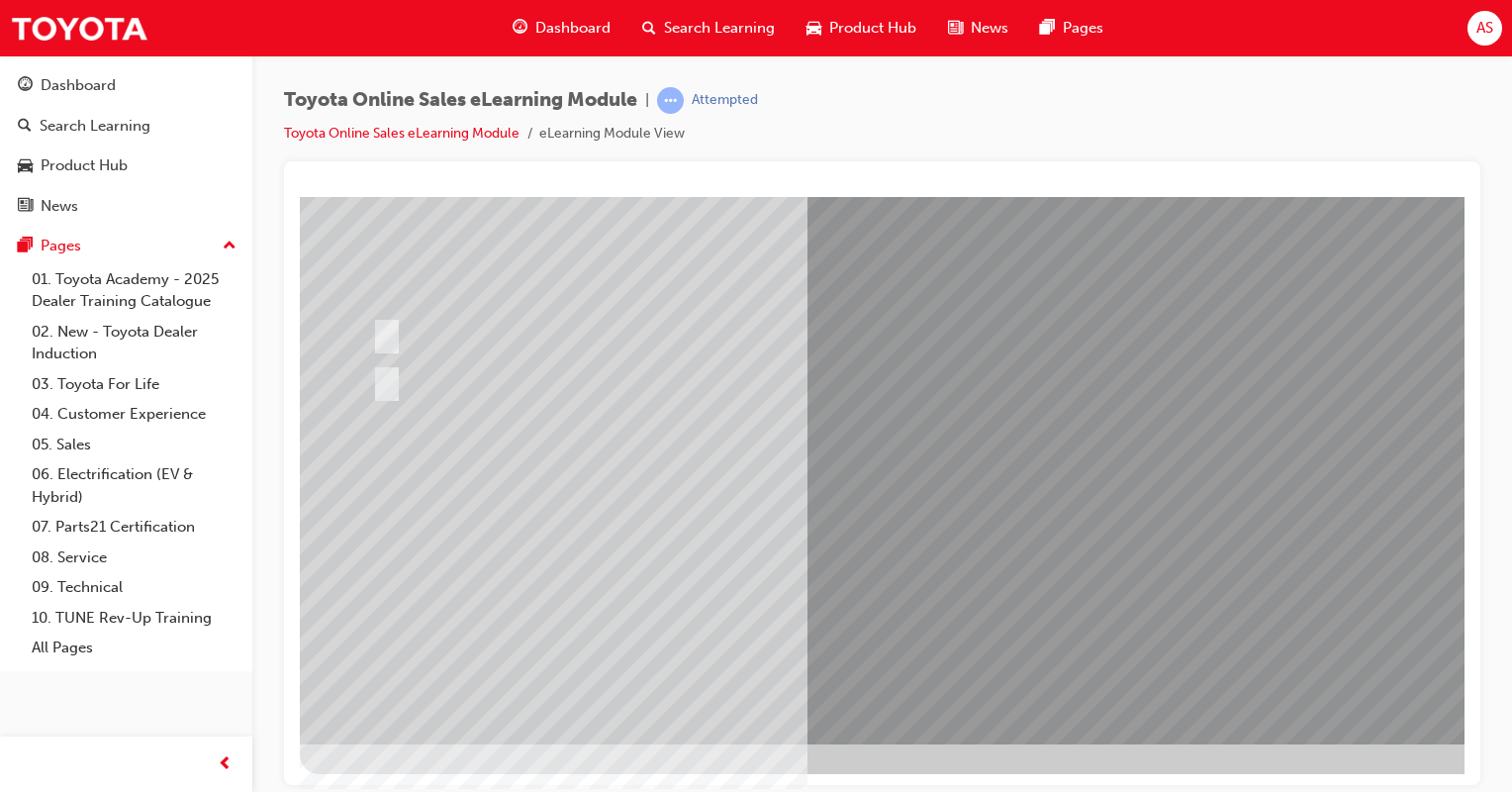 click at bounding box center [371, 2756] 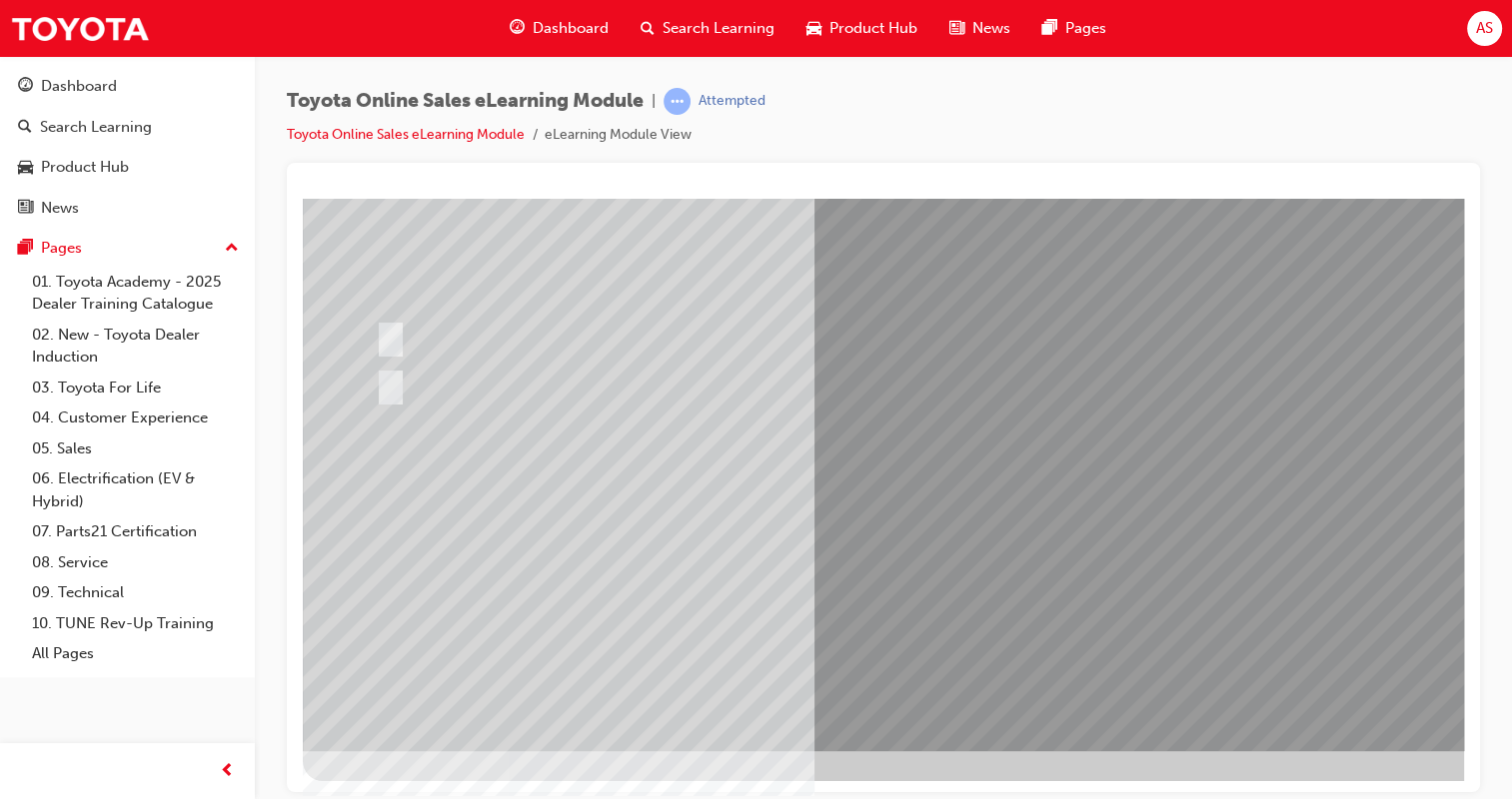 click at bounding box center [761, 385] 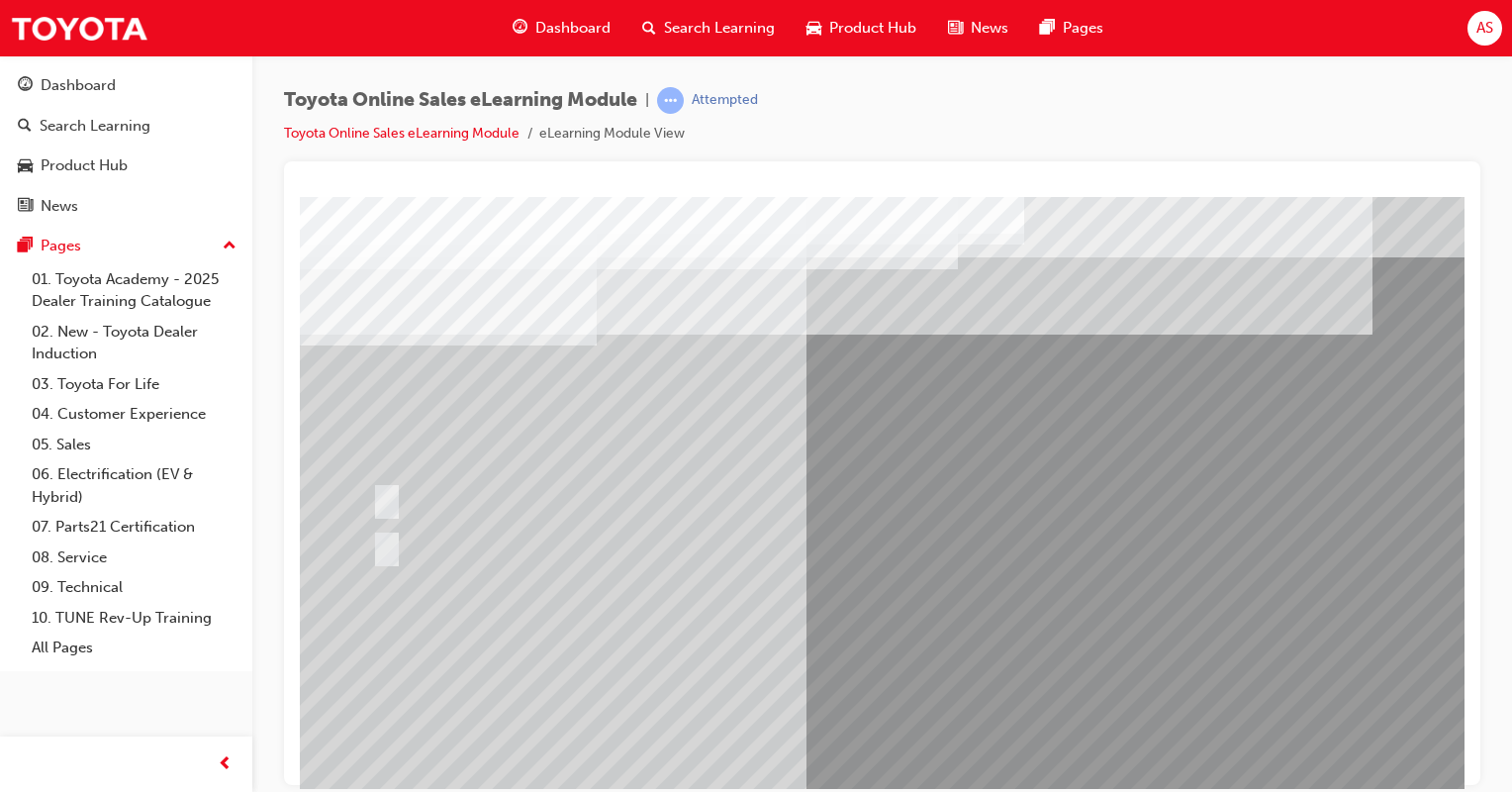 scroll, scrollTop: 165, scrollLeft: 0, axis: vertical 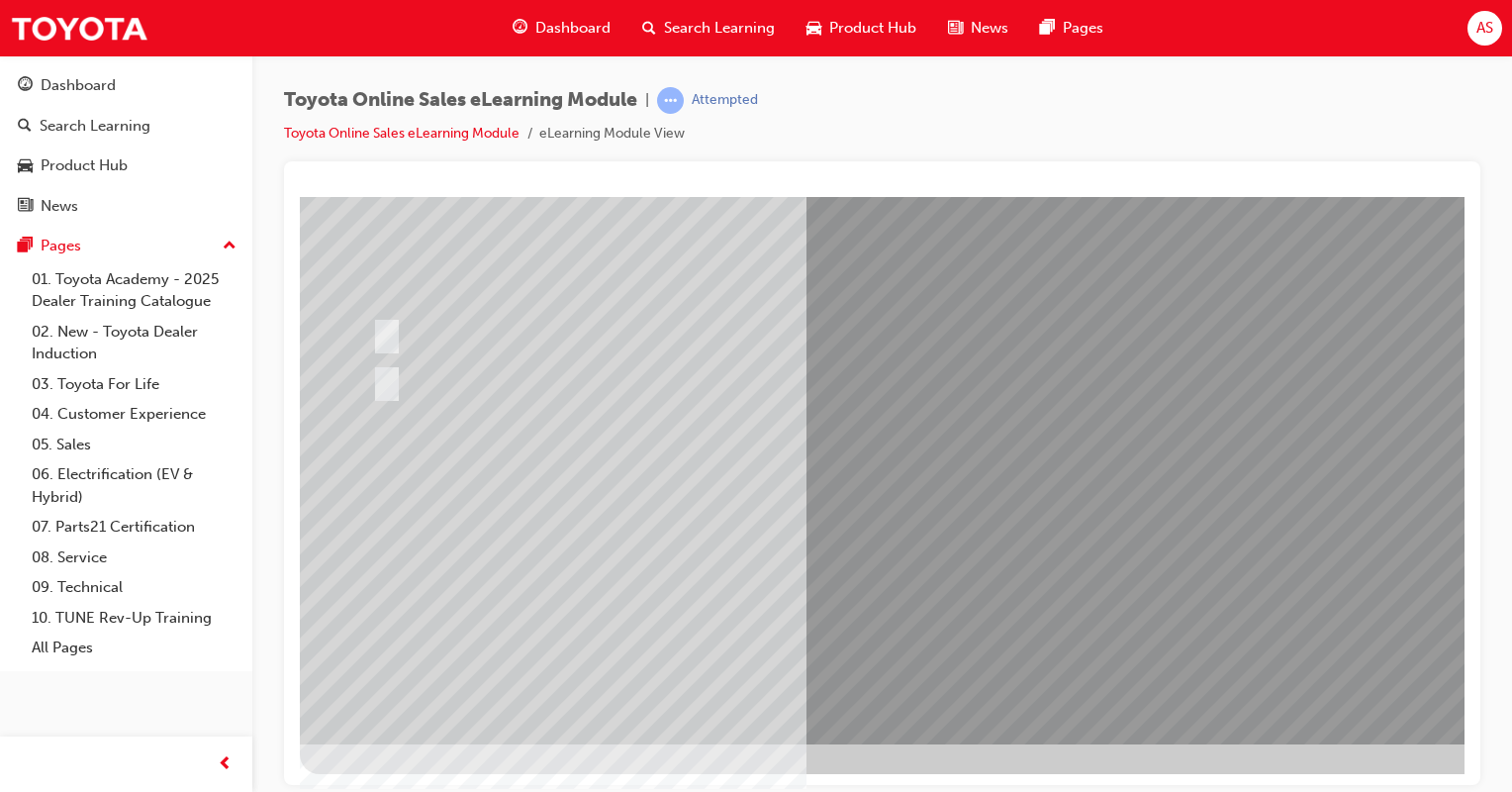 click at bounding box center [628, 2502] 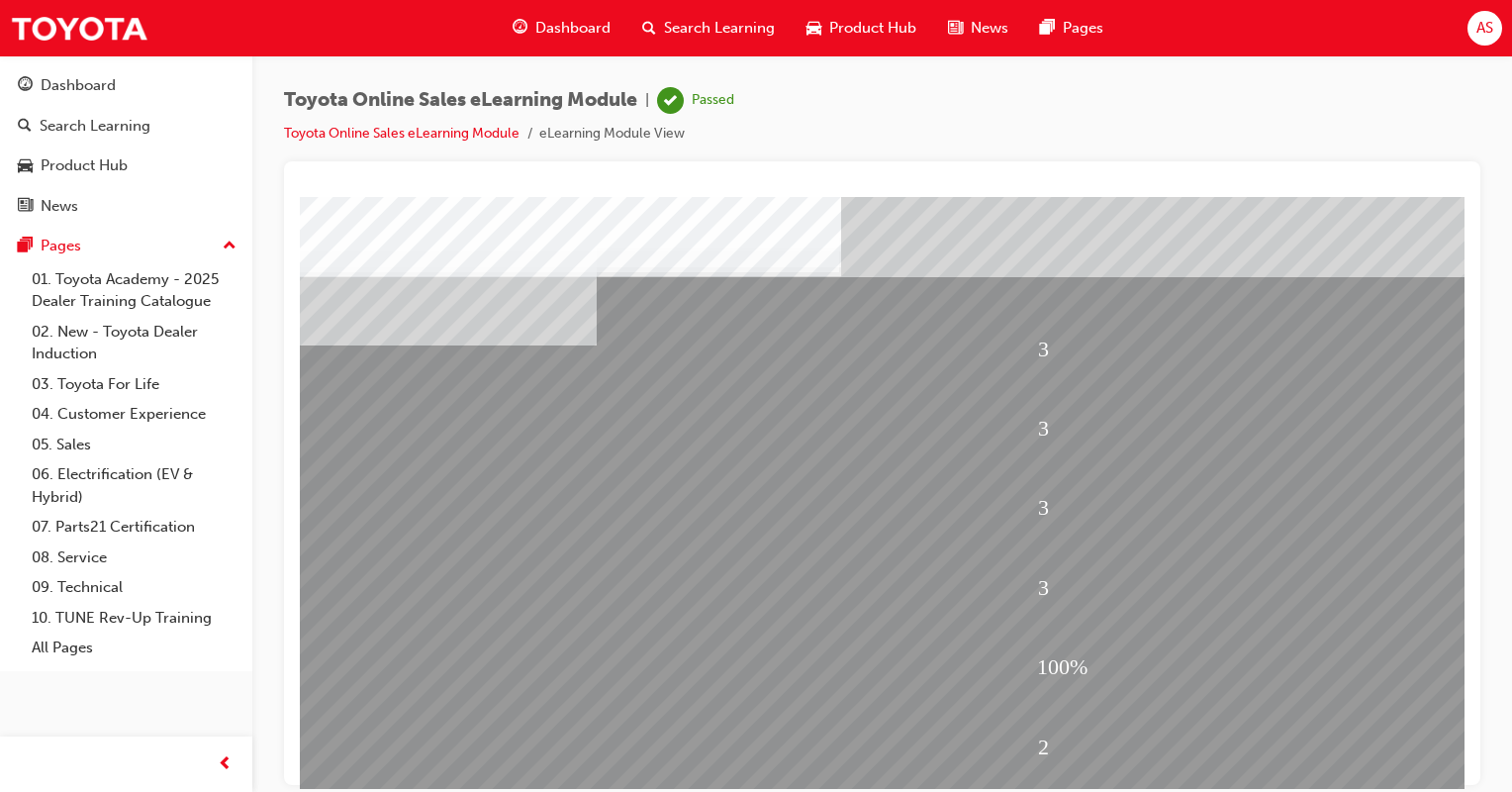 scroll, scrollTop: 165, scrollLeft: 0, axis: vertical 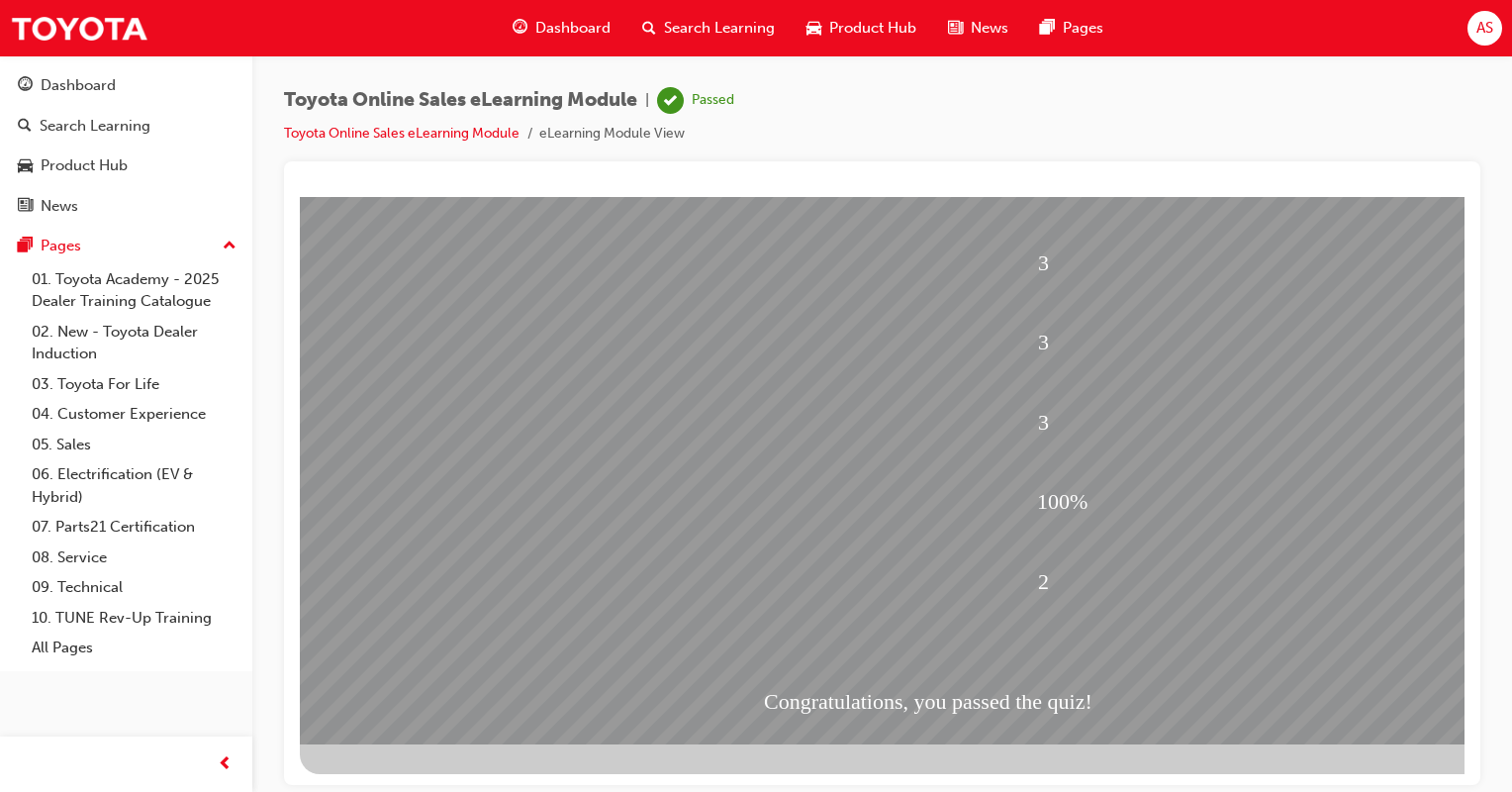 click at bounding box center [371, 1926] 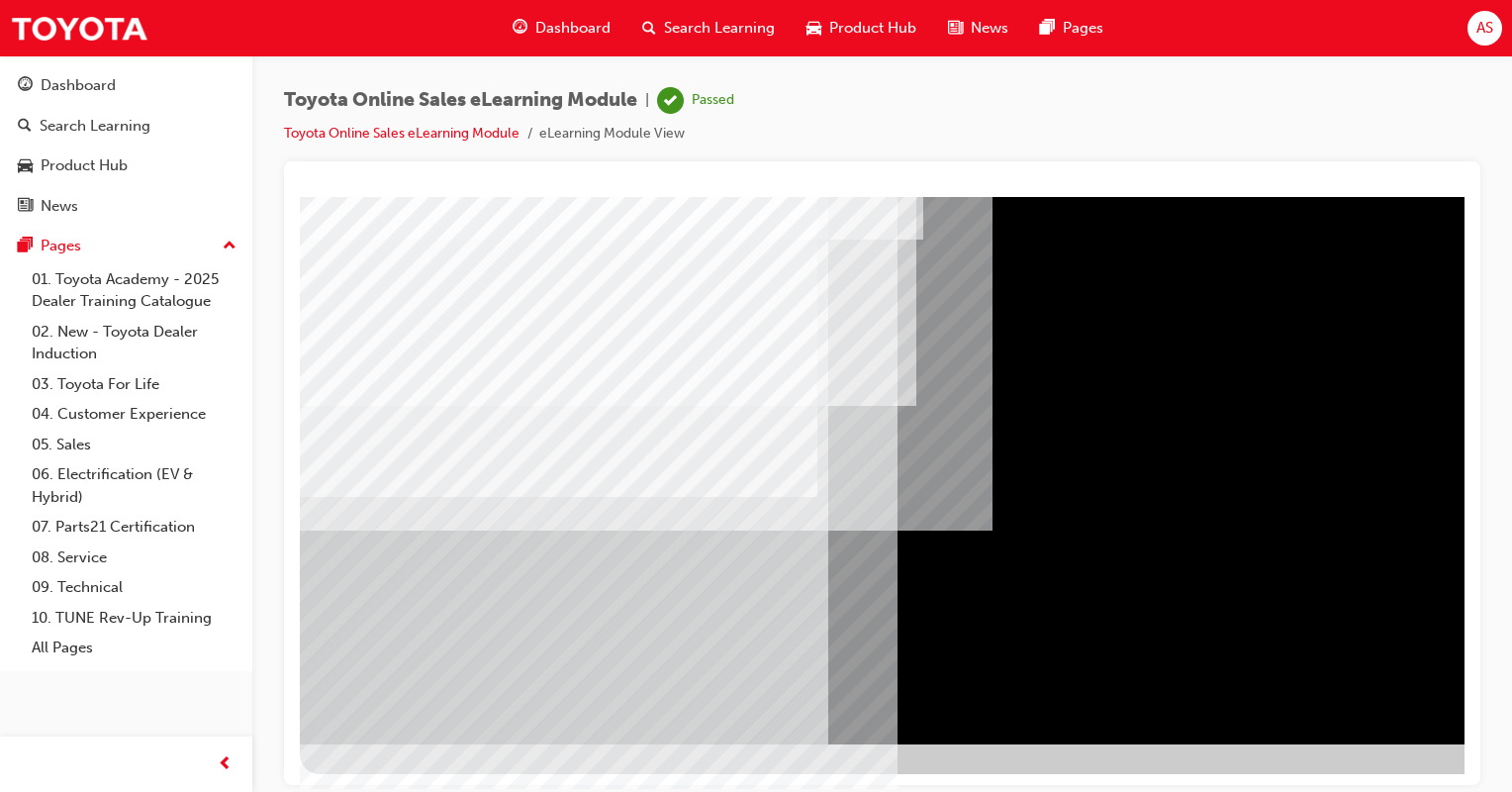 scroll, scrollTop: 165, scrollLeft: 196, axis: both 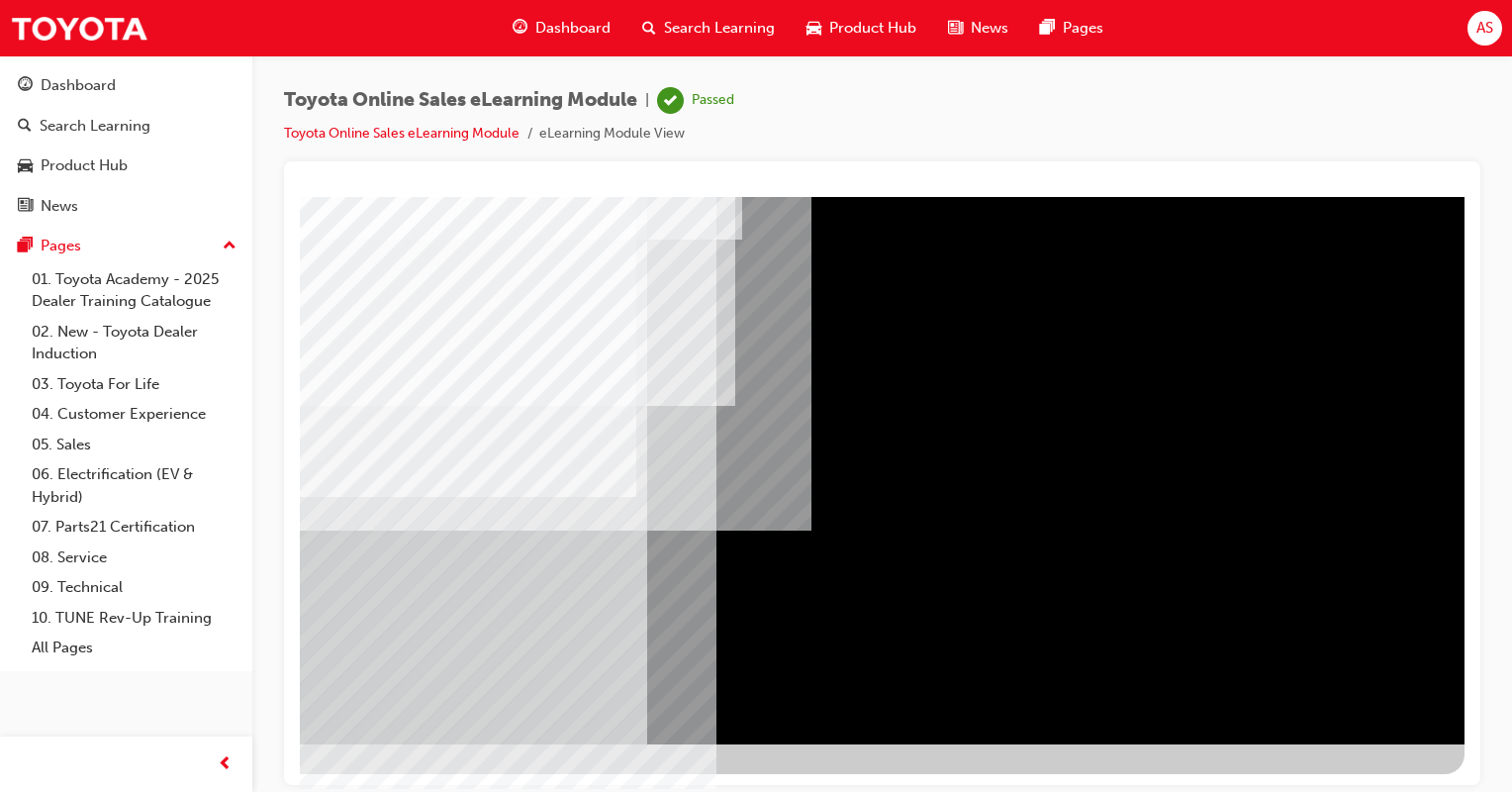 click at bounding box center (181, 2789) 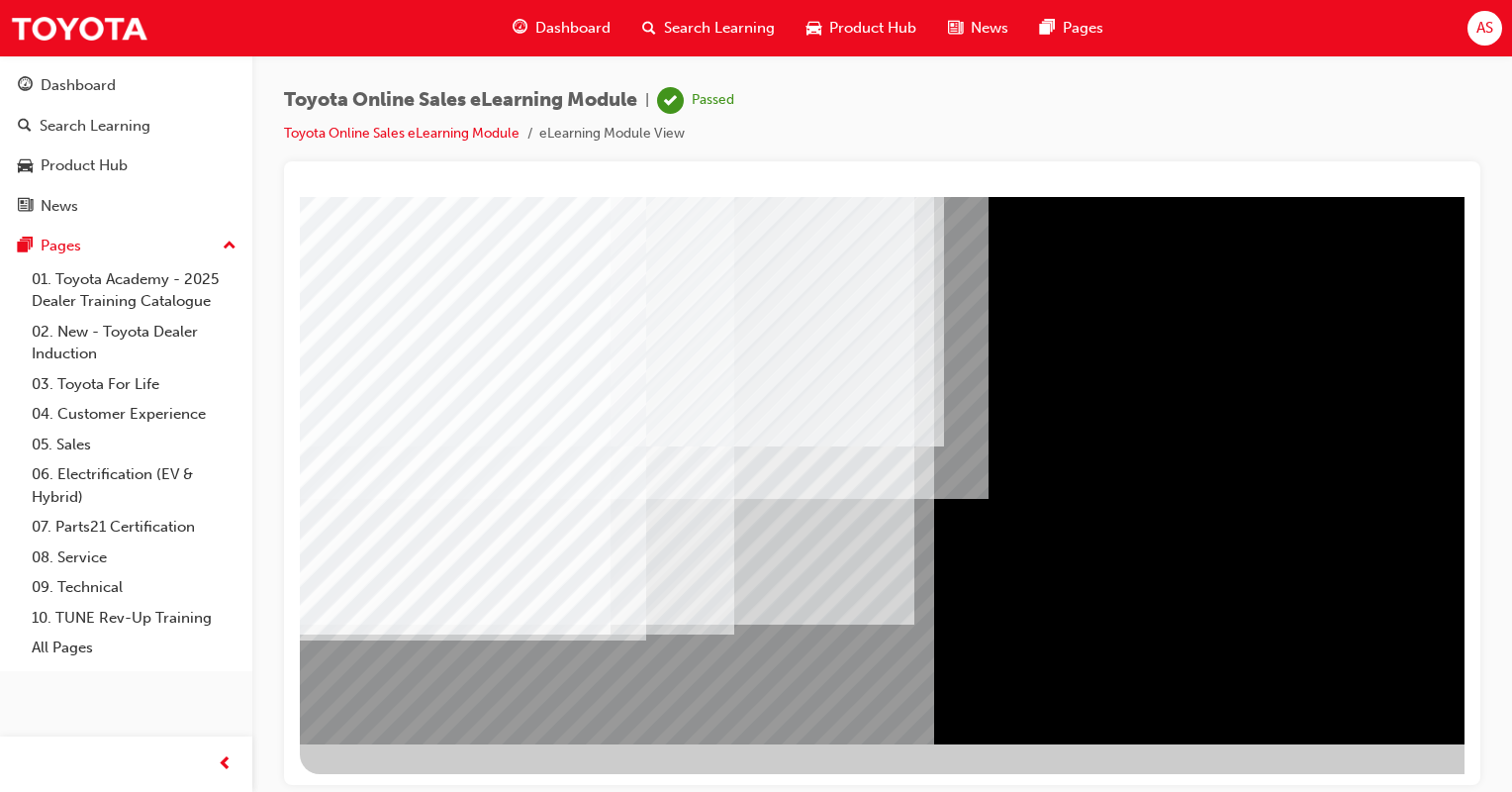 scroll, scrollTop: 0, scrollLeft: 0, axis: both 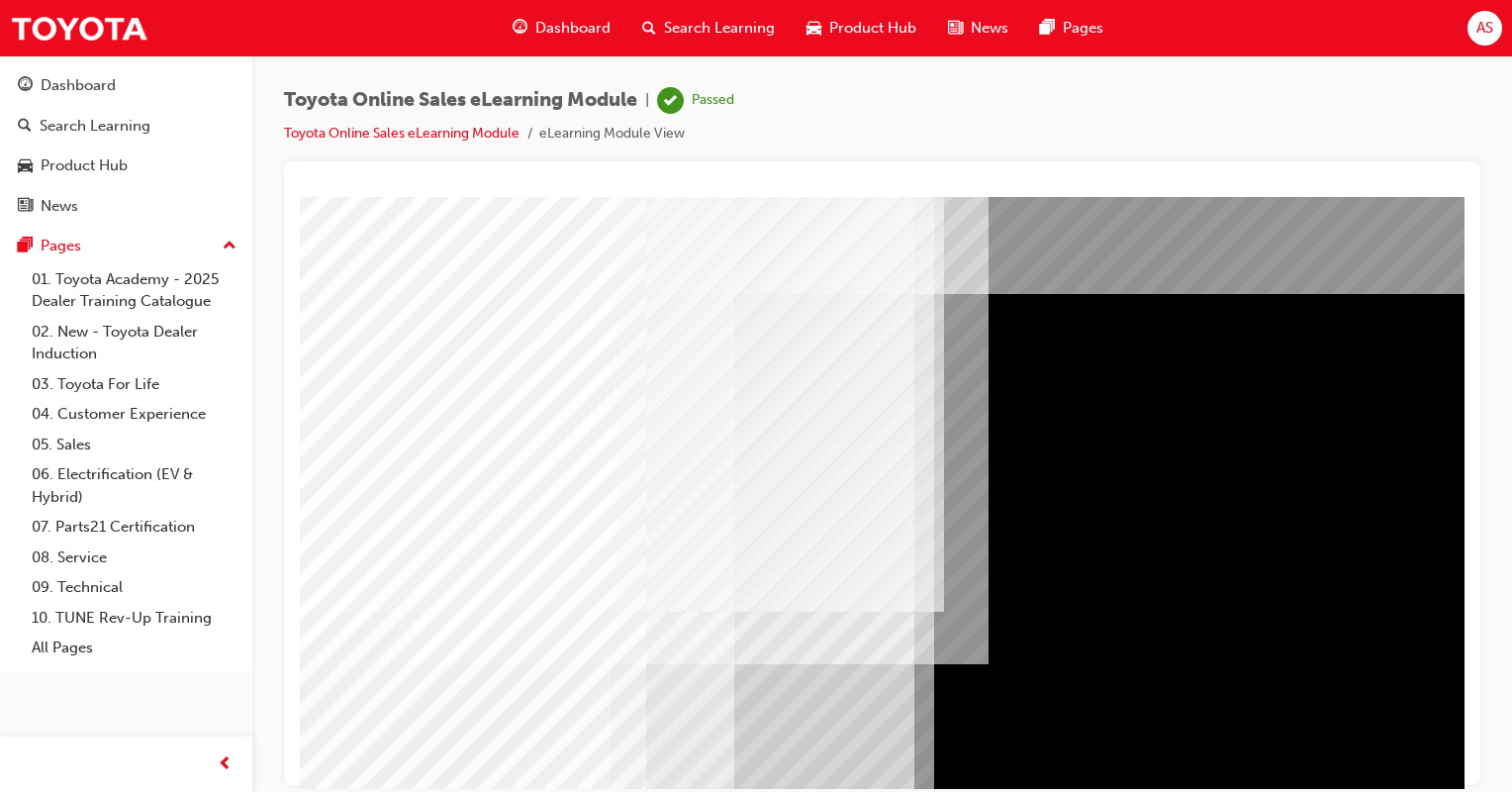click at bounding box center [399, 2925] 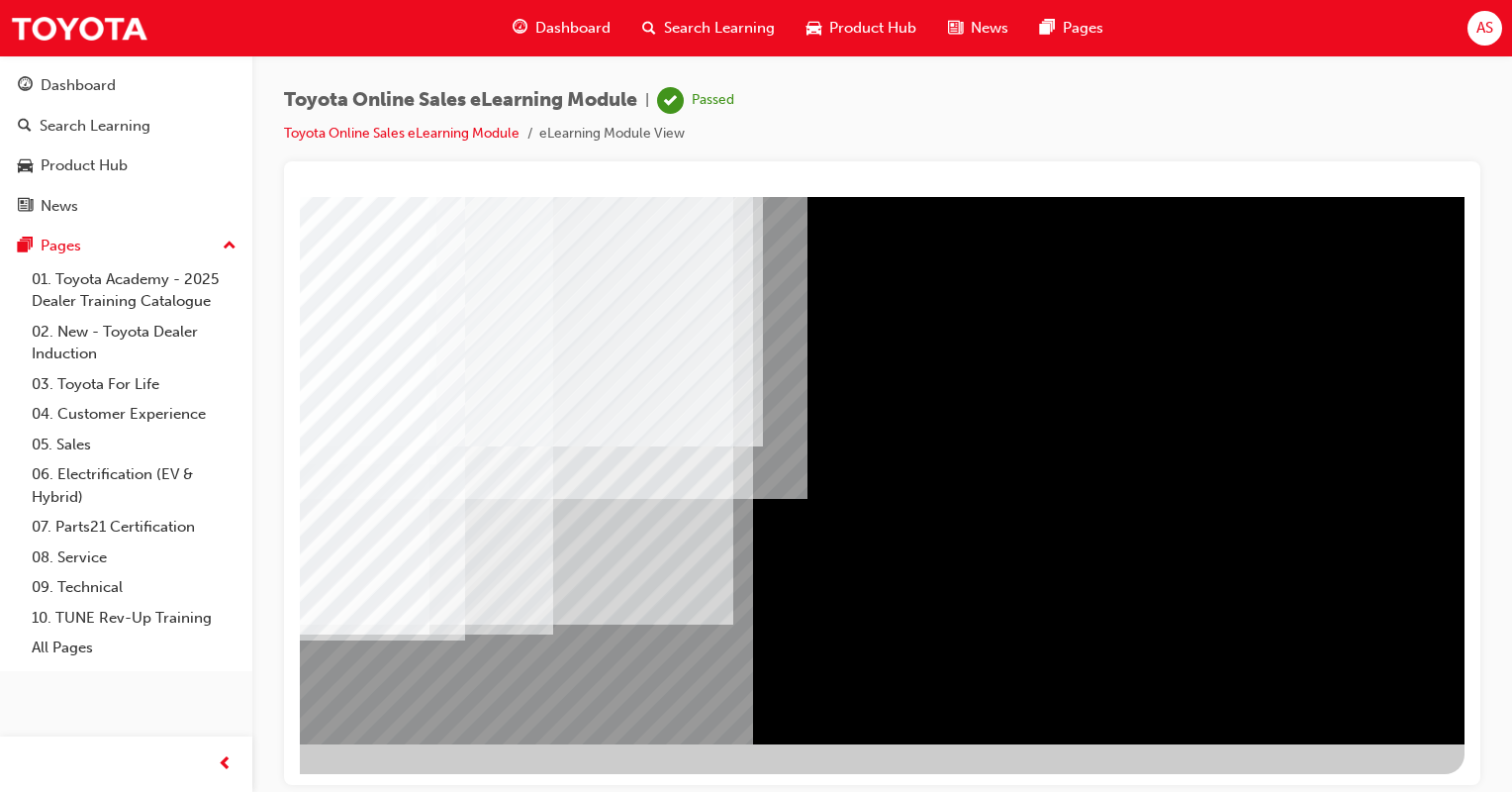 click at bounding box center (181, 4035) 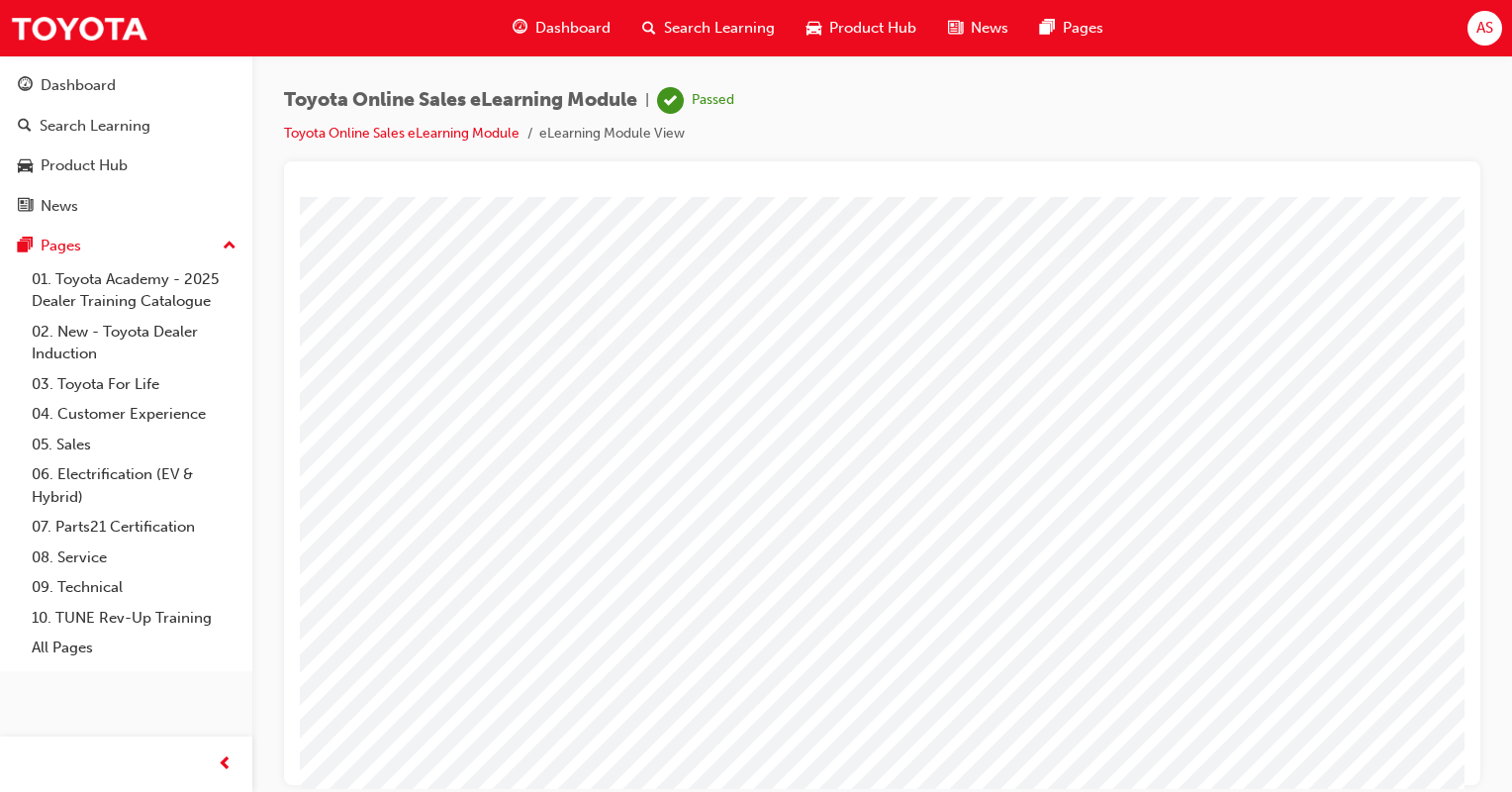 scroll, scrollTop: 165, scrollLeft: 0, axis: vertical 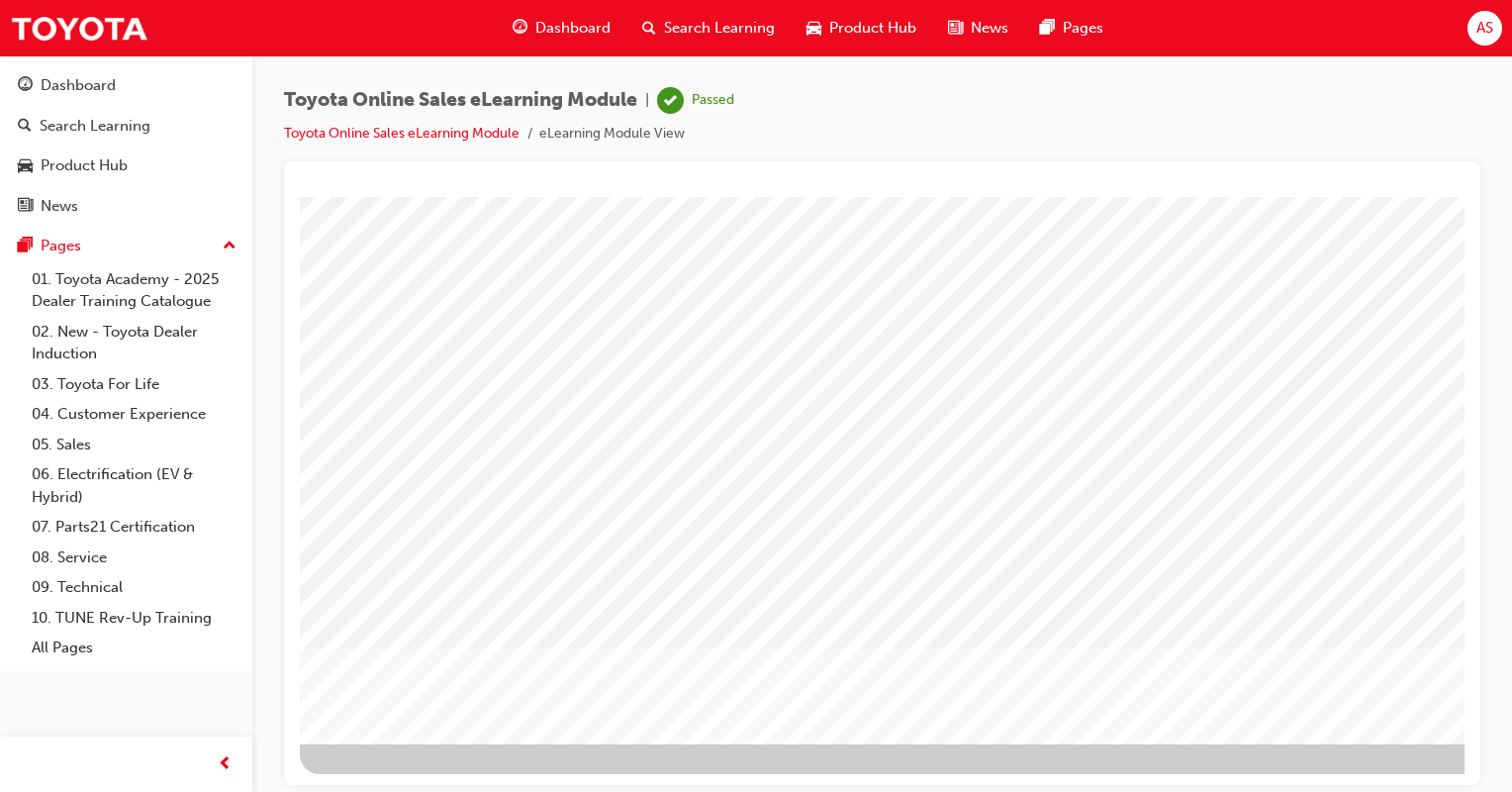 click at bounding box center [362, 3359] 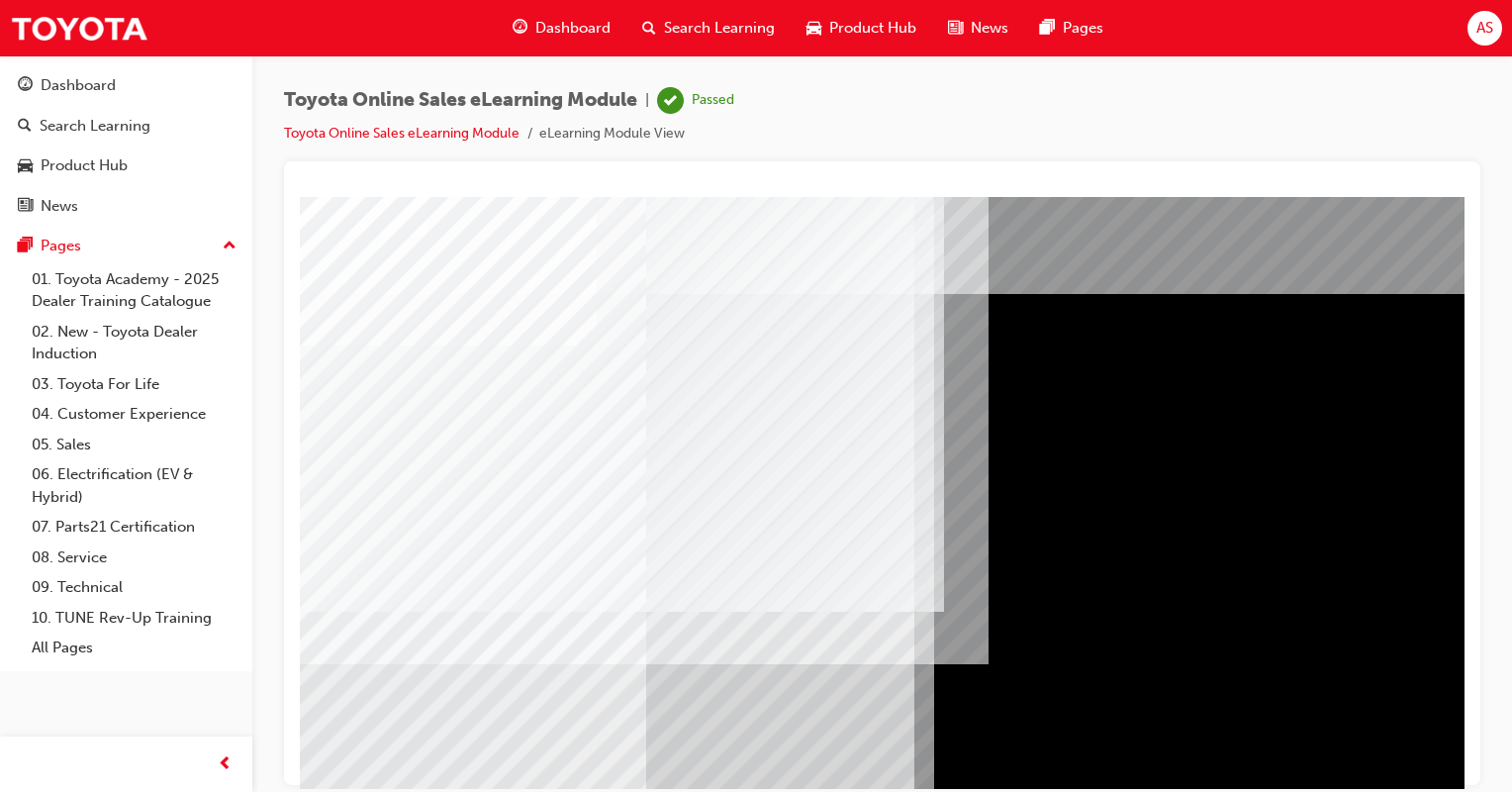 click on "Dashboard" at bounding box center [573, 28] 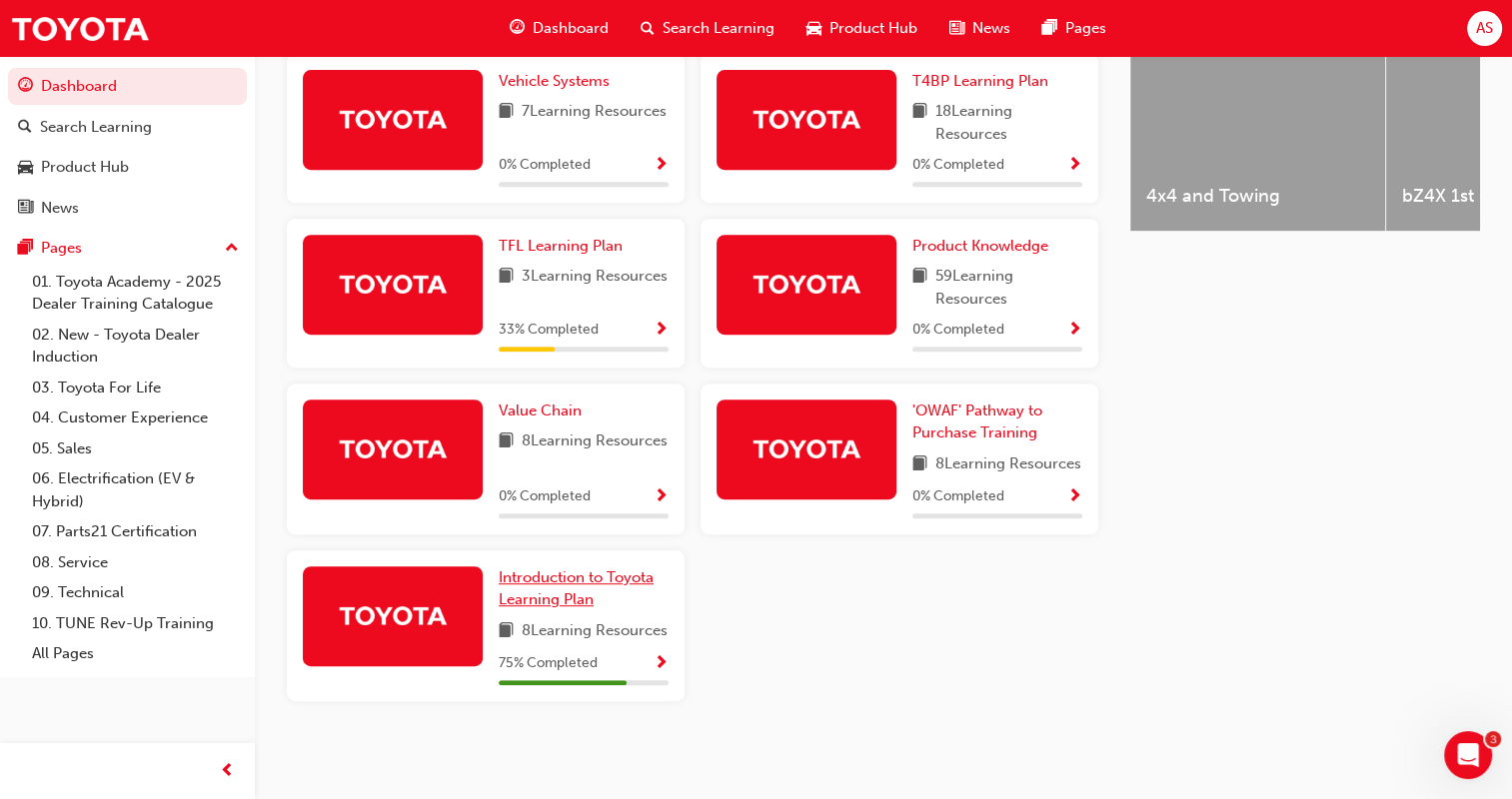 click on "Introduction to Toyota Learning Plan" at bounding box center [576, 588] 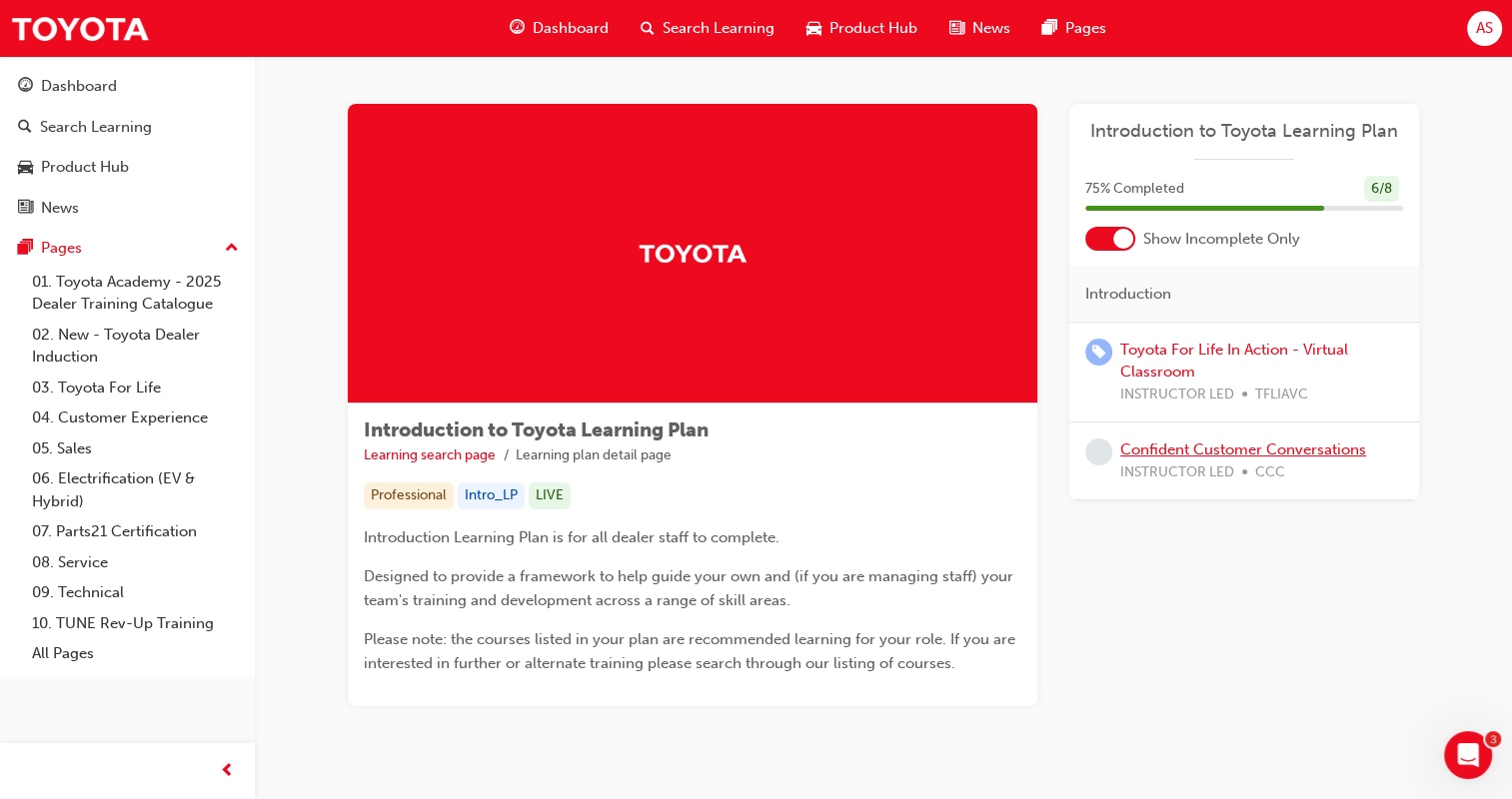 click on "Confident Customer Conversations" at bounding box center [1243, 449] 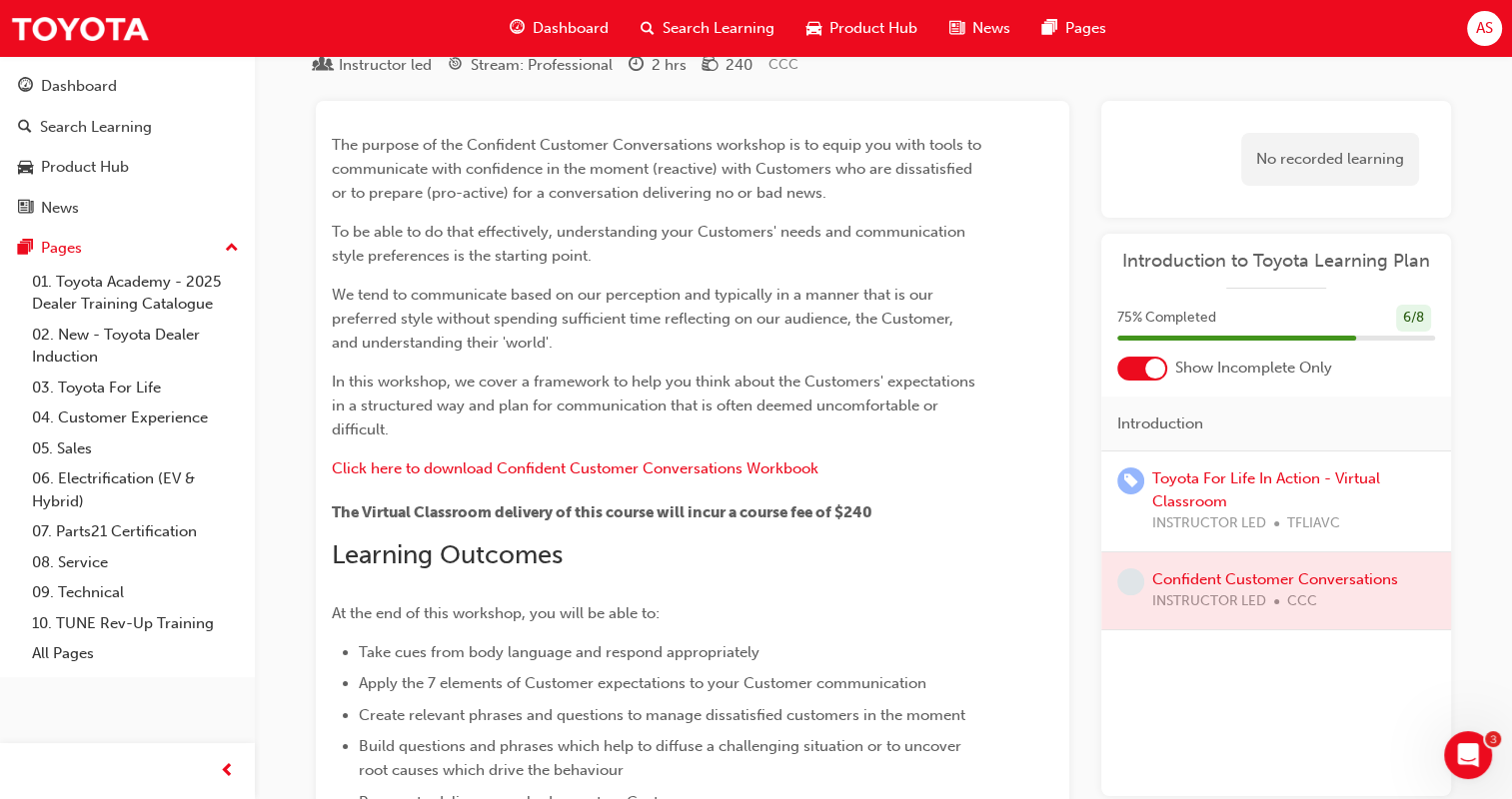 click on "Dashboard" at bounding box center (571, 28) 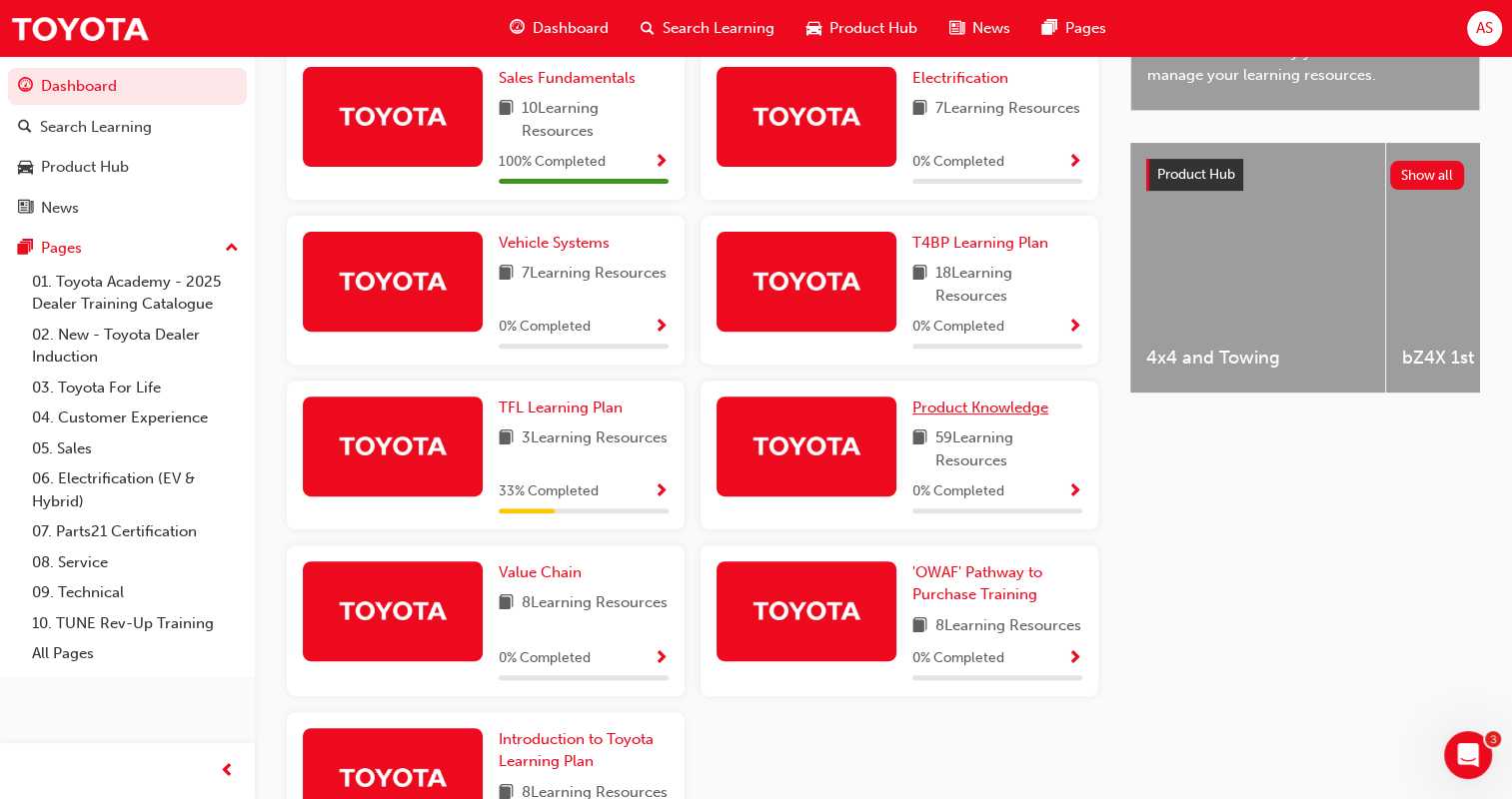 scroll, scrollTop: 899, scrollLeft: 0, axis: vertical 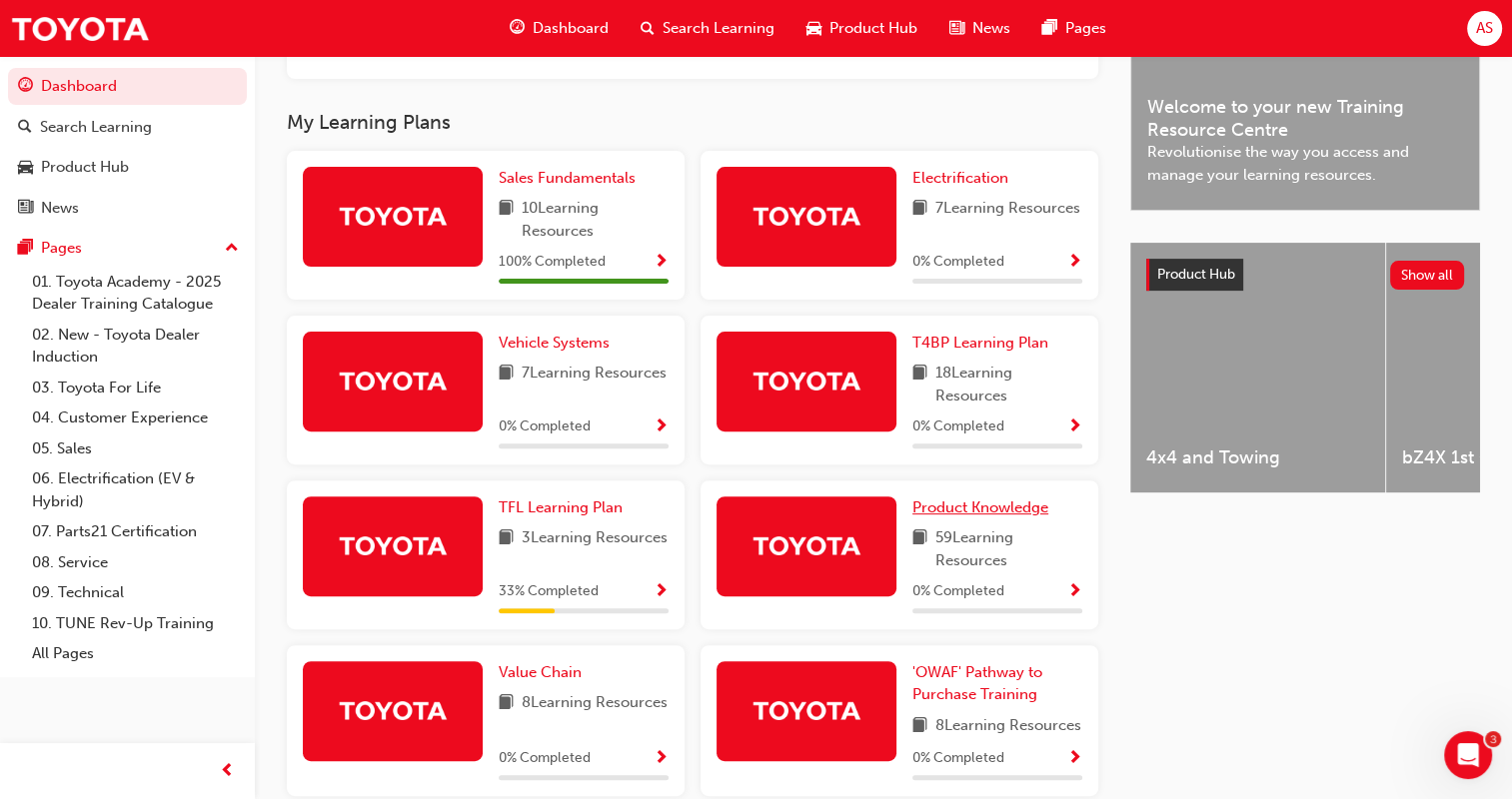 click on "Product Knowledge" at bounding box center (980, 507) 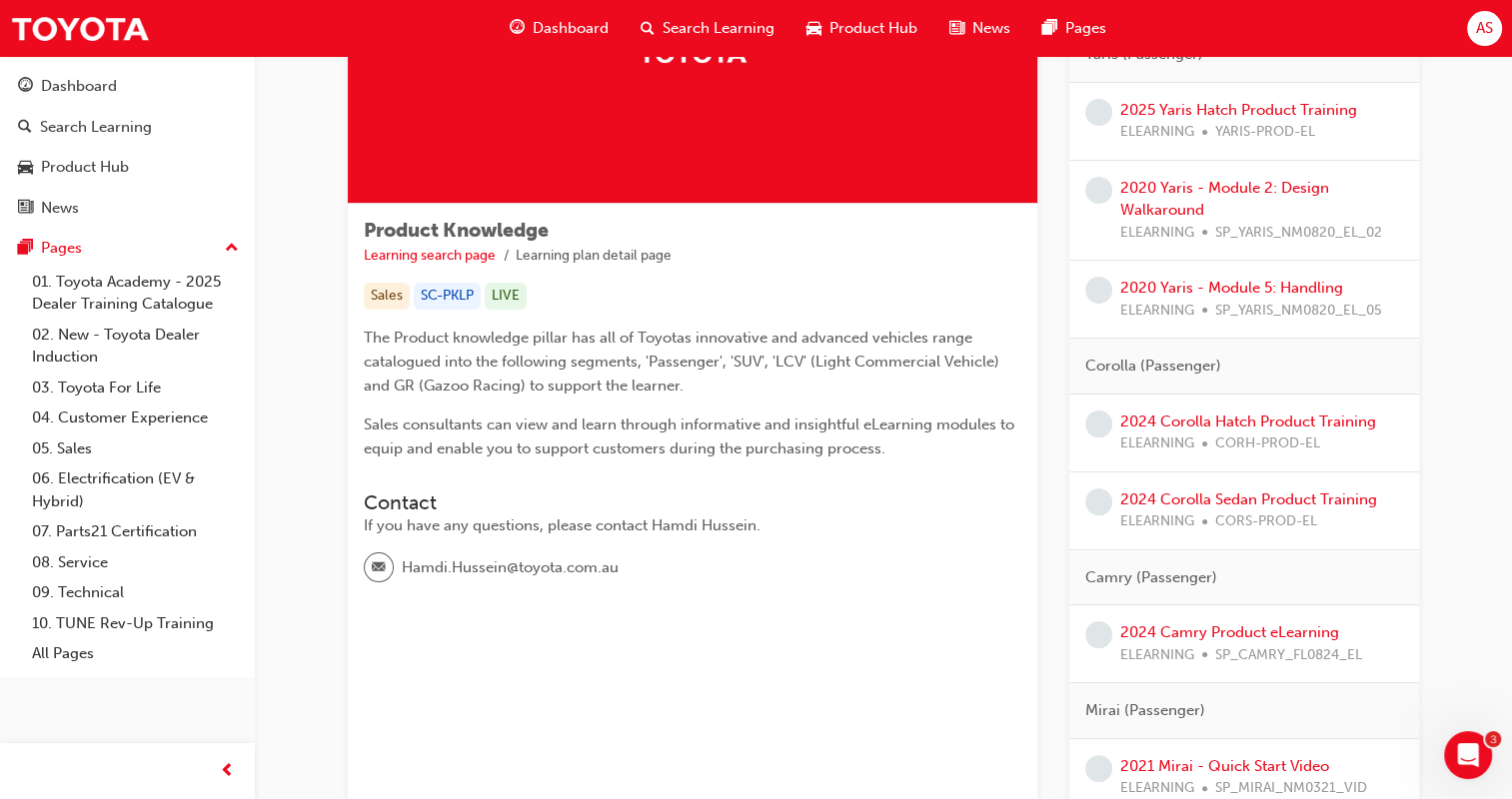 scroll, scrollTop: 400, scrollLeft: 0, axis: vertical 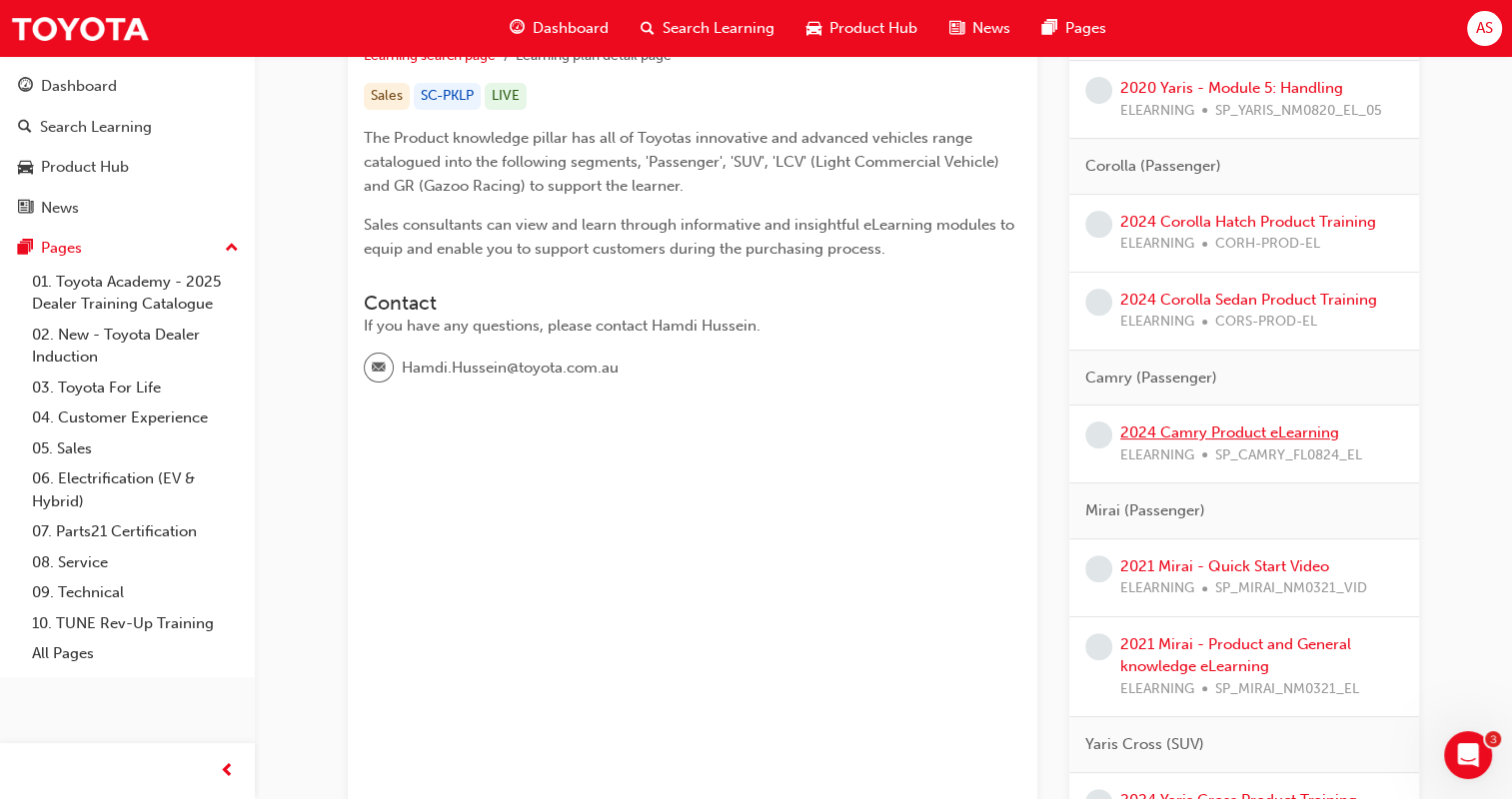 click on "2024 Camry Product eLearning" at bounding box center (1229, 432) 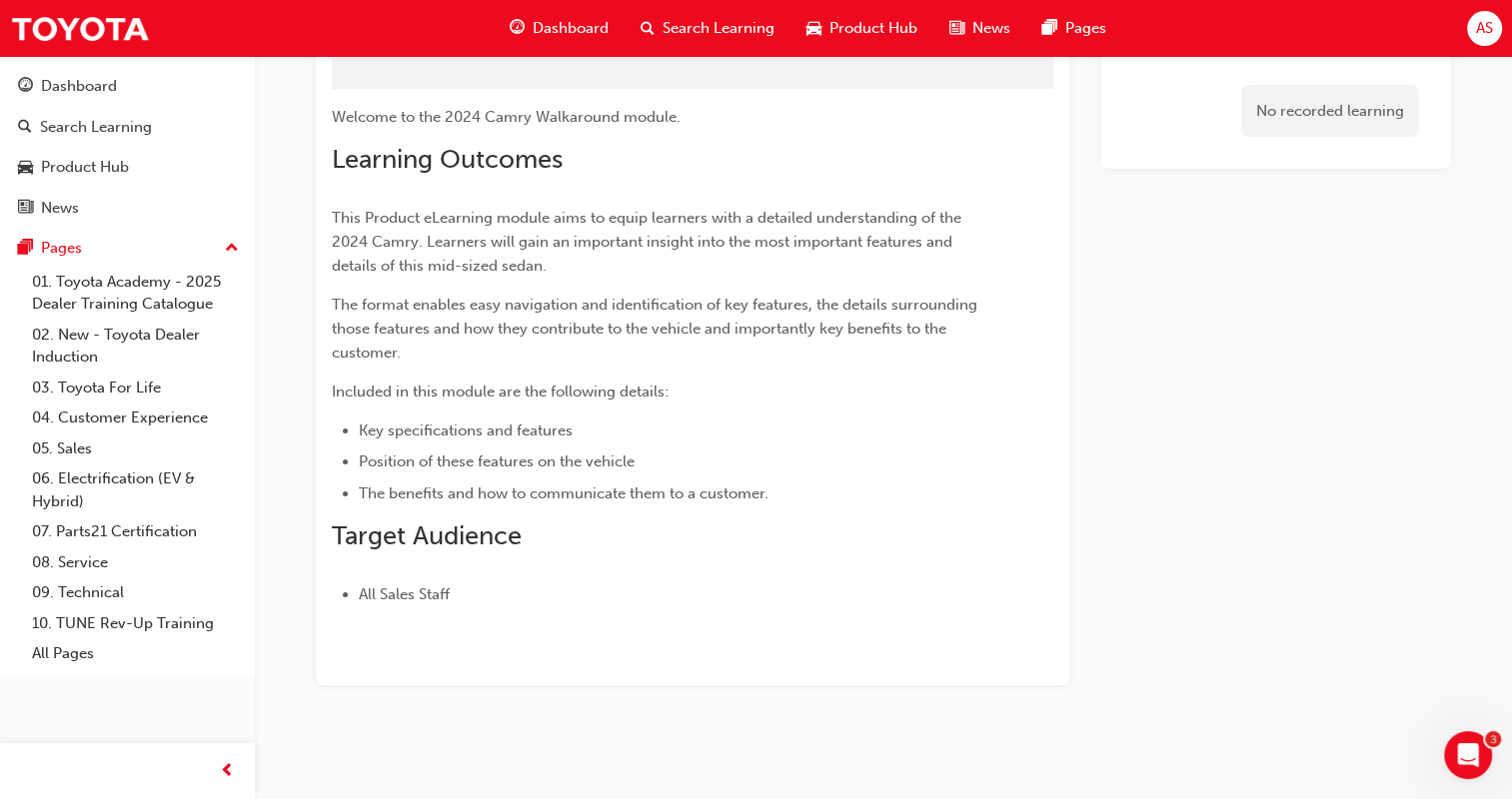 scroll, scrollTop: 107, scrollLeft: 0, axis: vertical 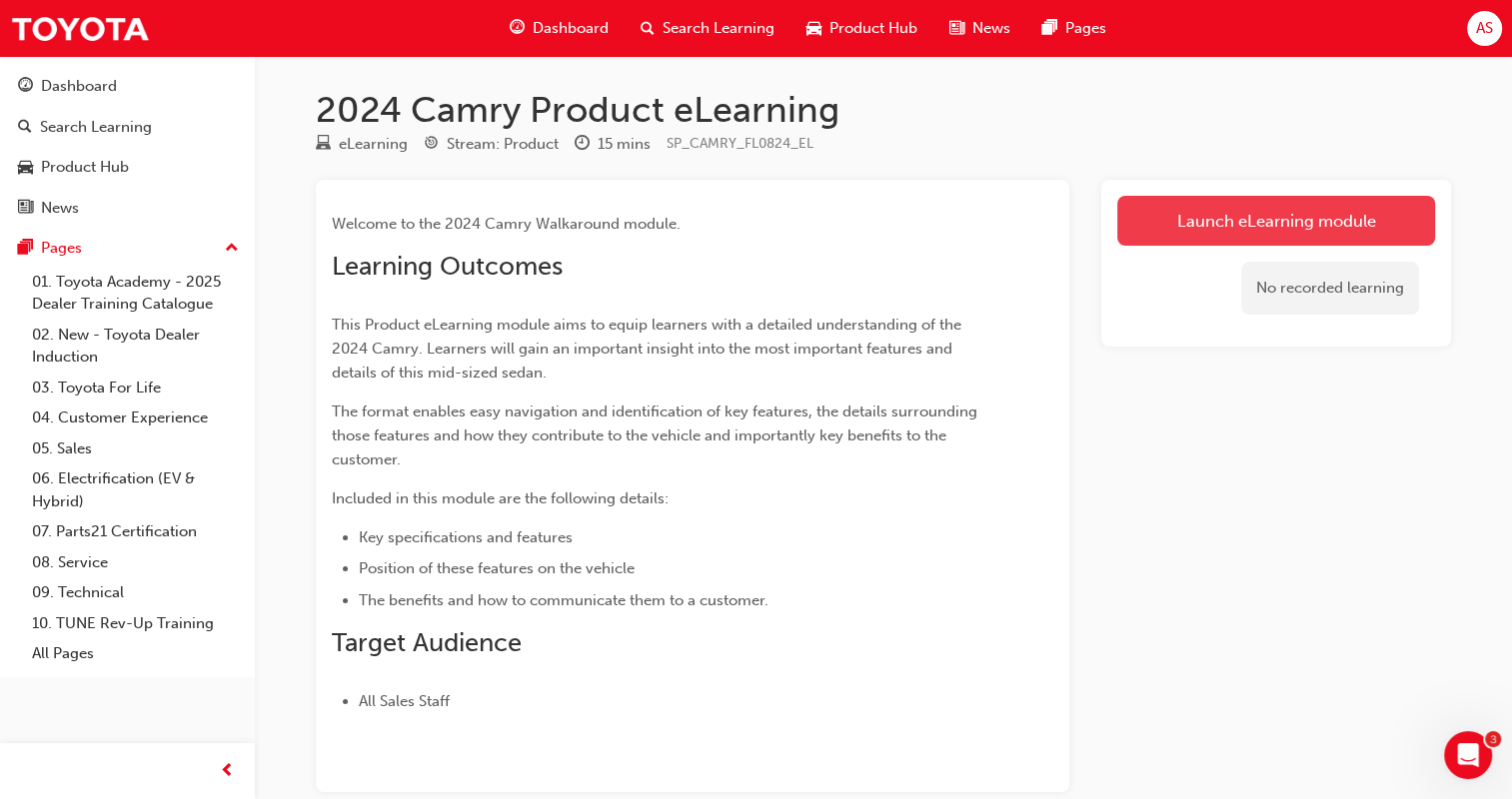 click on "Launch eLearning module" at bounding box center (1276, 221) 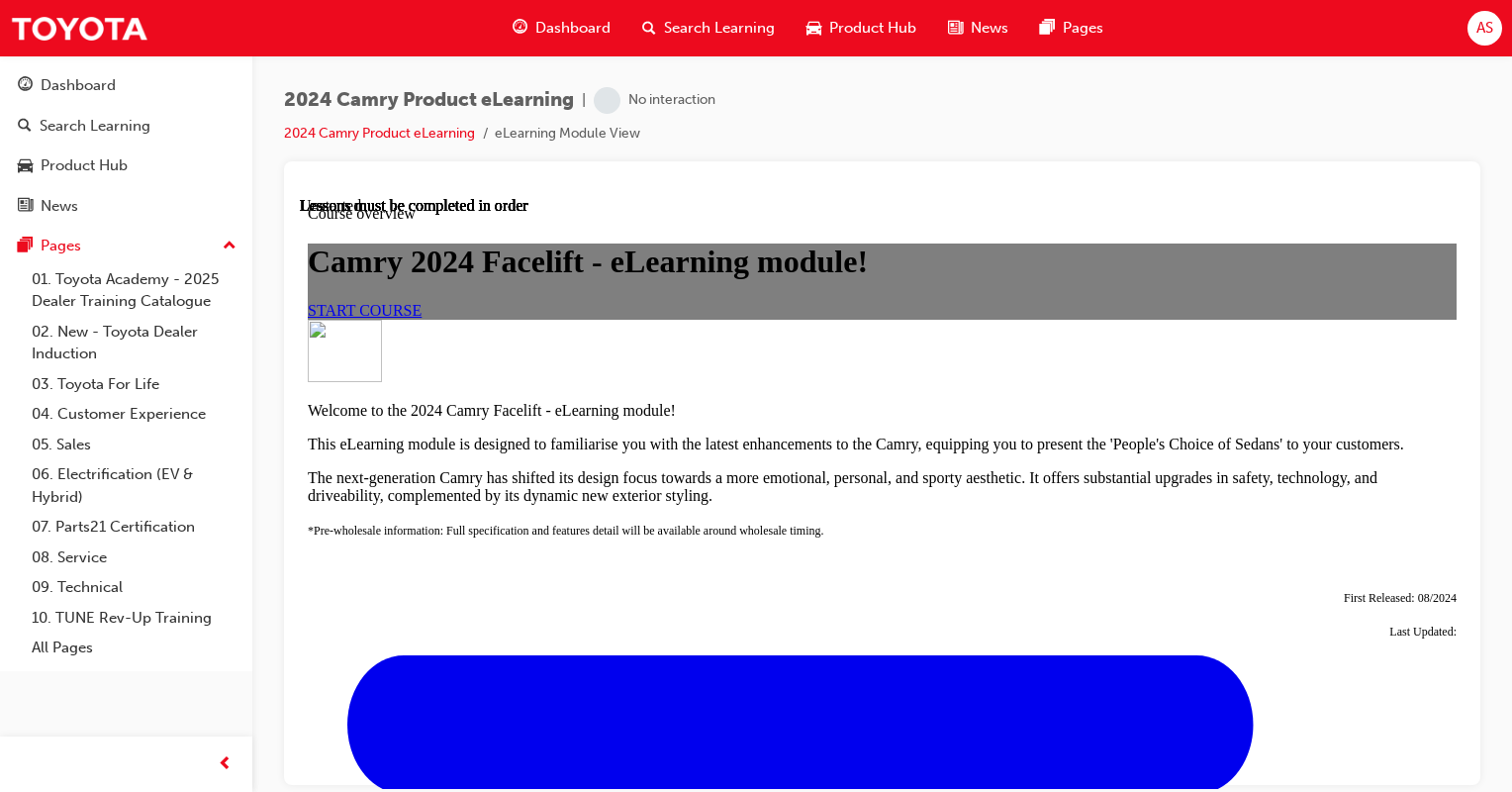 scroll, scrollTop: 0, scrollLeft: 0, axis: both 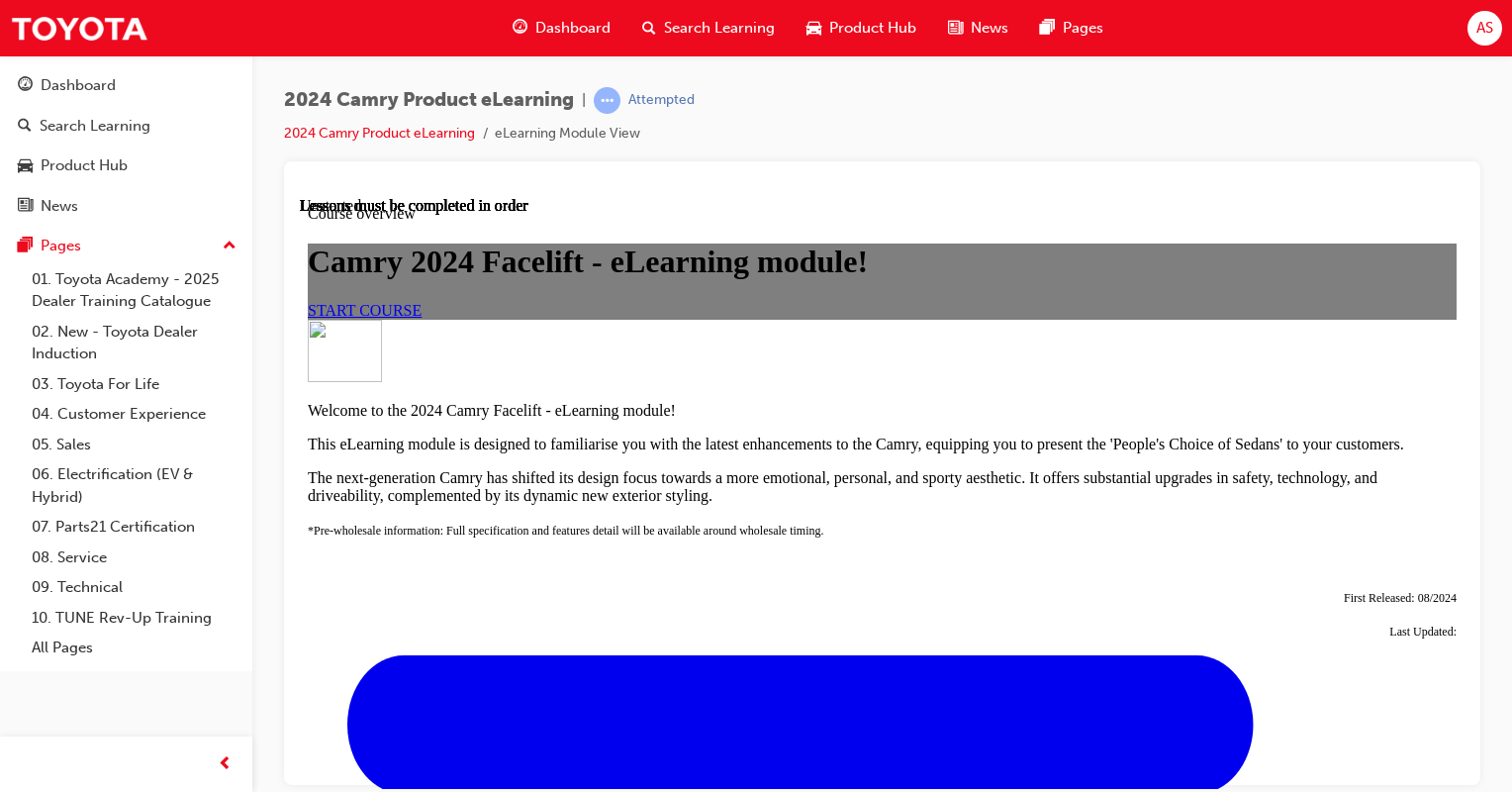 click on "START COURSE" at bounding box center [364, 309] 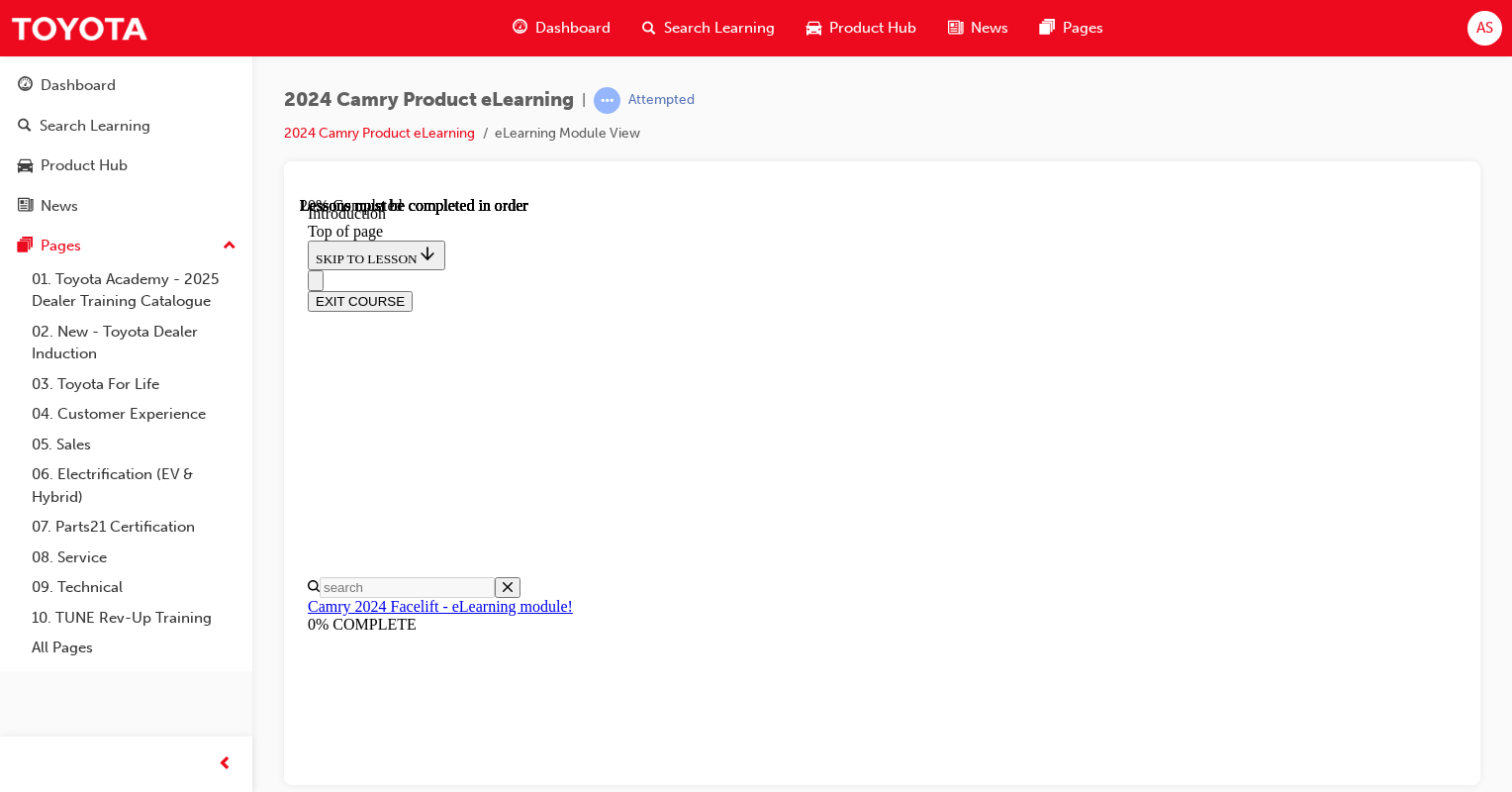 scroll, scrollTop: 742, scrollLeft: 0, axis: vertical 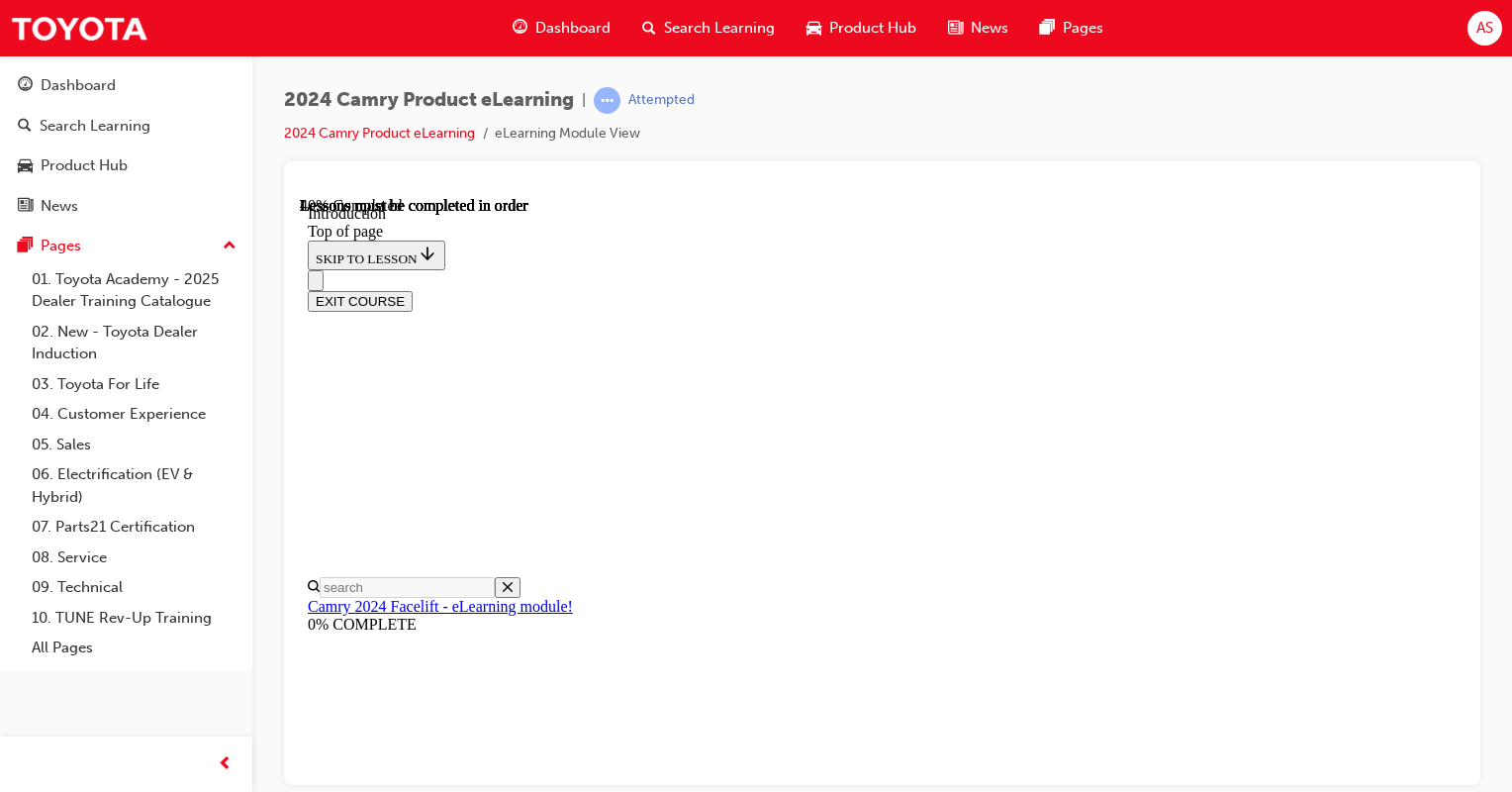click on "CONTINUE" at bounding box center [349, 12610] 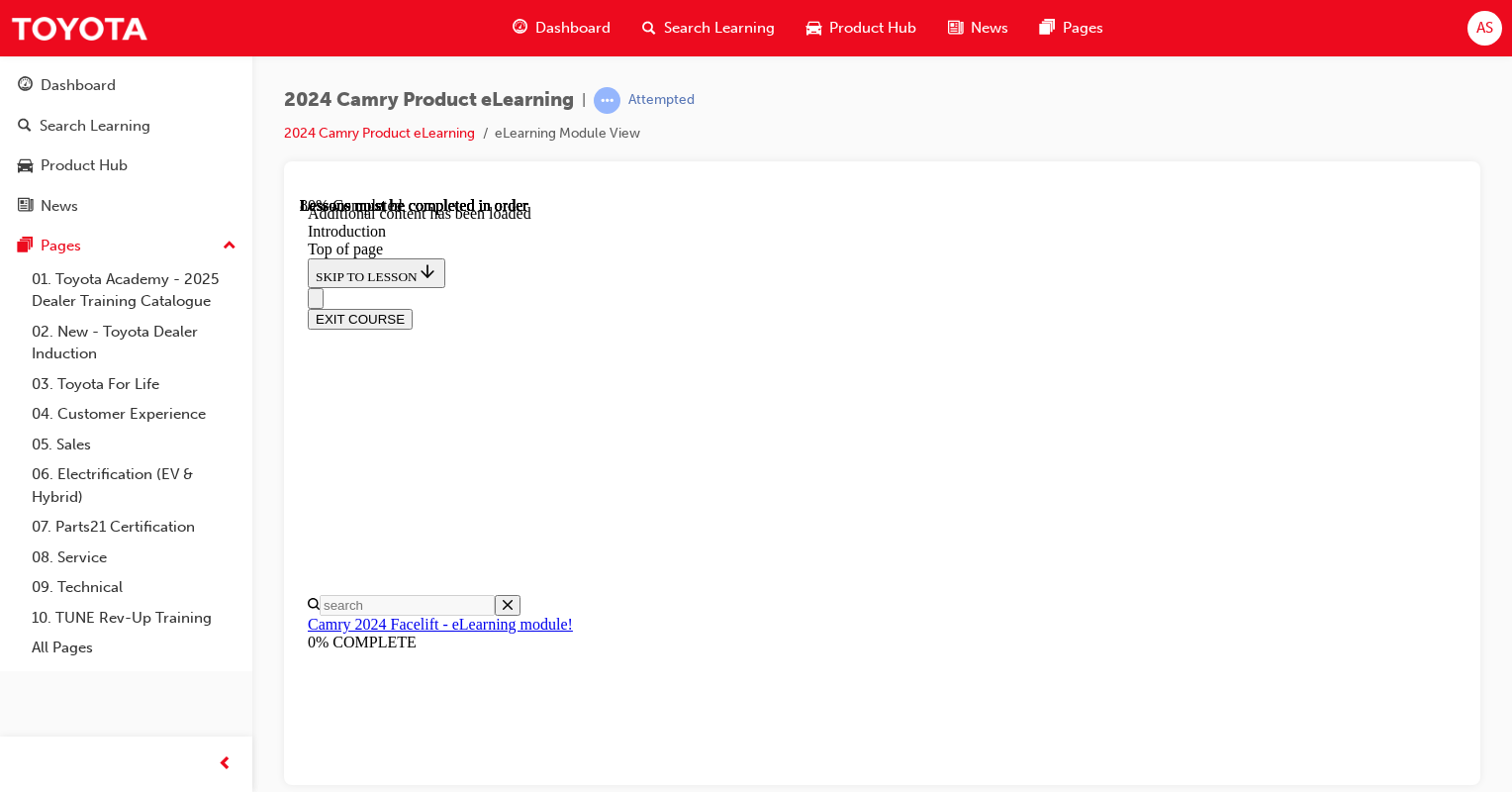 scroll, scrollTop: 2597, scrollLeft: 0, axis: vertical 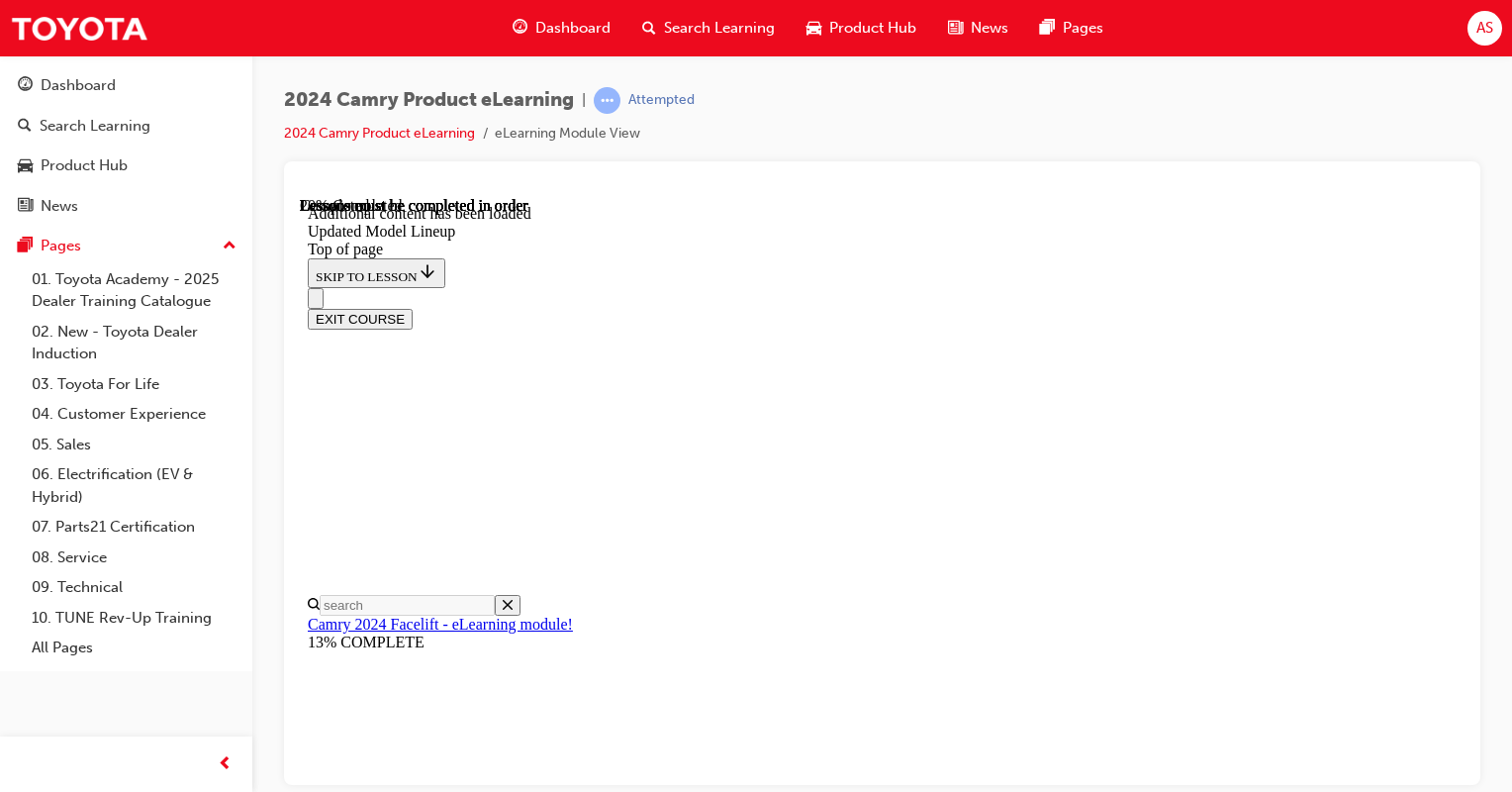 click on "Pre-wholesale Information! Full specification and Features will be available around wholesale timing. Please refer customer to  (opens in a new tab) Toyota.com.au website for the latest information once it is made available. CONTINUE" at bounding box center (882, 11687) 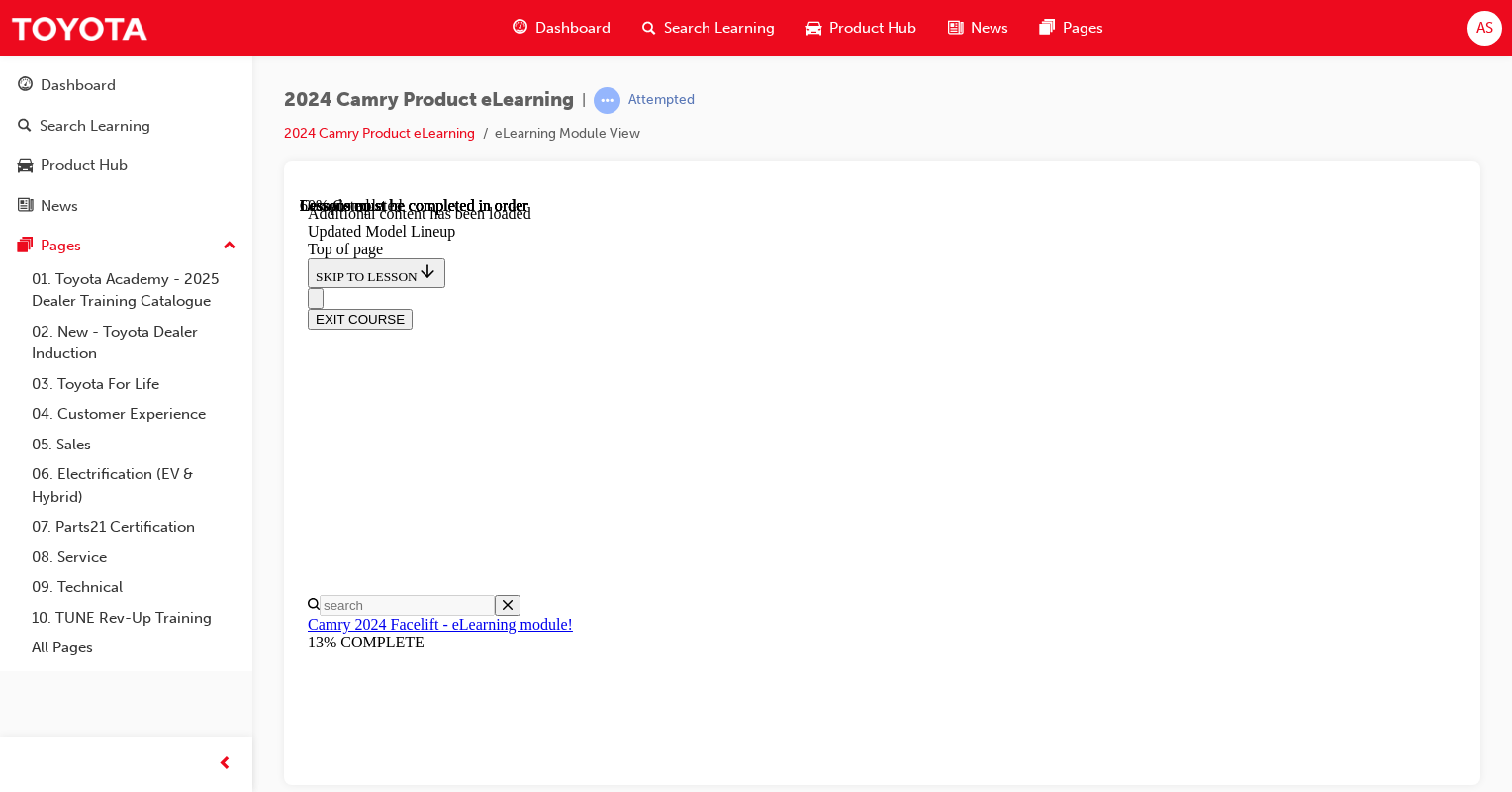 scroll, scrollTop: 1939, scrollLeft: 0, axis: vertical 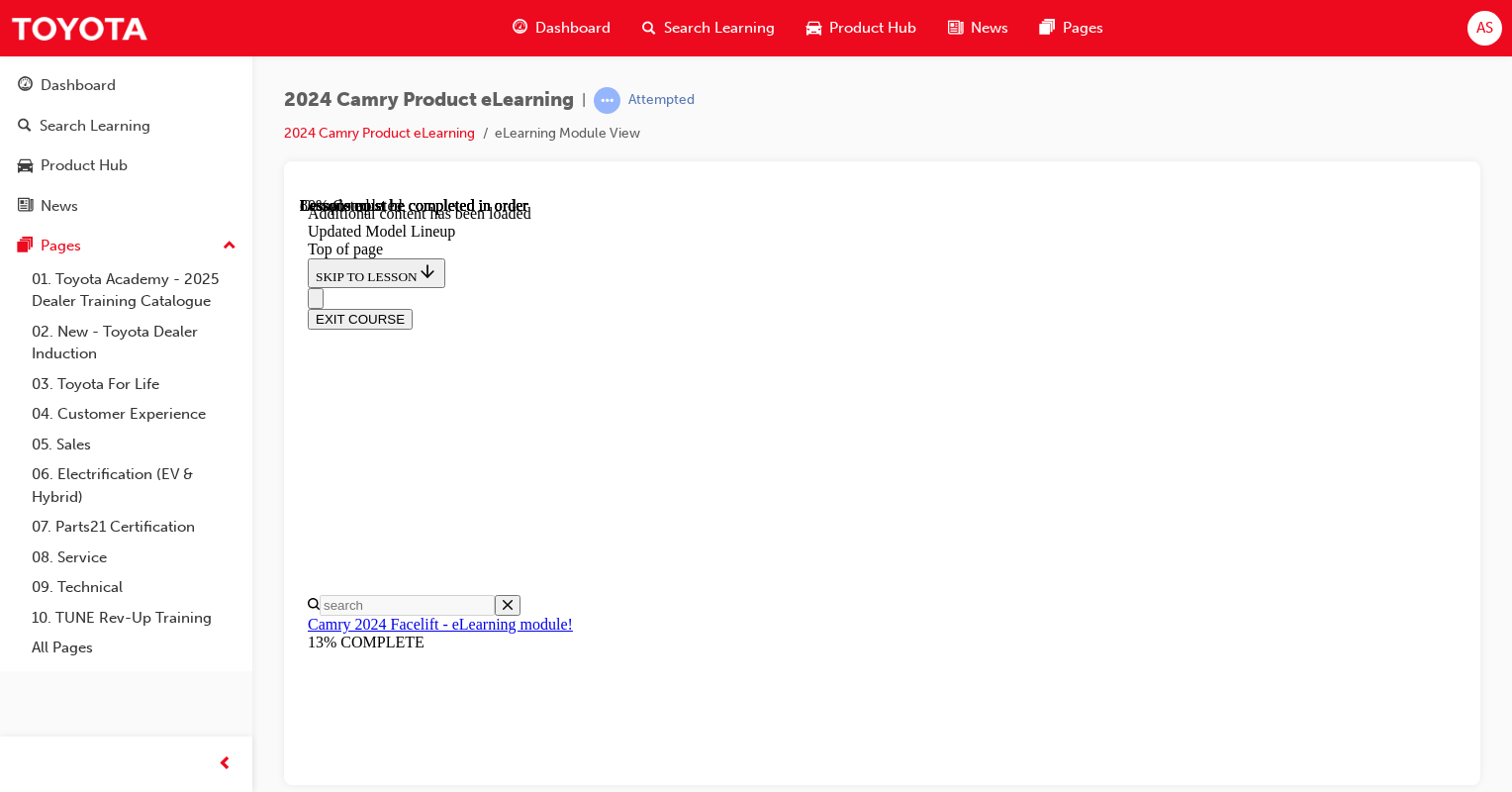 click on "CONTINUE" at bounding box center (349, 12611) 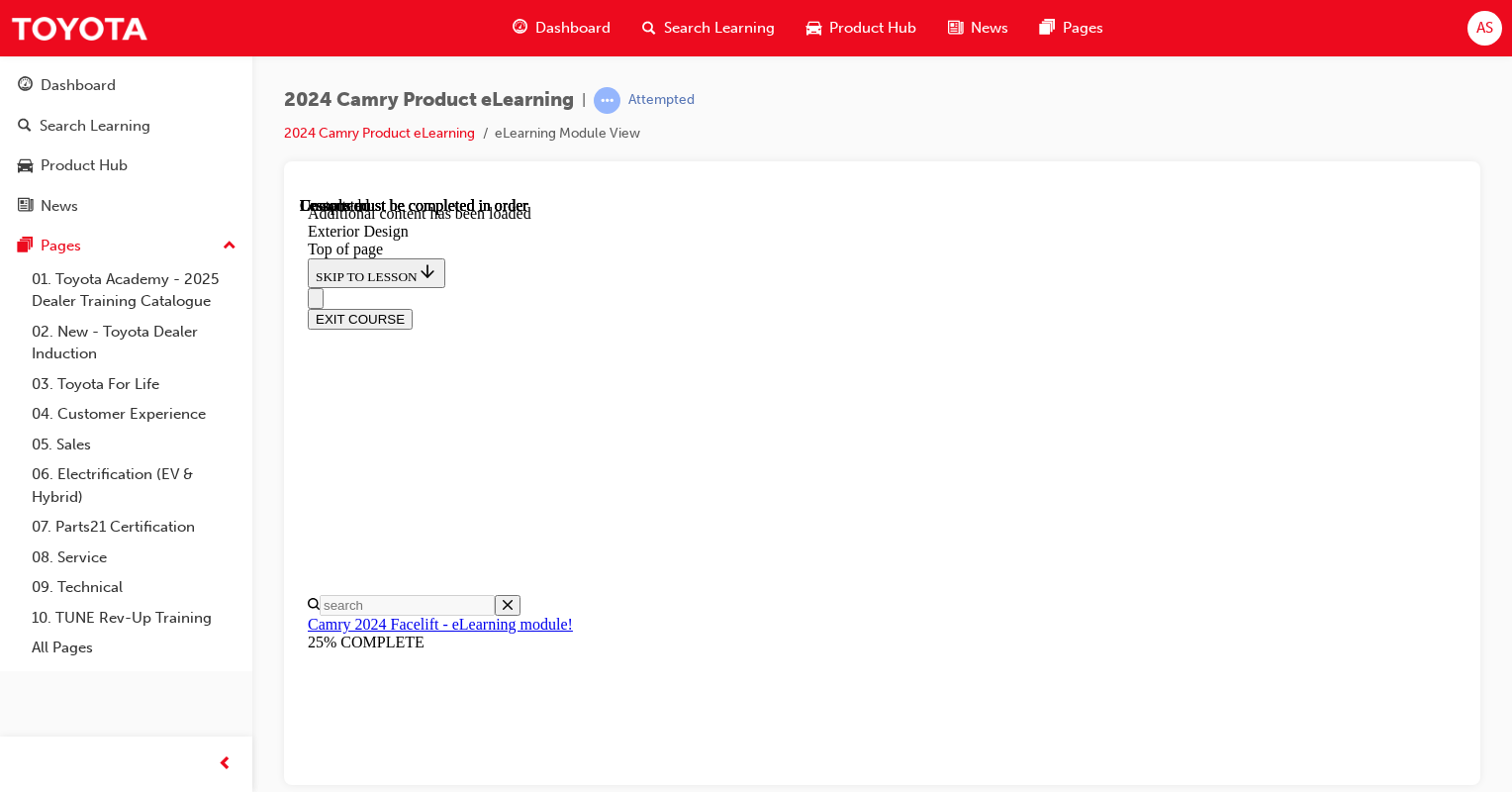 scroll, scrollTop: 0, scrollLeft: 0, axis: both 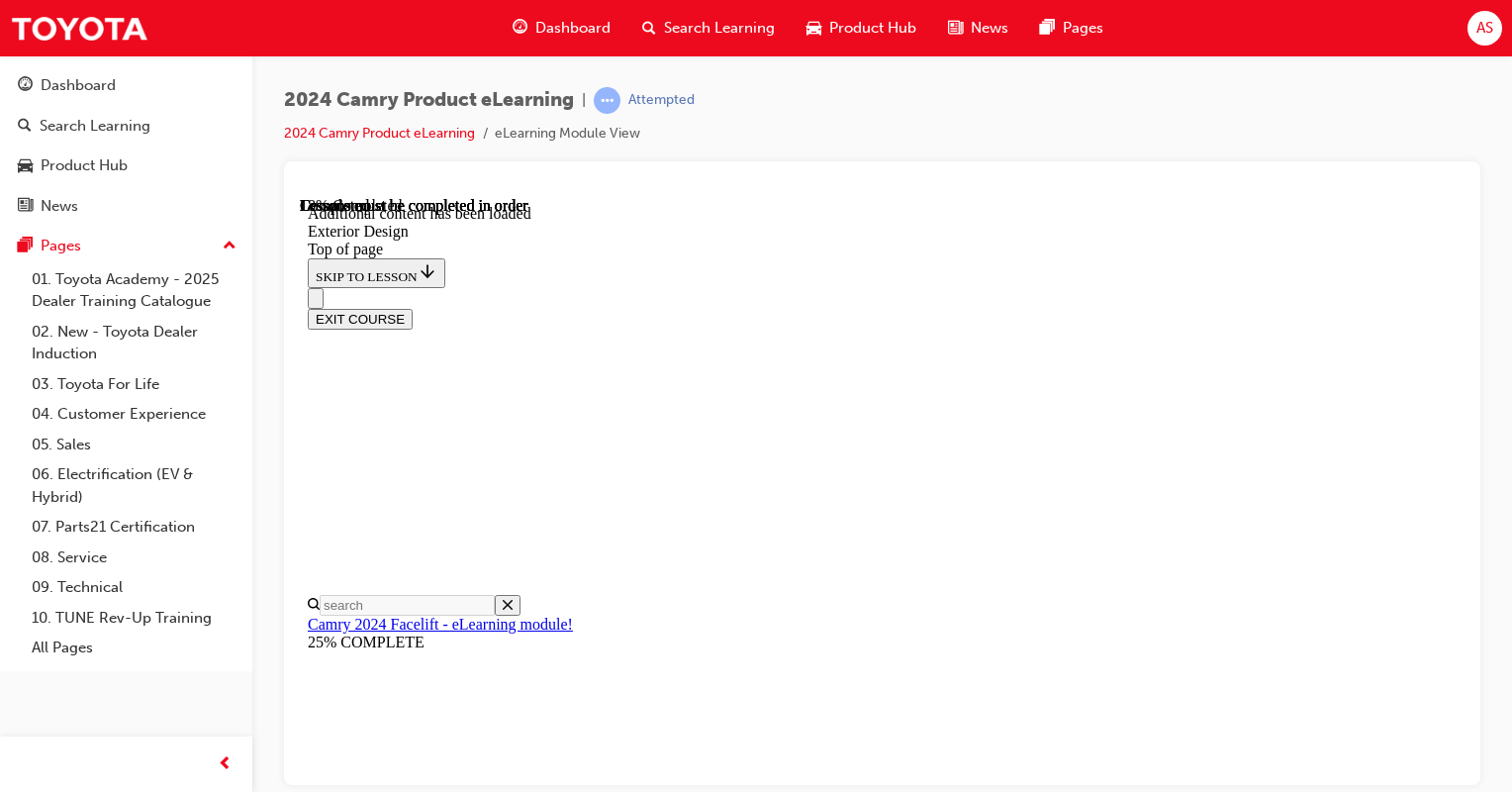 click at bounding box center [361, 11844] 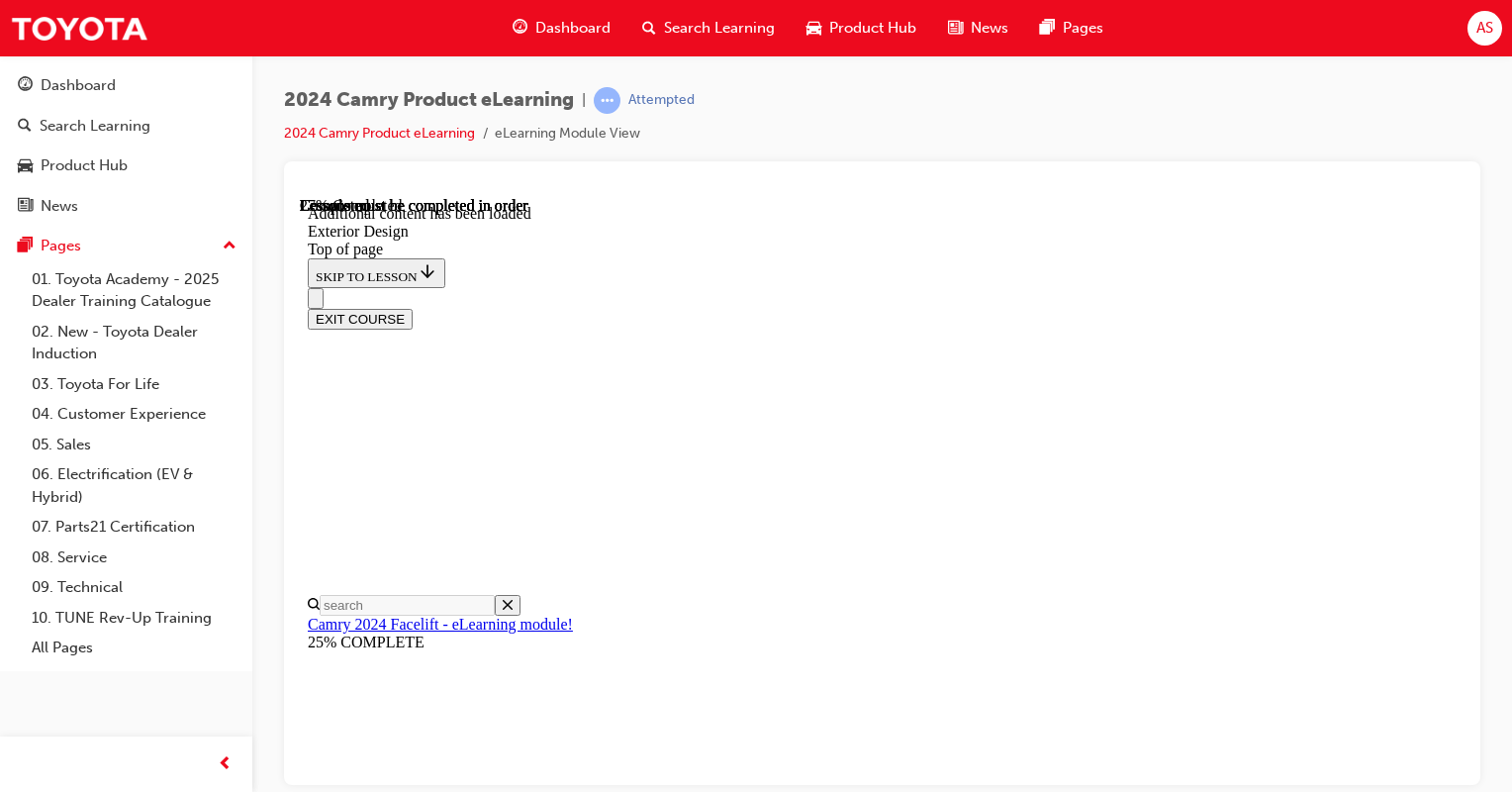 scroll, scrollTop: 601, scrollLeft: 0, axis: vertical 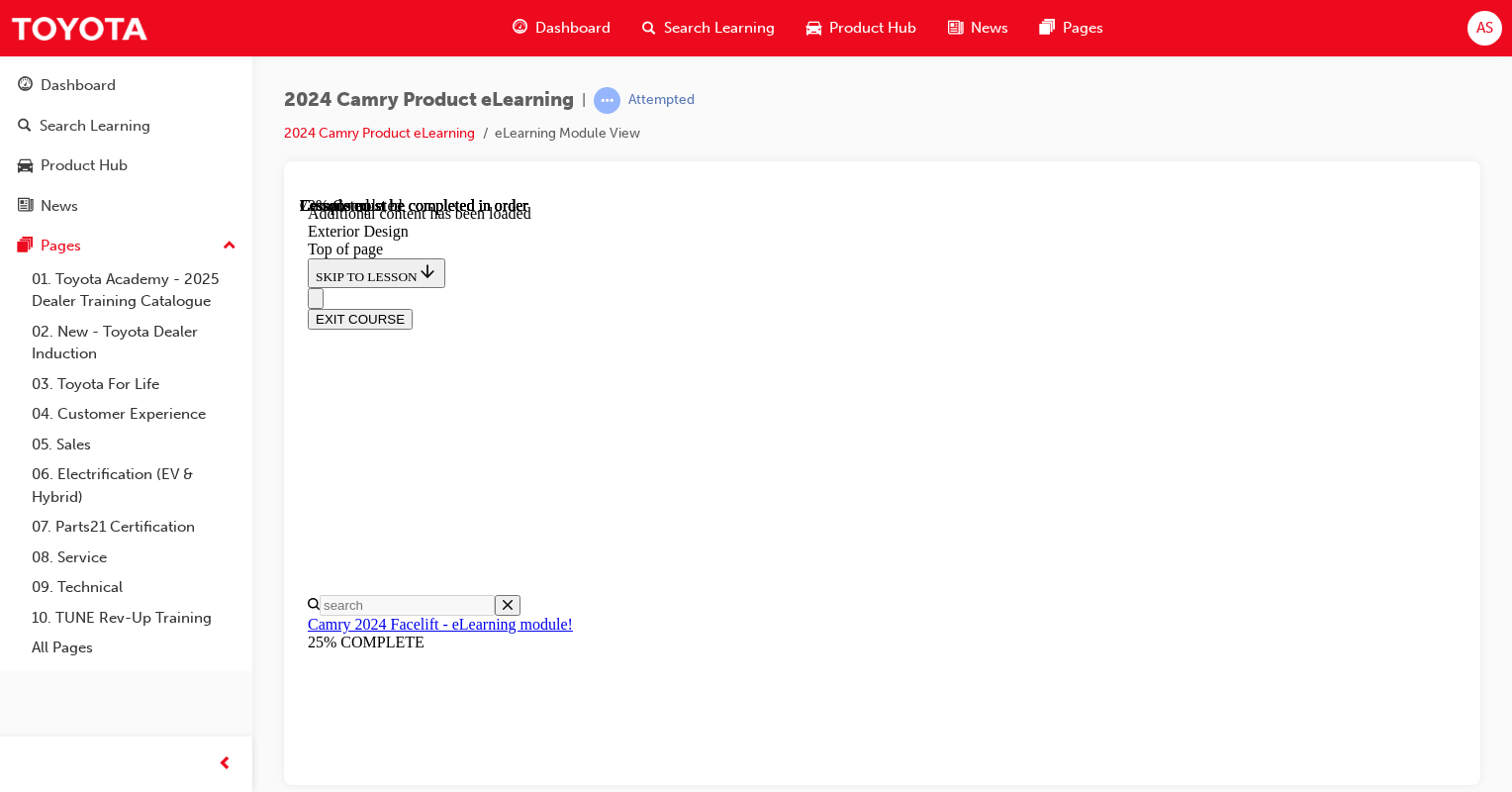 click at bounding box center (395, 15685) 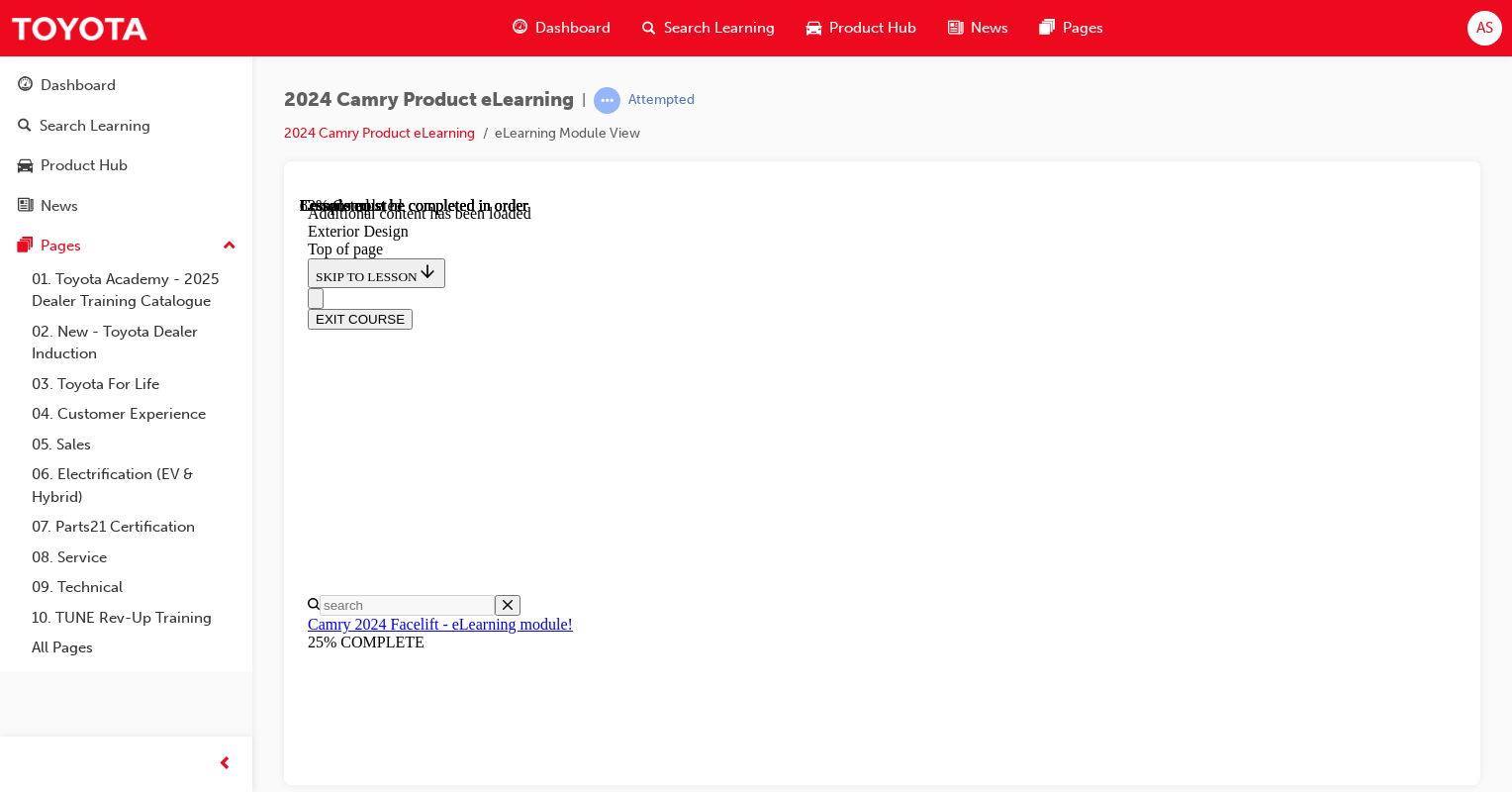 scroll, scrollTop: 396, scrollLeft: 0, axis: vertical 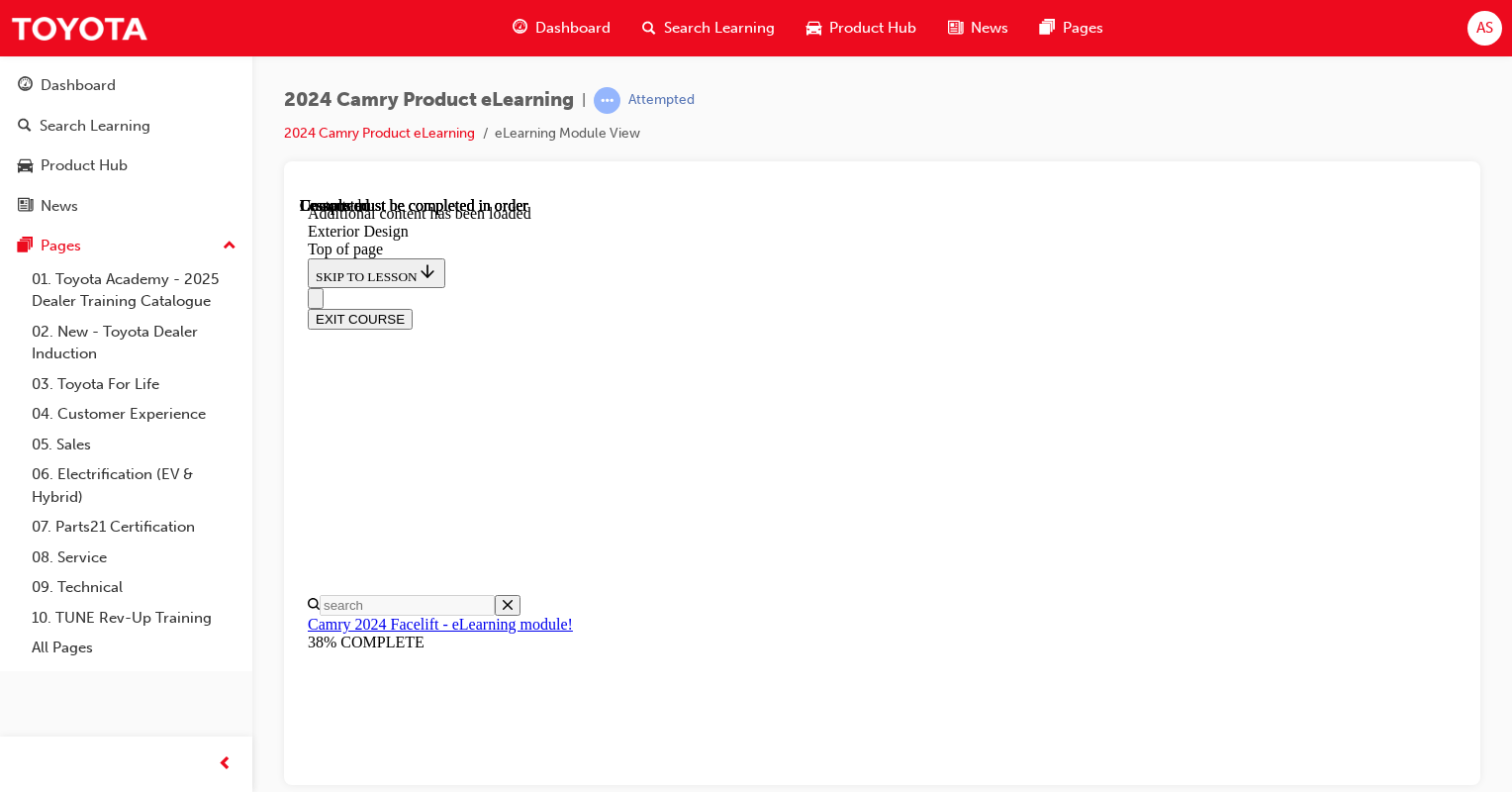 click on "Lesson 4 - Interior Design" at bounding box center [391, 16596] 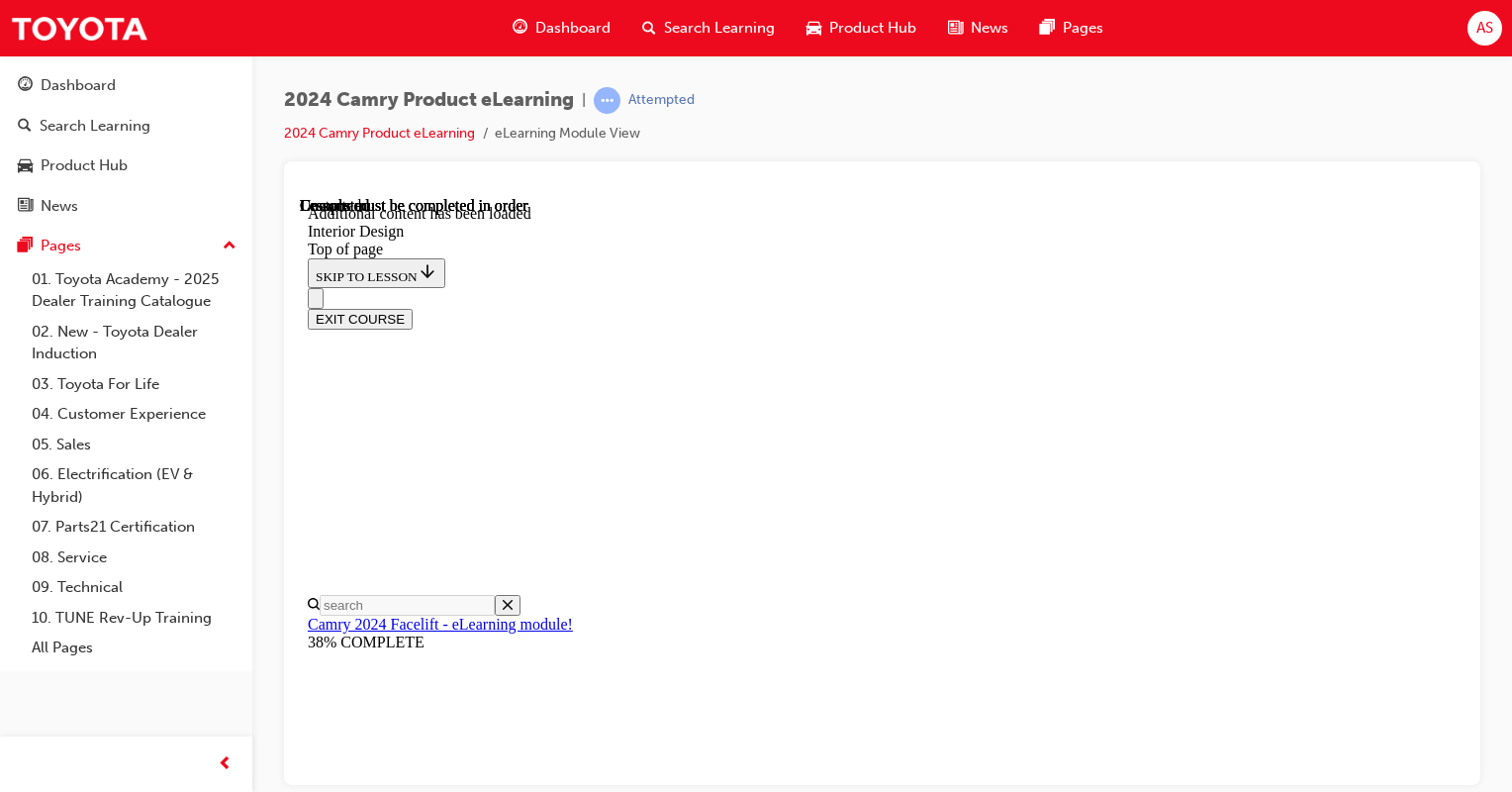 scroll, scrollTop: 0, scrollLeft: 0, axis: both 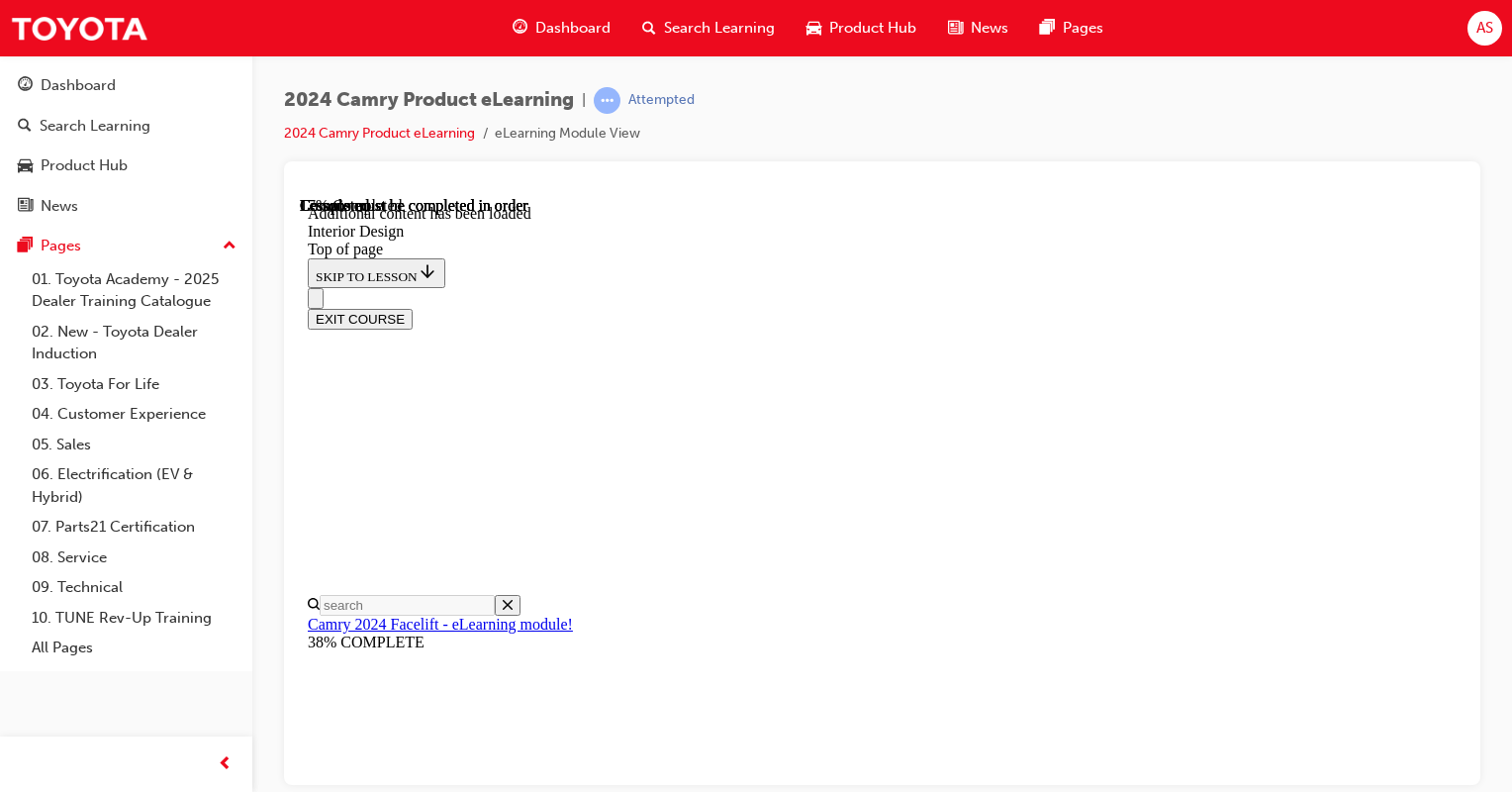 click at bounding box center (395, 12108) 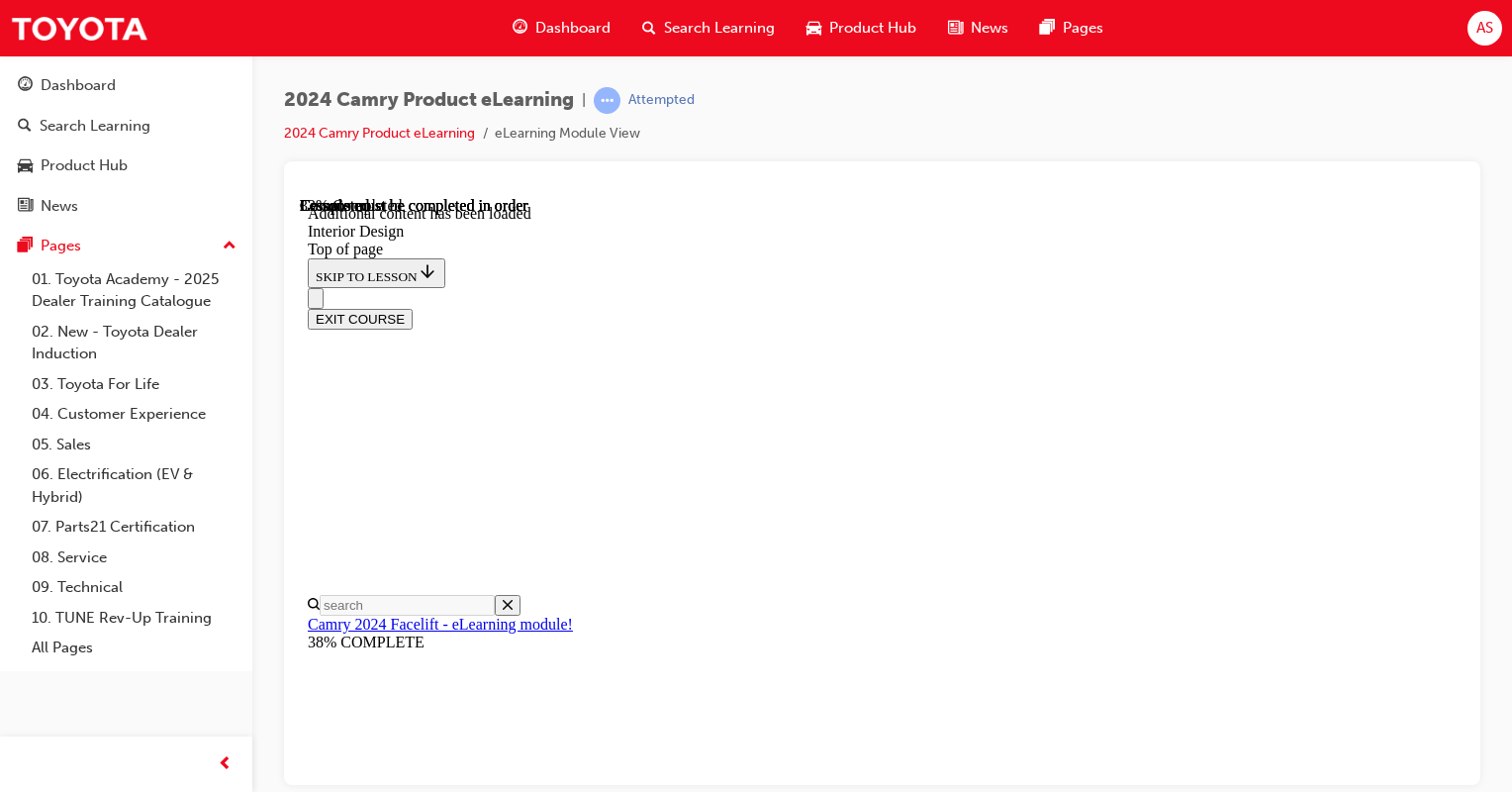 scroll, scrollTop: 555, scrollLeft: 0, axis: vertical 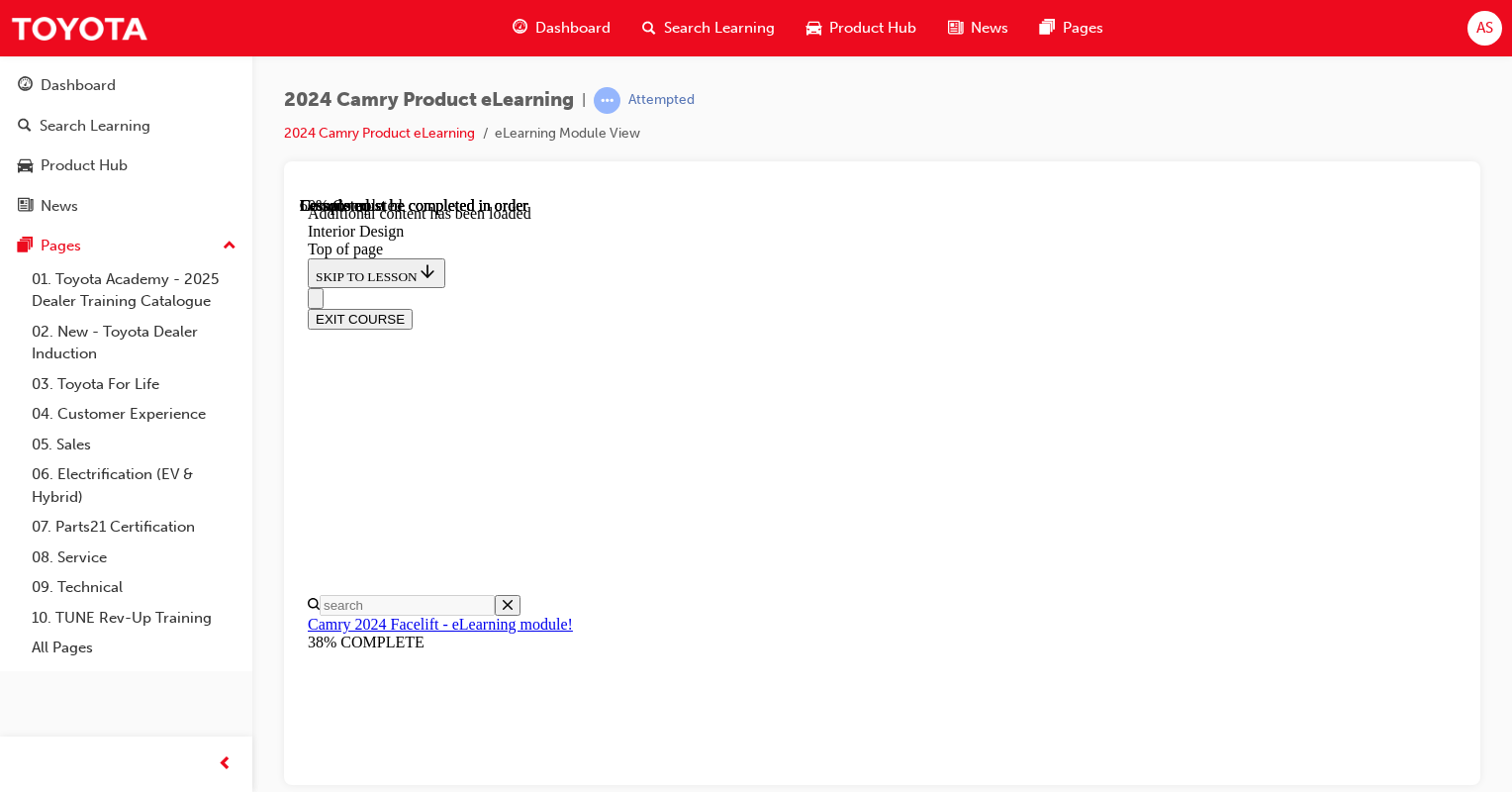 click at bounding box center [395, 15640] 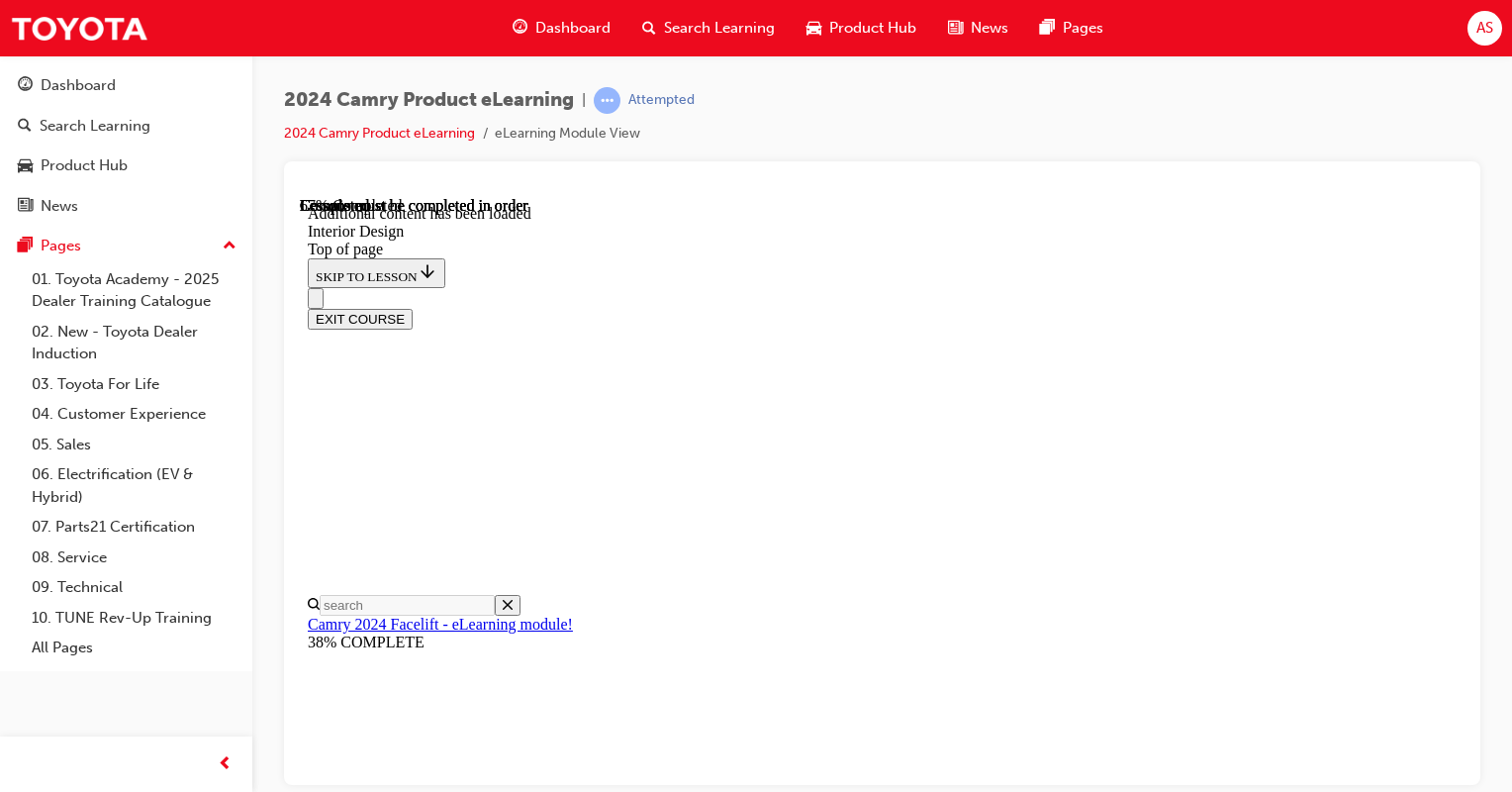 scroll, scrollTop: 883, scrollLeft: 0, axis: vertical 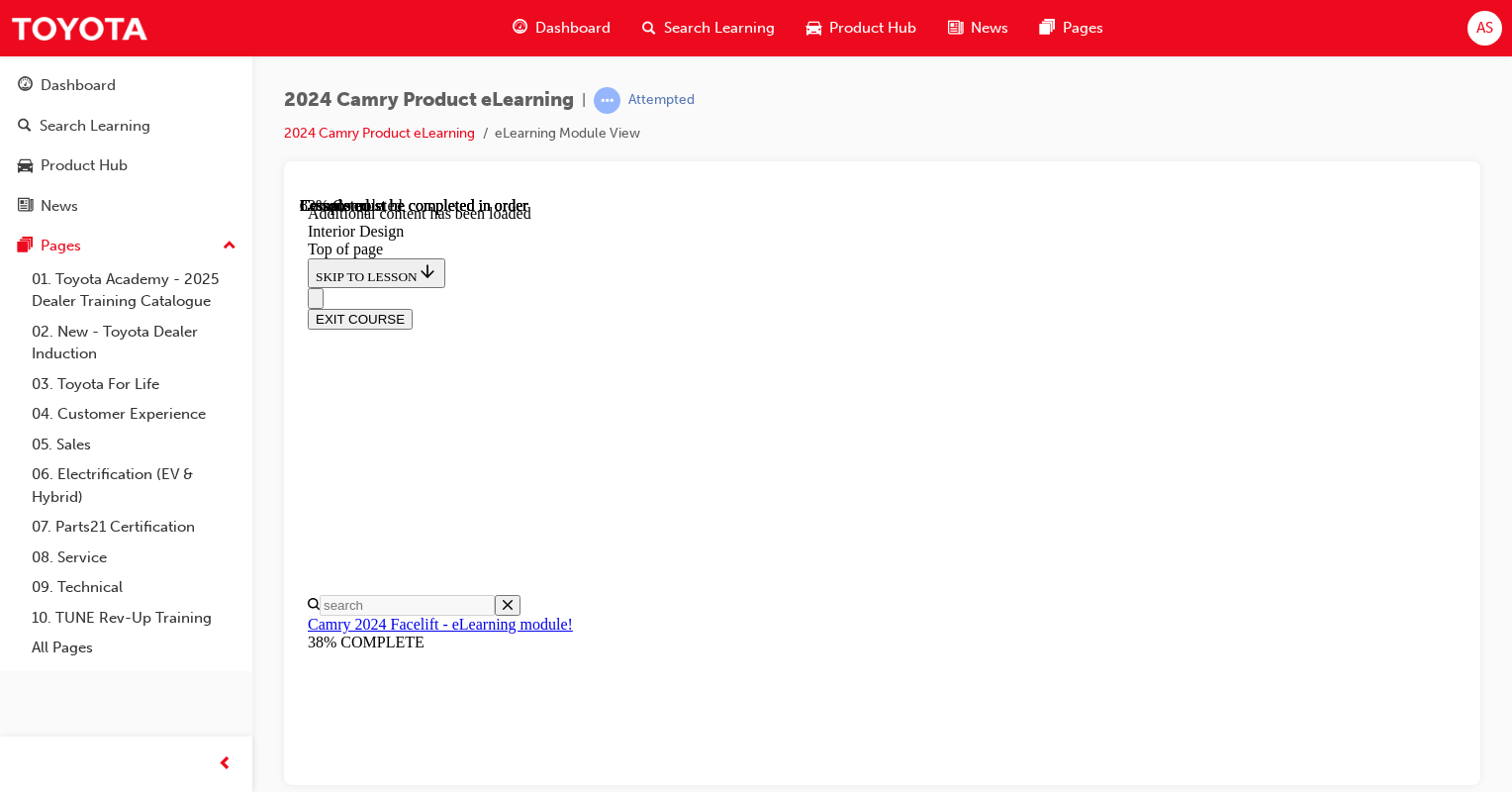 click at bounding box center (411, 12650) 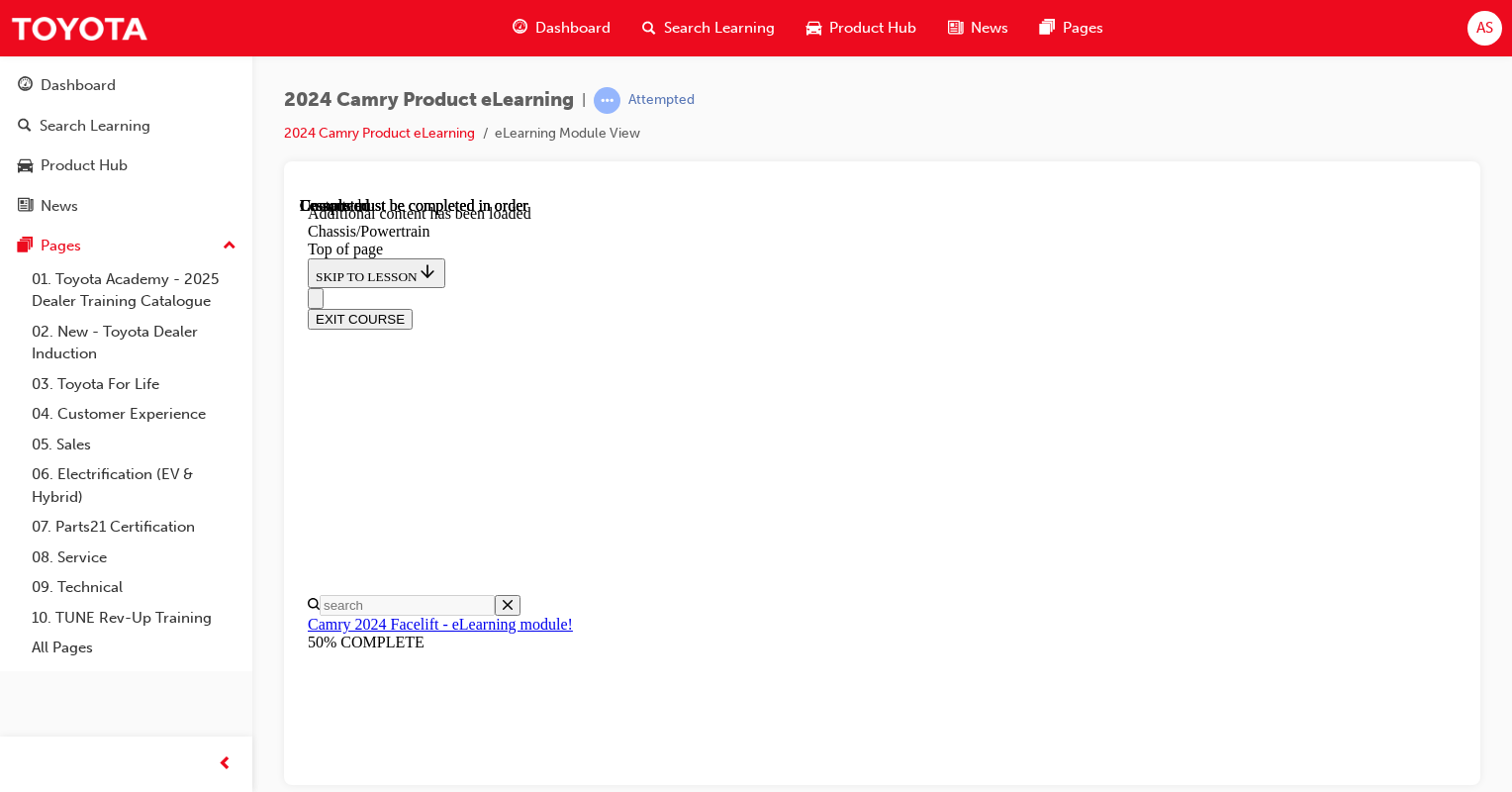scroll, scrollTop: 0, scrollLeft: 0, axis: both 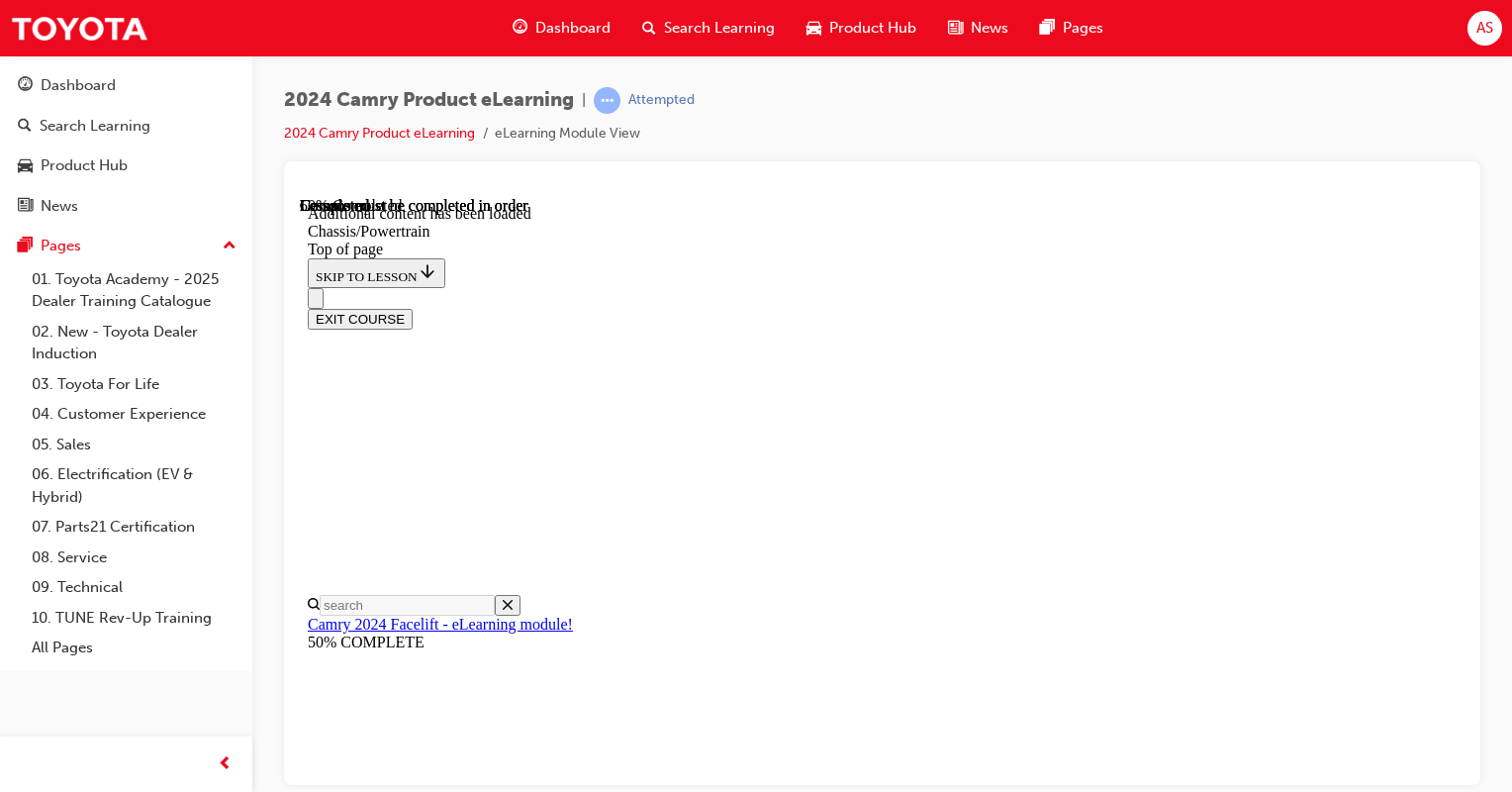 click at bounding box center (347, 12398) 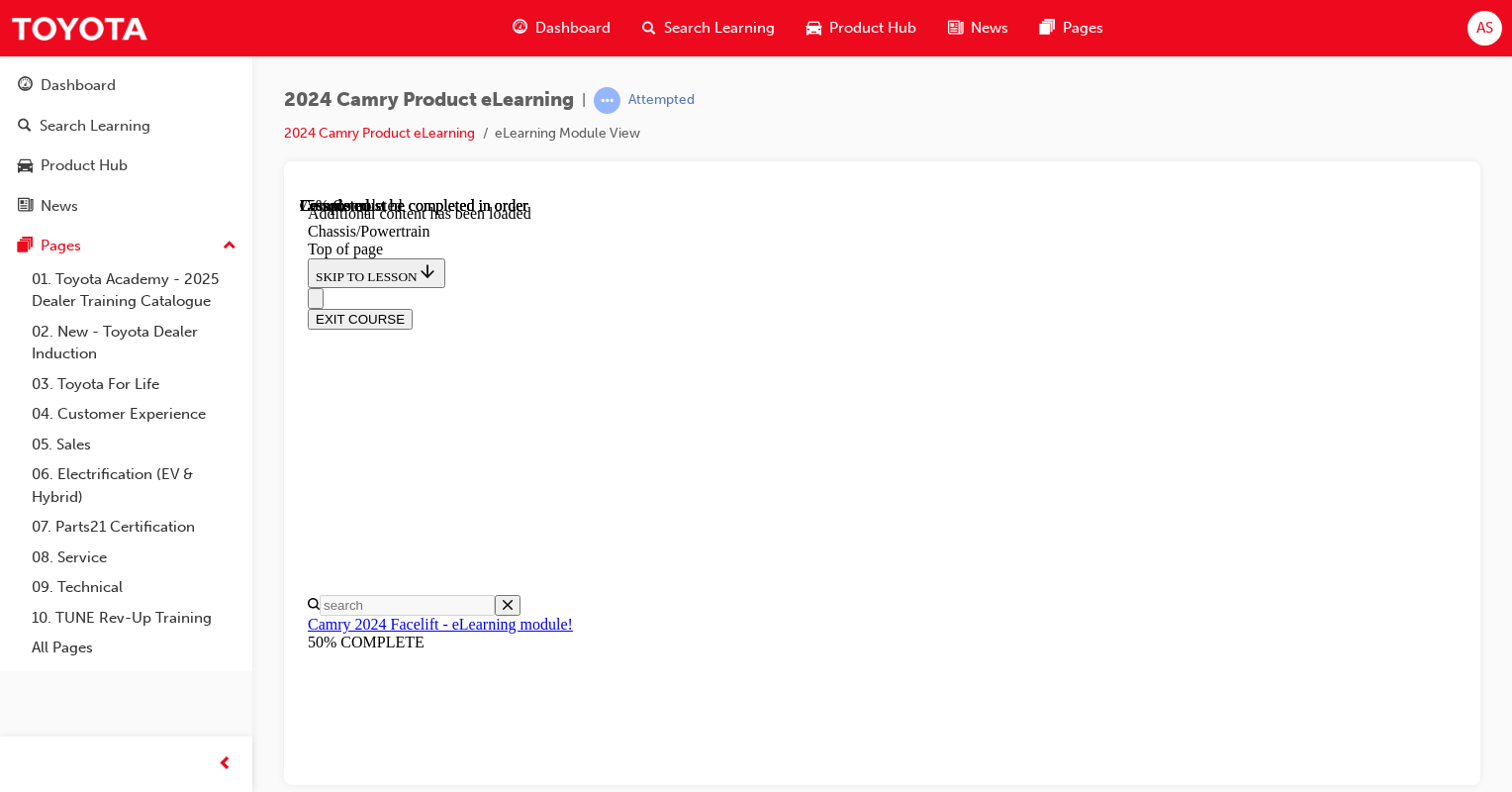 click at bounding box center [411, 13501] 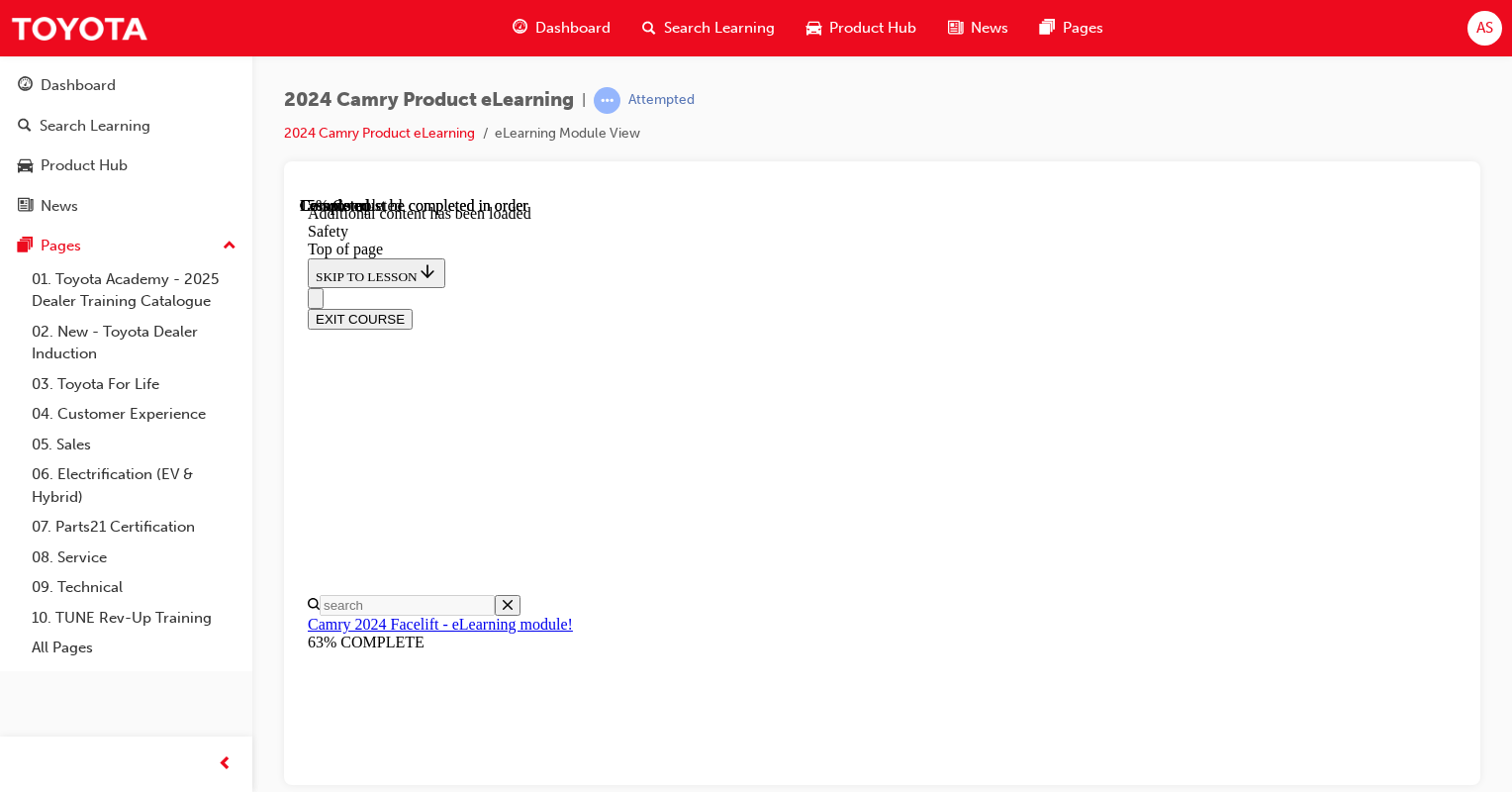 scroll, scrollTop: 457, scrollLeft: 0, axis: vertical 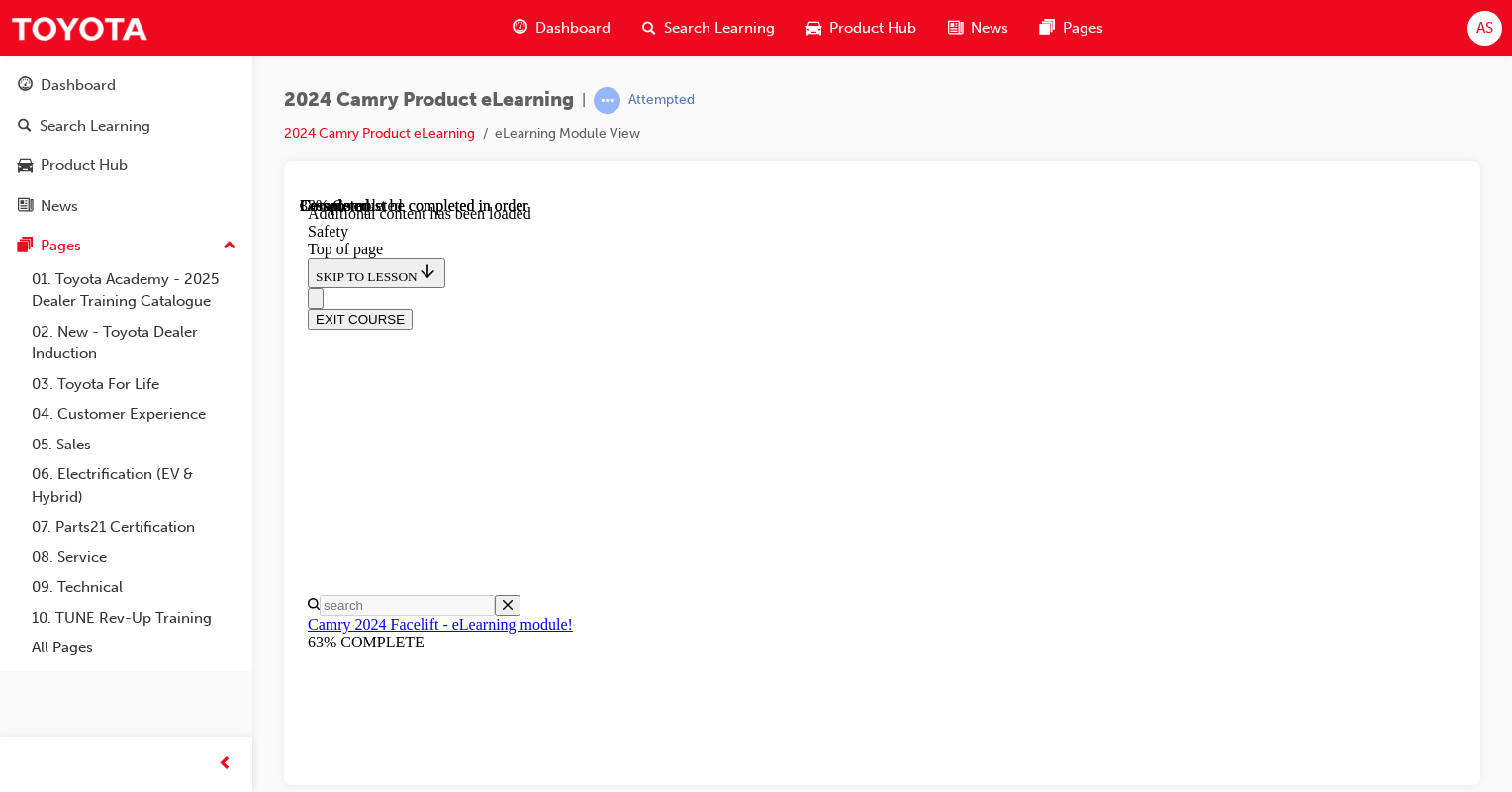 click on "CONTINUE" at bounding box center [349, 12578] 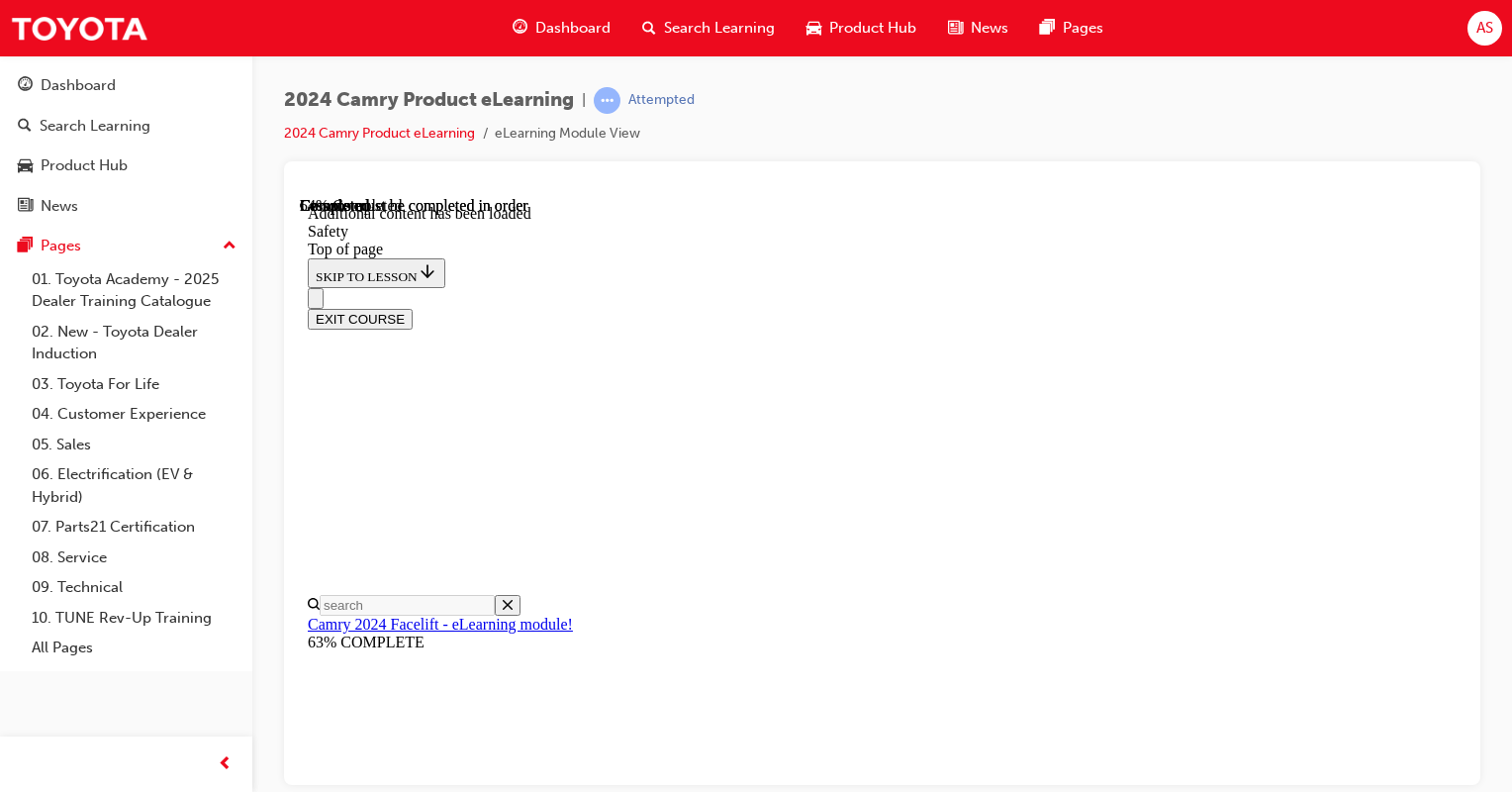 scroll, scrollTop: 2441, scrollLeft: 0, axis: vertical 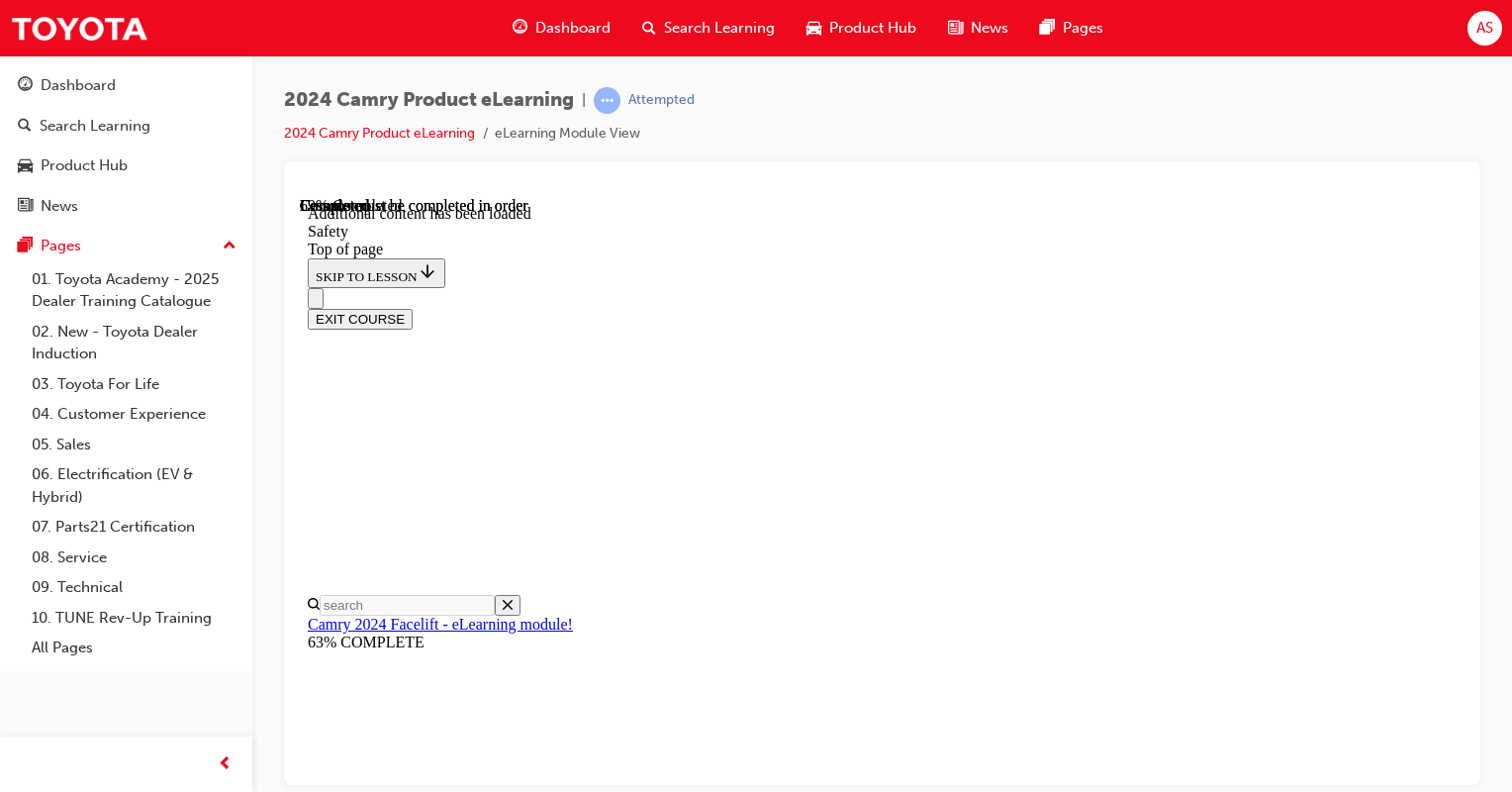 click on "CONTINUE" at bounding box center [349, 13697] 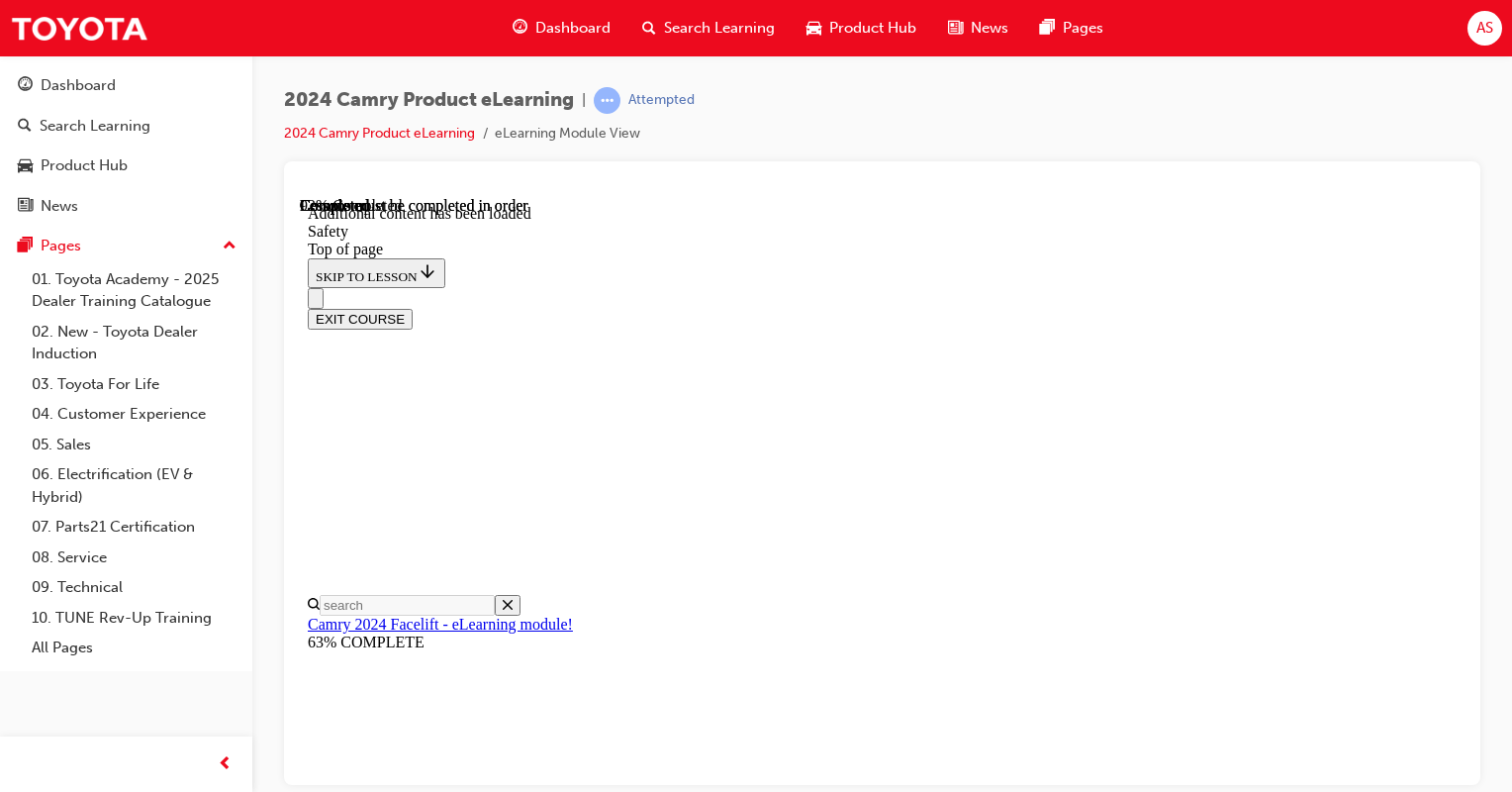 scroll, scrollTop: 4730, scrollLeft: 0, axis: vertical 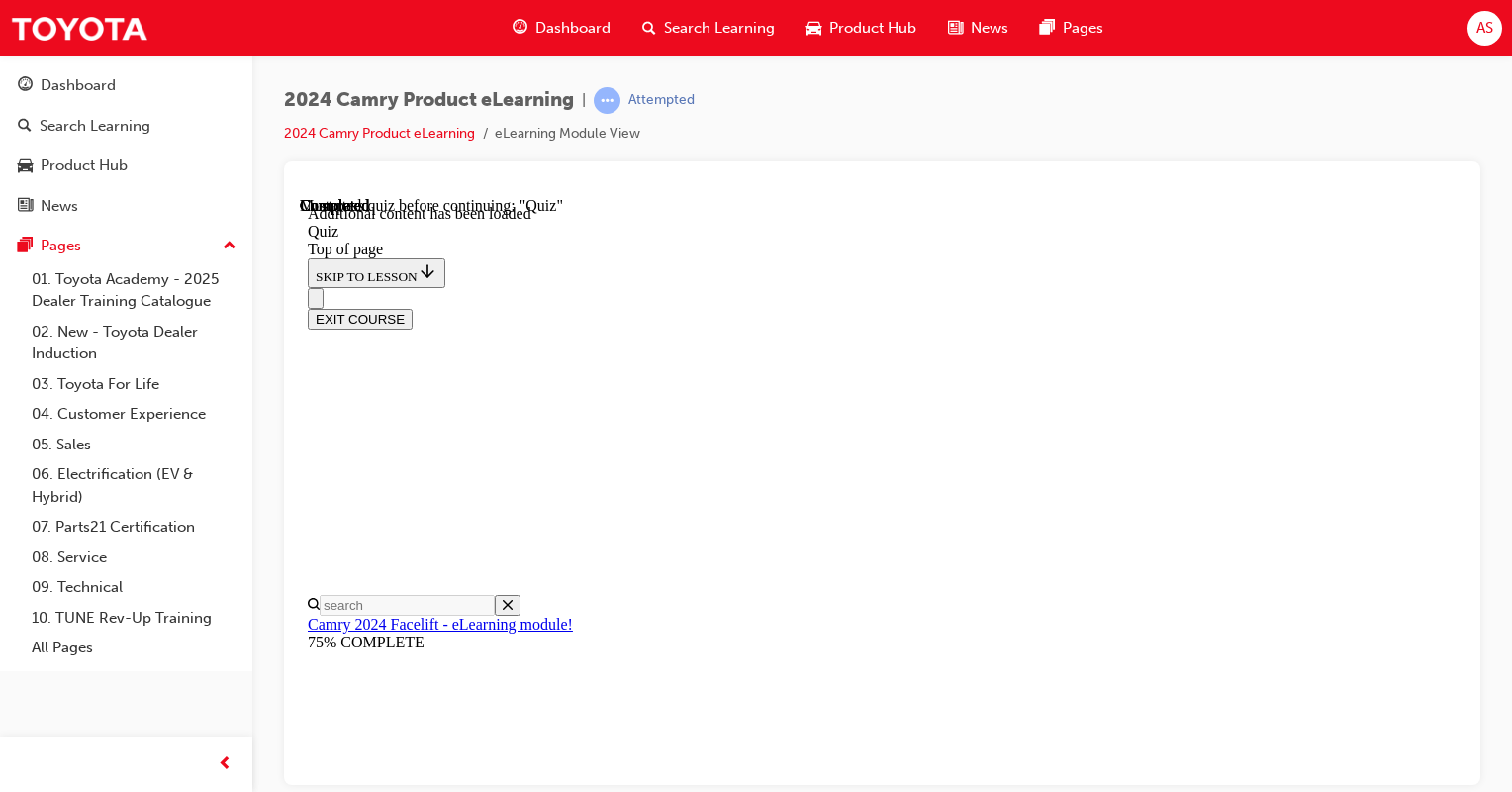 click on "START QUIZ" at bounding box center (352, 11380) 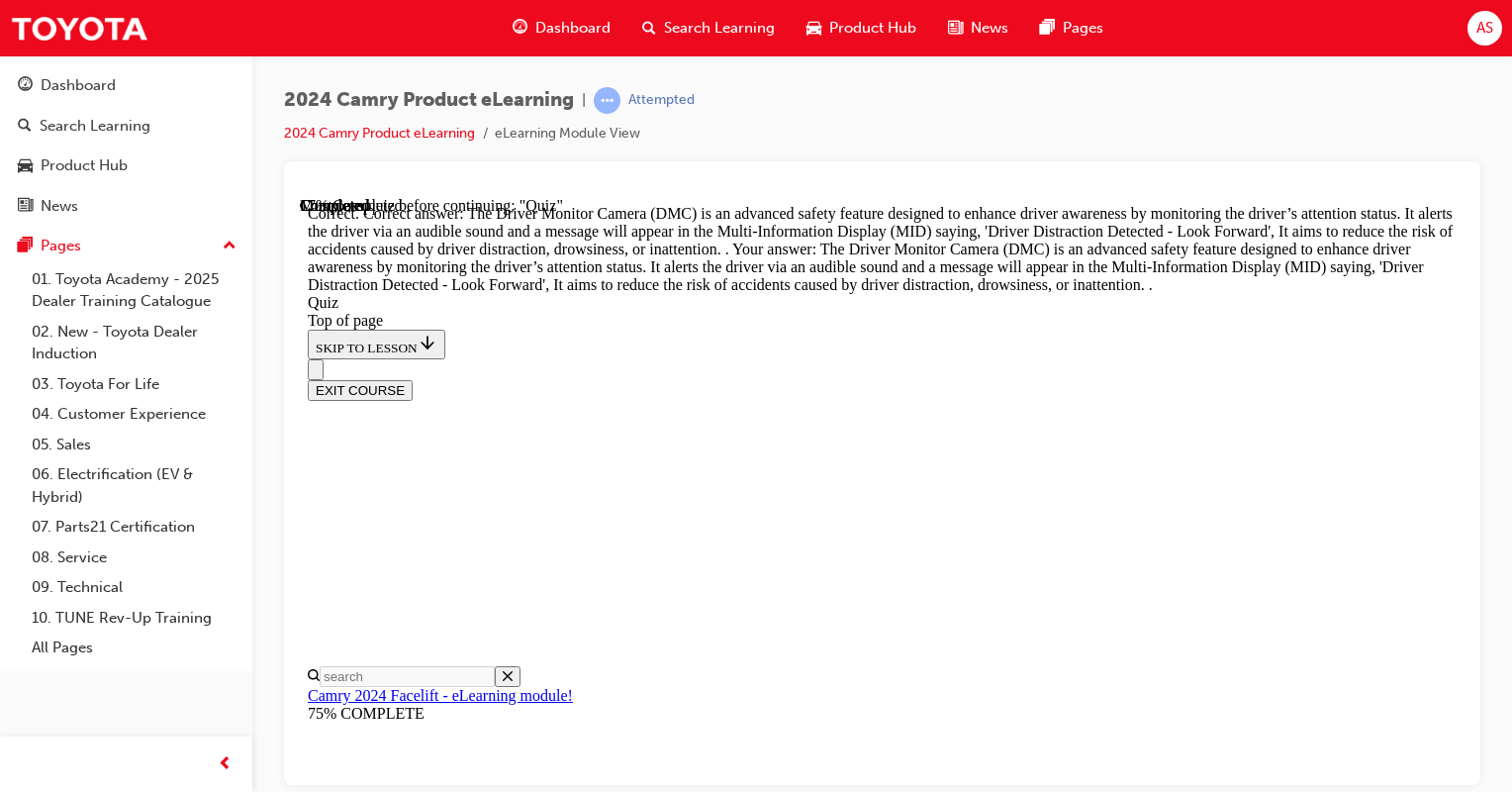 click at bounding box center [308, 18039] 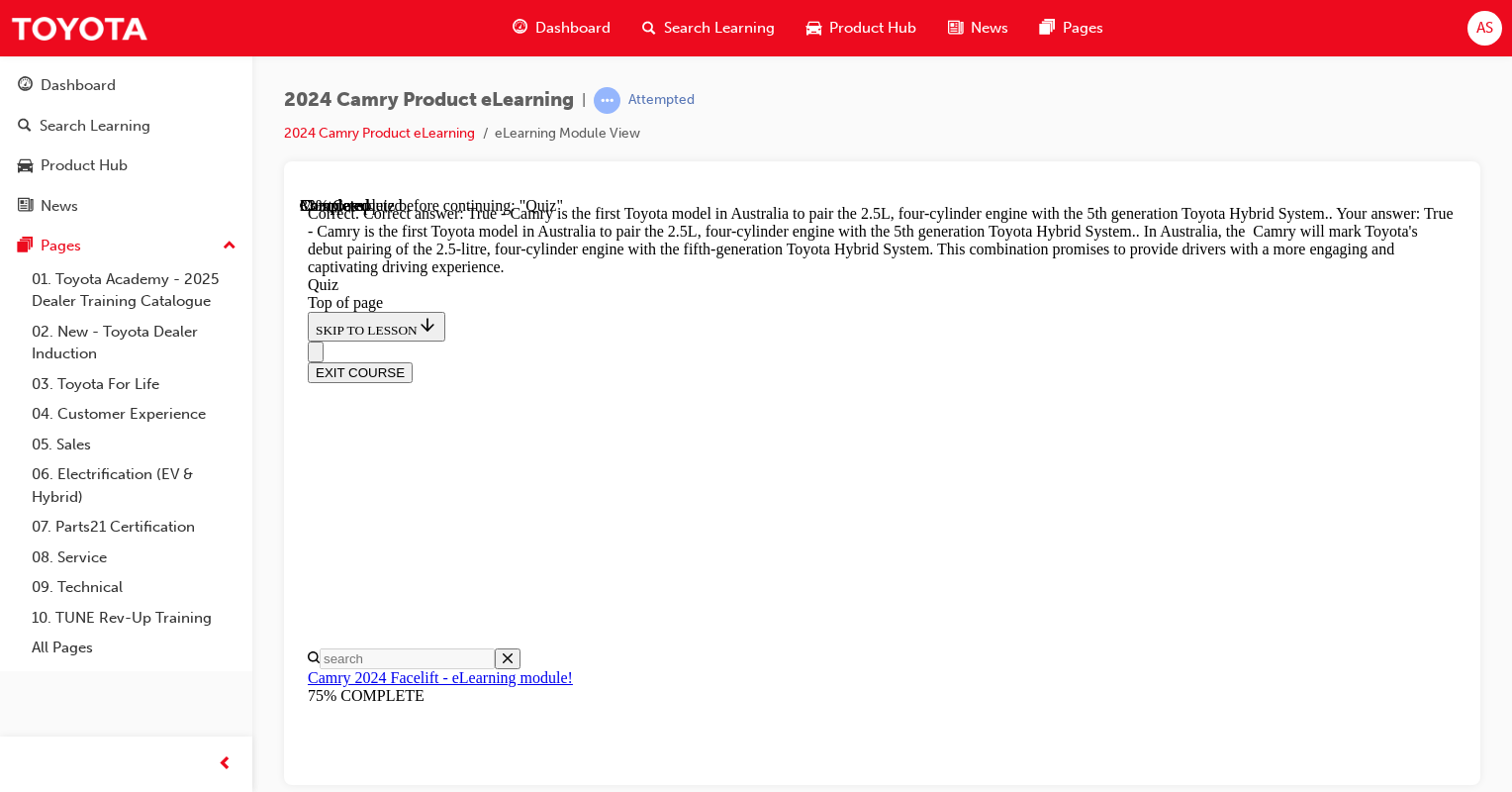 scroll, scrollTop: 539, scrollLeft: 0, axis: vertical 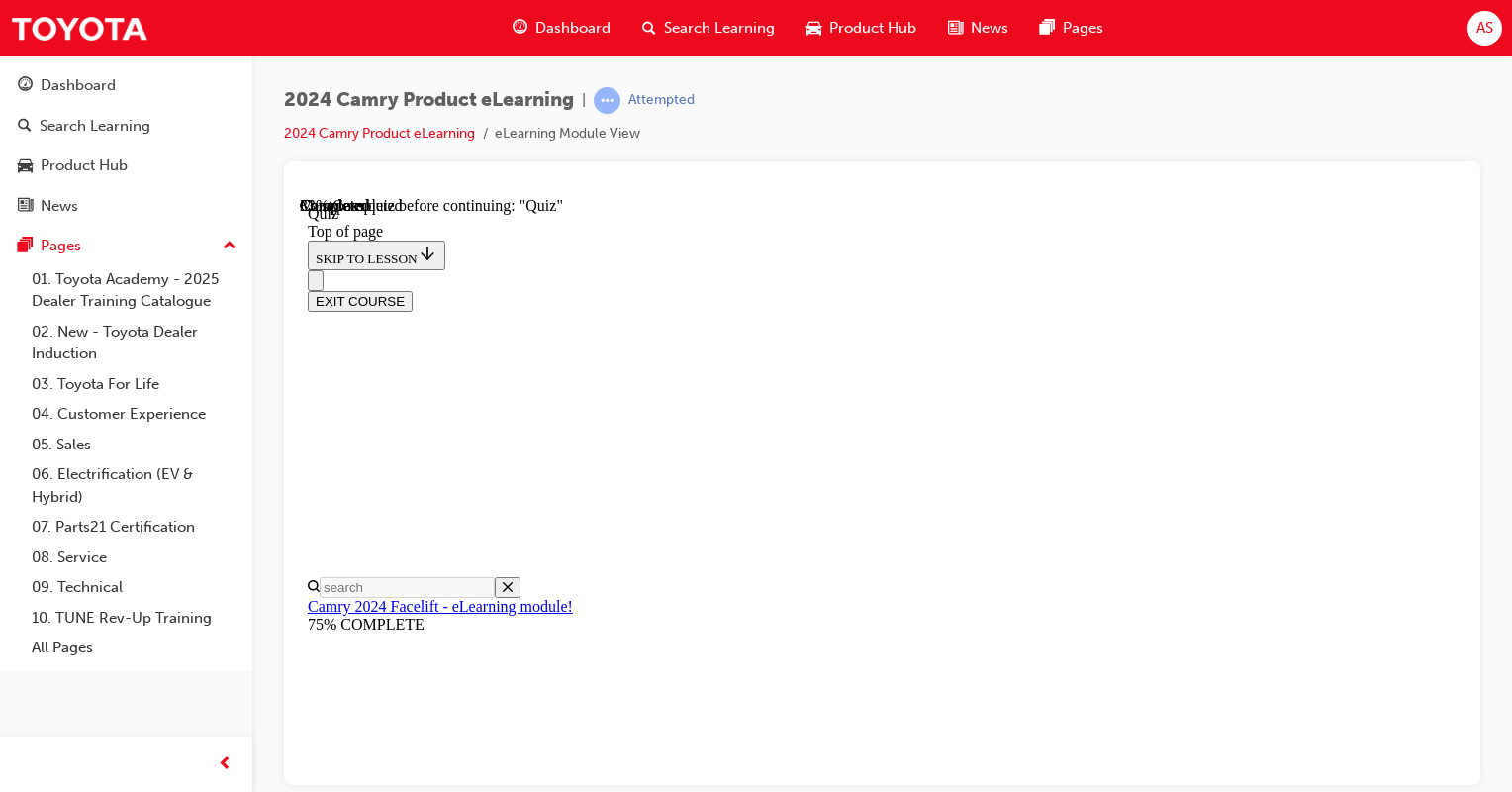 click at bounding box center (882, 18905) 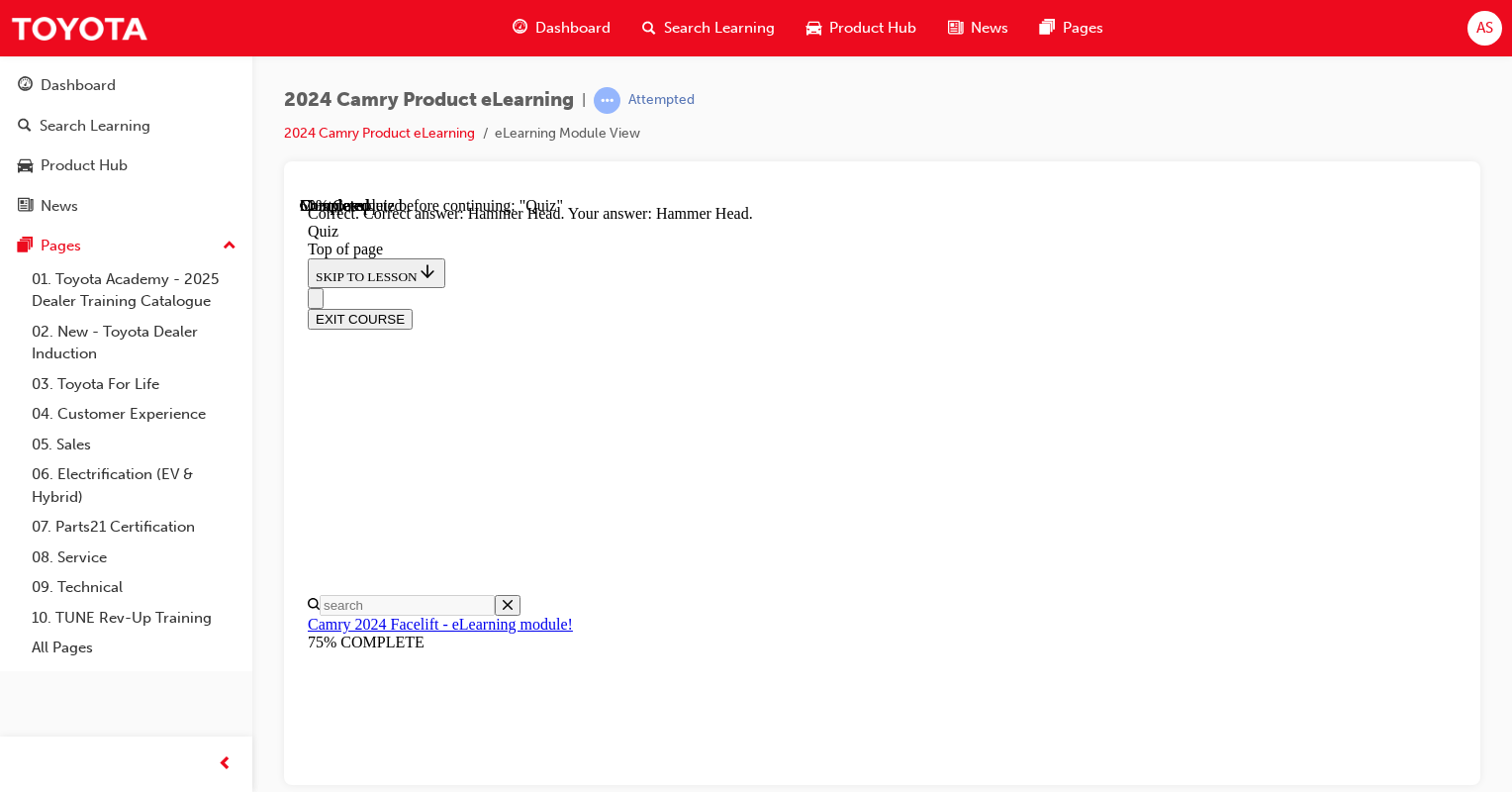 click on "NEXT" at bounding box center (333, 24239) 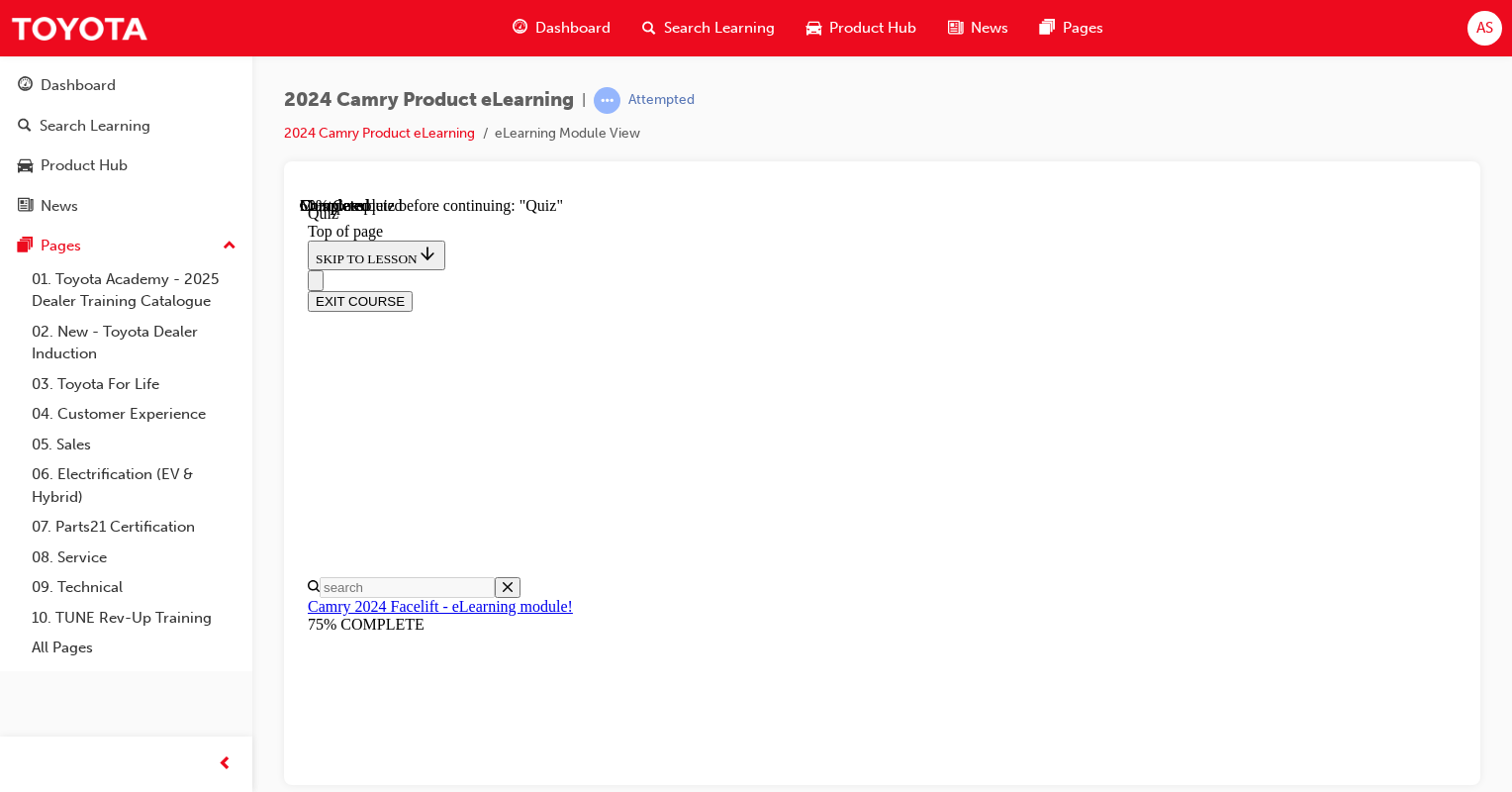 scroll, scrollTop: 388, scrollLeft: 0, axis: vertical 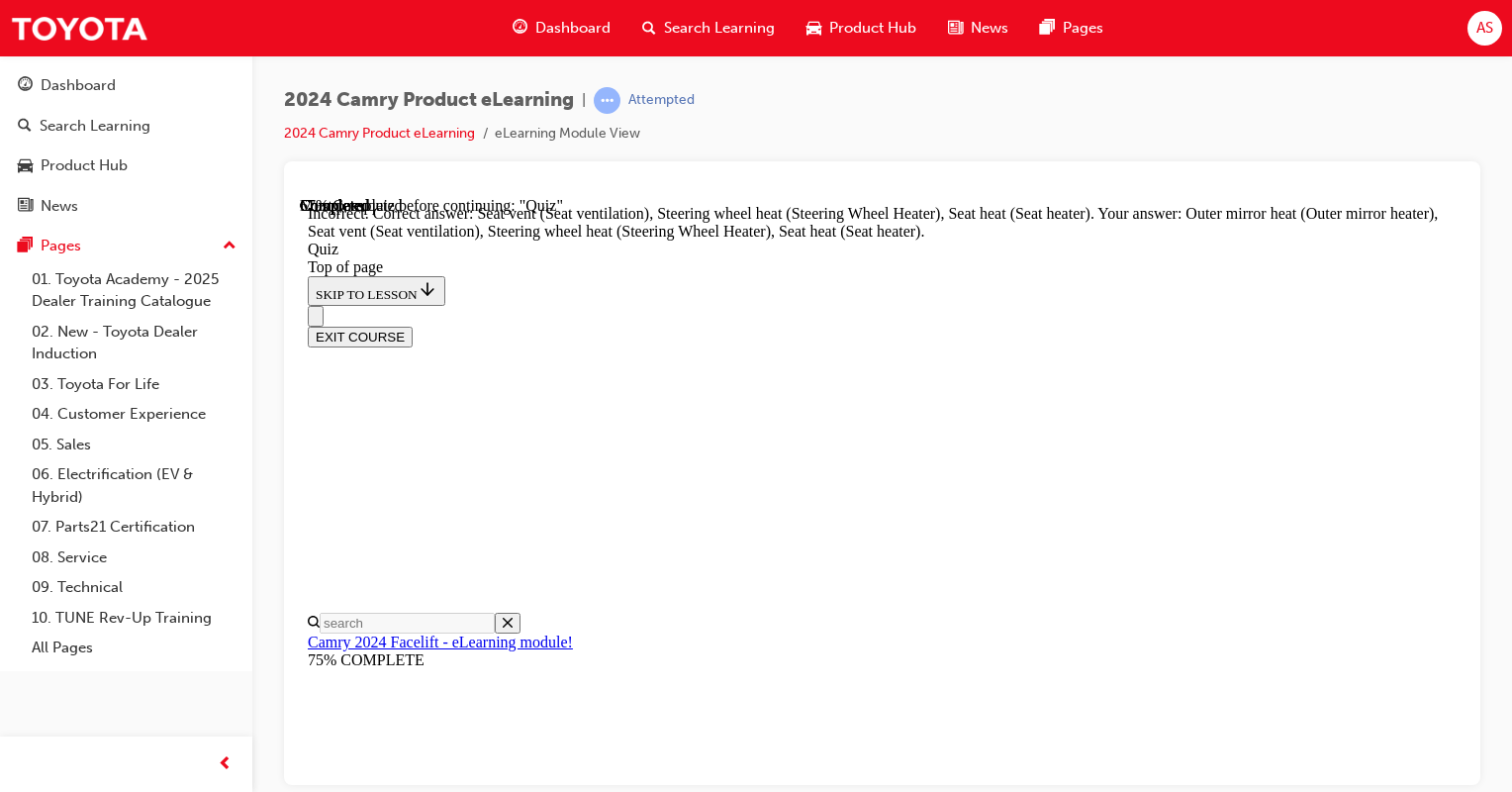 click on "NEXT" at bounding box center [333, 23652] 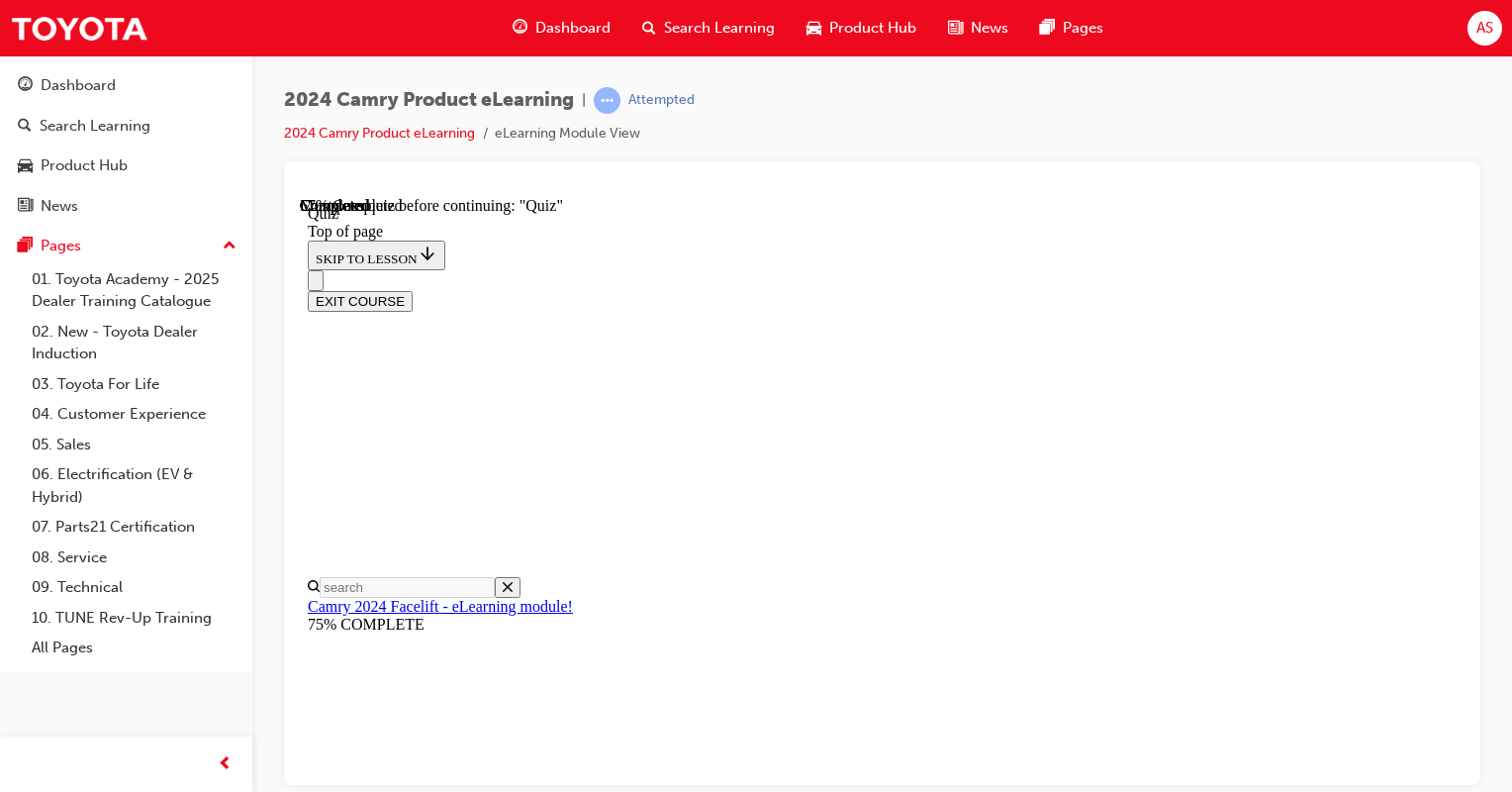 scroll, scrollTop: 354, scrollLeft: 0, axis: vertical 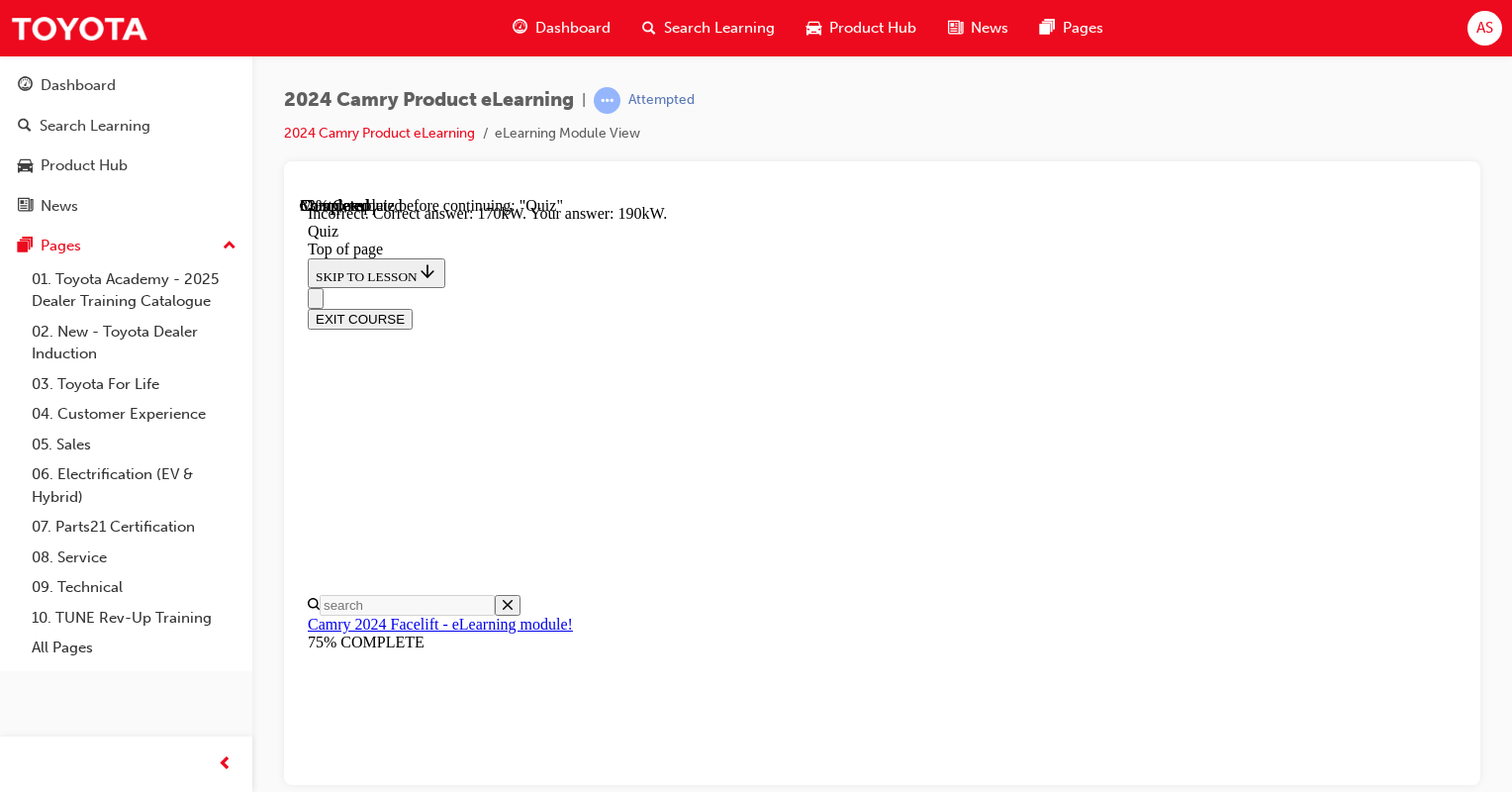 click at bounding box center (308, 23584) 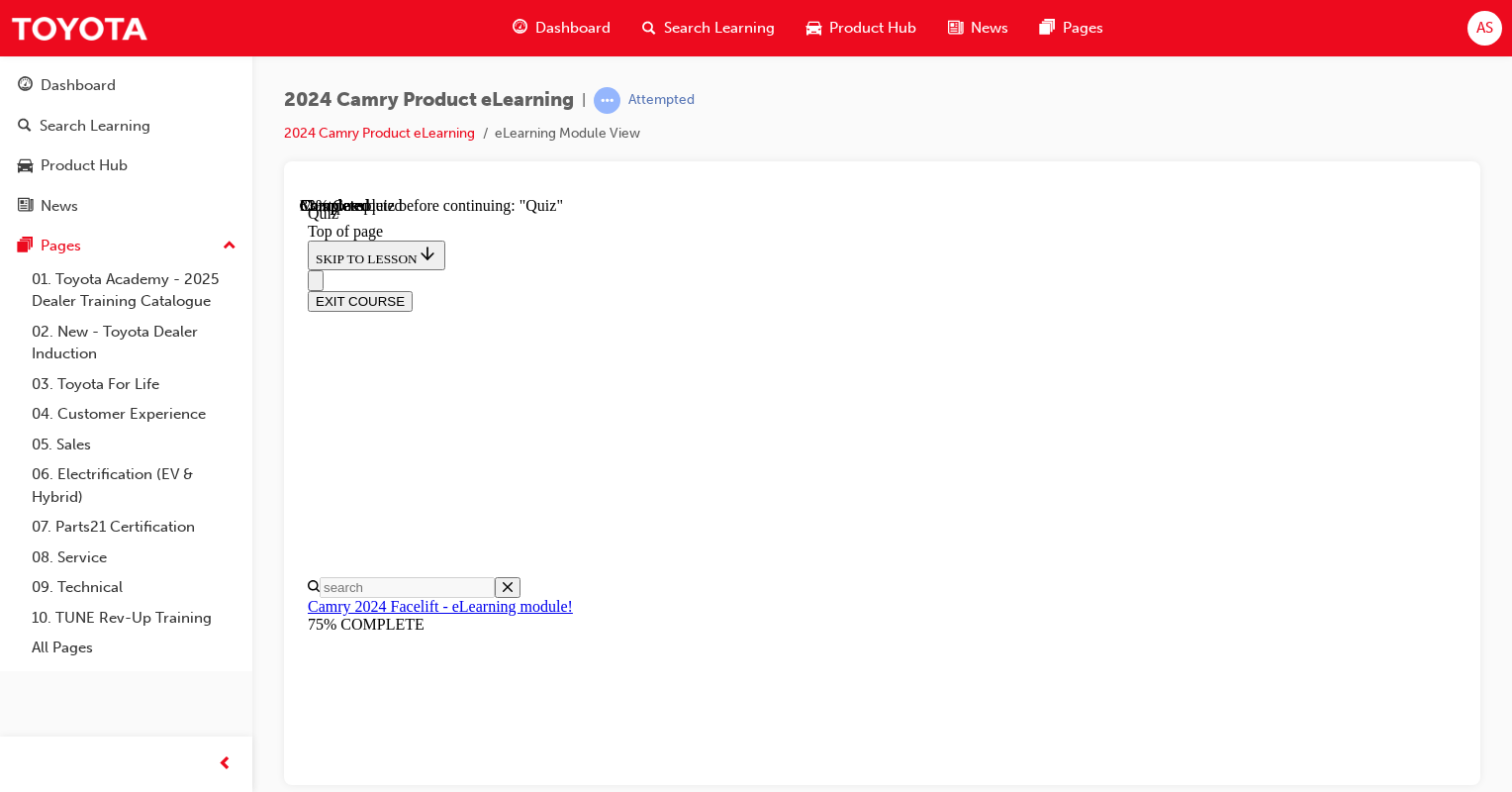 scroll, scrollTop: 267, scrollLeft: 0, axis: vertical 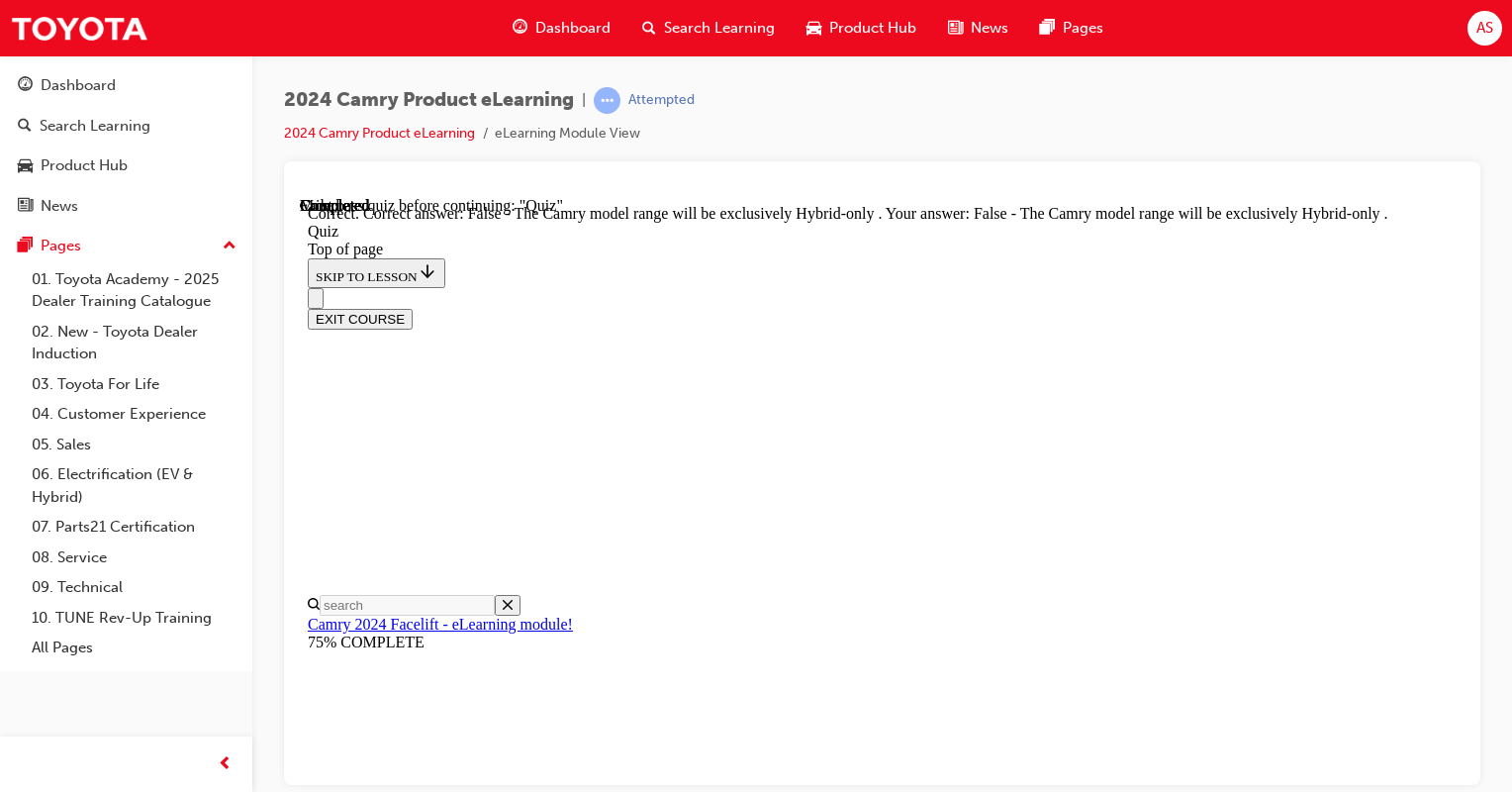 click on "NEXT" at bounding box center [333, 24190] 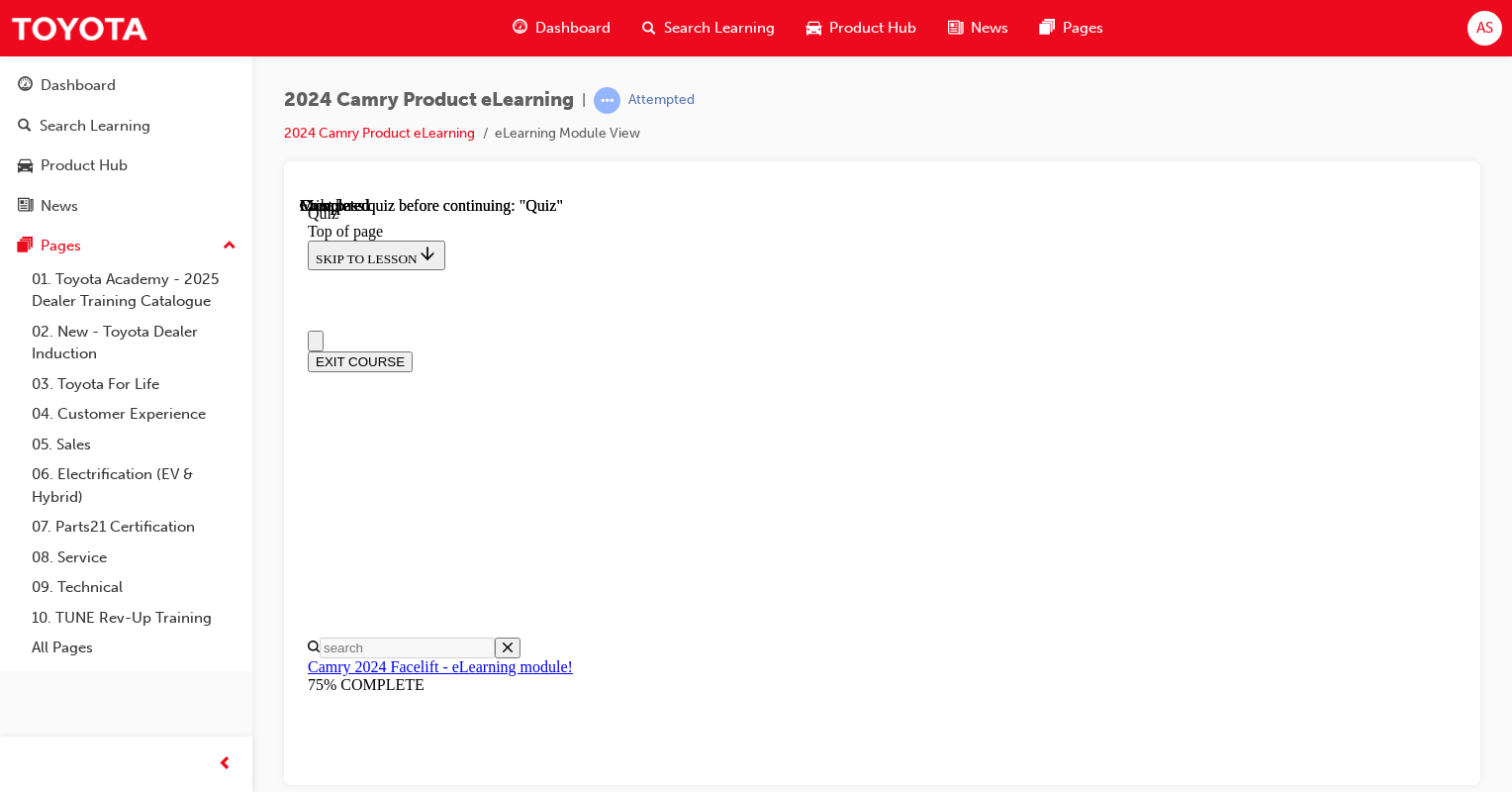 scroll, scrollTop: 297, scrollLeft: 0, axis: vertical 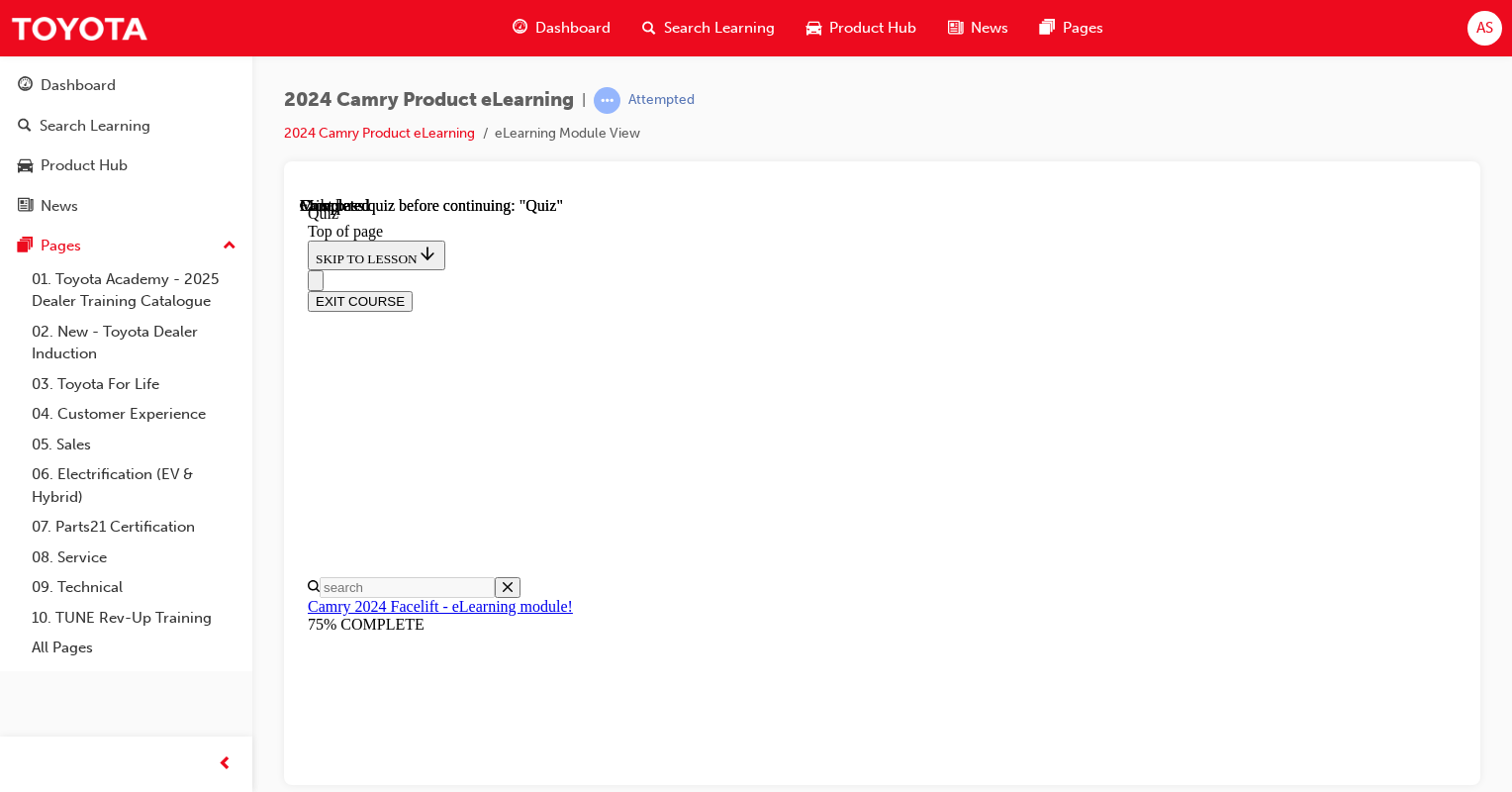 click at bounding box center [395, 16392] 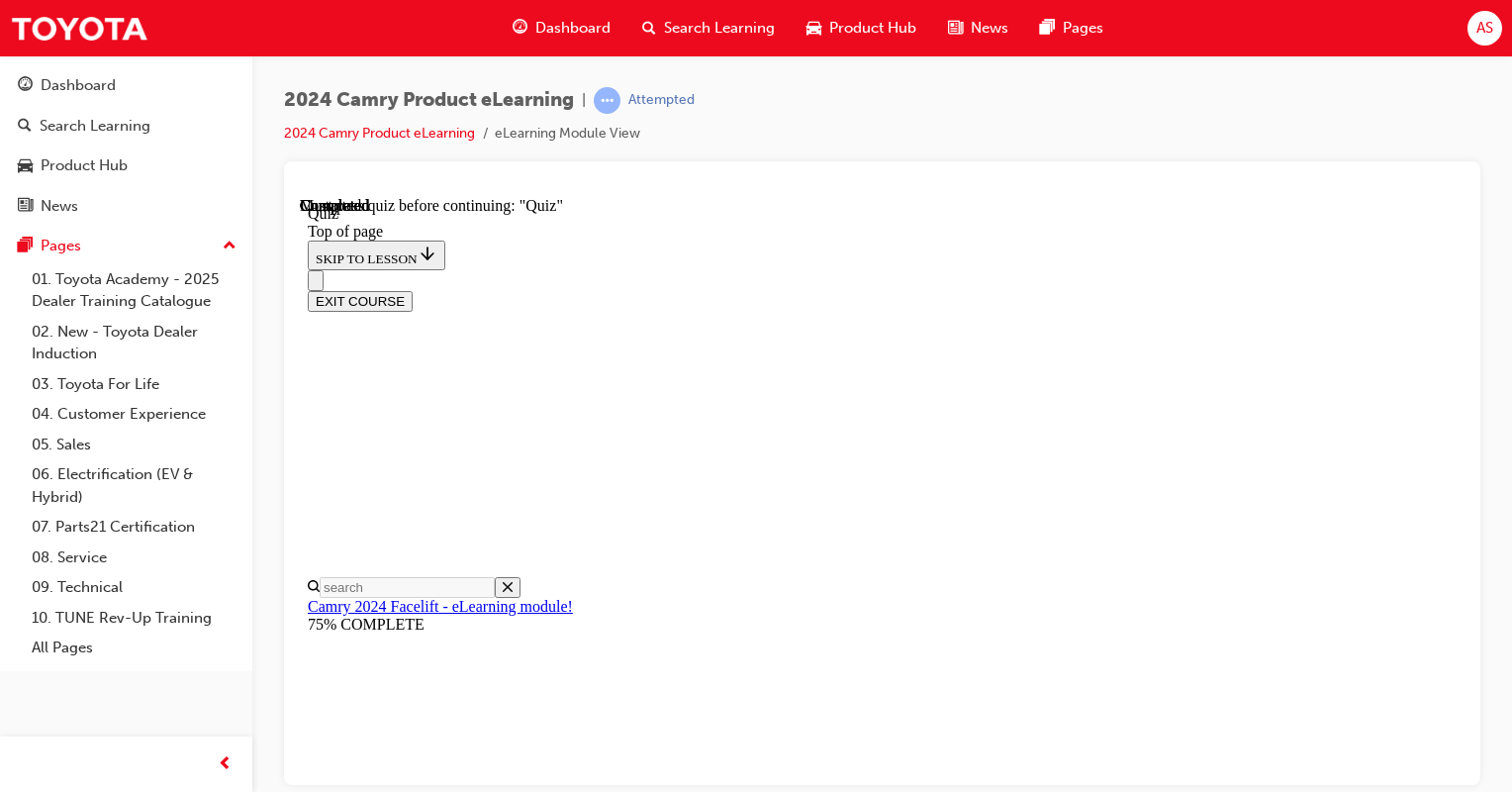 click on "TAKE AGAIN" at bounding box center [355, 11361] 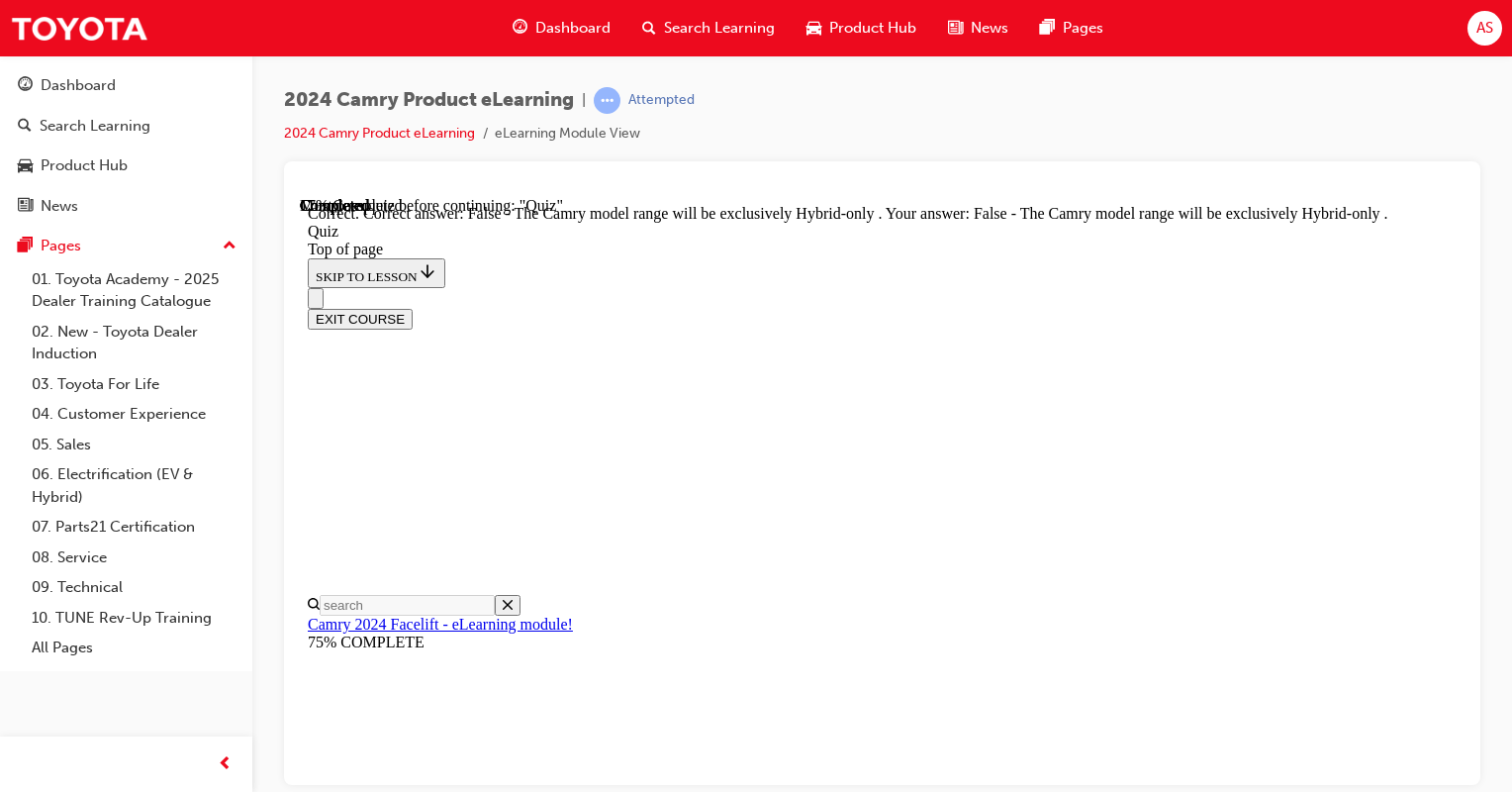scroll, scrollTop: 372, scrollLeft: 0, axis: vertical 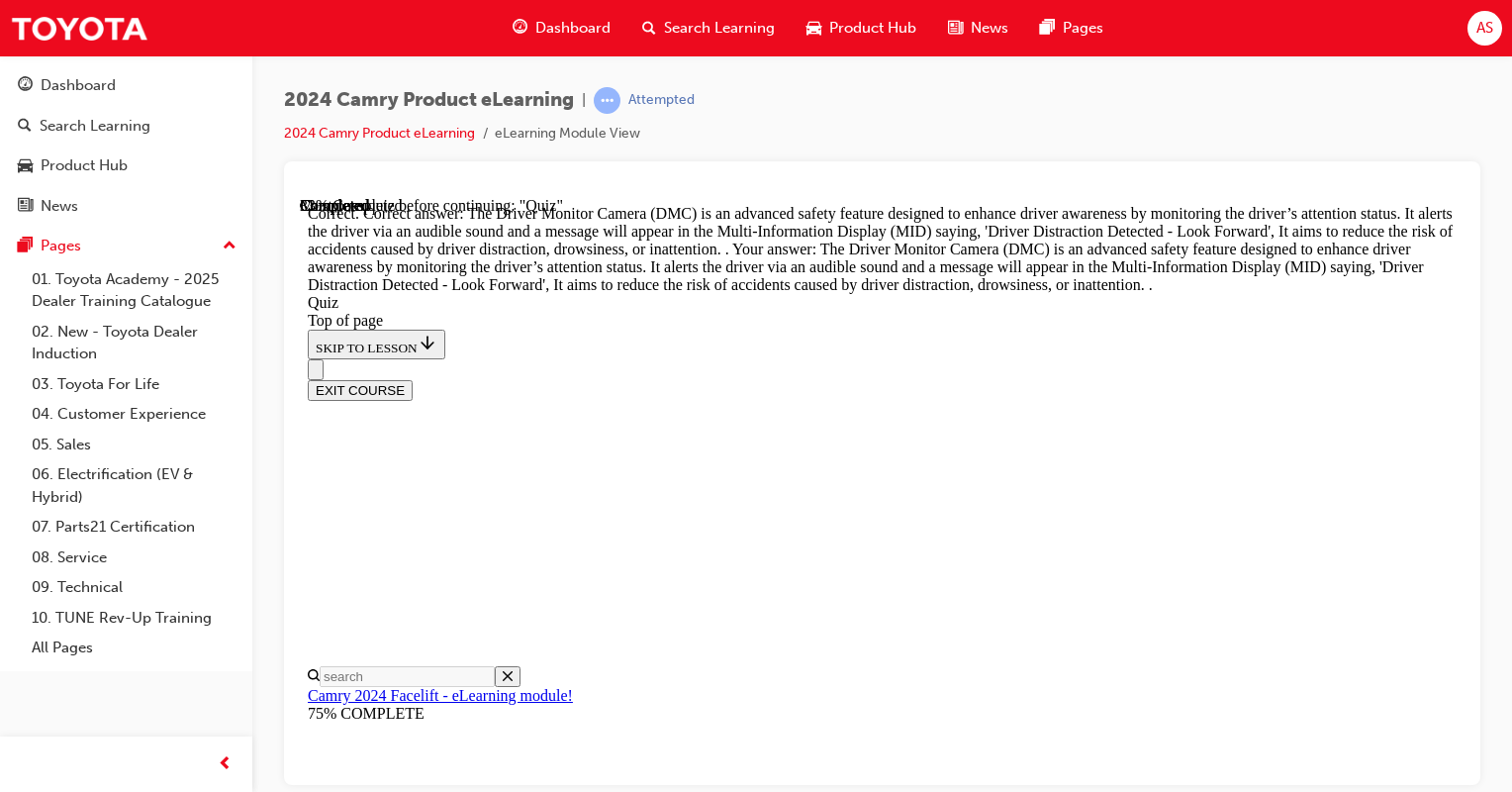 click on "NEXT" at bounding box center [333, 22355] 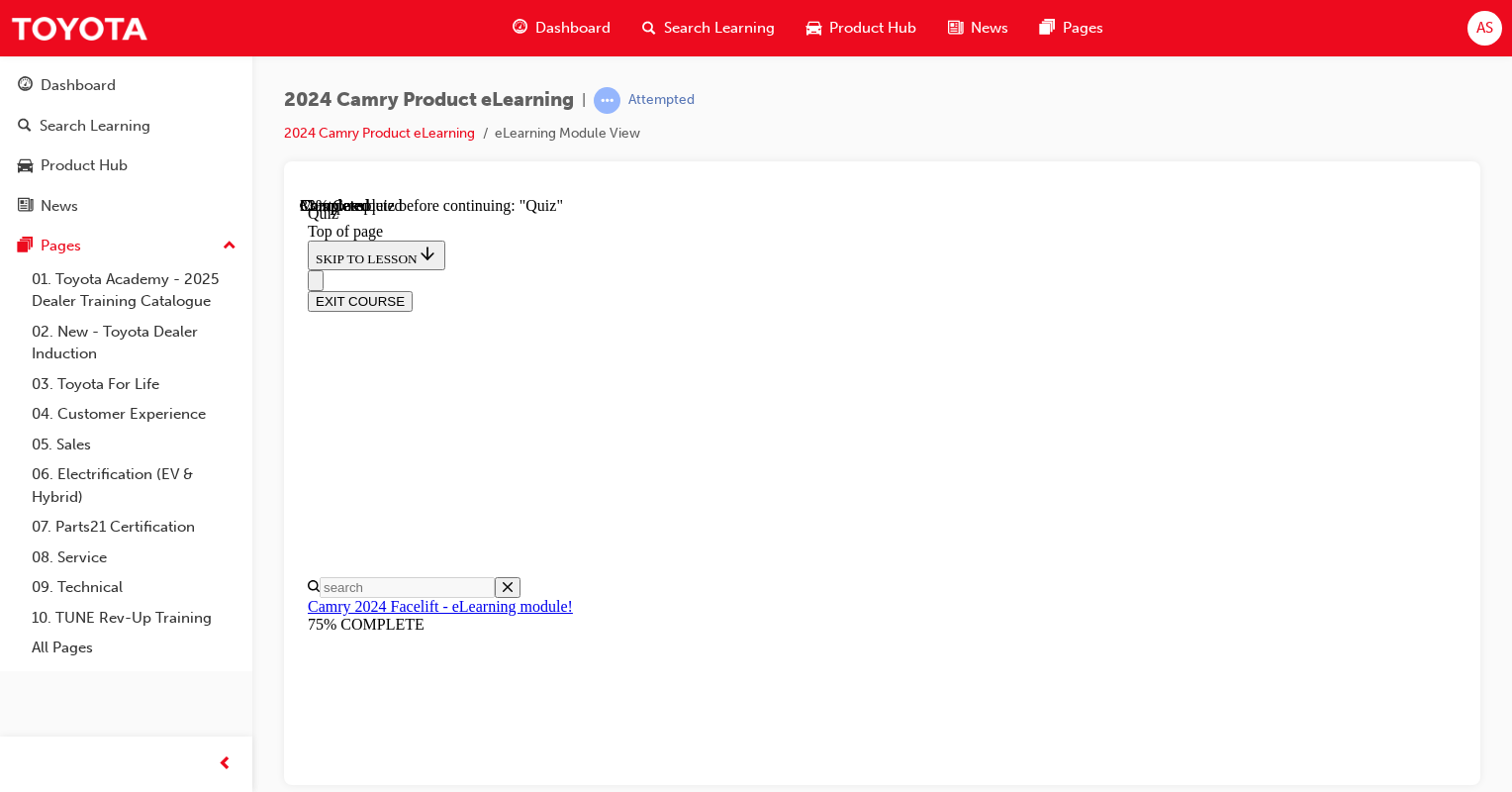scroll, scrollTop: 388, scrollLeft: 0, axis: vertical 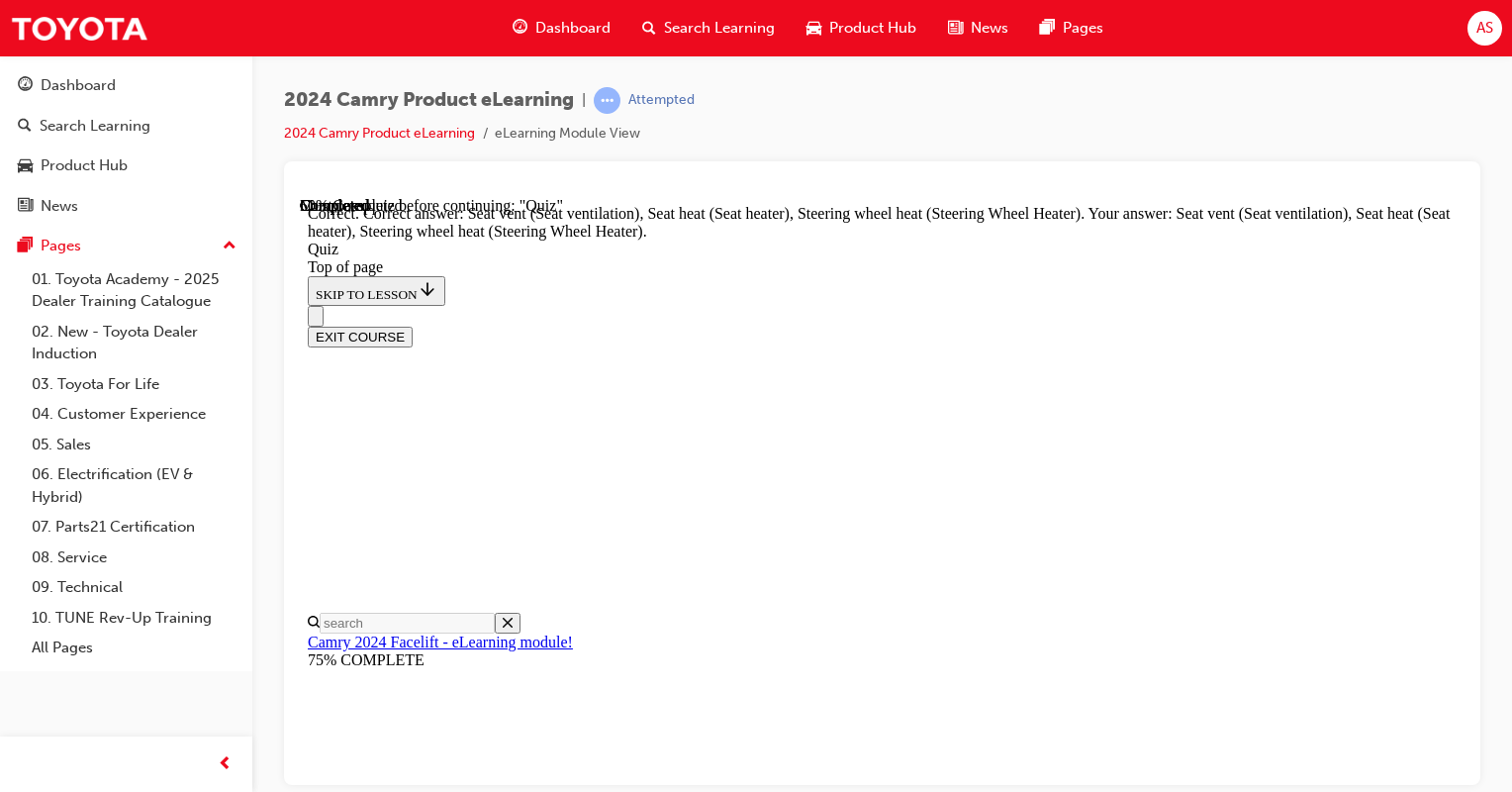 click on "NEXT" at bounding box center [333, 21763] 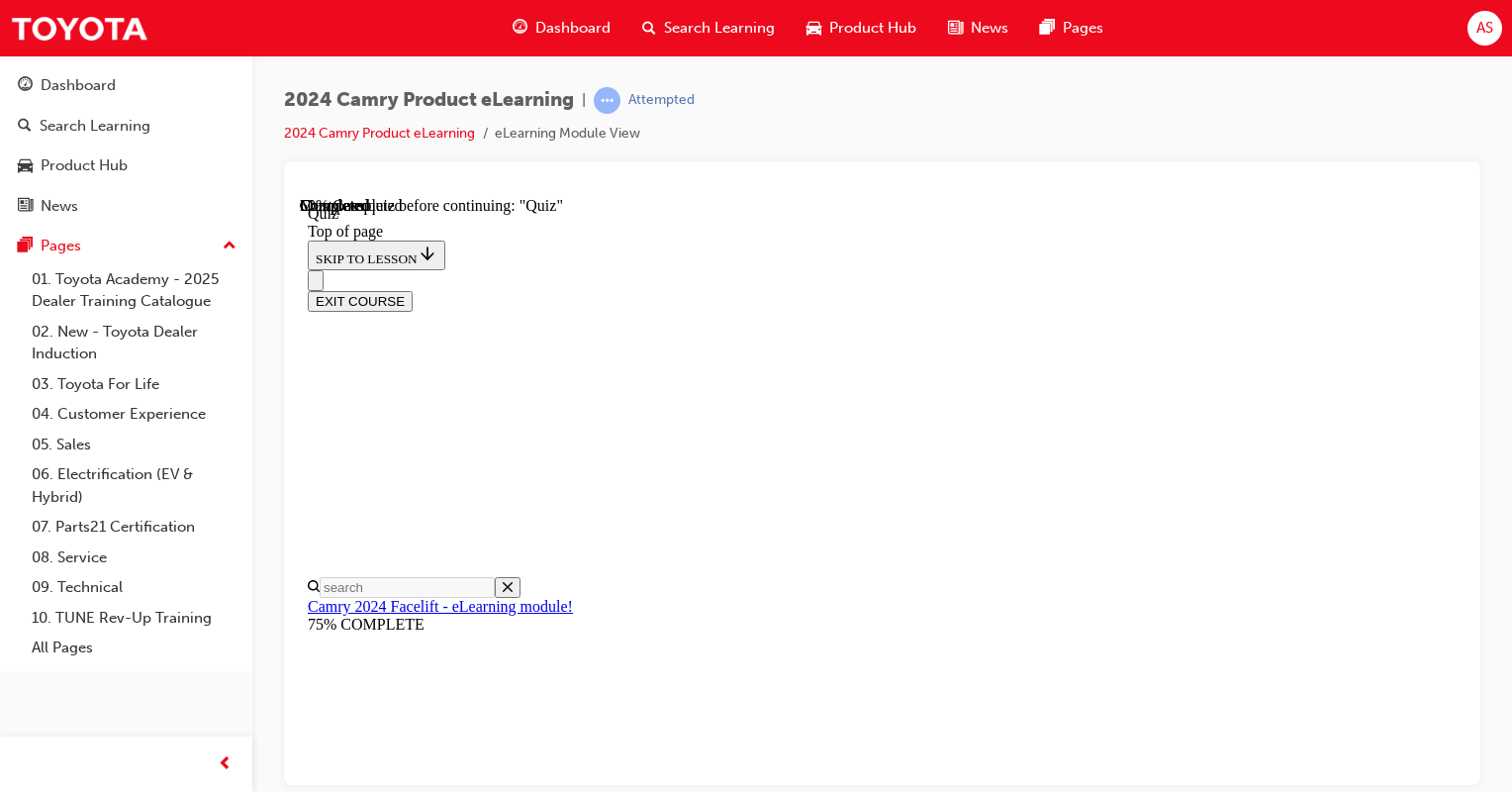 scroll, scrollTop: 453, scrollLeft: 0, axis: vertical 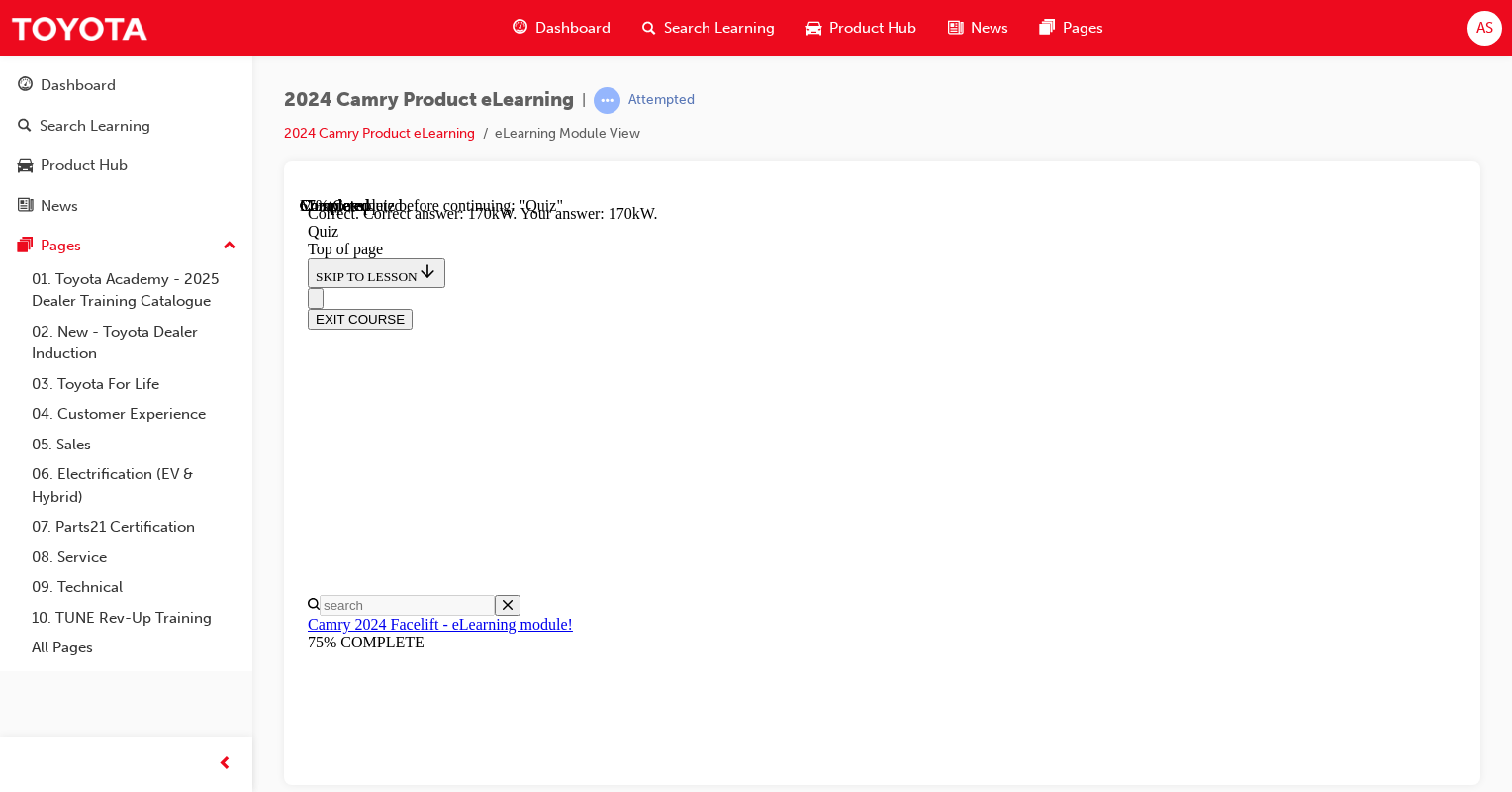 click on "NEXT" at bounding box center (333, 23652) 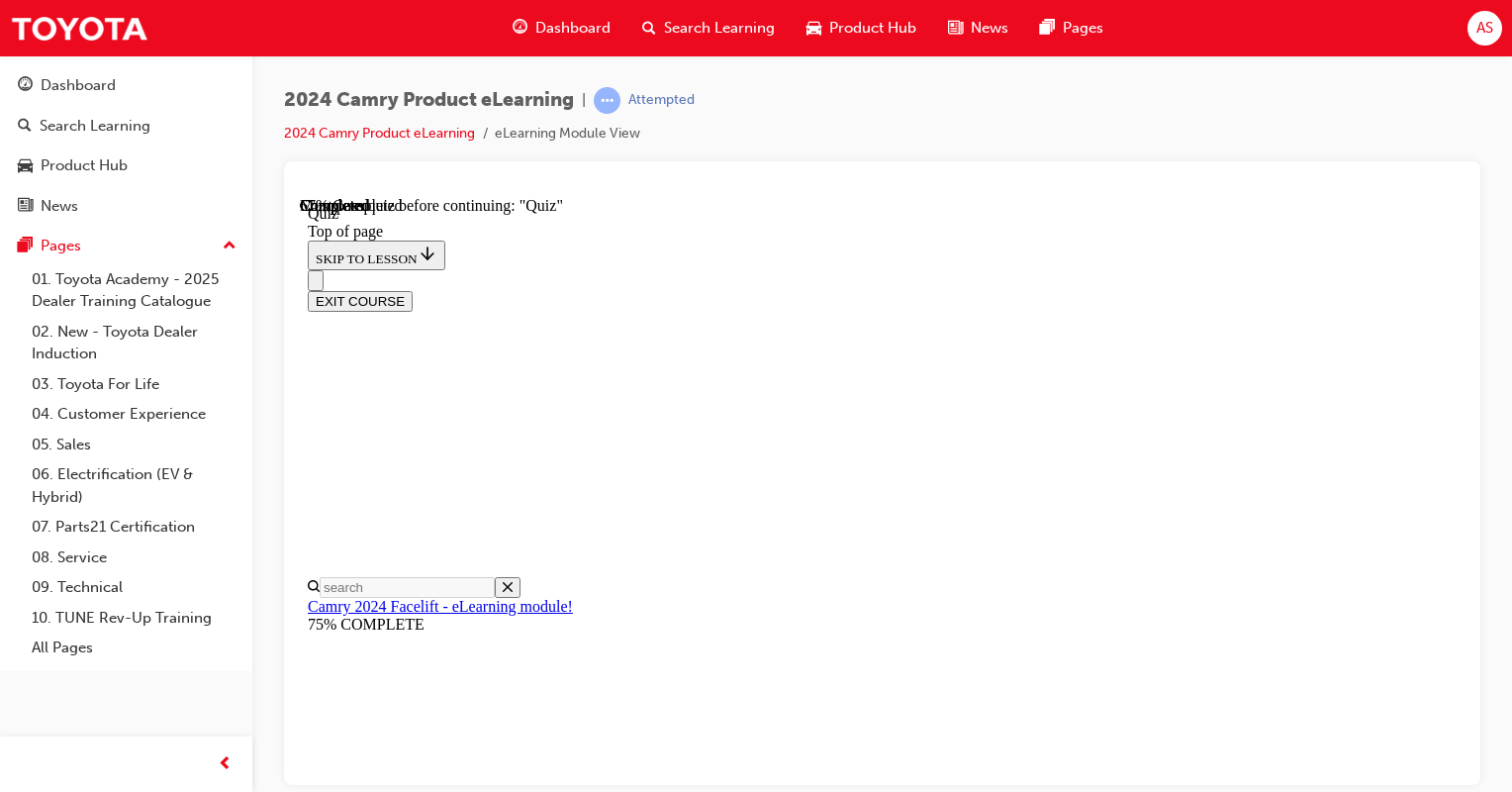 click at bounding box center [882, 25073] 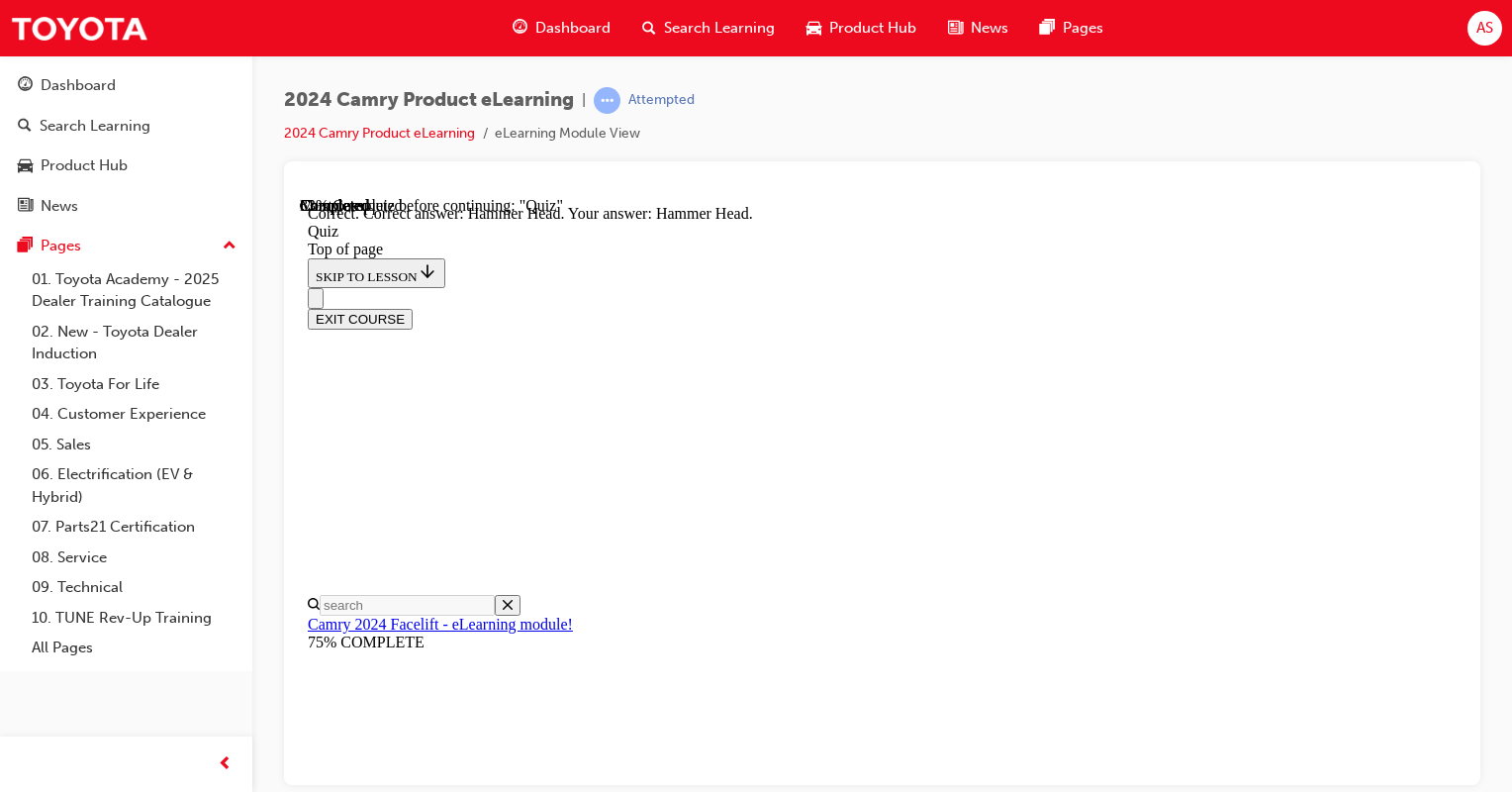 scroll, scrollTop: 542, scrollLeft: 0, axis: vertical 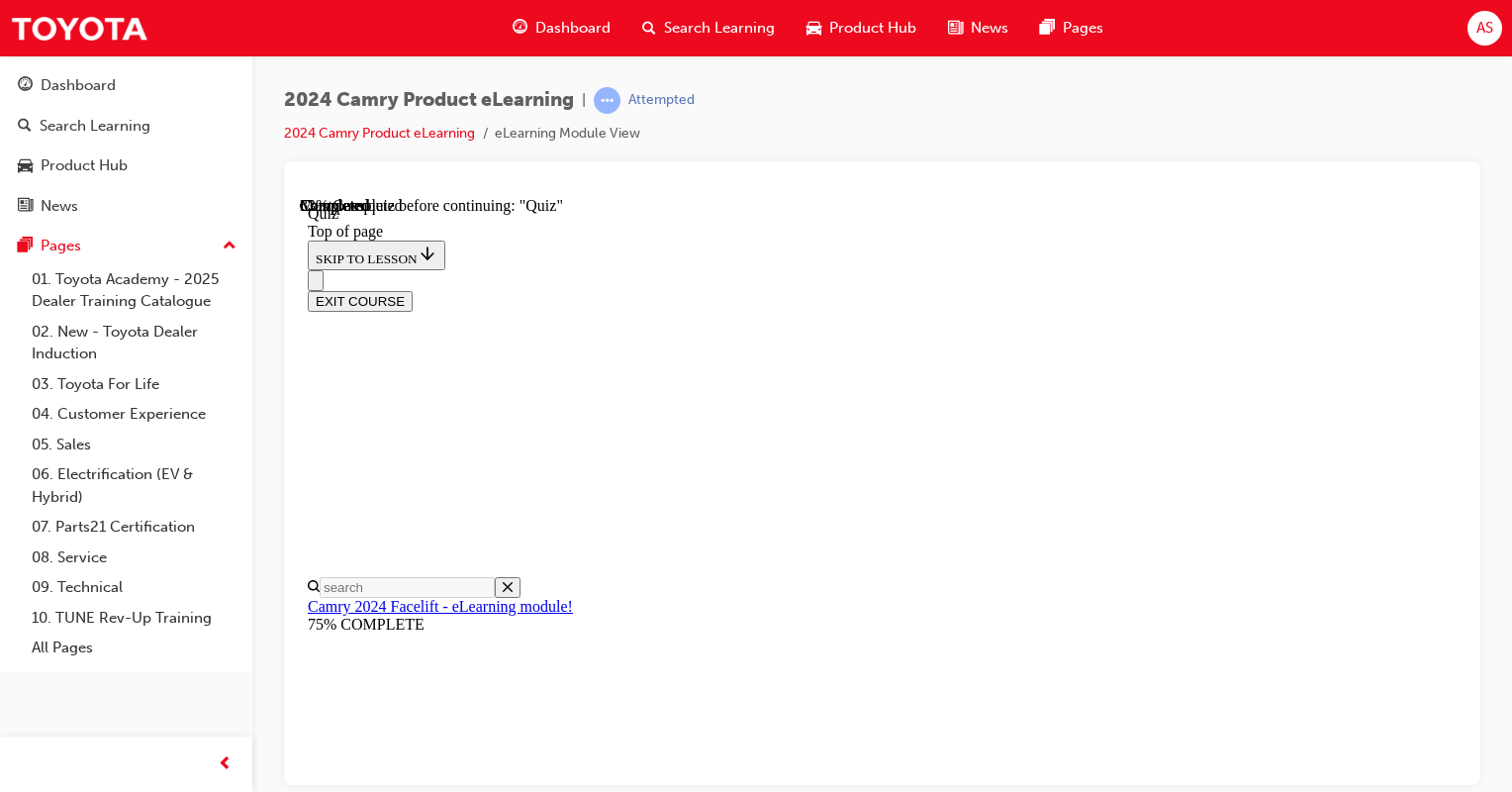 click at bounding box center (882, 22995) 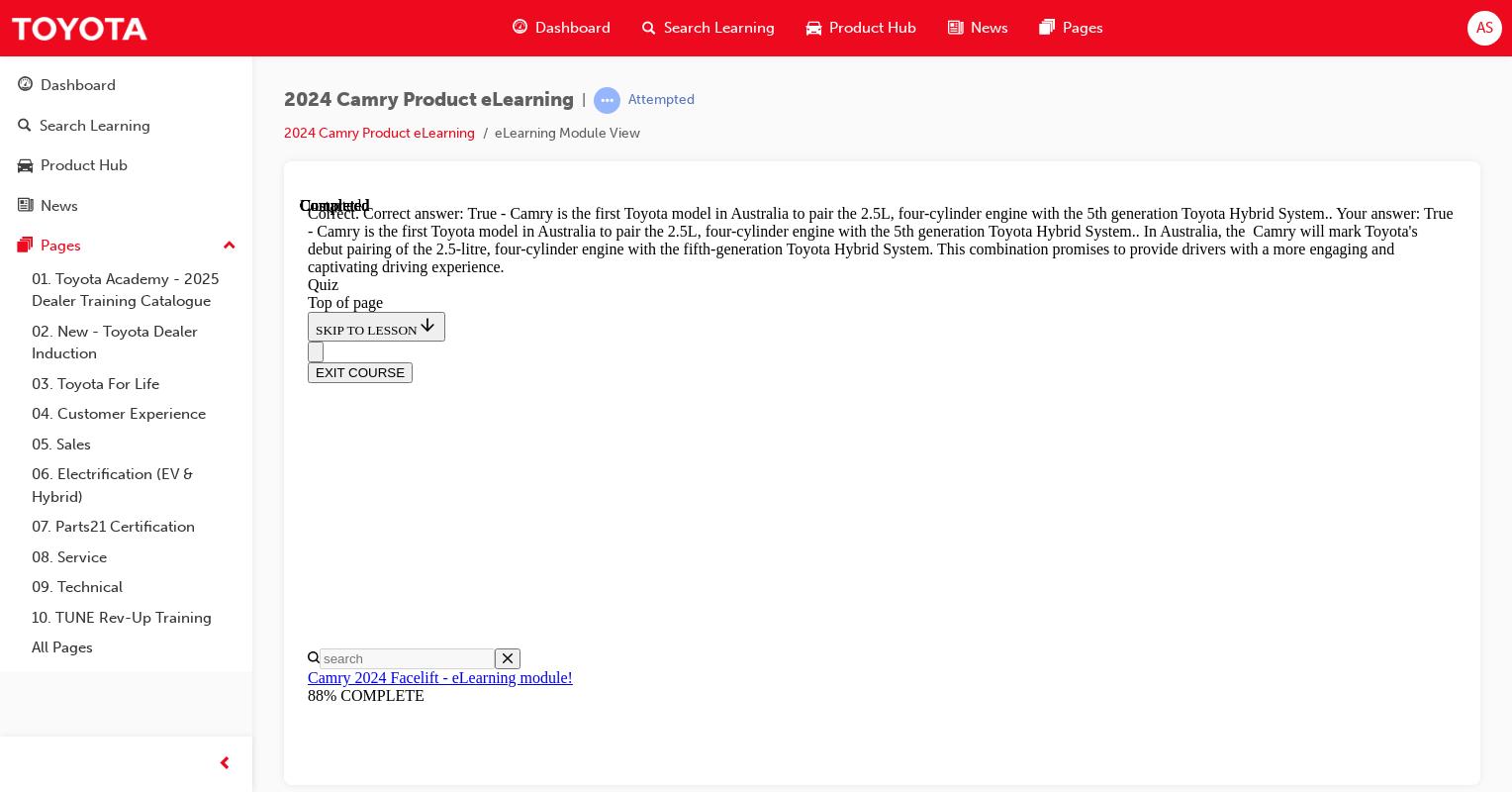 scroll, scrollTop: 638, scrollLeft: 0, axis: vertical 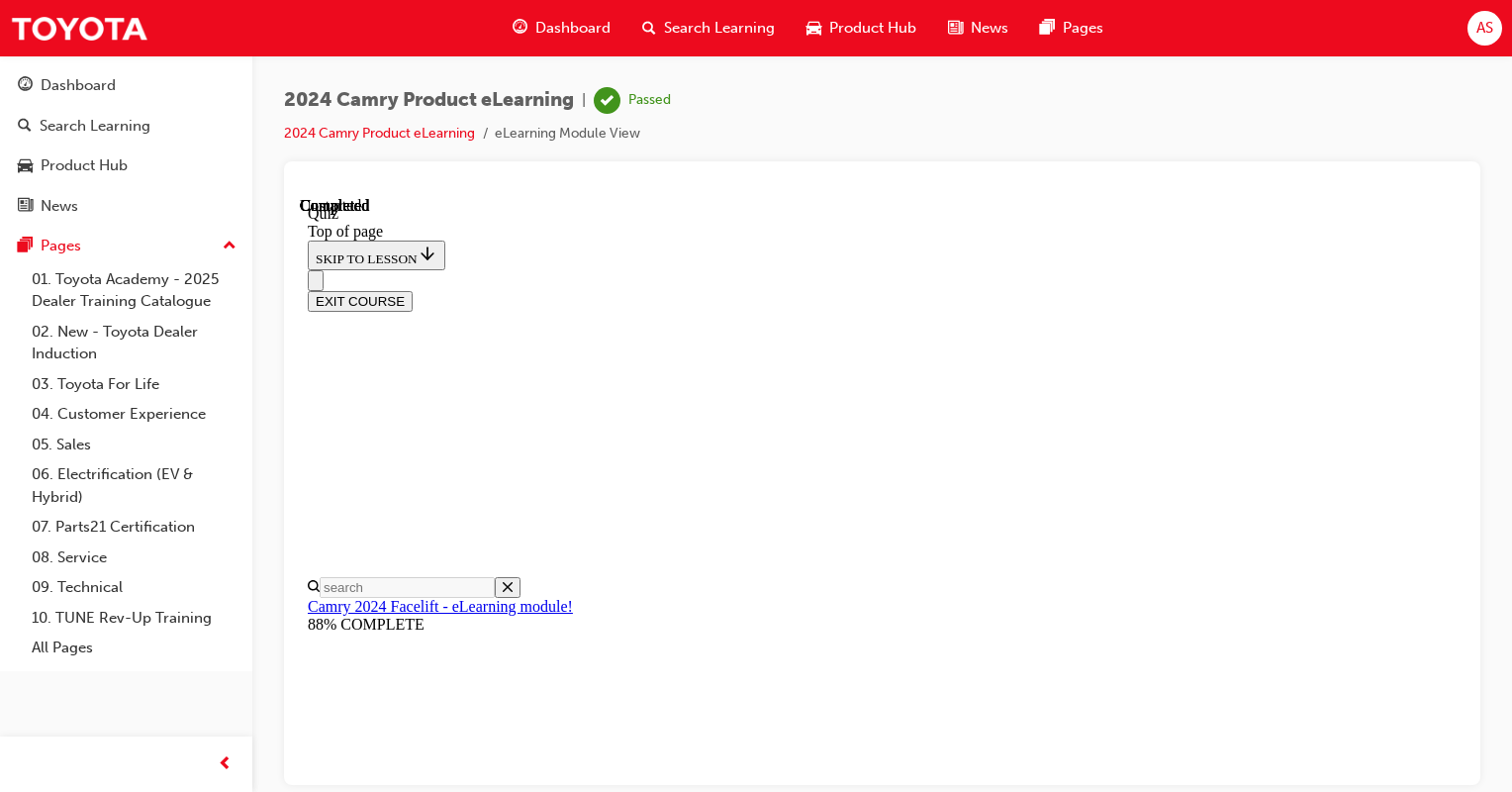 click on "Lesson 8 - Summary" at bounding box center (373, 16444) 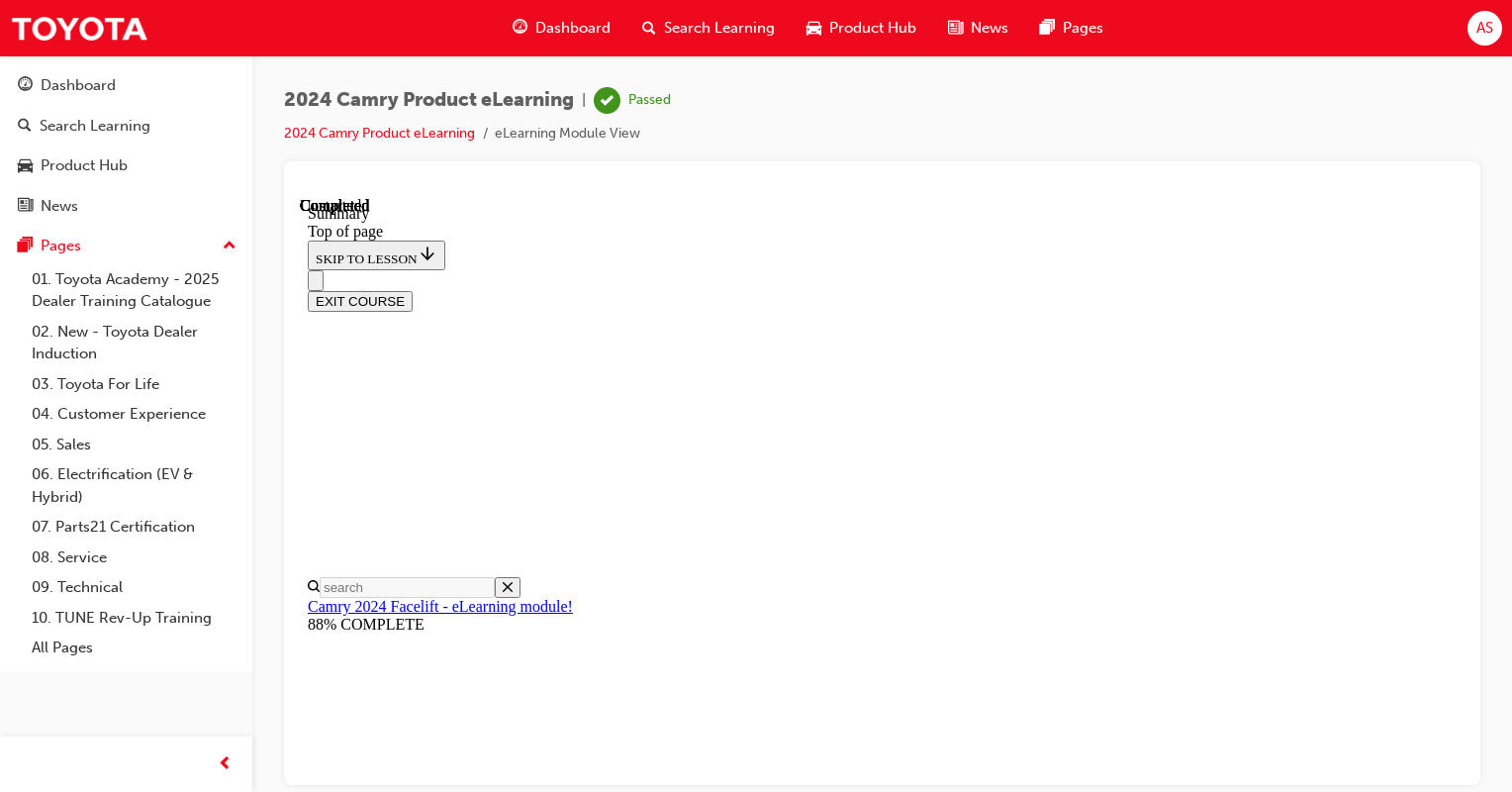 scroll, scrollTop: 0, scrollLeft: 0, axis: both 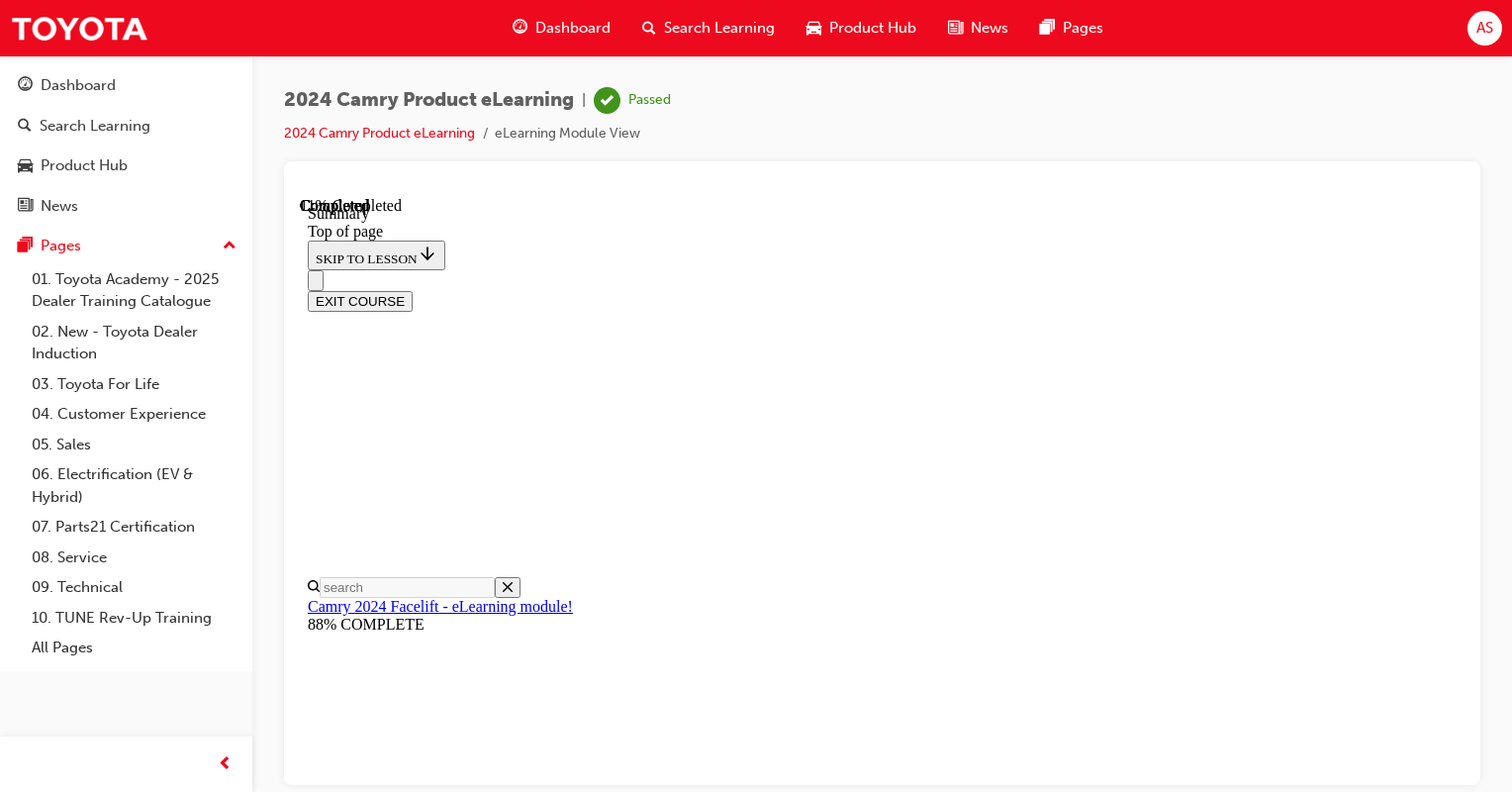 click on "CONTINUE" at bounding box center (349, 11749) 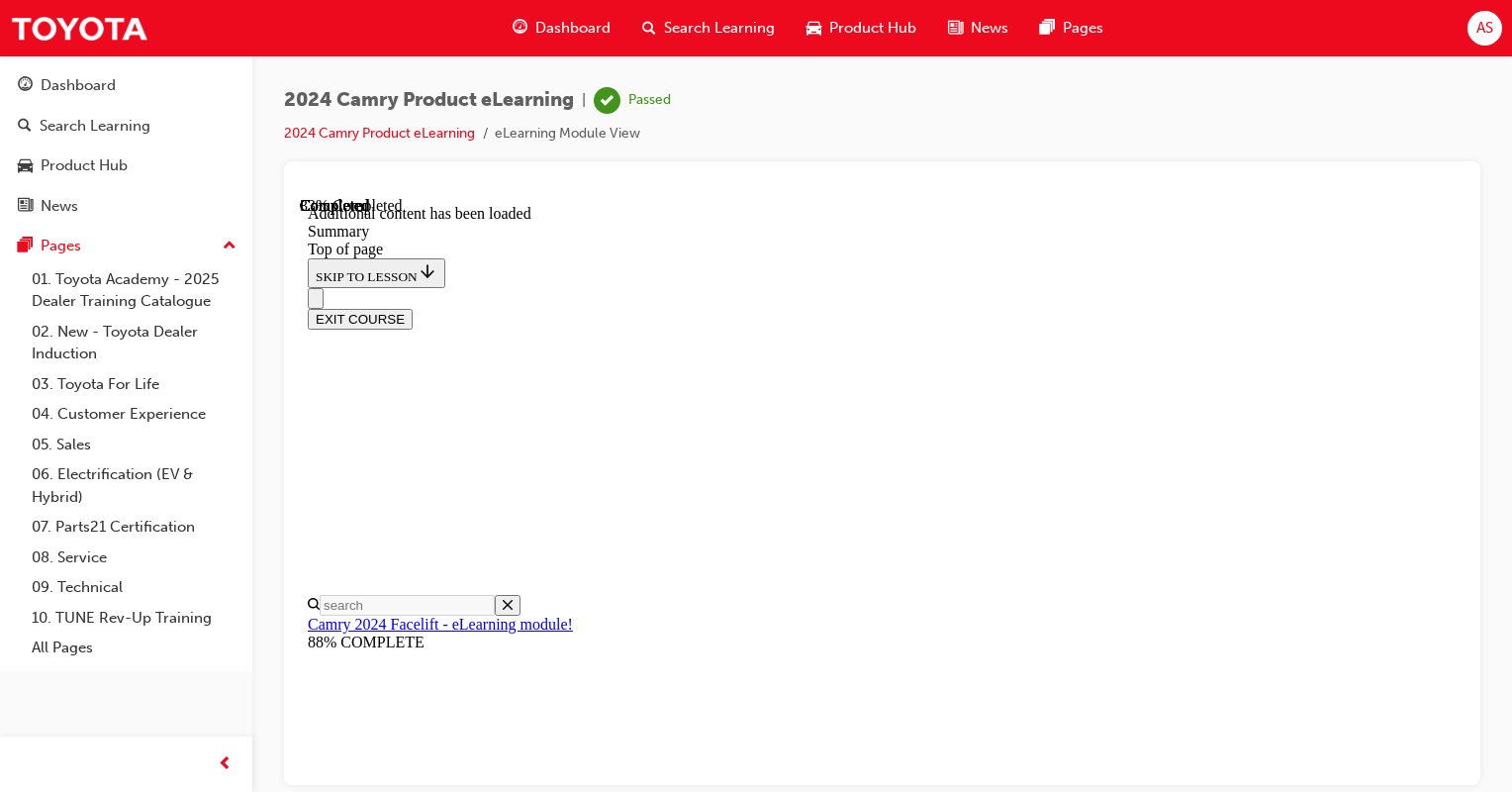 scroll, scrollTop: 1237, scrollLeft: 0, axis: vertical 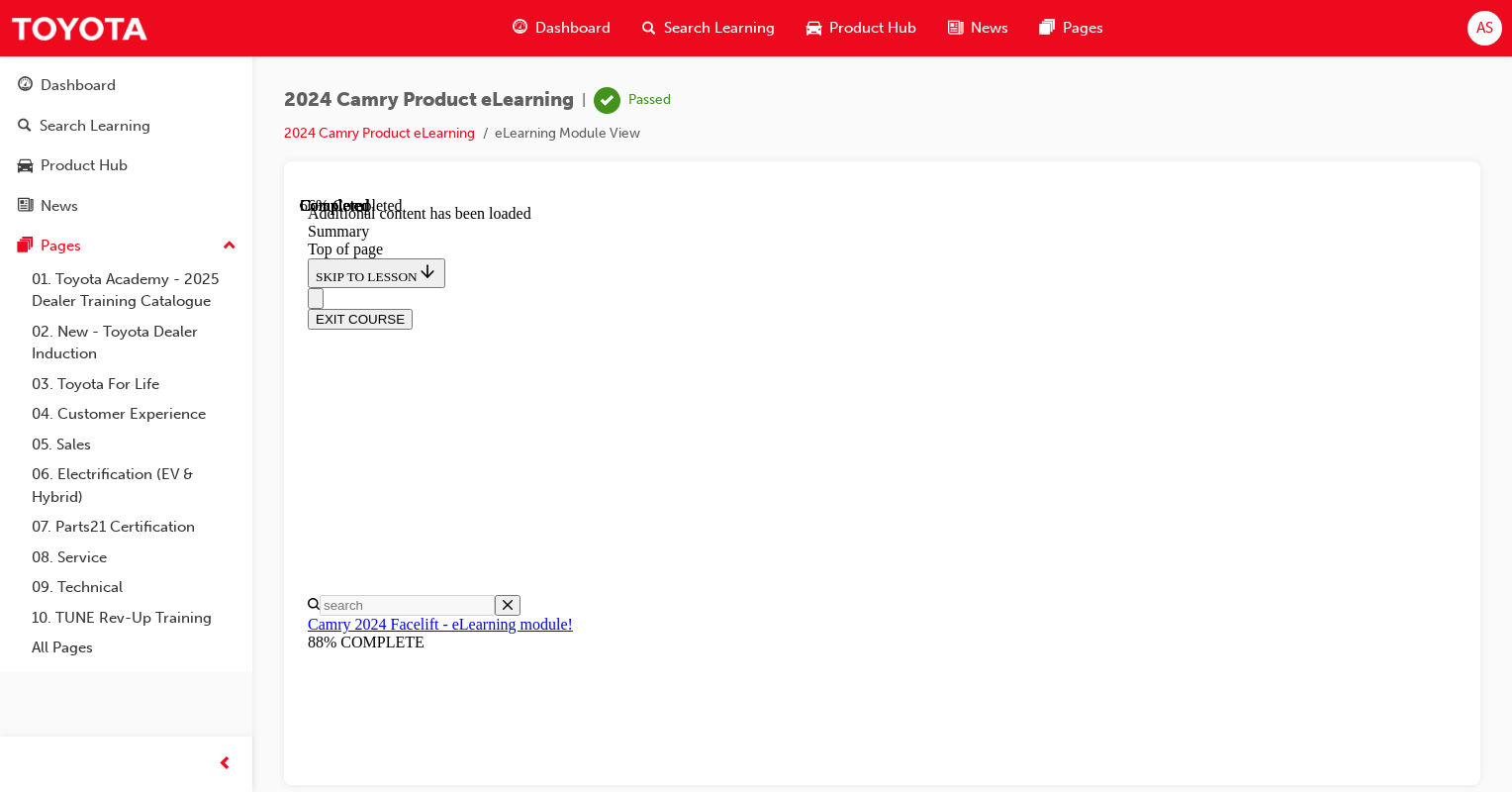 click on "CONTINUE" at bounding box center (349, 12492) 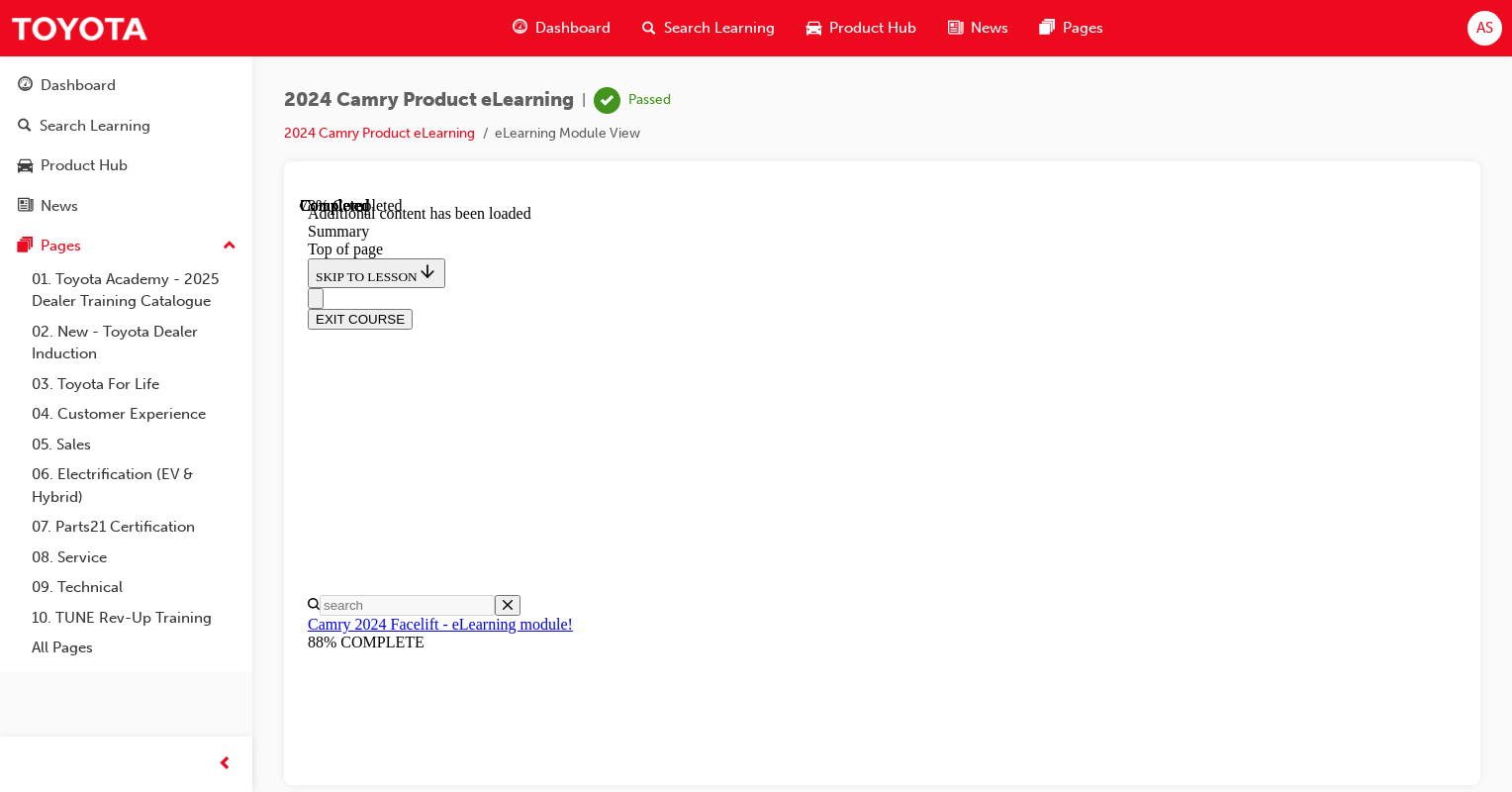 click on "CONTINUE" at bounding box center [349, 12984] 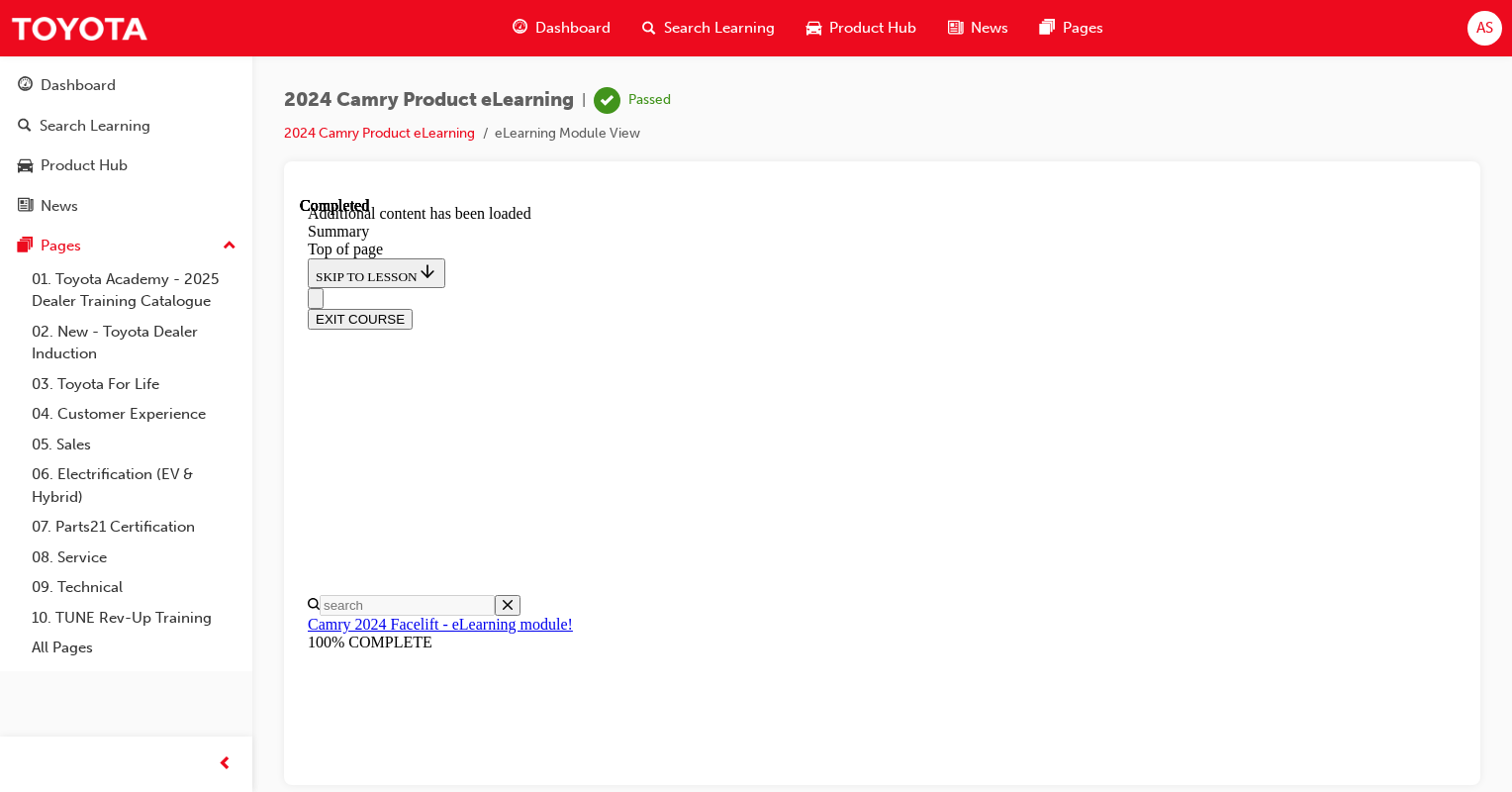 scroll, scrollTop: 2475, scrollLeft: 0, axis: vertical 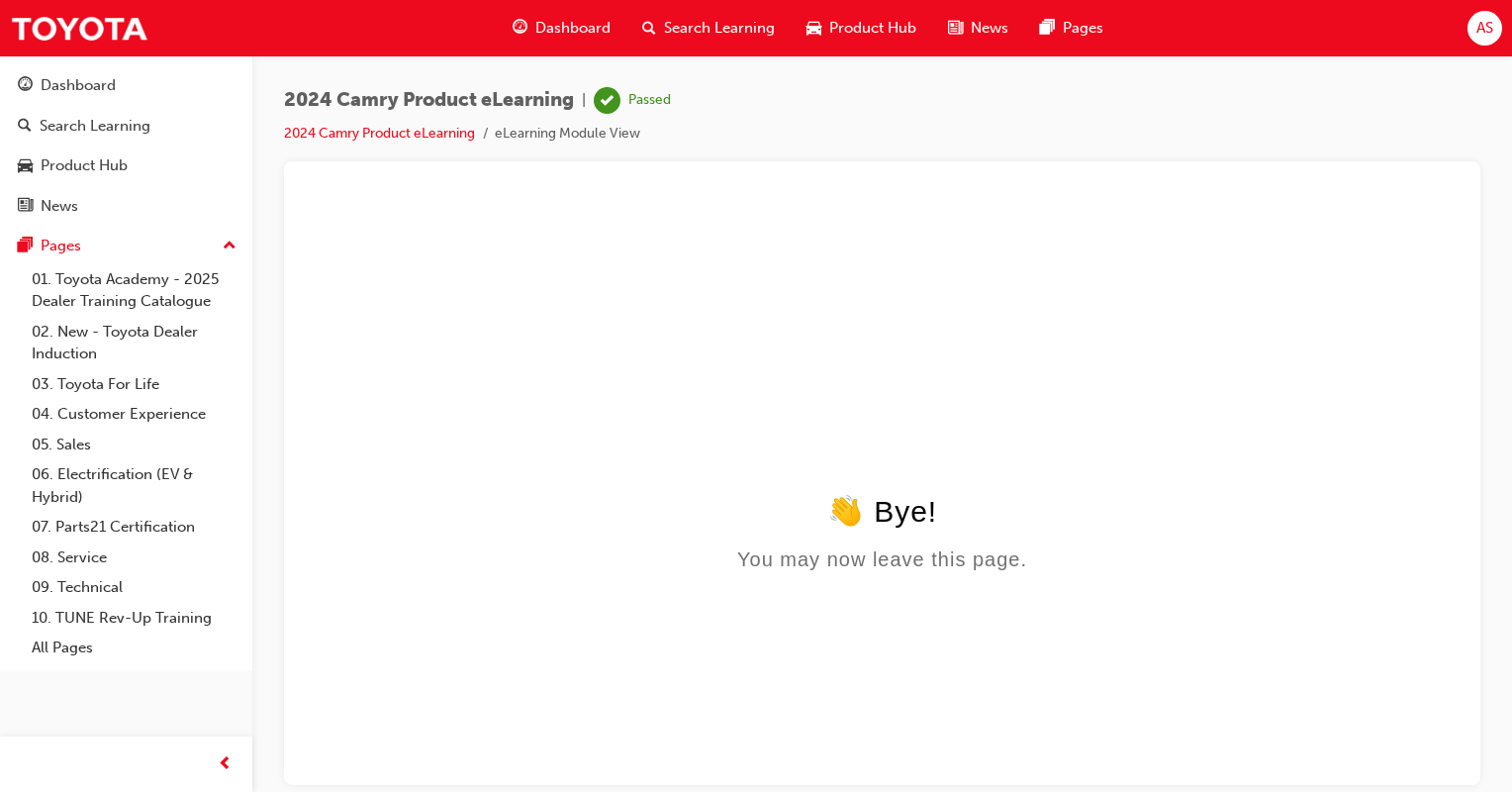 click on "Dashboard" at bounding box center (573, 28) 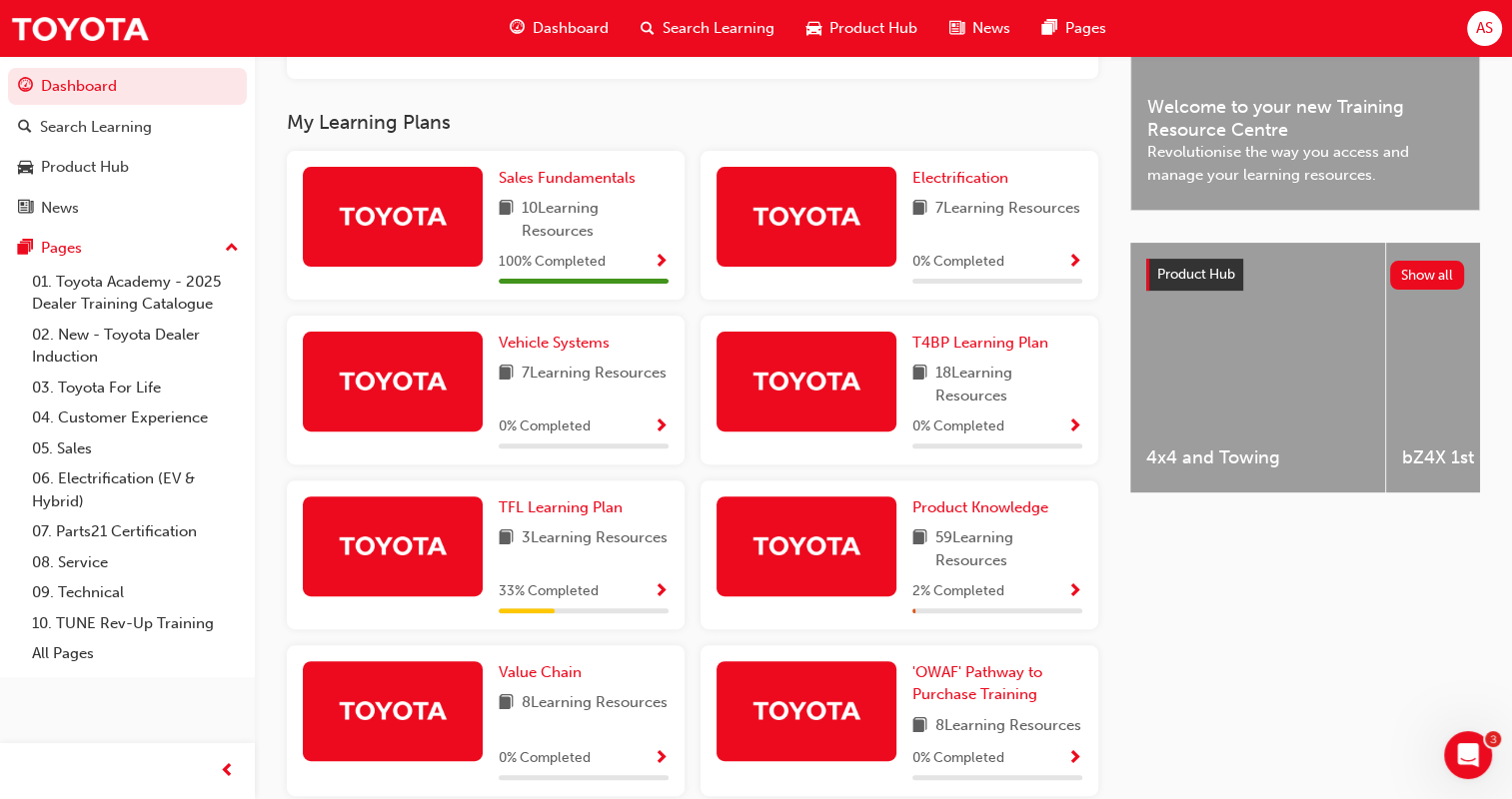 scroll, scrollTop: 676, scrollLeft: 0, axis: vertical 